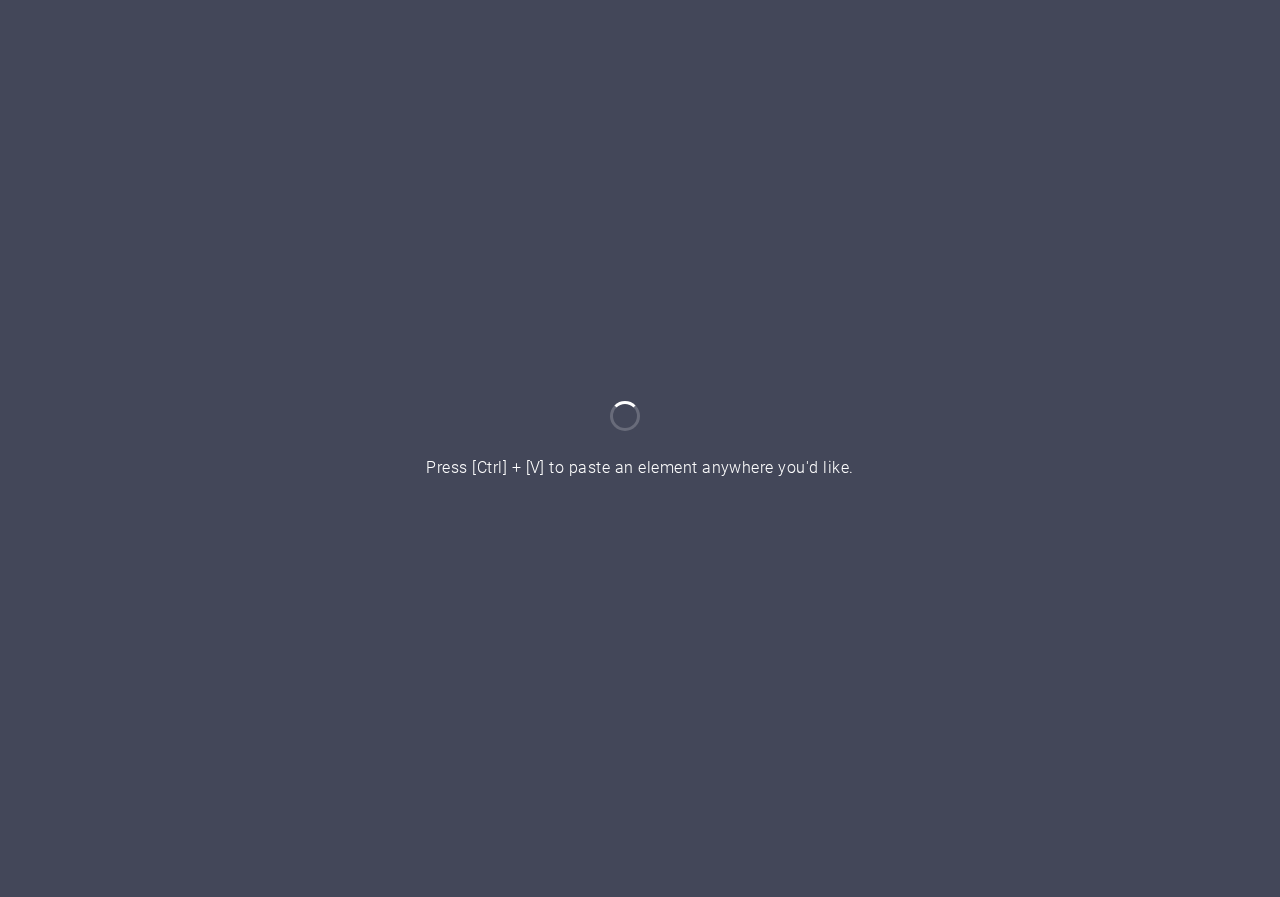 scroll, scrollTop: 0, scrollLeft: 0, axis: both 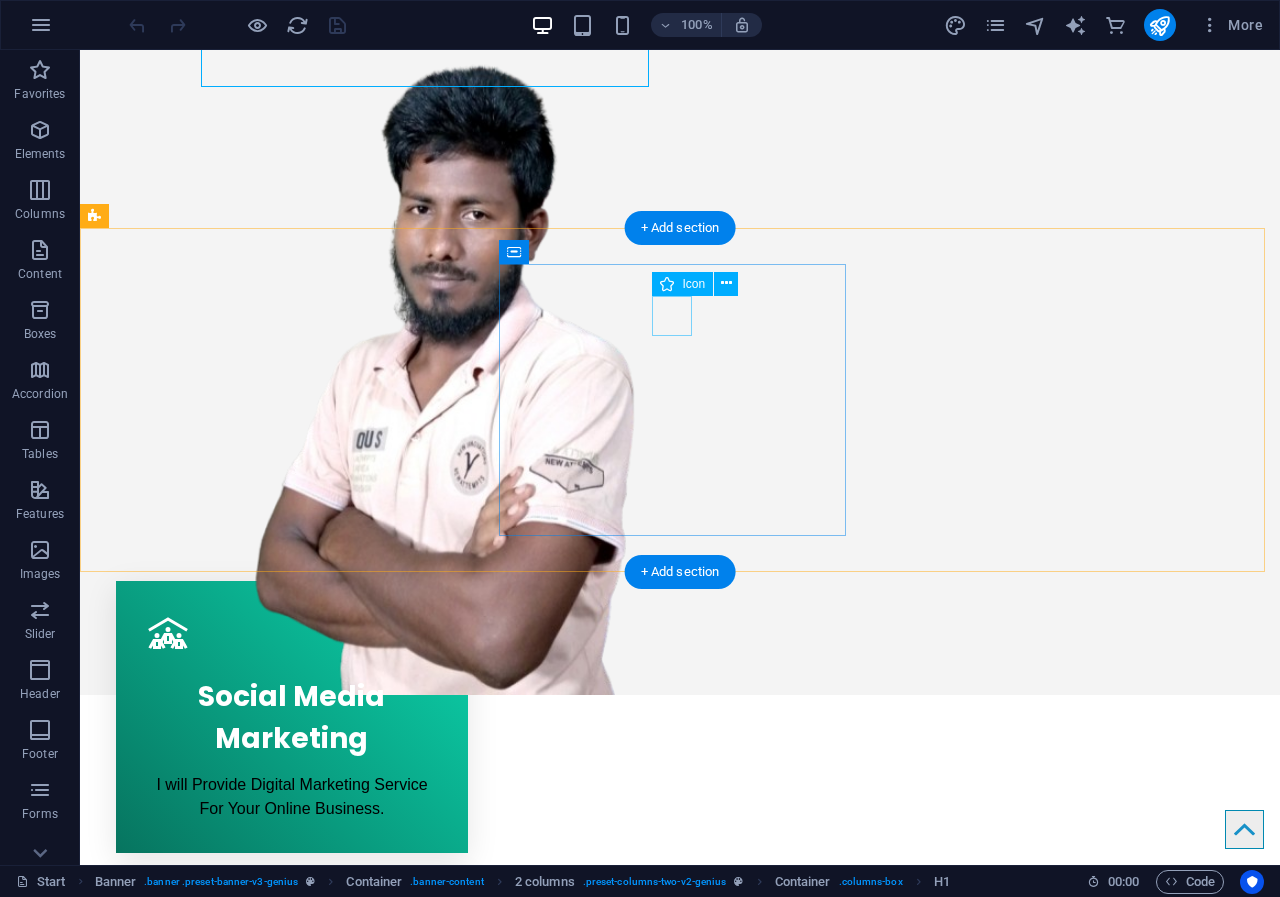 click at bounding box center (292, 923) 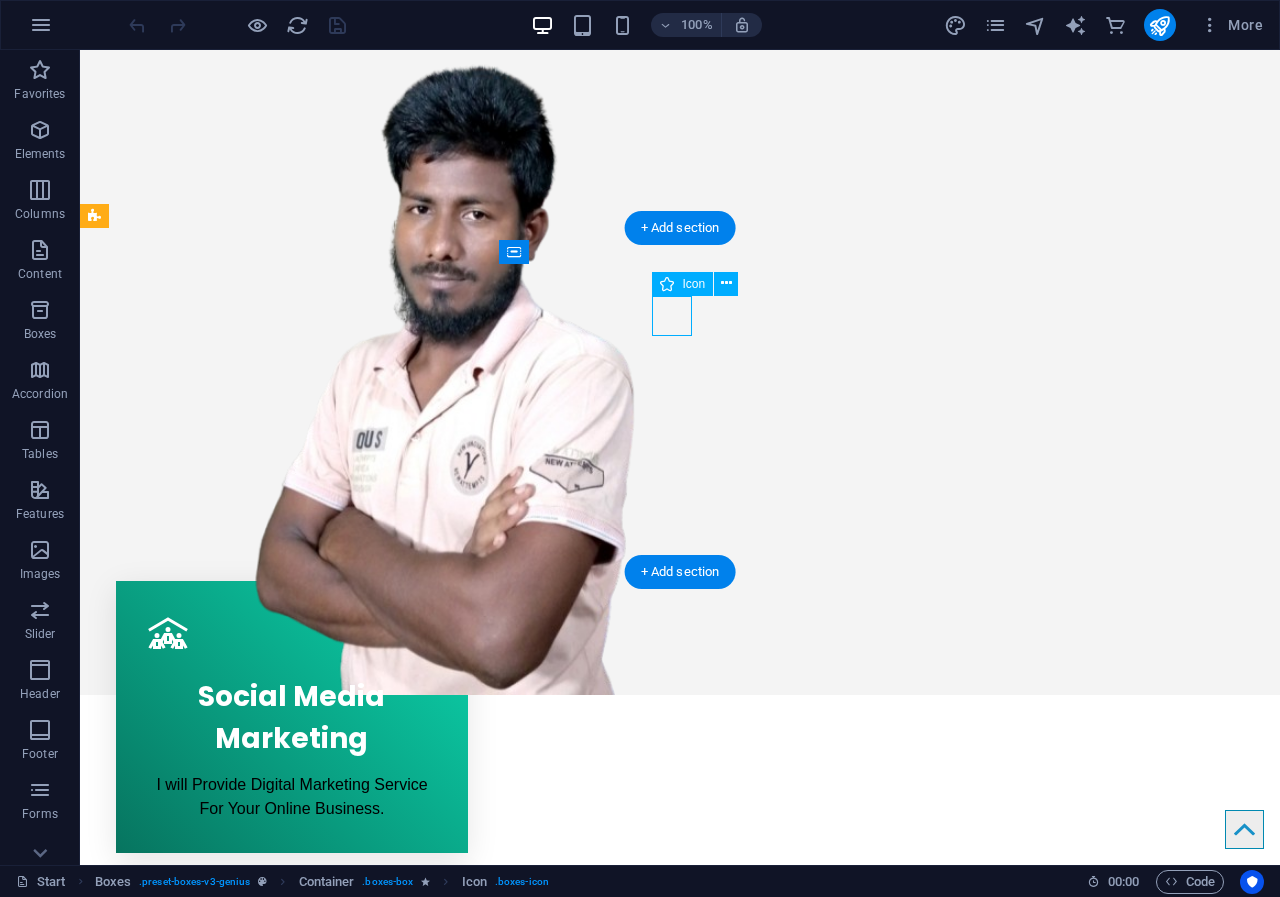 click at bounding box center (292, 923) 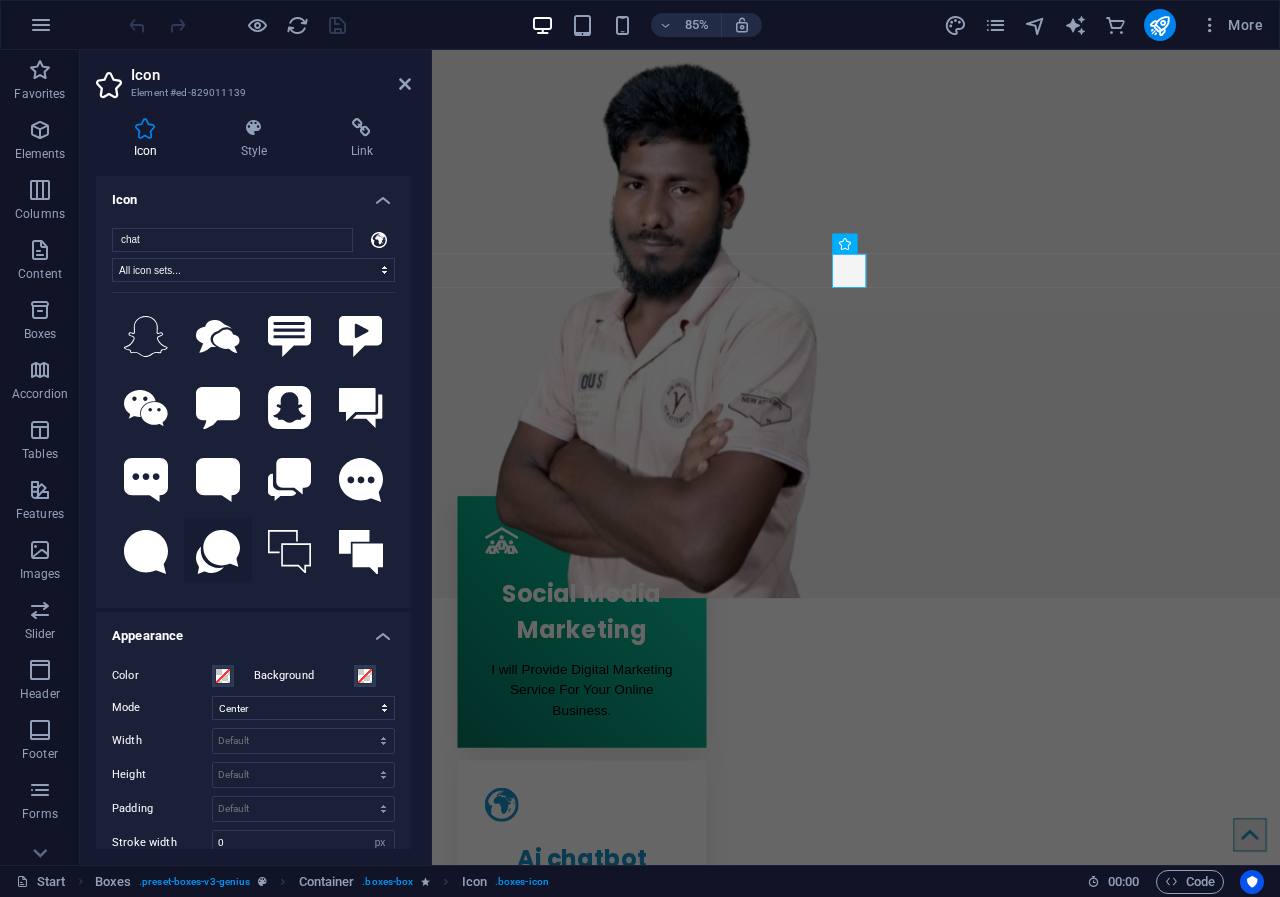 type on "chat" 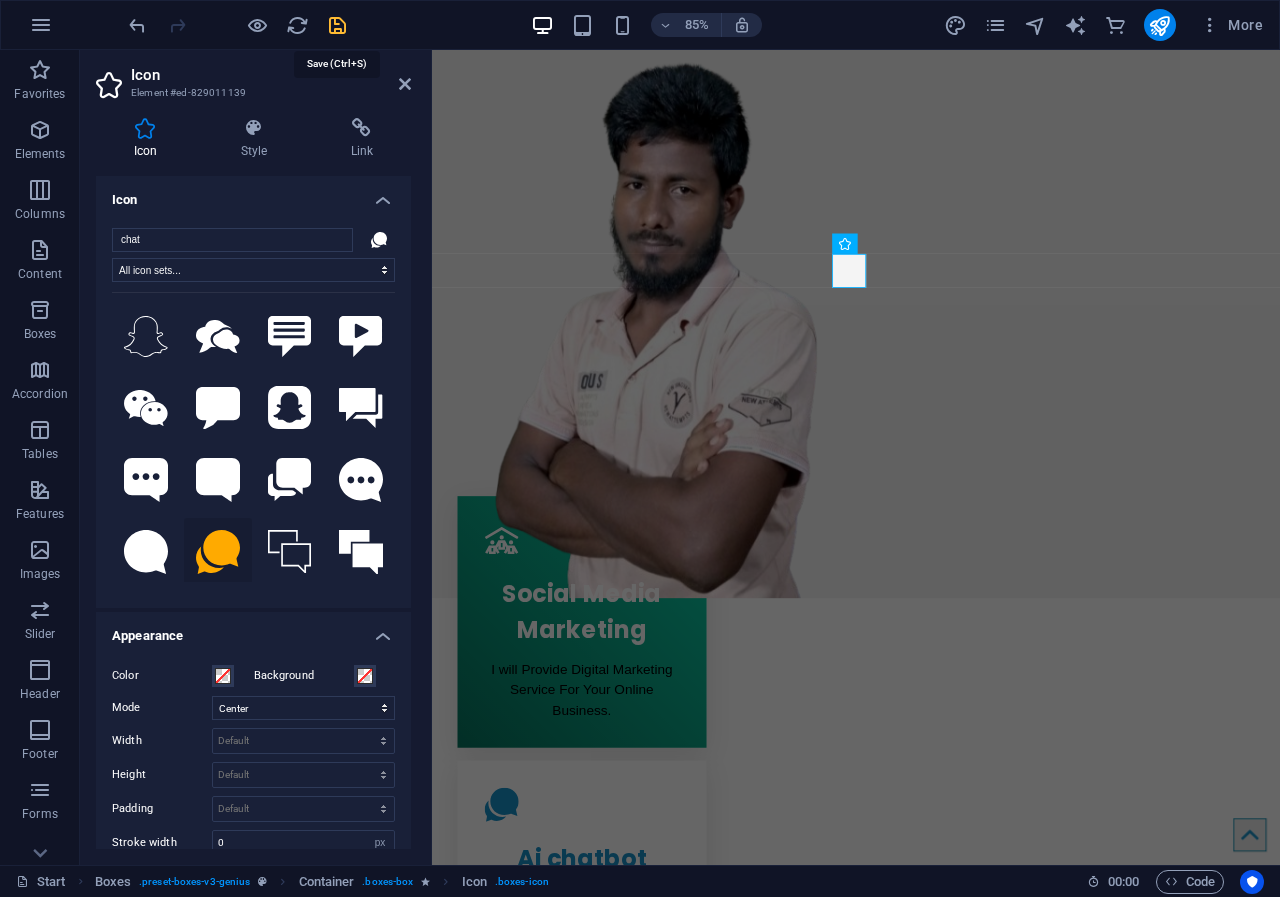 click at bounding box center [337, 25] 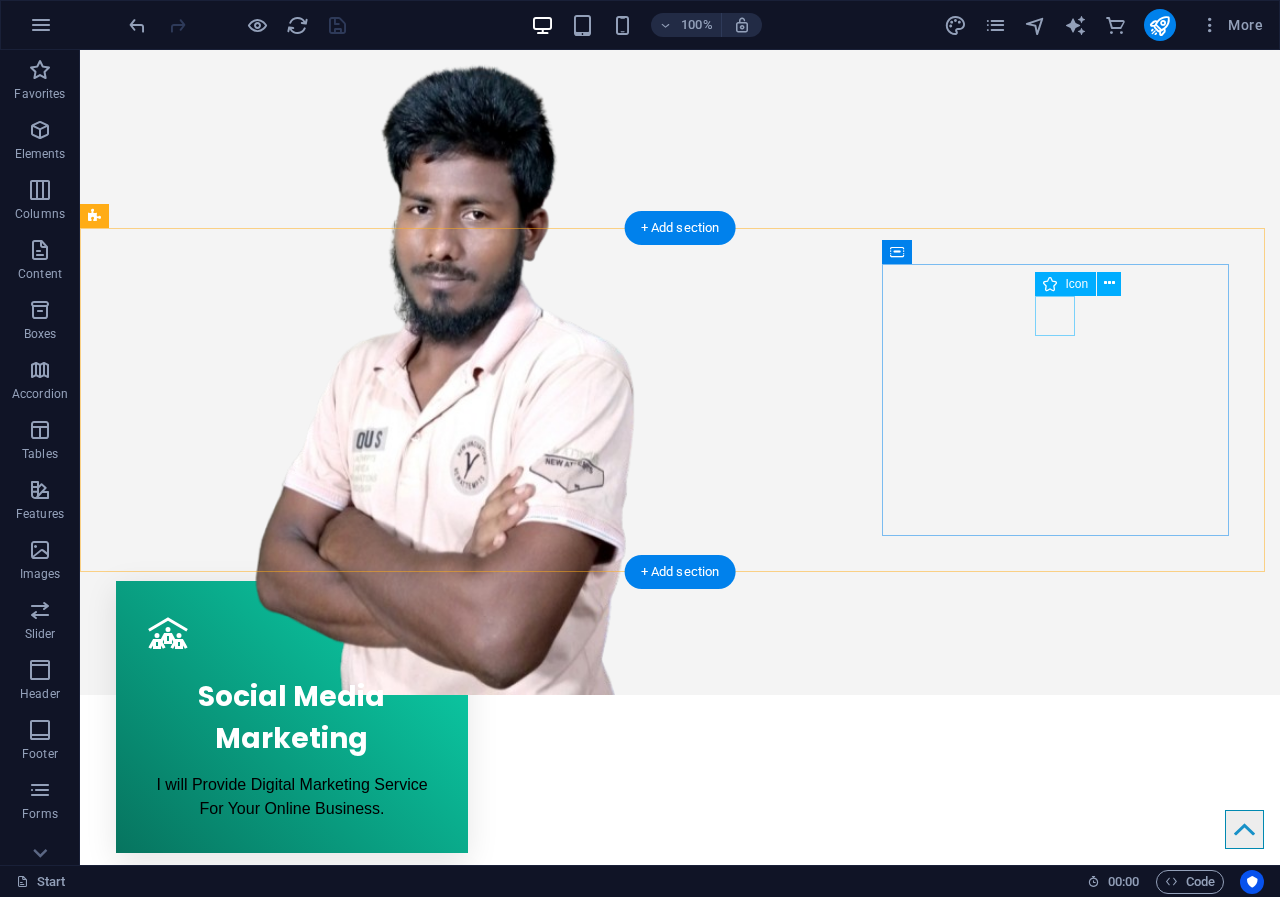 click at bounding box center (292, 1195) 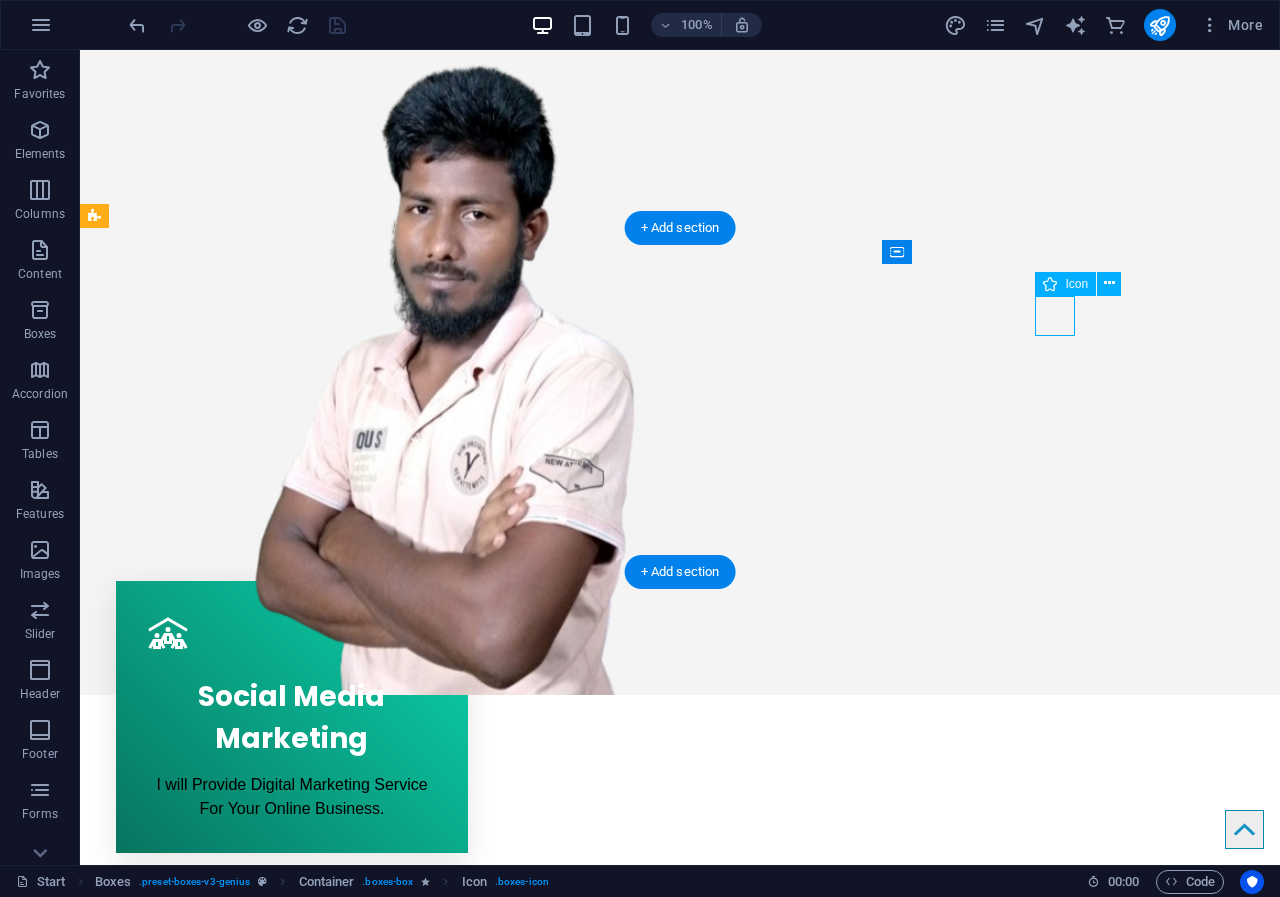 click at bounding box center [292, 1195] 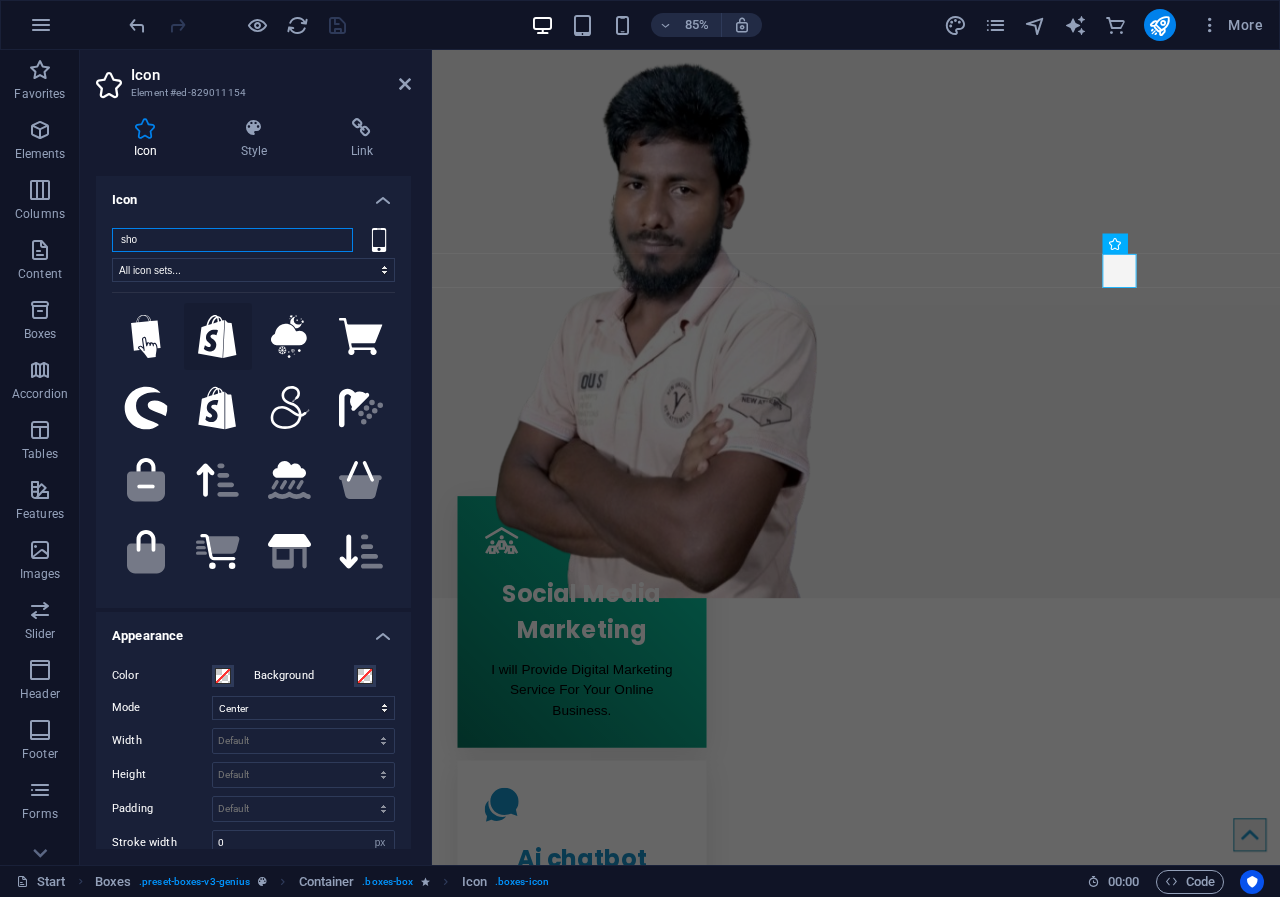 type on "sho" 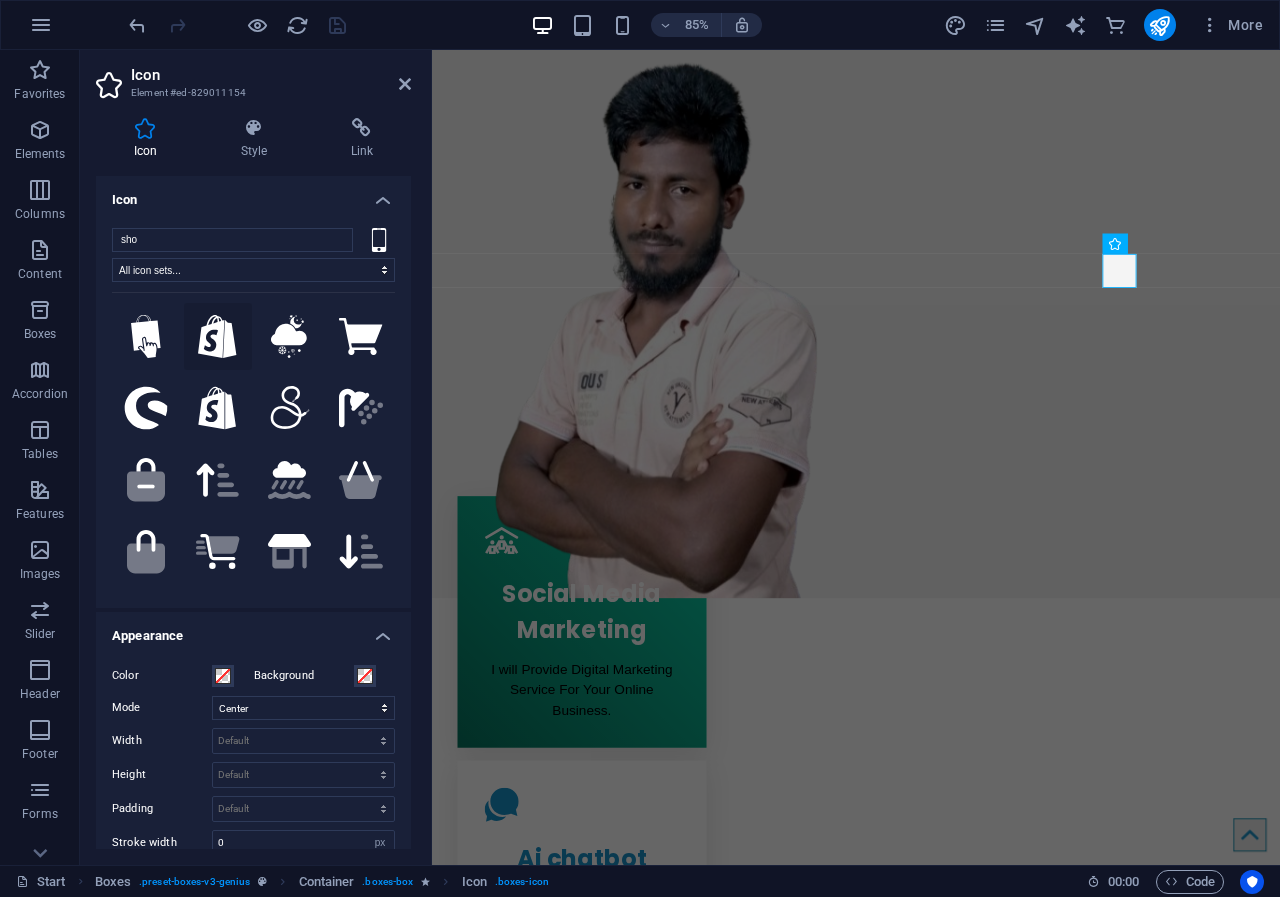 click 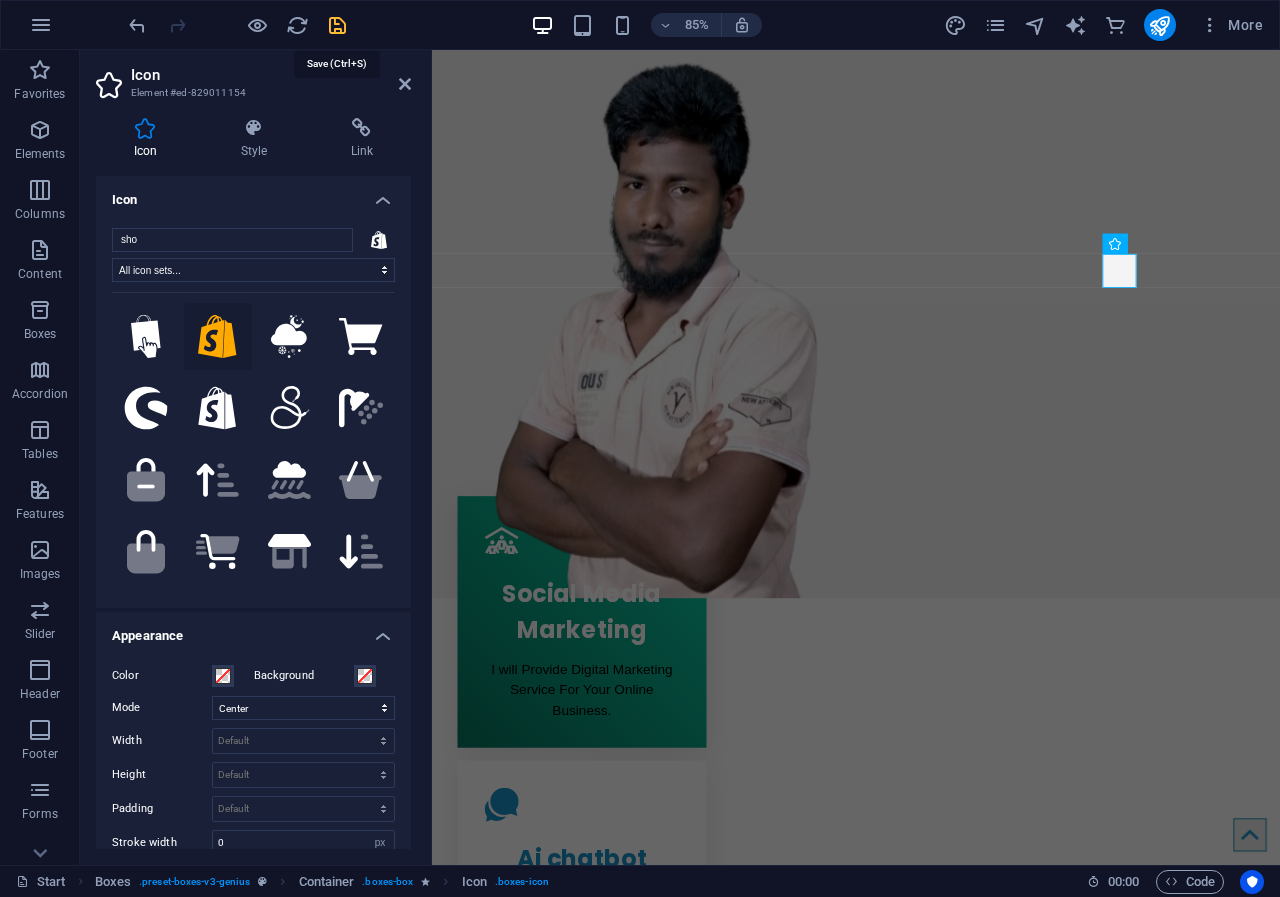click at bounding box center (337, 25) 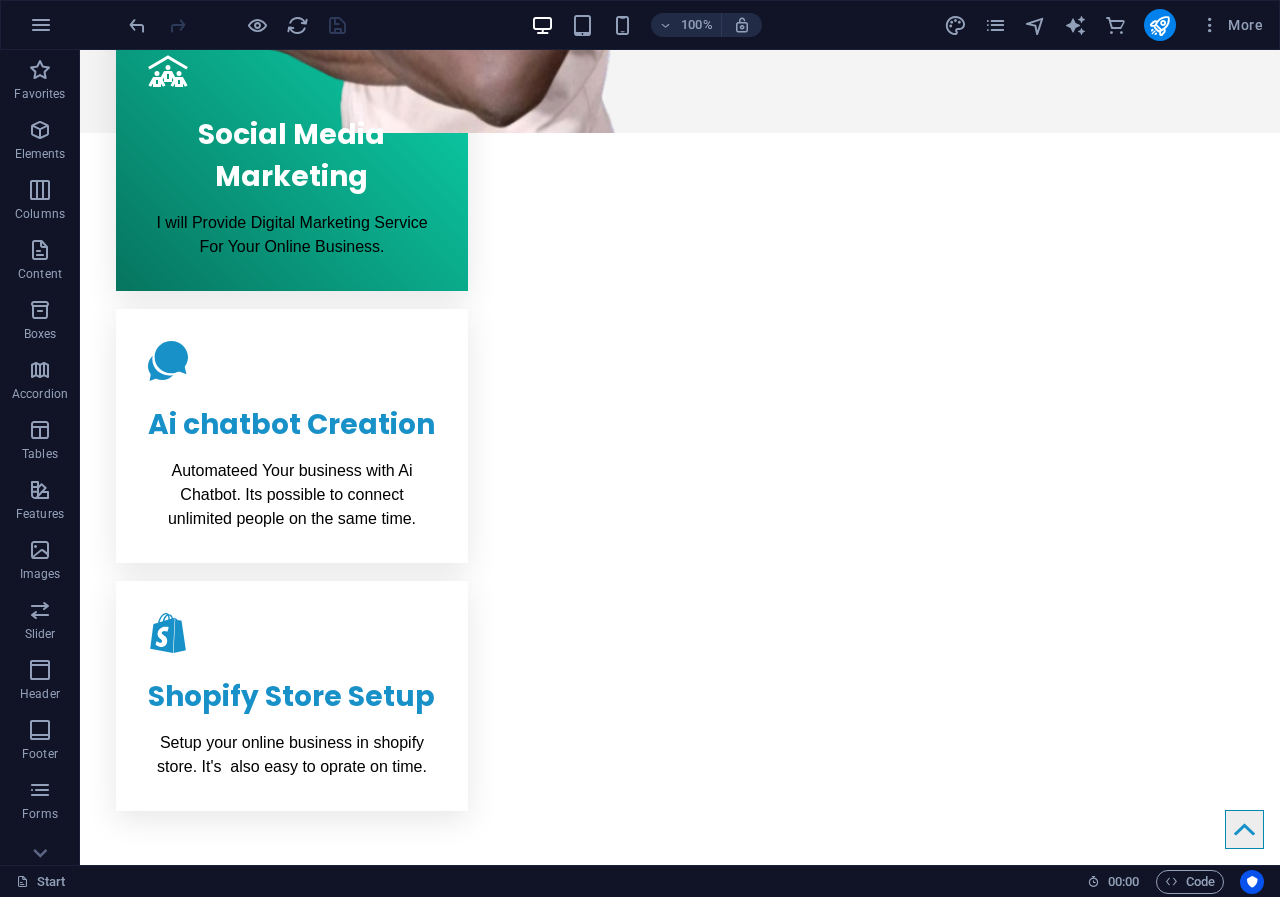 scroll, scrollTop: 1101, scrollLeft: 0, axis: vertical 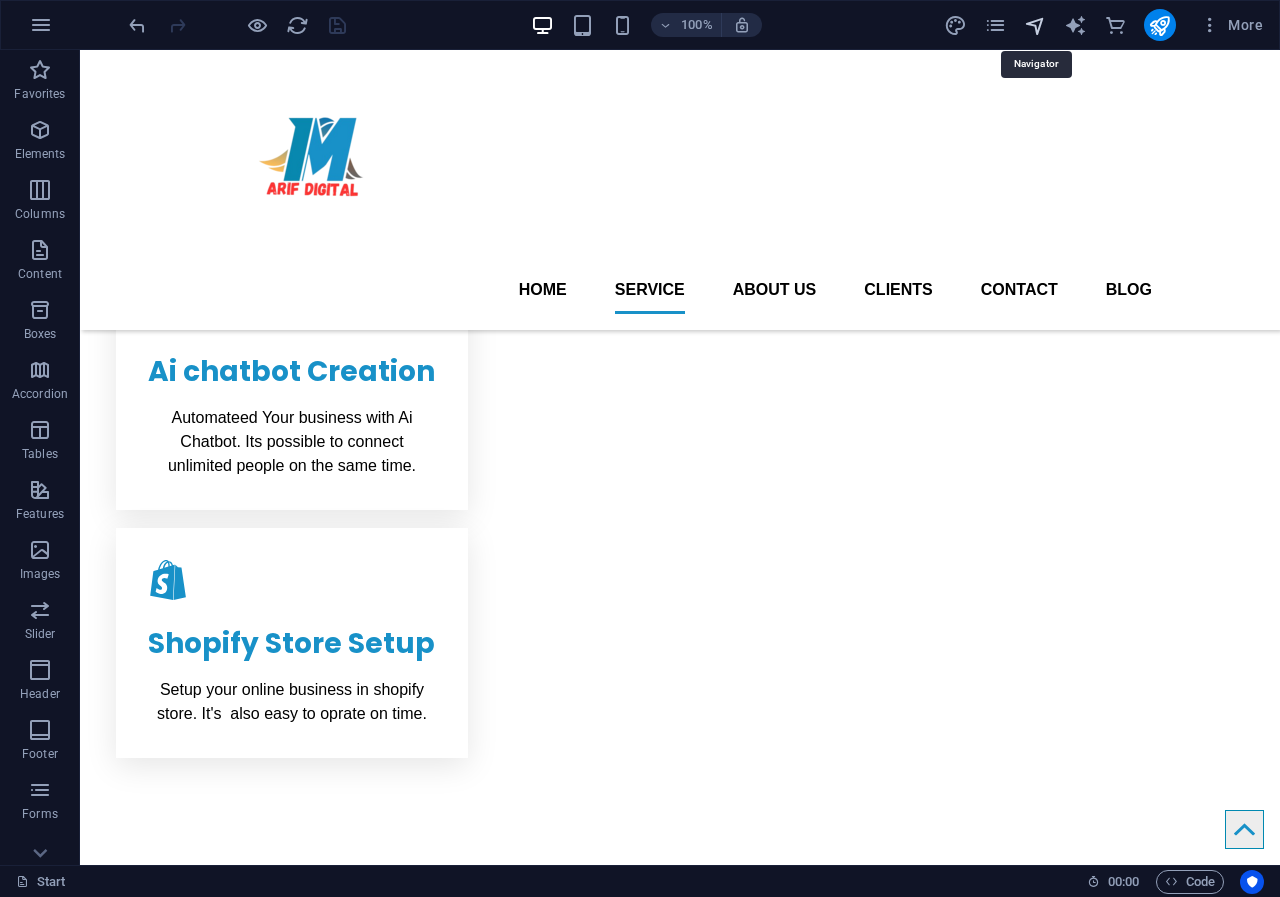 click at bounding box center (1035, 25) 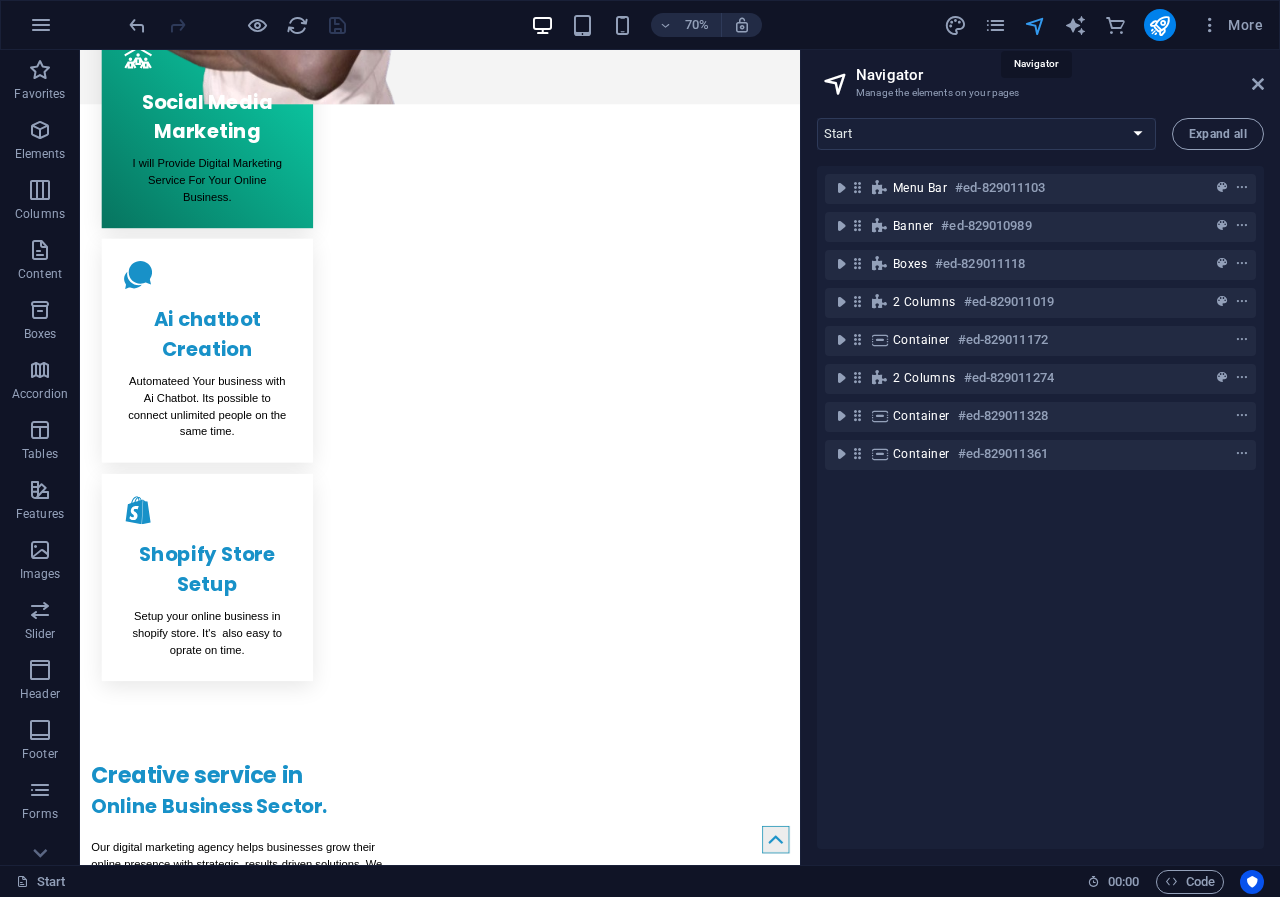 scroll, scrollTop: 1139, scrollLeft: 0, axis: vertical 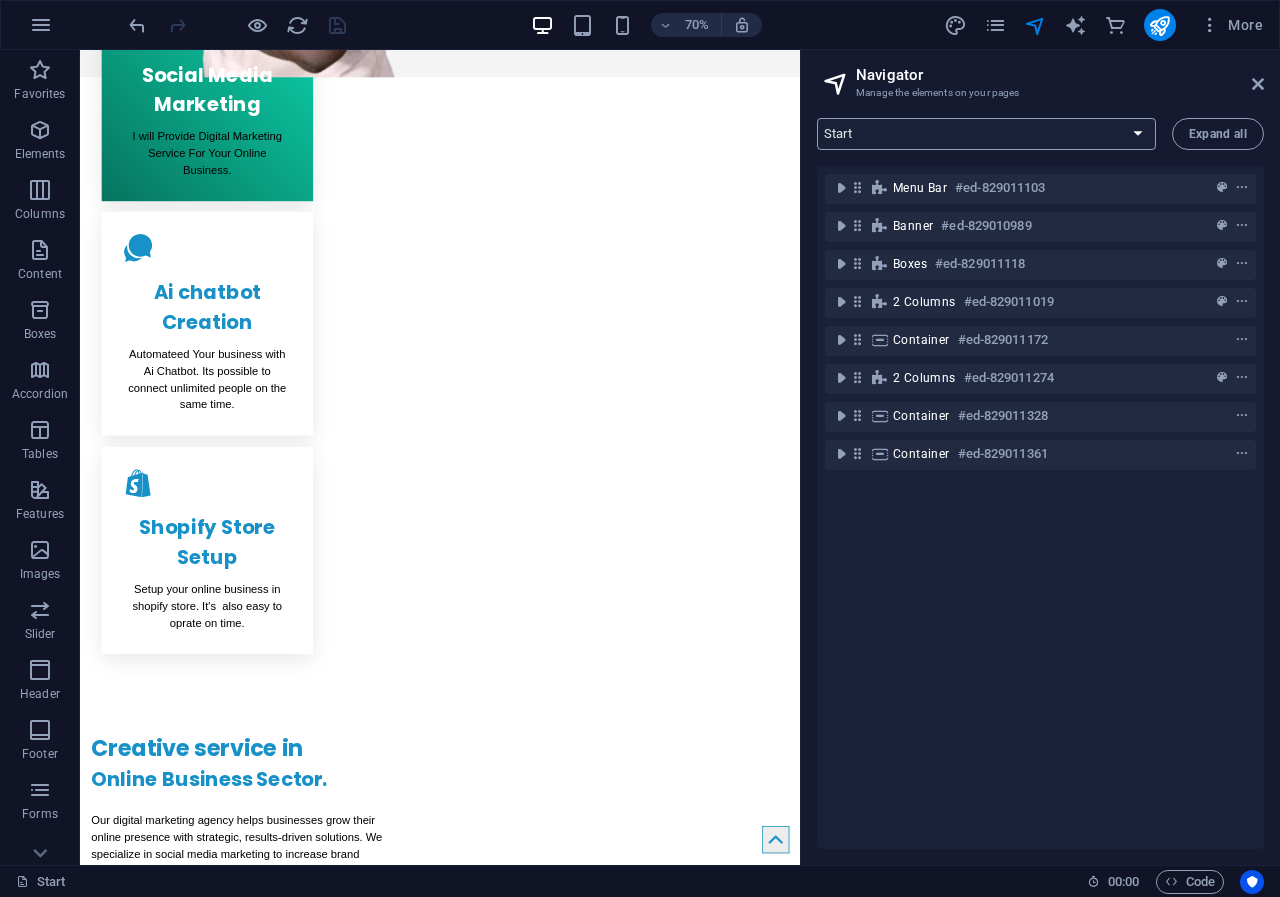 click on "Start  Subpage  Legal Notice  Privacy" at bounding box center (986, 134) 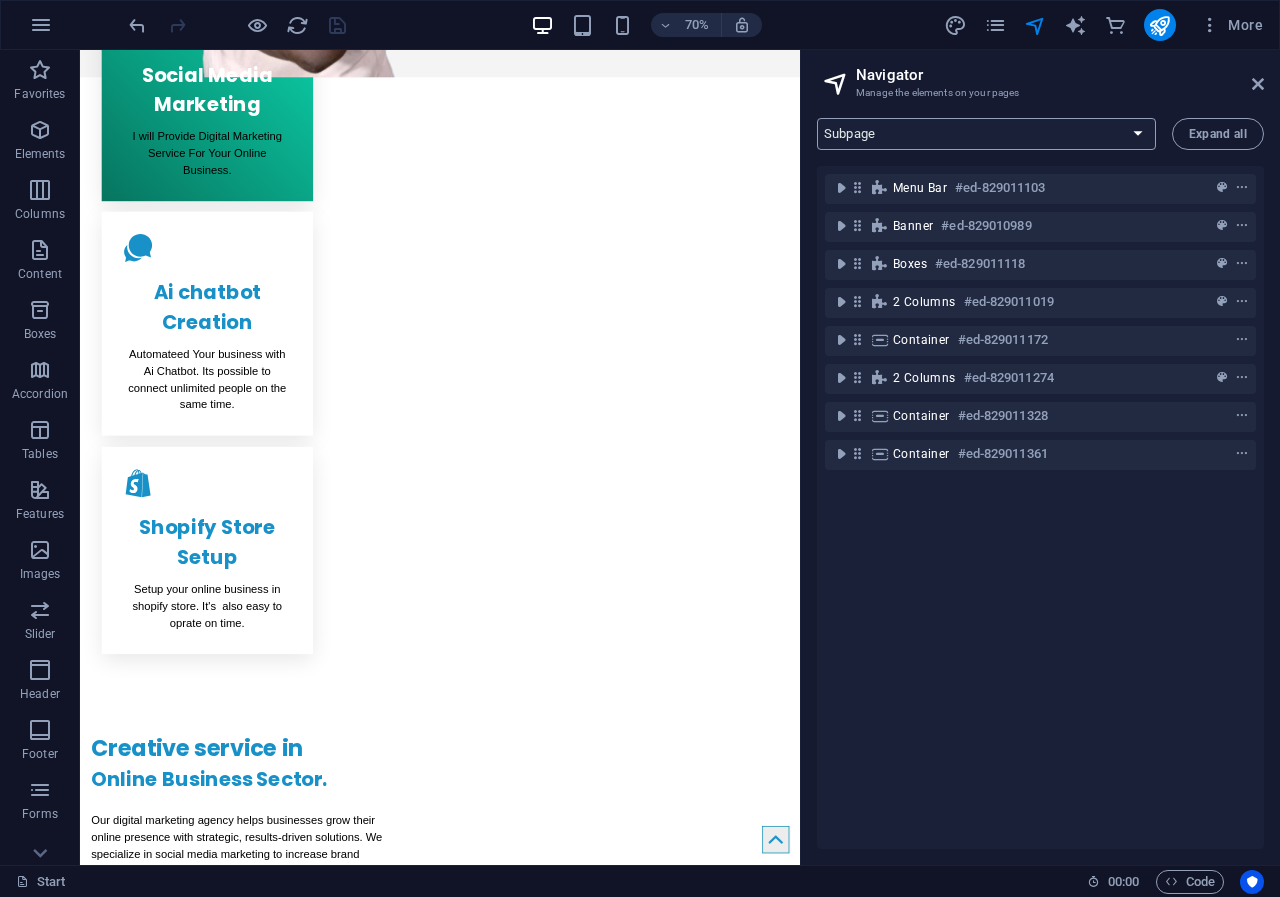 click on "Start  Subpage  Legal Notice  Privacy" at bounding box center [986, 134] 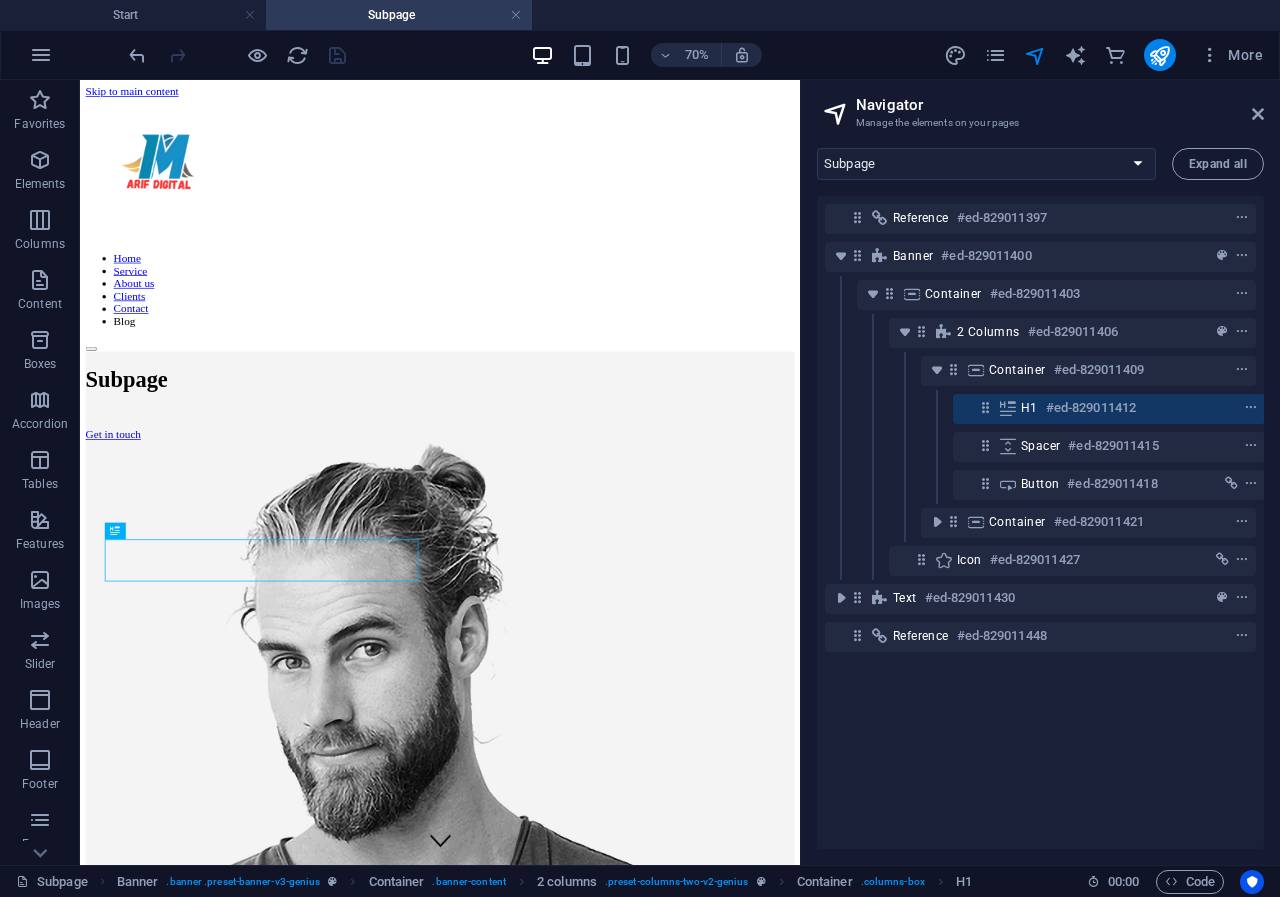 scroll, scrollTop: 0, scrollLeft: 5, axis: horizontal 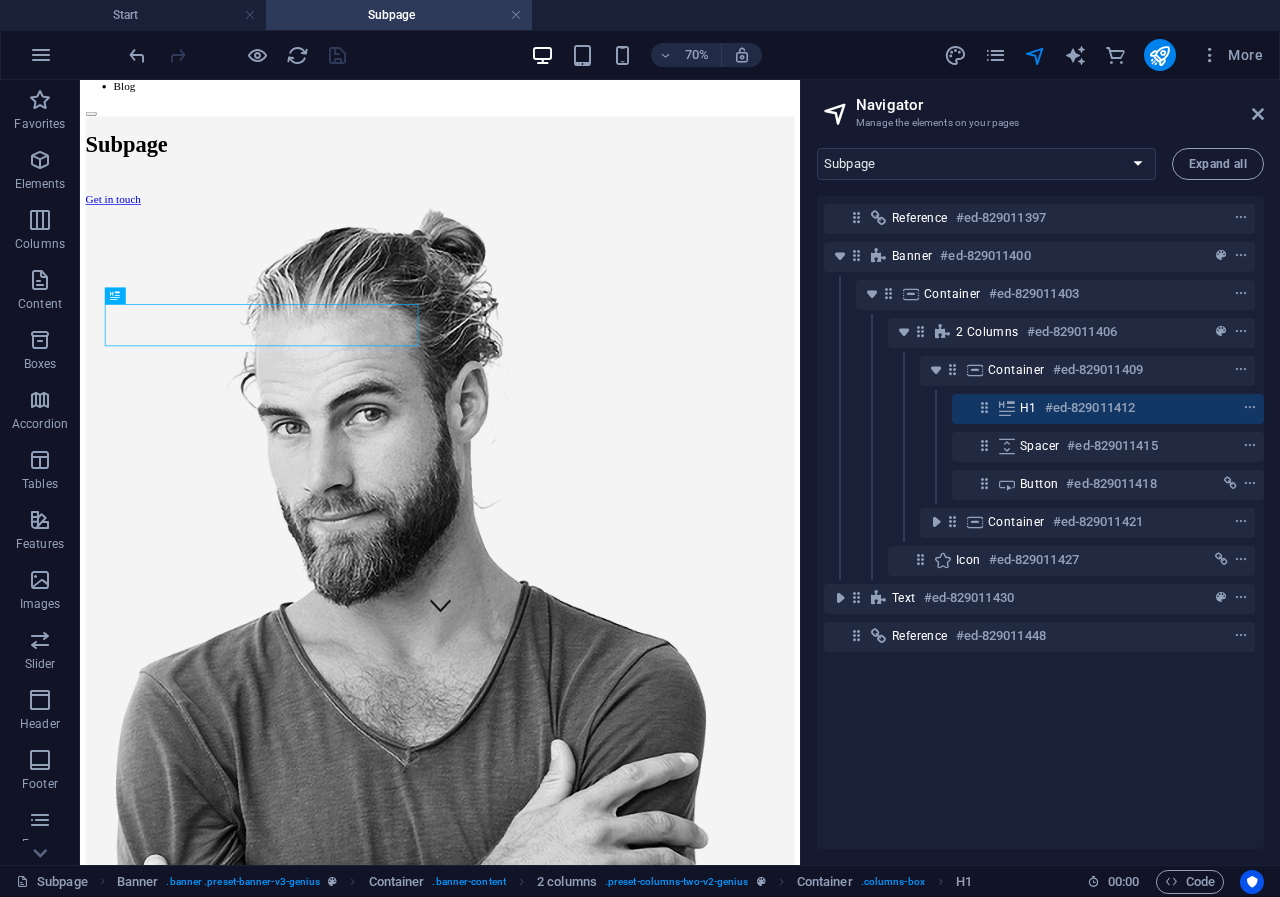 drag, startPoint x: 1101, startPoint y: 164, endPoint x: 914, endPoint y: 405, distance: 305.041 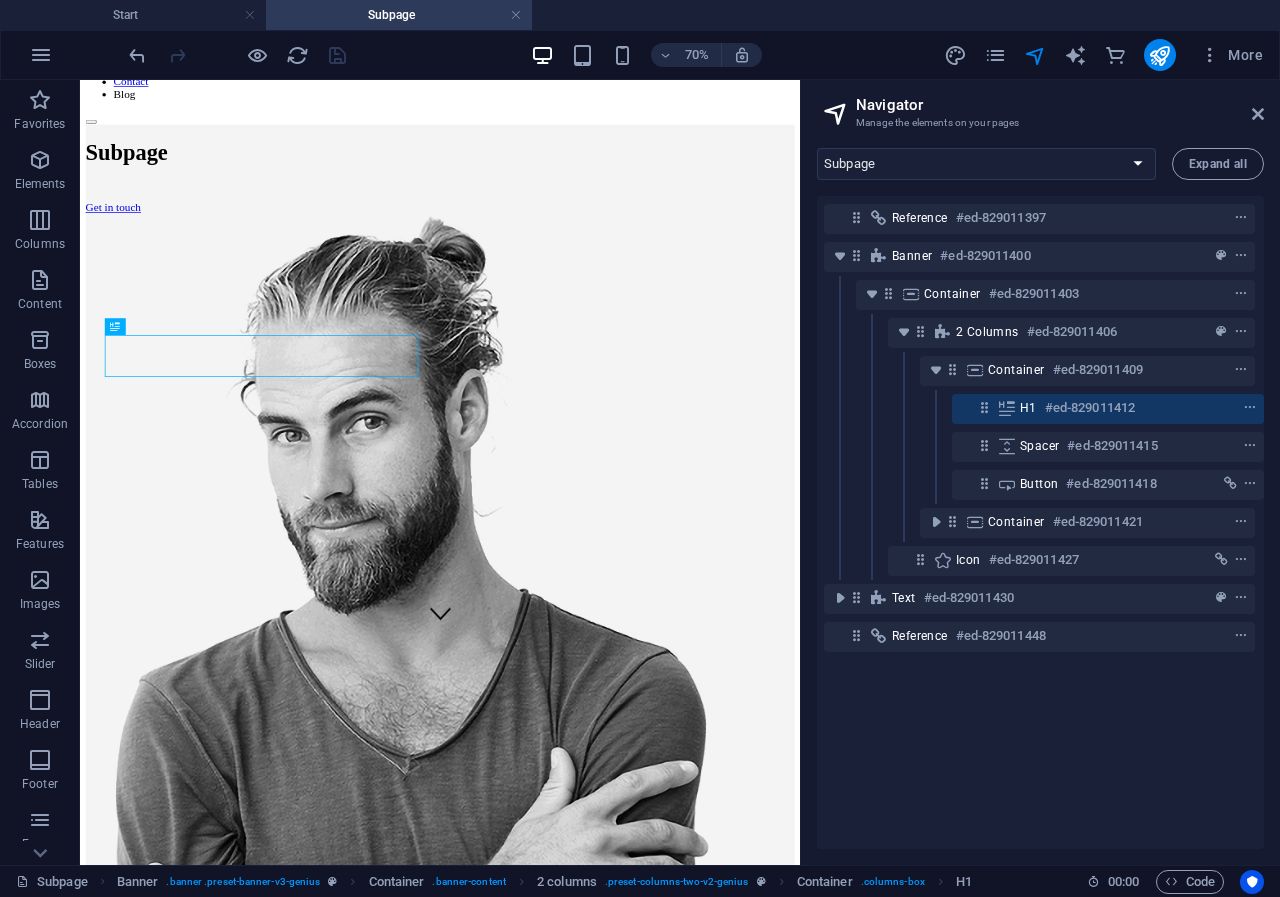 scroll, scrollTop: 336, scrollLeft: 0, axis: vertical 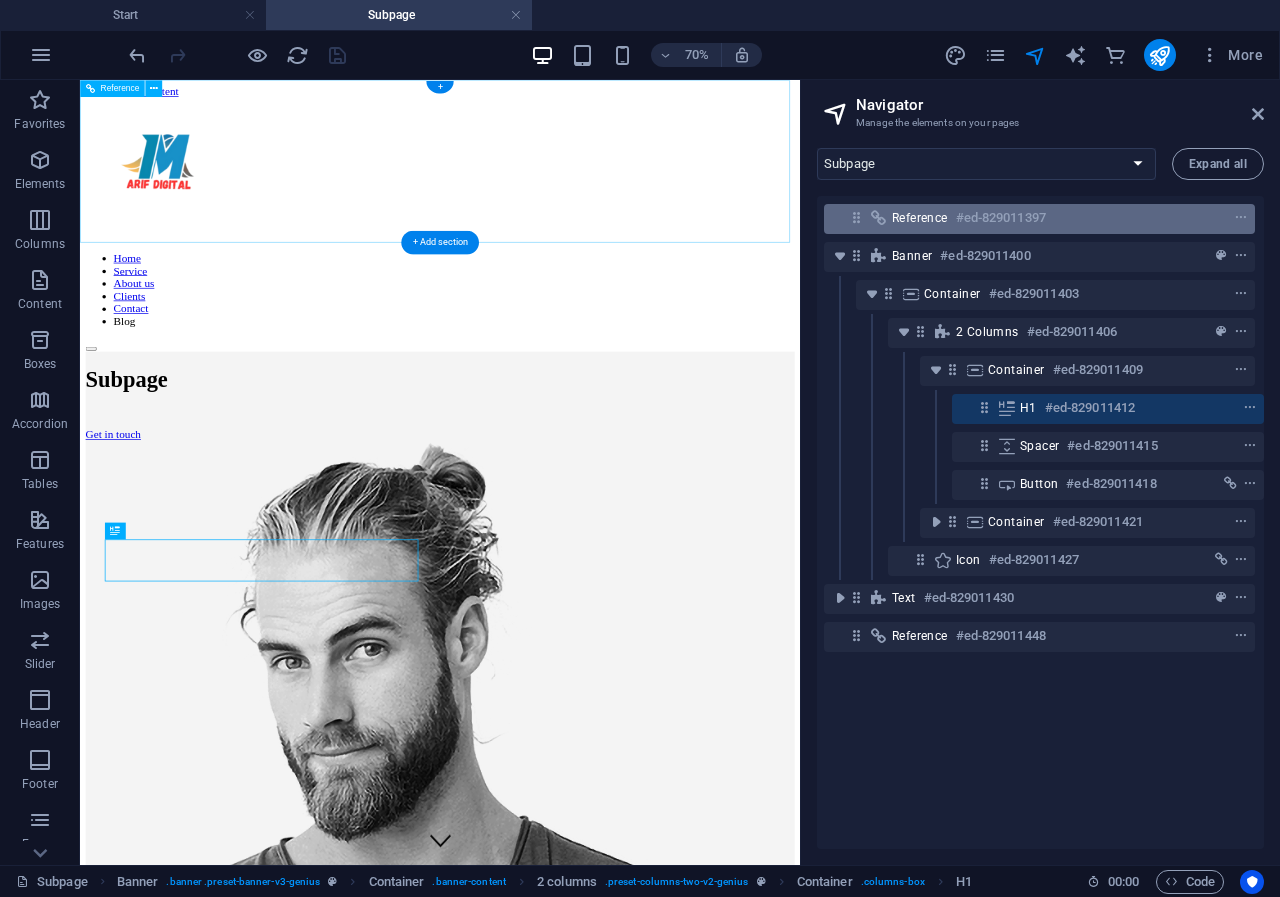 click on "#ed-829011397" at bounding box center [1001, 218] 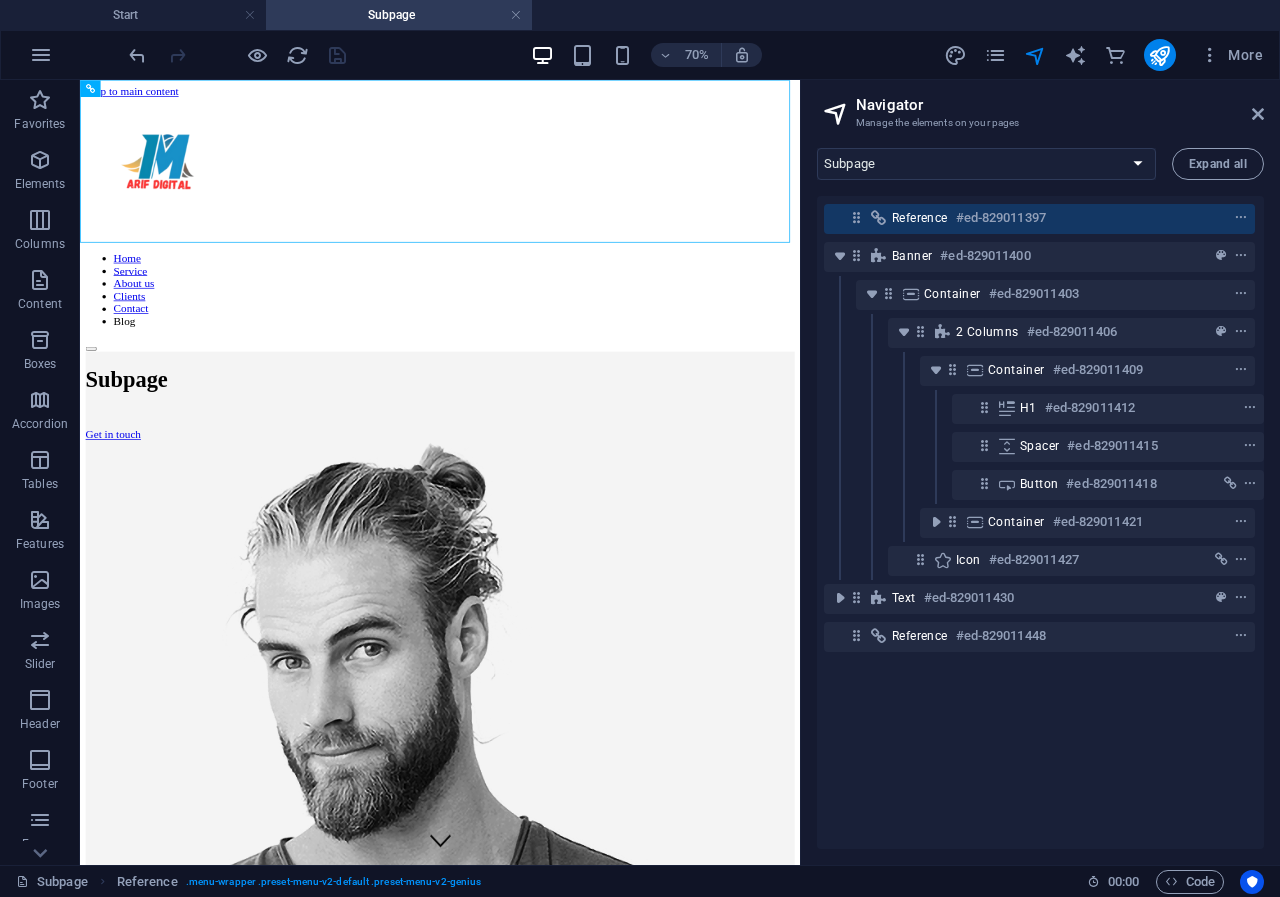 drag, startPoint x: 988, startPoint y: 377, endPoint x: 997, endPoint y: 393, distance: 18.35756 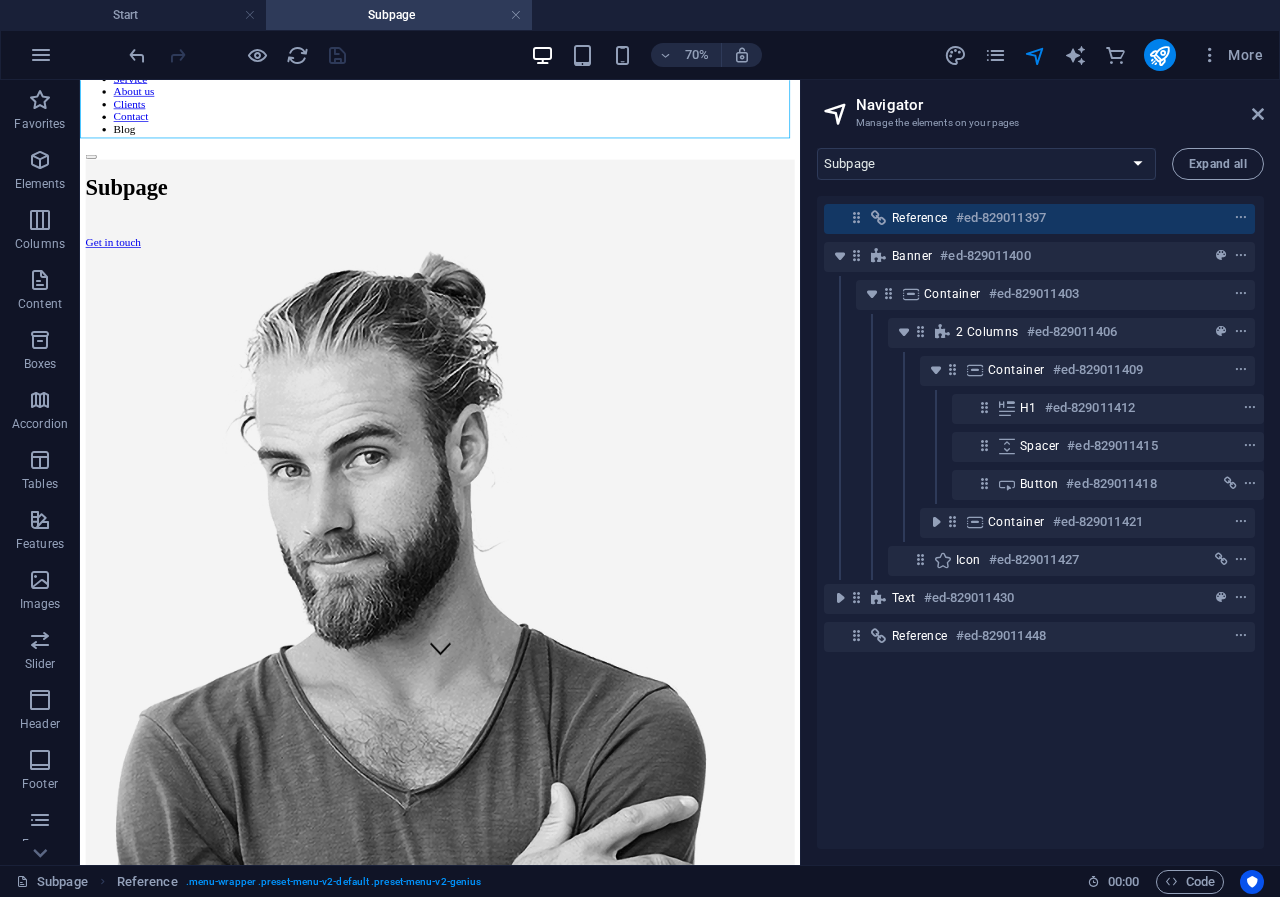 scroll, scrollTop: 336, scrollLeft: 0, axis: vertical 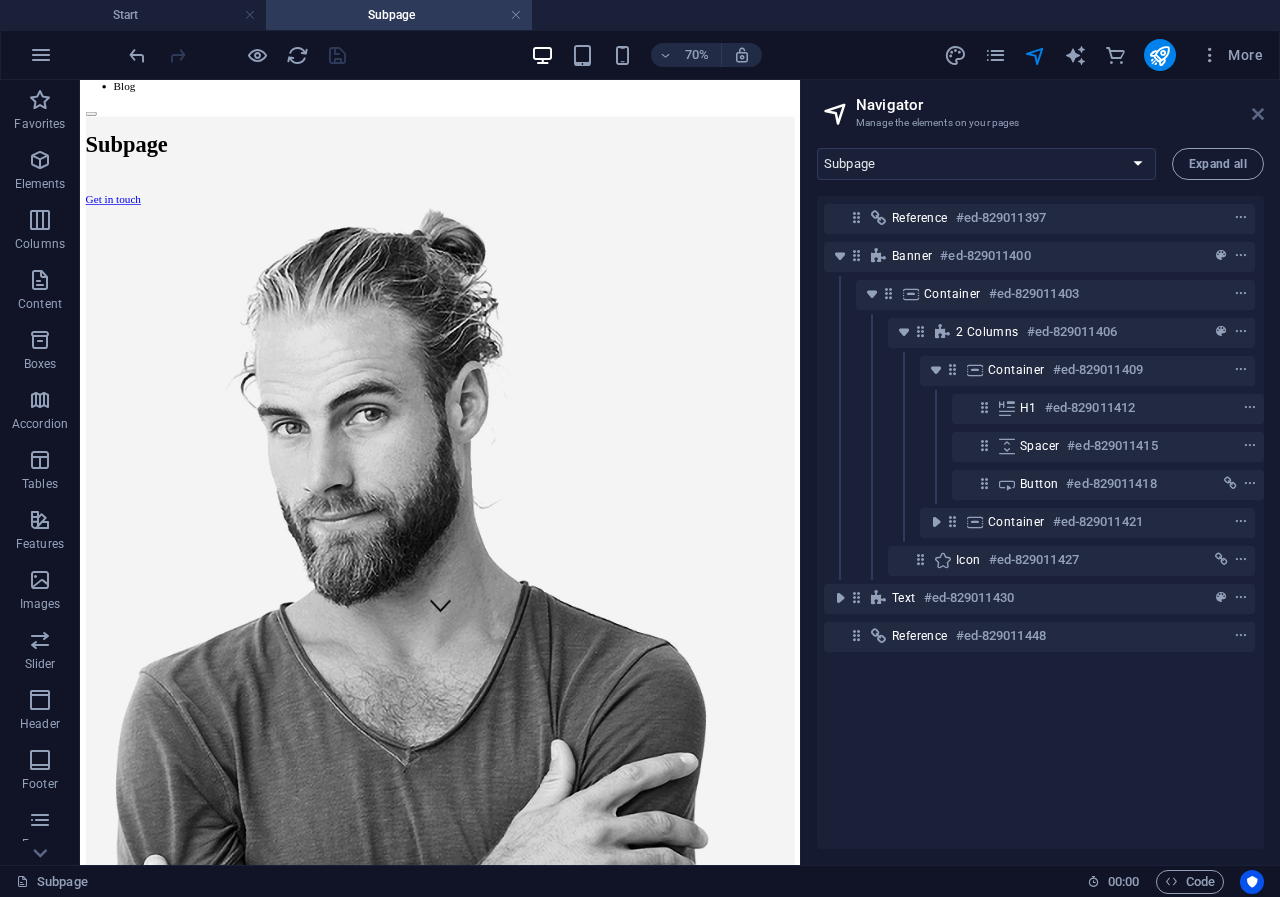 click at bounding box center (1258, 114) 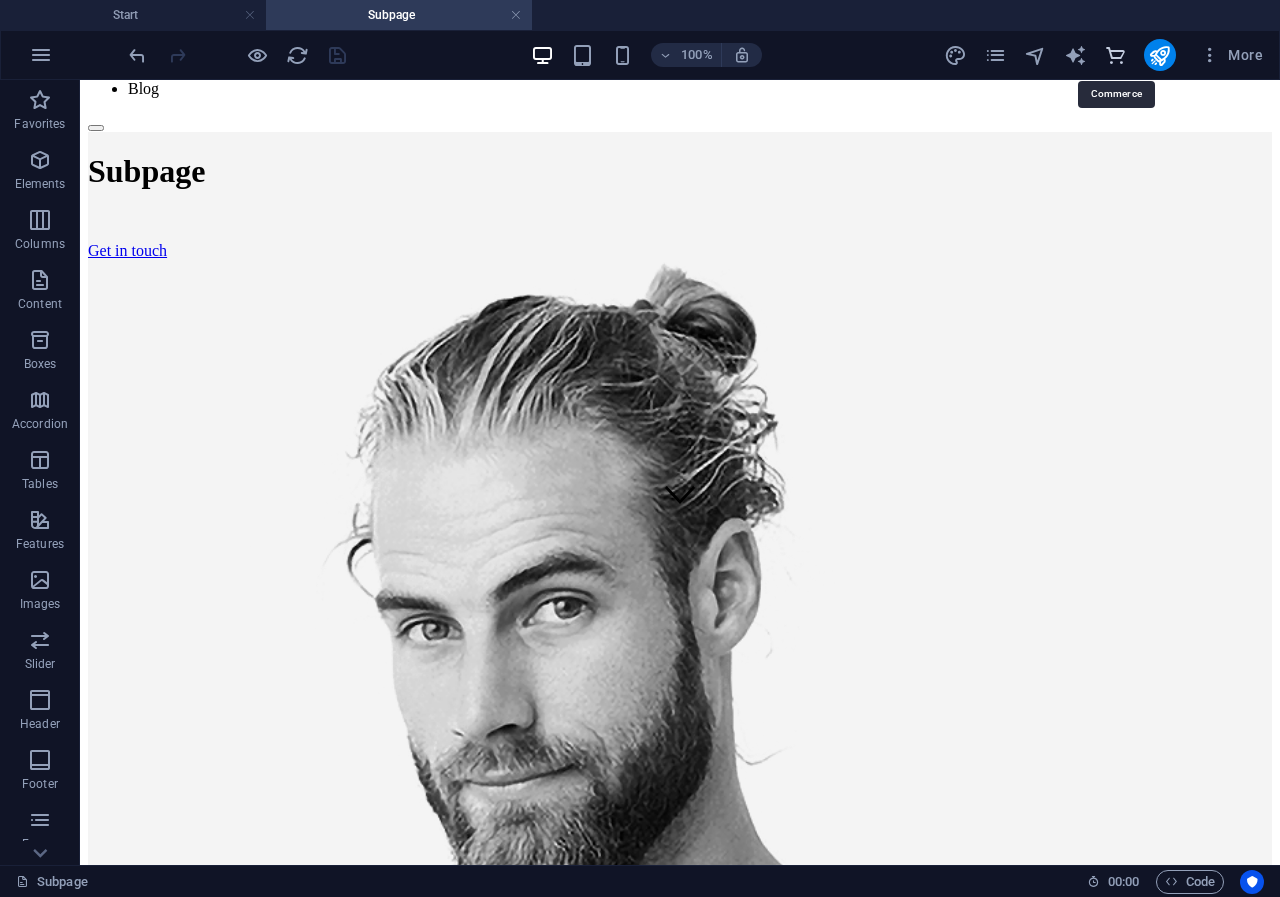 click at bounding box center (1115, 55) 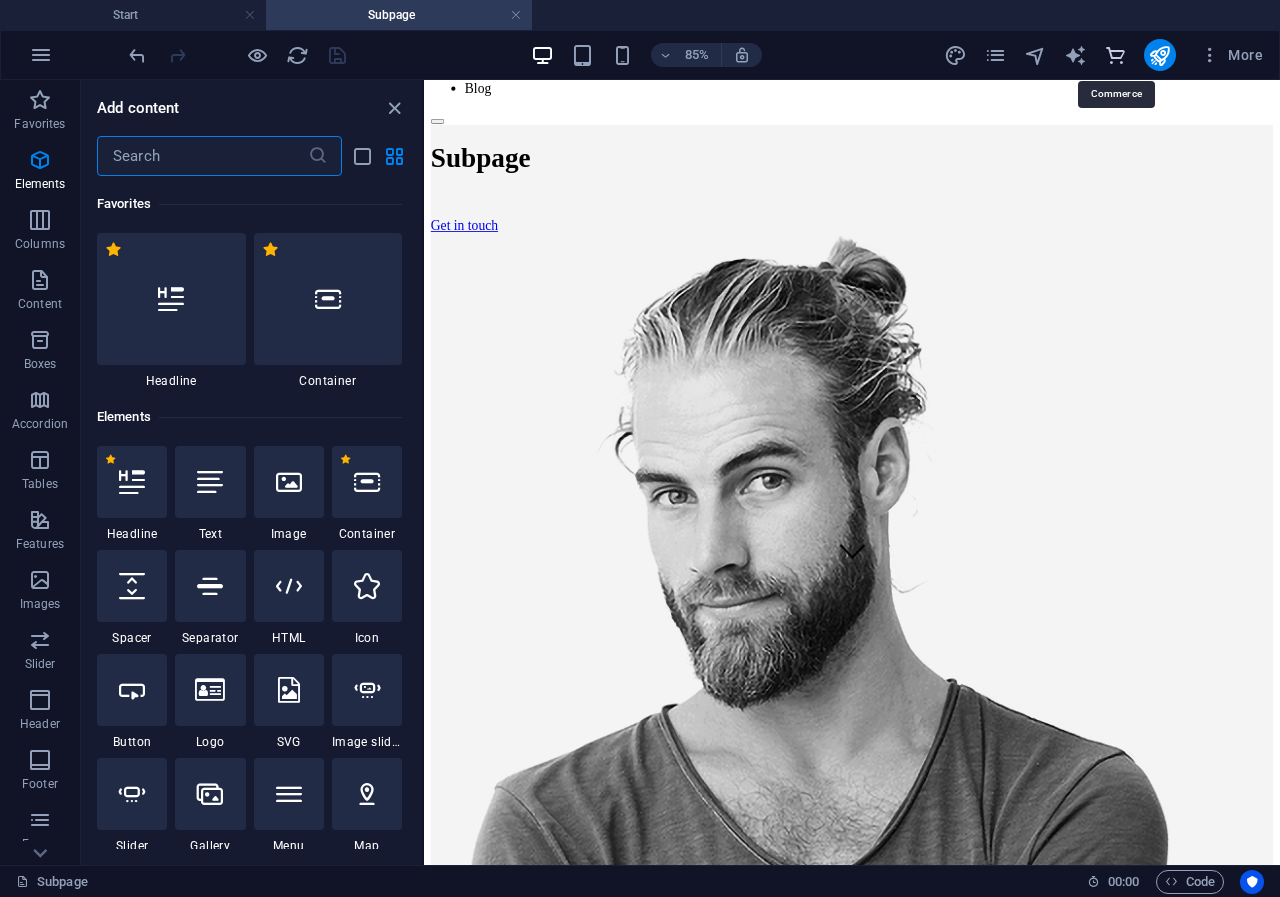 scroll, scrollTop: 19271, scrollLeft: 0, axis: vertical 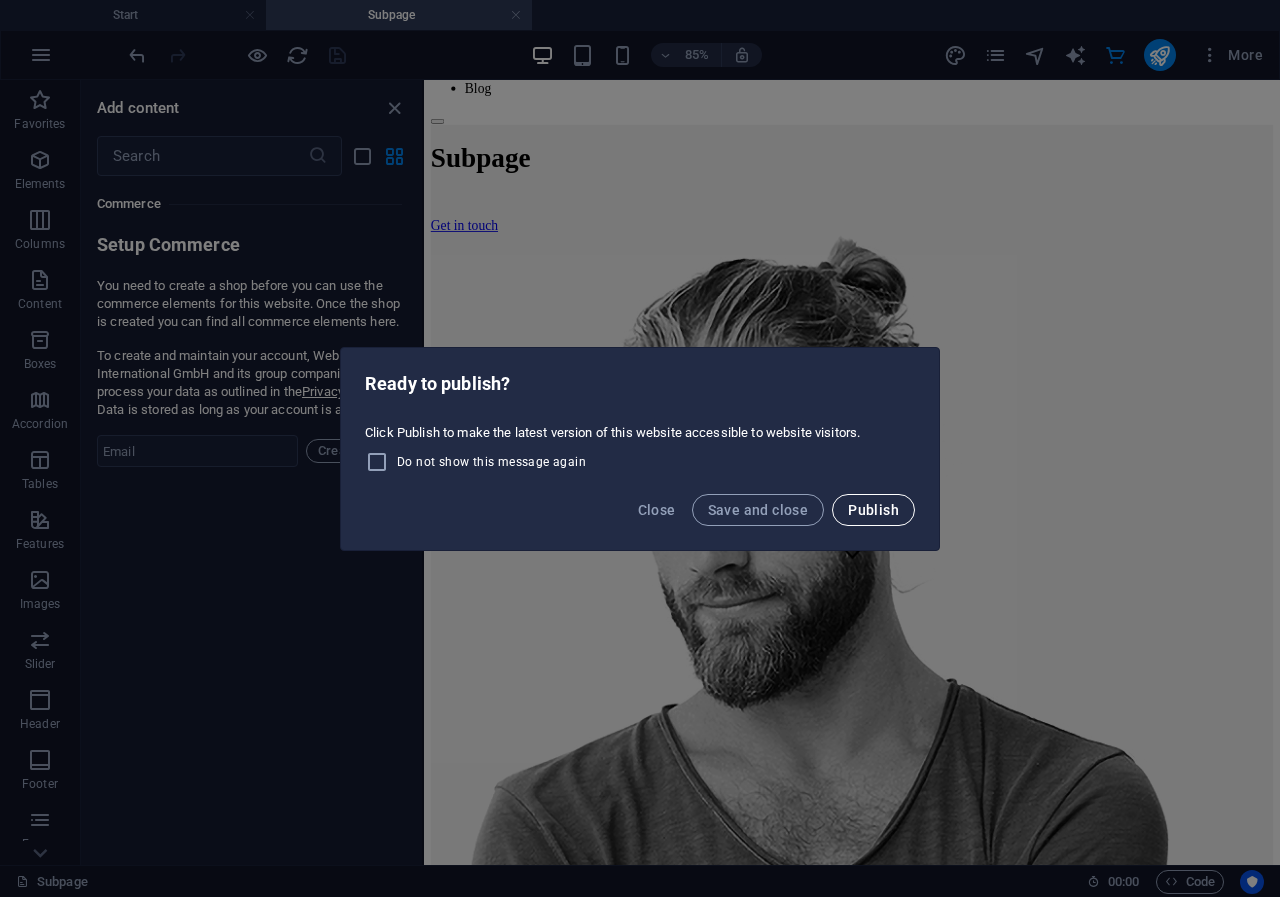 click on "Publish" at bounding box center (873, 510) 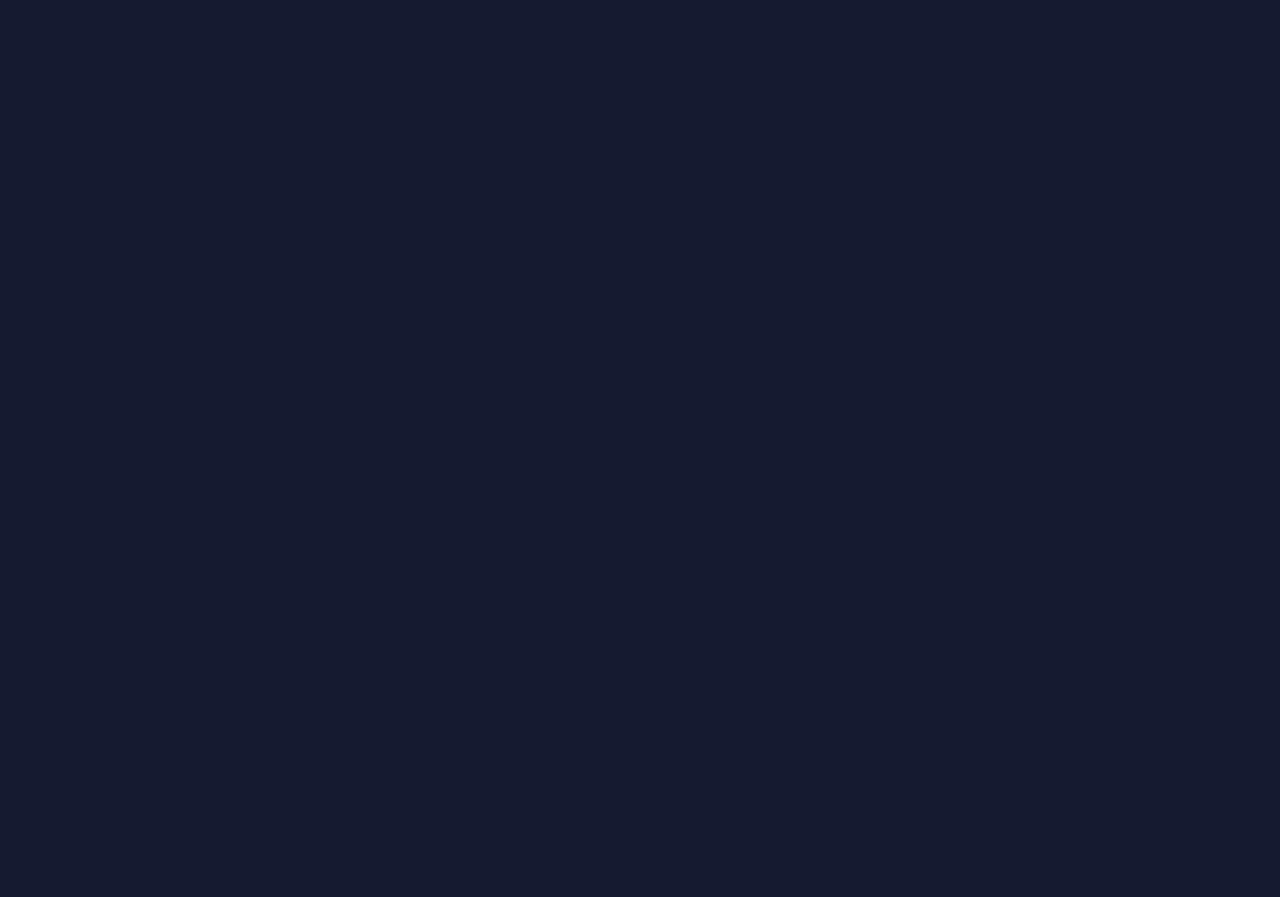 scroll, scrollTop: 0, scrollLeft: 0, axis: both 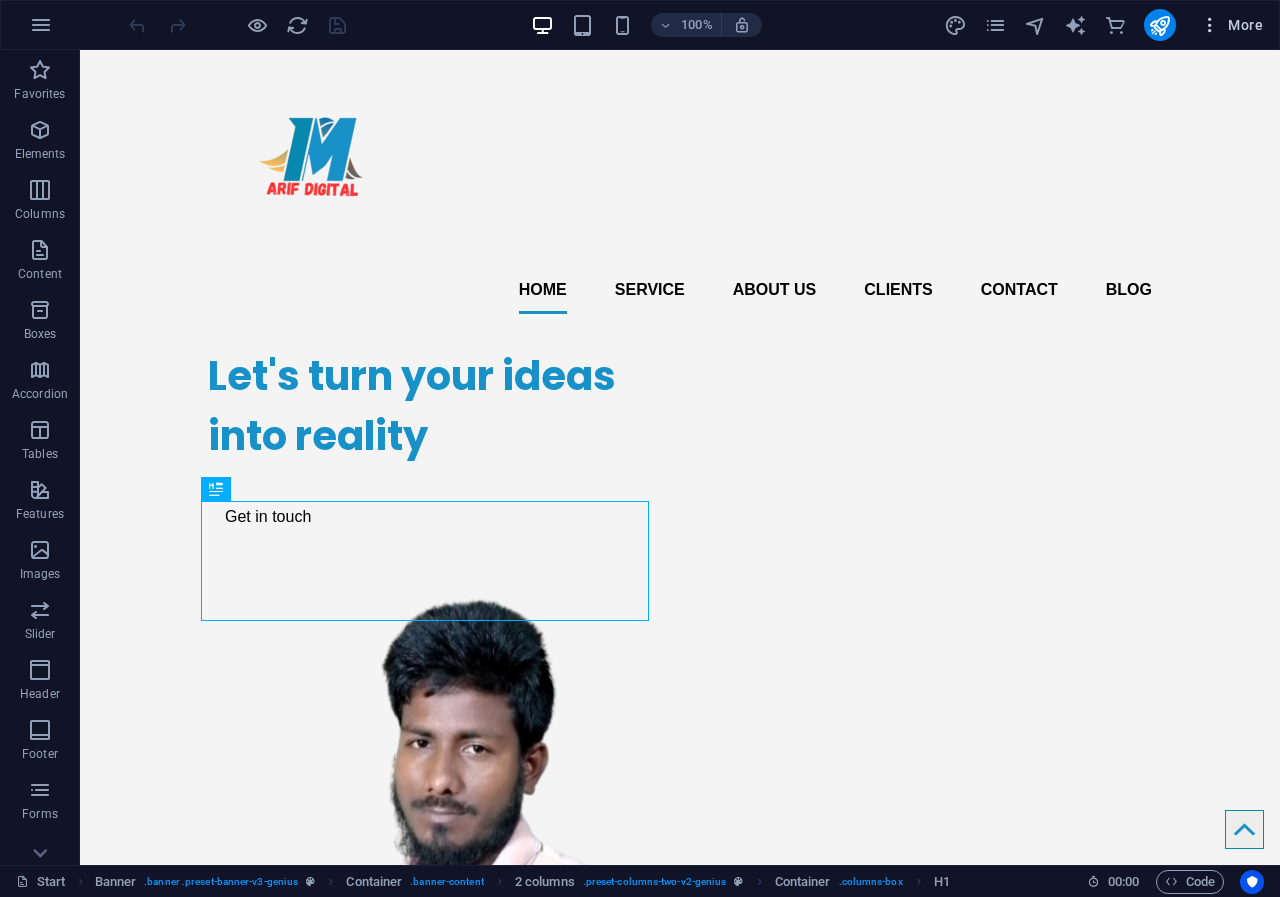 click at bounding box center [1210, 25] 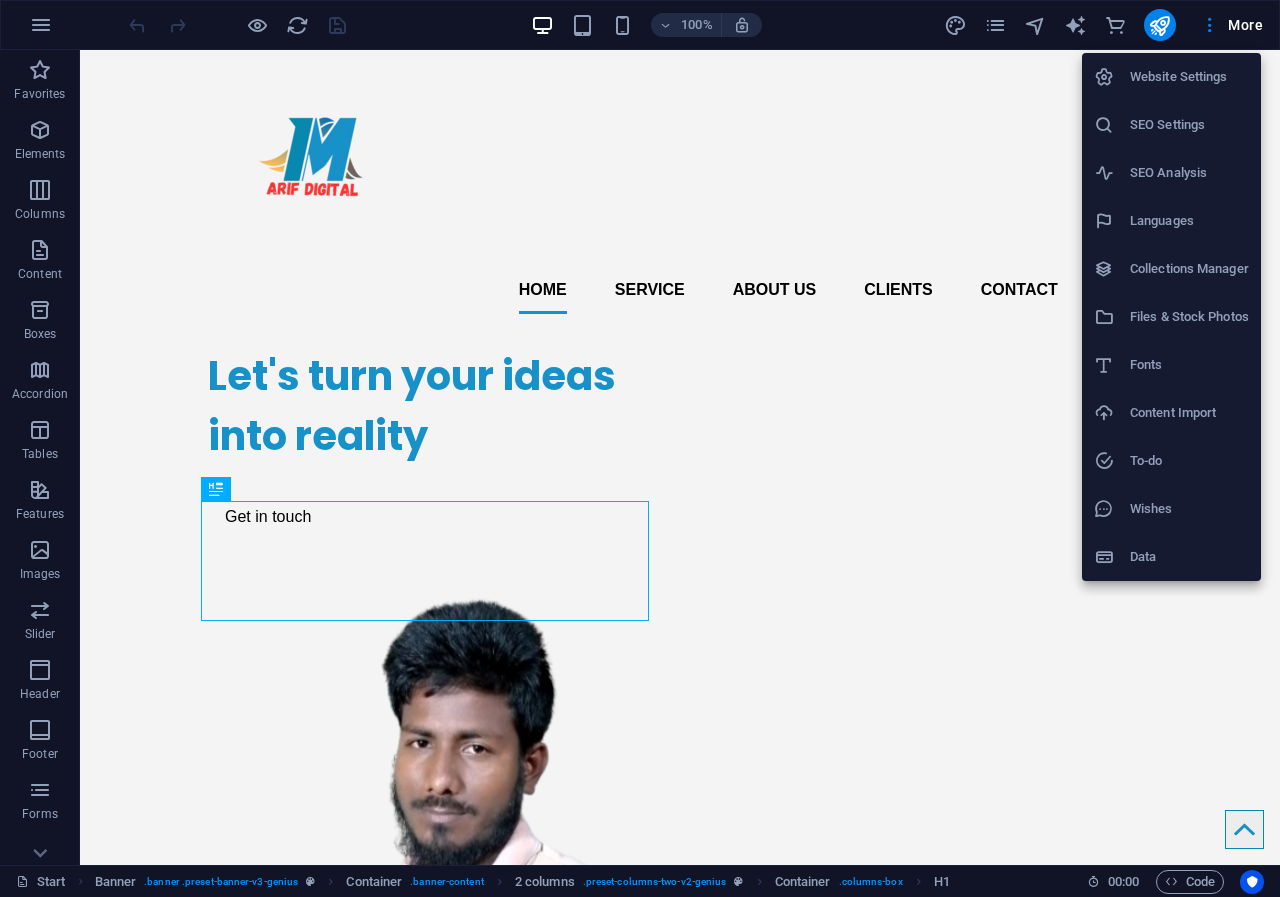 drag, startPoint x: 1269, startPoint y: 188, endPoint x: 1279, endPoint y: 346, distance: 158.31615 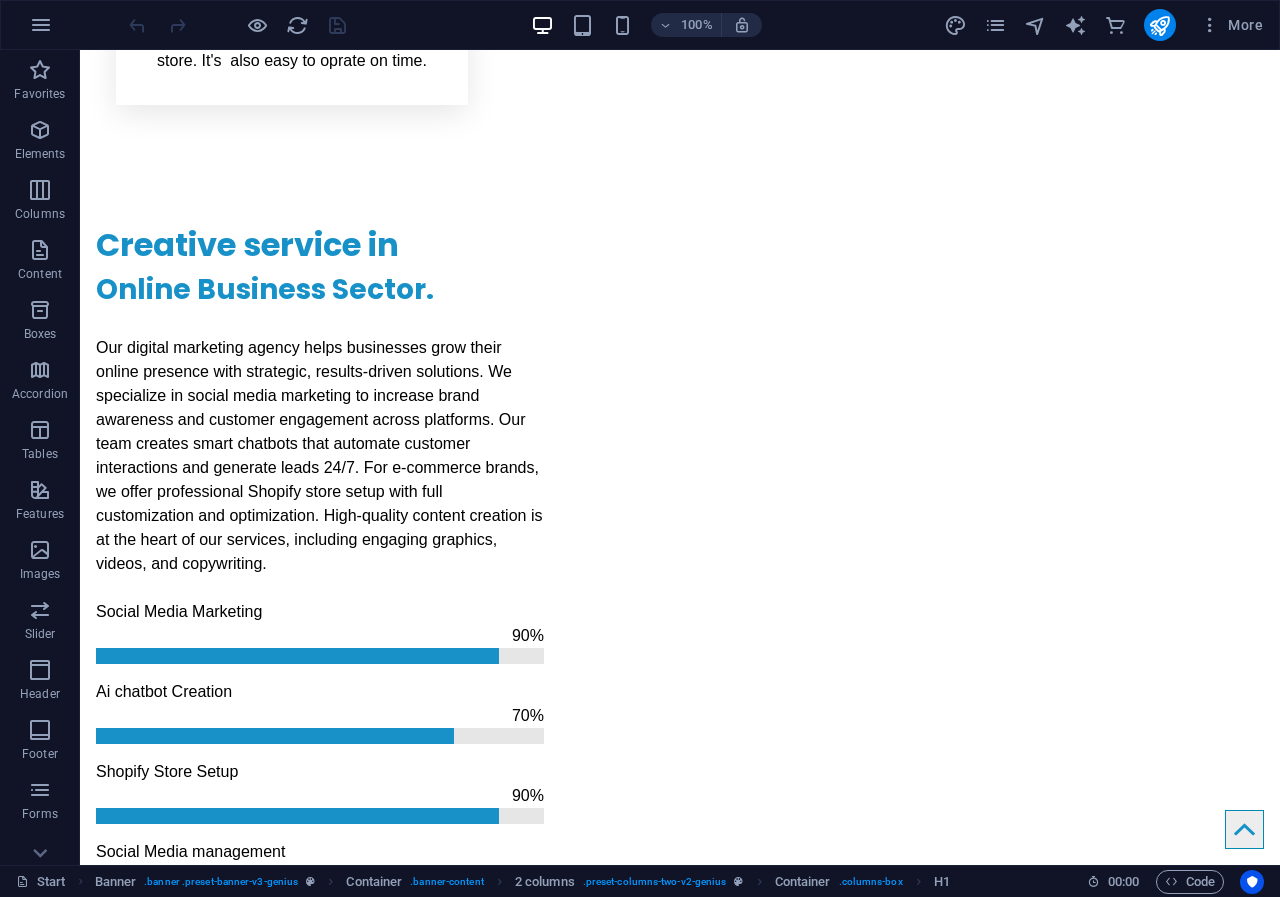 scroll, scrollTop: 1999, scrollLeft: 0, axis: vertical 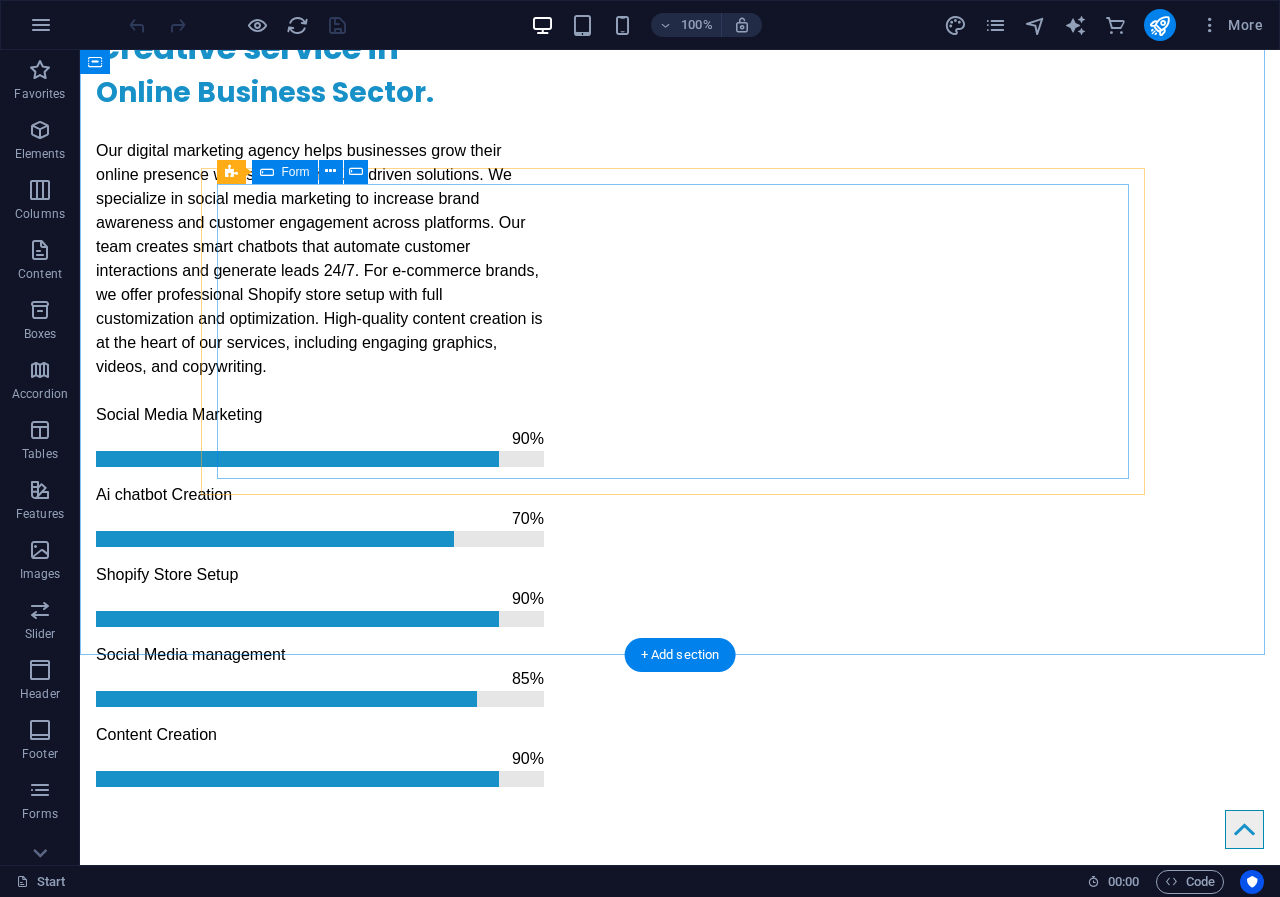 click on "Submit   I have read and understand the privacy policy. Unreadable? Load new" at bounding box center [680, 2037] 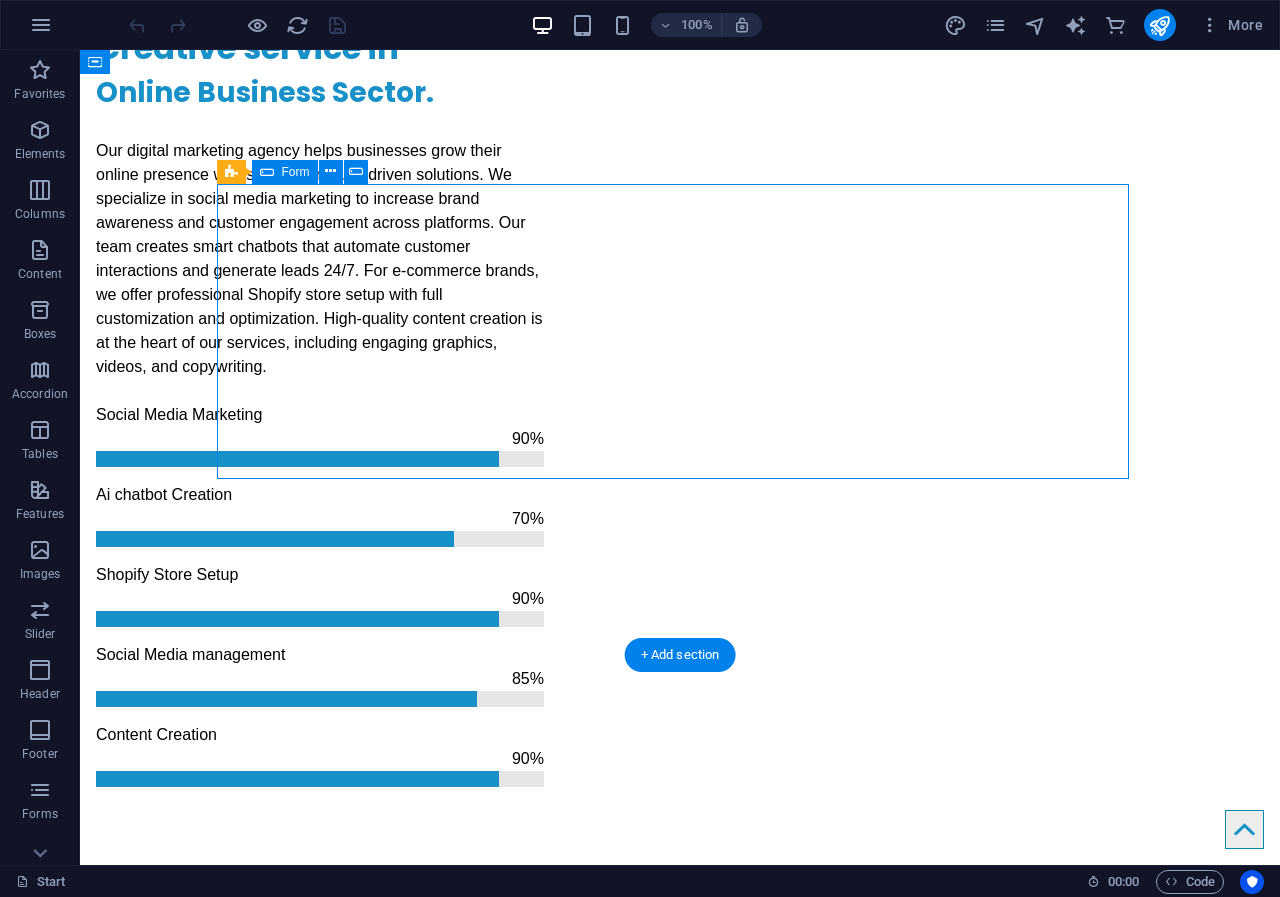 click on "Submit   I have read and understand the privacy policy. Unreadable? Load new" at bounding box center (680, 2037) 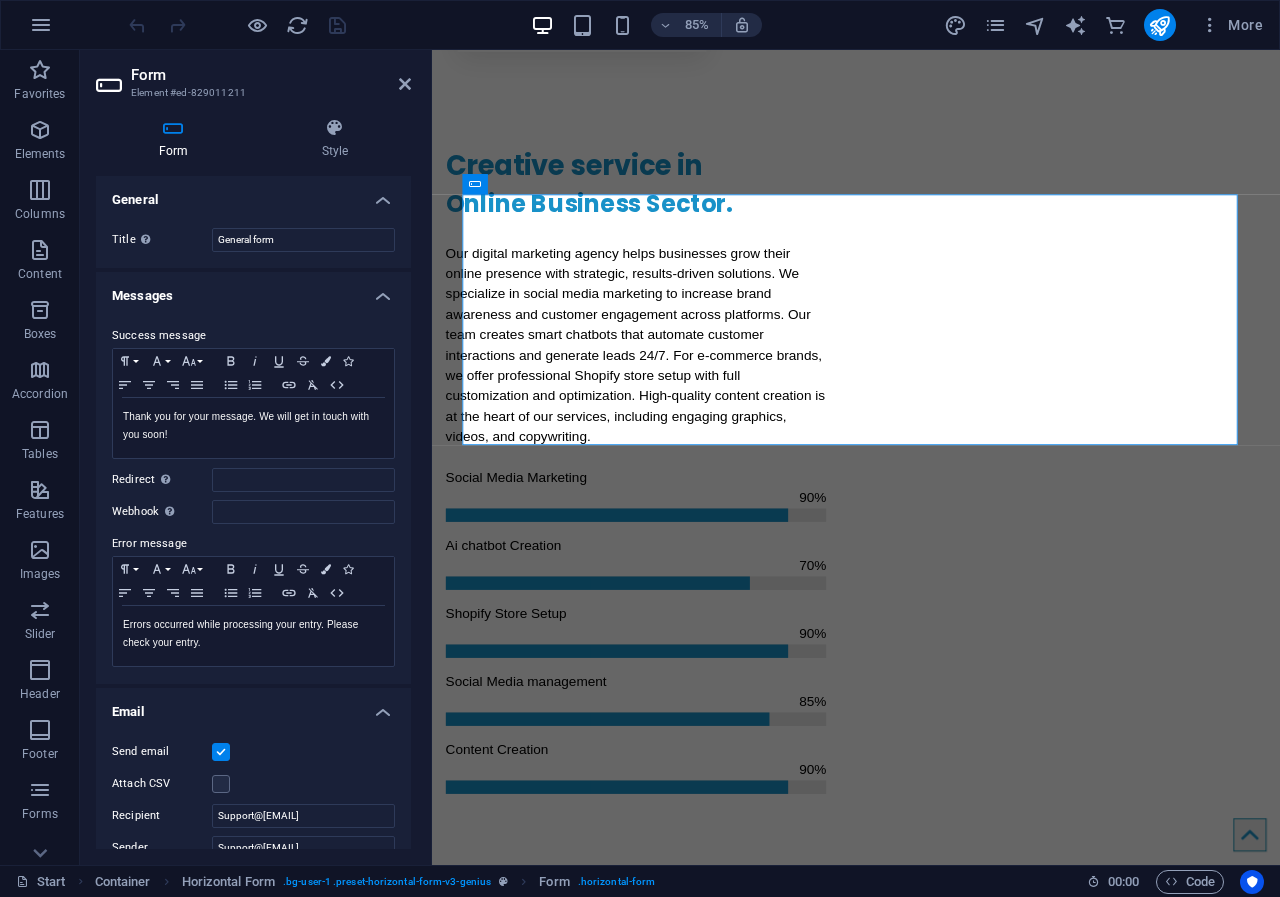 drag, startPoint x: 411, startPoint y: 267, endPoint x: 416, endPoint y: 214, distance: 53.235325 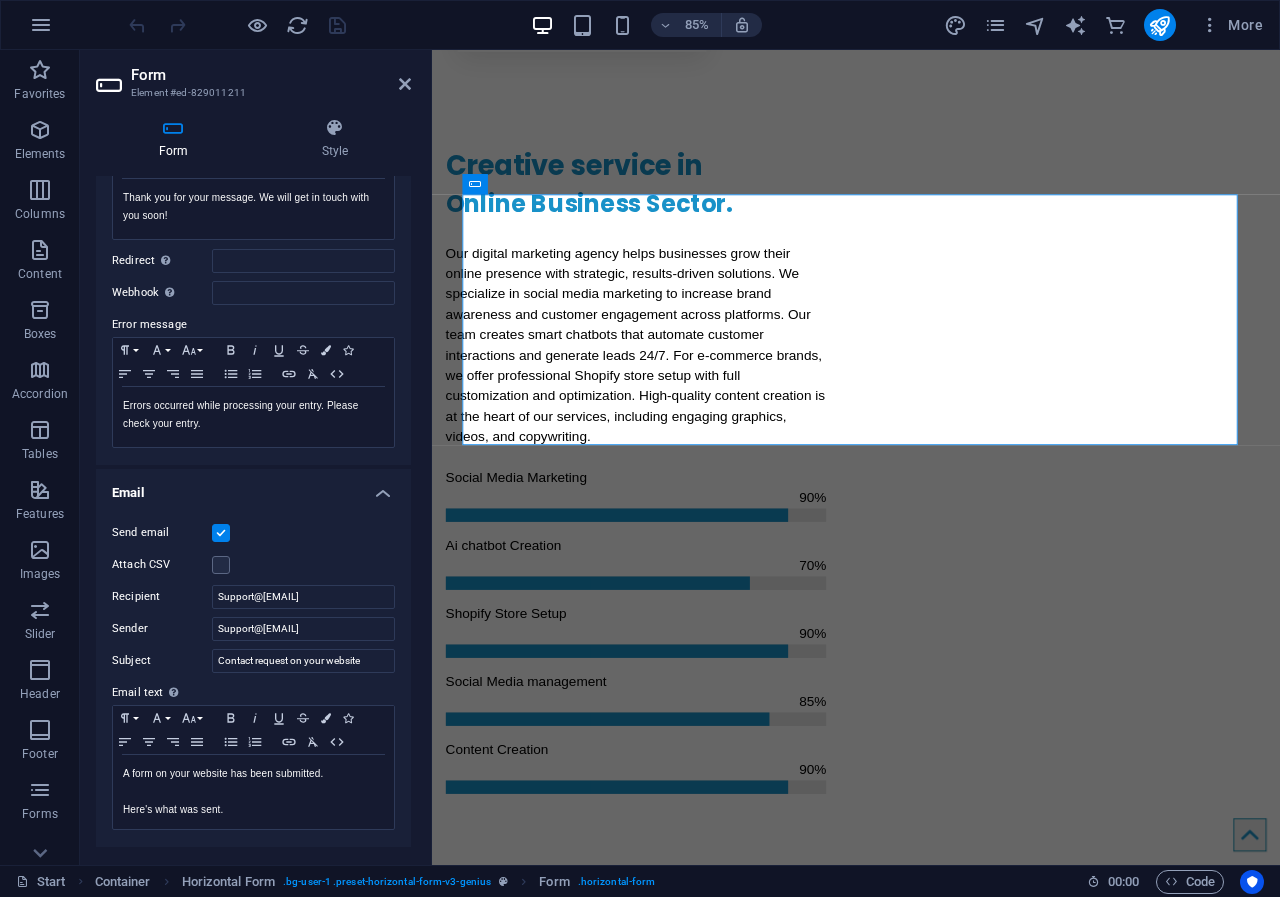 scroll, scrollTop: 235, scrollLeft: 0, axis: vertical 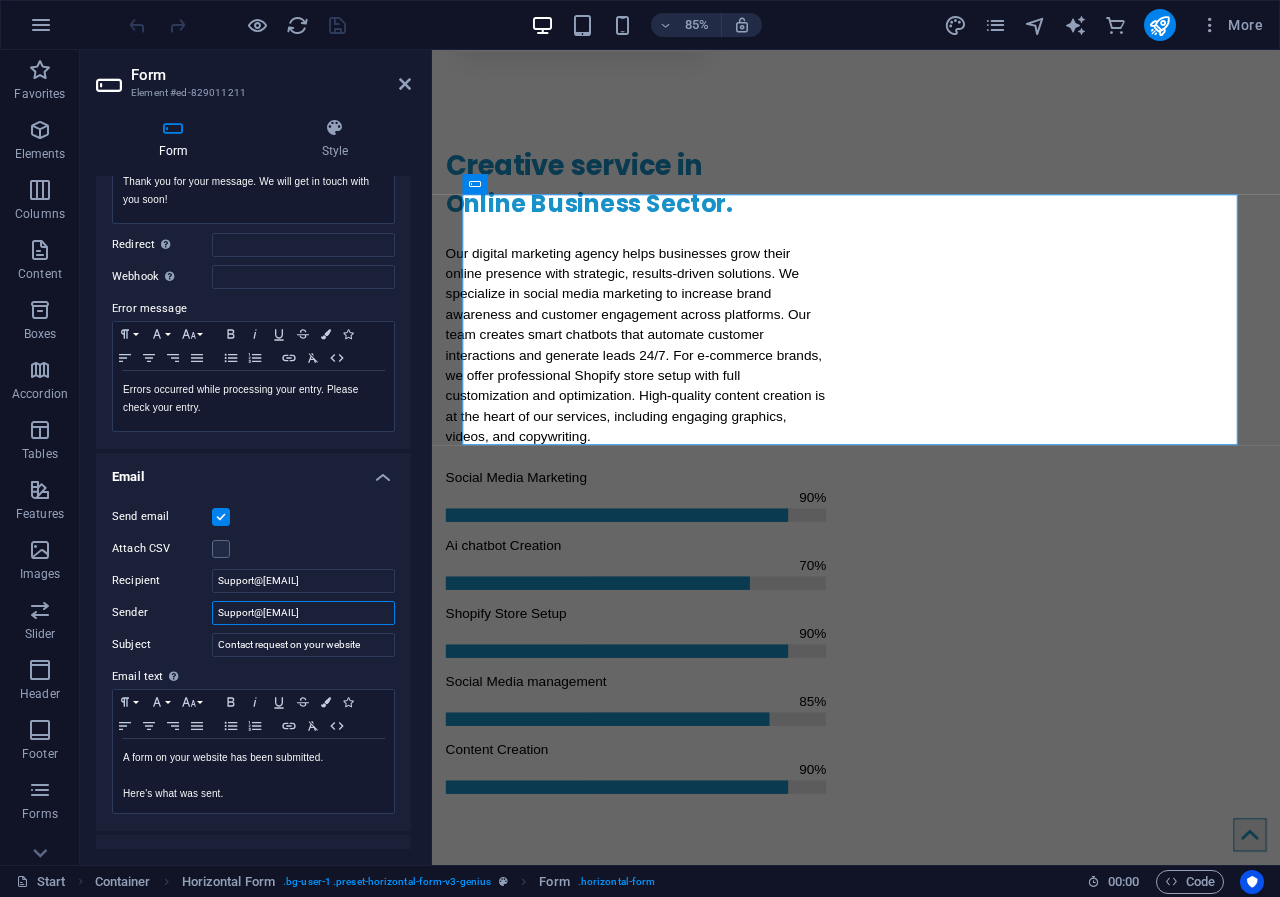 drag, startPoint x: 358, startPoint y: 614, endPoint x: 206, endPoint y: 607, distance: 152.1611 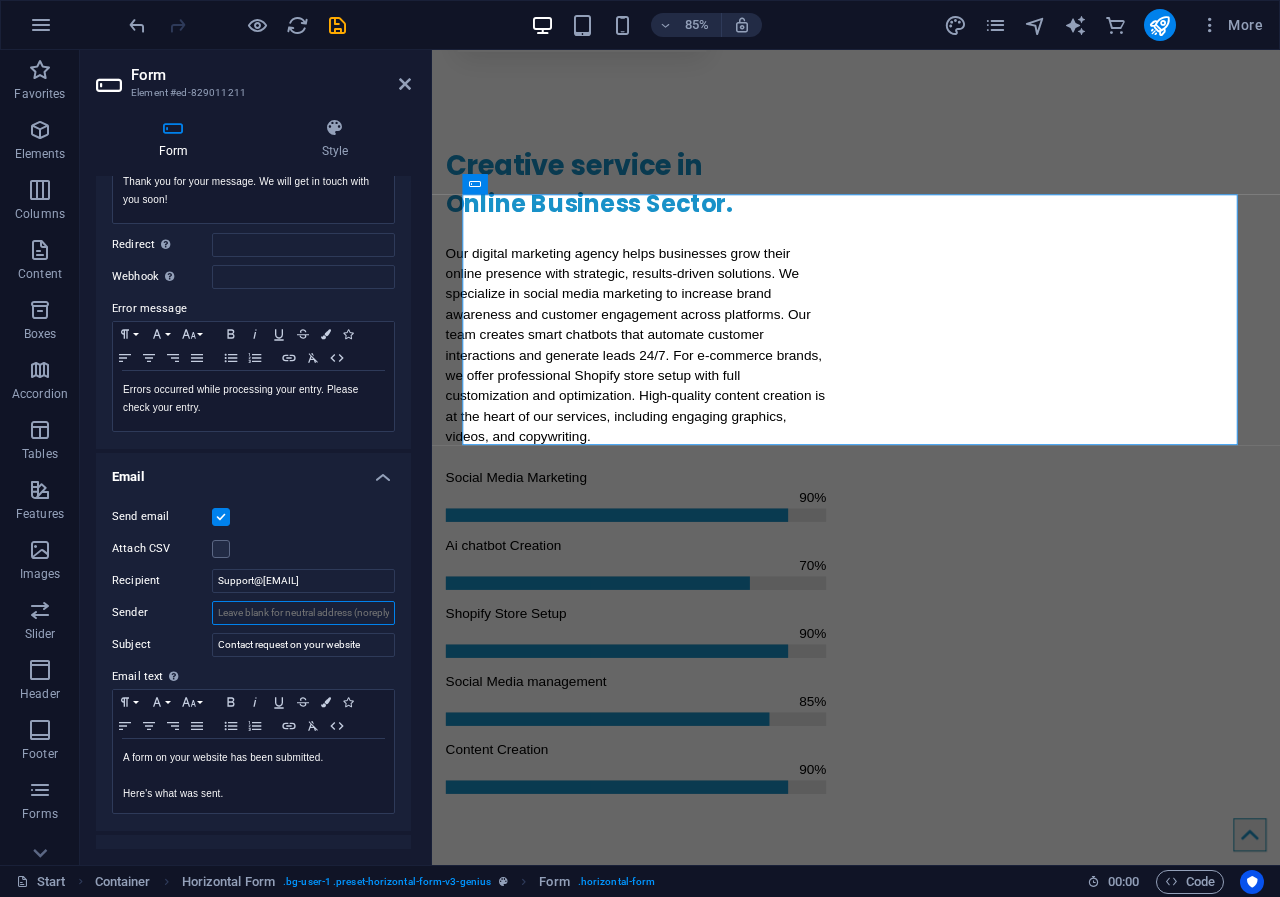 type 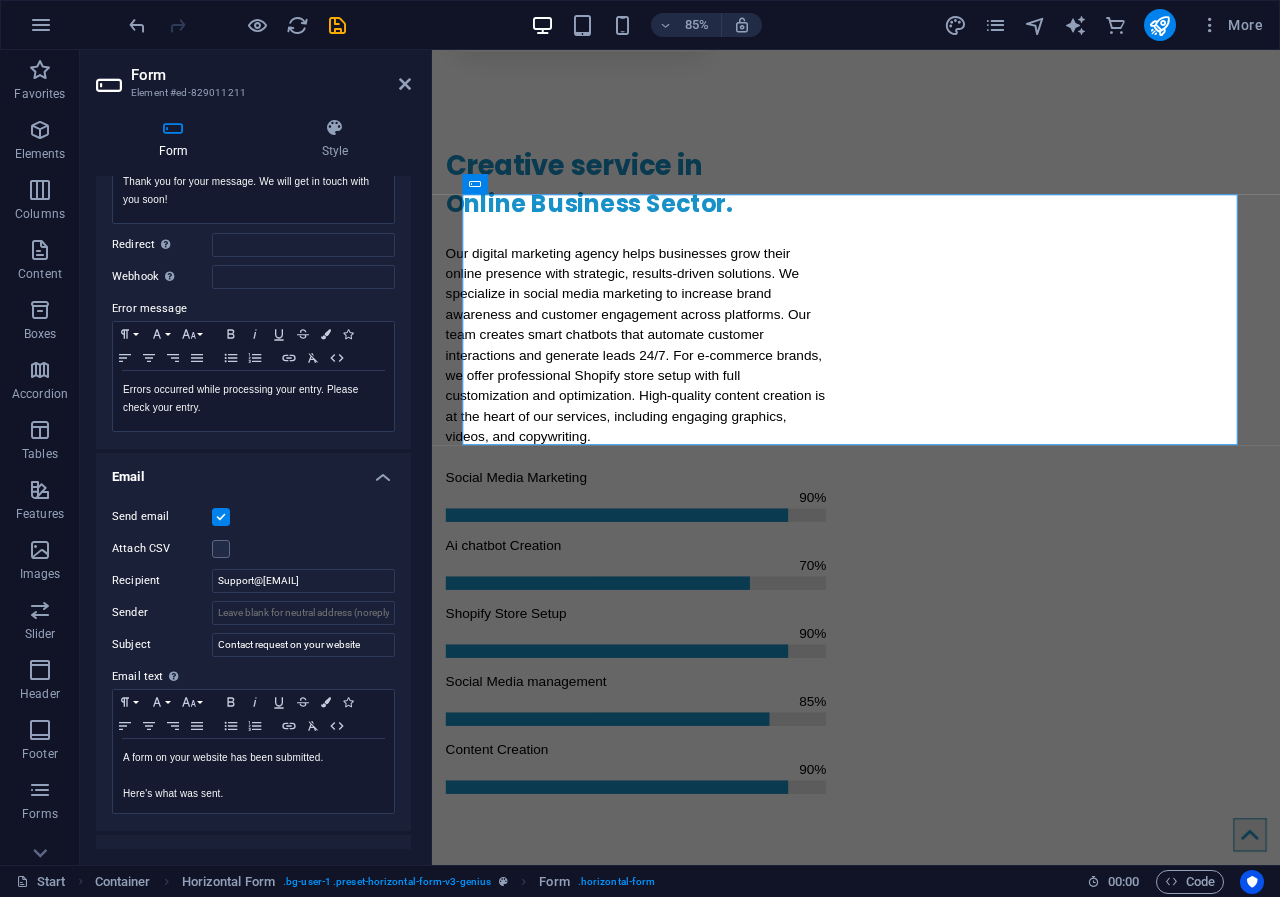 drag, startPoint x: 406, startPoint y: 413, endPoint x: 415, endPoint y: 580, distance: 167.24234 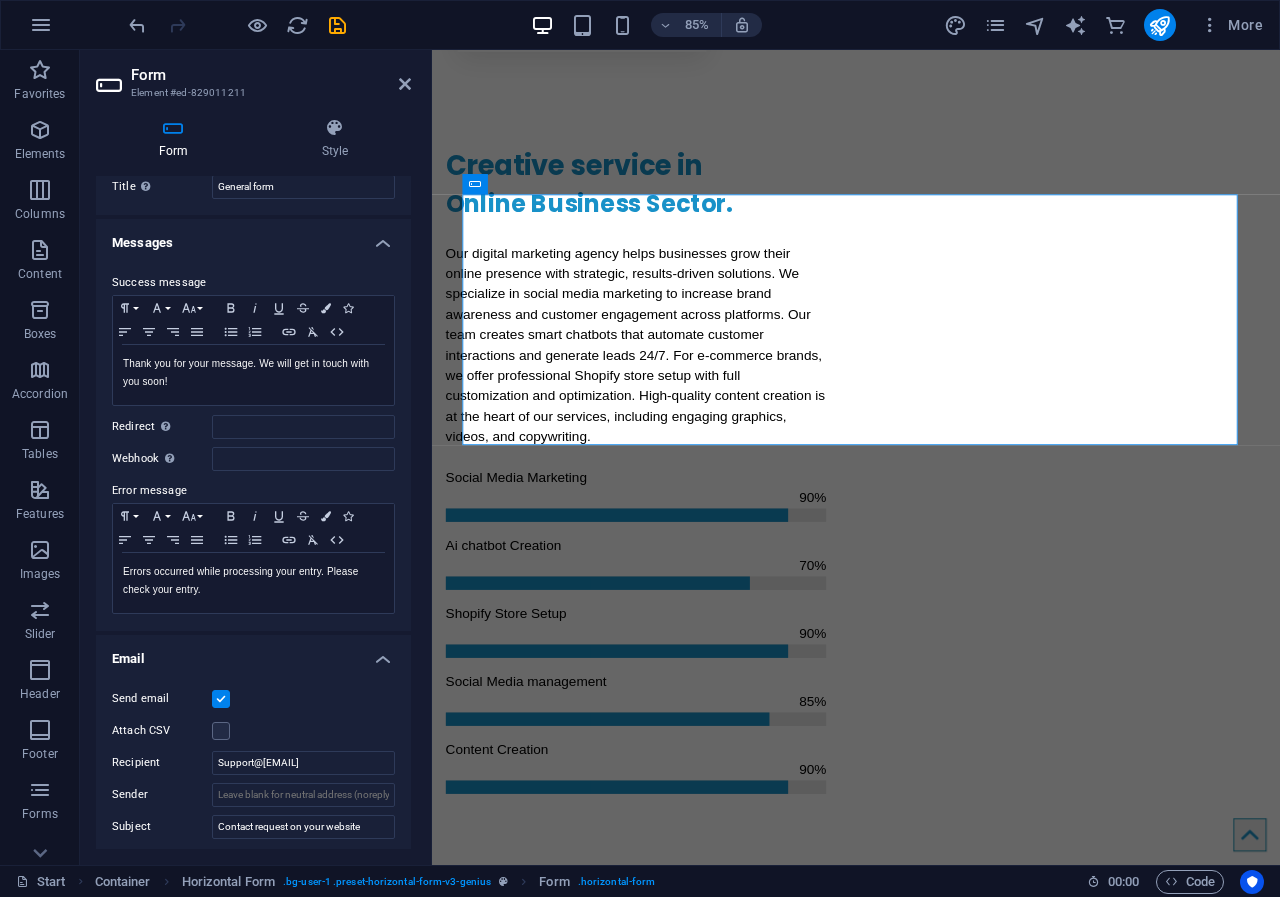 scroll, scrollTop: 44, scrollLeft: 0, axis: vertical 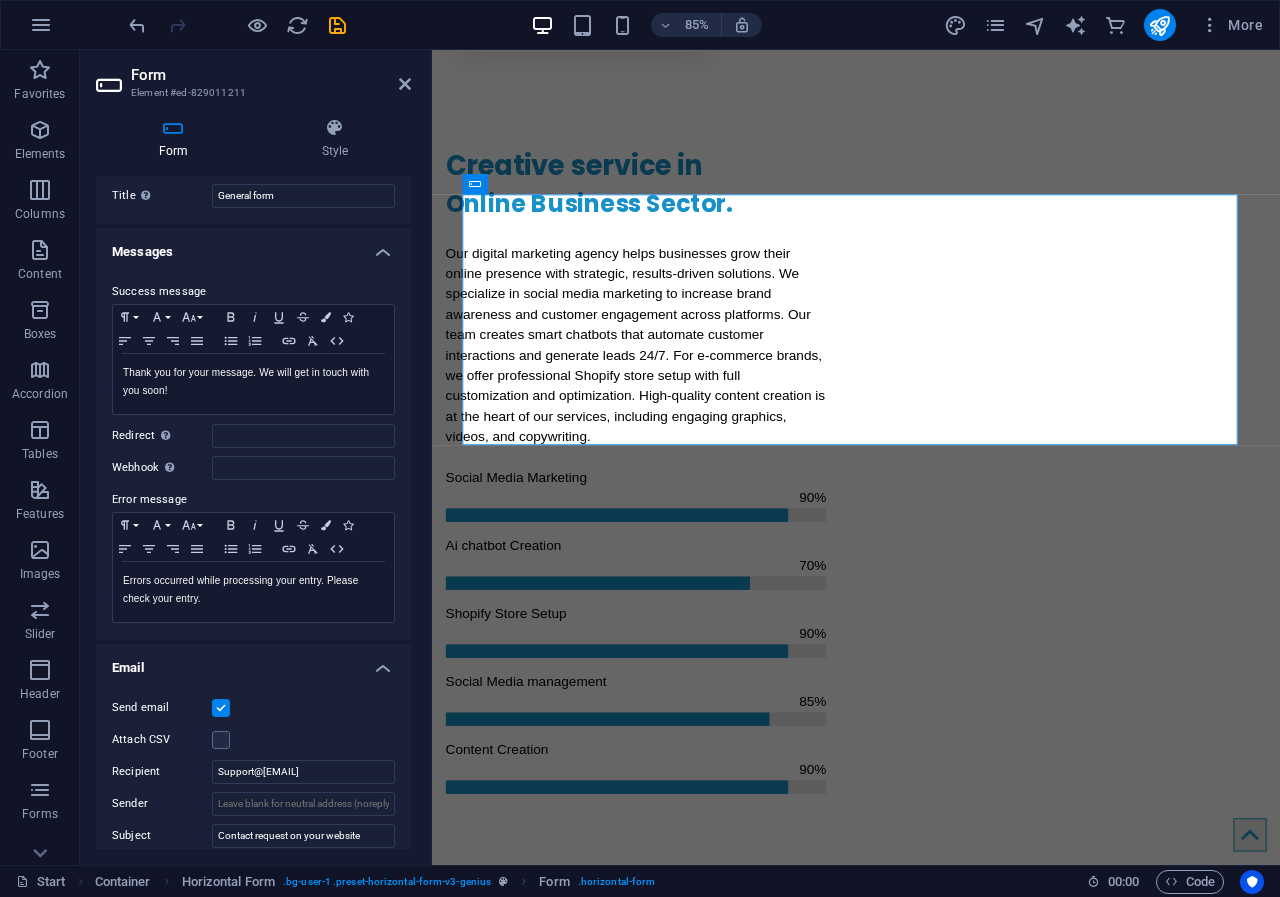 drag, startPoint x: 403, startPoint y: 381, endPoint x: 405, endPoint y: 310, distance: 71.02816 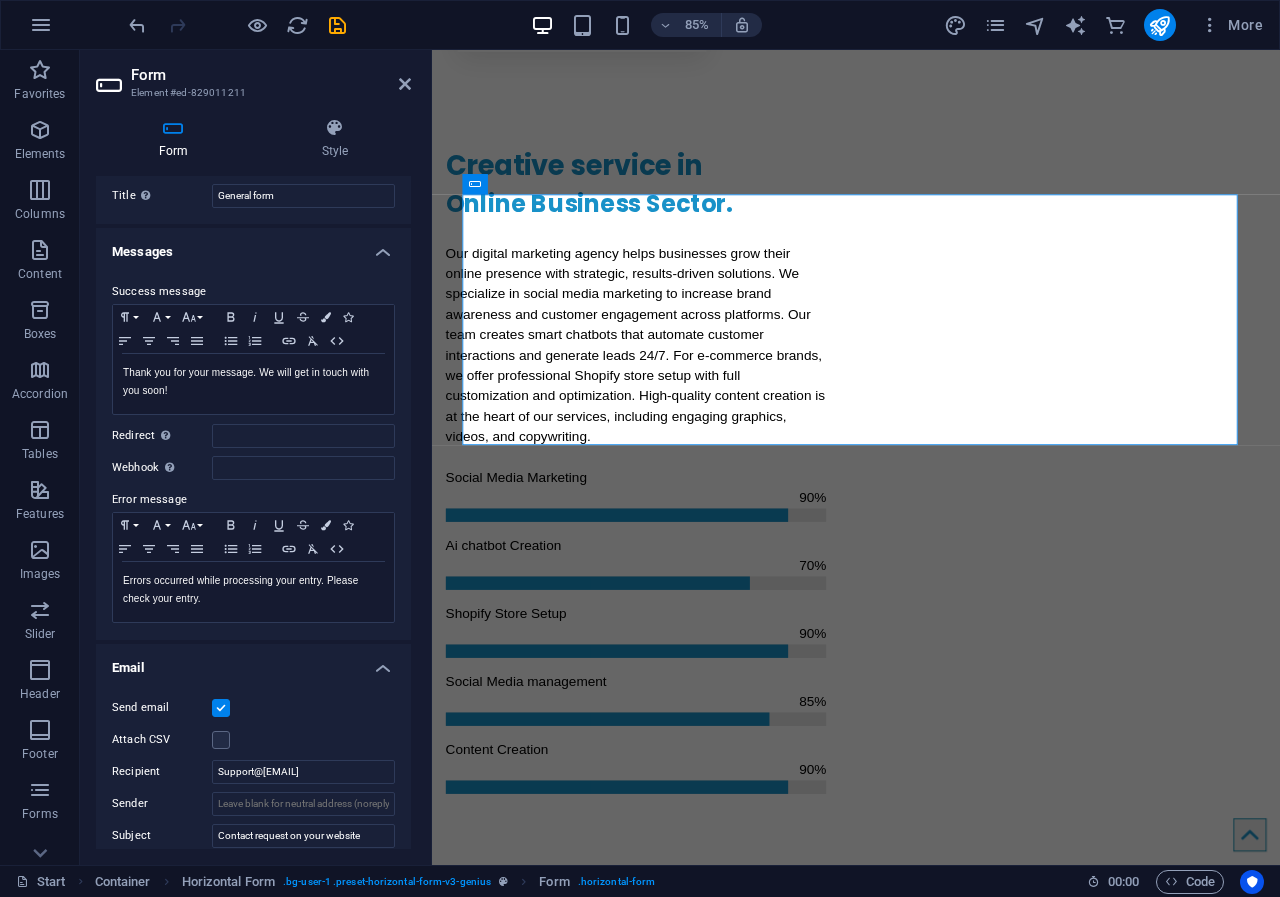 drag, startPoint x: 414, startPoint y: 342, endPoint x: 414, endPoint y: 308, distance: 34 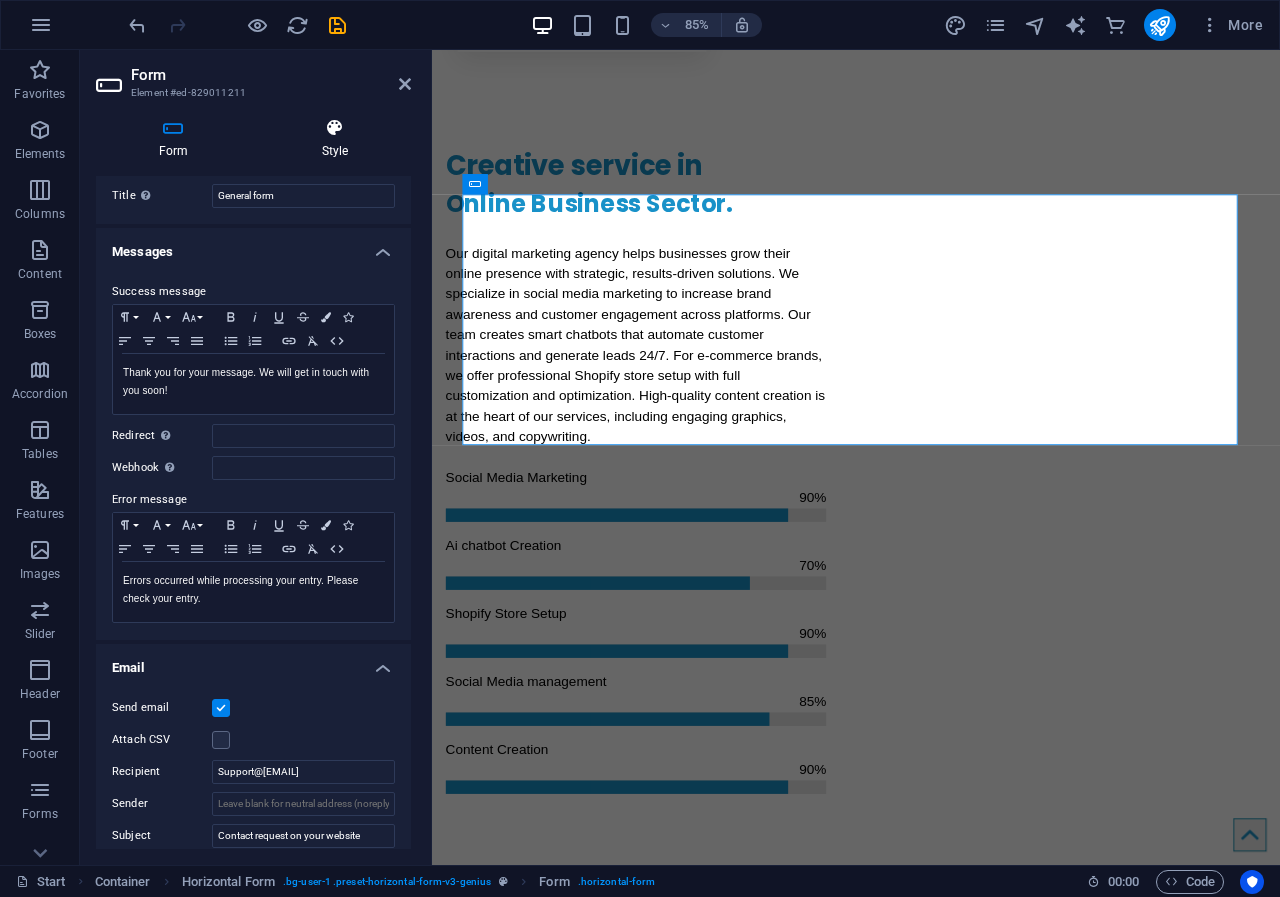 click on "Style" at bounding box center [335, 139] 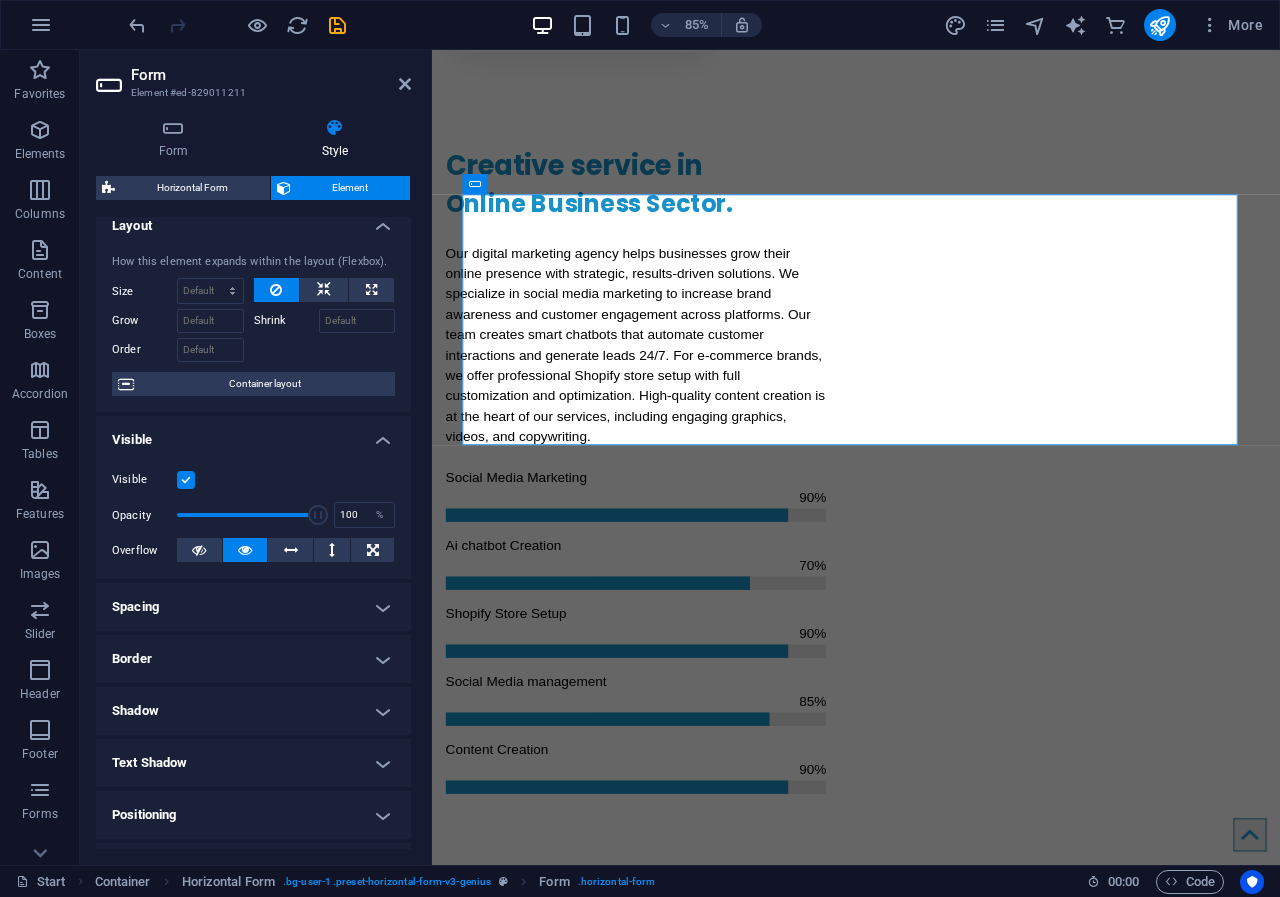 scroll, scrollTop: 0, scrollLeft: 0, axis: both 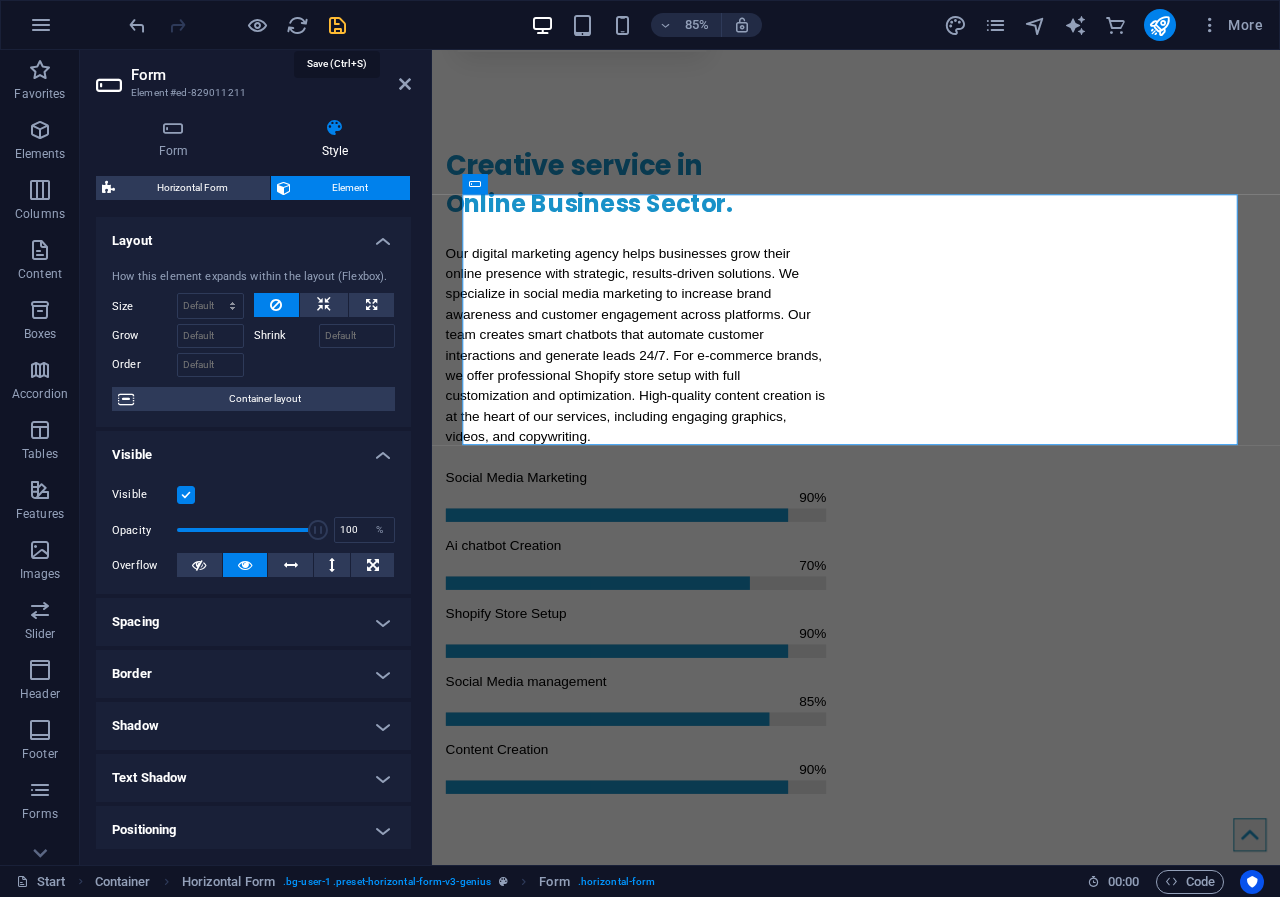 click at bounding box center [337, 25] 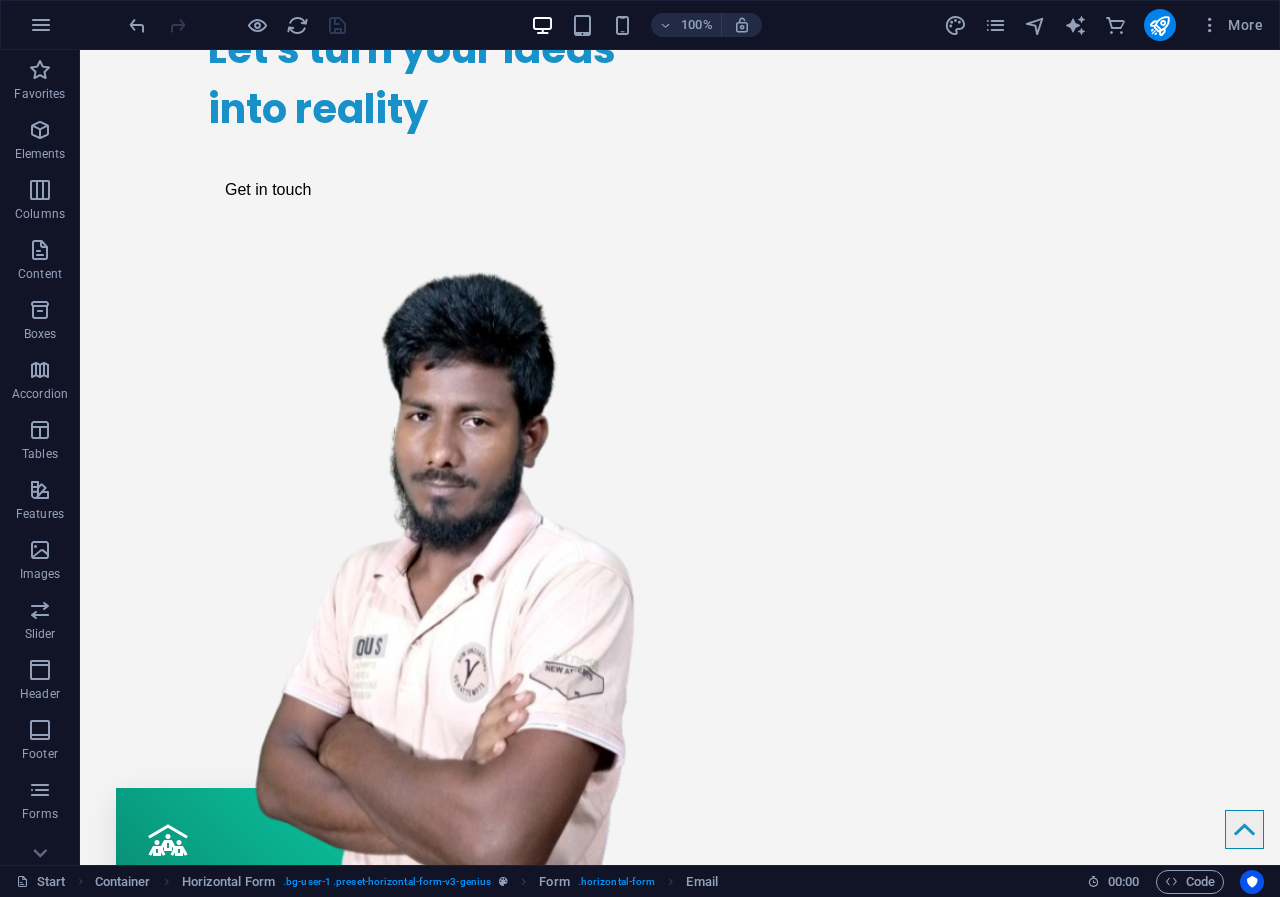 scroll, scrollTop: 0, scrollLeft: 0, axis: both 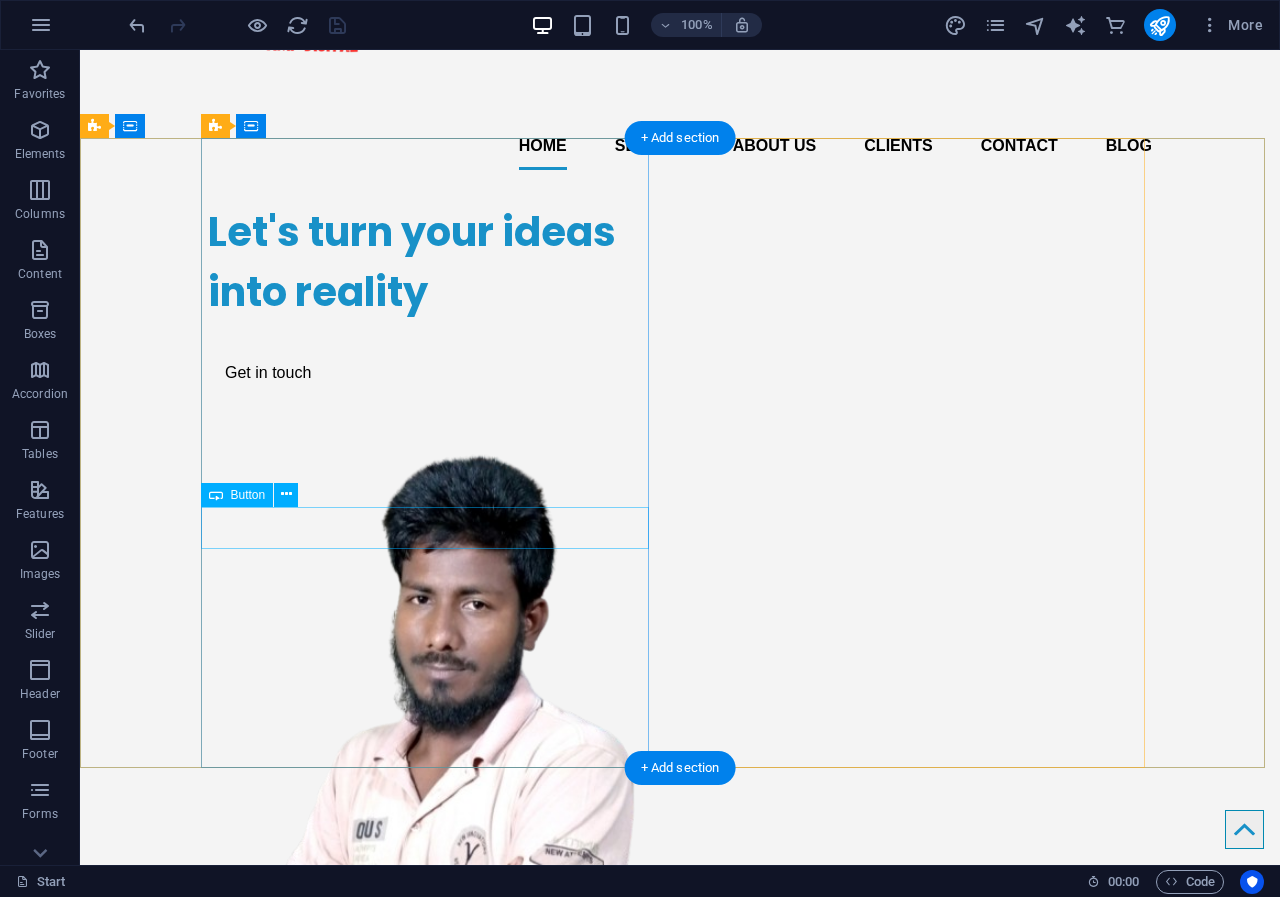 click on "Get in touch" at bounding box center (432, 373) 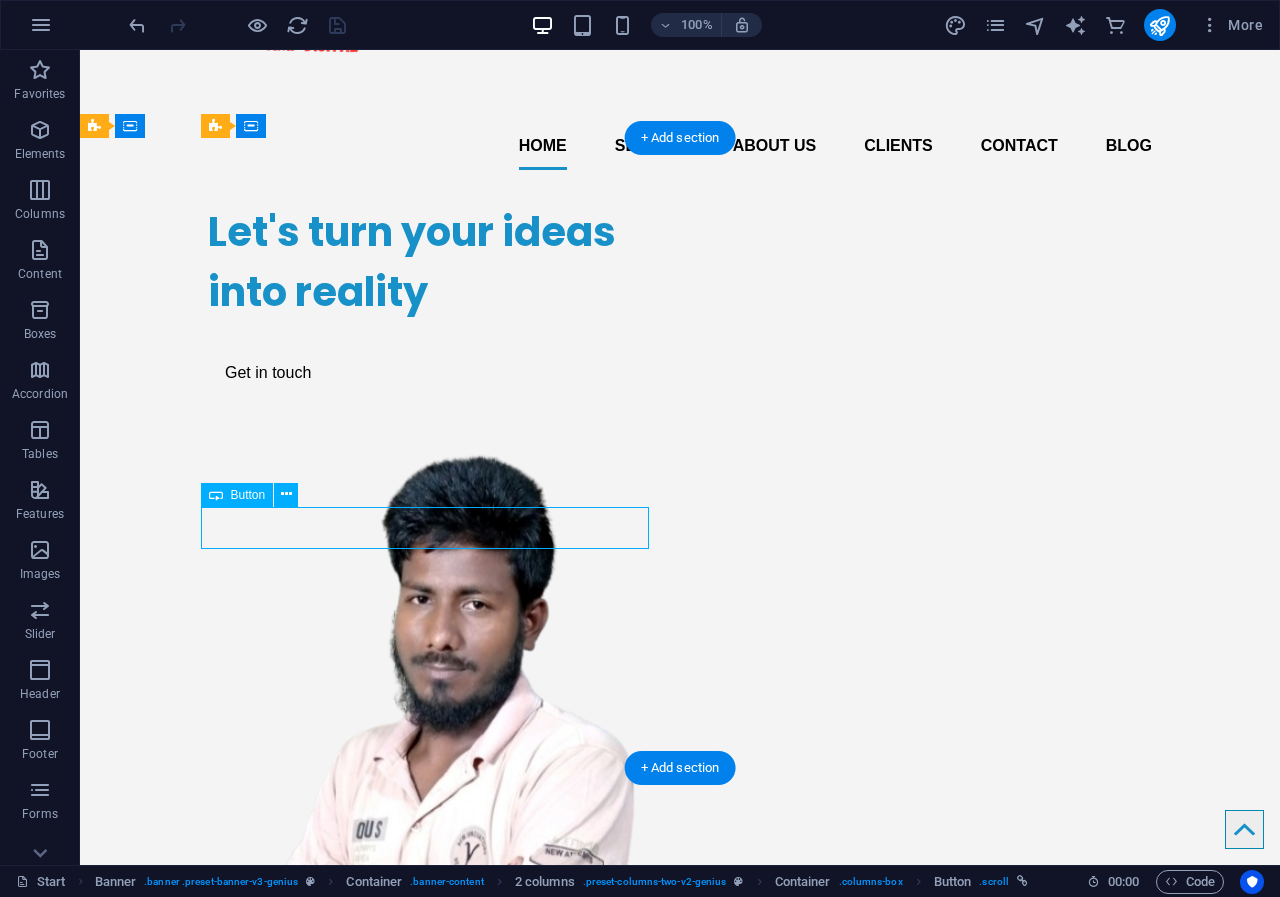 click on "Get in touch" at bounding box center [432, 373] 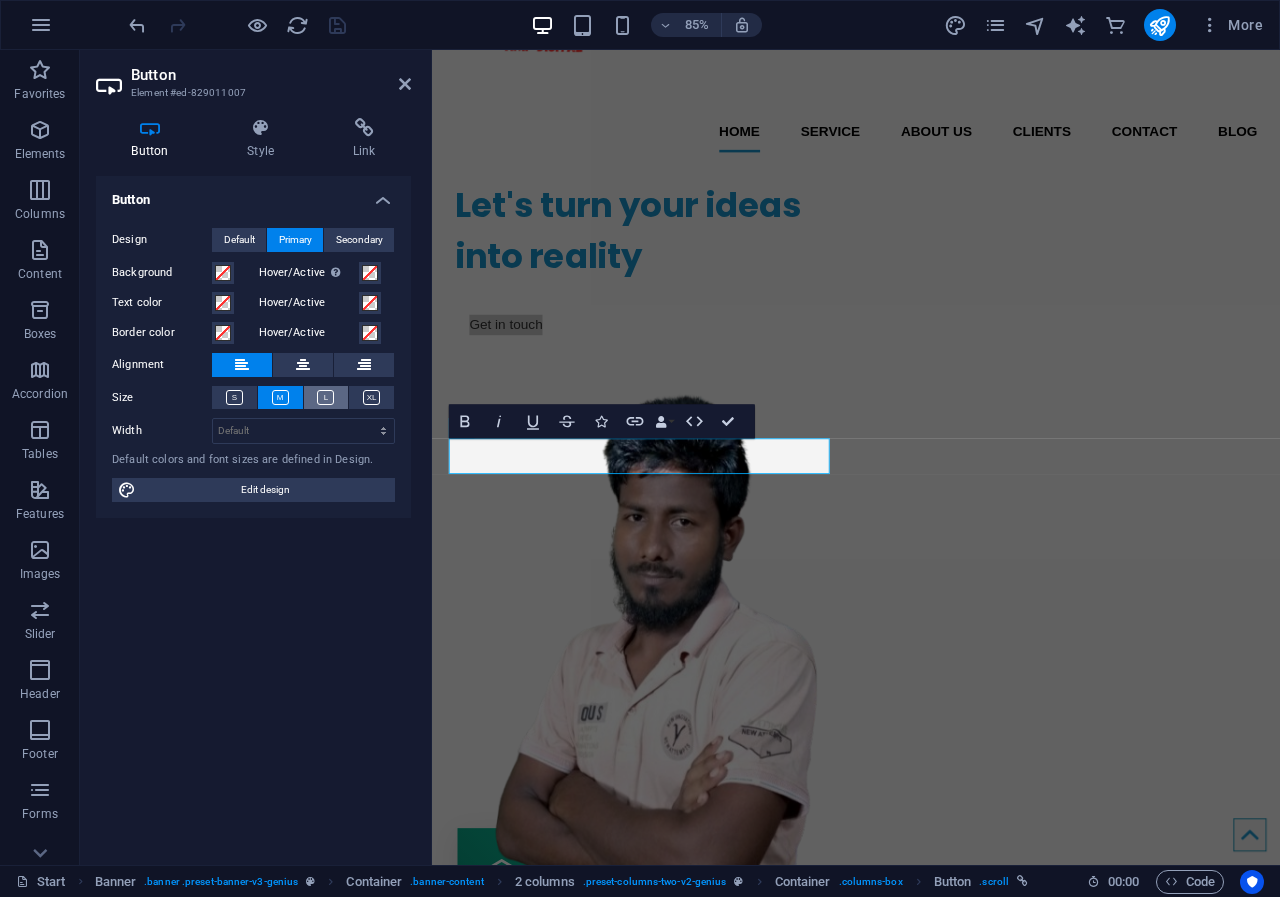 click at bounding box center (325, 397) 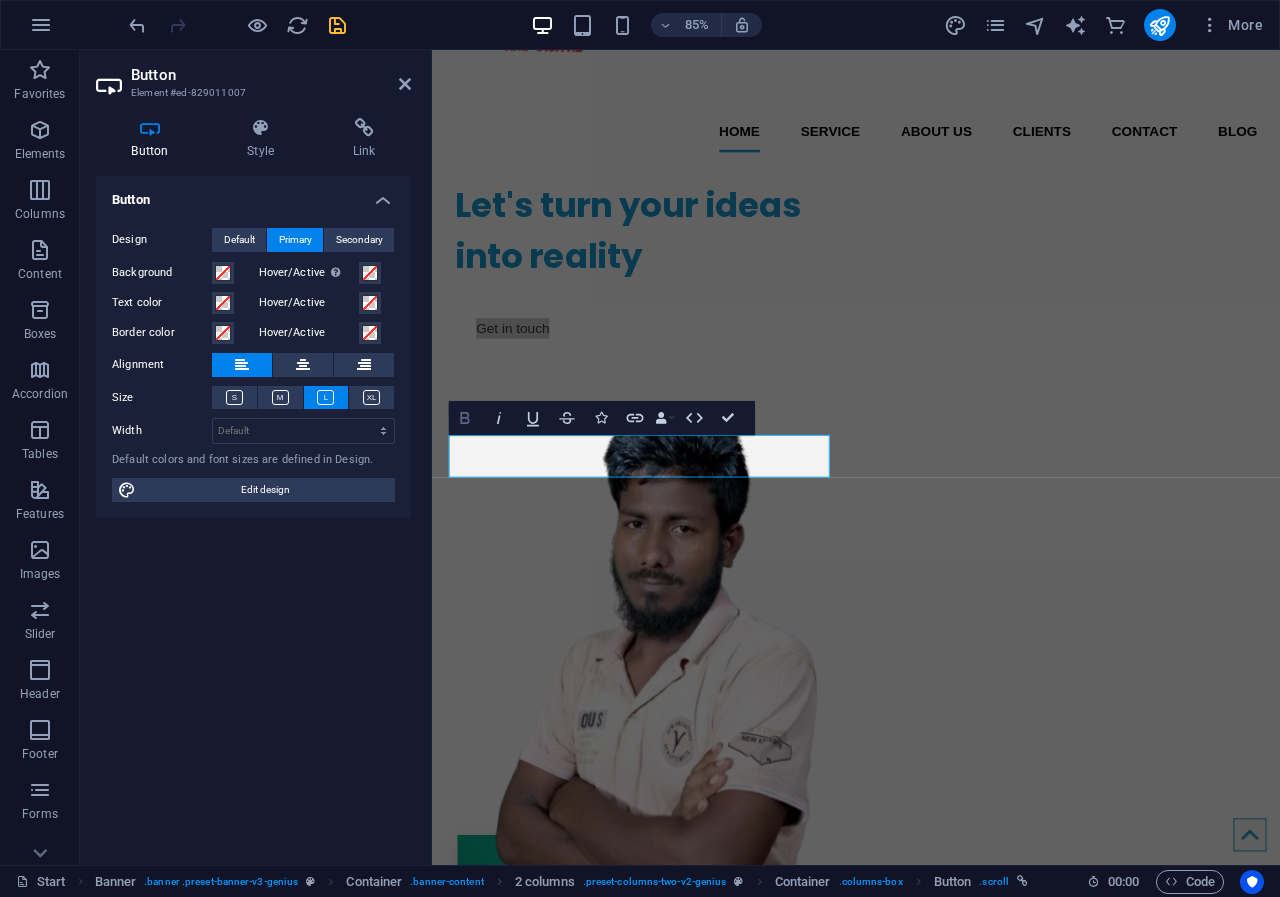 click 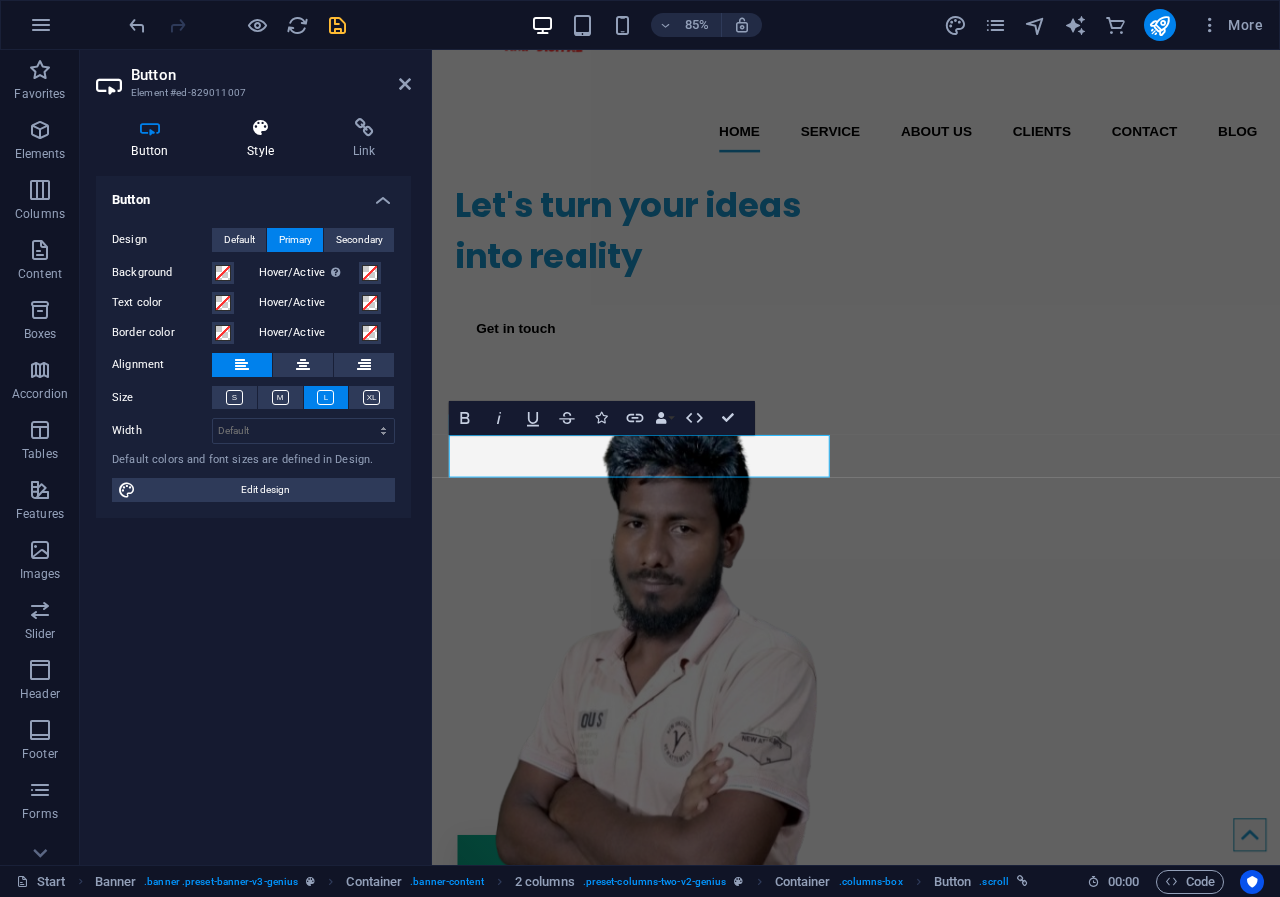 click on "Style" at bounding box center (265, 139) 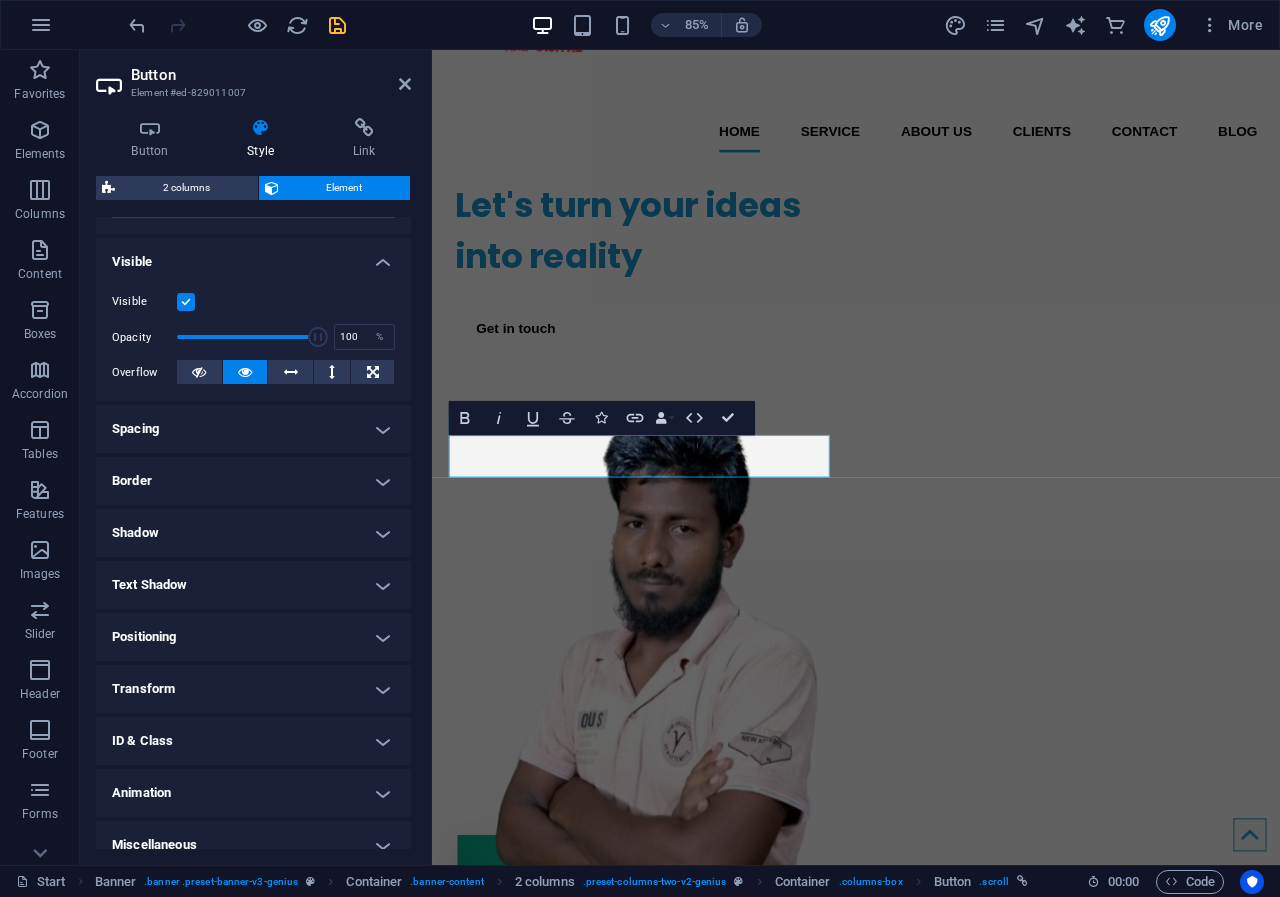 scroll, scrollTop: 195, scrollLeft: 0, axis: vertical 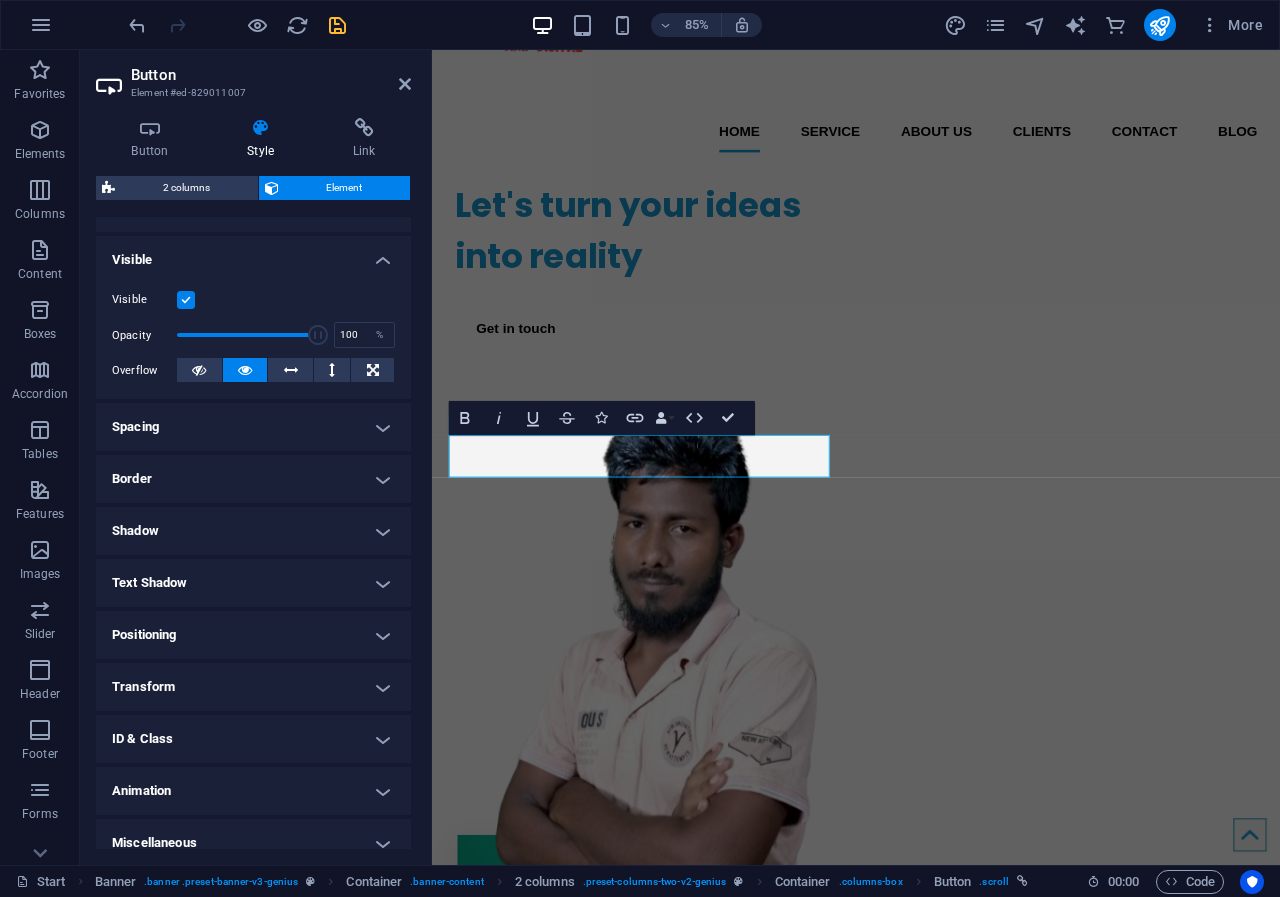 click on "Border" at bounding box center (253, 479) 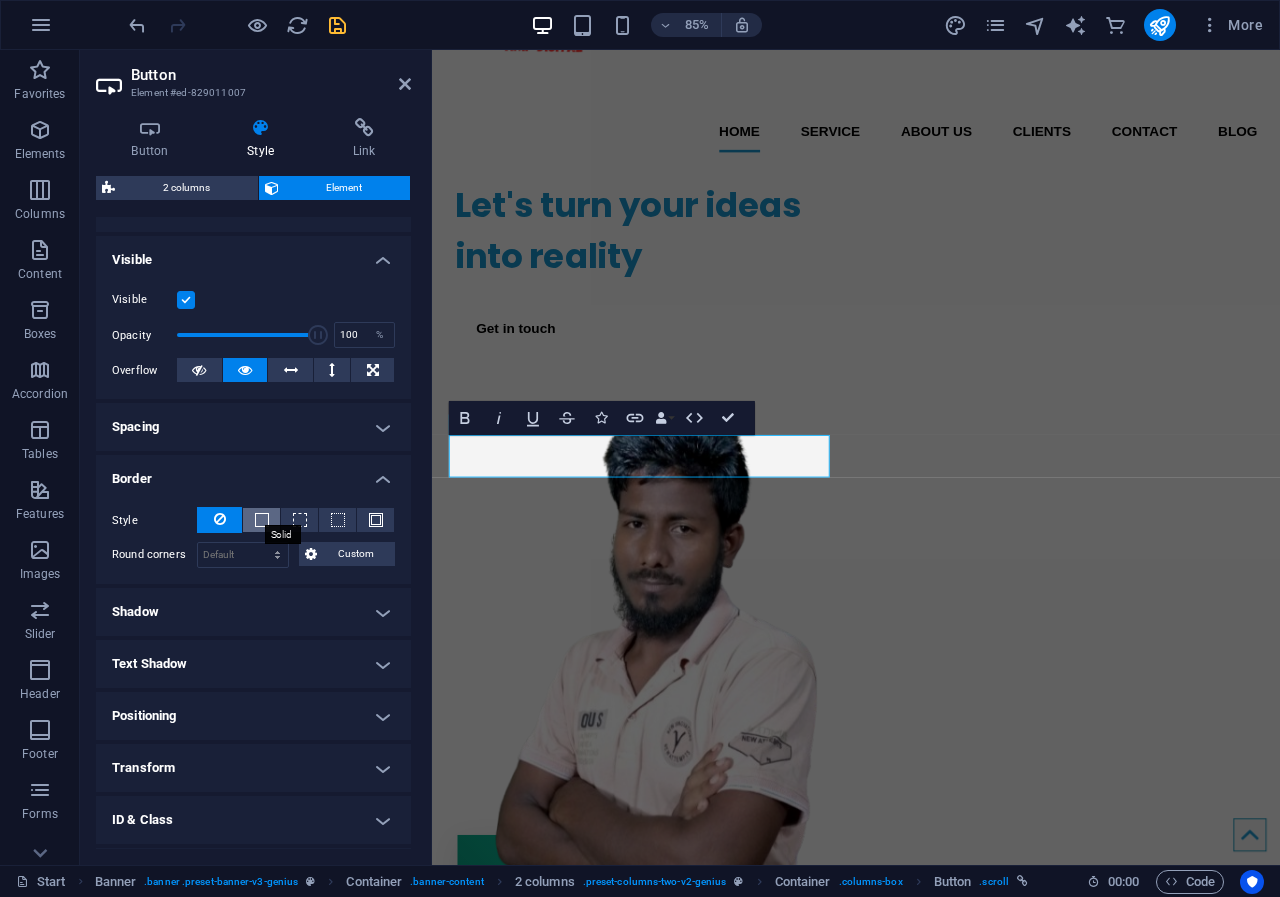 click at bounding box center [262, 520] 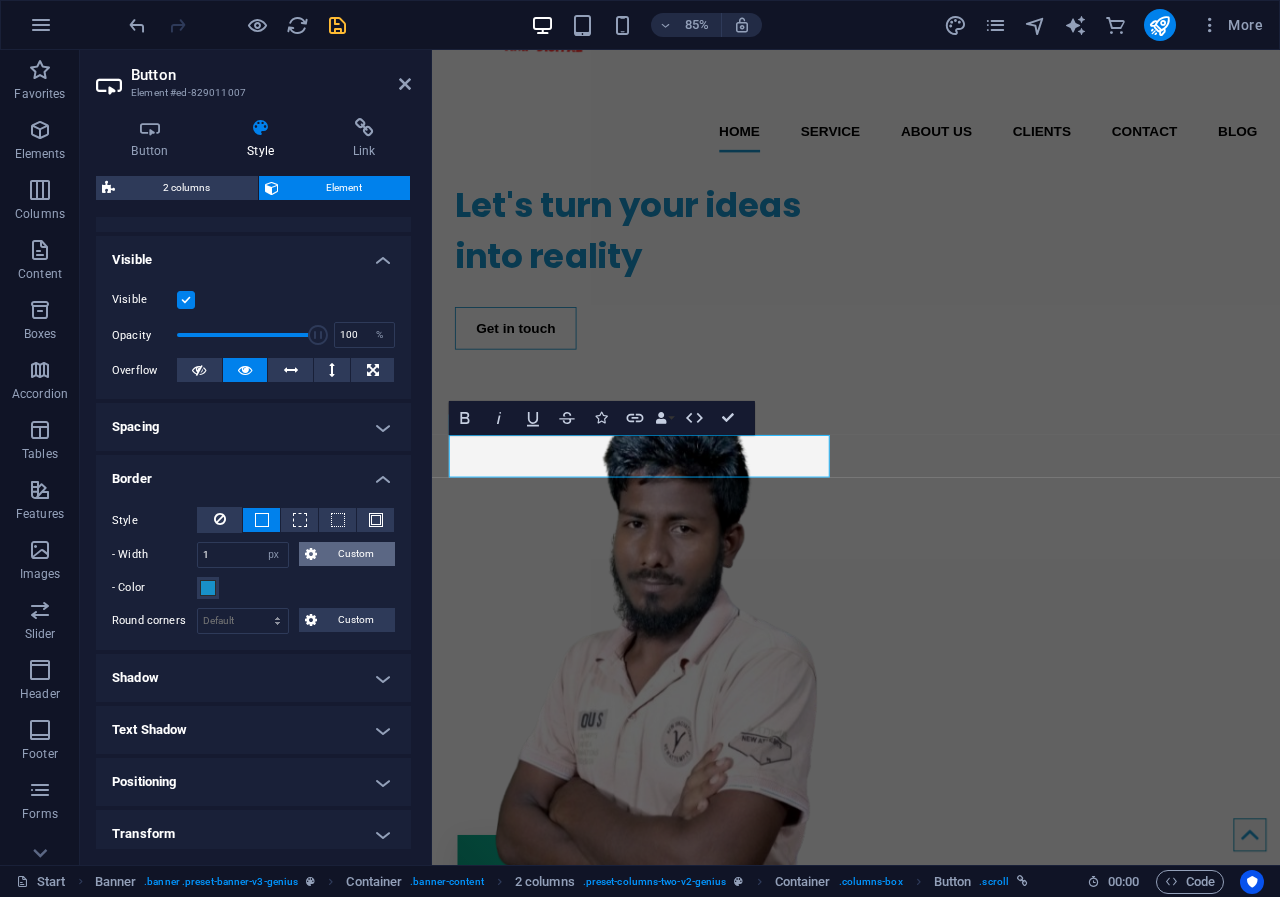 click on "Custom" at bounding box center (356, 554) 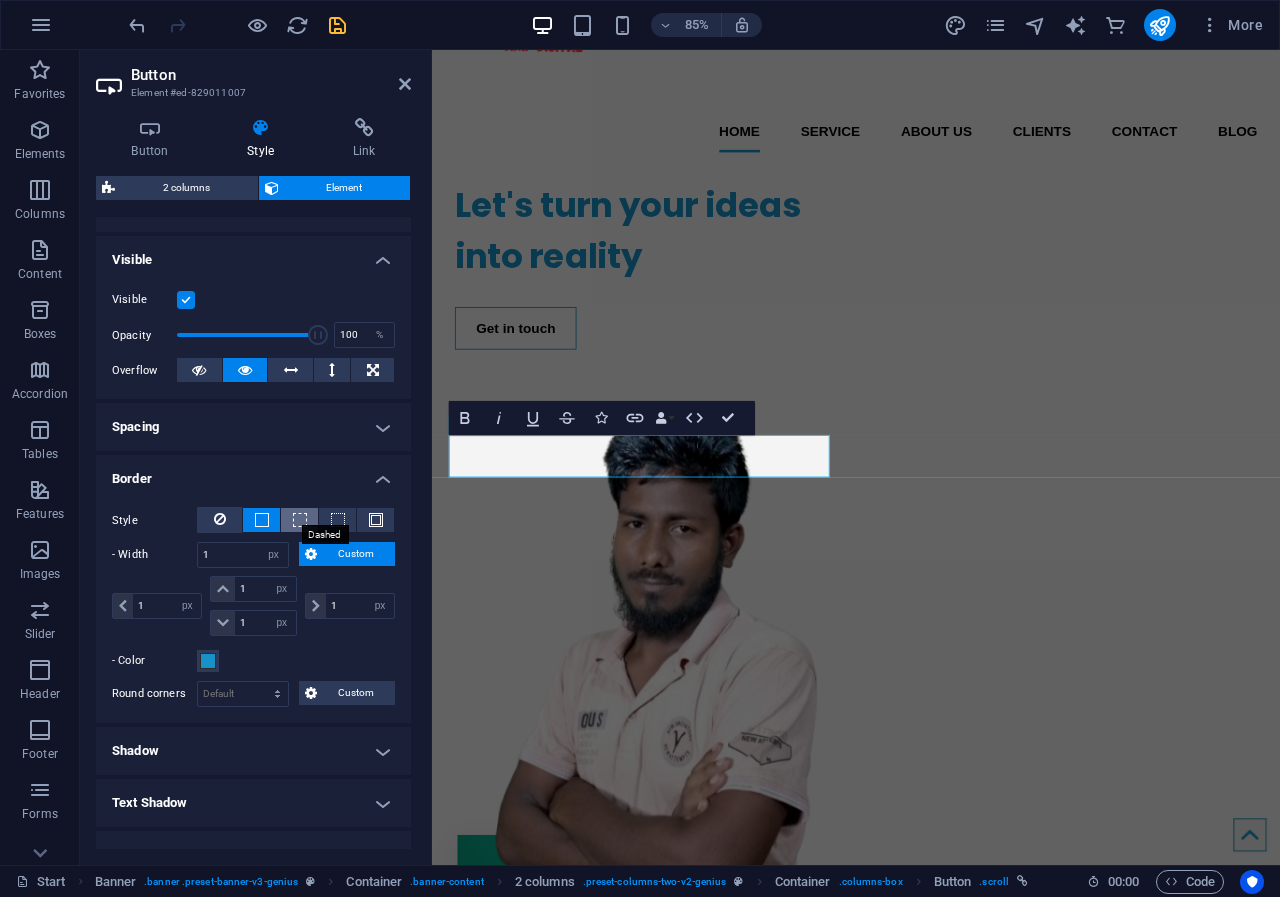 click at bounding box center (300, 520) 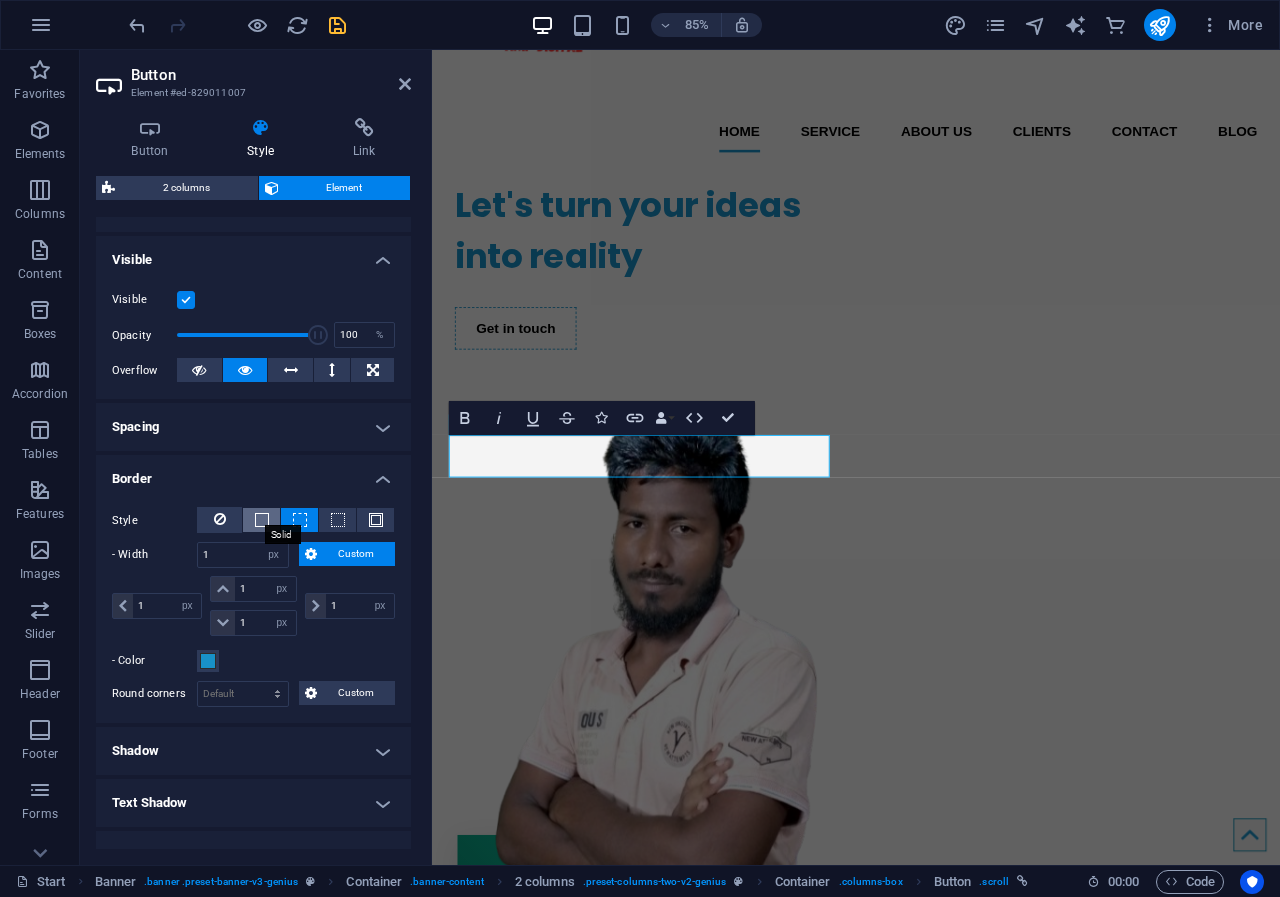 click at bounding box center (262, 520) 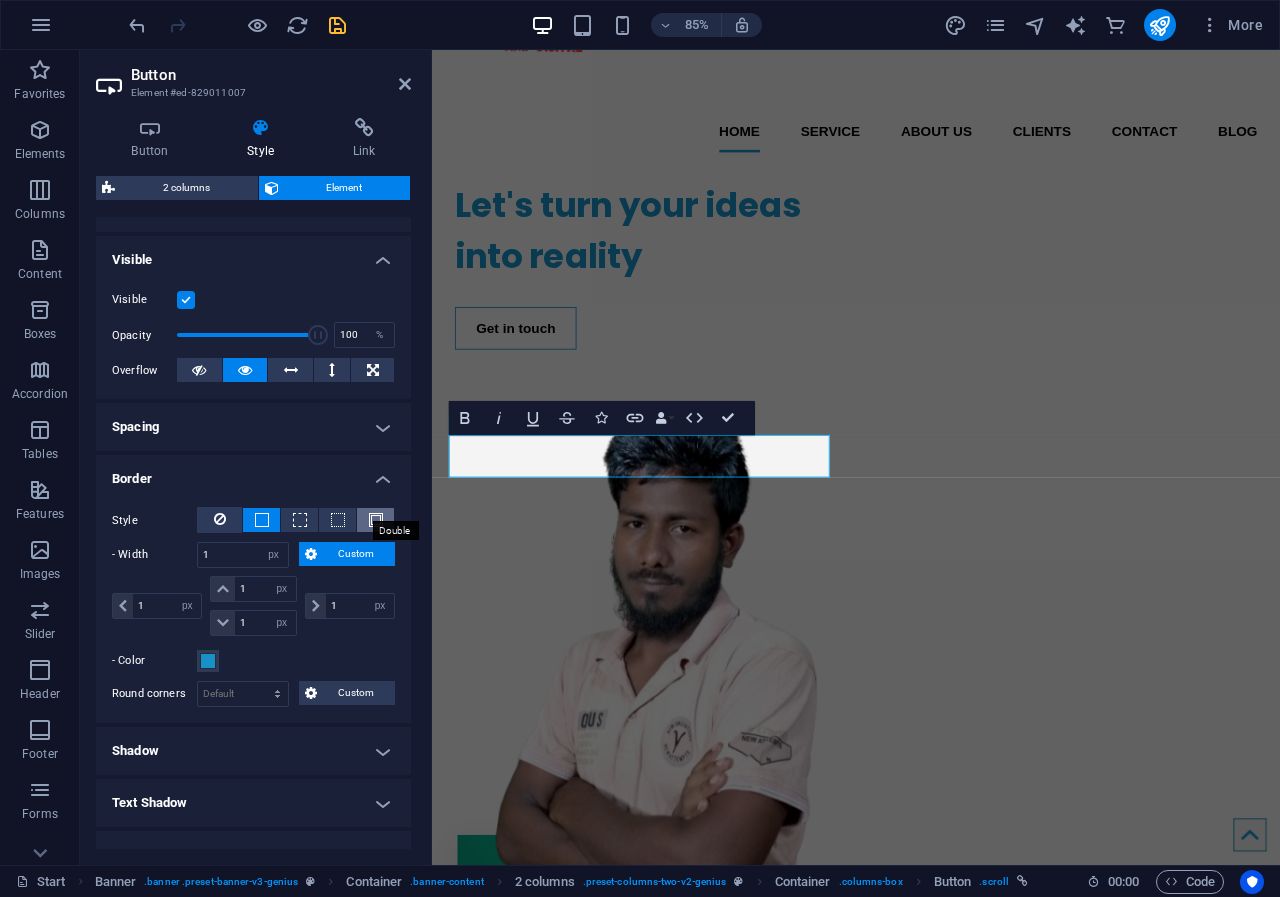 click at bounding box center (376, 520) 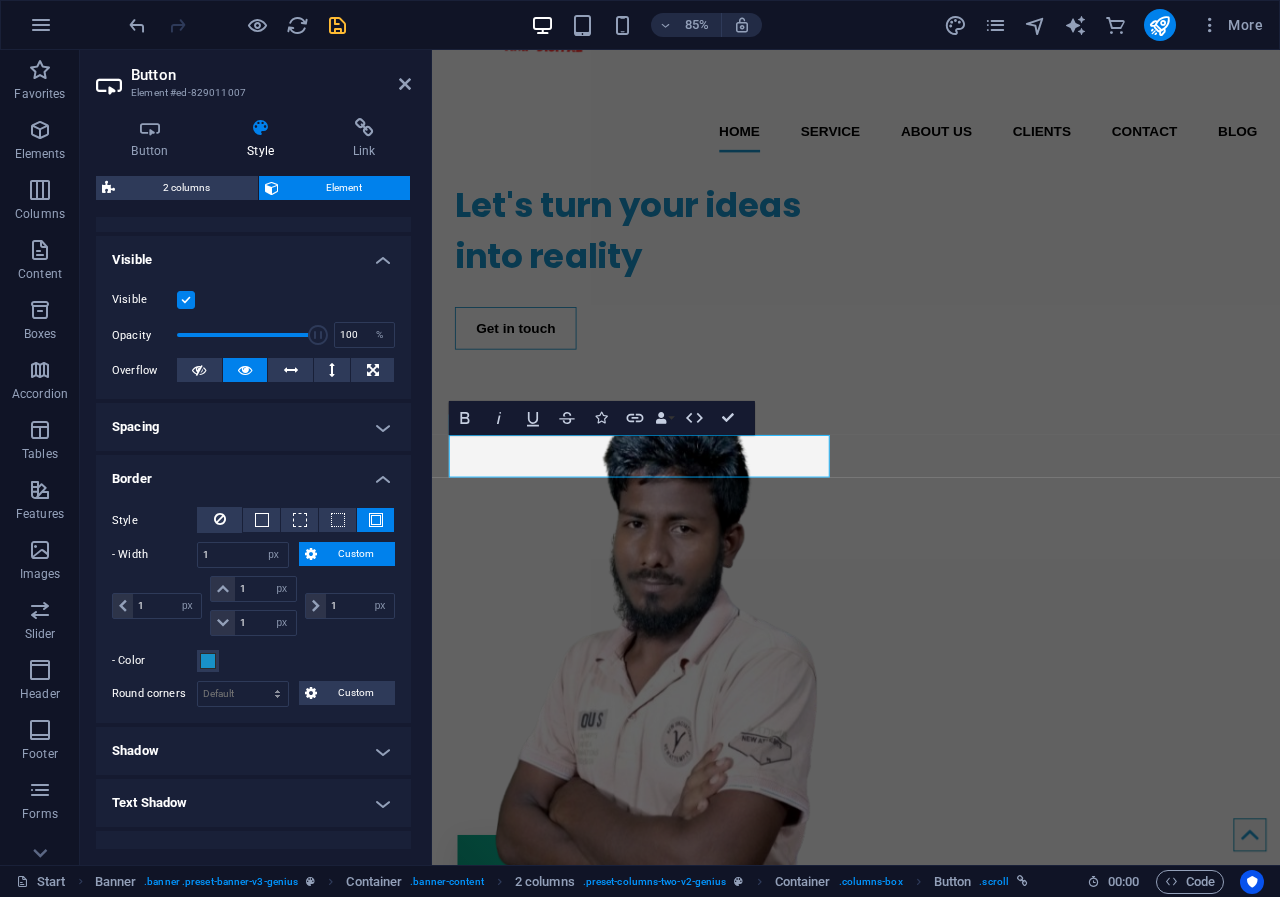 click at bounding box center (376, 520) 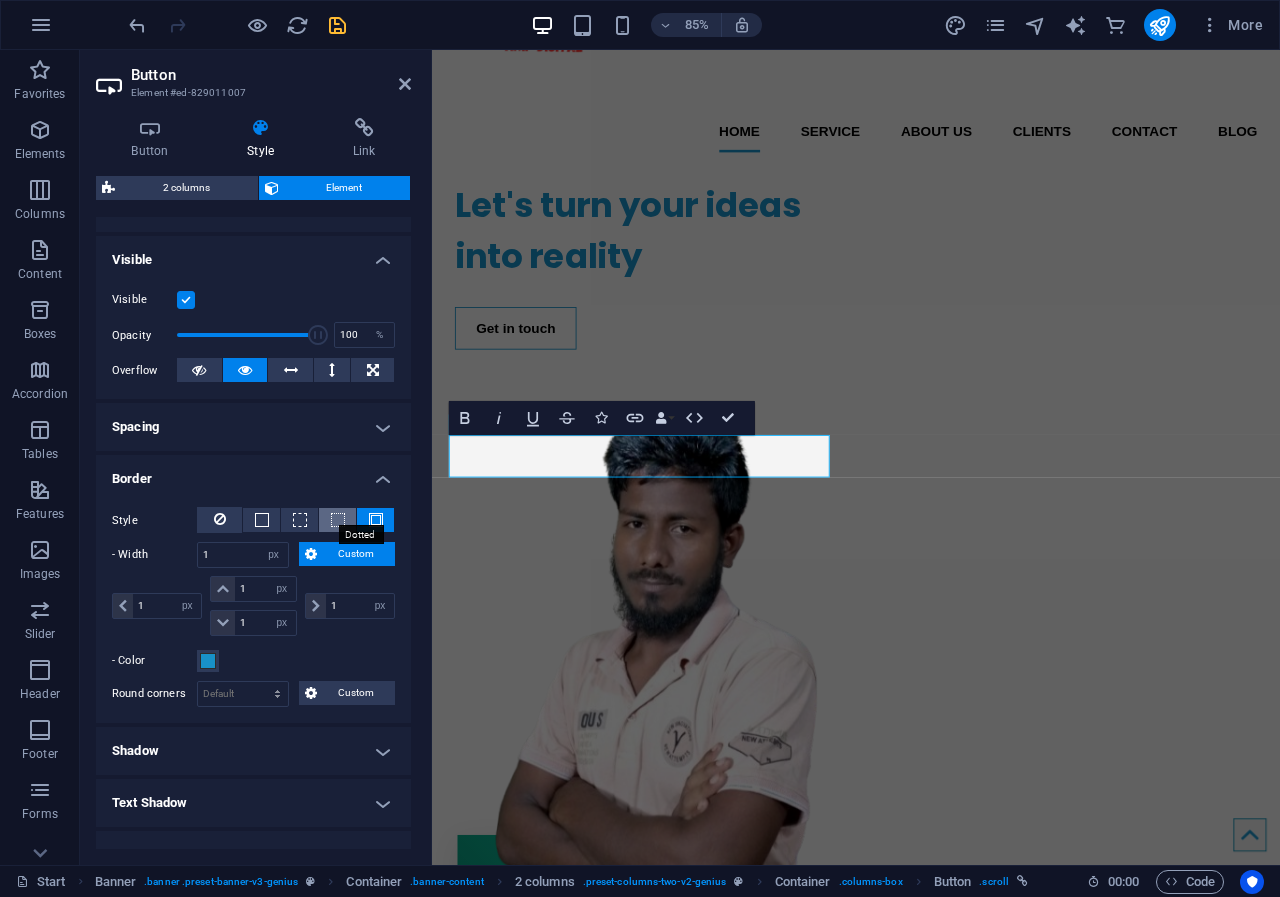 click at bounding box center (338, 520) 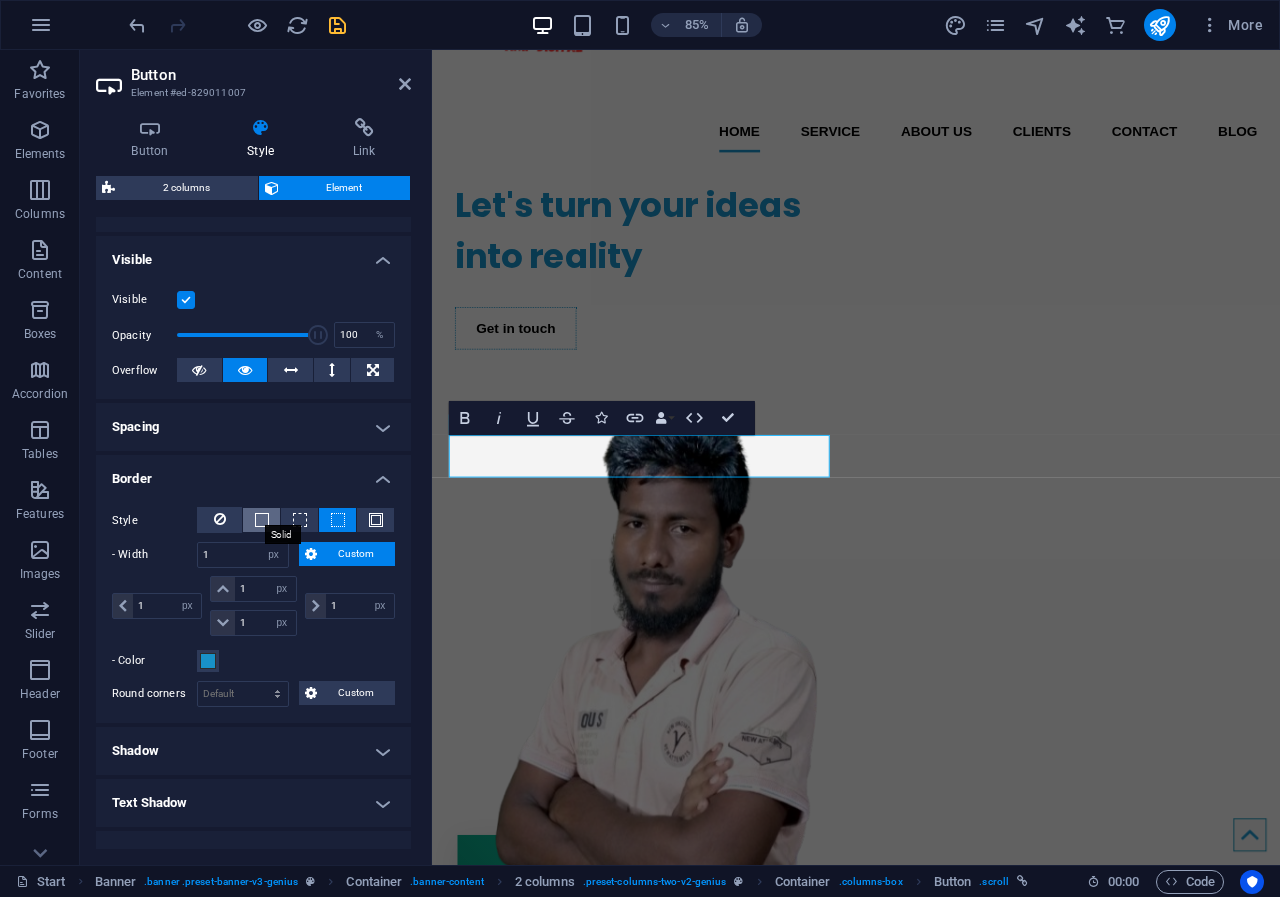 click at bounding box center [262, 520] 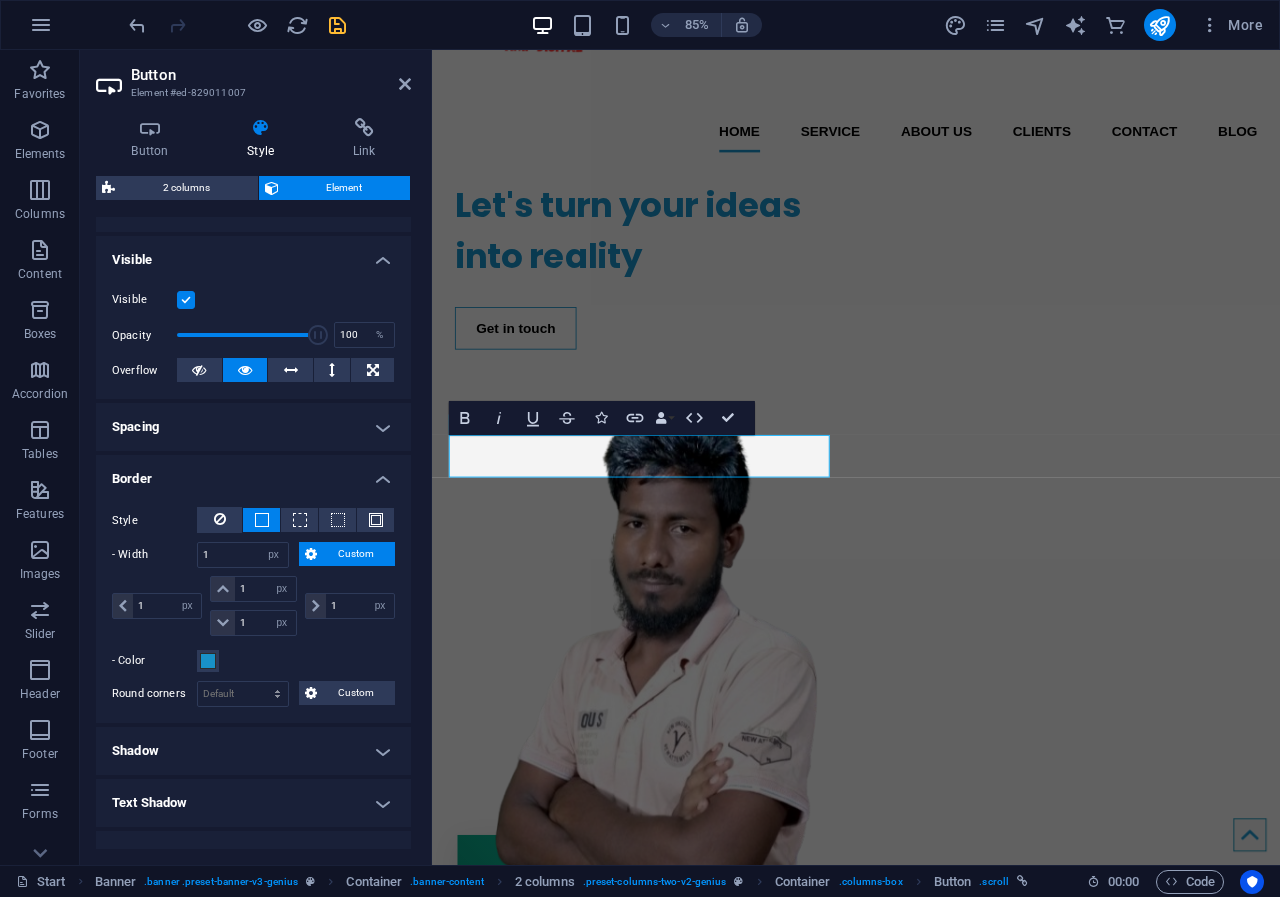 drag, startPoint x: 411, startPoint y: 354, endPoint x: 407, endPoint y: 435, distance: 81.09871 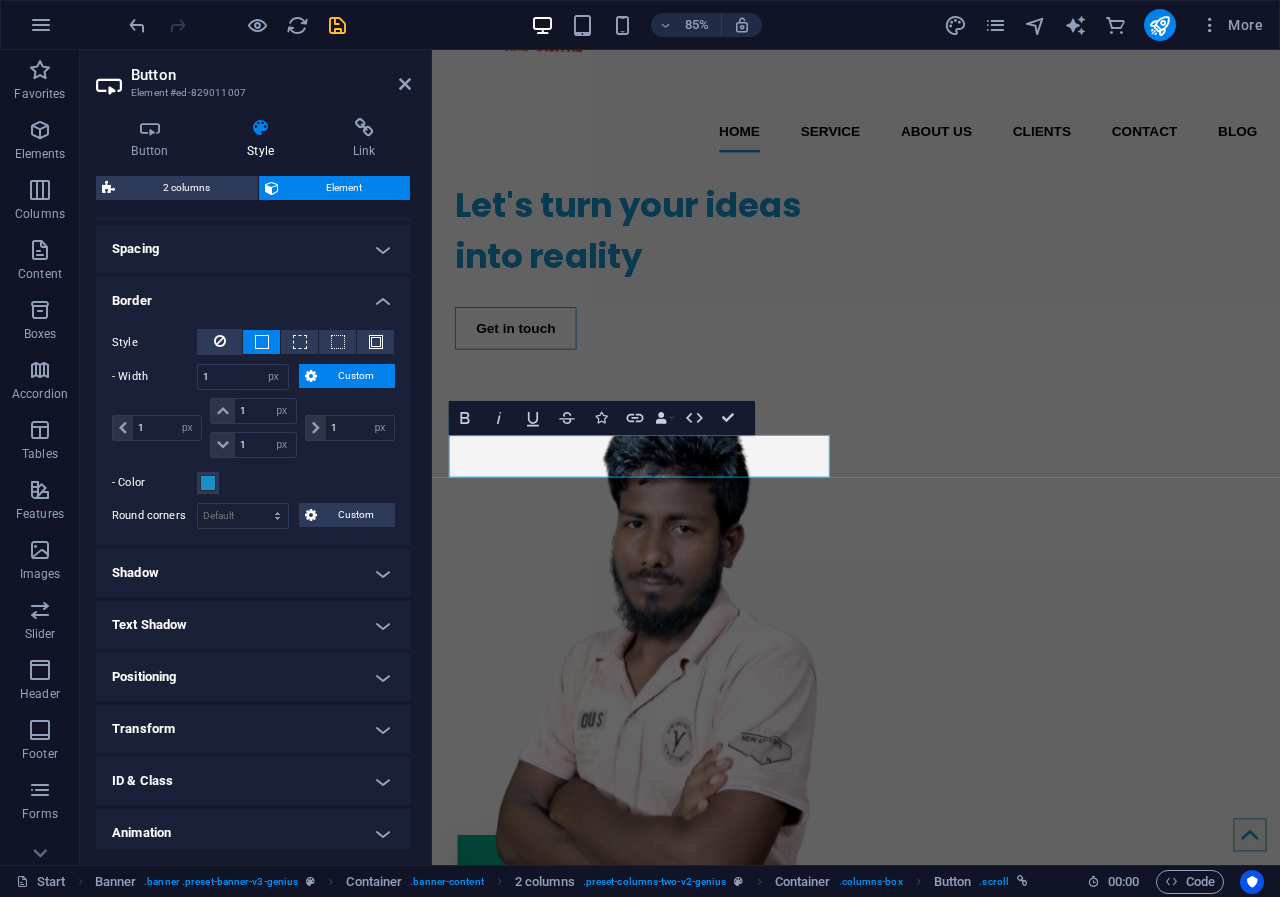 scroll, scrollTop: 433, scrollLeft: 0, axis: vertical 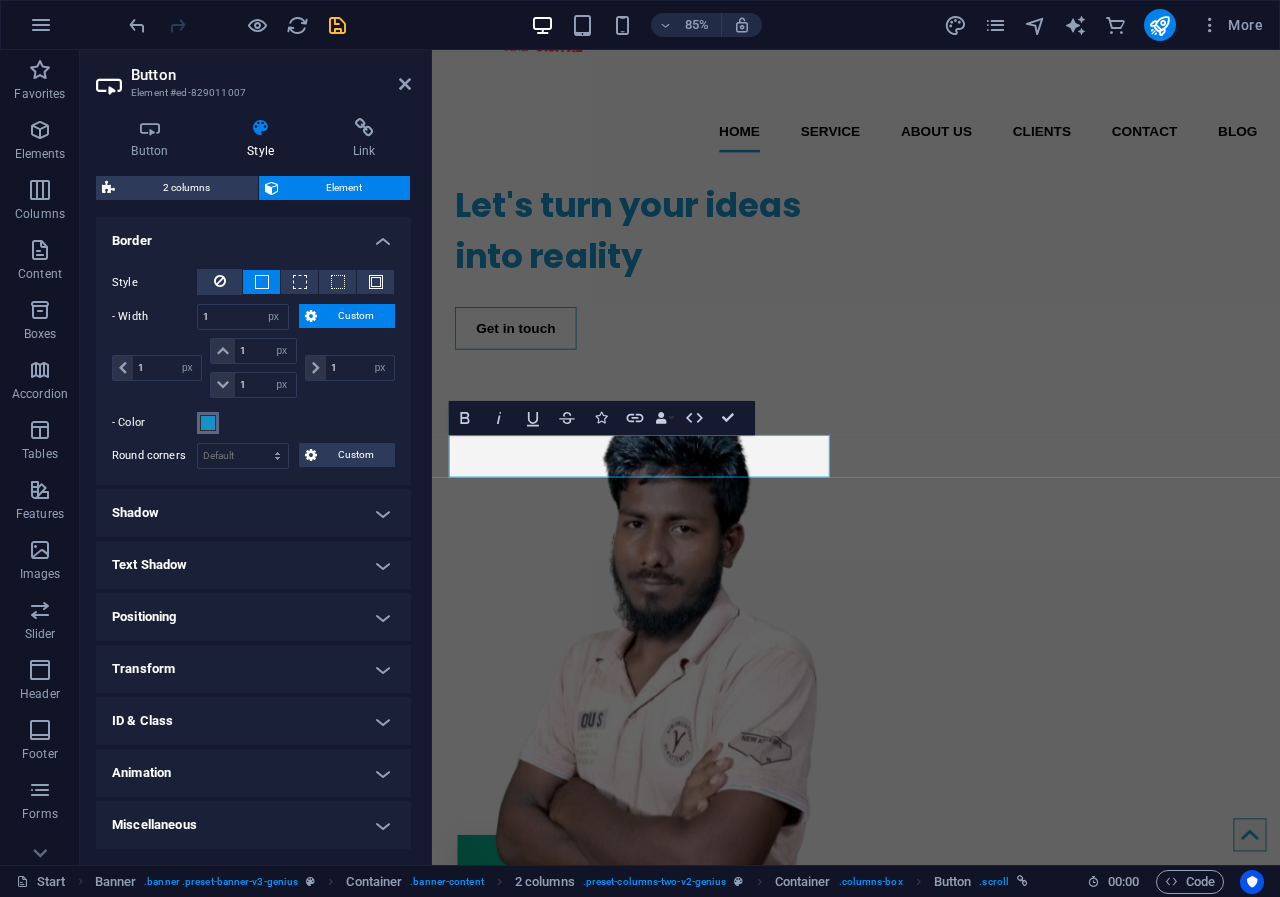click at bounding box center [208, 423] 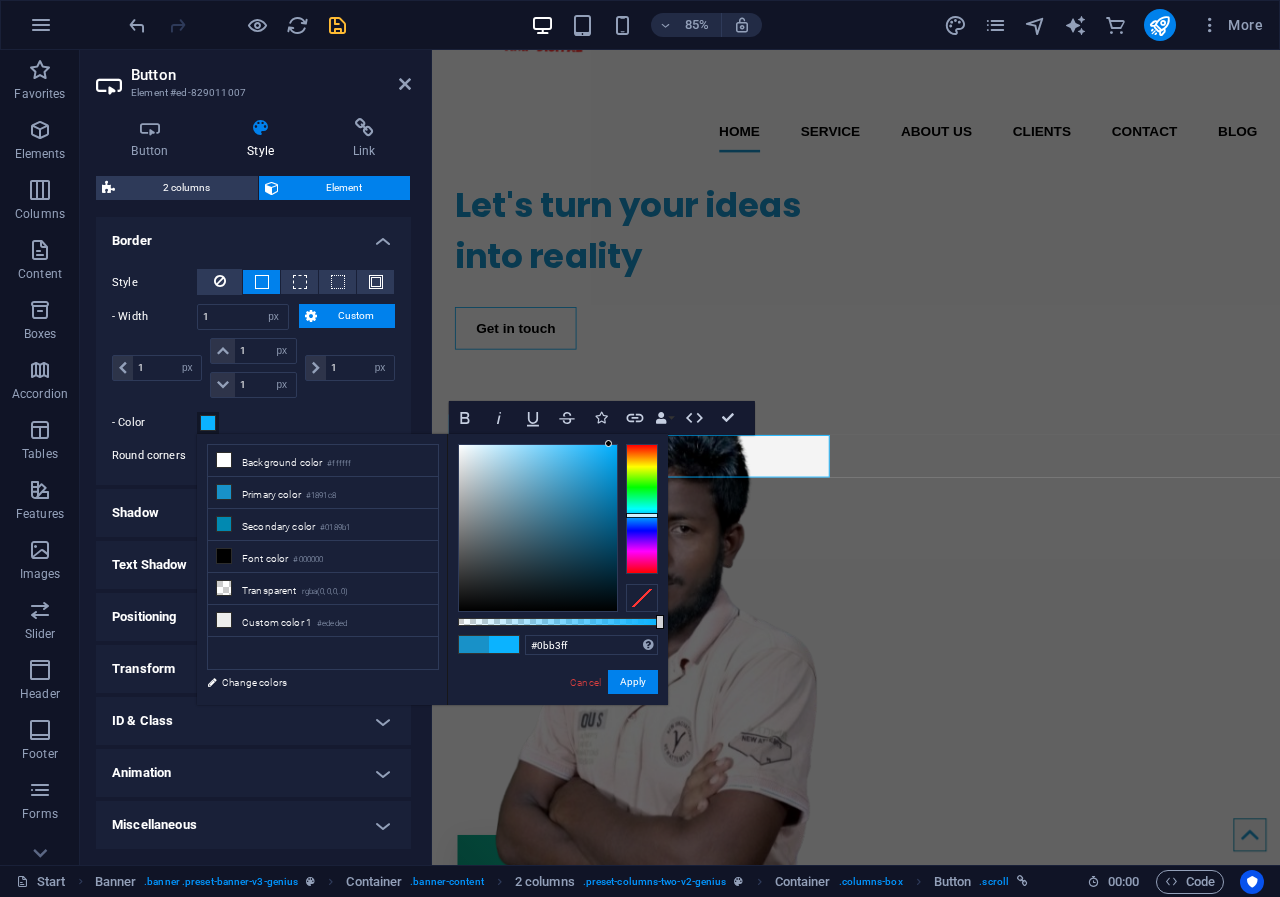 type on "#0ab2ff" 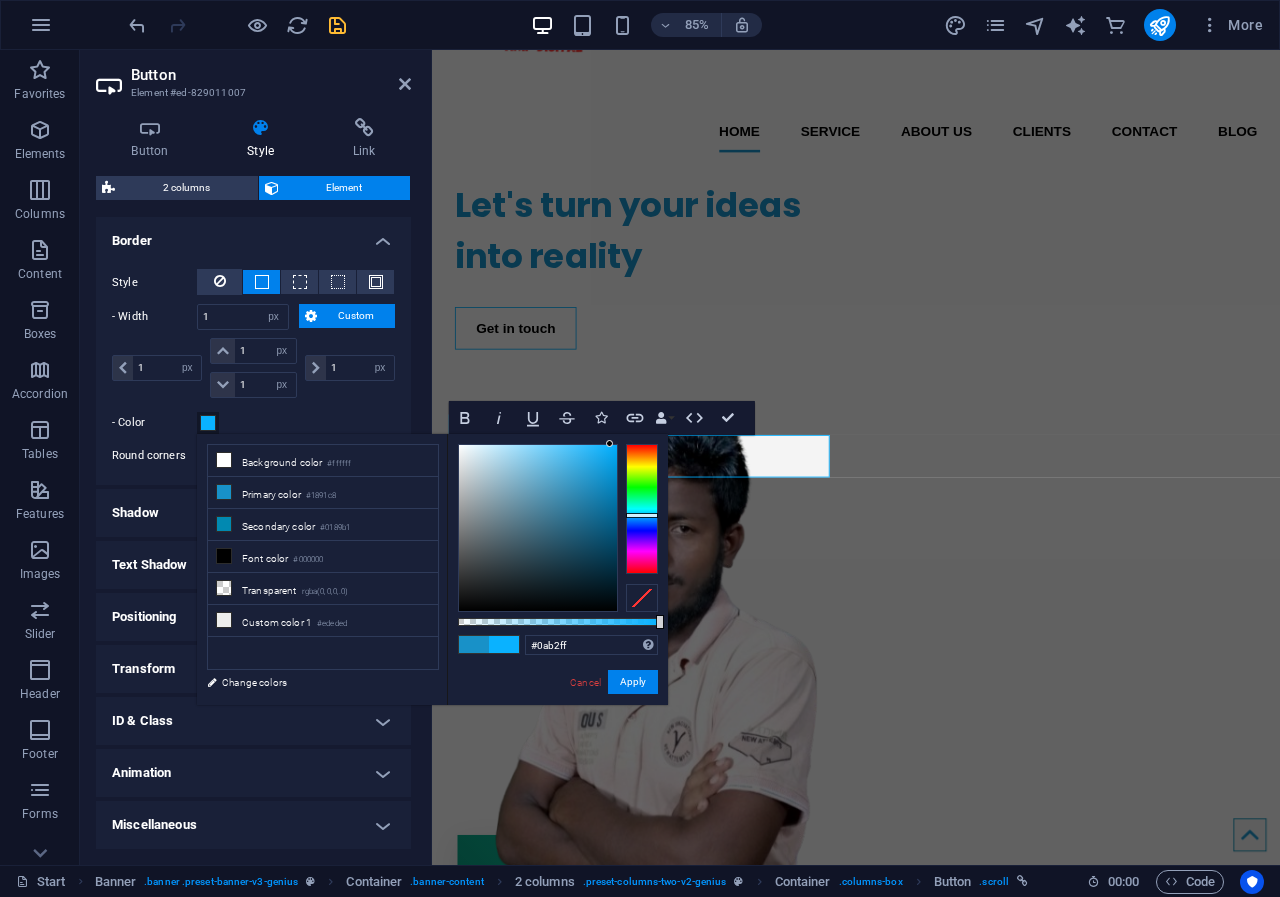 drag, startPoint x: 600, startPoint y: 485, endPoint x: 610, endPoint y: 441, distance: 45.122055 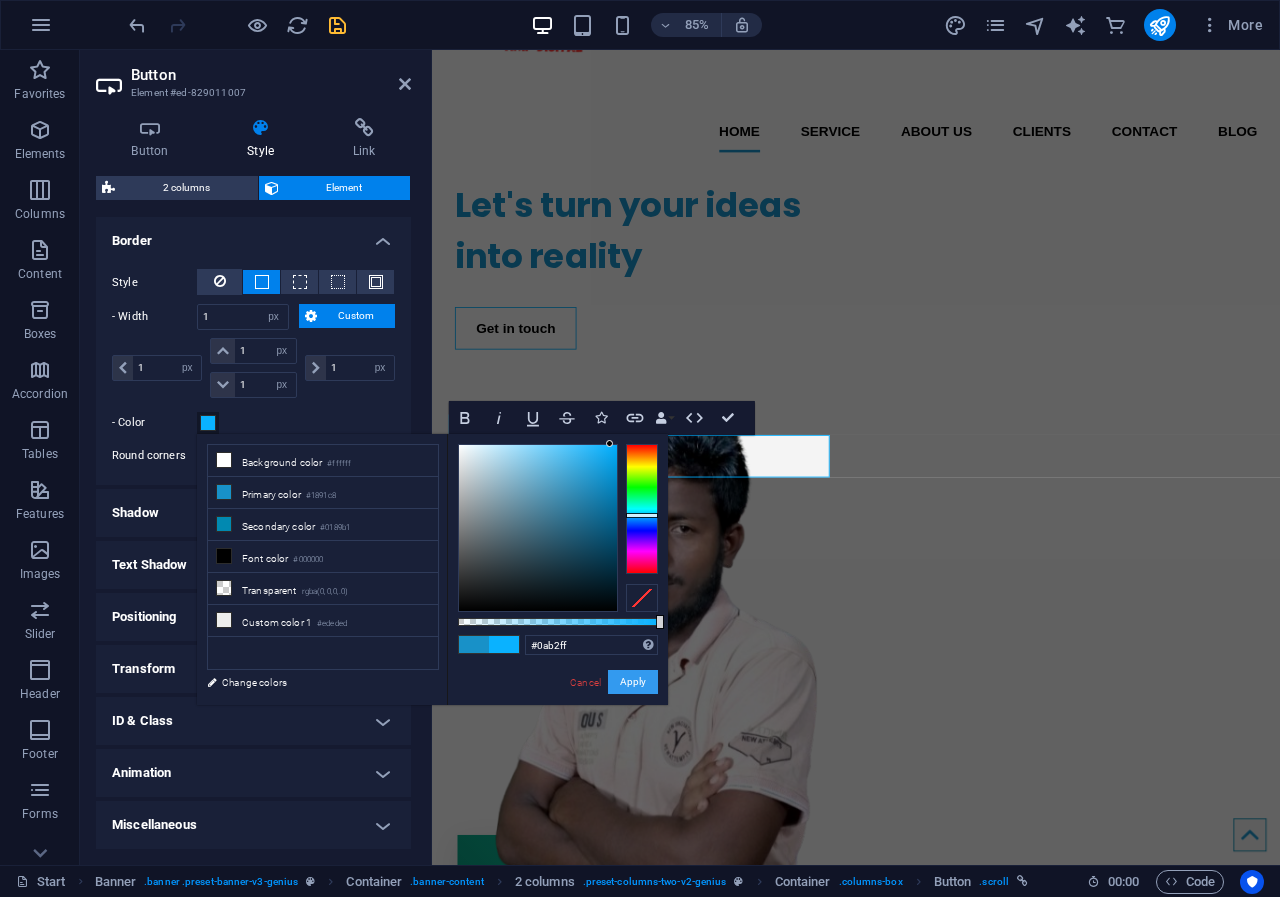 click on "Apply" at bounding box center [633, 682] 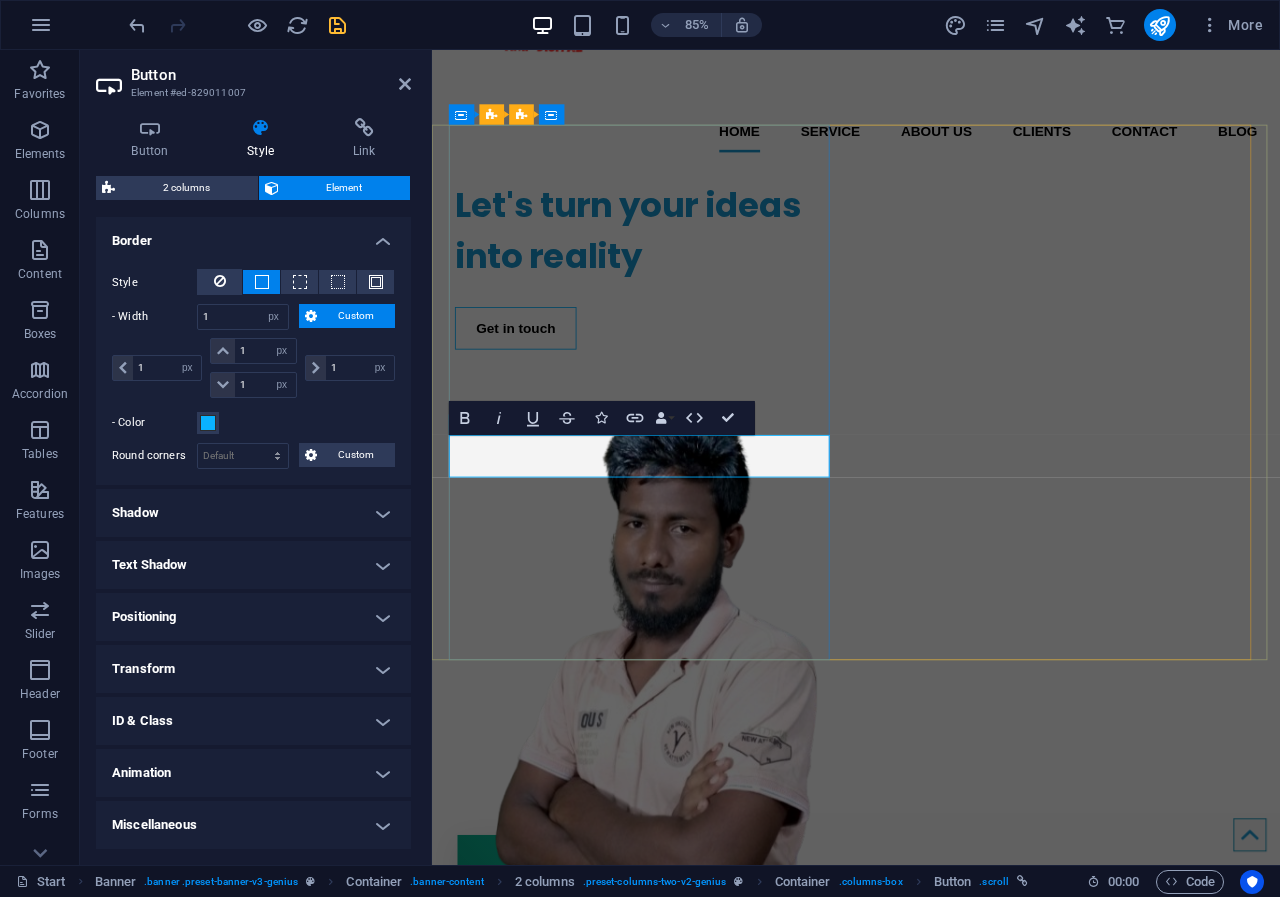 click on "Get in touch" at bounding box center [683, 377] 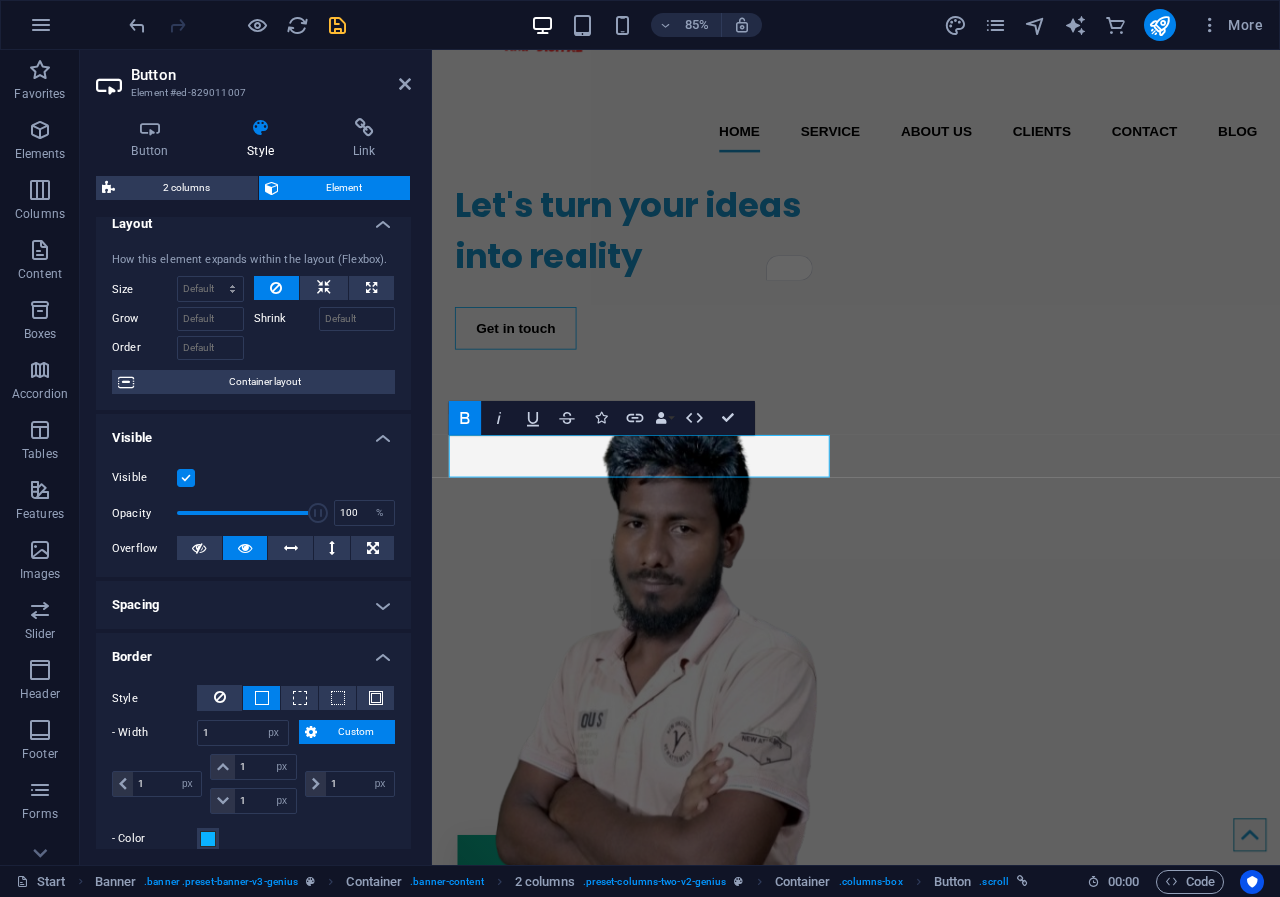 scroll, scrollTop: 0, scrollLeft: 0, axis: both 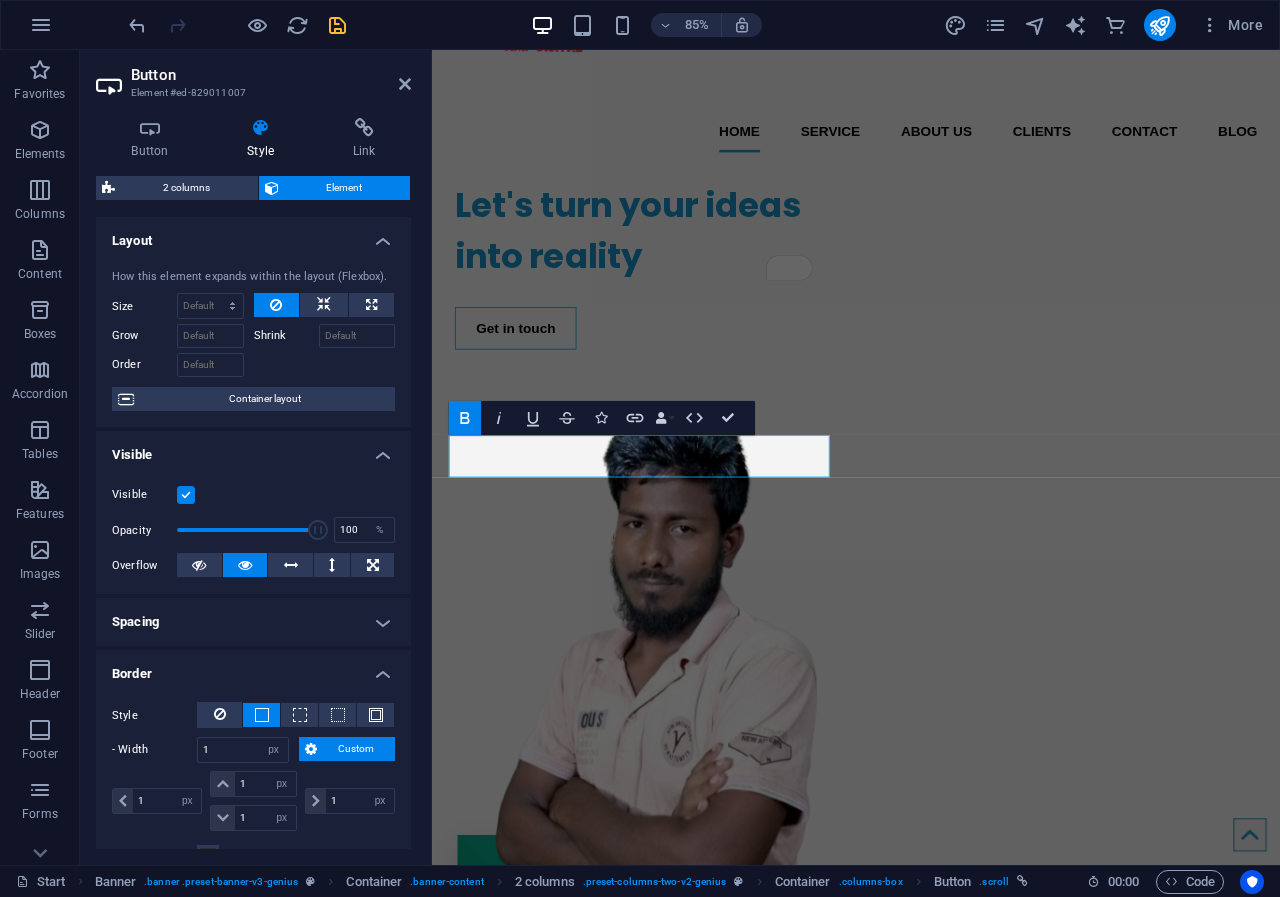 drag, startPoint x: 409, startPoint y: 526, endPoint x: 4, endPoint y: 229, distance: 502.22903 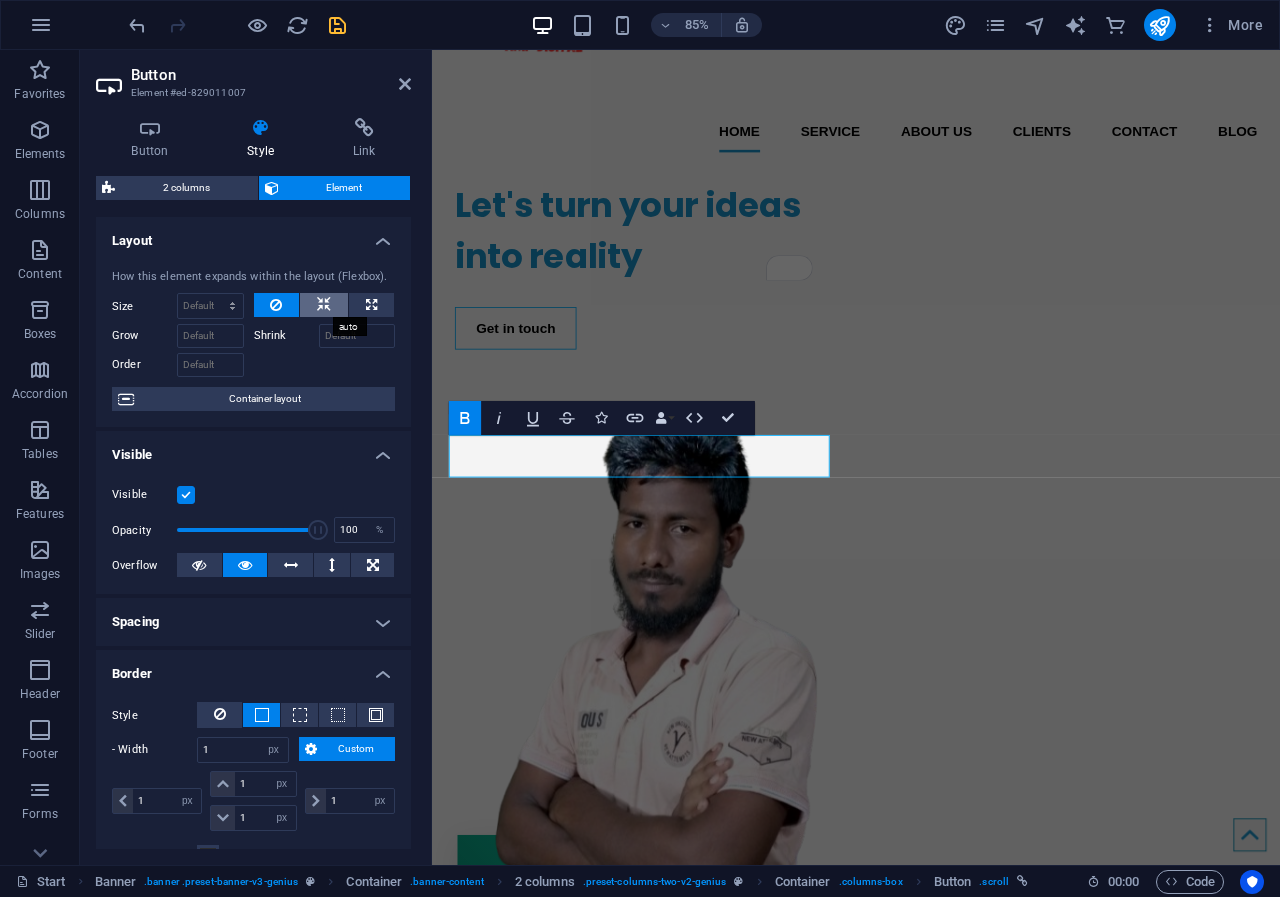 click at bounding box center (324, 305) 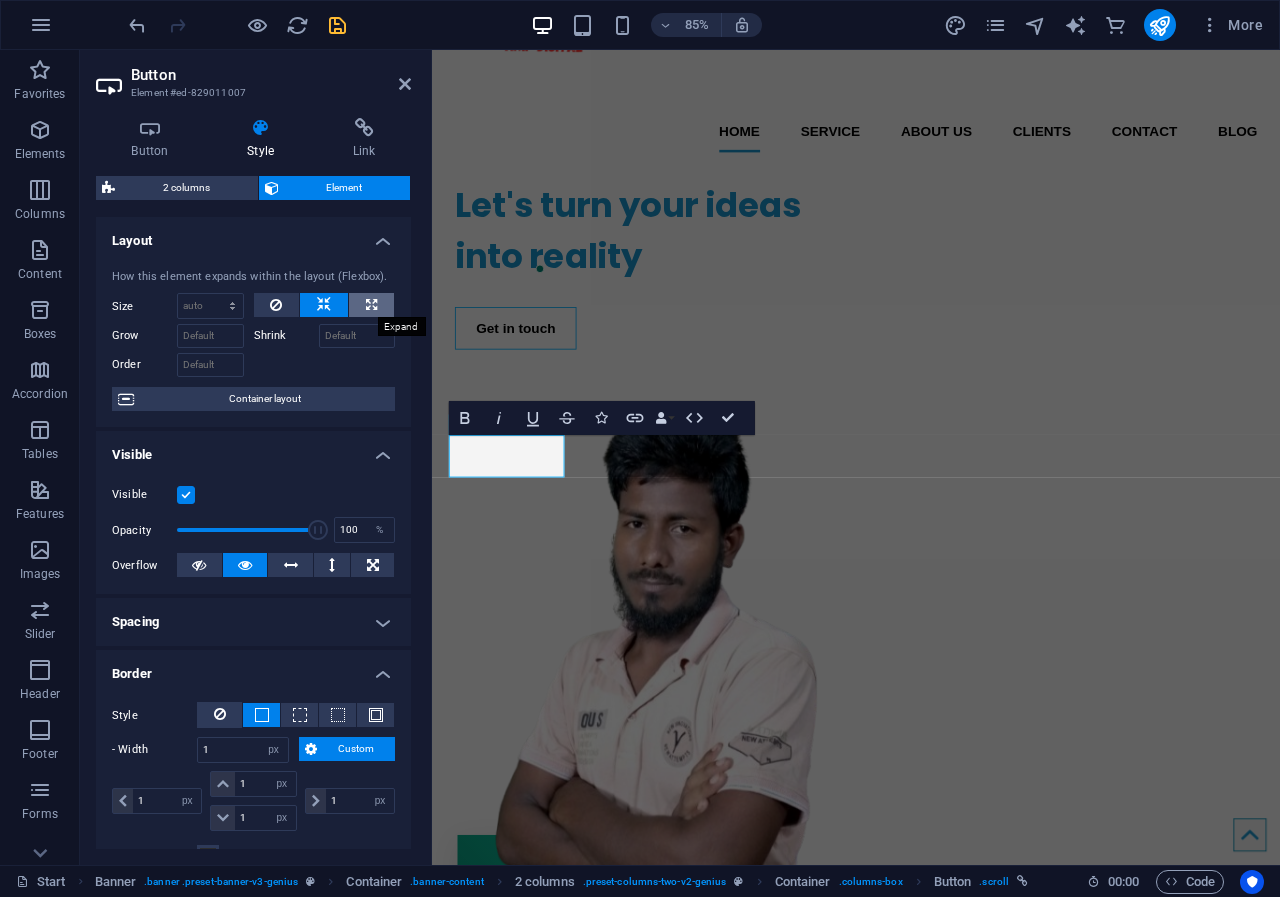 click at bounding box center [371, 305] 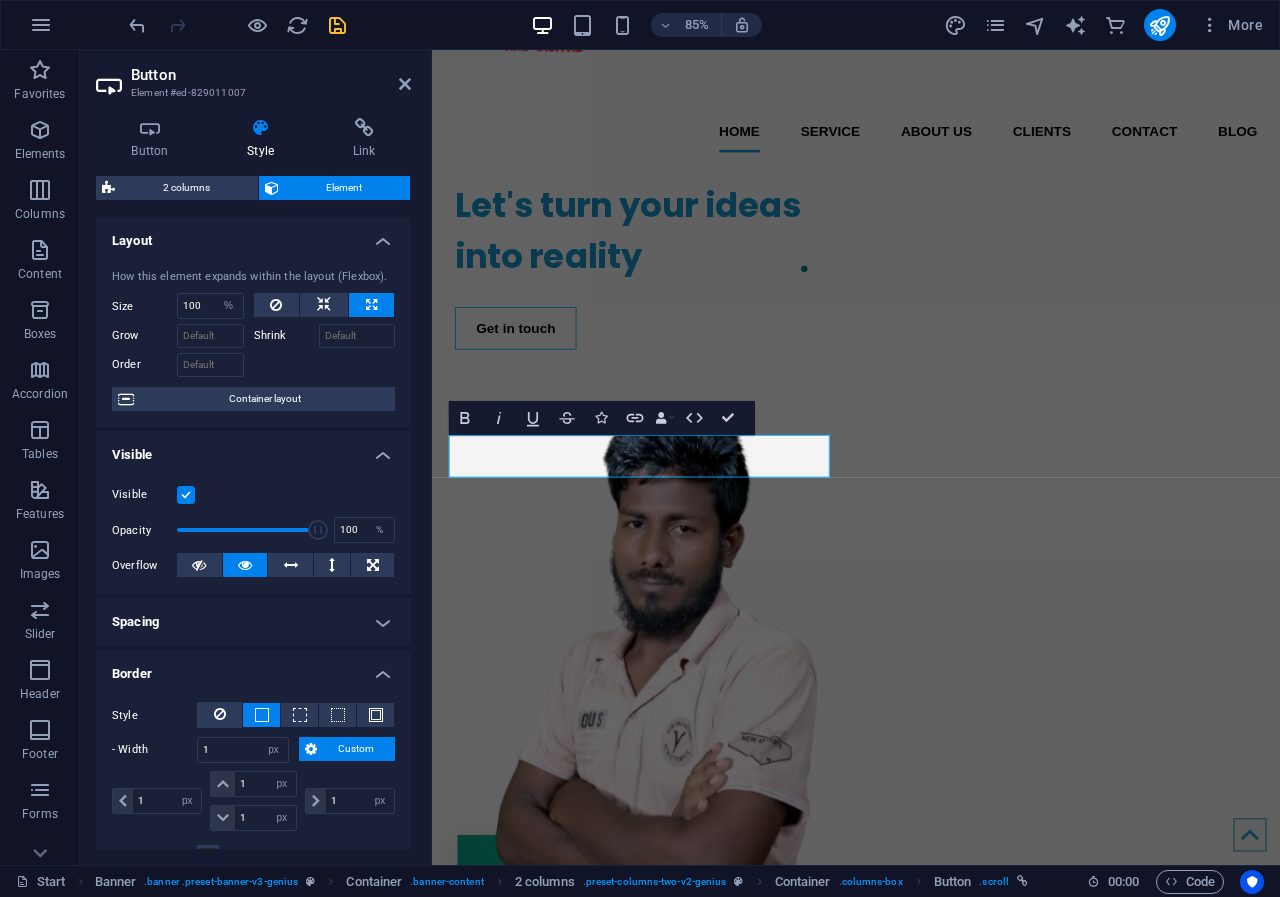 click at bounding box center (371, 305) 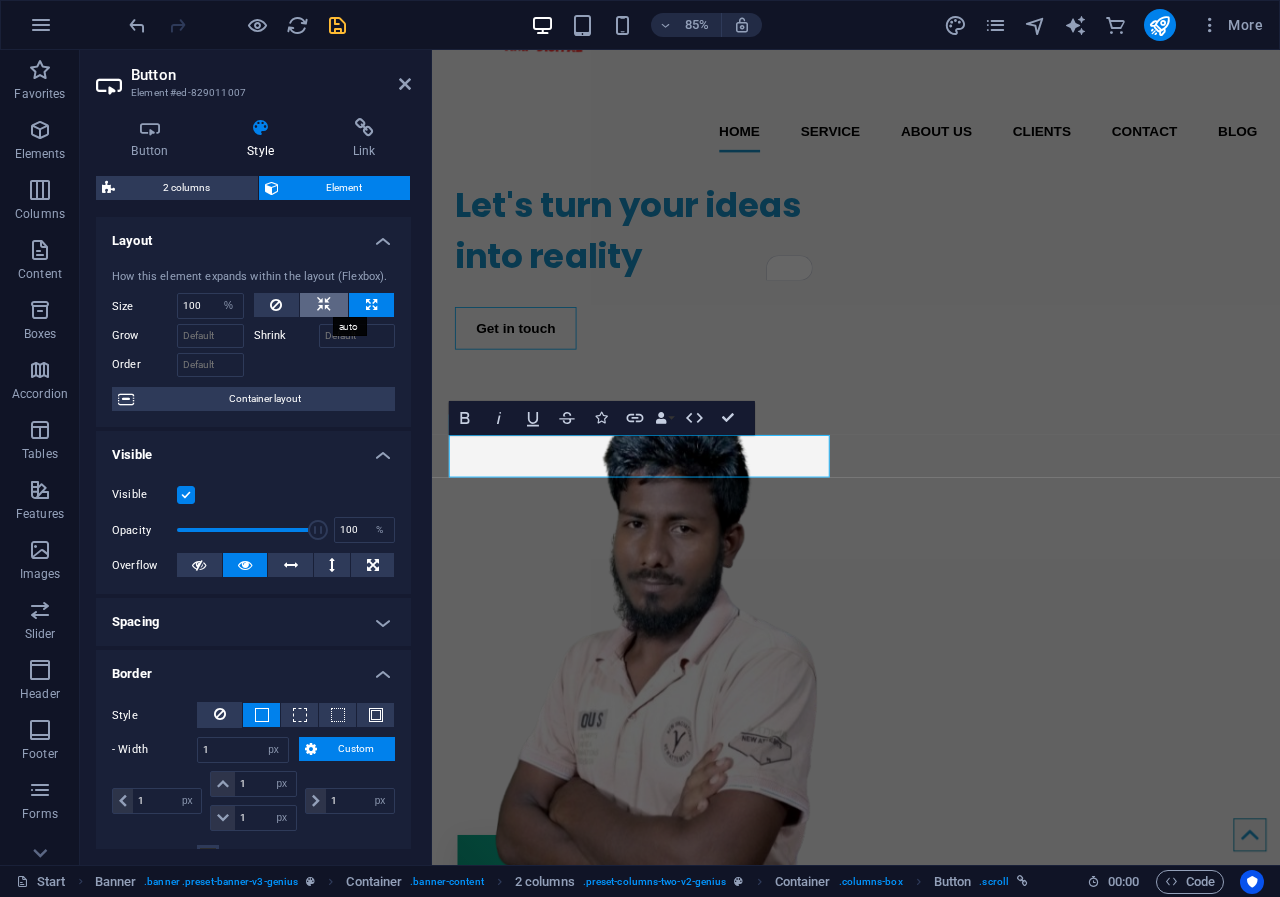 click at bounding box center (324, 305) 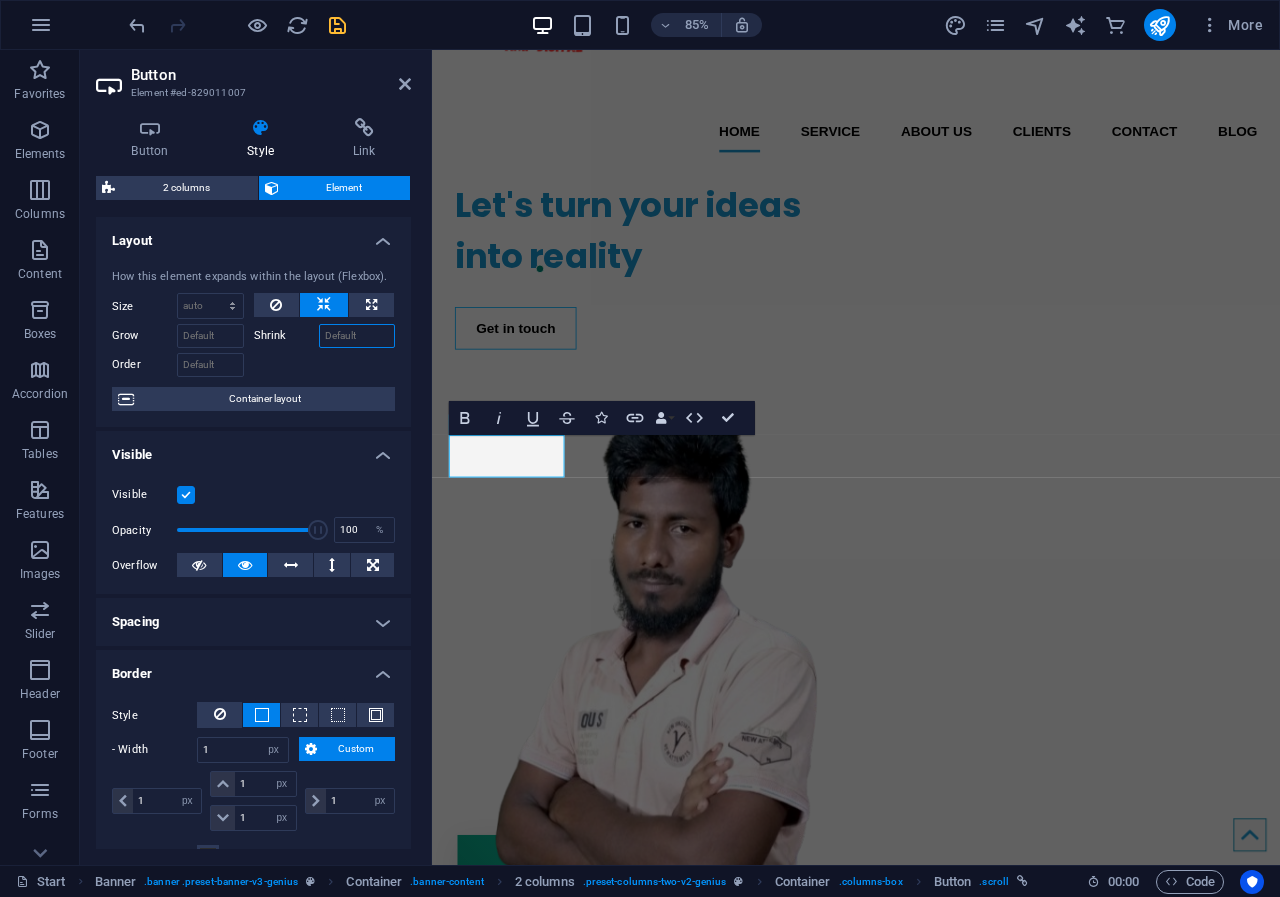 click on "Shrink" at bounding box center (357, 336) 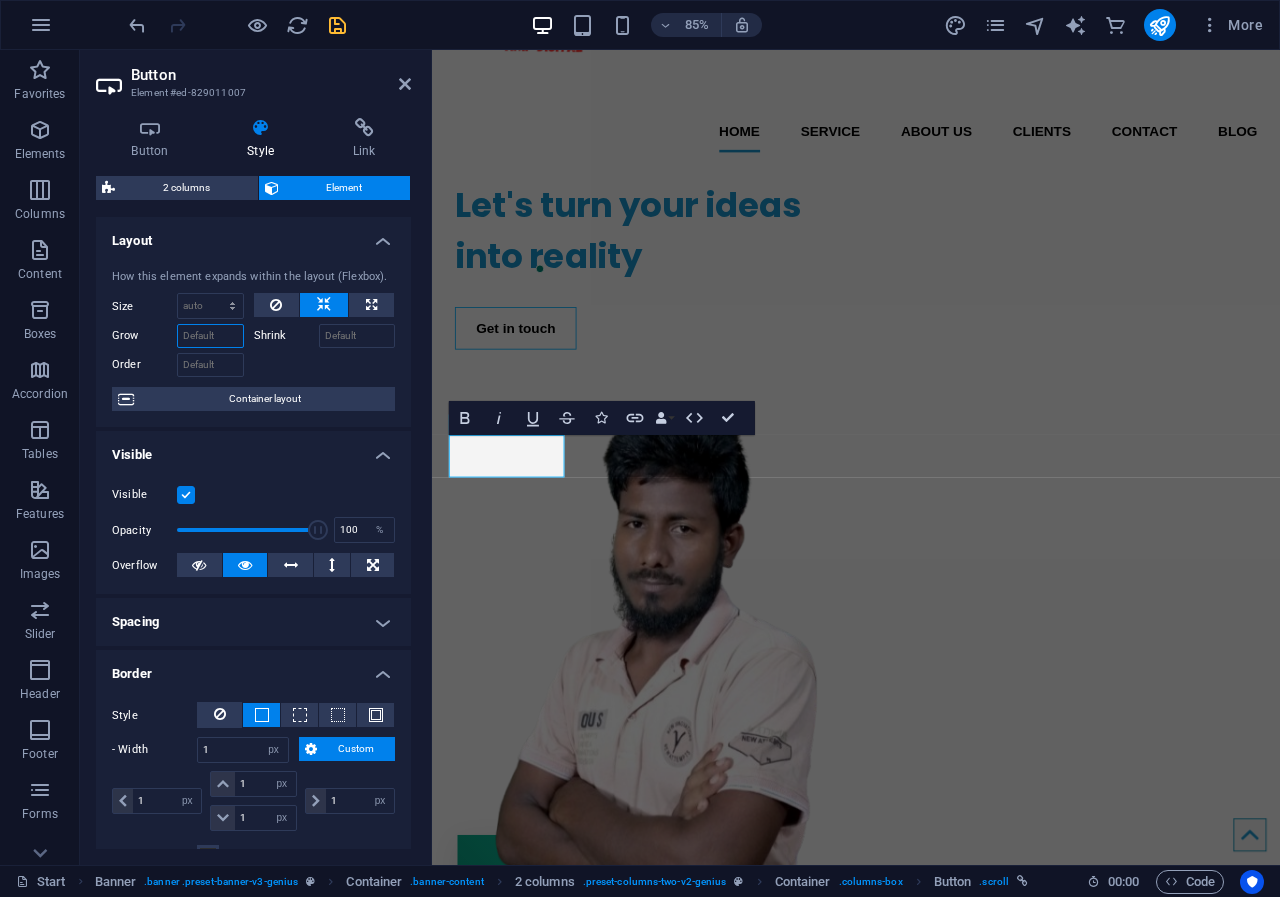 click on "Grow" at bounding box center [210, 336] 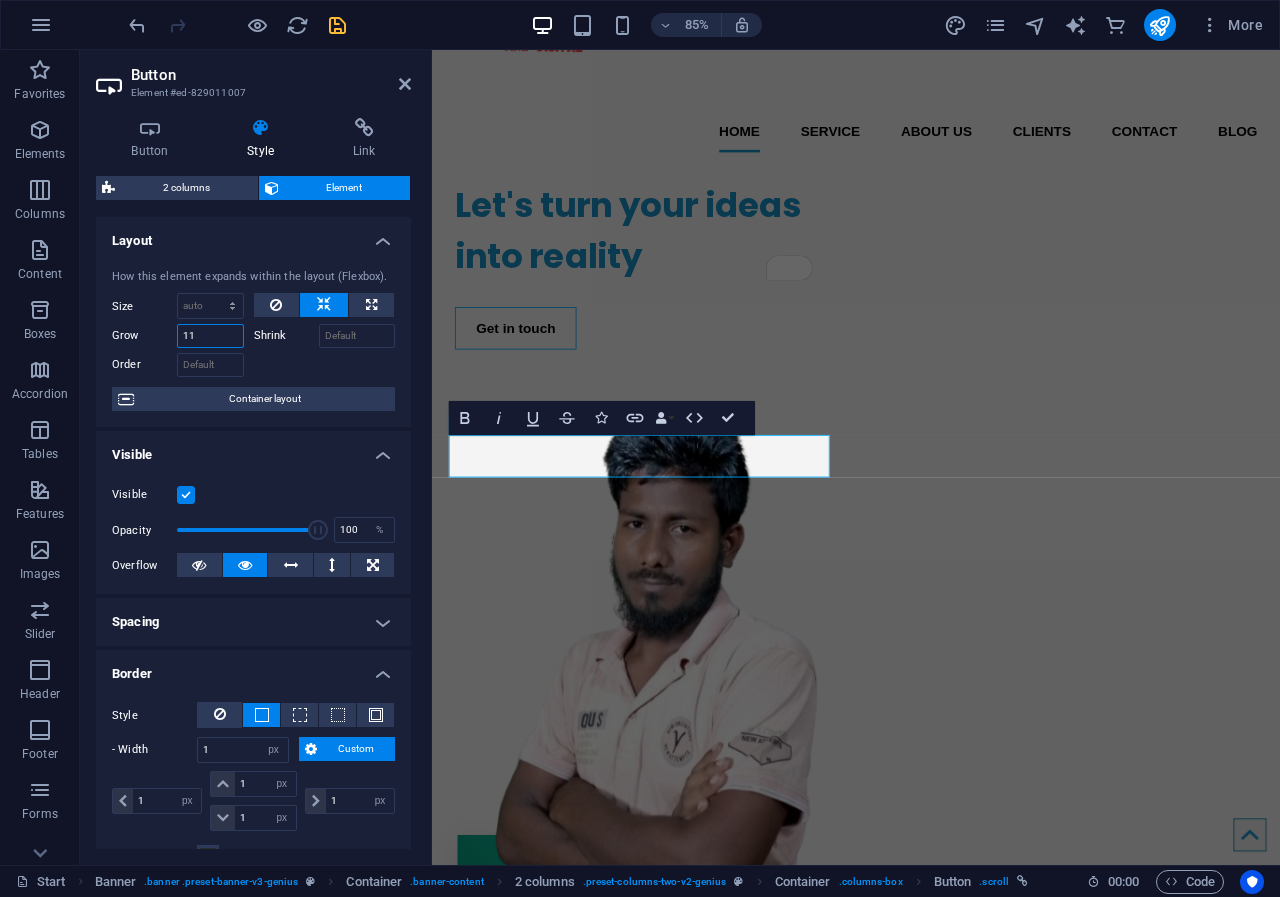 type on "1" 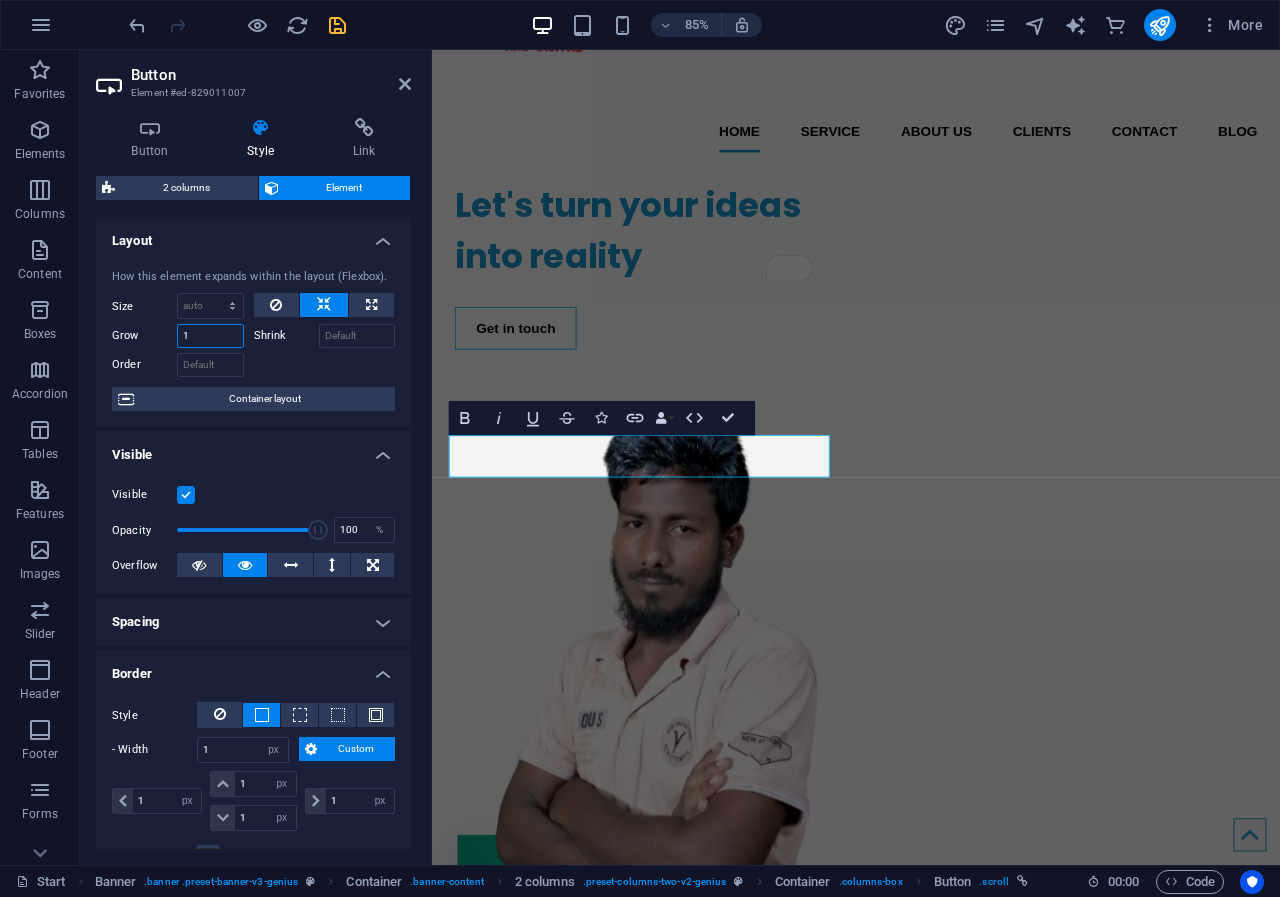 type 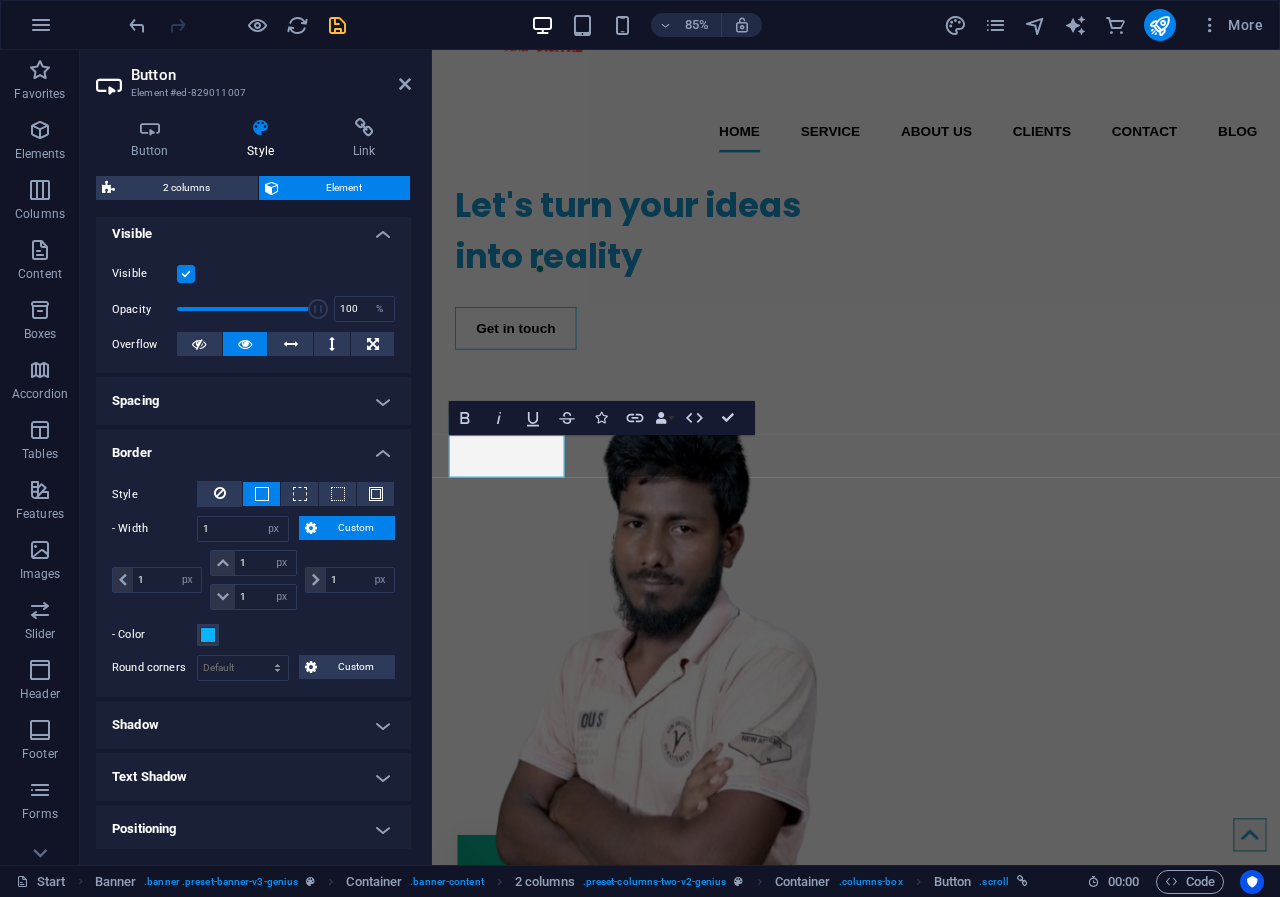 scroll, scrollTop: 223, scrollLeft: 0, axis: vertical 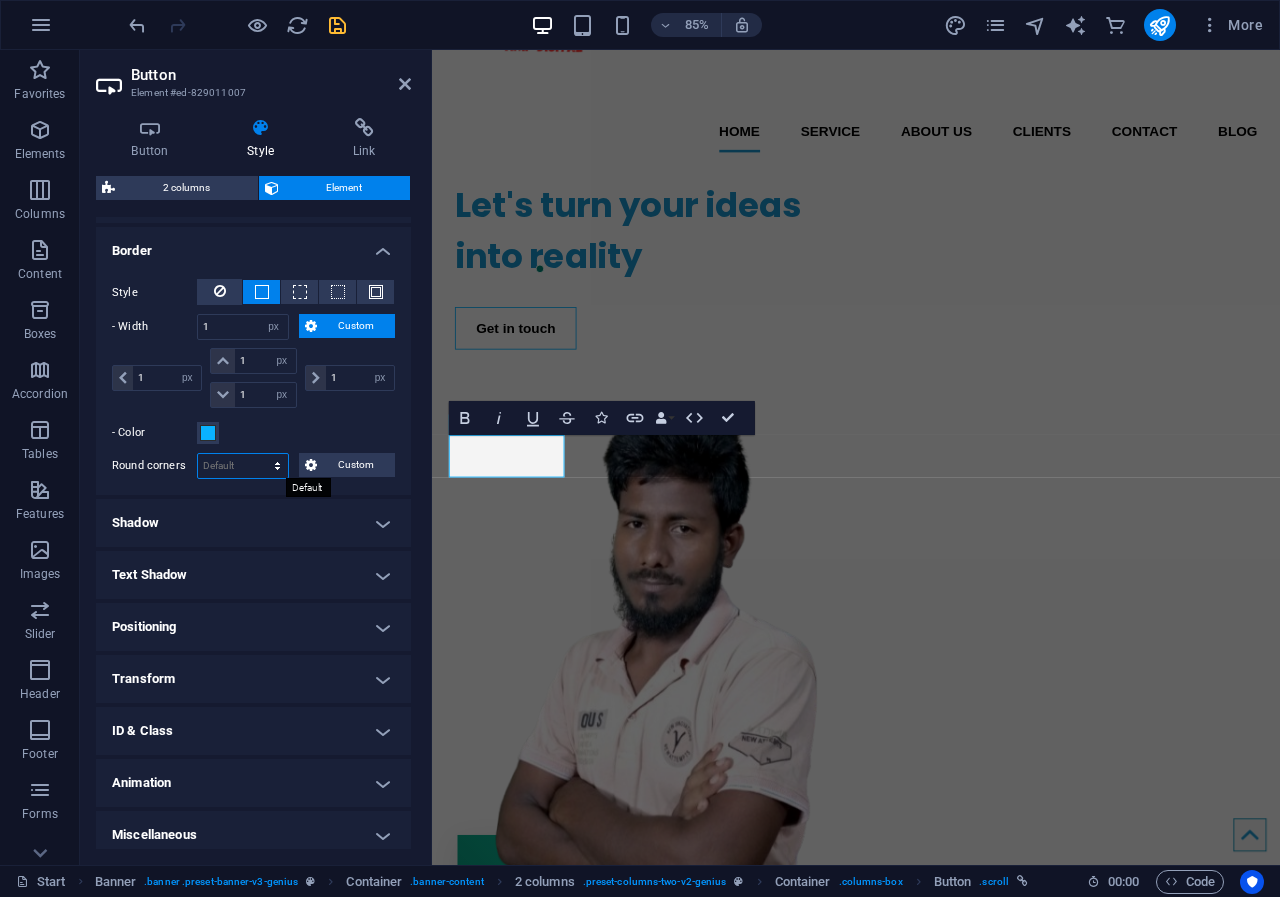 click on "Default px rem % vh vw Custom" at bounding box center [243, 466] 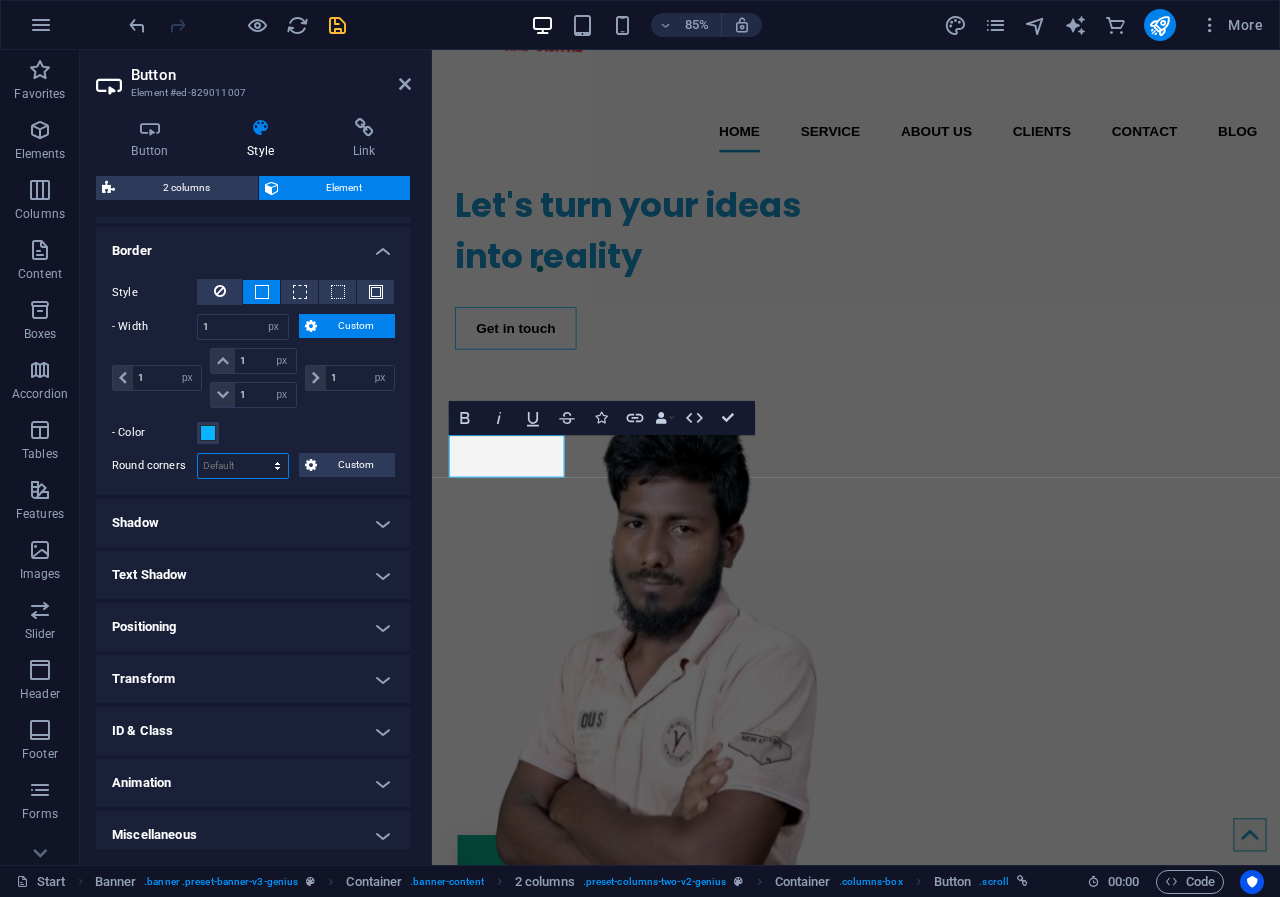 select on "%" 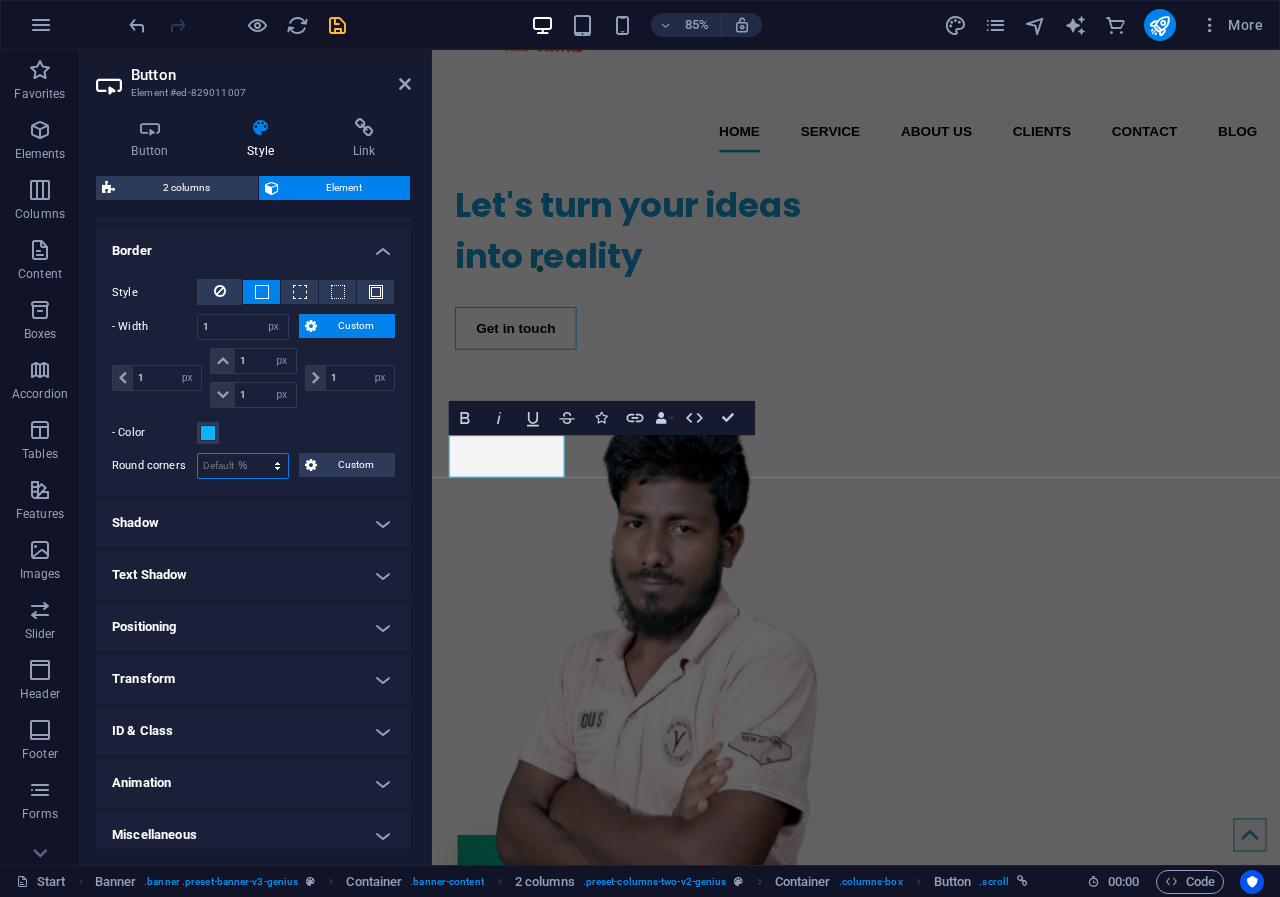 click on "Default px rem % vh vw Custom" at bounding box center (243, 466) 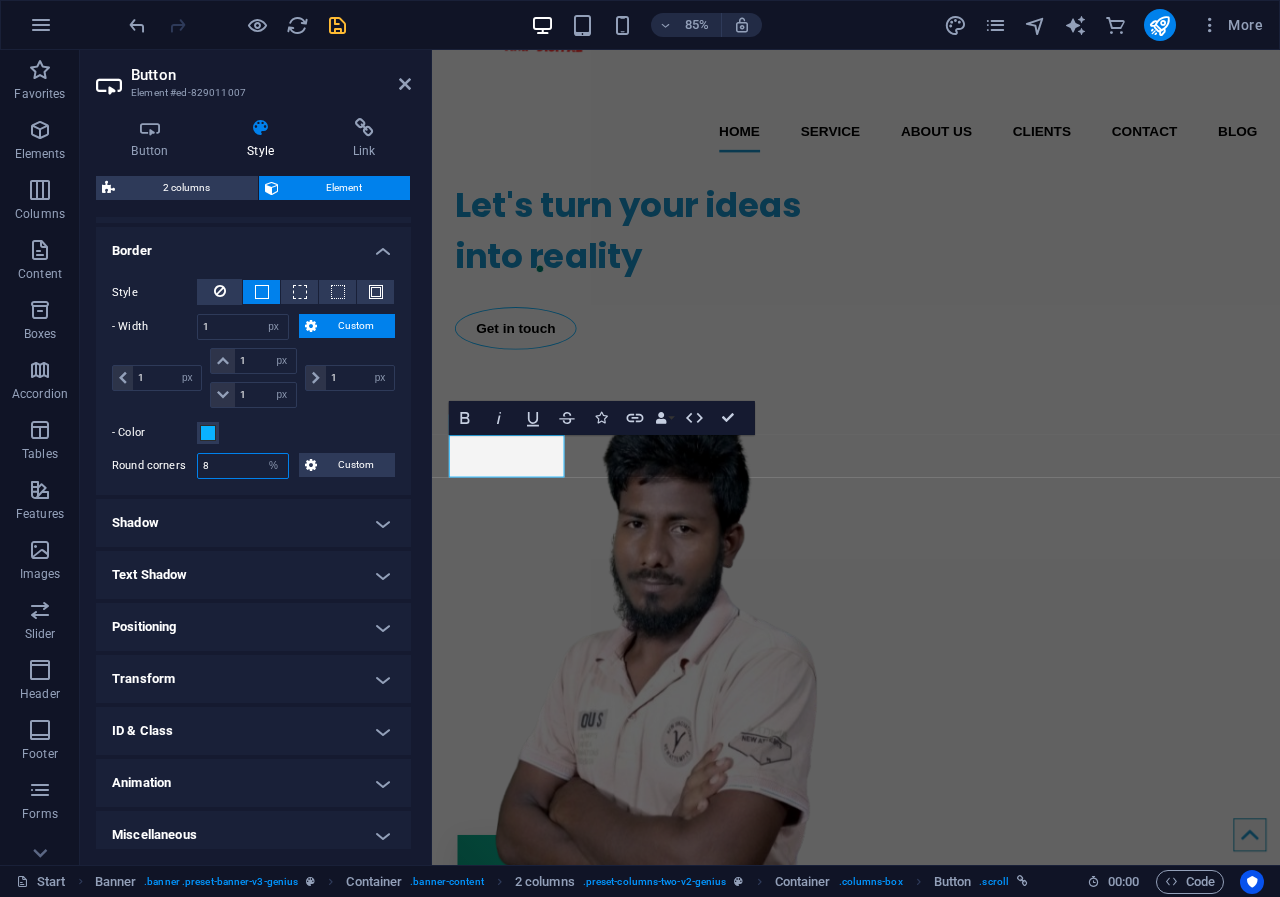 type on "80" 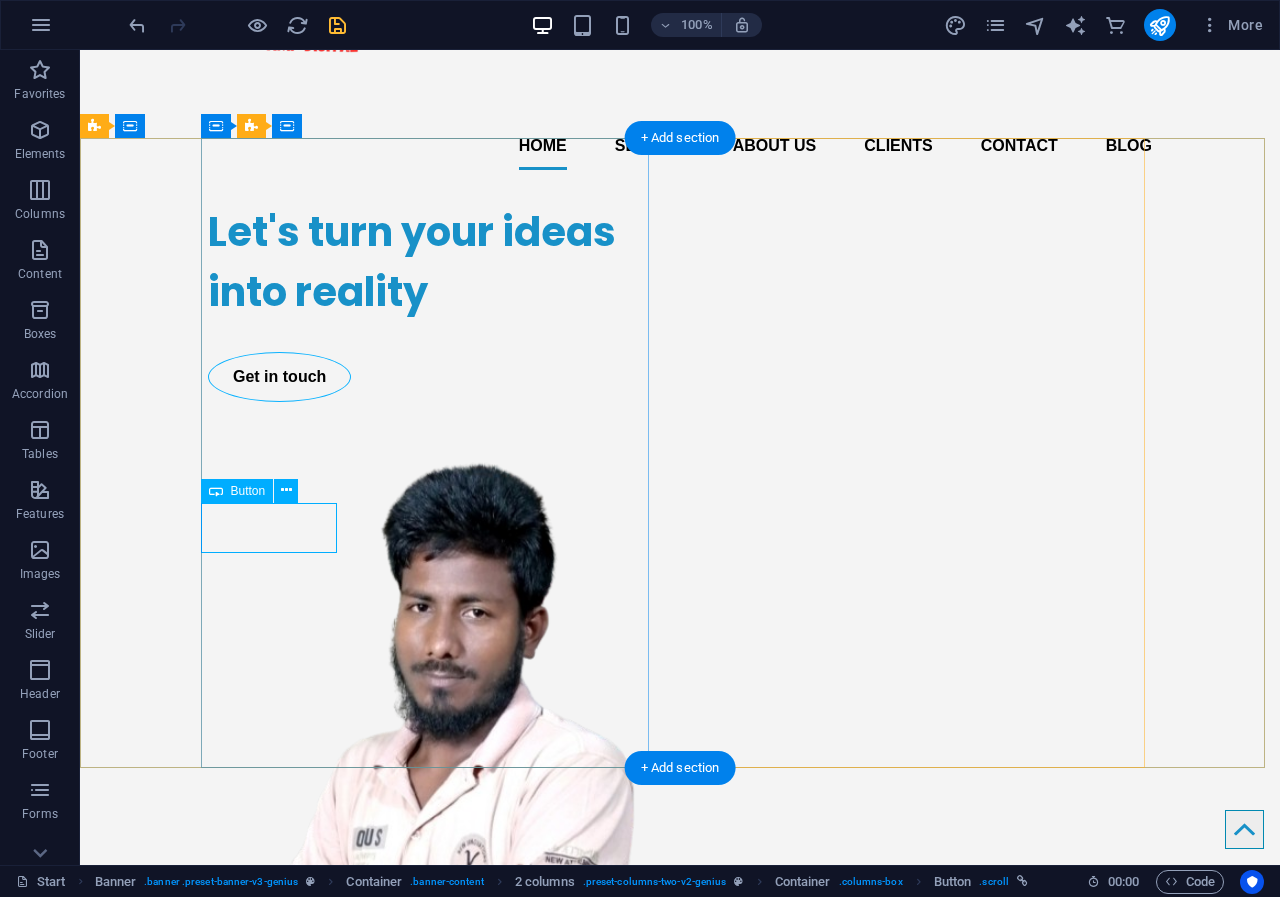 click on "Get in touch" at bounding box center [432, 377] 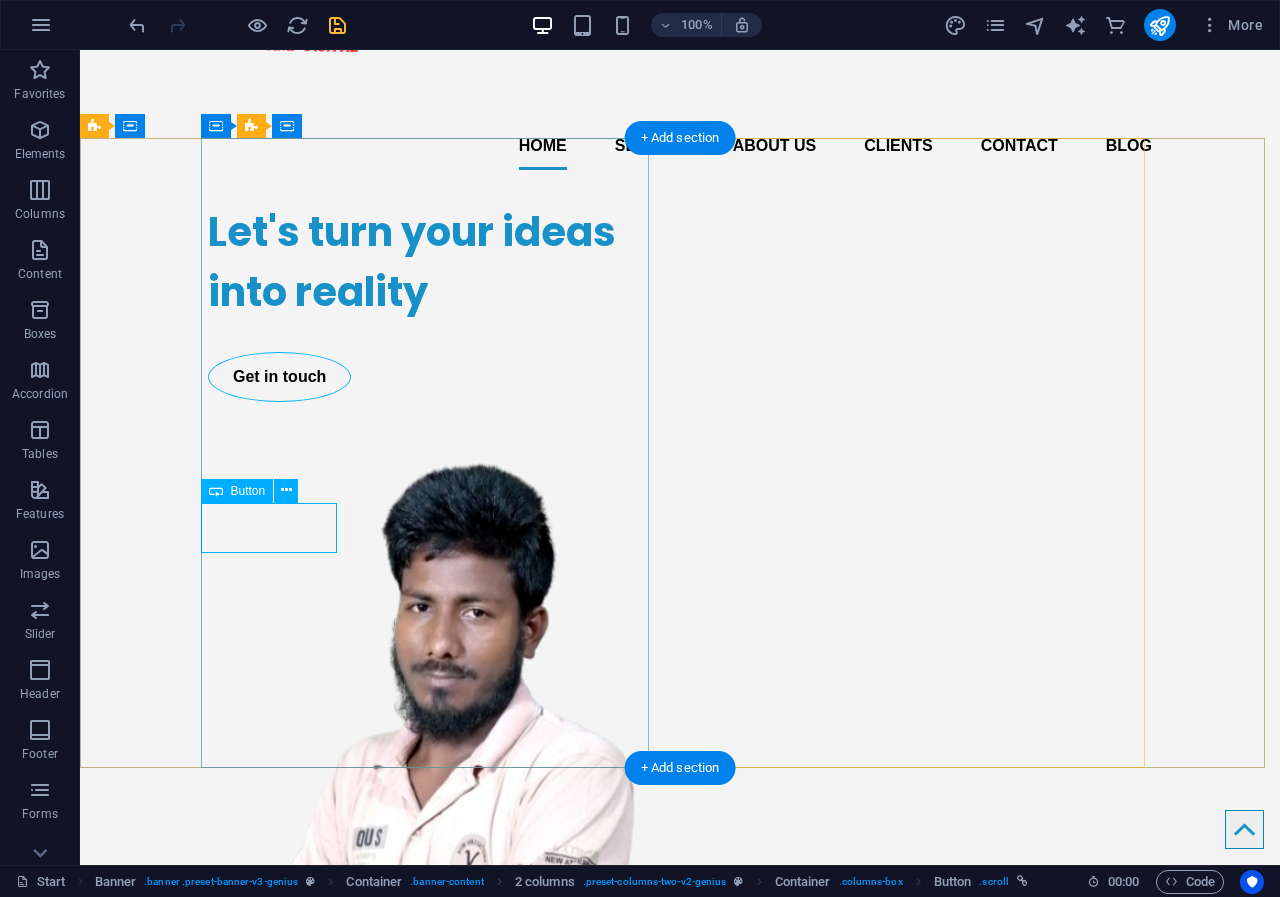 select on "px" 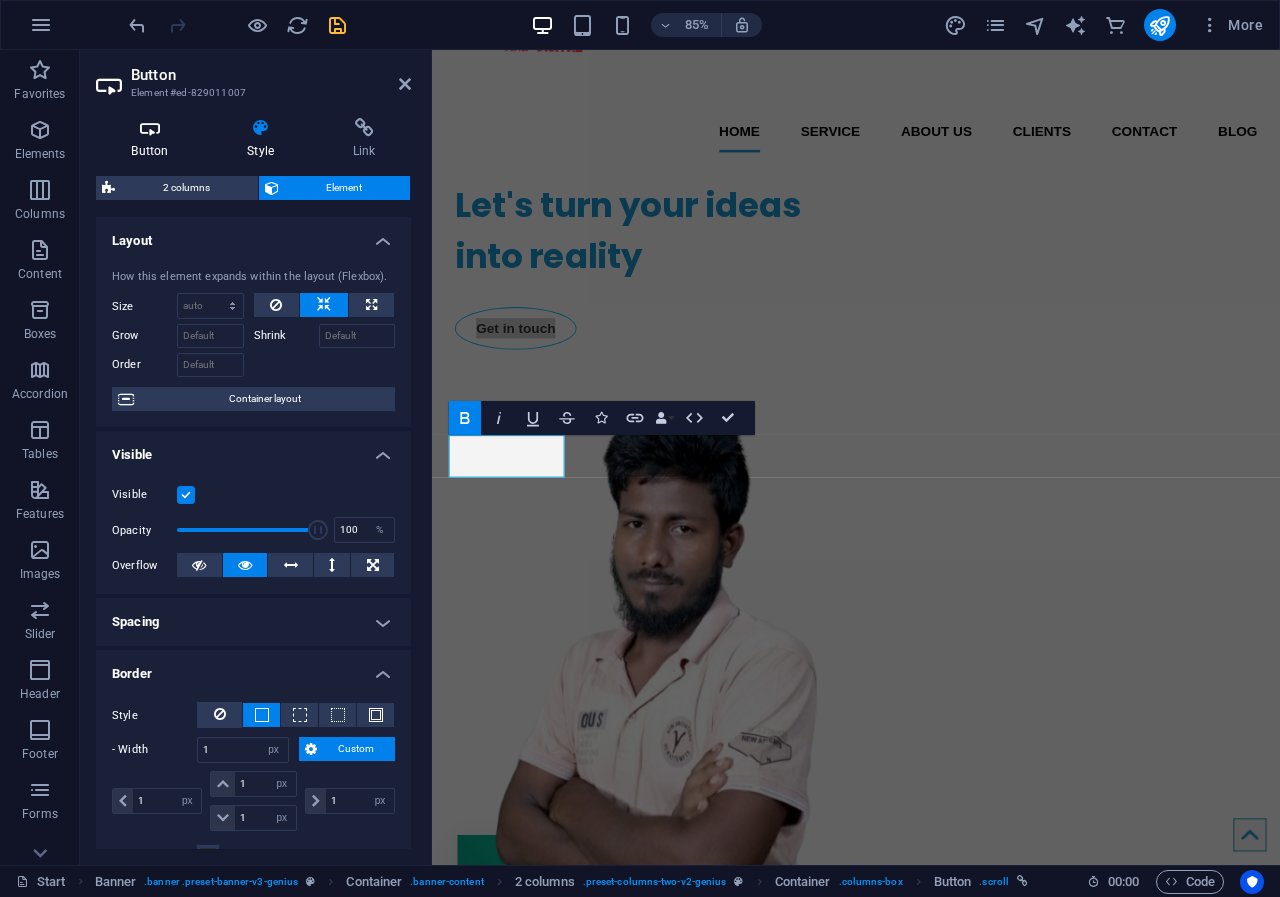 click at bounding box center [150, 128] 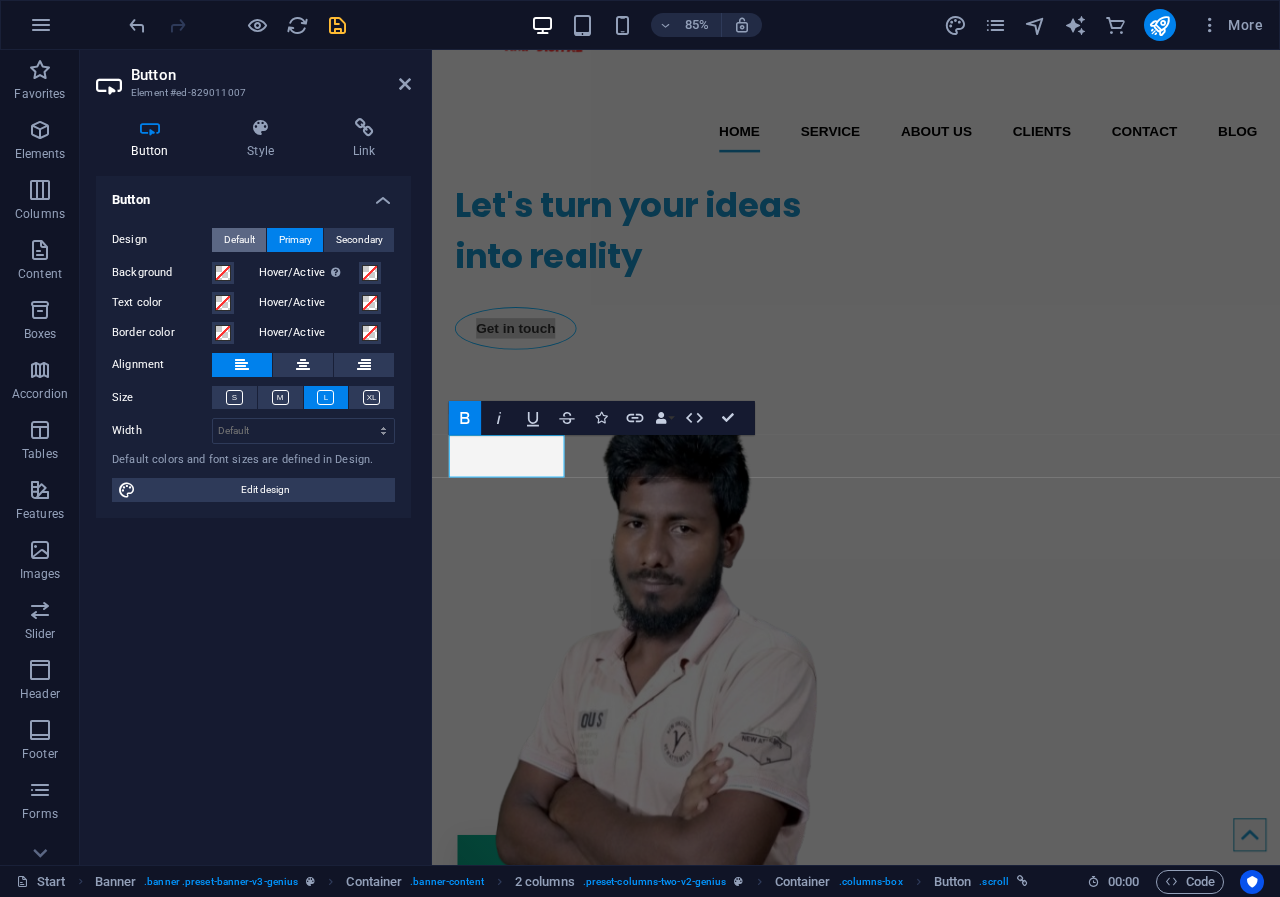 click on "Default" at bounding box center [239, 240] 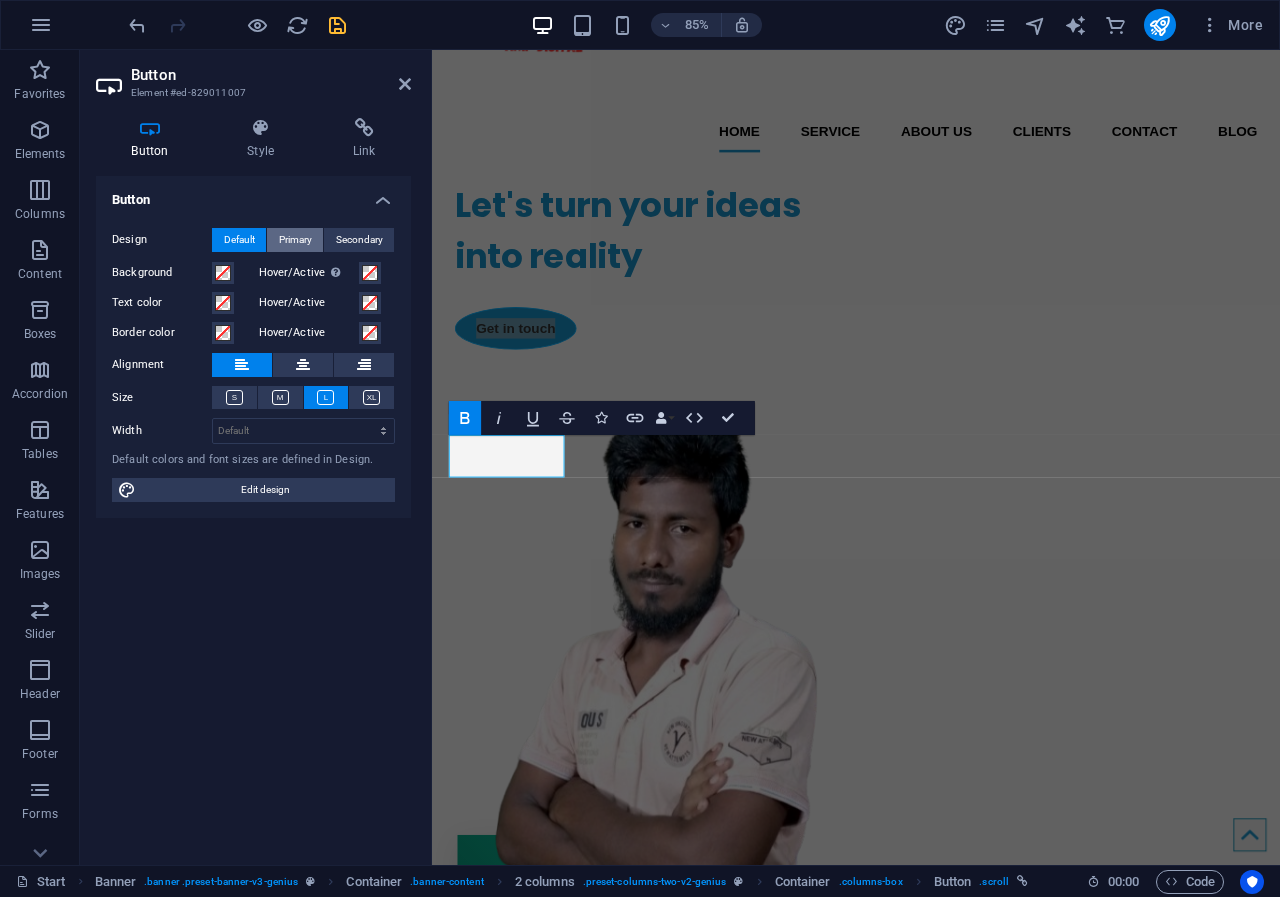 click on "Primary" at bounding box center [295, 240] 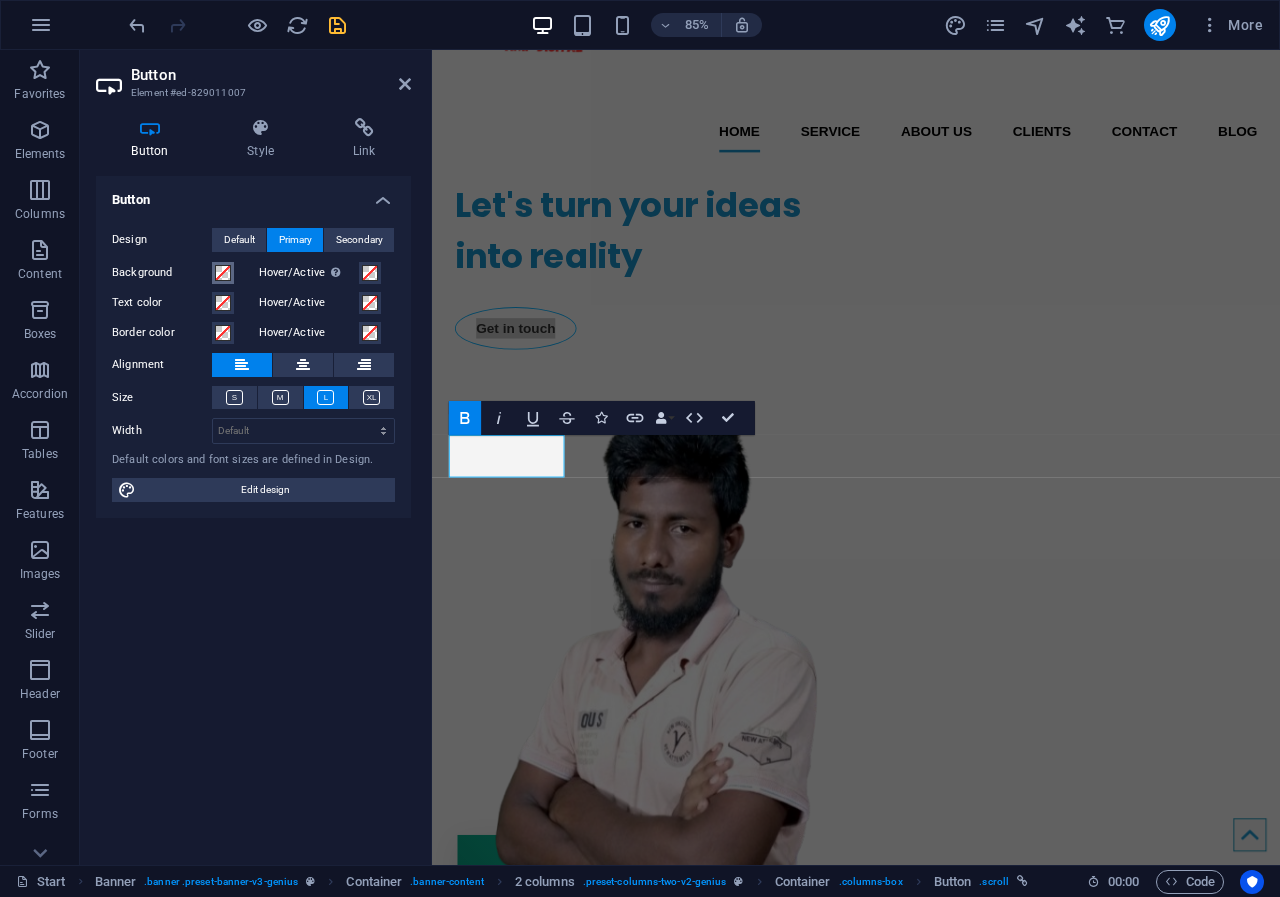 click at bounding box center (223, 273) 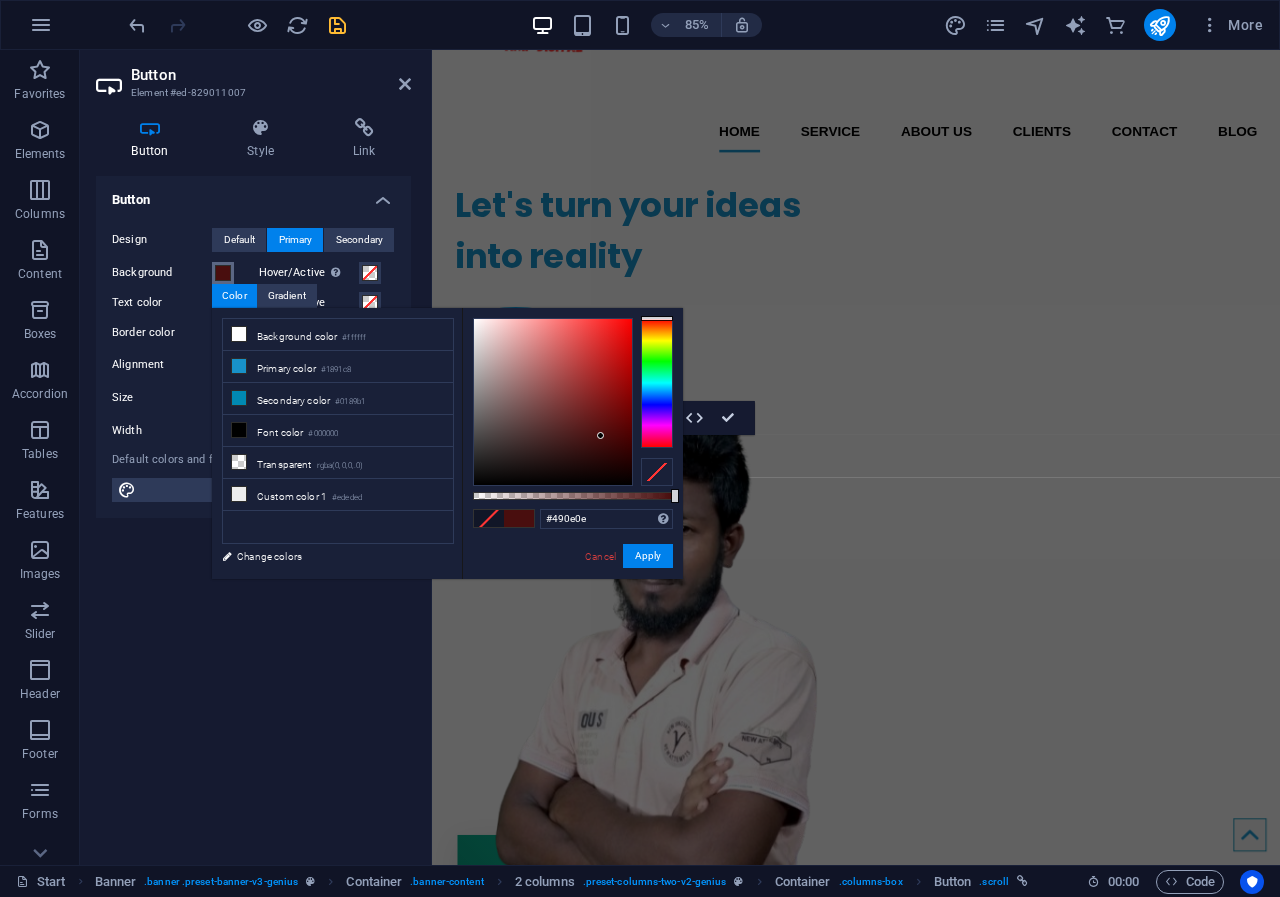 drag, startPoint x: 542, startPoint y: 417, endPoint x: 601, endPoint y: 436, distance: 61.983868 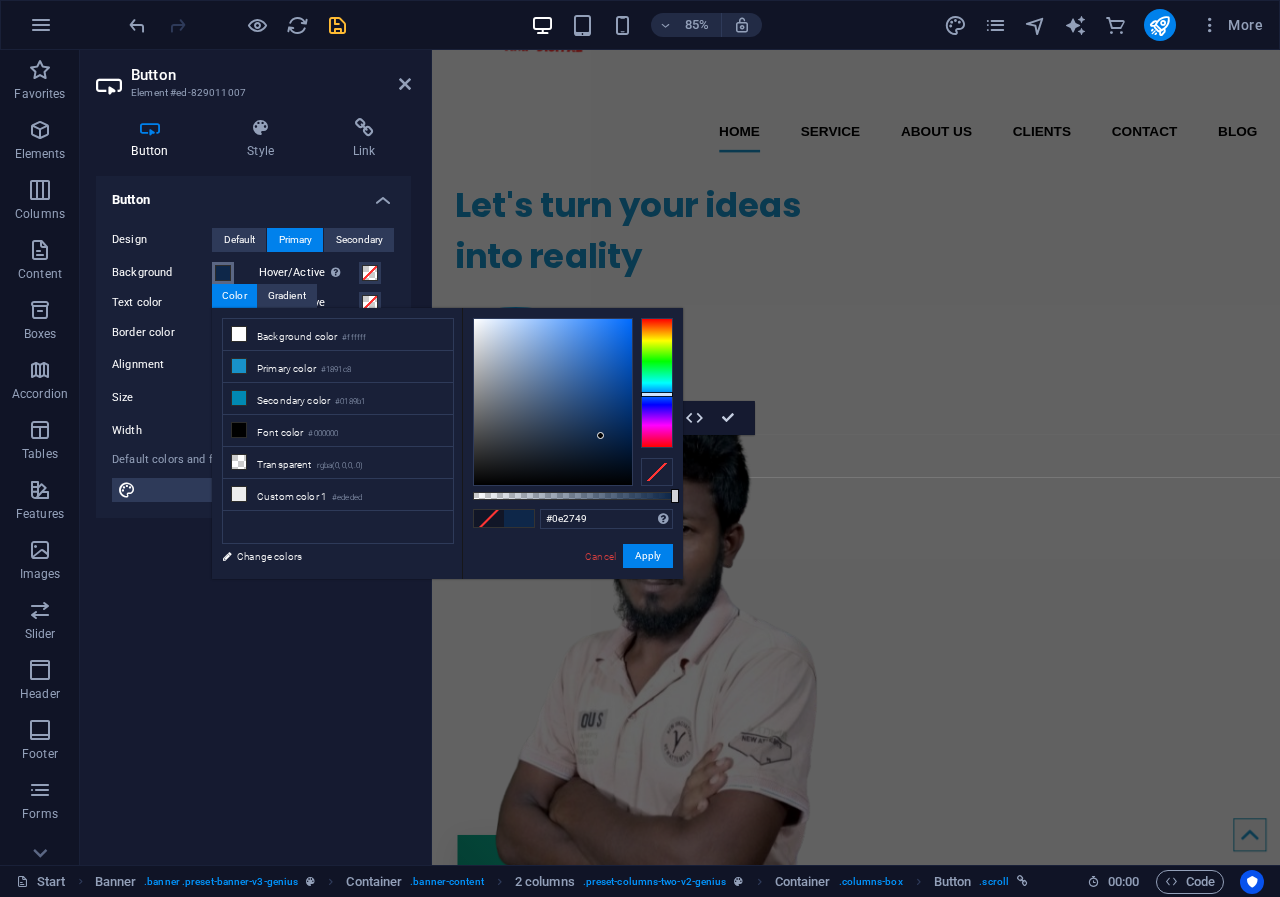 click at bounding box center (657, 383) 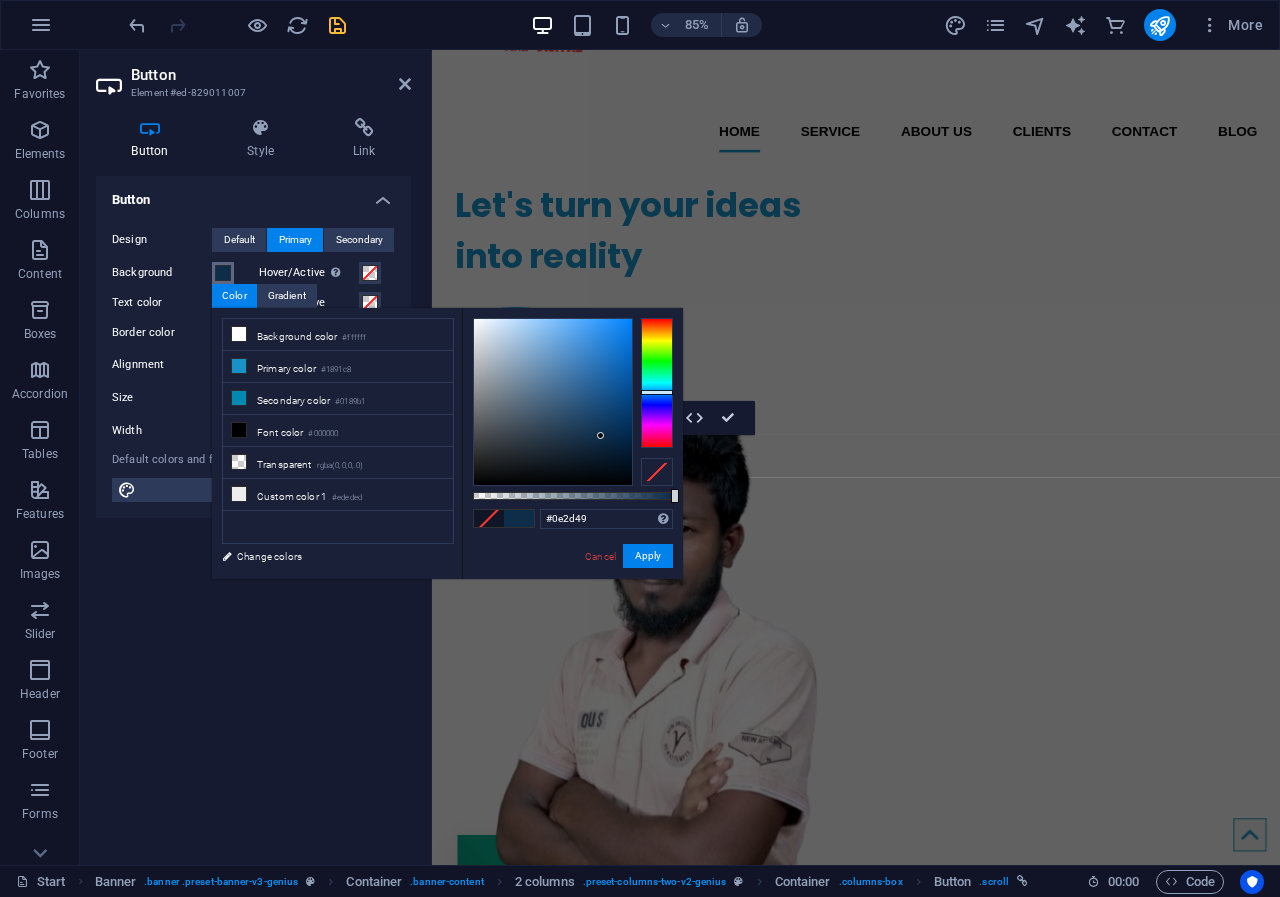 click at bounding box center [657, 392] 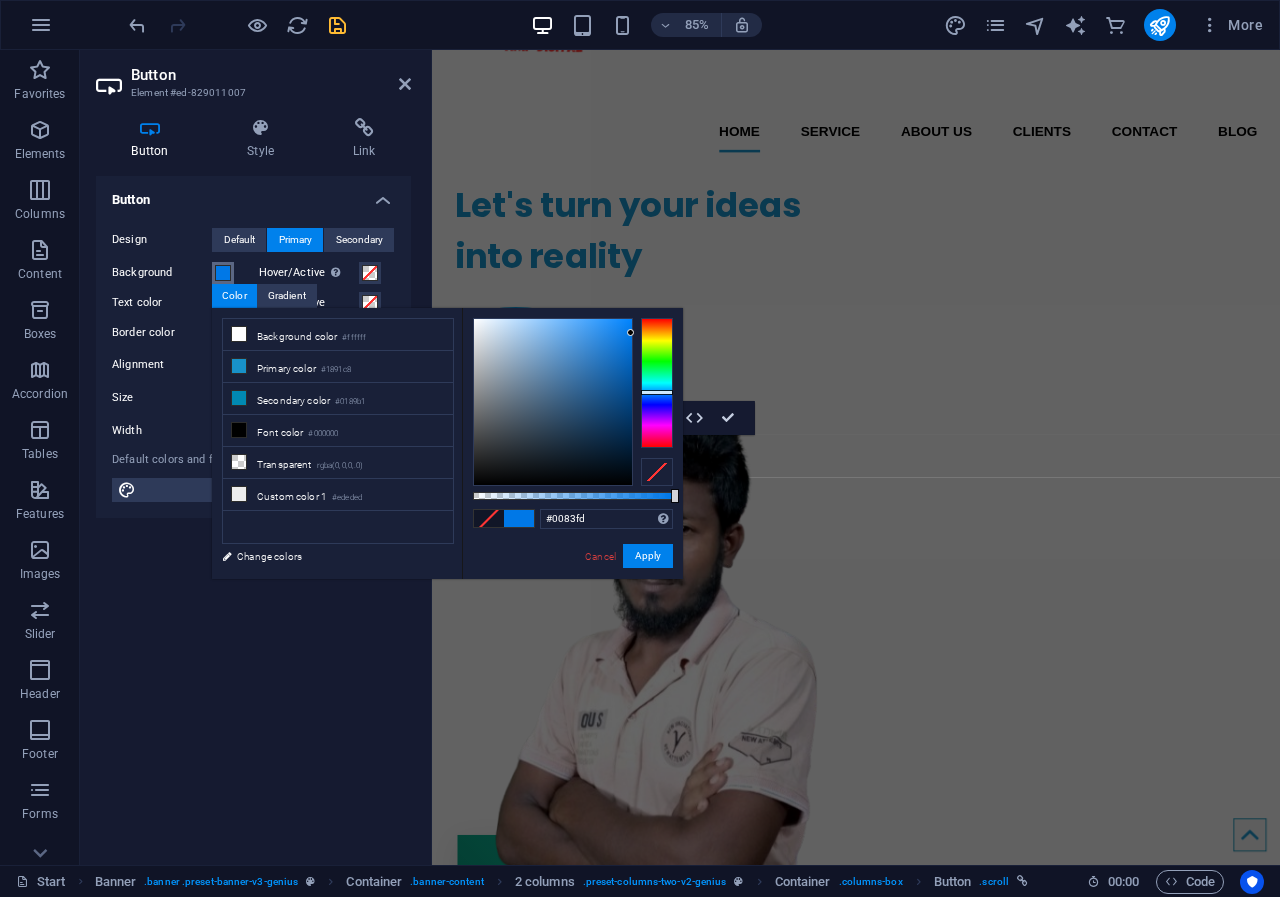 type on "#0084ff" 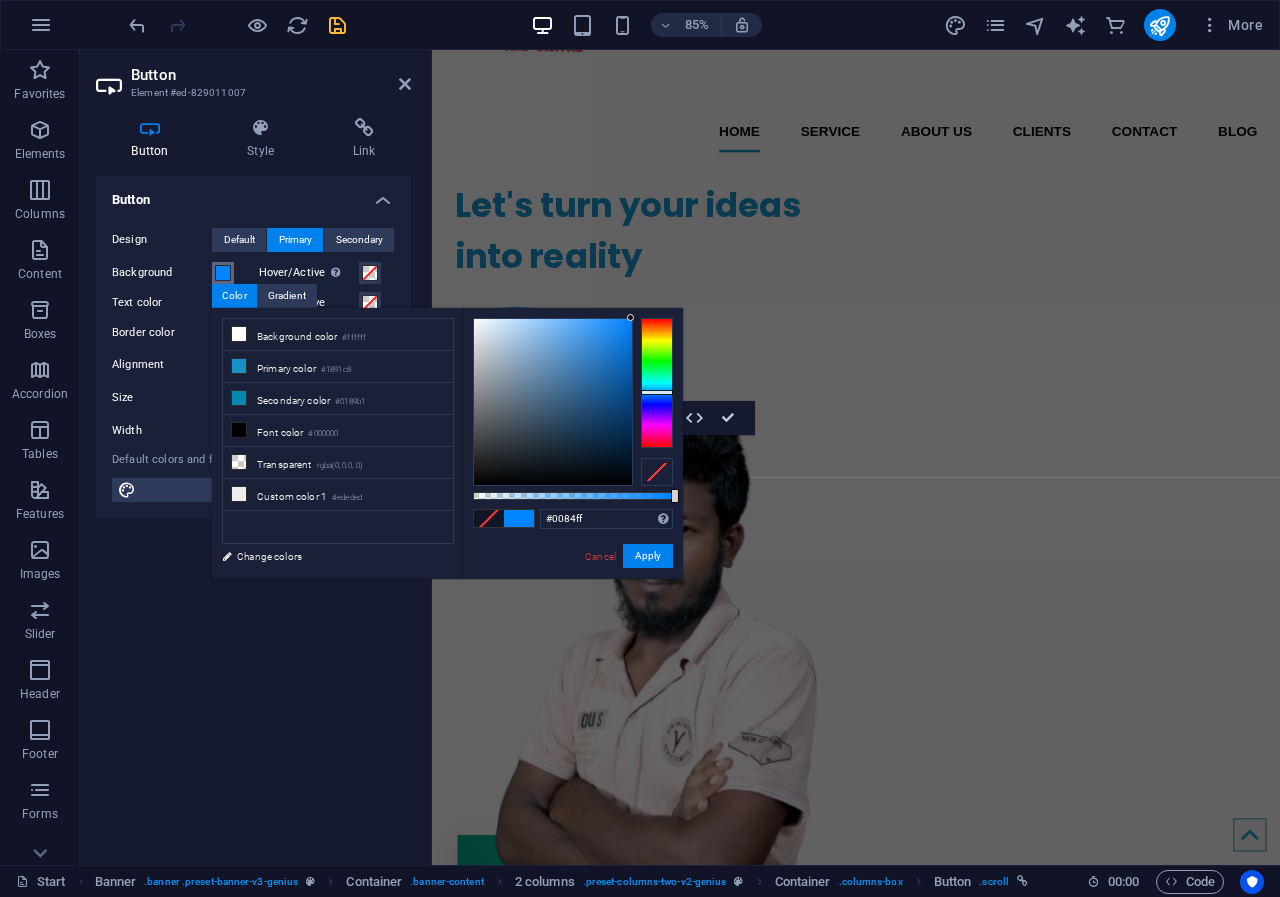 drag, startPoint x: 600, startPoint y: 405, endPoint x: 646, endPoint y: 295, distance: 119.230865 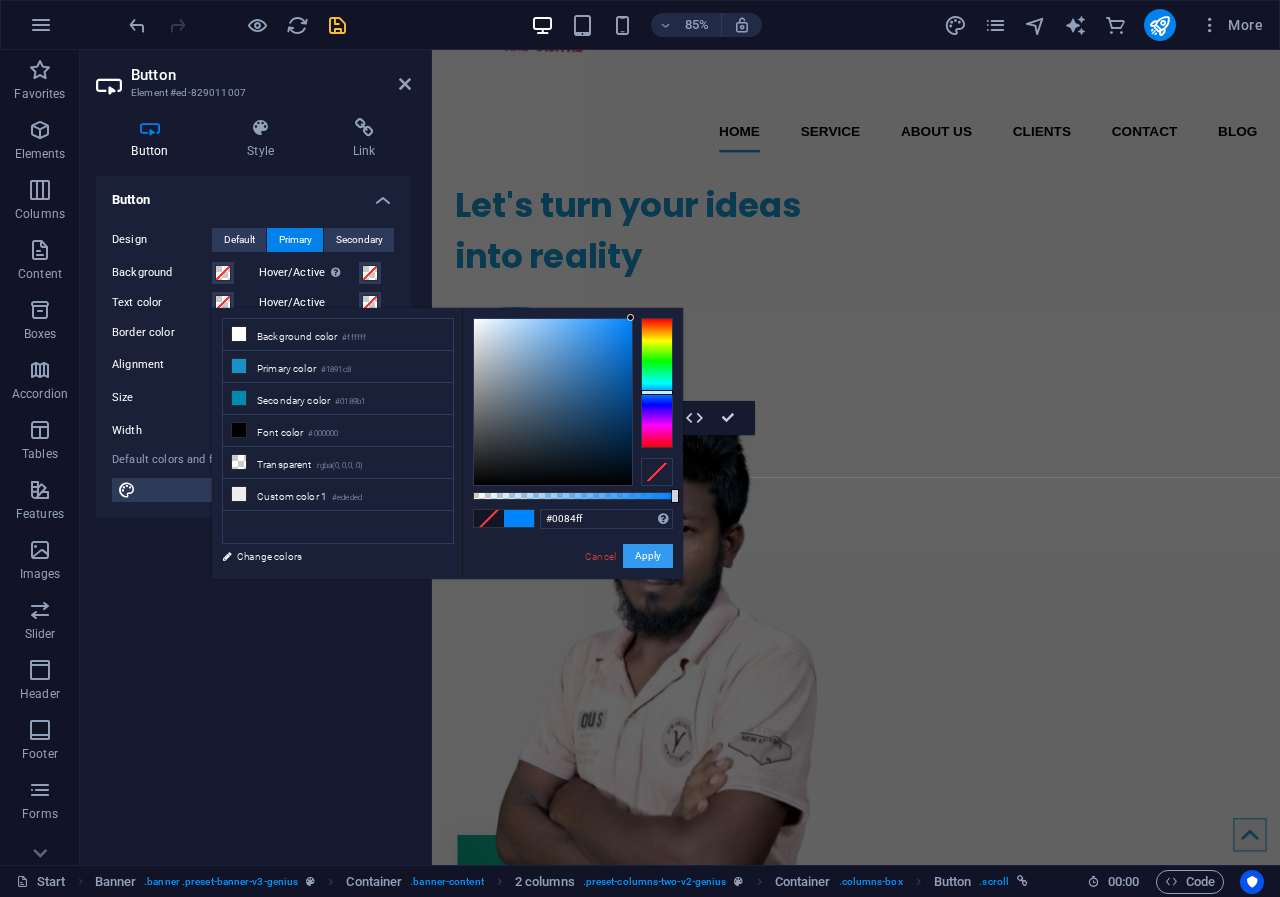 click on "Apply" at bounding box center [648, 556] 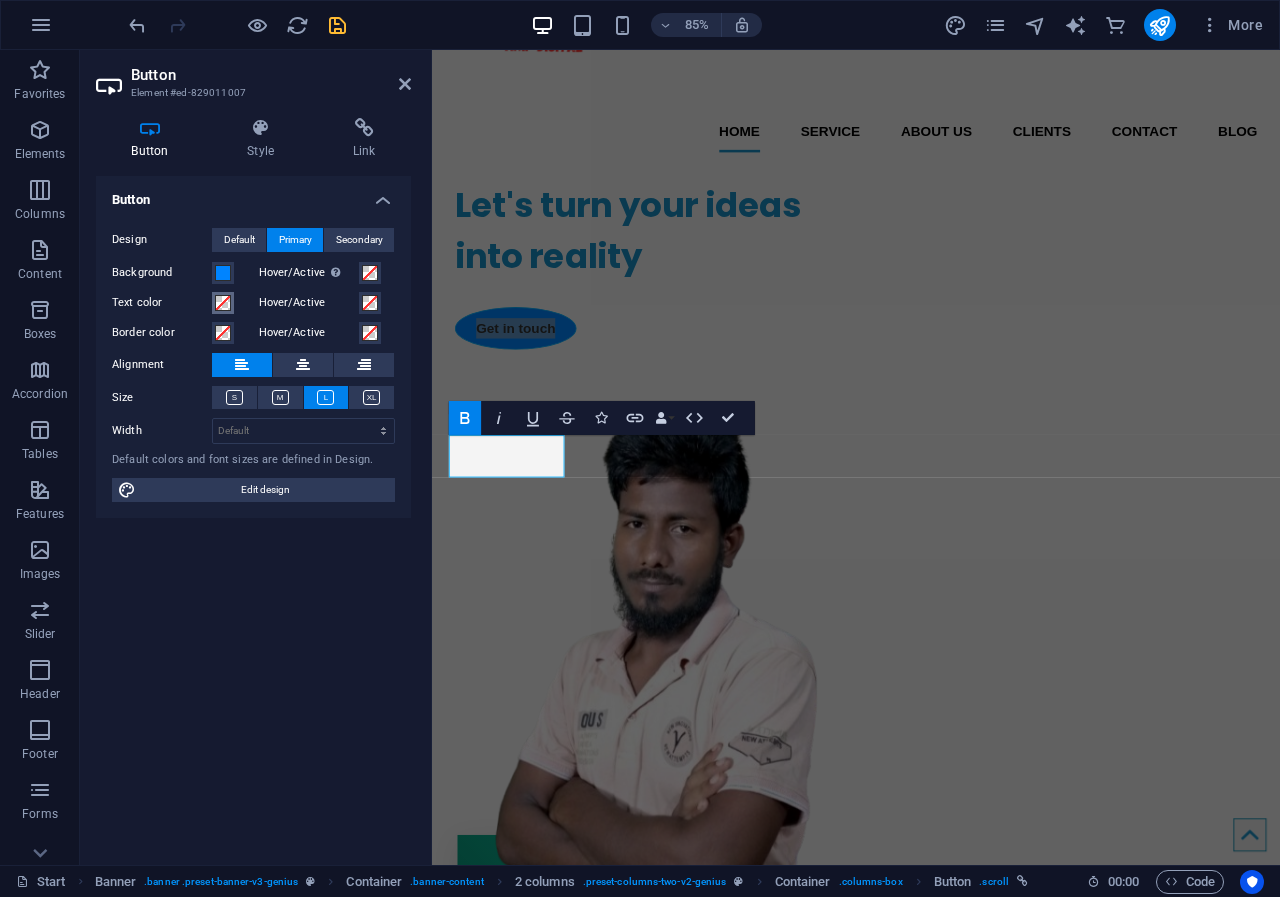 click at bounding box center (223, 303) 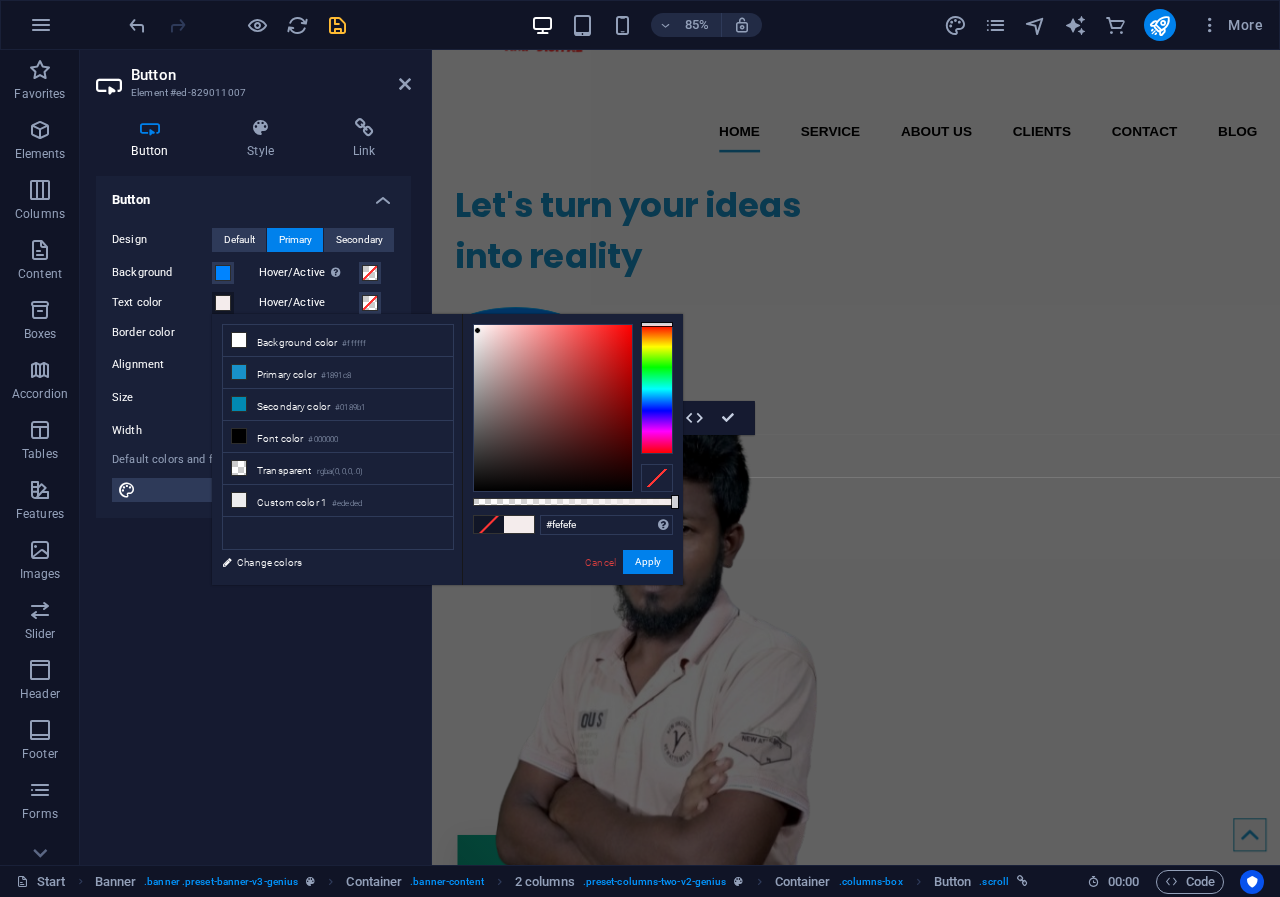 type on "#ffffff" 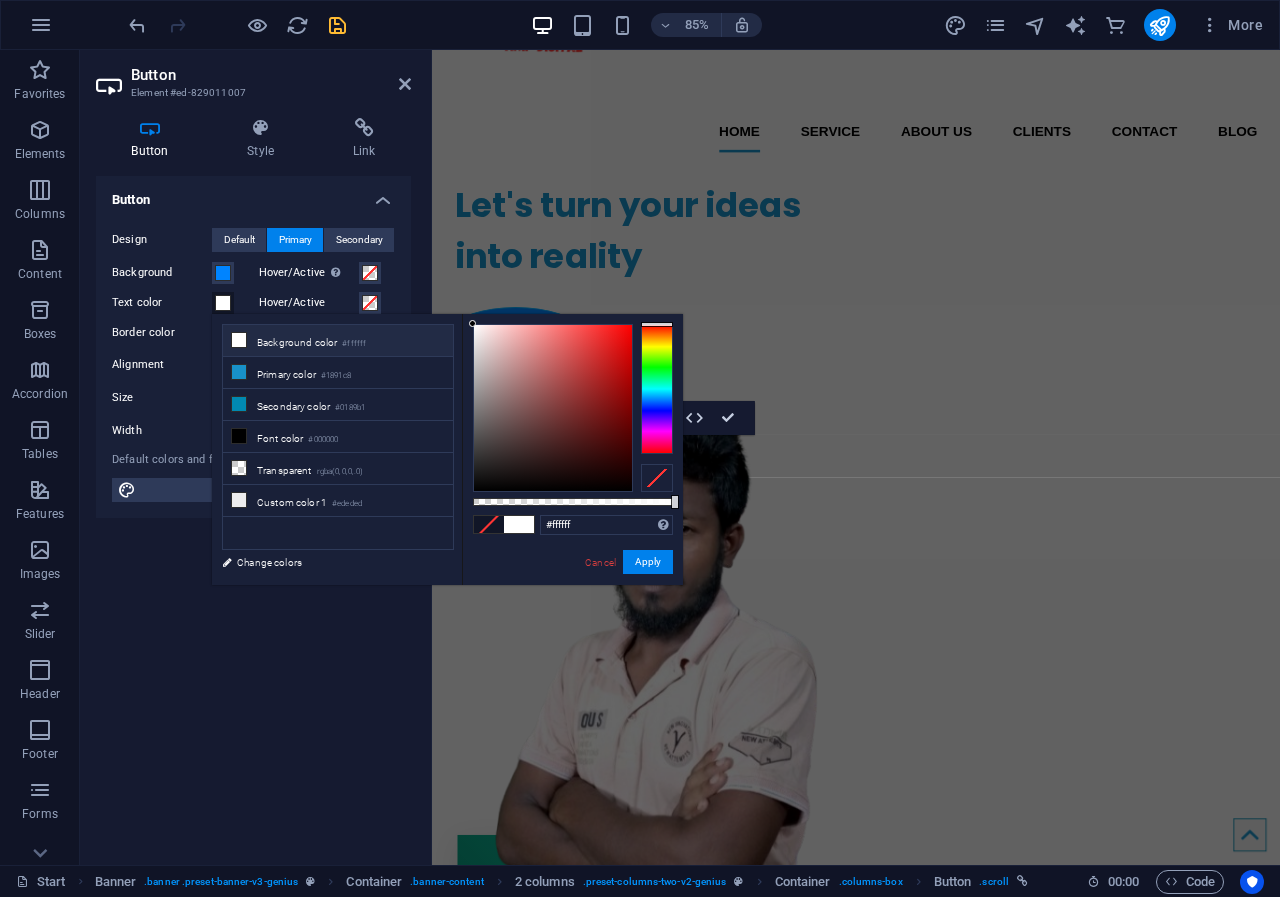 drag, startPoint x: 508, startPoint y: 342, endPoint x: 464, endPoint y: 309, distance: 55 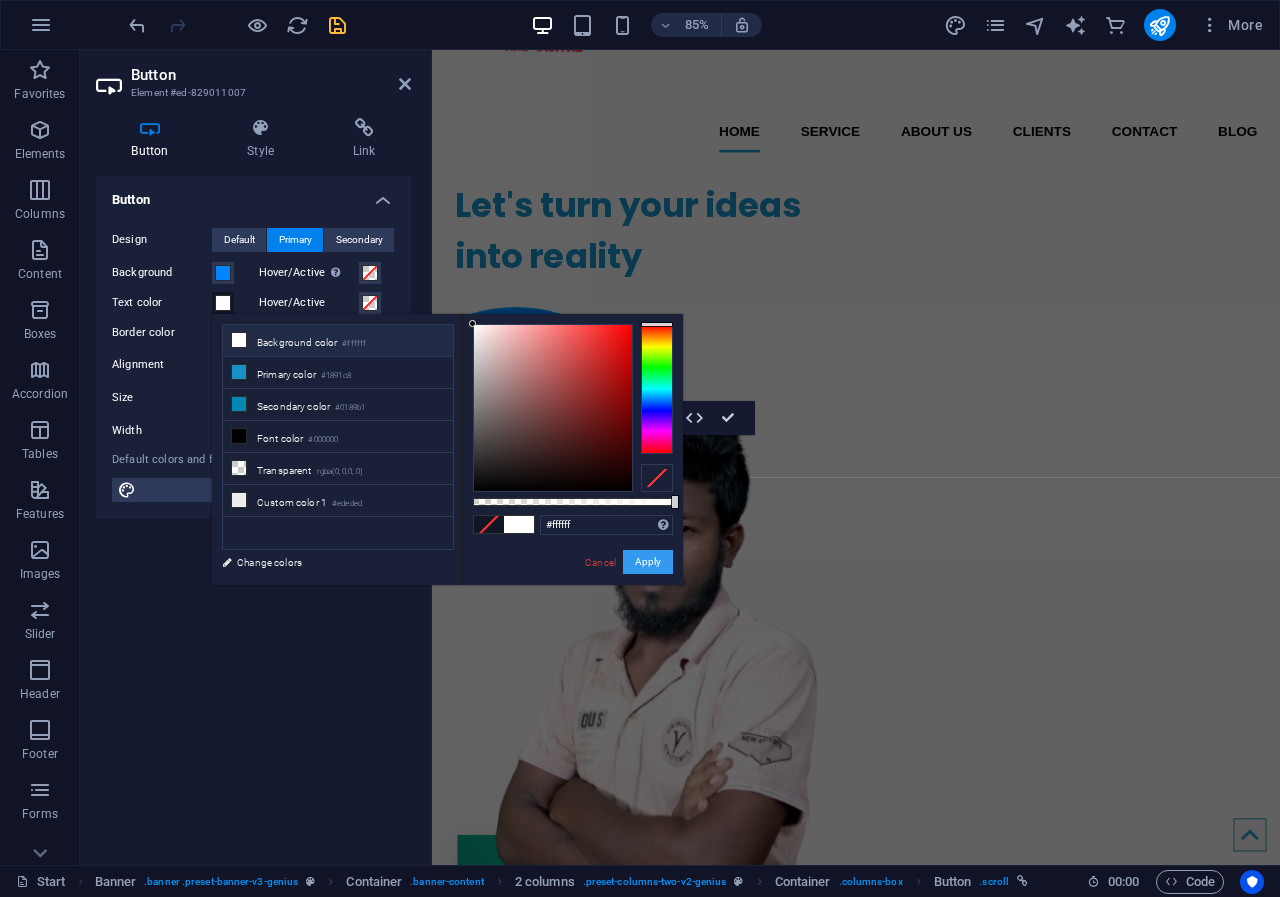 click on "Apply" at bounding box center [648, 562] 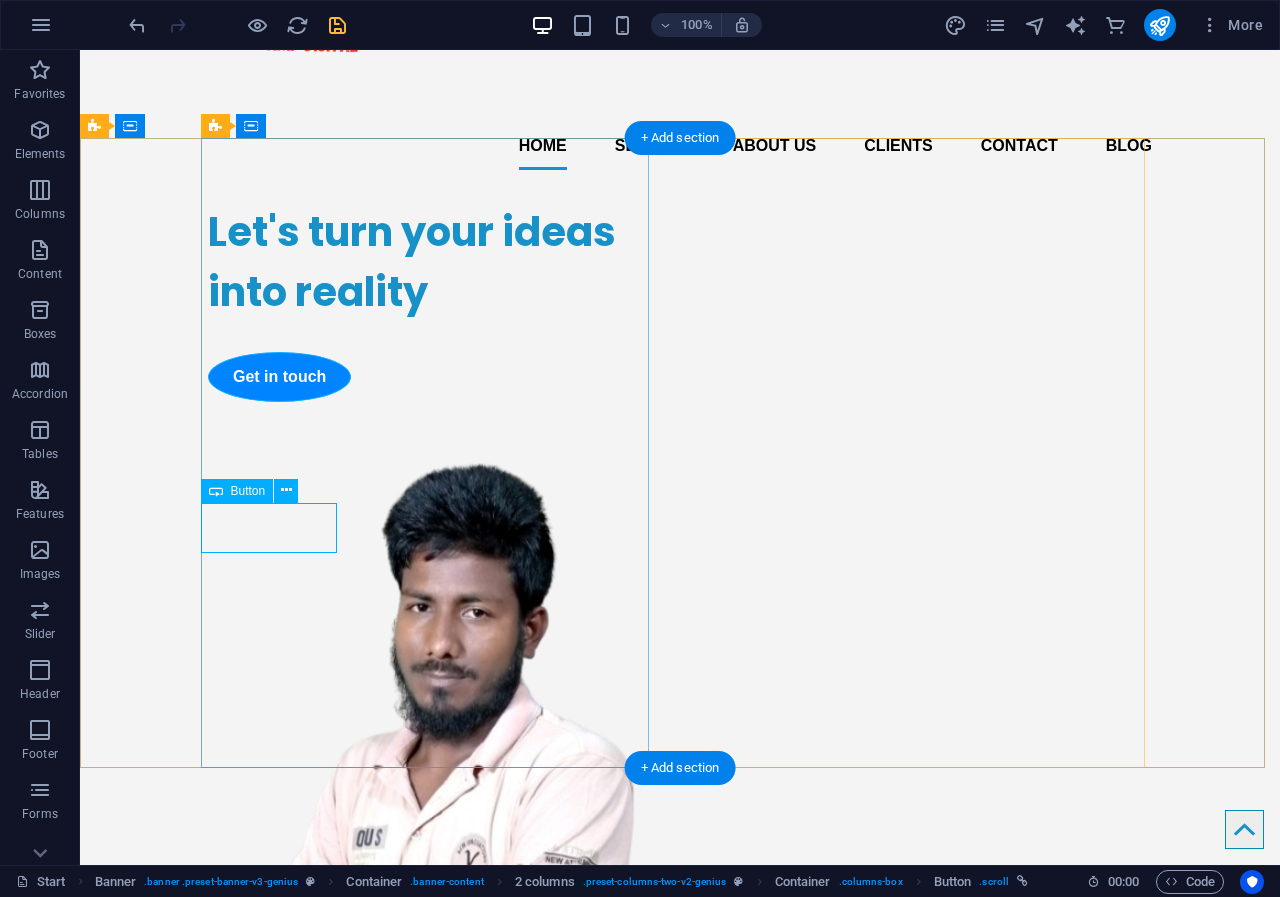 click on "Get in touch" at bounding box center [432, 377] 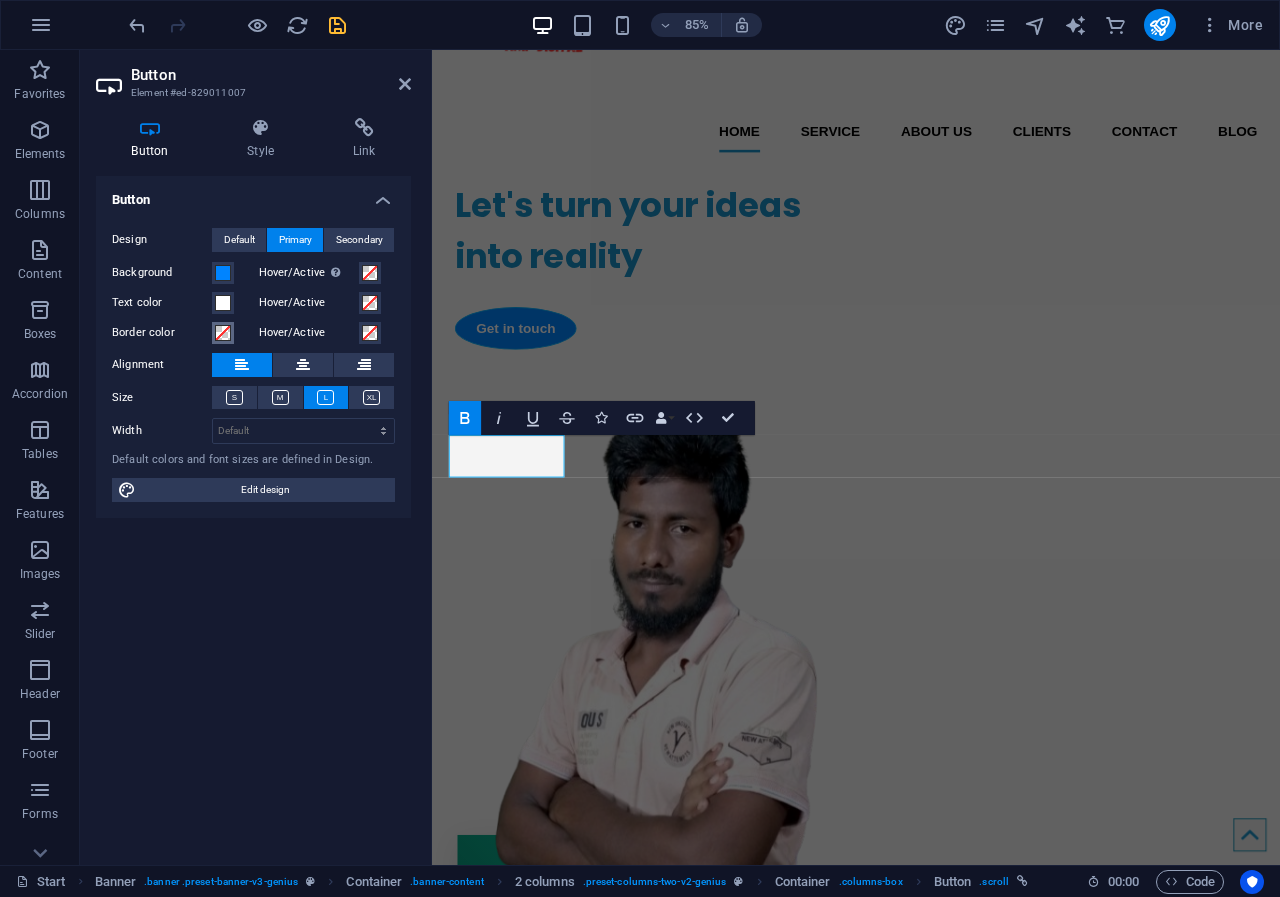 click at bounding box center (223, 333) 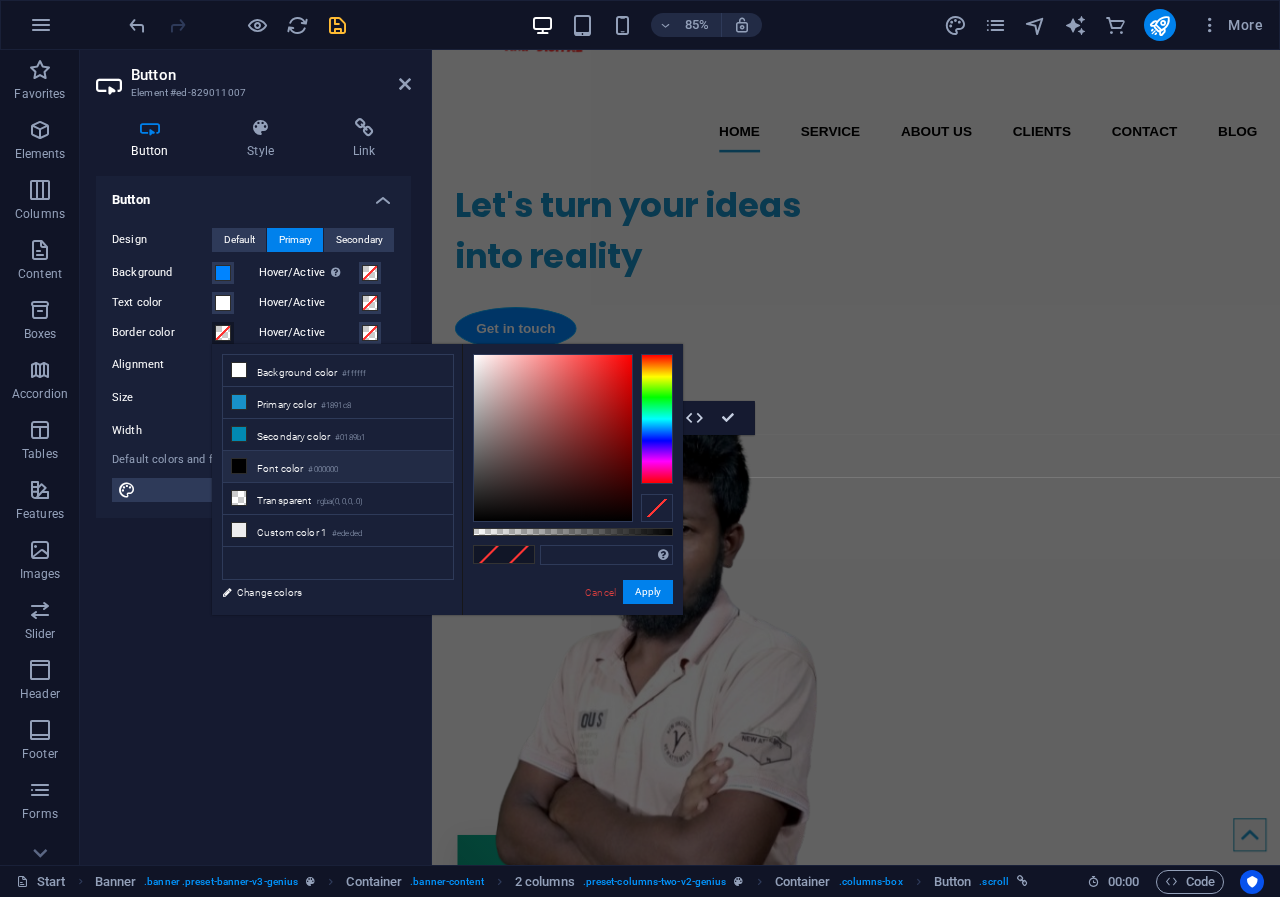 click on "Font color
#000000" at bounding box center [338, 467] 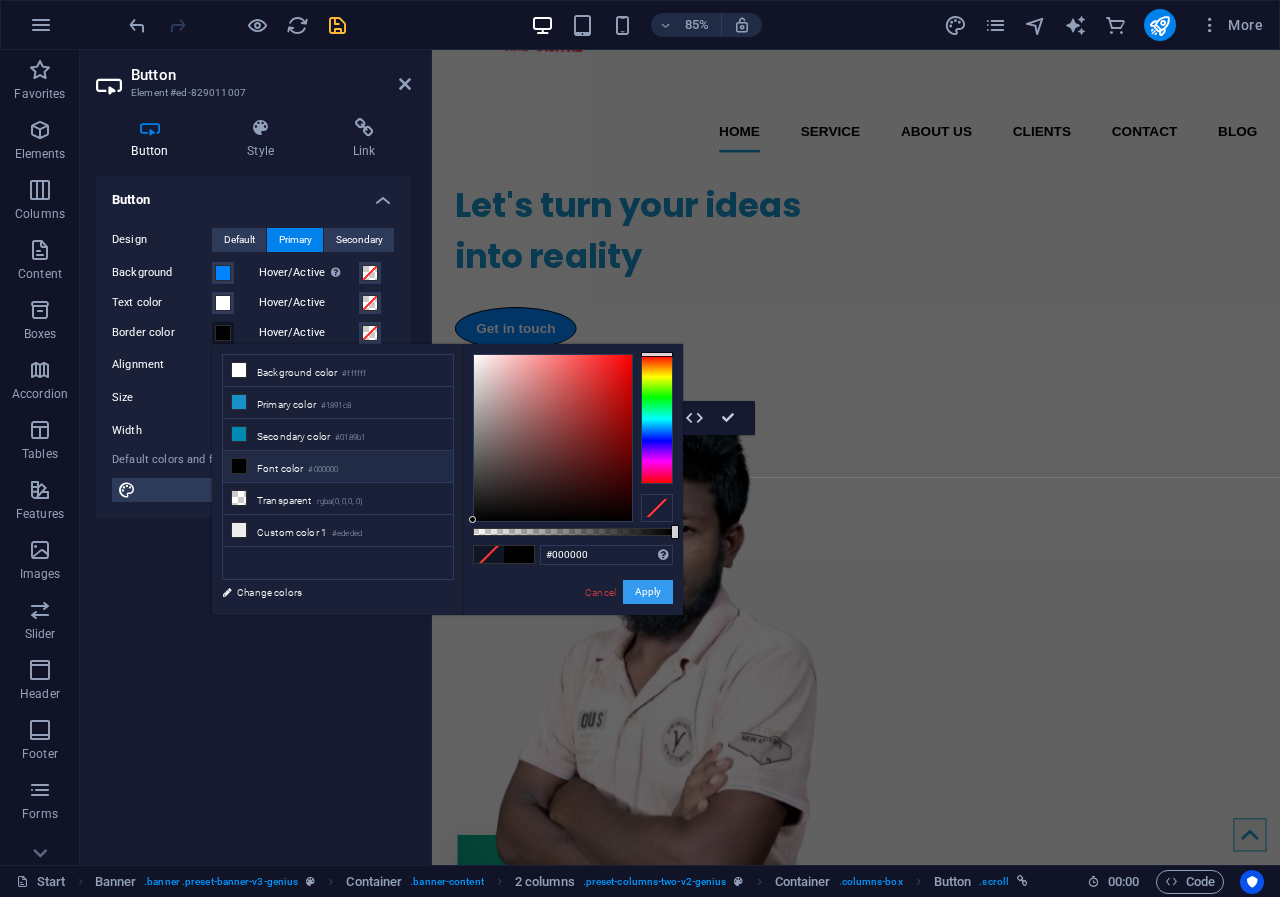 click on "Apply" at bounding box center [648, 592] 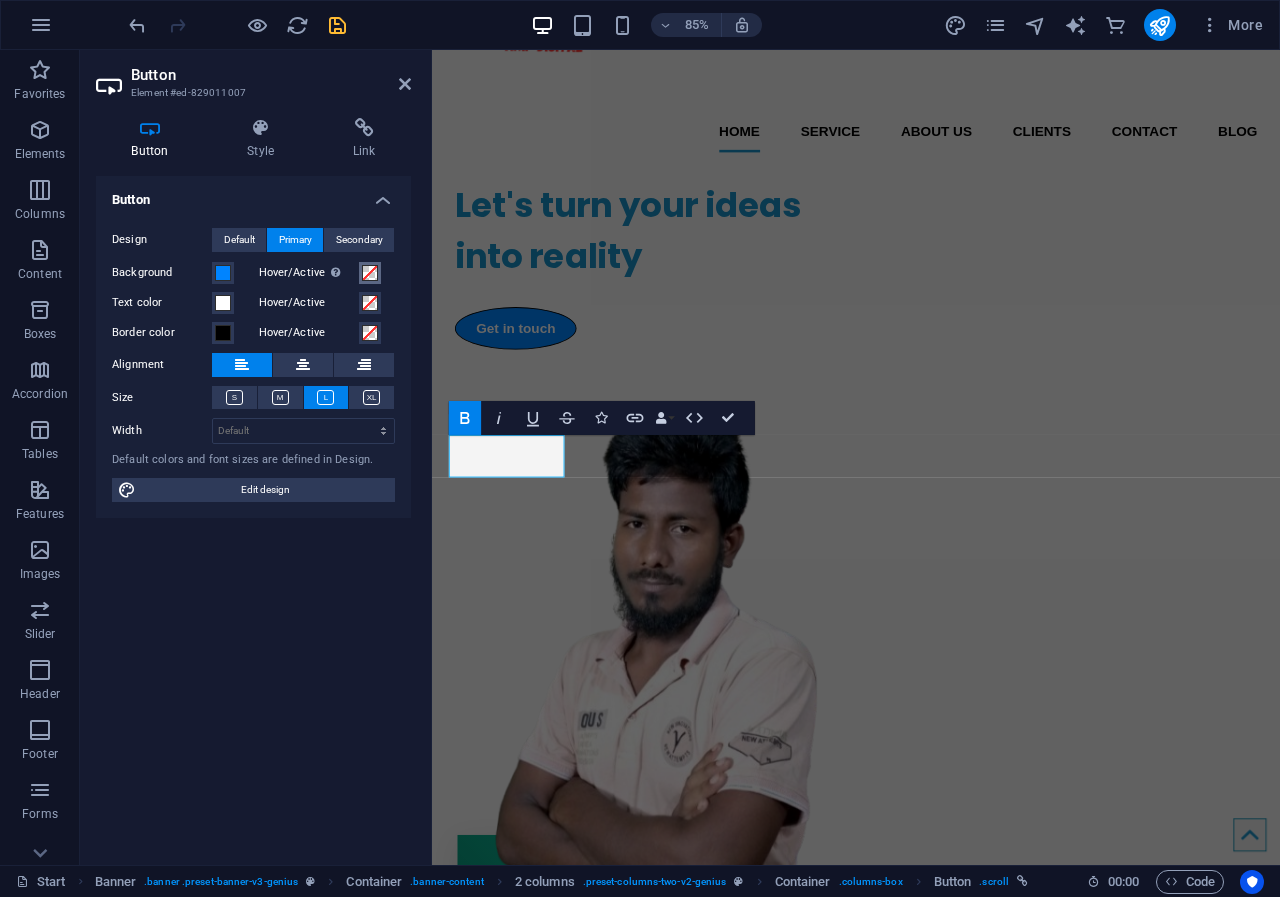 click at bounding box center [370, 273] 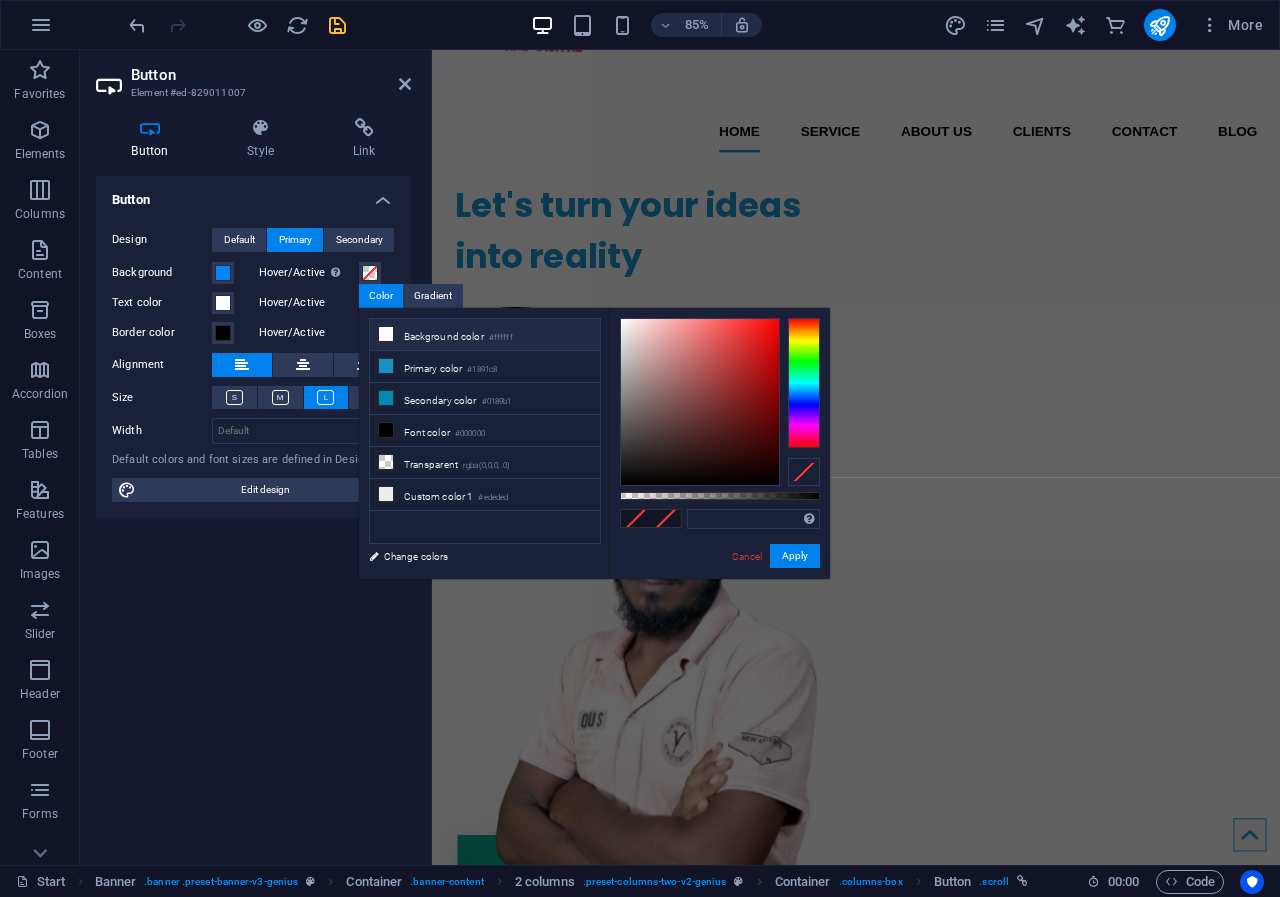 click at bounding box center [386, 334] 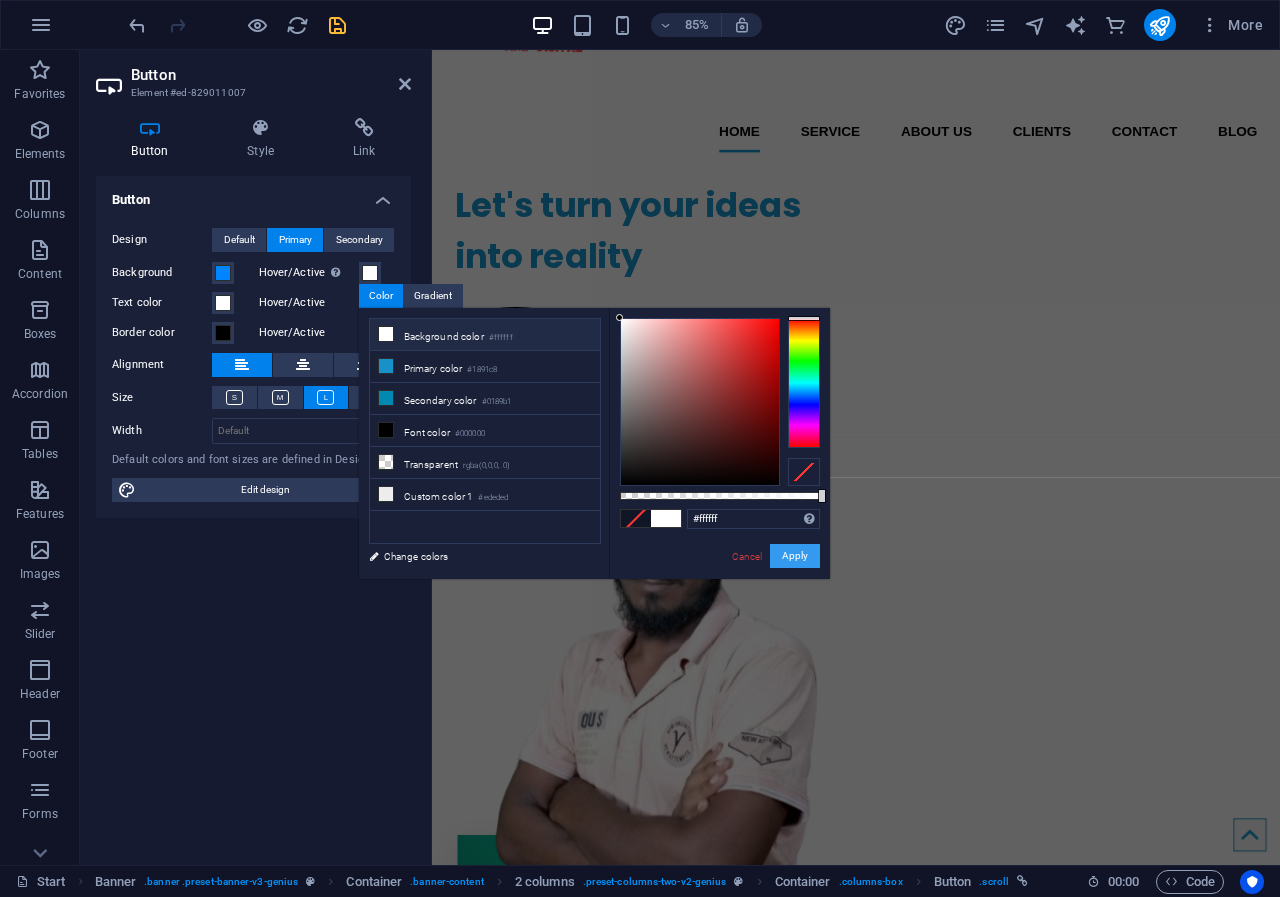 click on "Apply" at bounding box center (795, 556) 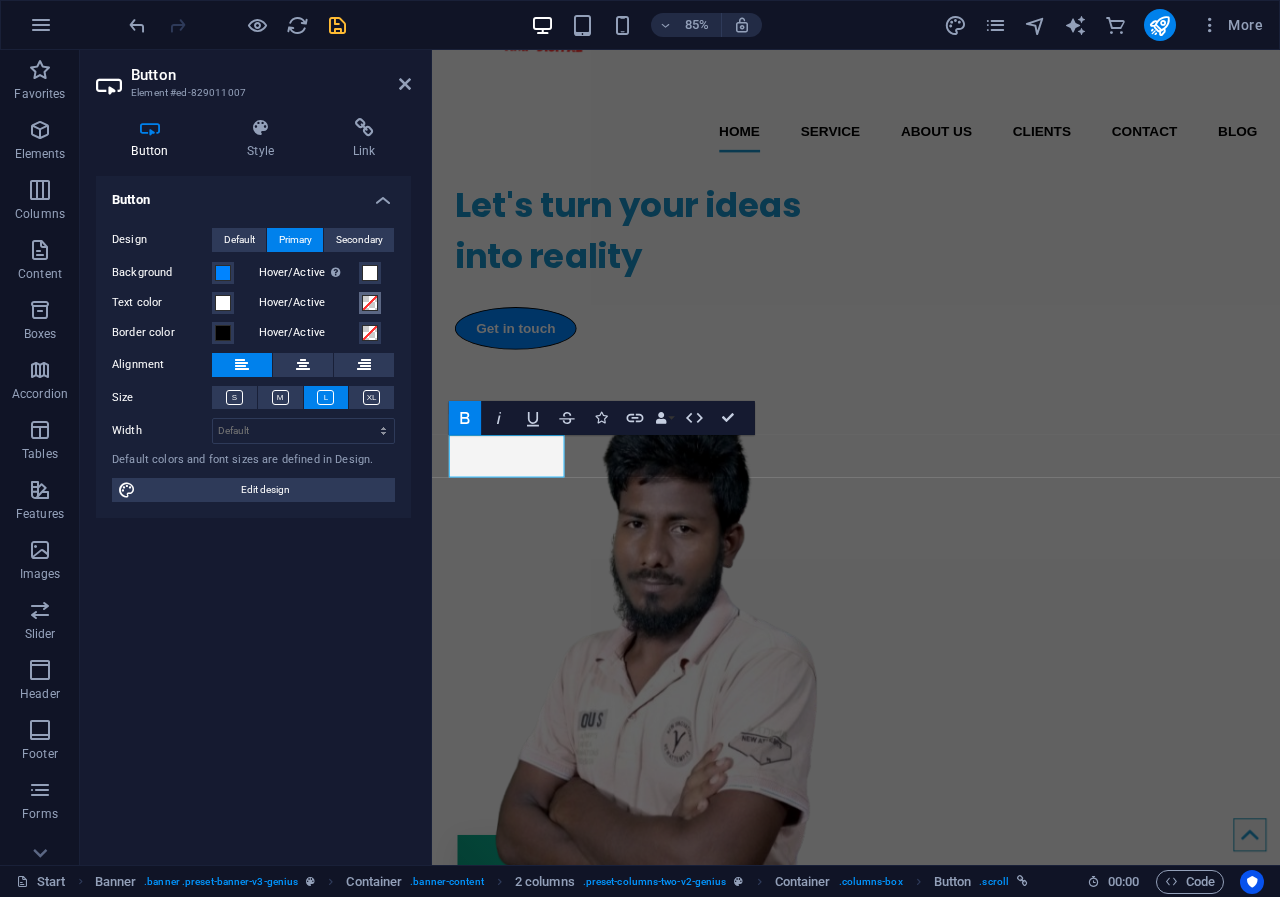 click at bounding box center (370, 303) 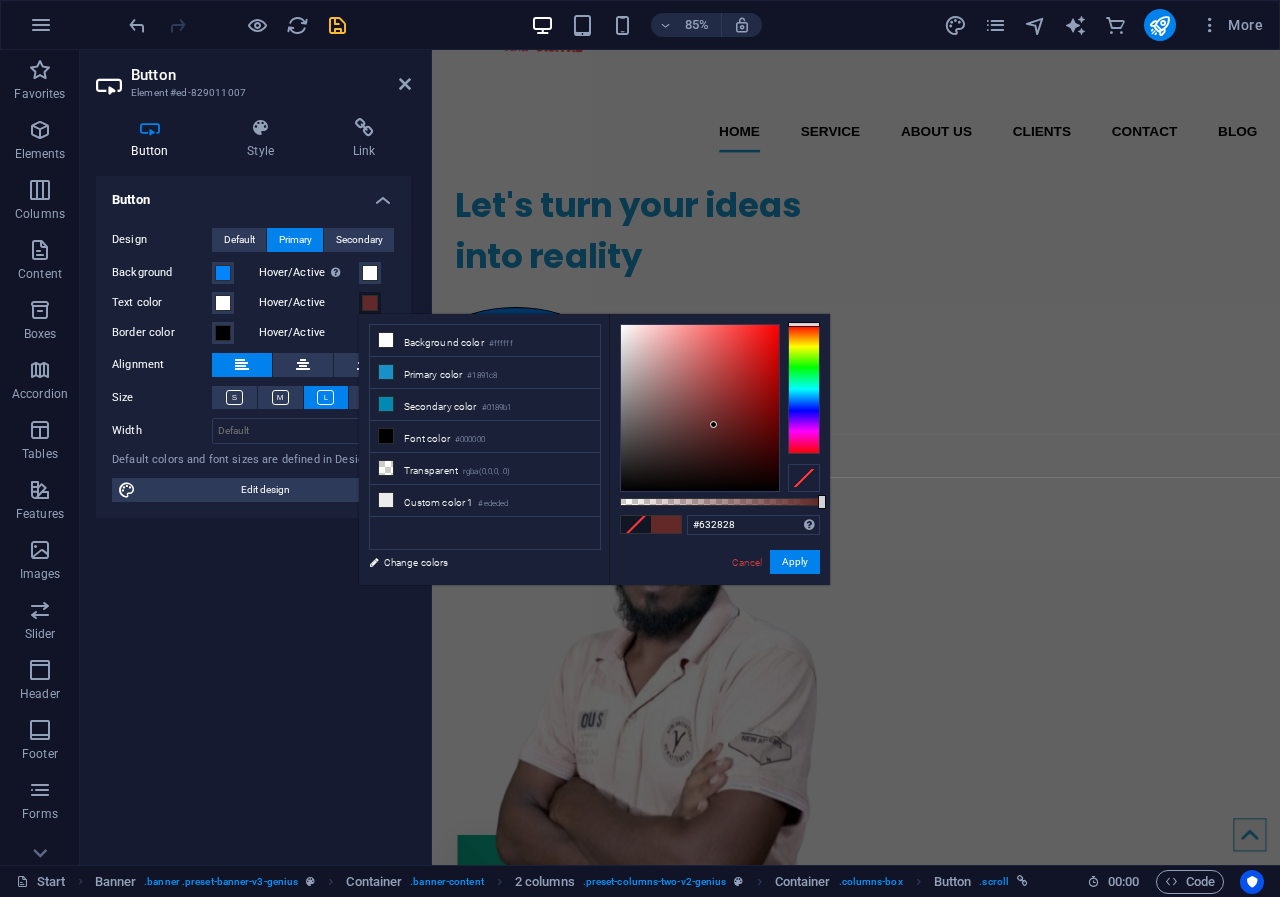 type on "#622727" 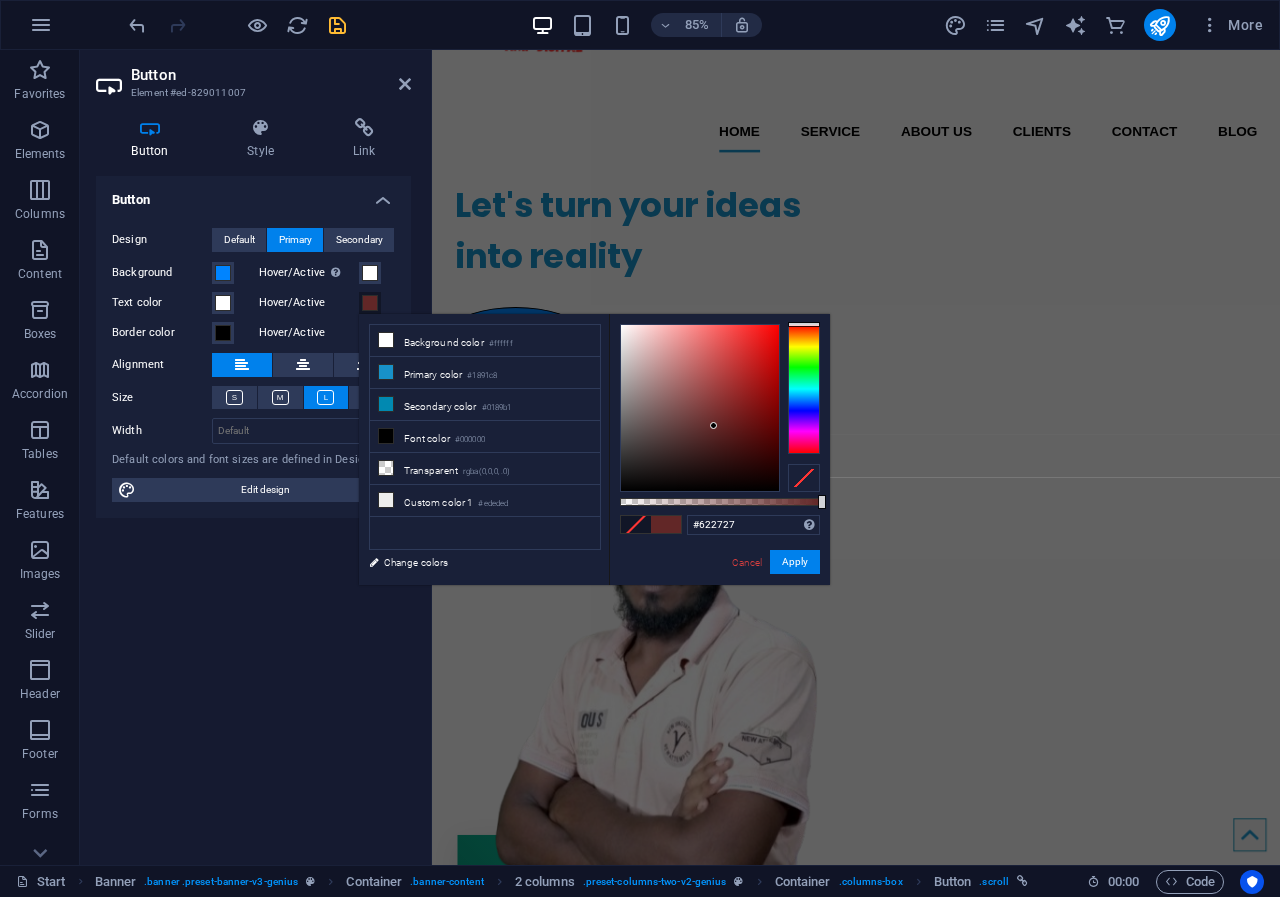 drag, startPoint x: 723, startPoint y: 398, endPoint x: 714, endPoint y: 426, distance: 29.410883 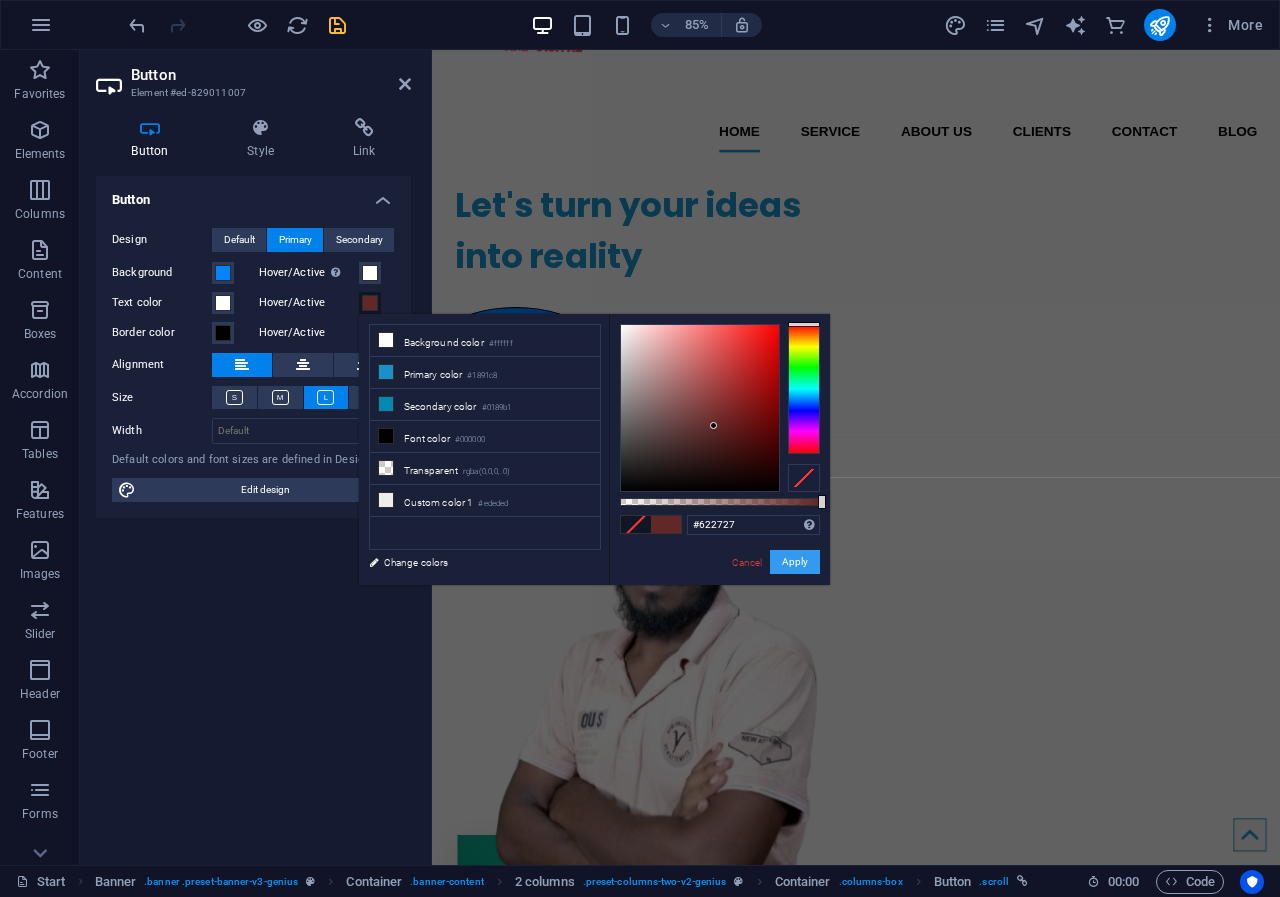 click on "Apply" at bounding box center [795, 562] 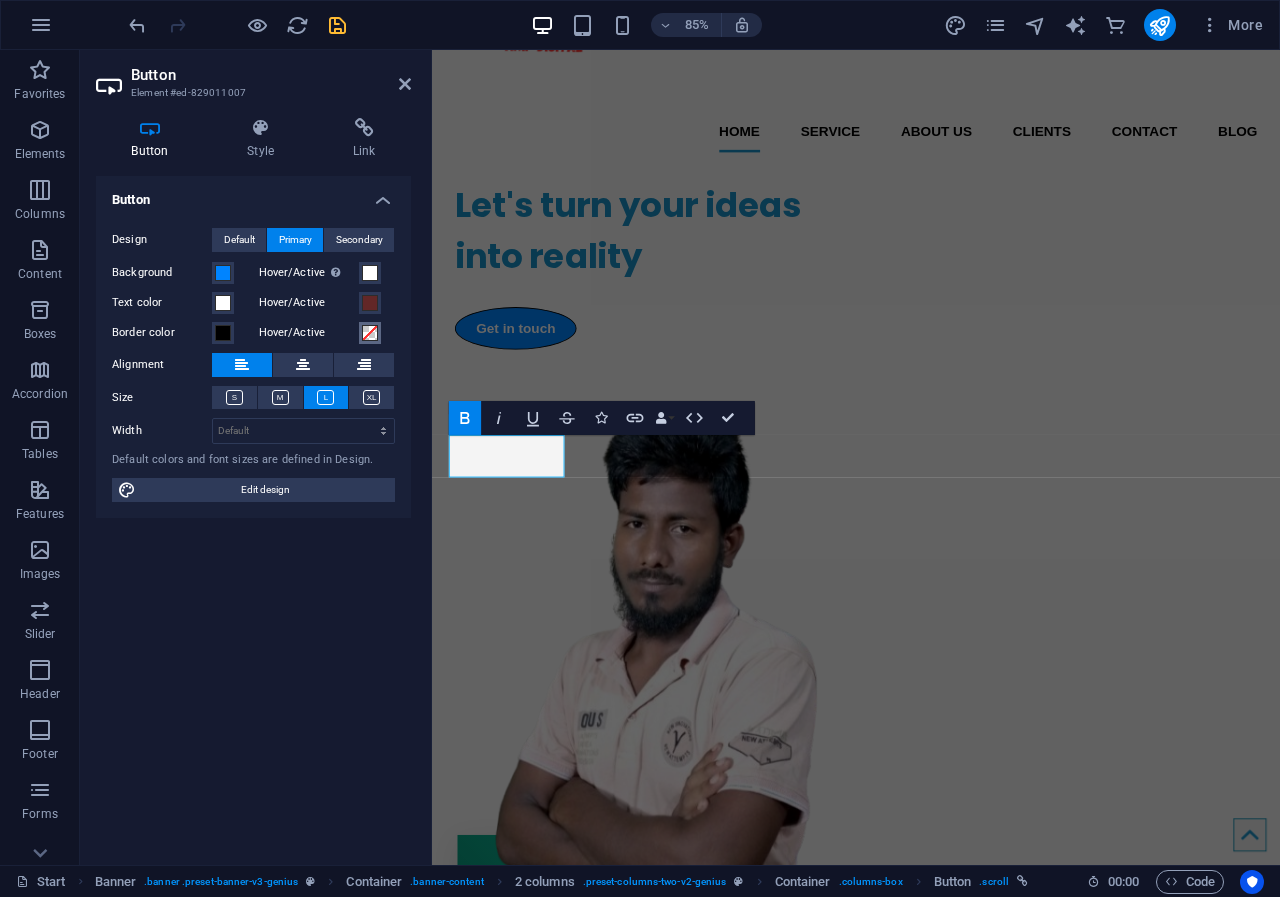 click at bounding box center [370, 333] 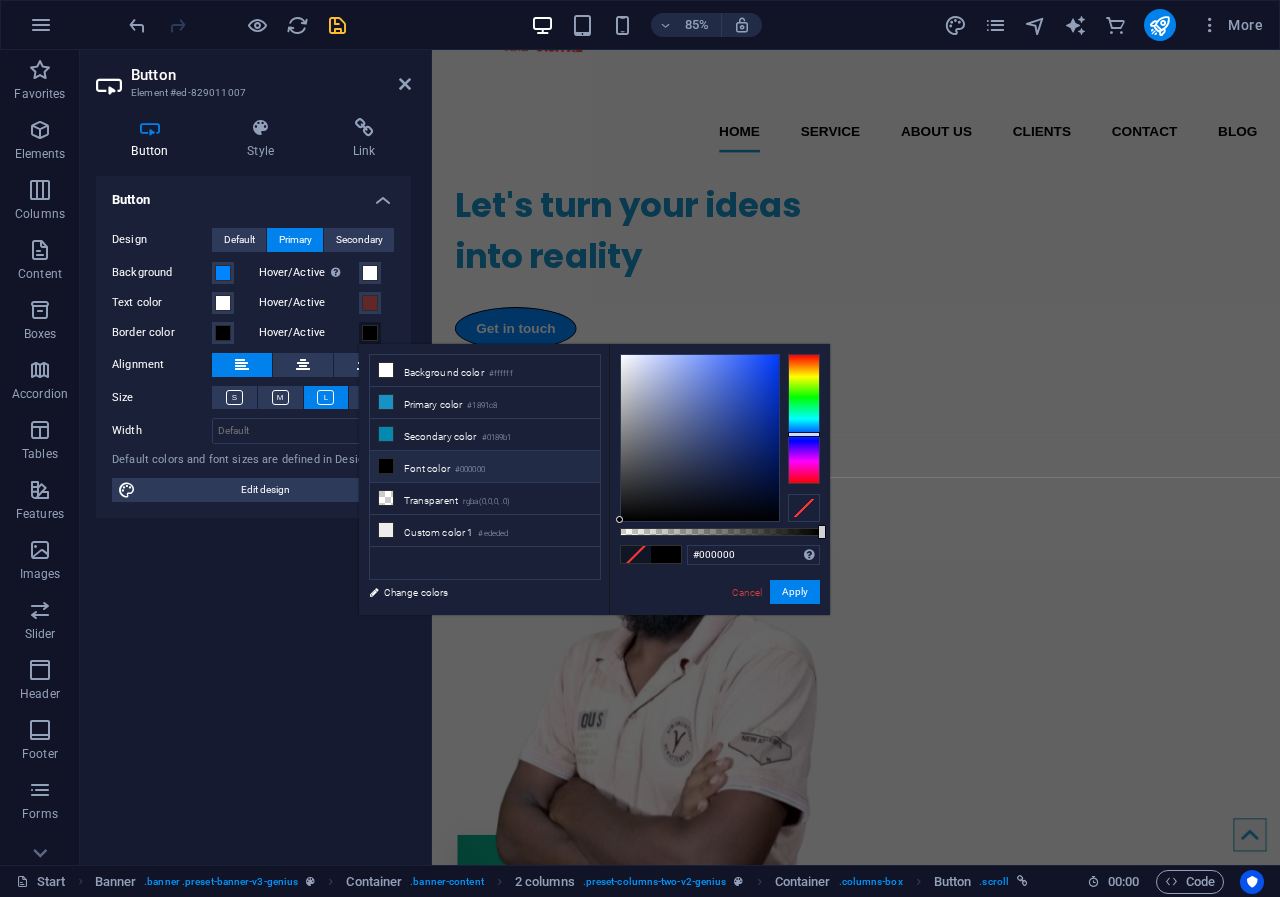 click at bounding box center [804, 419] 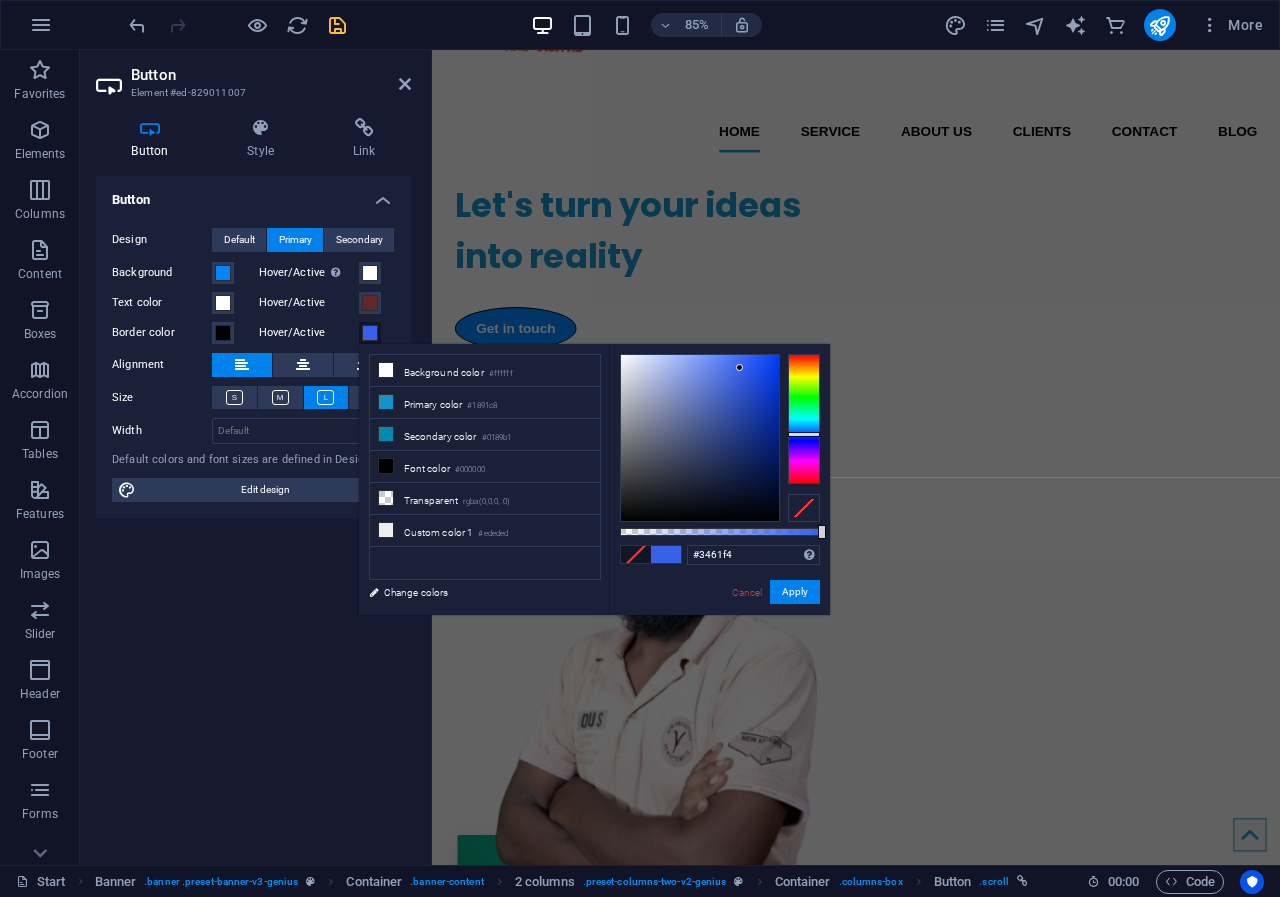 type on "#315ff5" 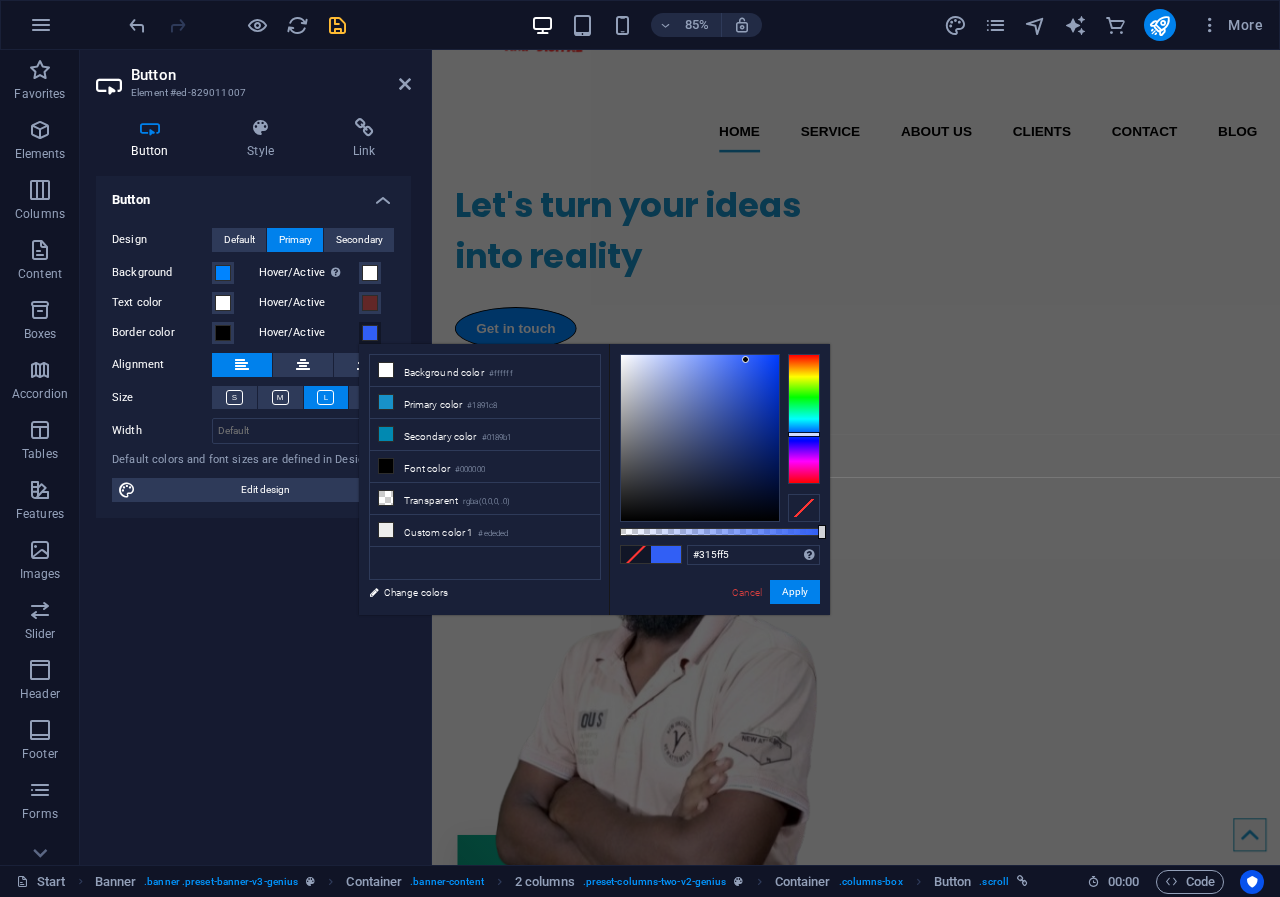 drag, startPoint x: 705, startPoint y: 455, endPoint x: 746, endPoint y: 360, distance: 103.4698 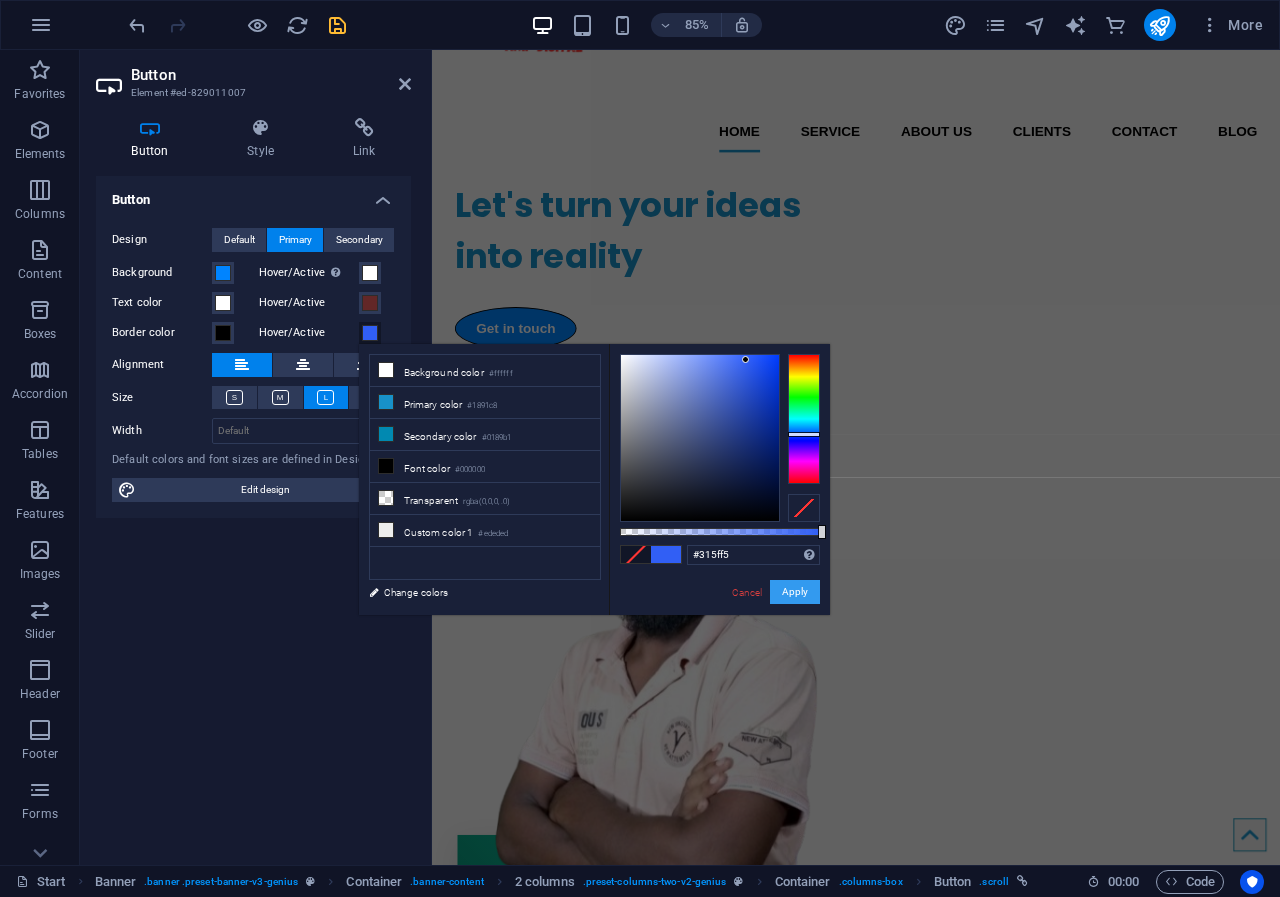 drag, startPoint x: 394, startPoint y: 619, endPoint x: 804, endPoint y: 593, distance: 410.82358 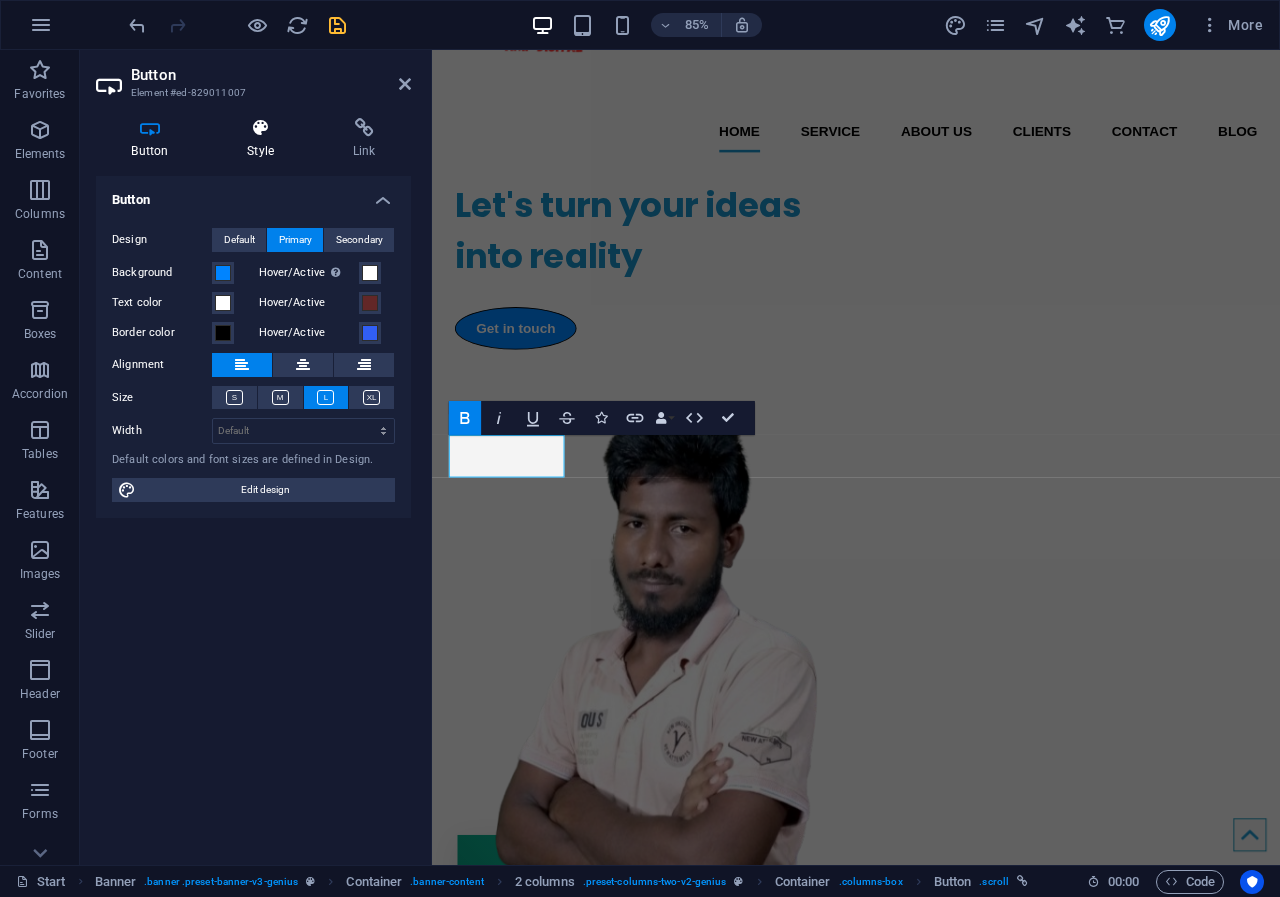 click at bounding box center [261, 128] 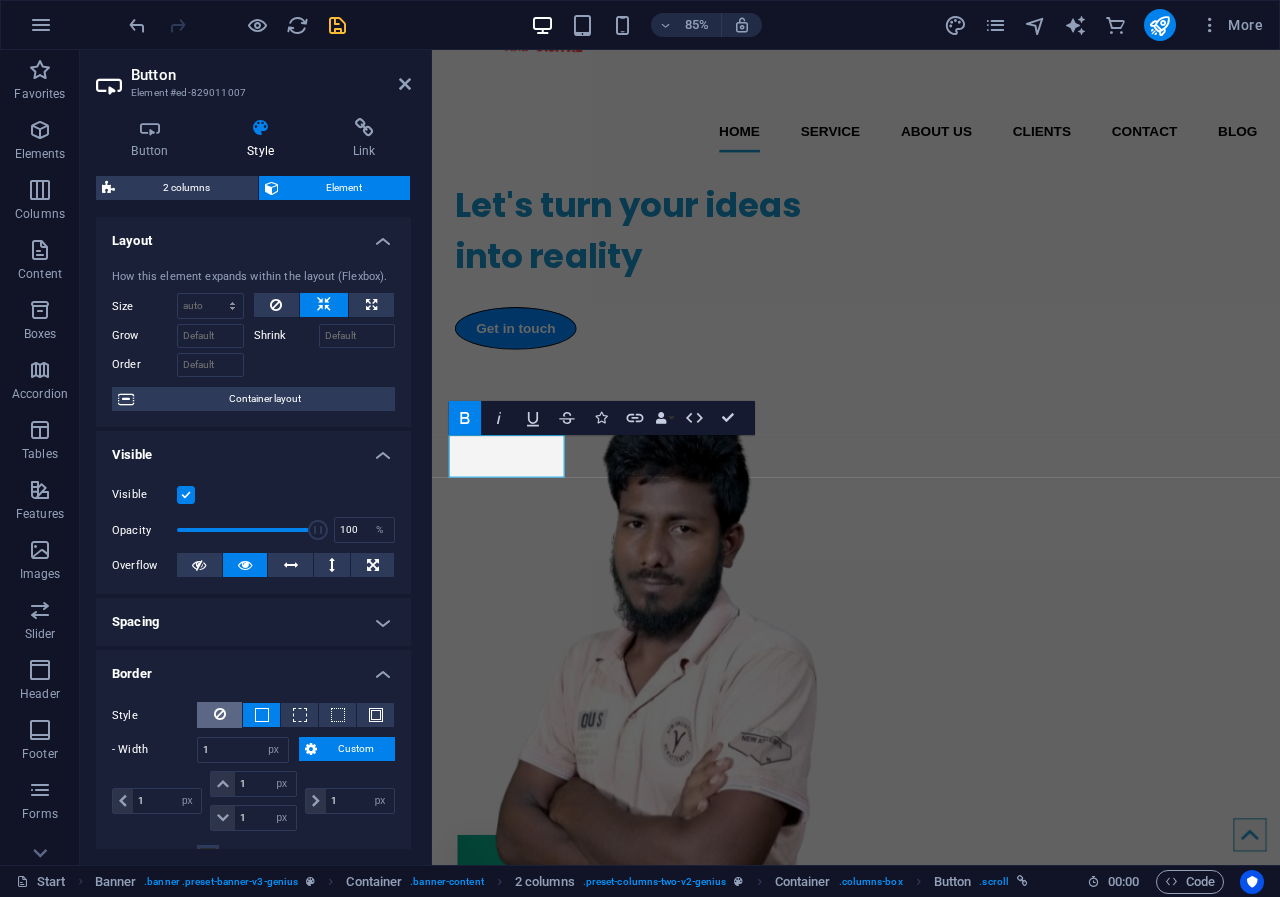click at bounding box center [220, 714] 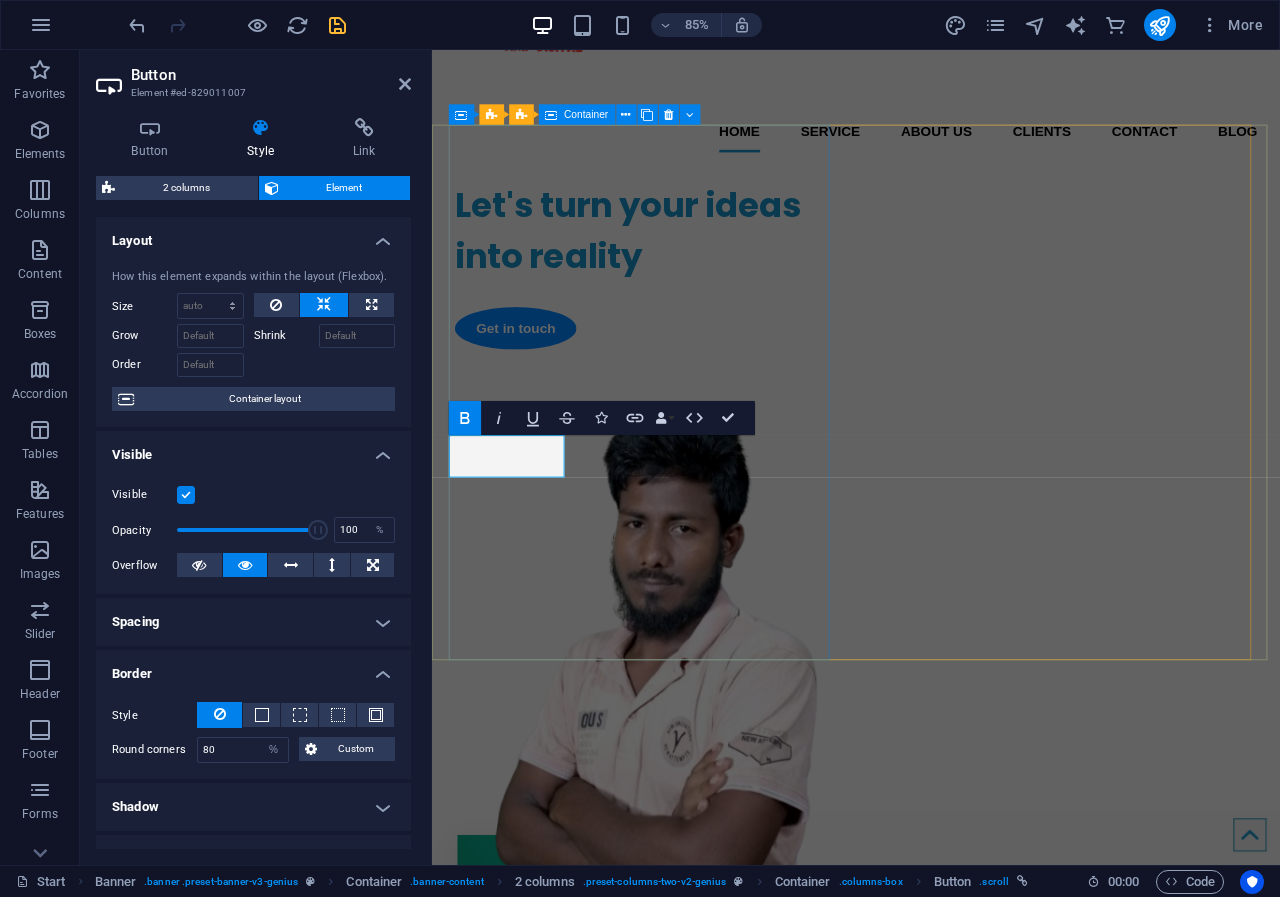 click on "Let's turn your ideas into reality Get in touch" at bounding box center [683, 302] 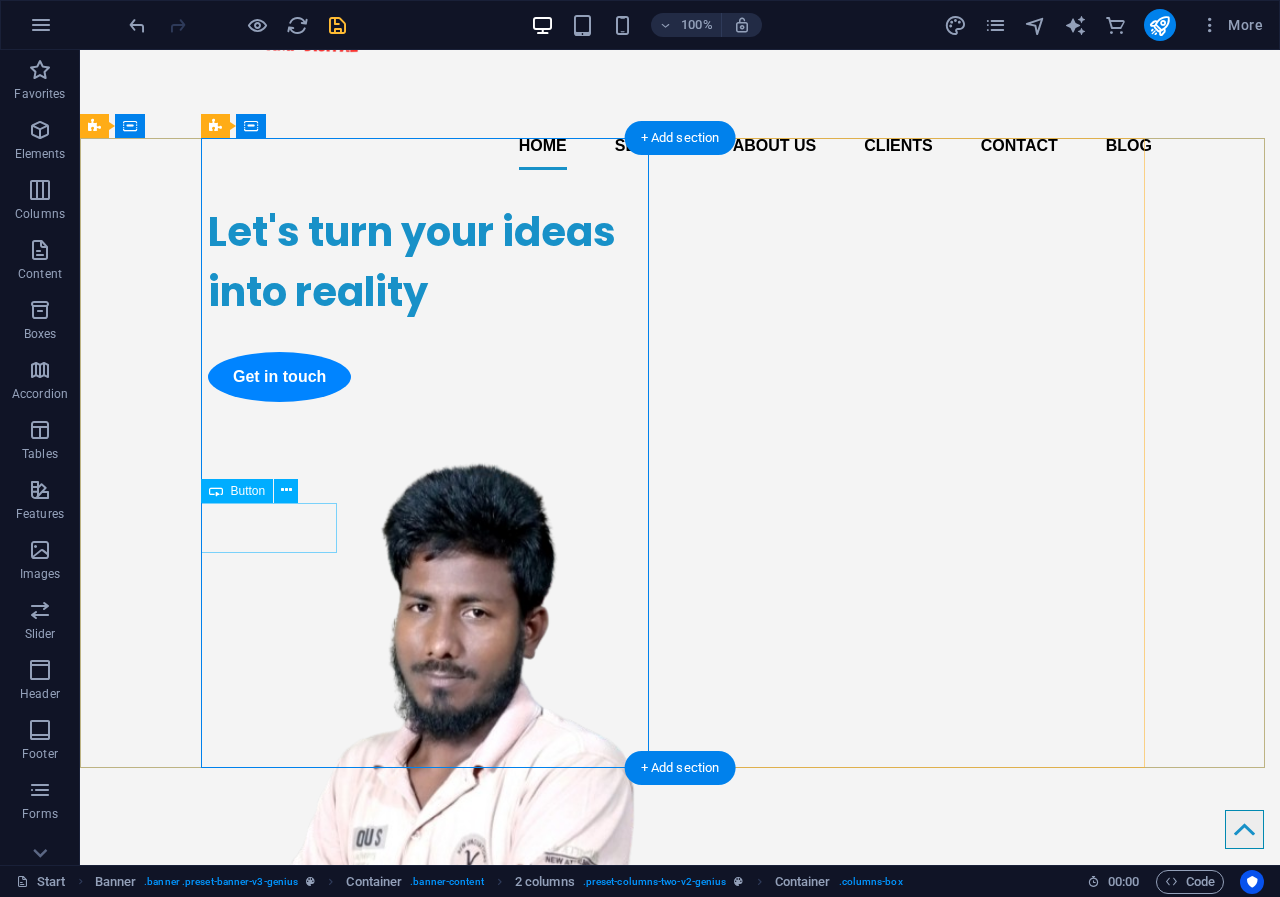 click on "Get in touch" at bounding box center [432, 377] 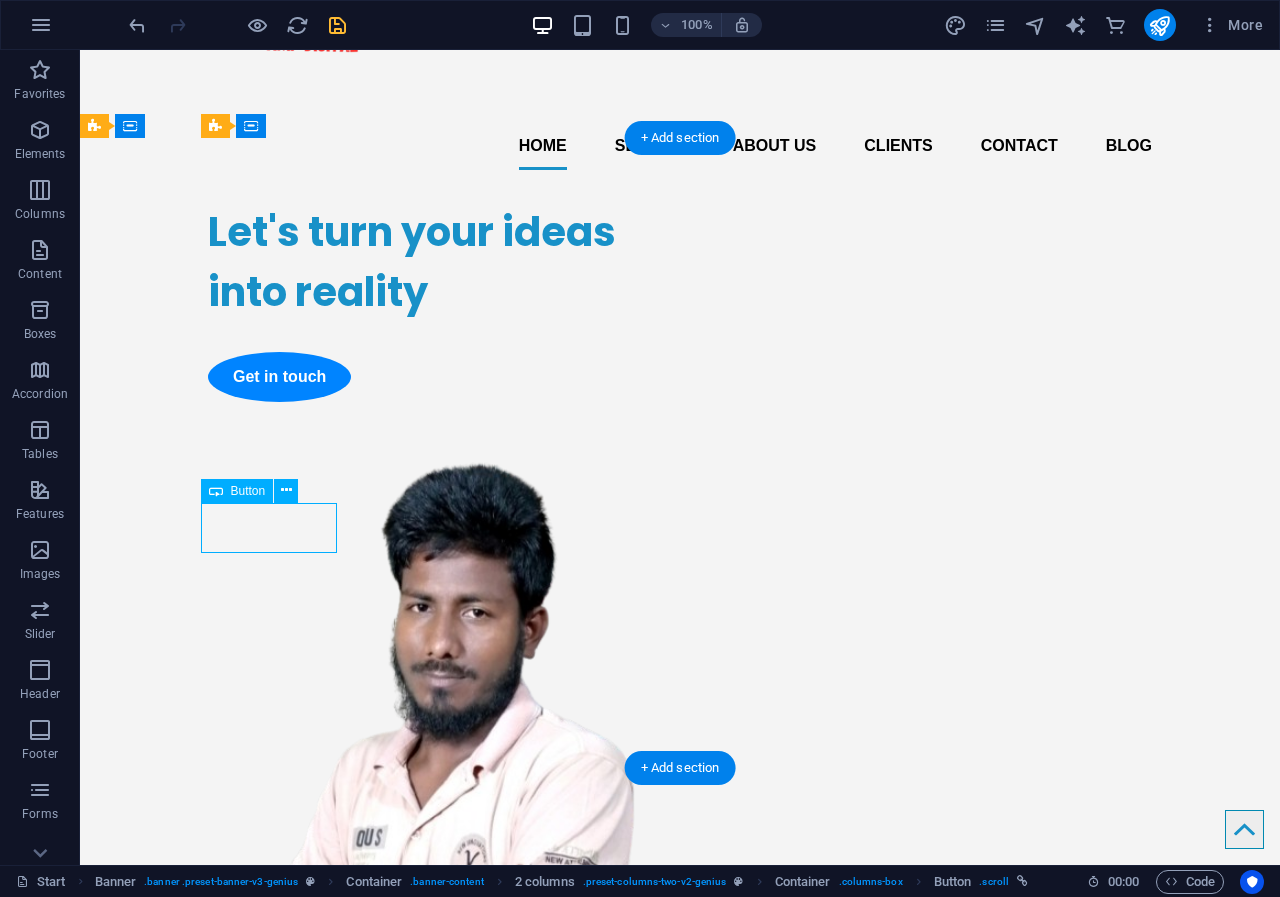 click on "Get in touch" at bounding box center [432, 377] 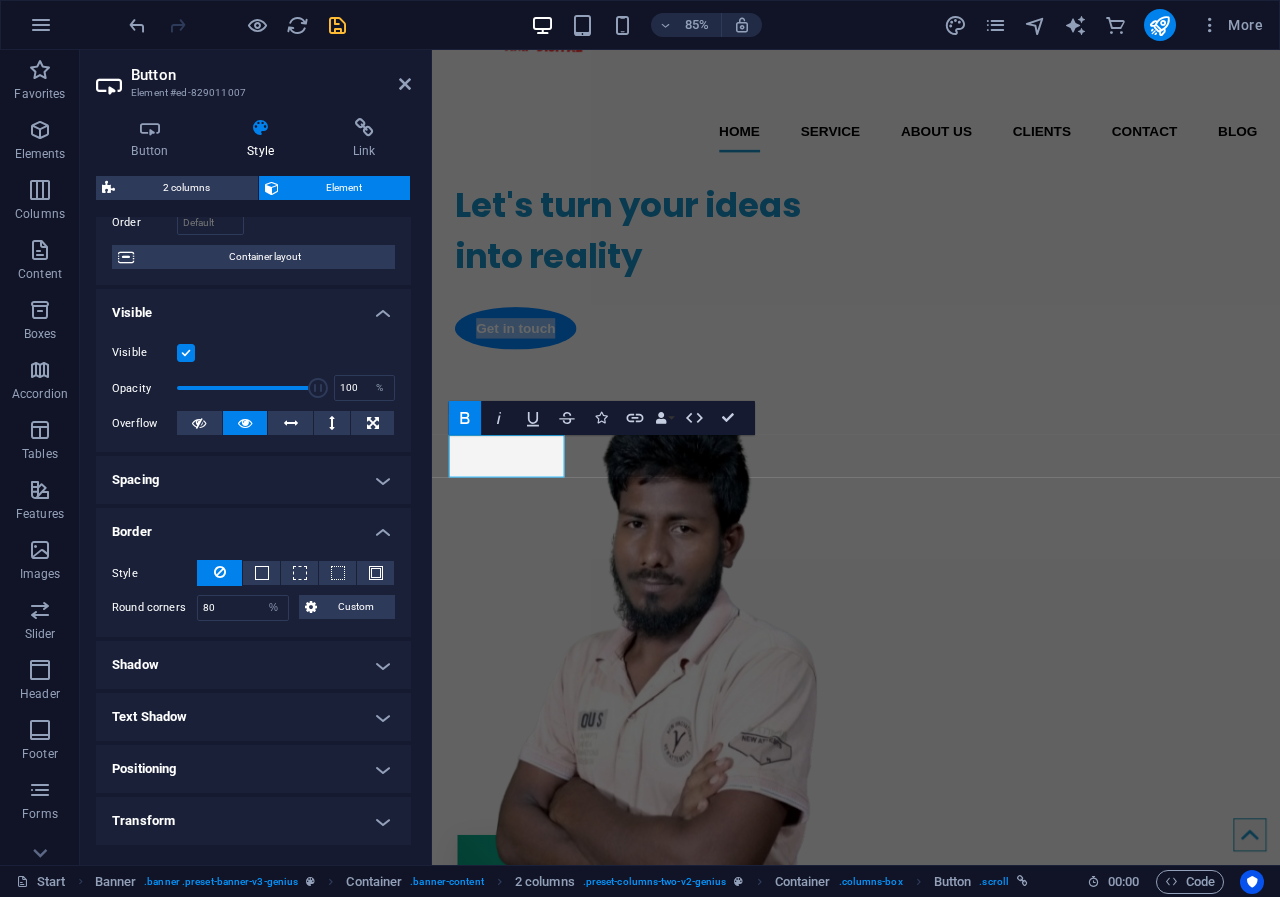 scroll, scrollTop: 144, scrollLeft: 0, axis: vertical 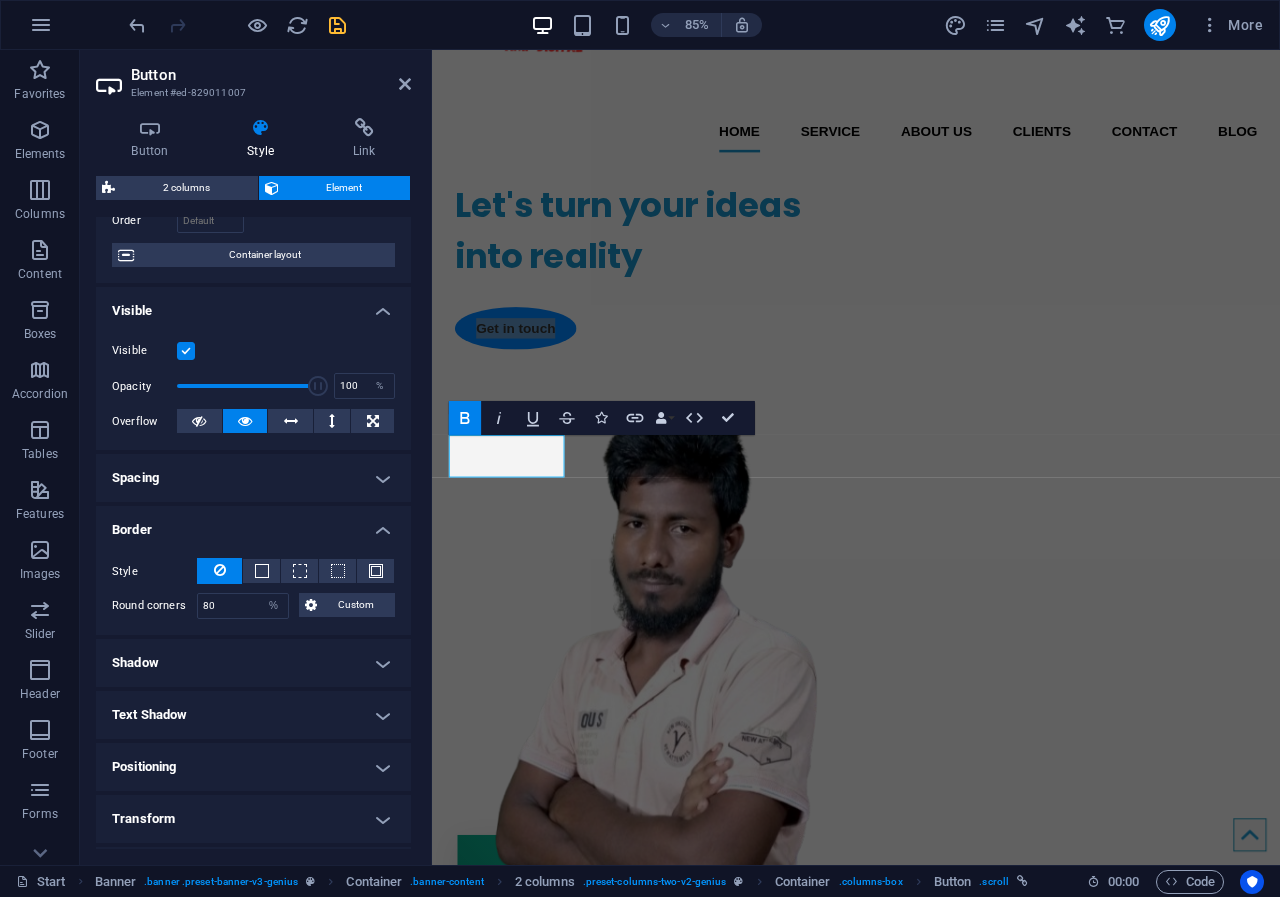 drag, startPoint x: 411, startPoint y: 421, endPoint x: 407, endPoint y: 495, distance: 74.10803 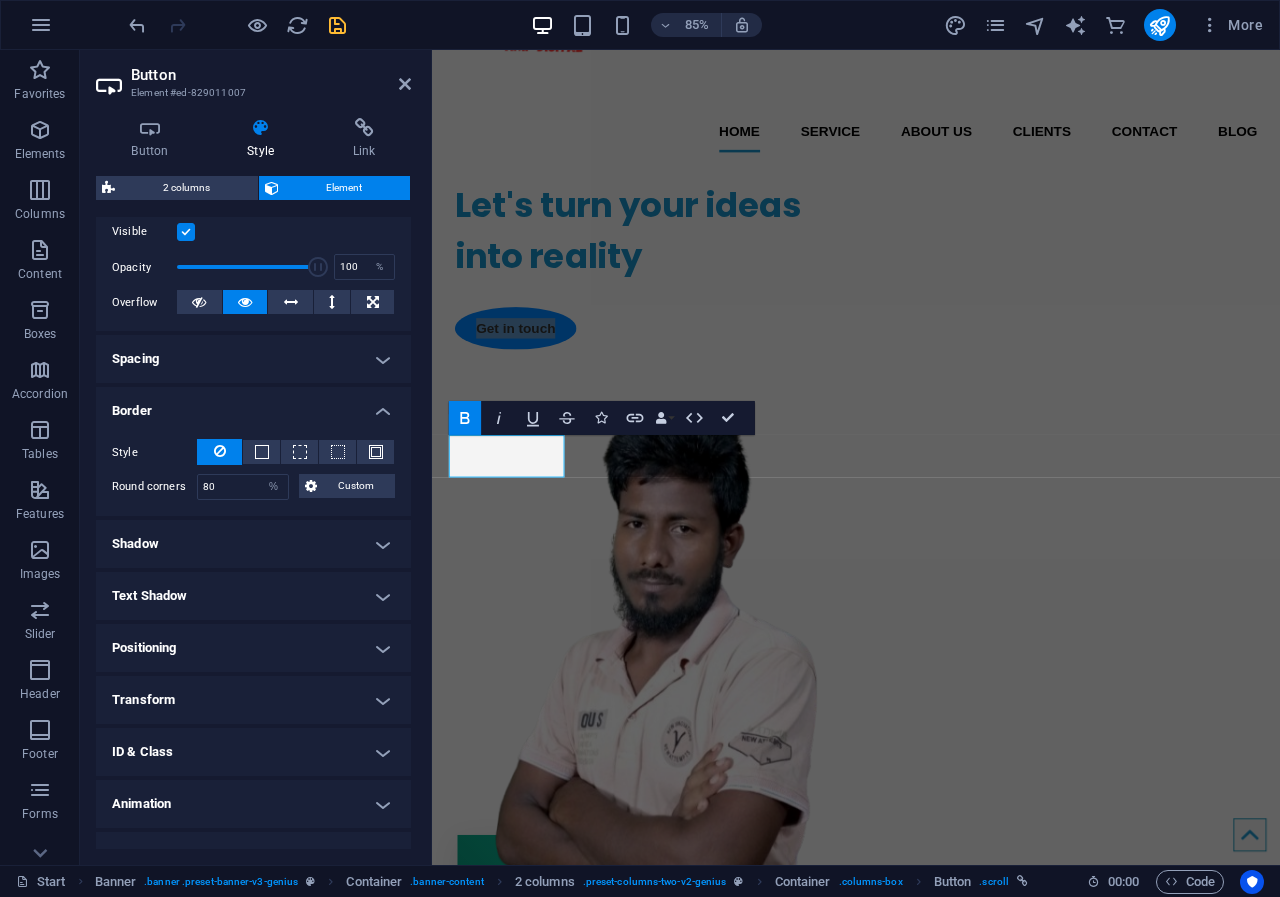 scroll, scrollTop: 250, scrollLeft: 0, axis: vertical 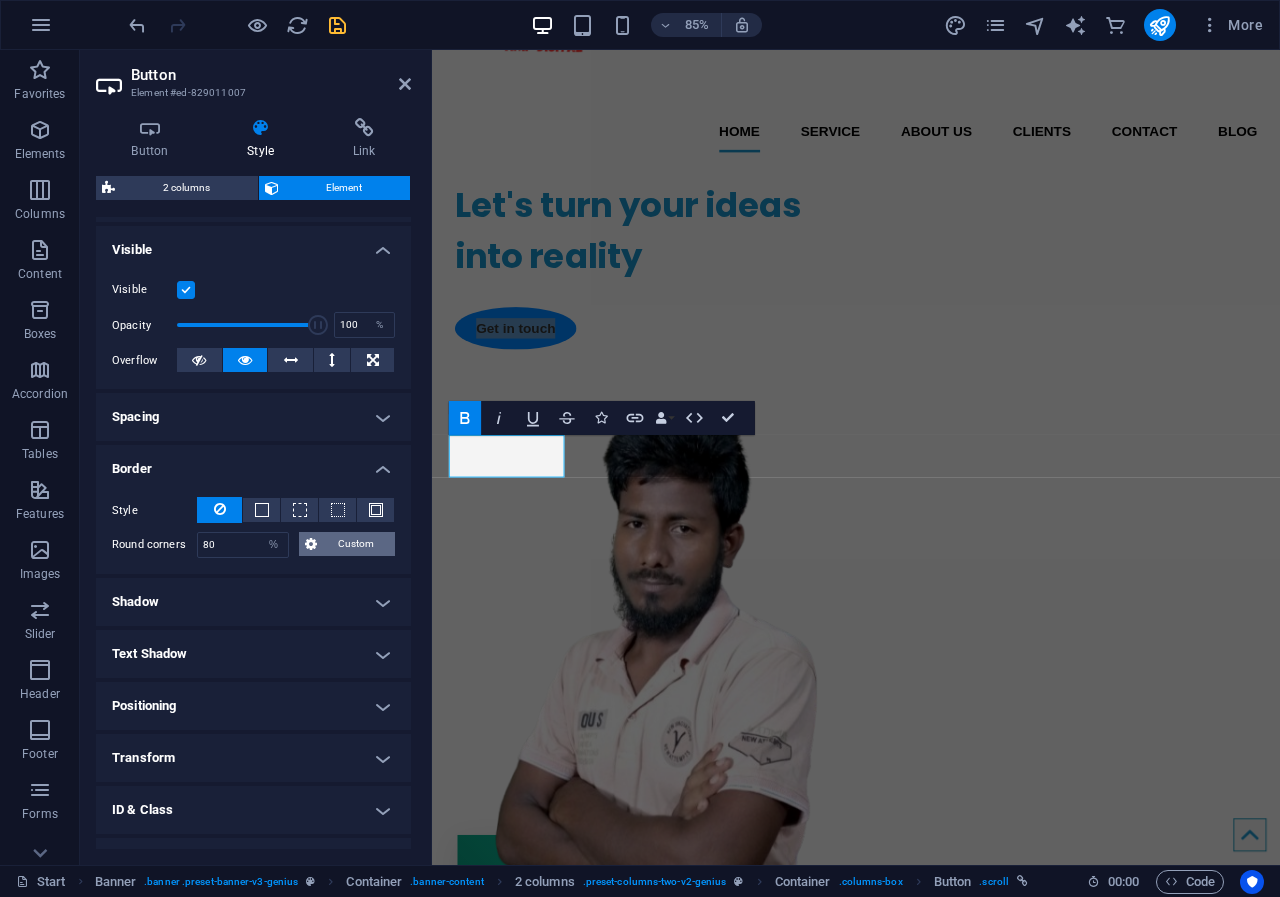 click on "Custom" at bounding box center [356, 544] 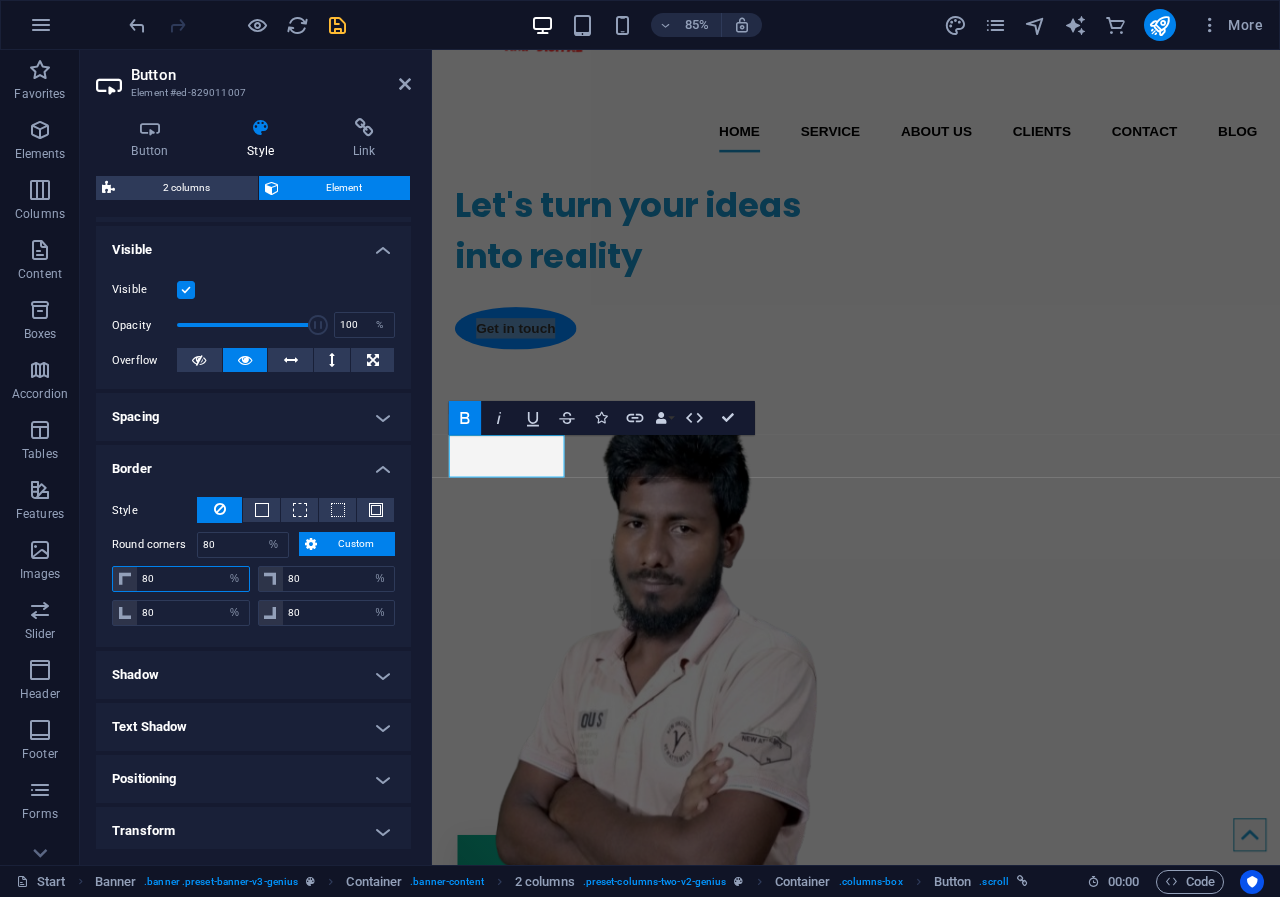drag, startPoint x: 209, startPoint y: 581, endPoint x: 99, endPoint y: 584, distance: 110.0409 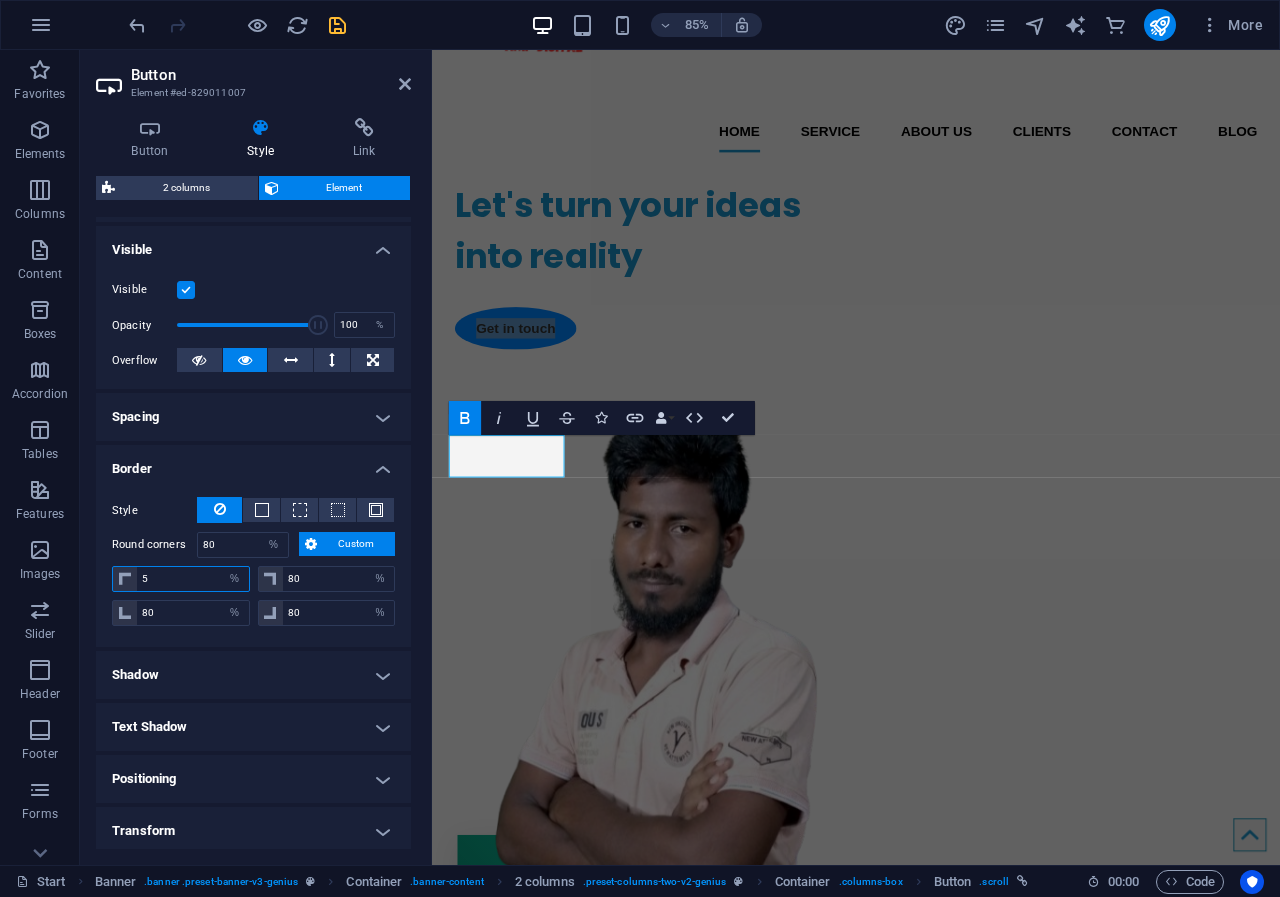 type on "50" 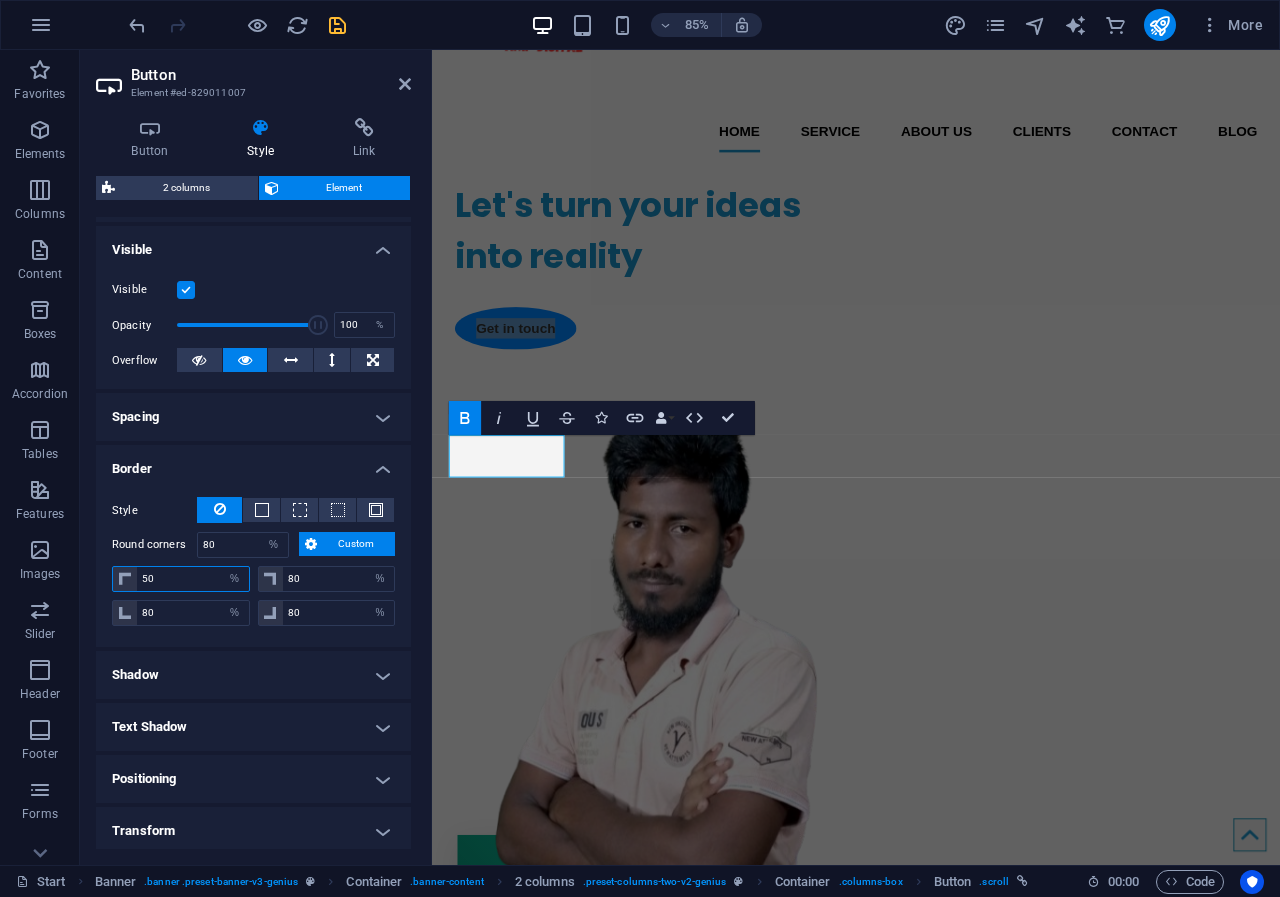 type 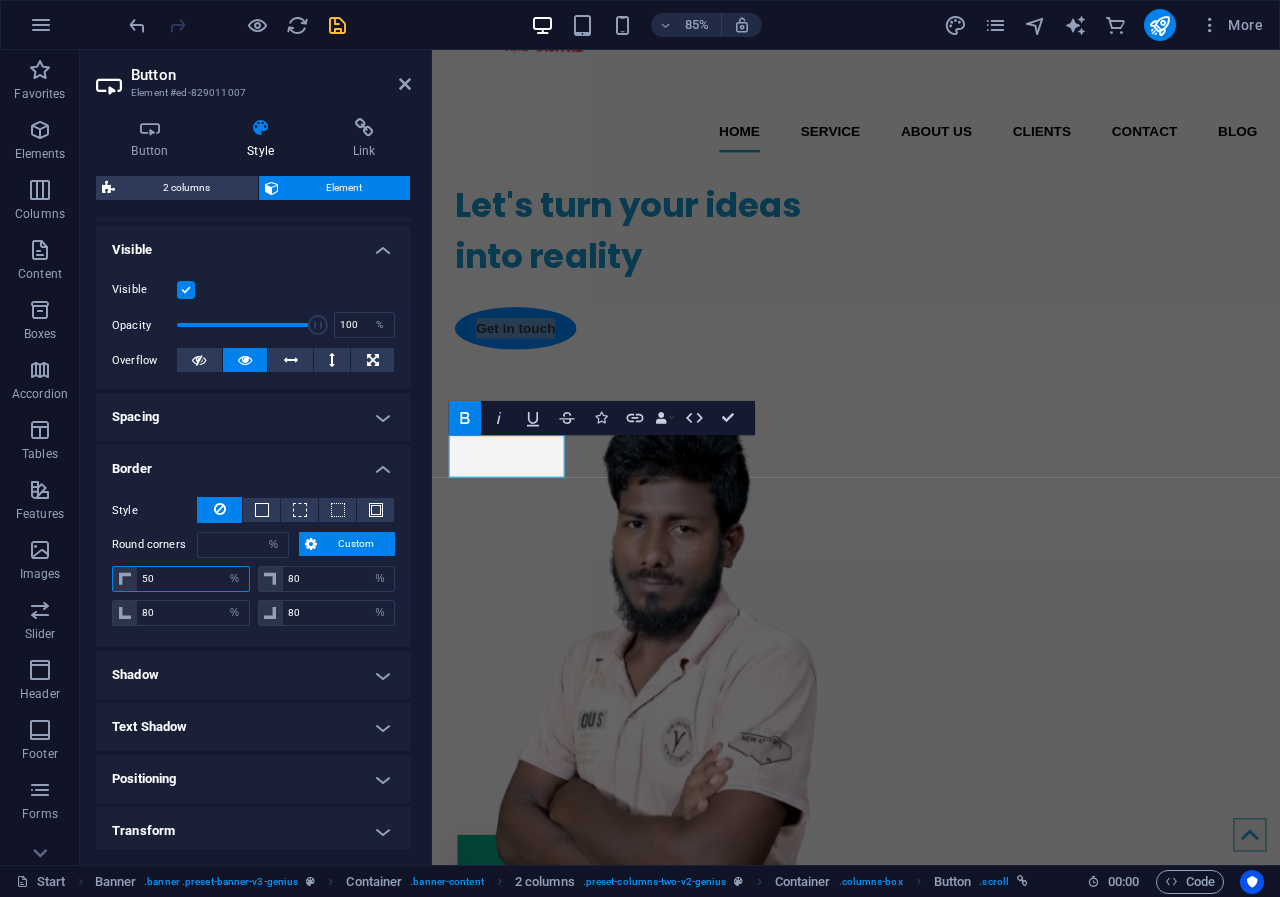 select on "DISABLED_OPTION_VALUE" 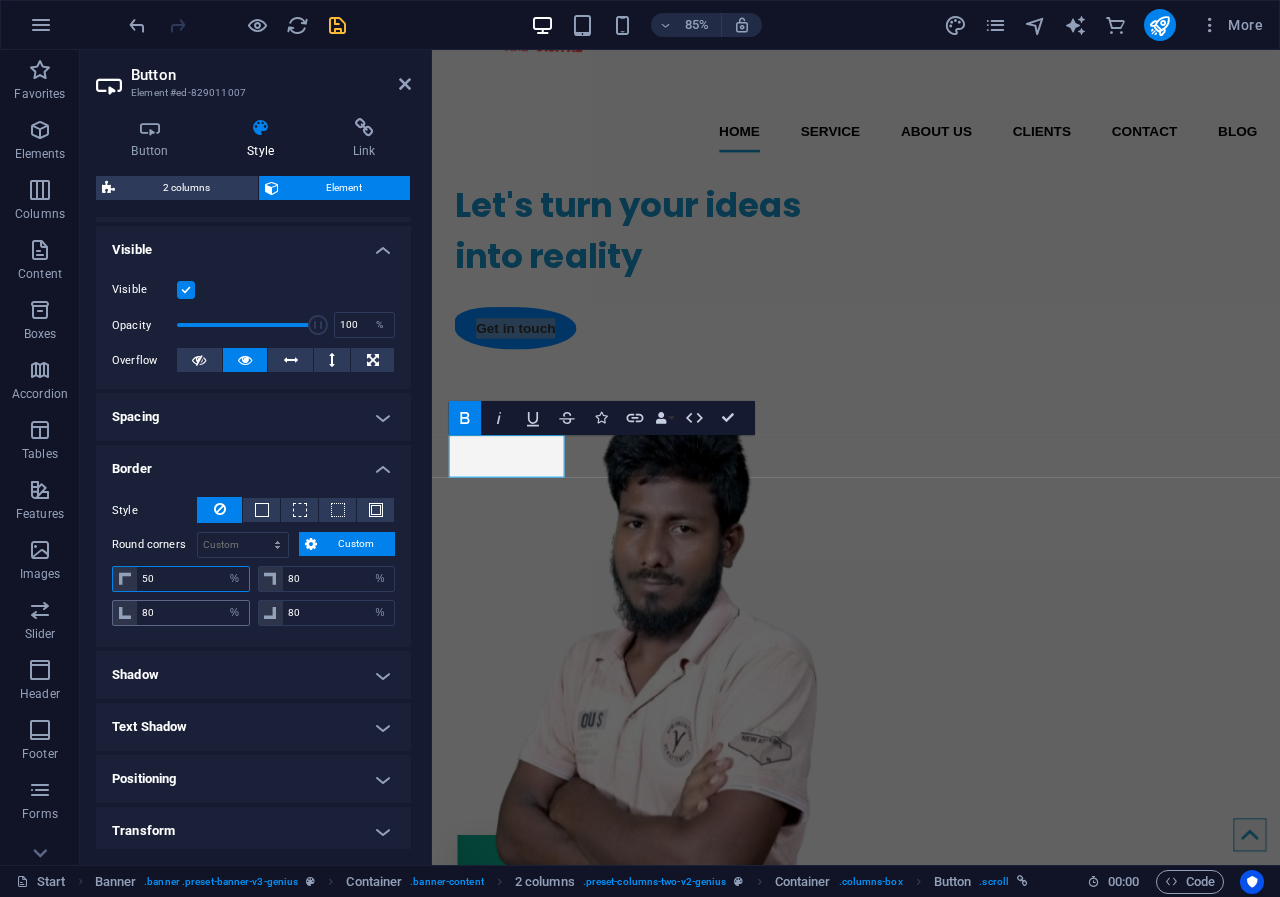 type on "50" 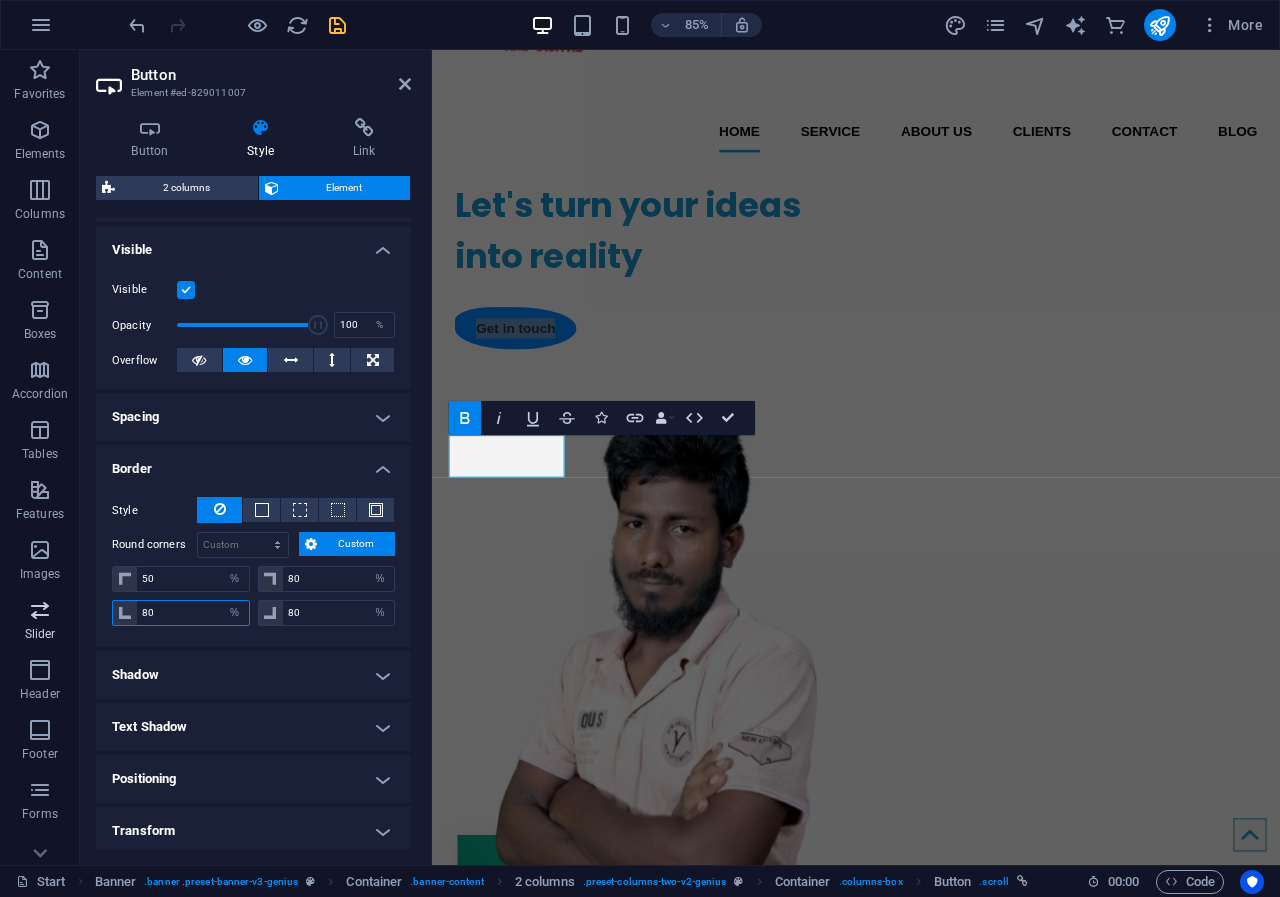 drag, startPoint x: 188, startPoint y: 610, endPoint x: 62, endPoint y: 590, distance: 127.57743 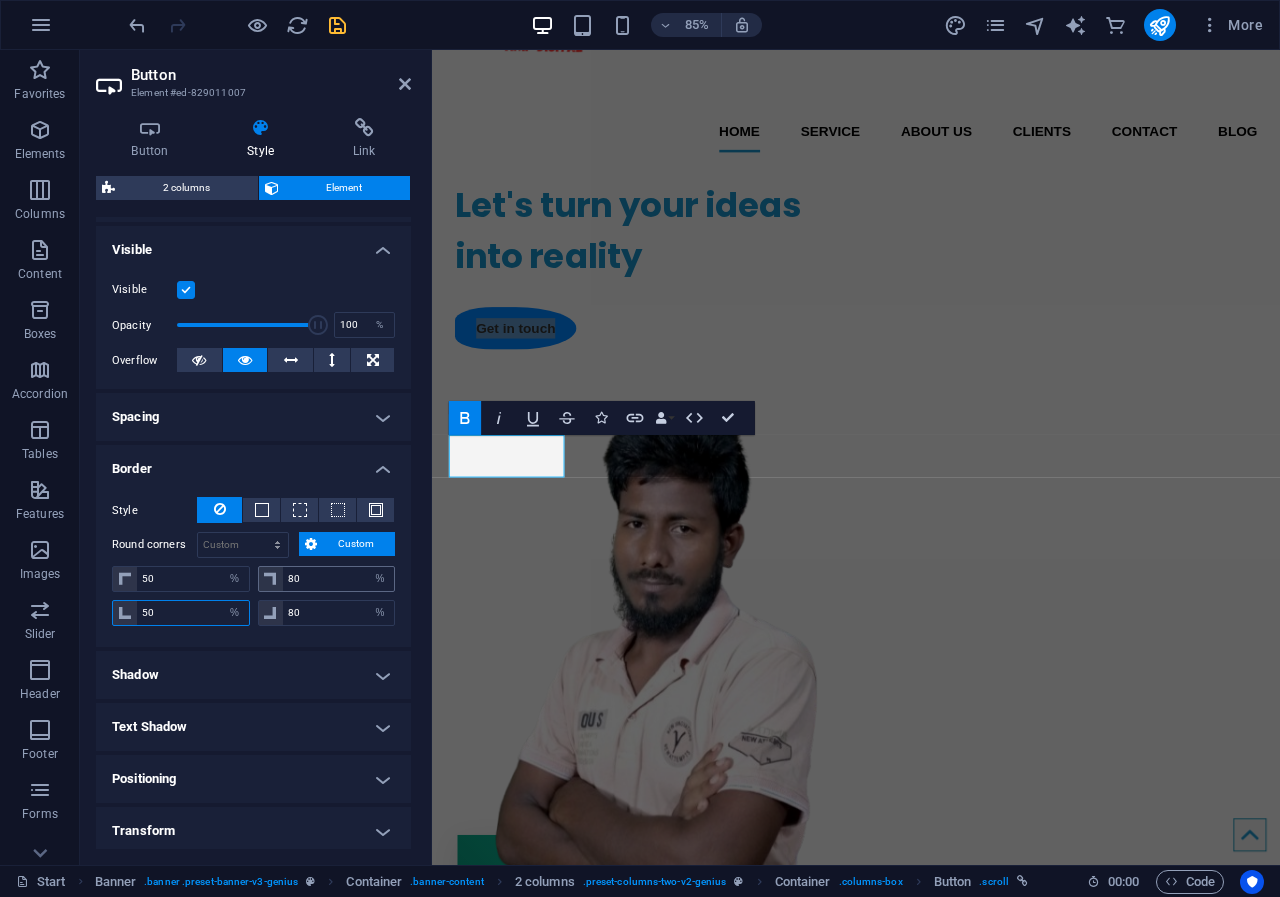 type on "50" 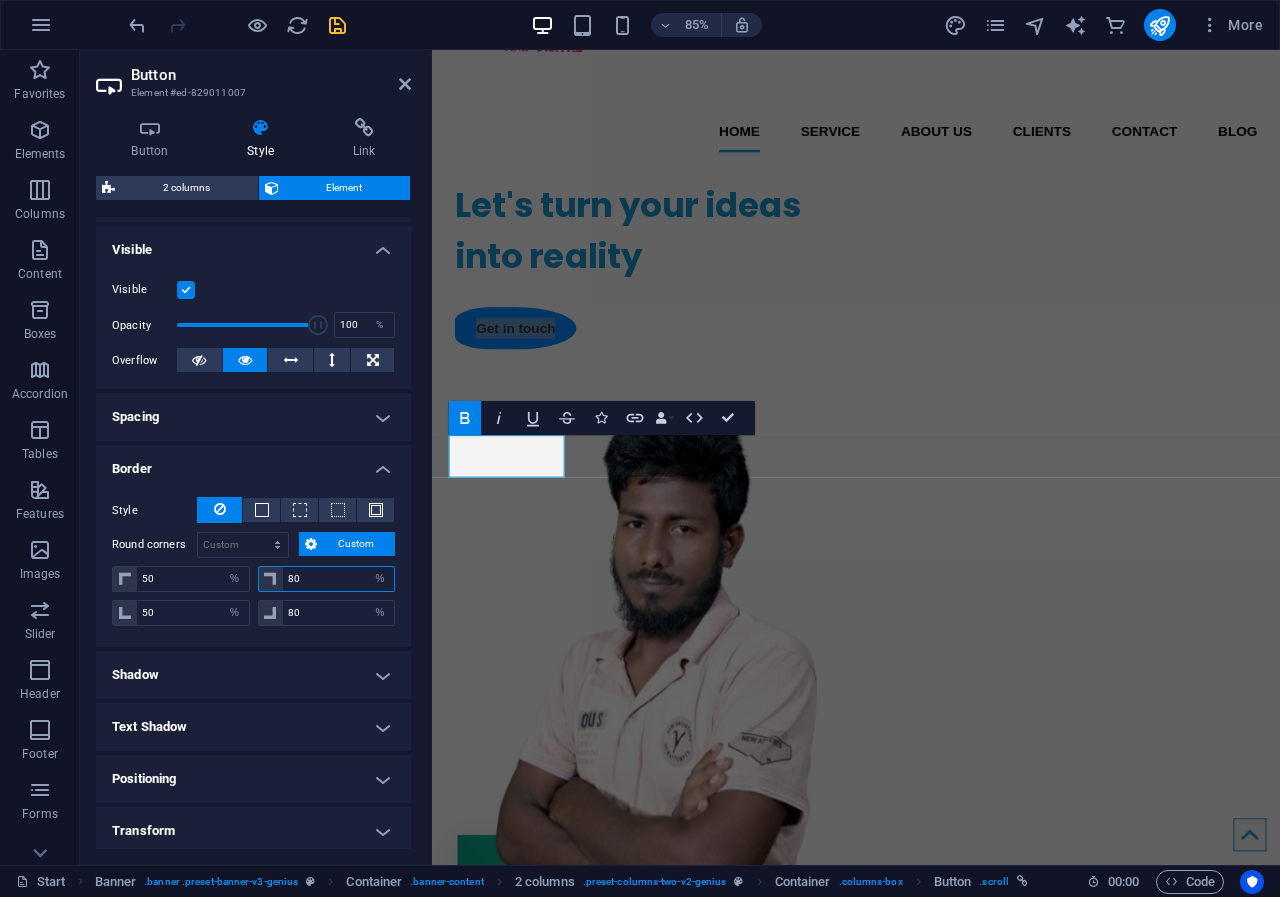 drag, startPoint x: 335, startPoint y: 578, endPoint x: 237, endPoint y: 564, distance: 98.99495 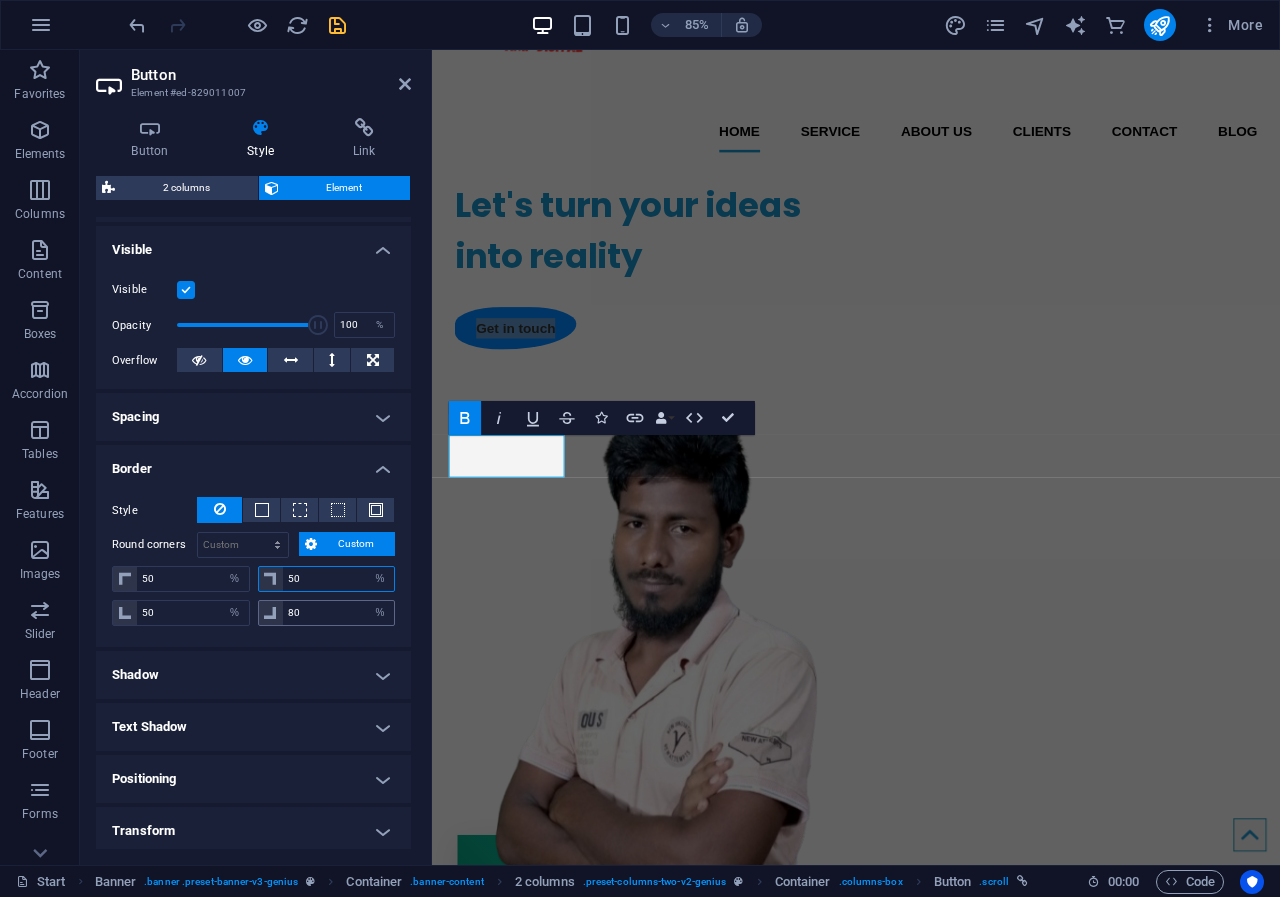 type on "50" 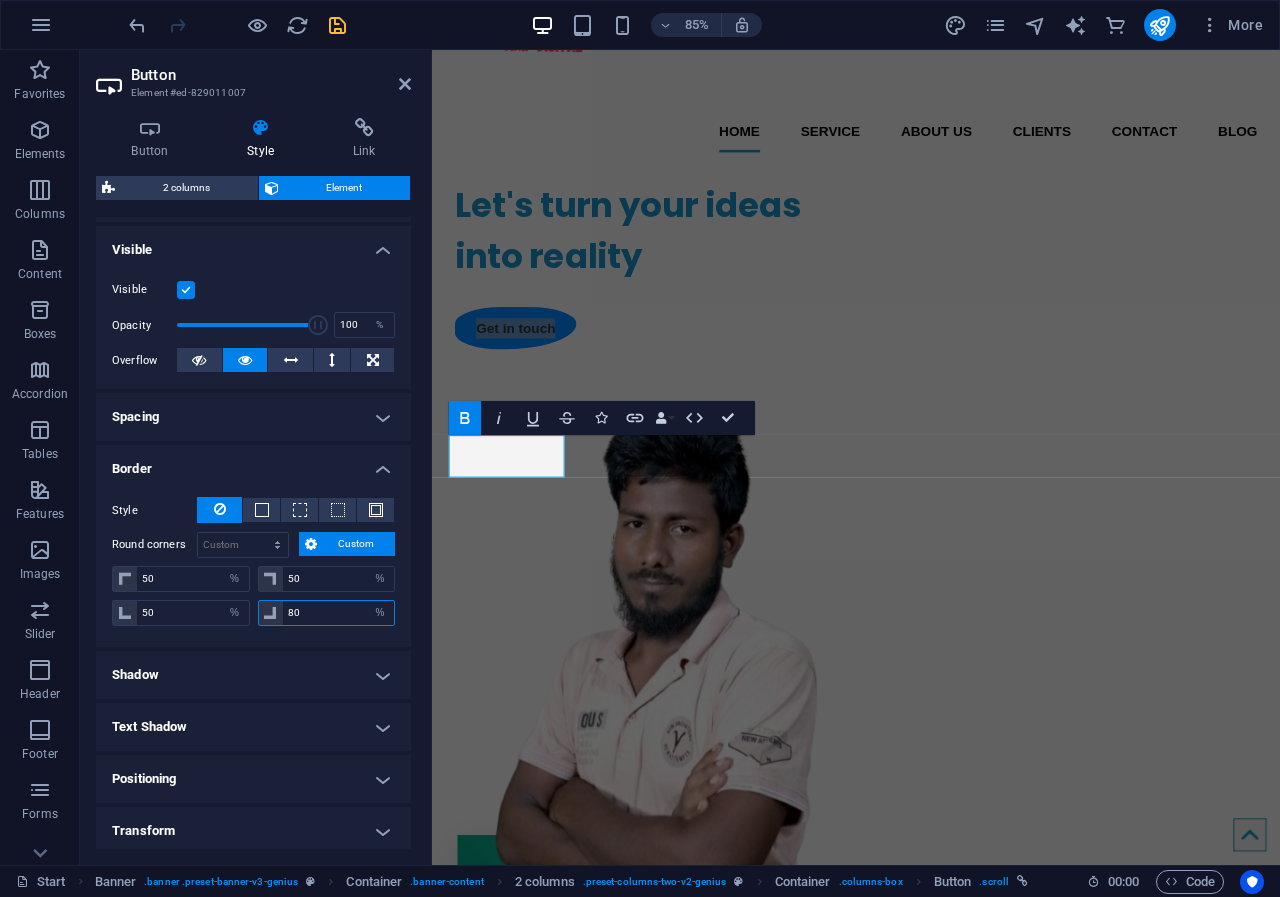 drag, startPoint x: 325, startPoint y: 614, endPoint x: 254, endPoint y: 599, distance: 72.56721 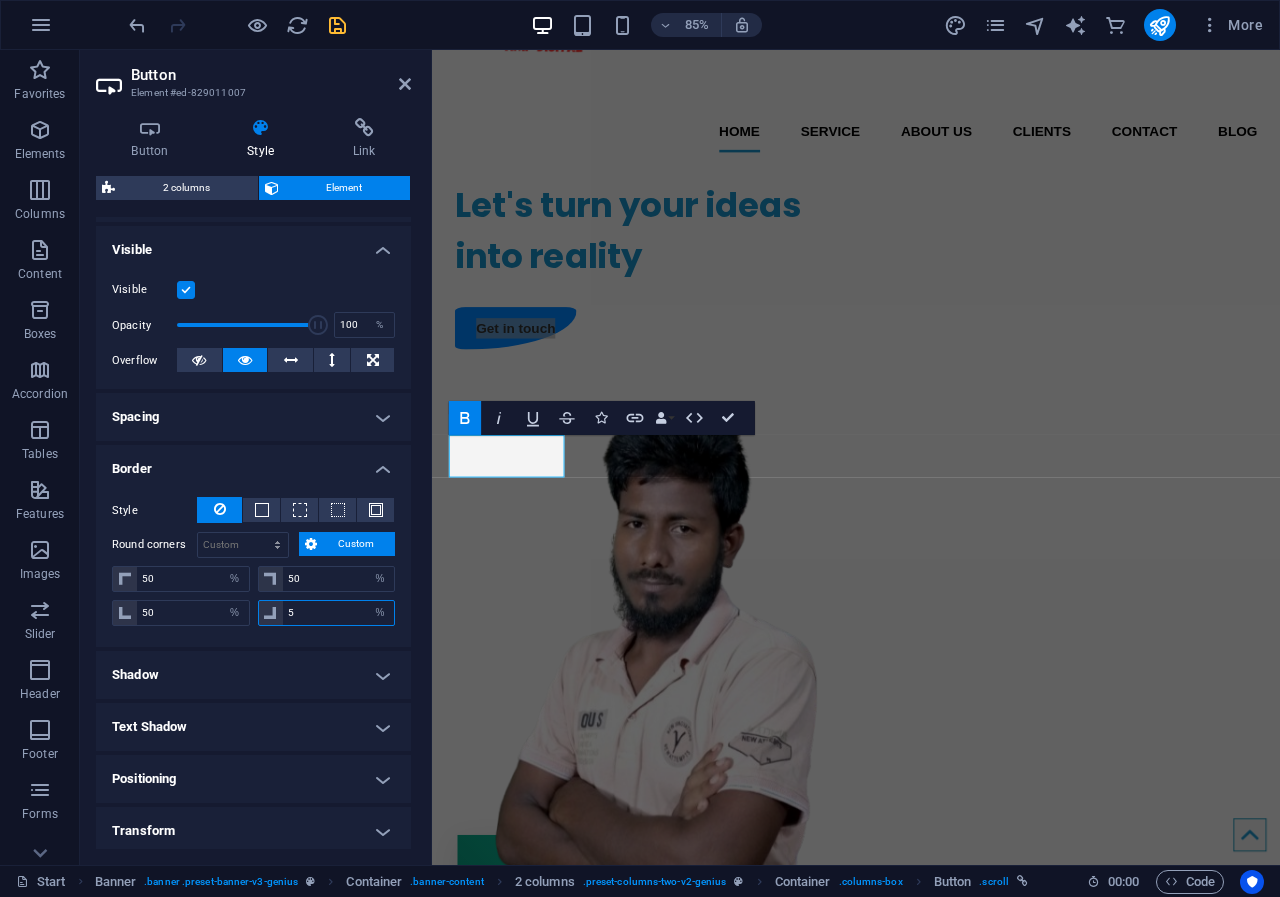 type on "50" 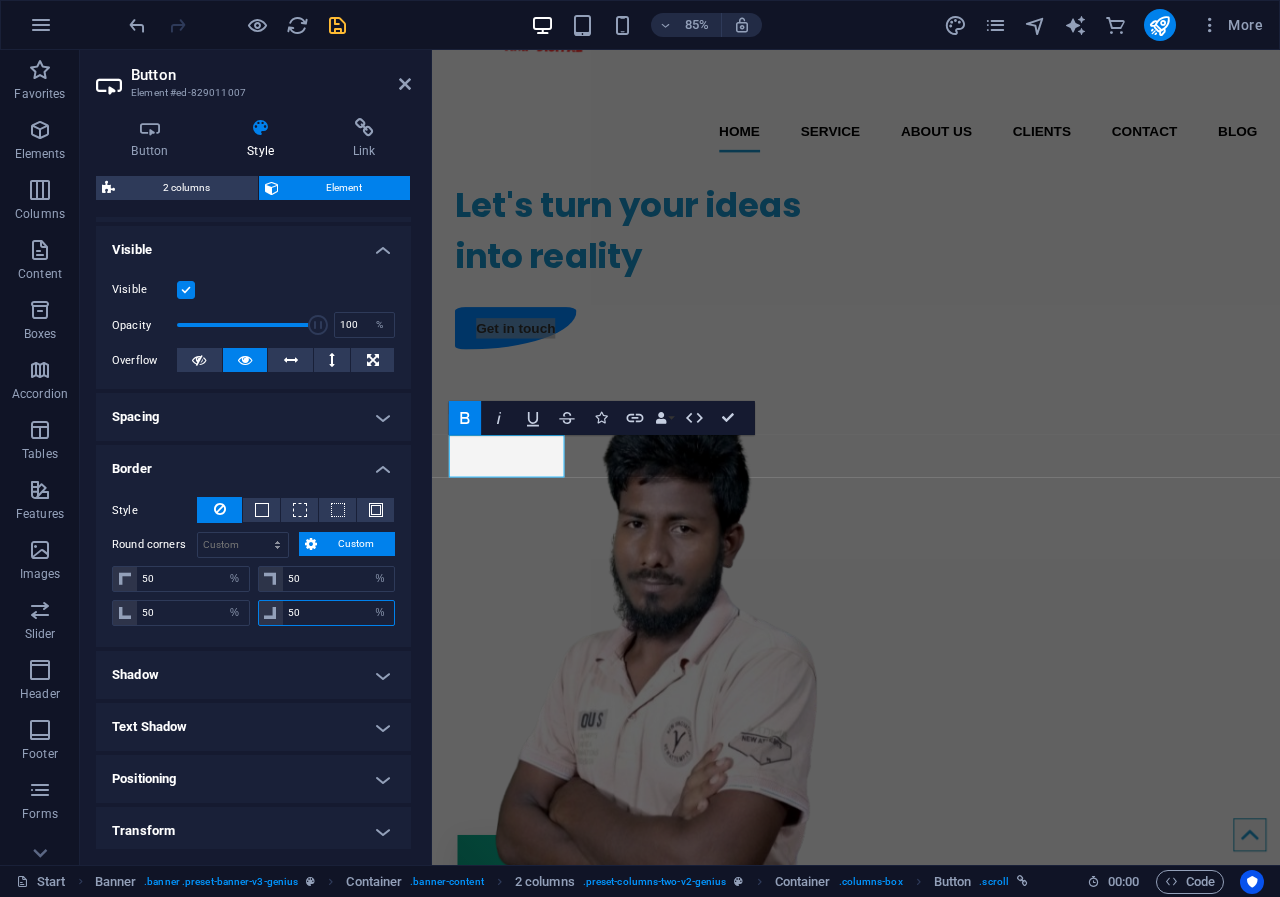 type on "50" 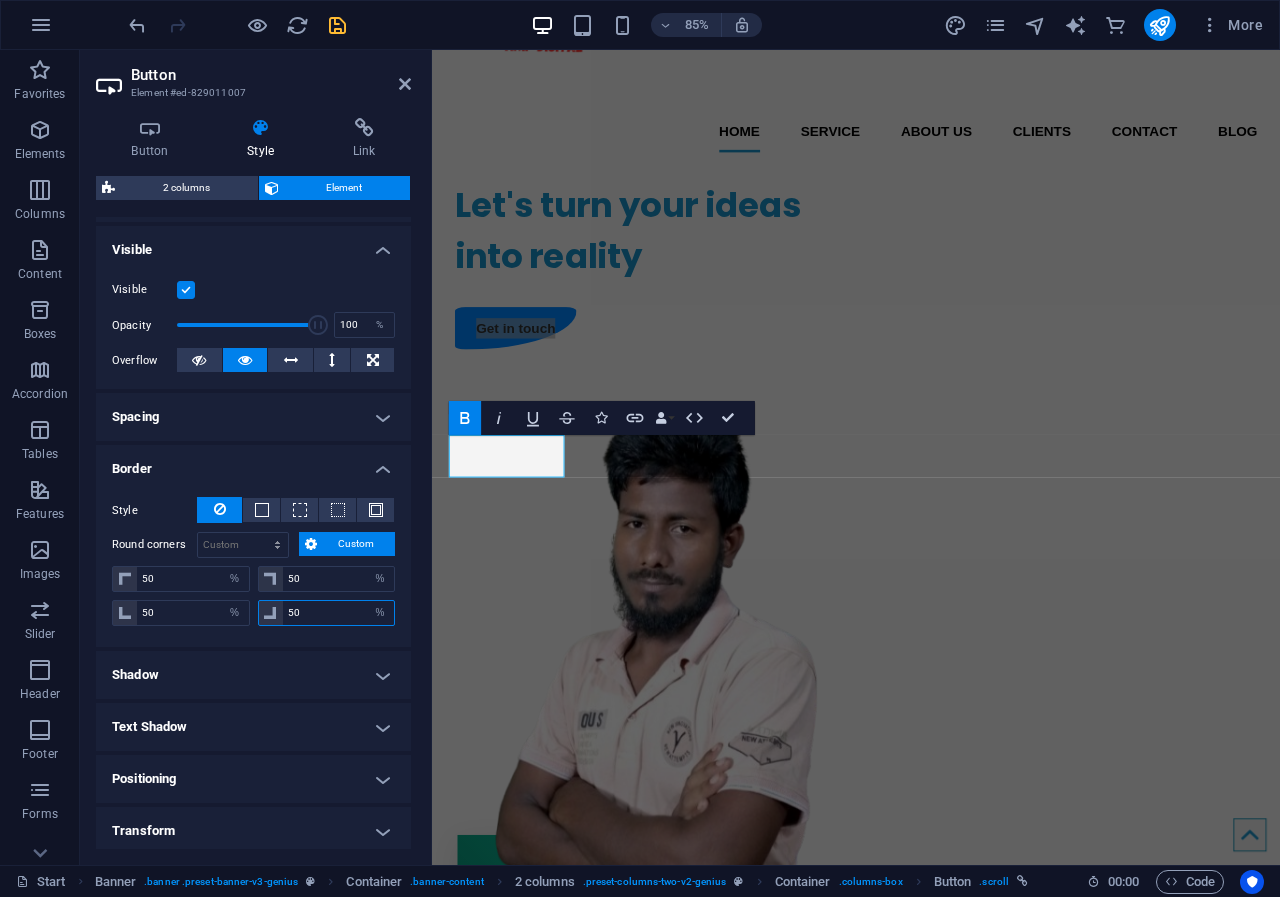 select on "%" 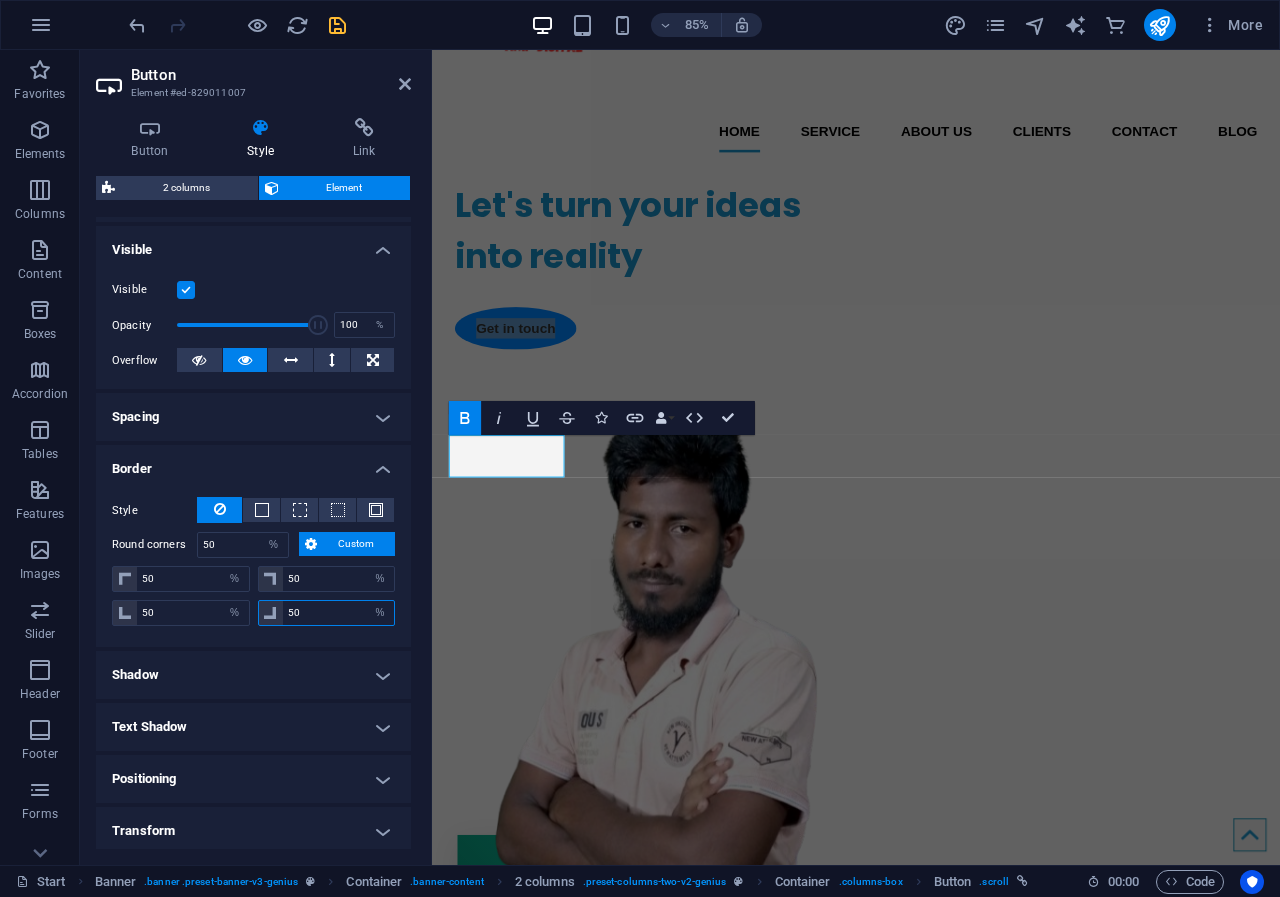 type on "50" 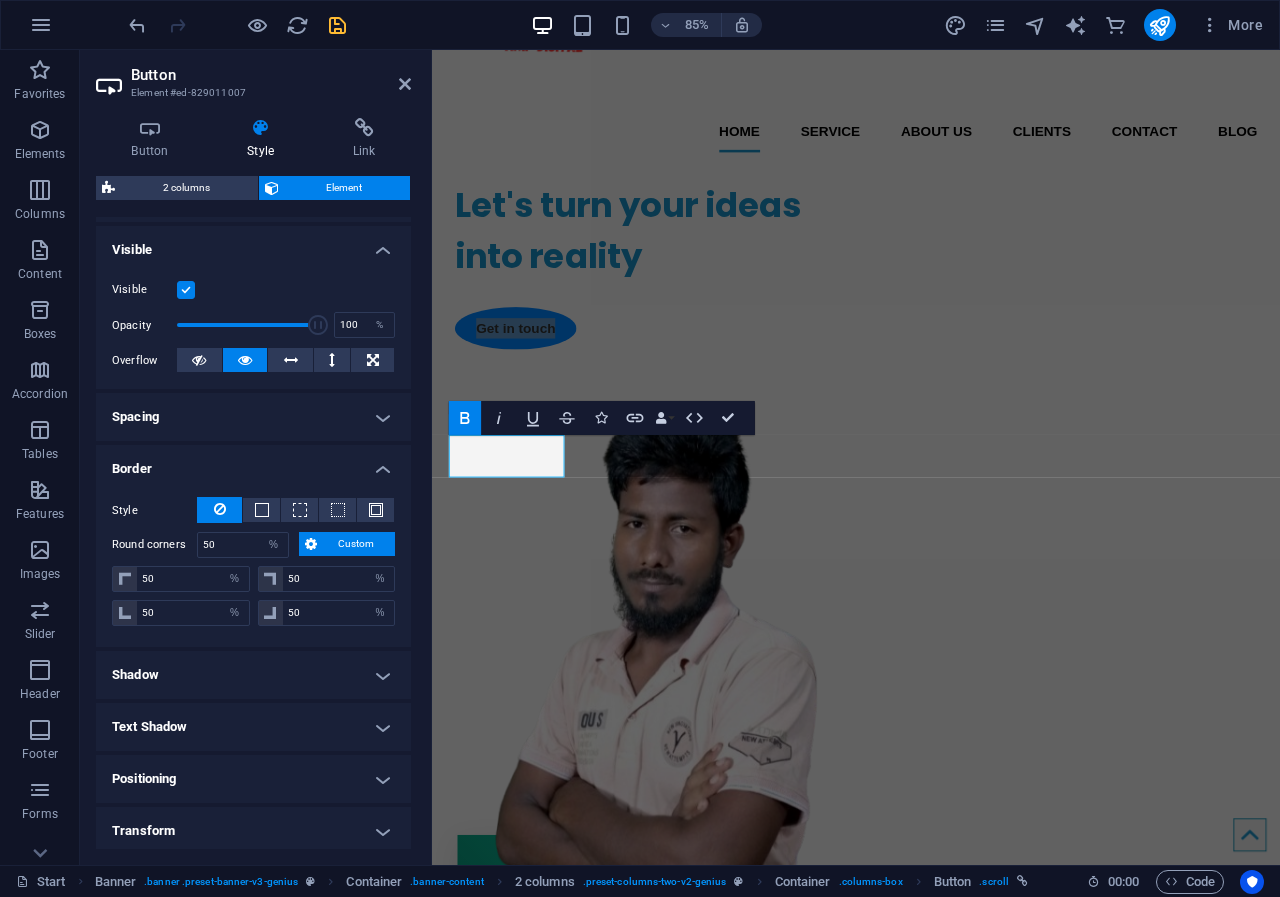 click on "Shadow" at bounding box center [253, 675] 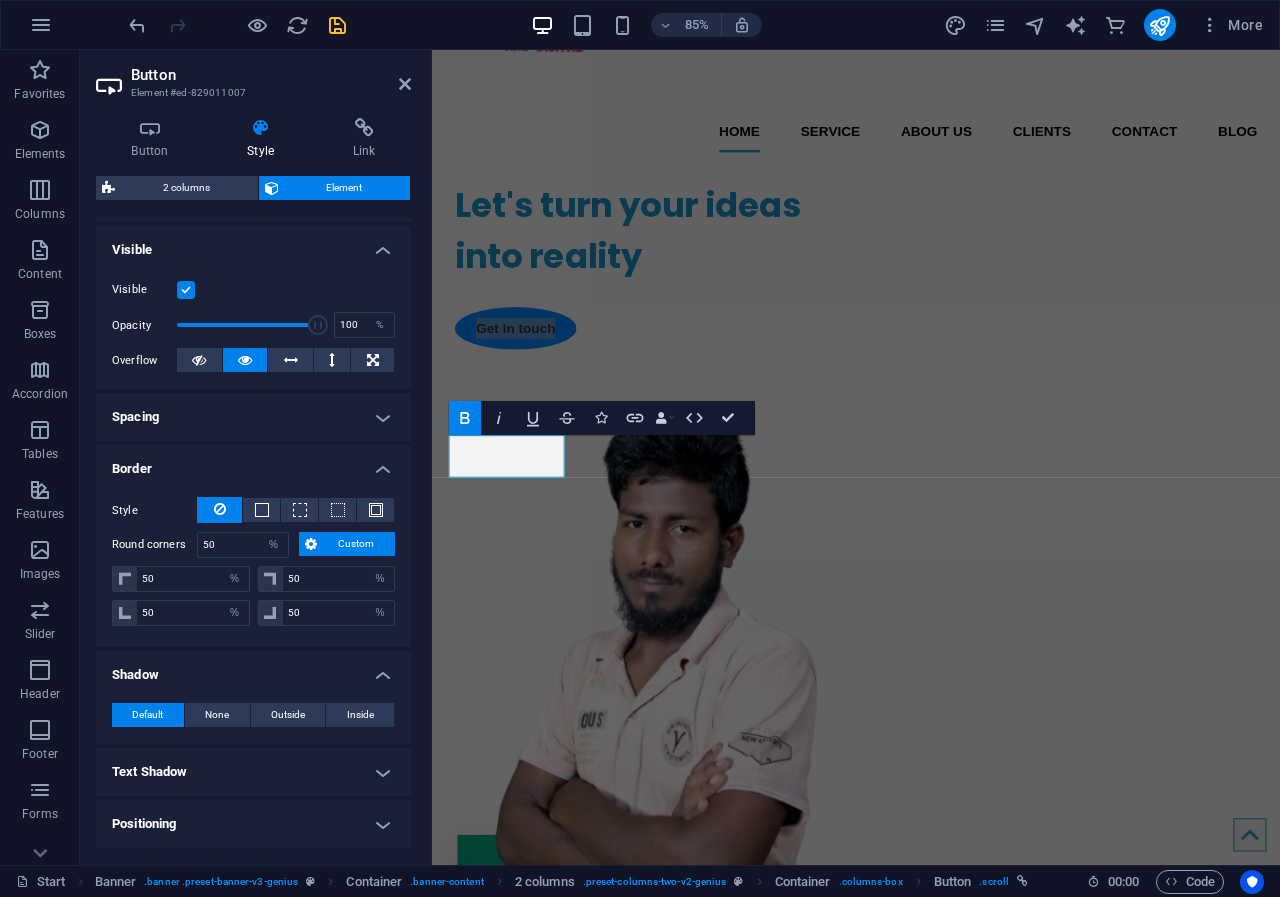 click on "Shadow" at bounding box center (253, 669) 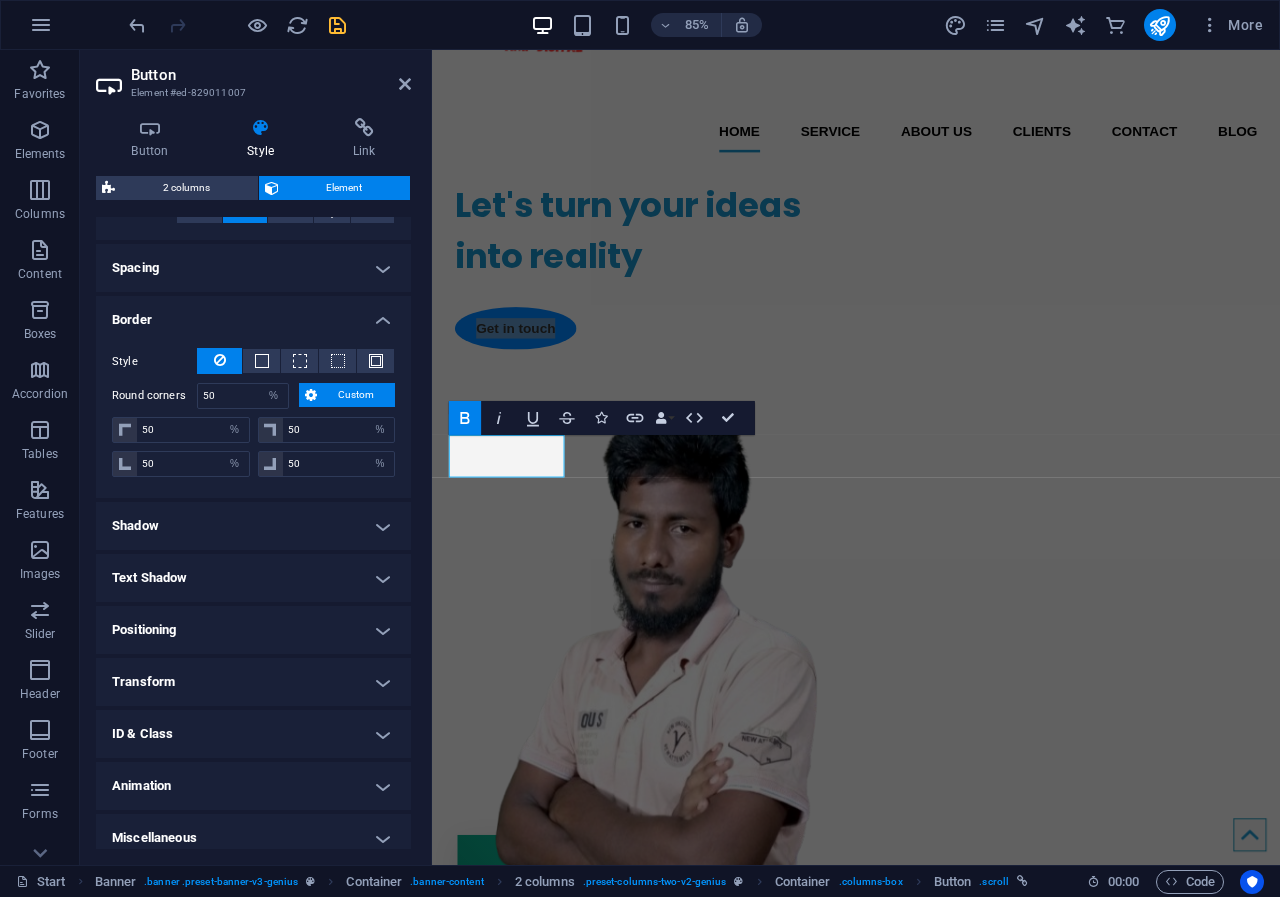 scroll, scrollTop: 367, scrollLeft: 0, axis: vertical 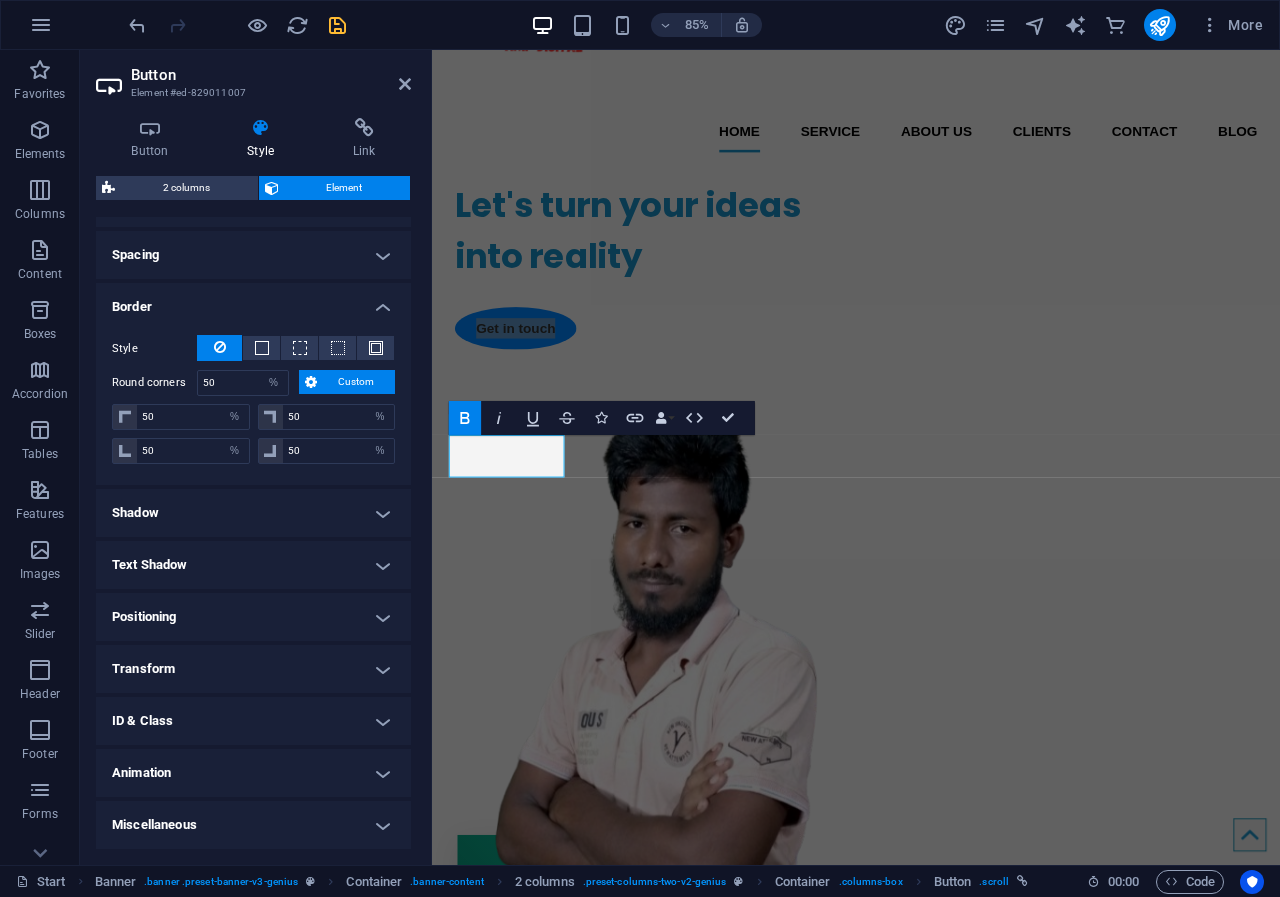 click on "ID & Class" at bounding box center (253, 721) 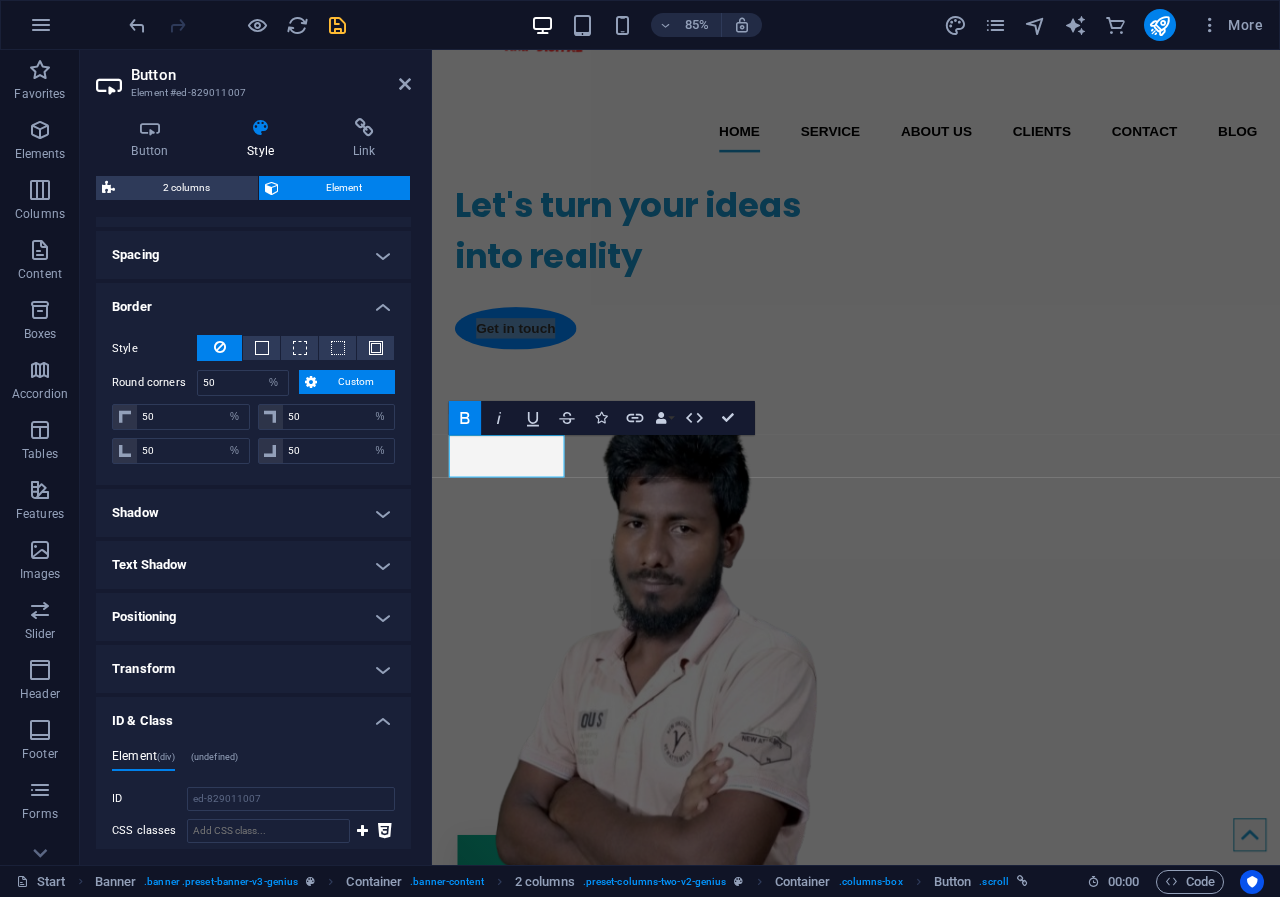 drag, startPoint x: 406, startPoint y: 611, endPoint x: 423, endPoint y: 716, distance: 106.36729 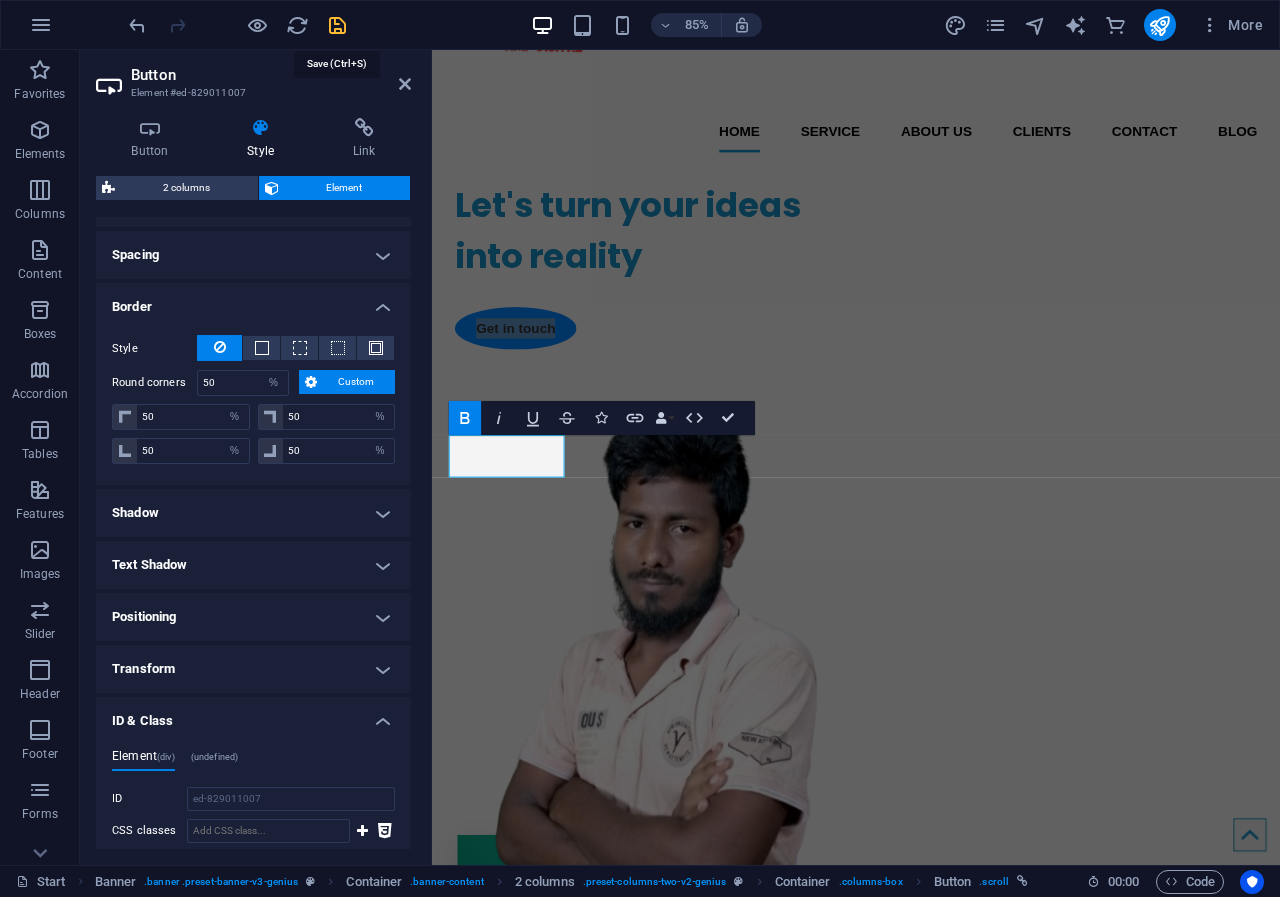 click at bounding box center (337, 25) 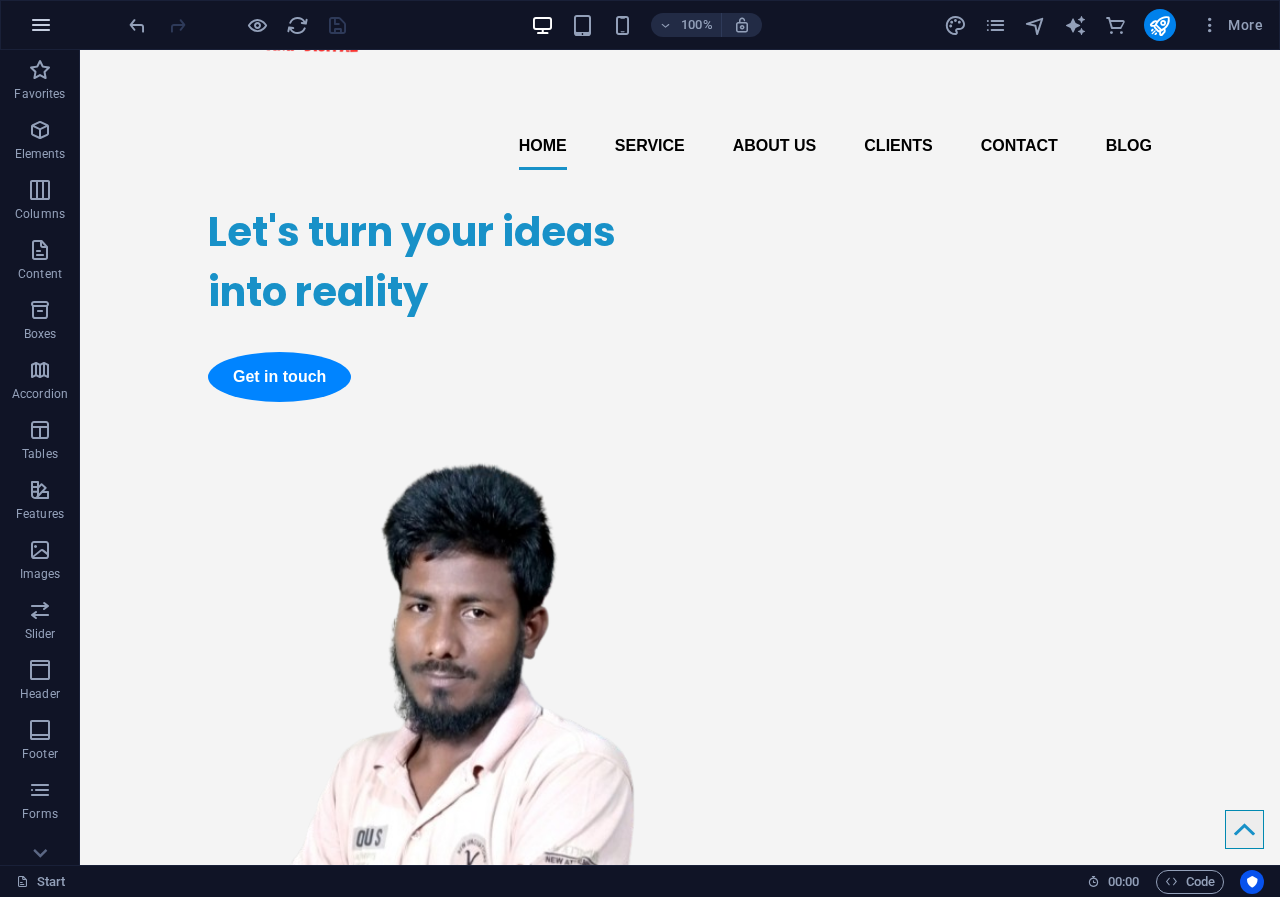 click at bounding box center (41, 25) 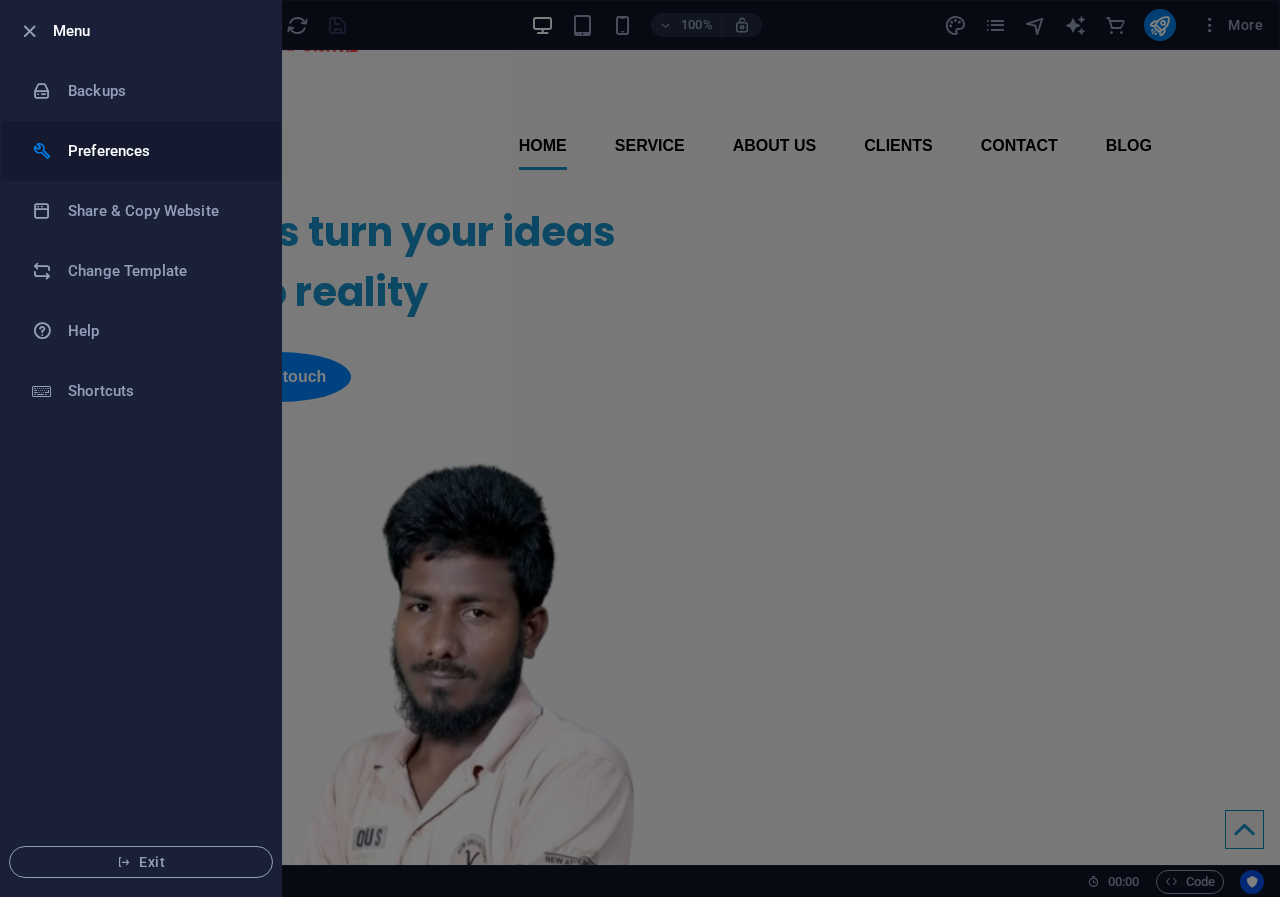 click on "Preferences" at bounding box center (160, 151) 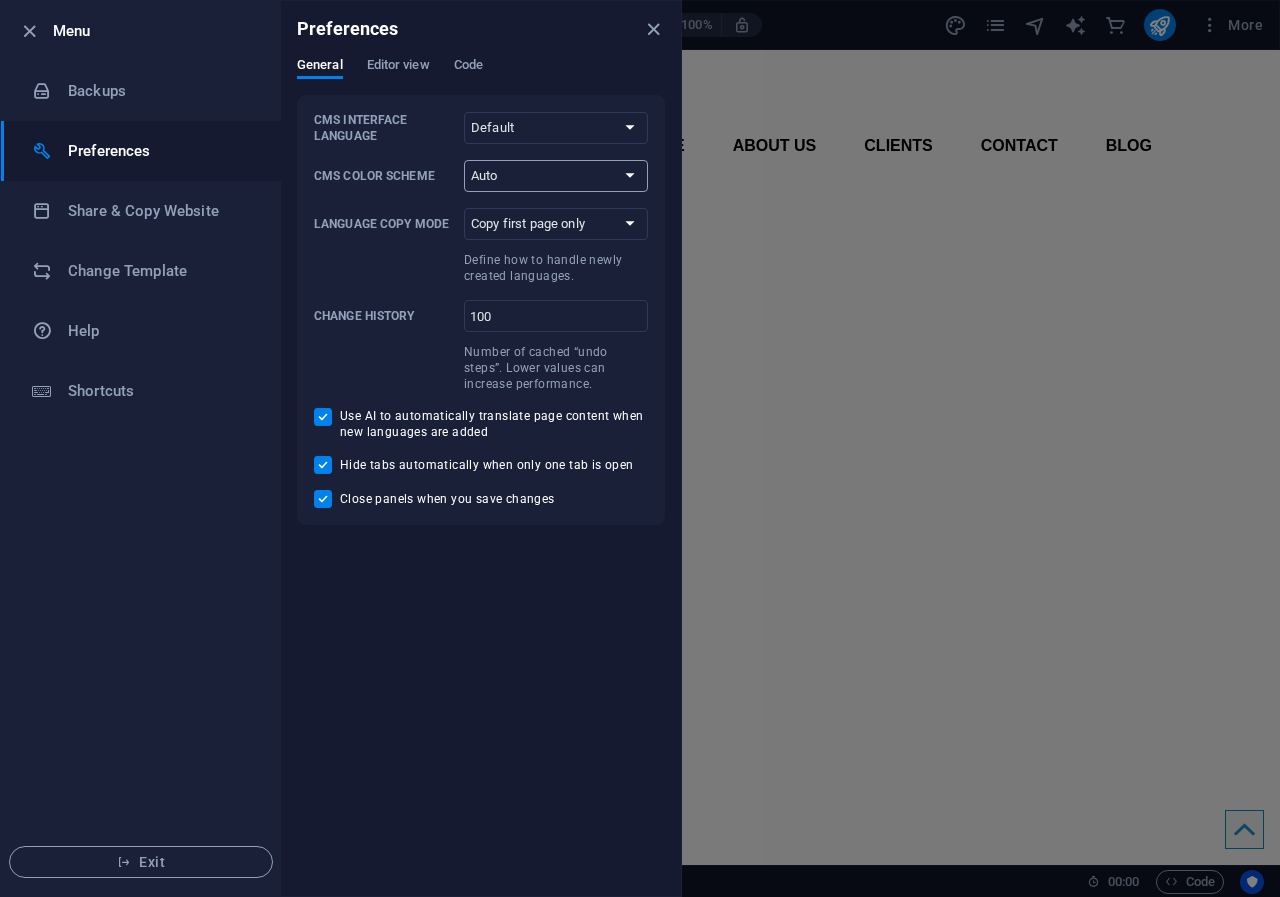 click on "Auto Dark Light" at bounding box center [556, 176] 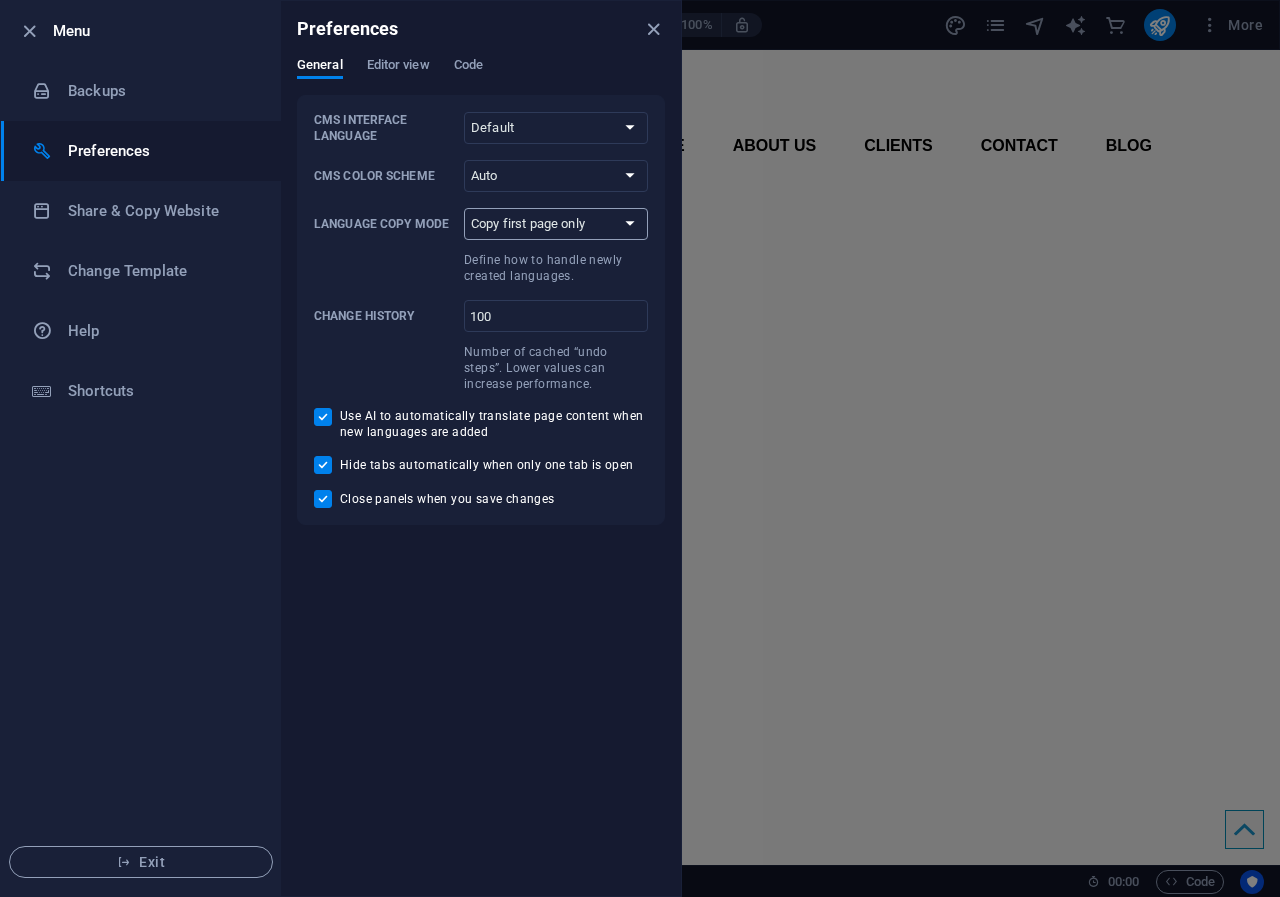 click on "Copy first page only Copy all pages" at bounding box center (556, 224) 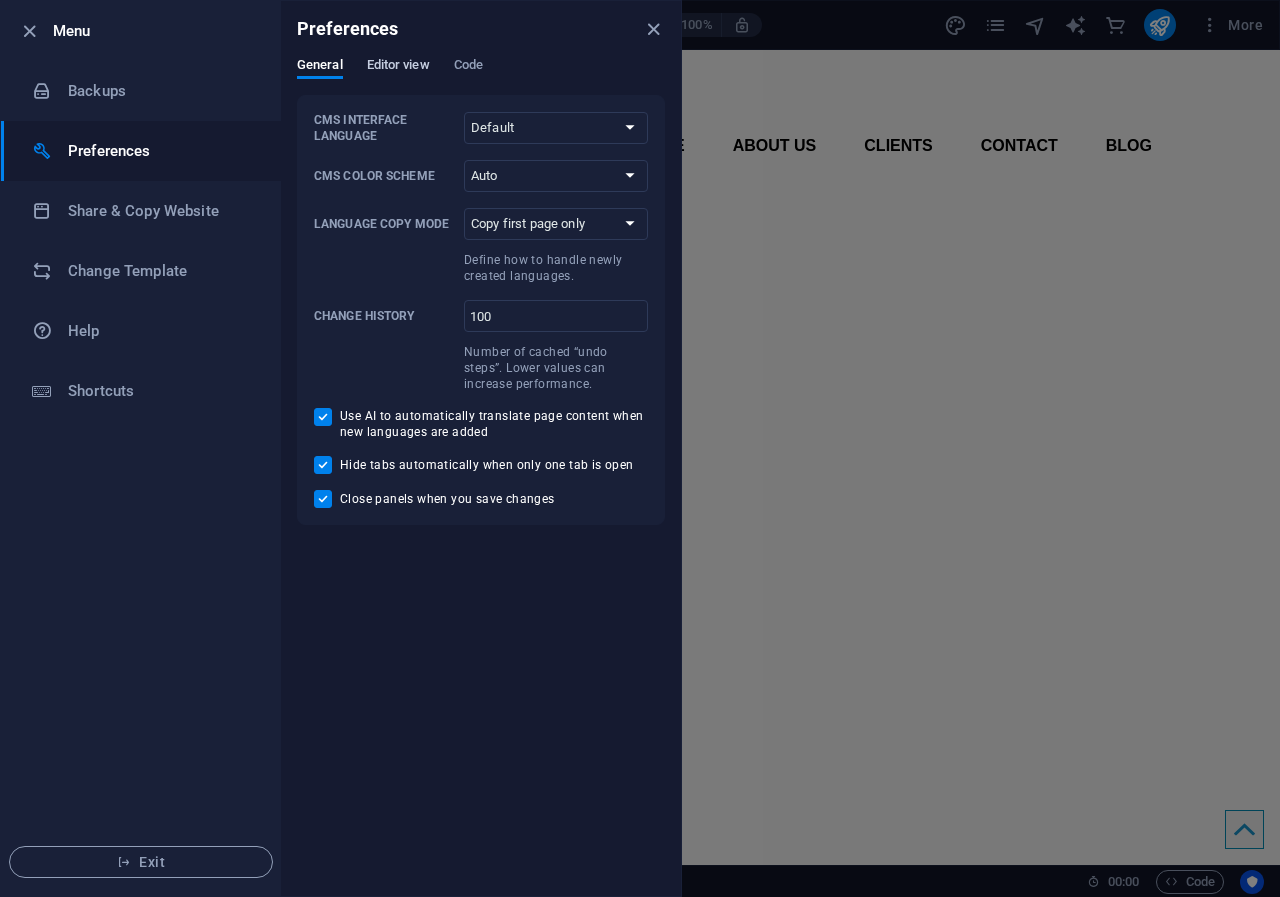 click on "Editor view" at bounding box center [398, 67] 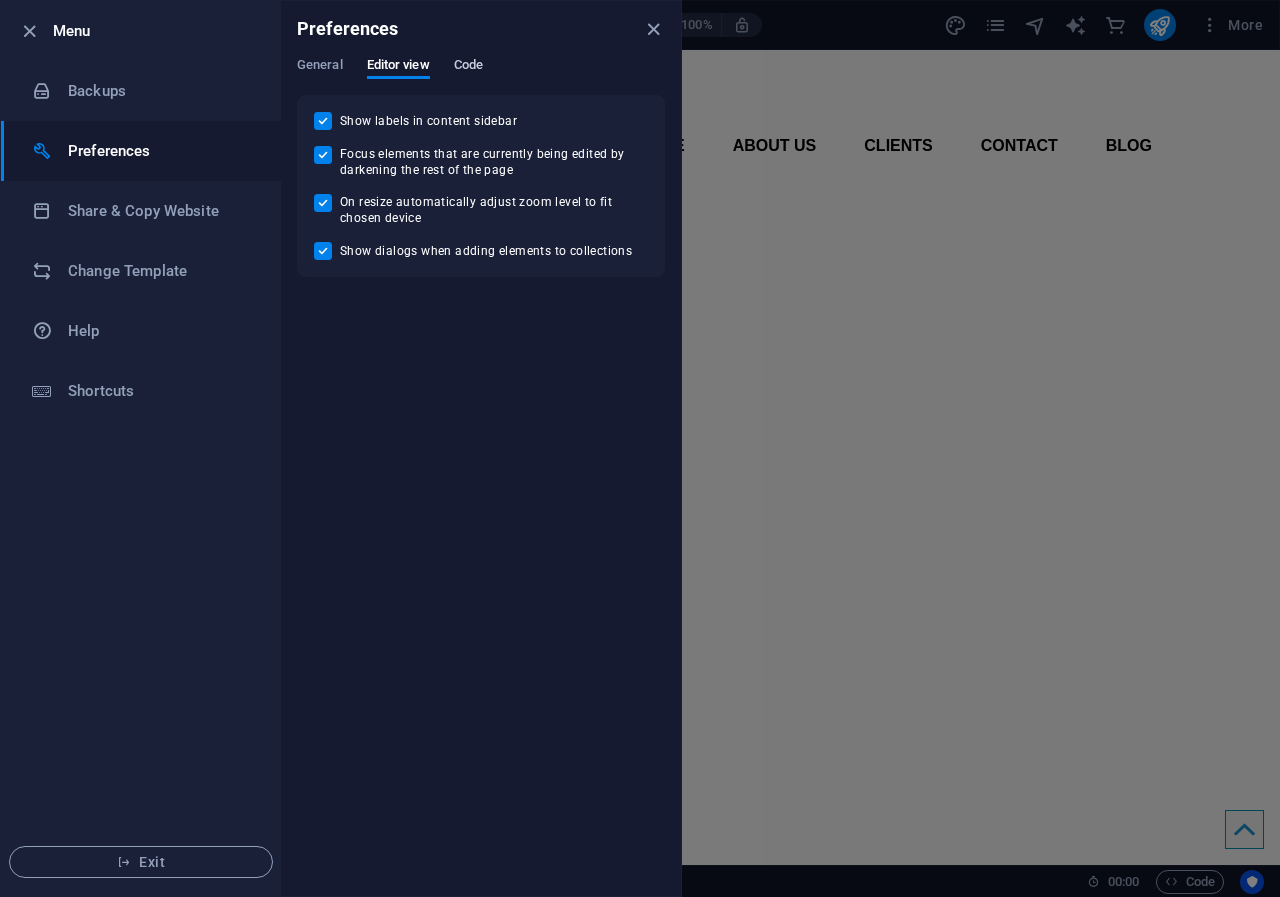 click on "Code" at bounding box center (468, 67) 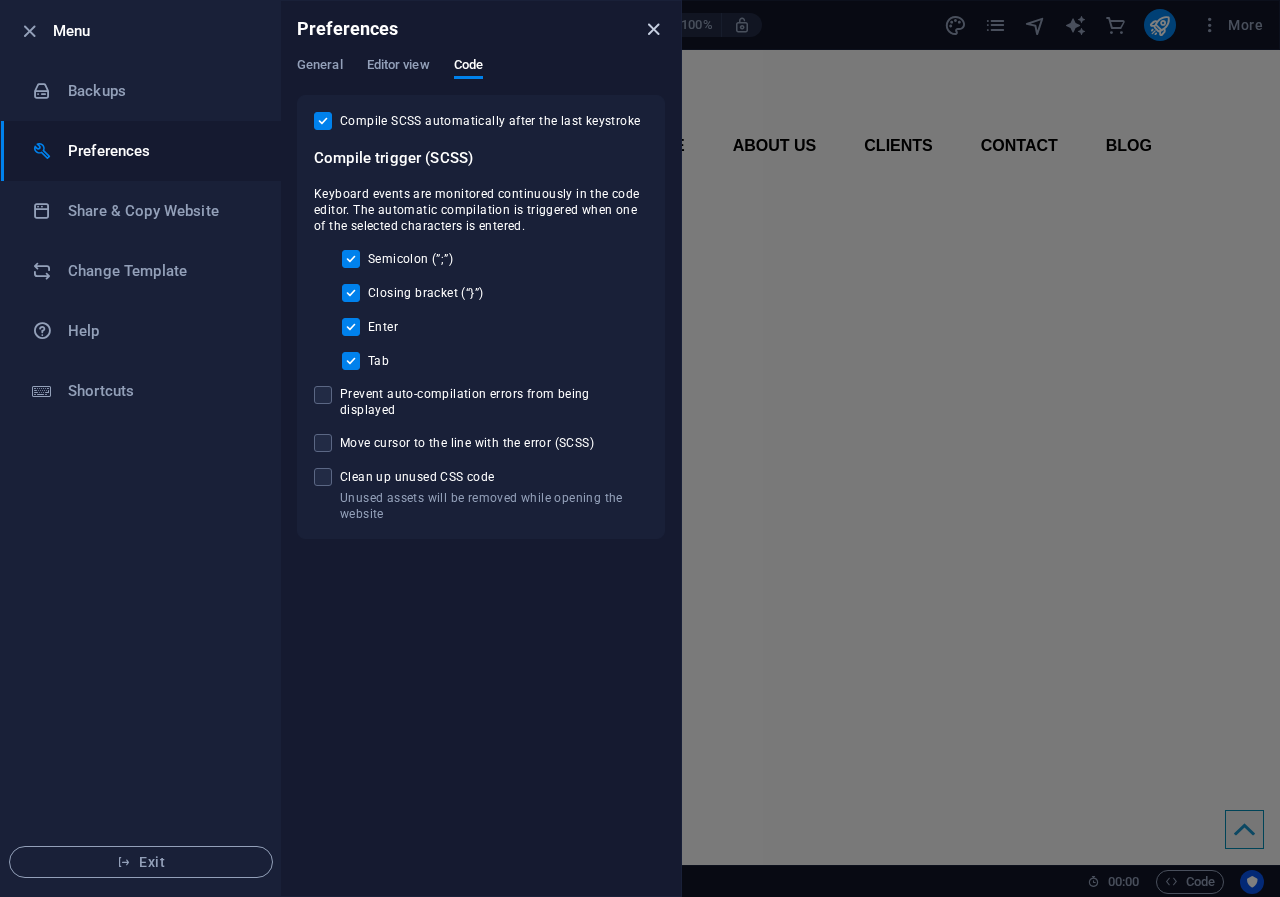 click at bounding box center (653, 29) 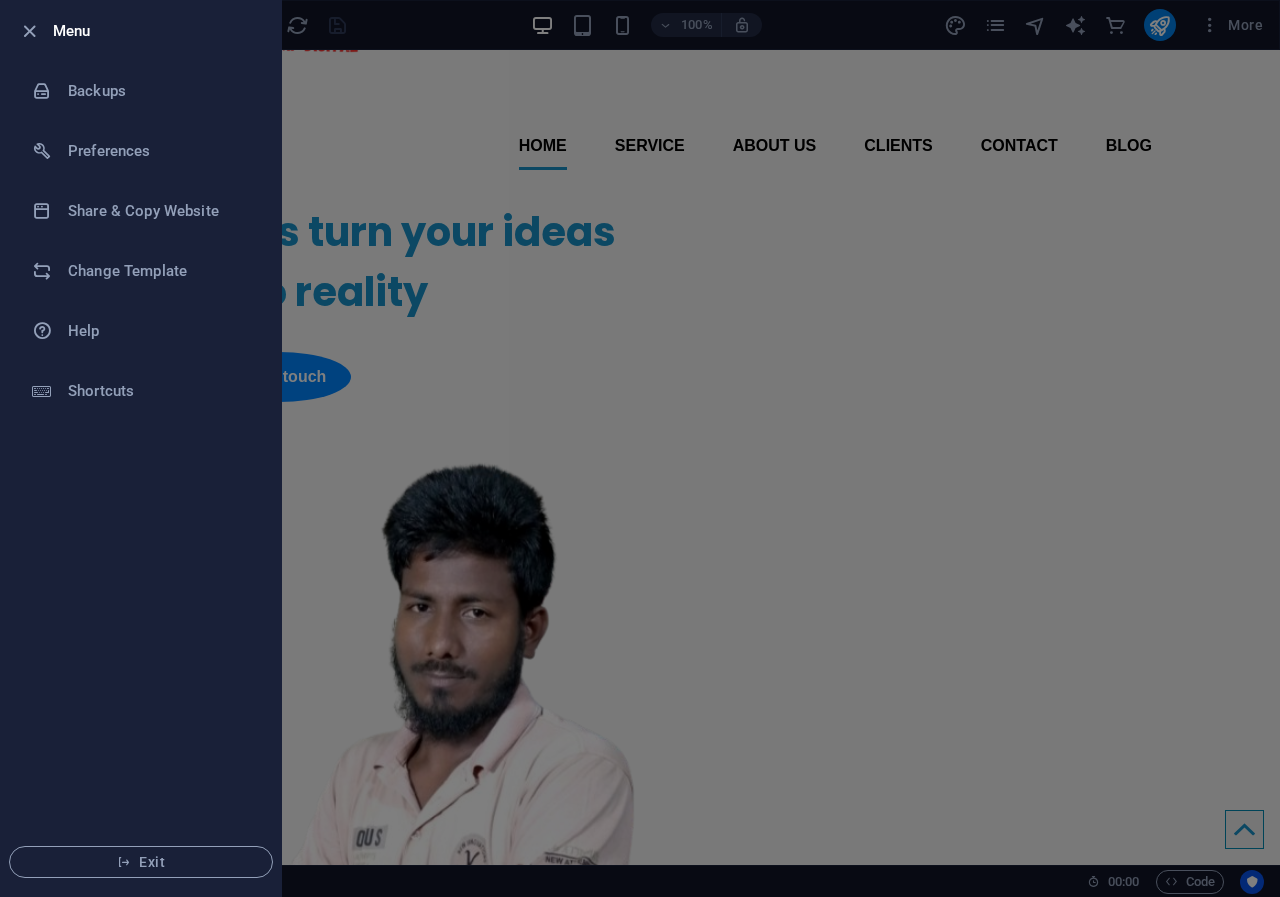 click at bounding box center (640, 448) 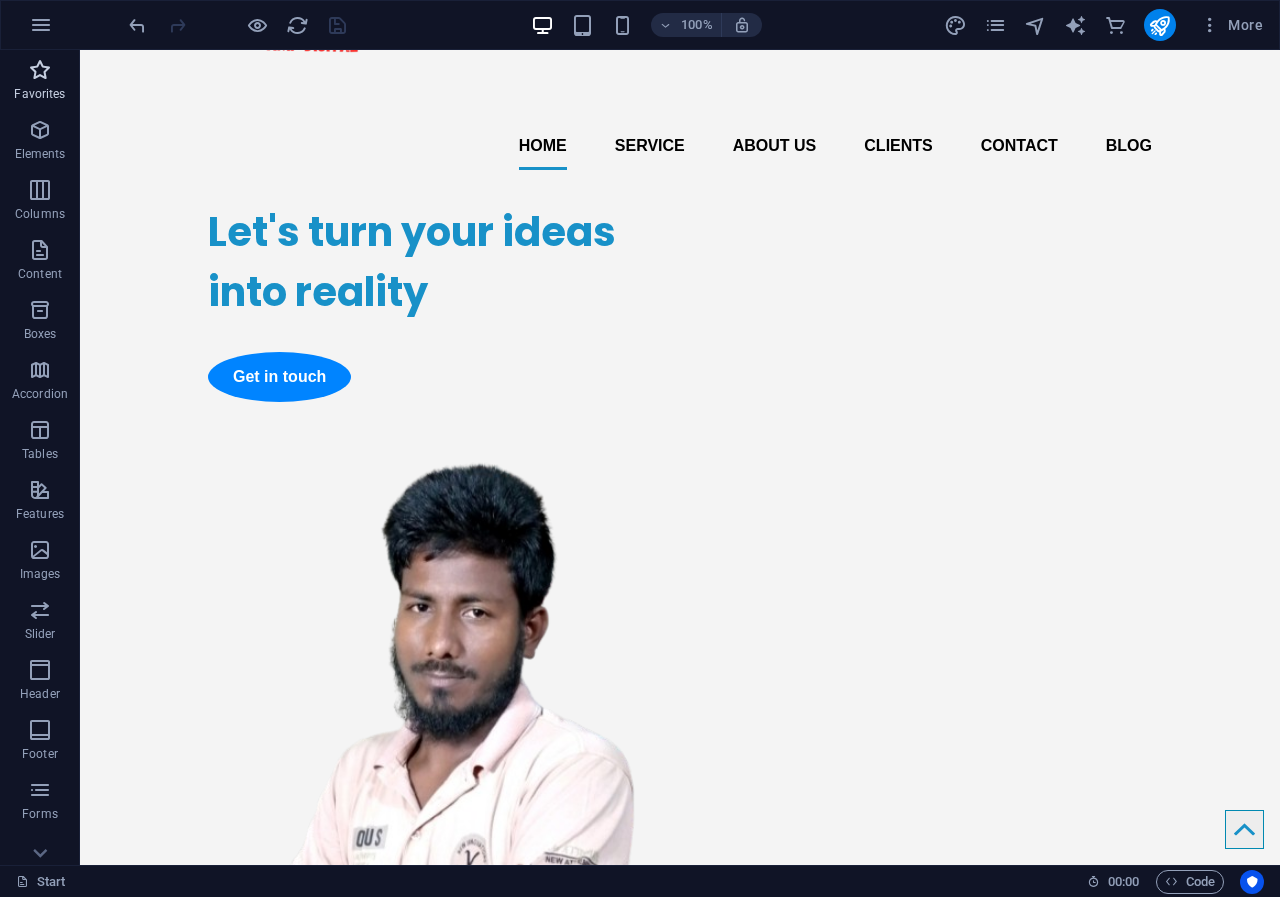 click on "Favorites" at bounding box center (40, 82) 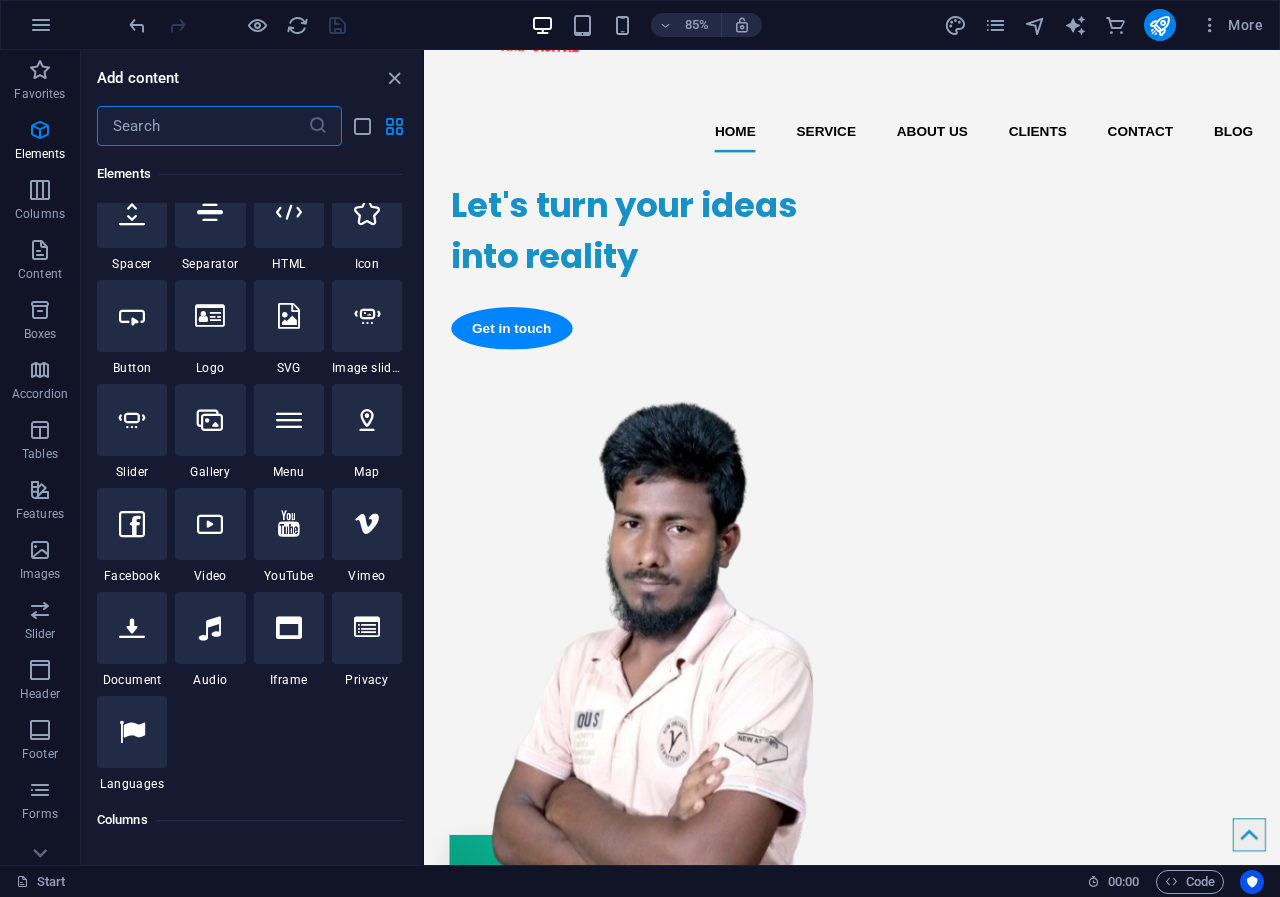 scroll, scrollTop: 373, scrollLeft: 0, axis: vertical 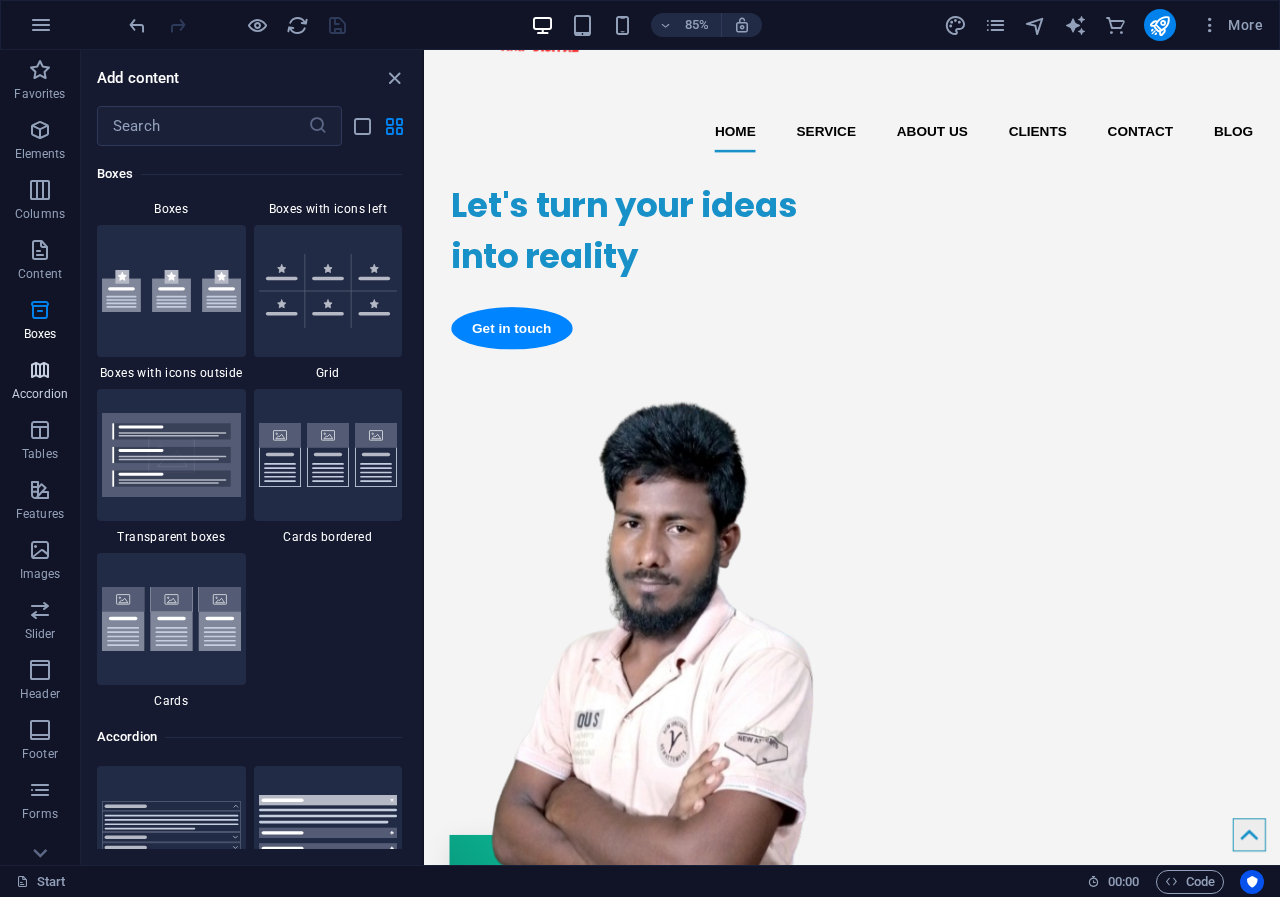 click on "Accordion" at bounding box center (40, 382) 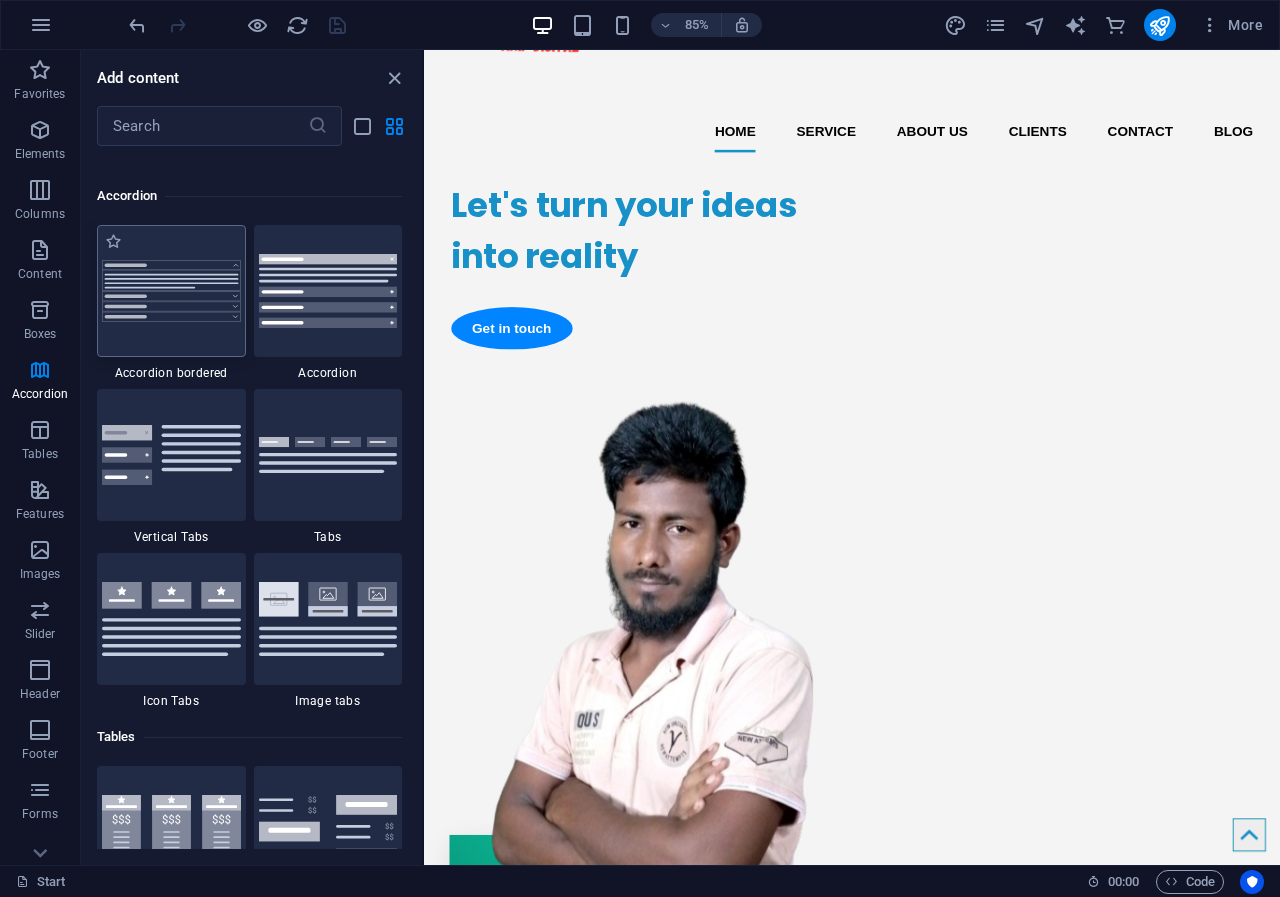 scroll, scrollTop: 6385, scrollLeft: 0, axis: vertical 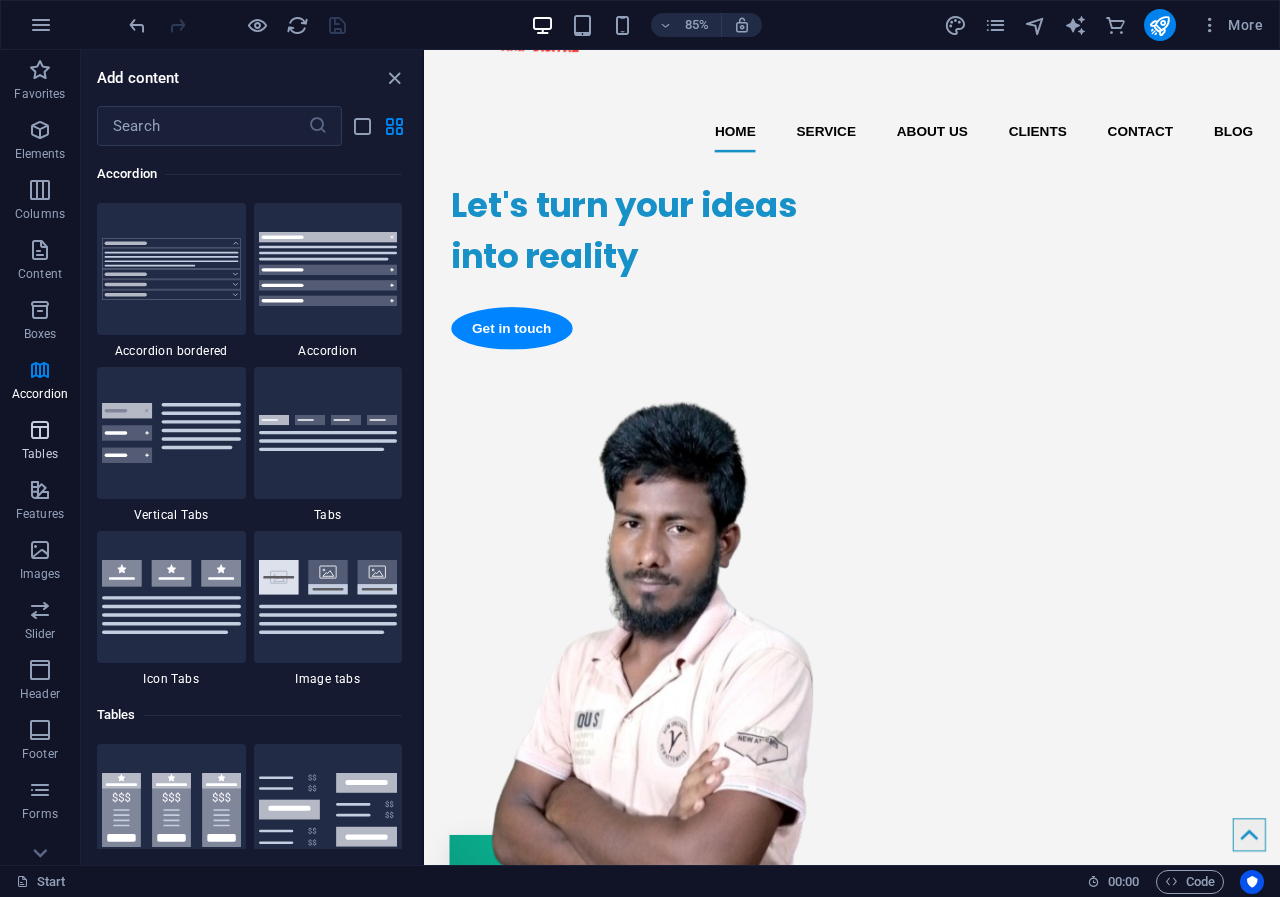 click at bounding box center (40, 430) 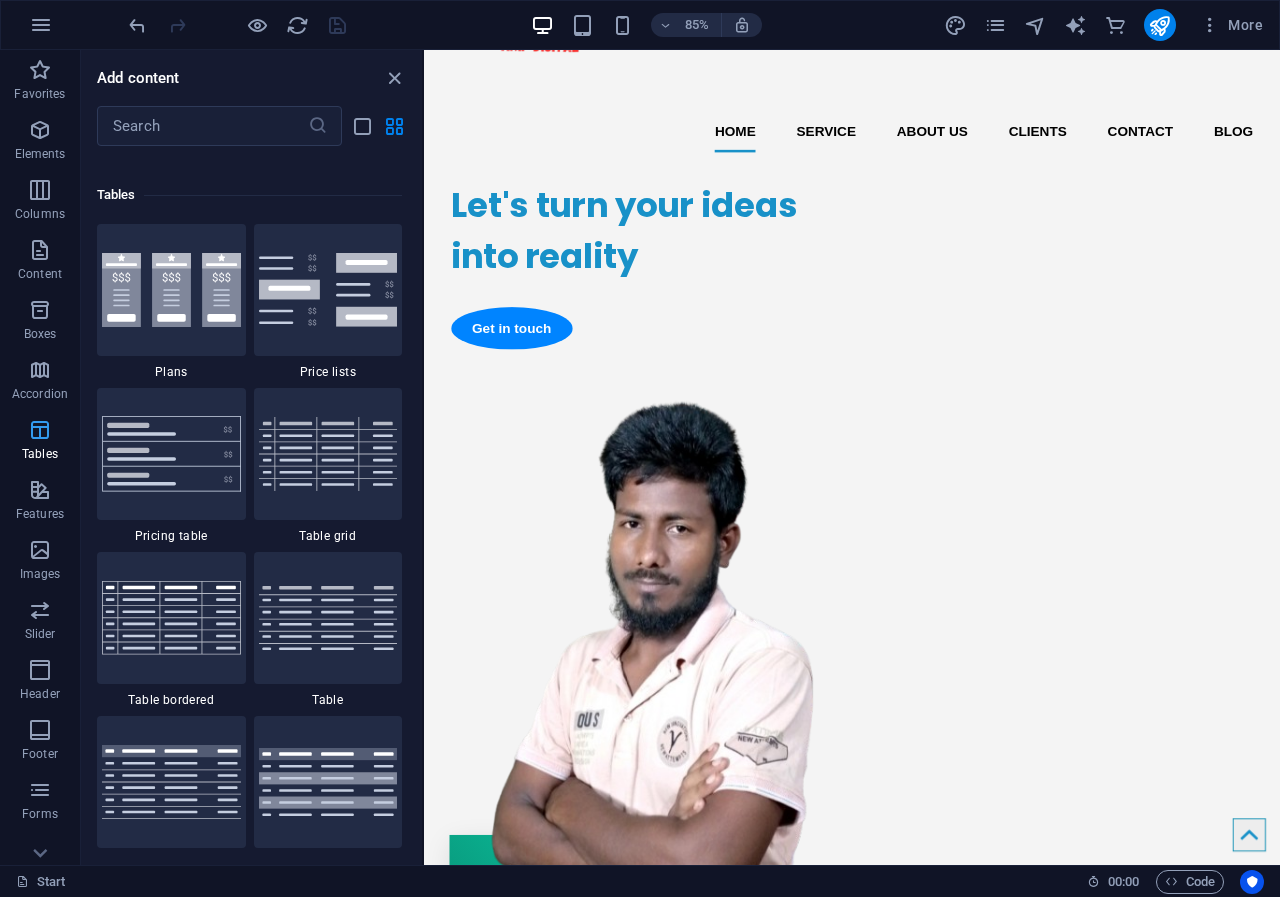 scroll, scrollTop: 6926, scrollLeft: 0, axis: vertical 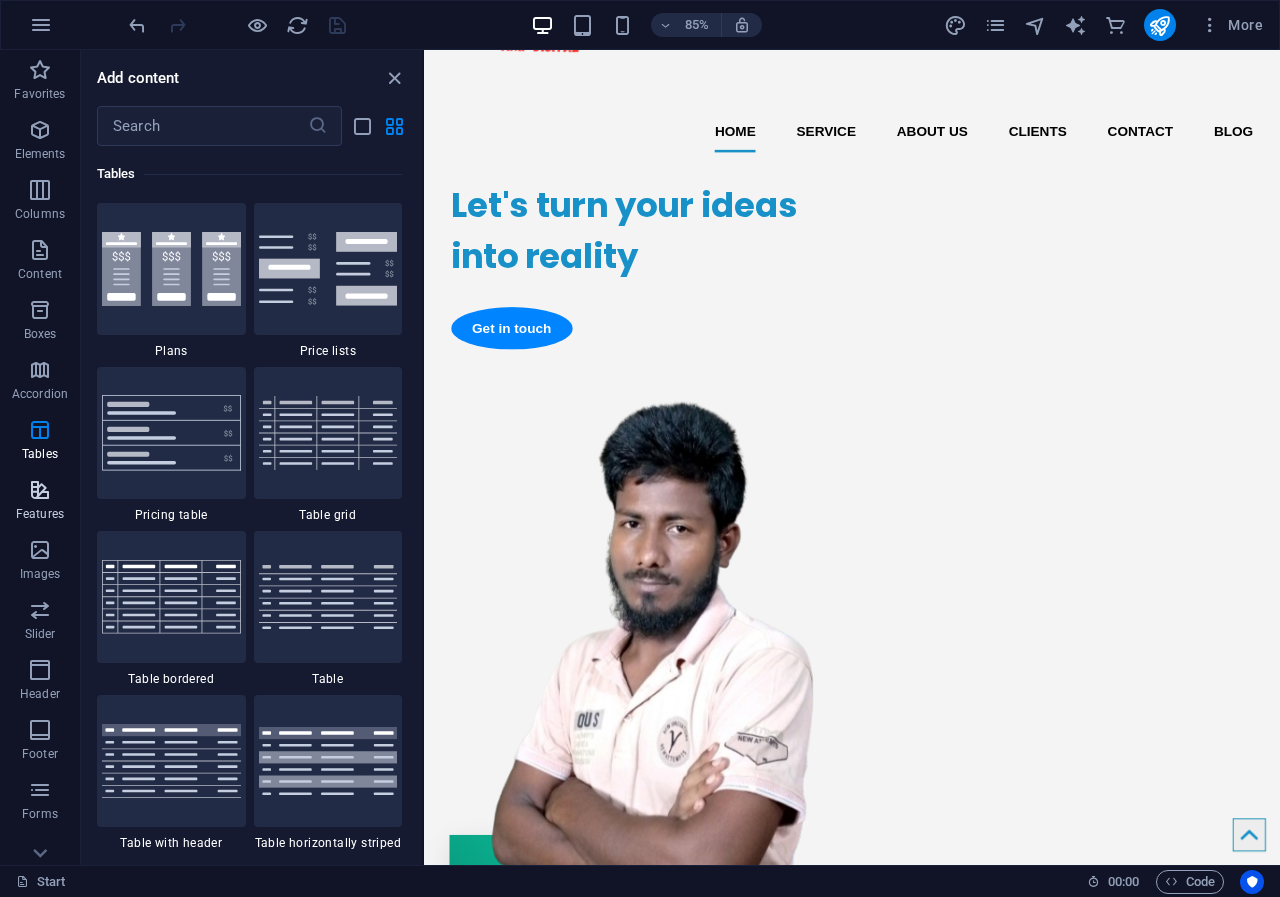 click at bounding box center (40, 490) 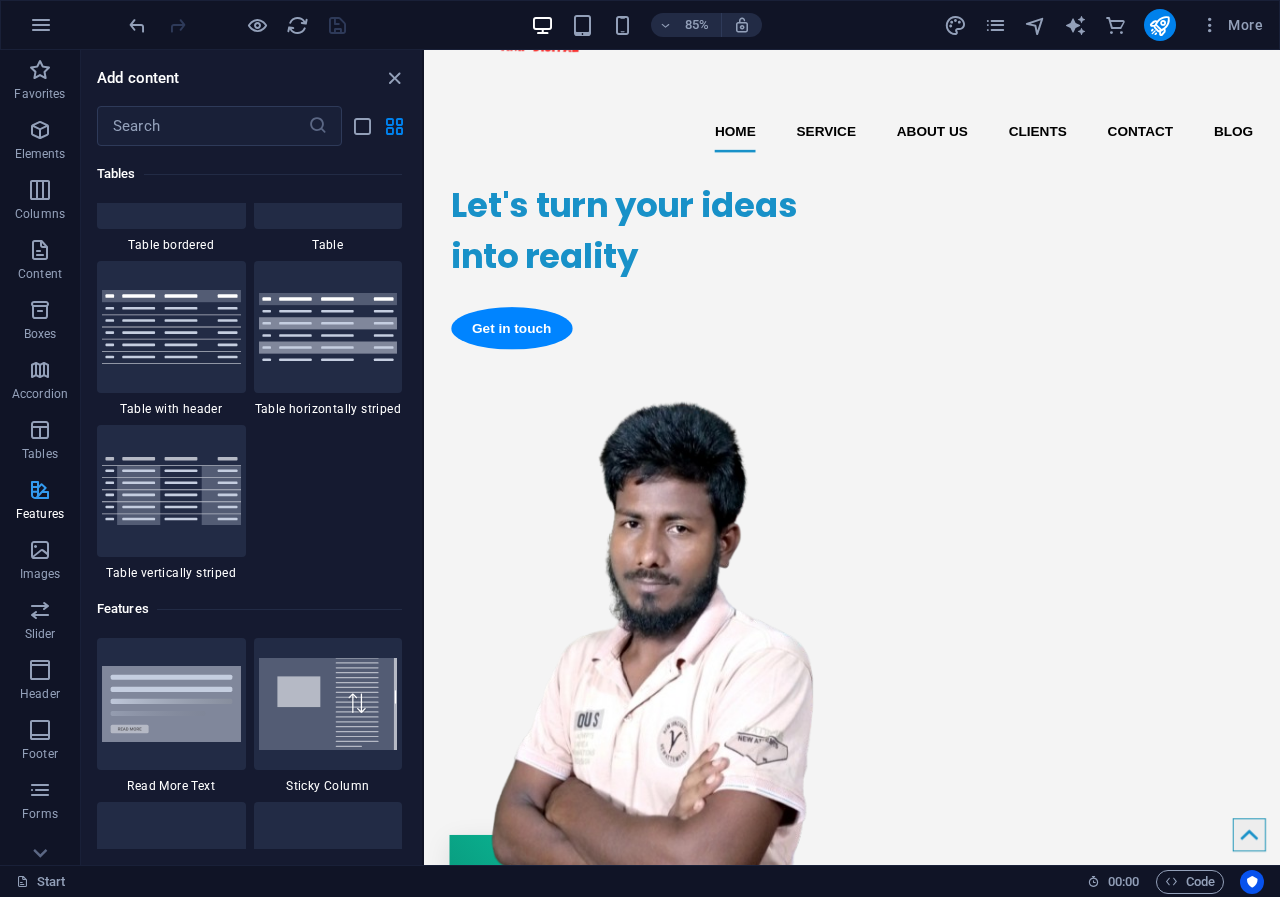 scroll, scrollTop: 7795, scrollLeft: 0, axis: vertical 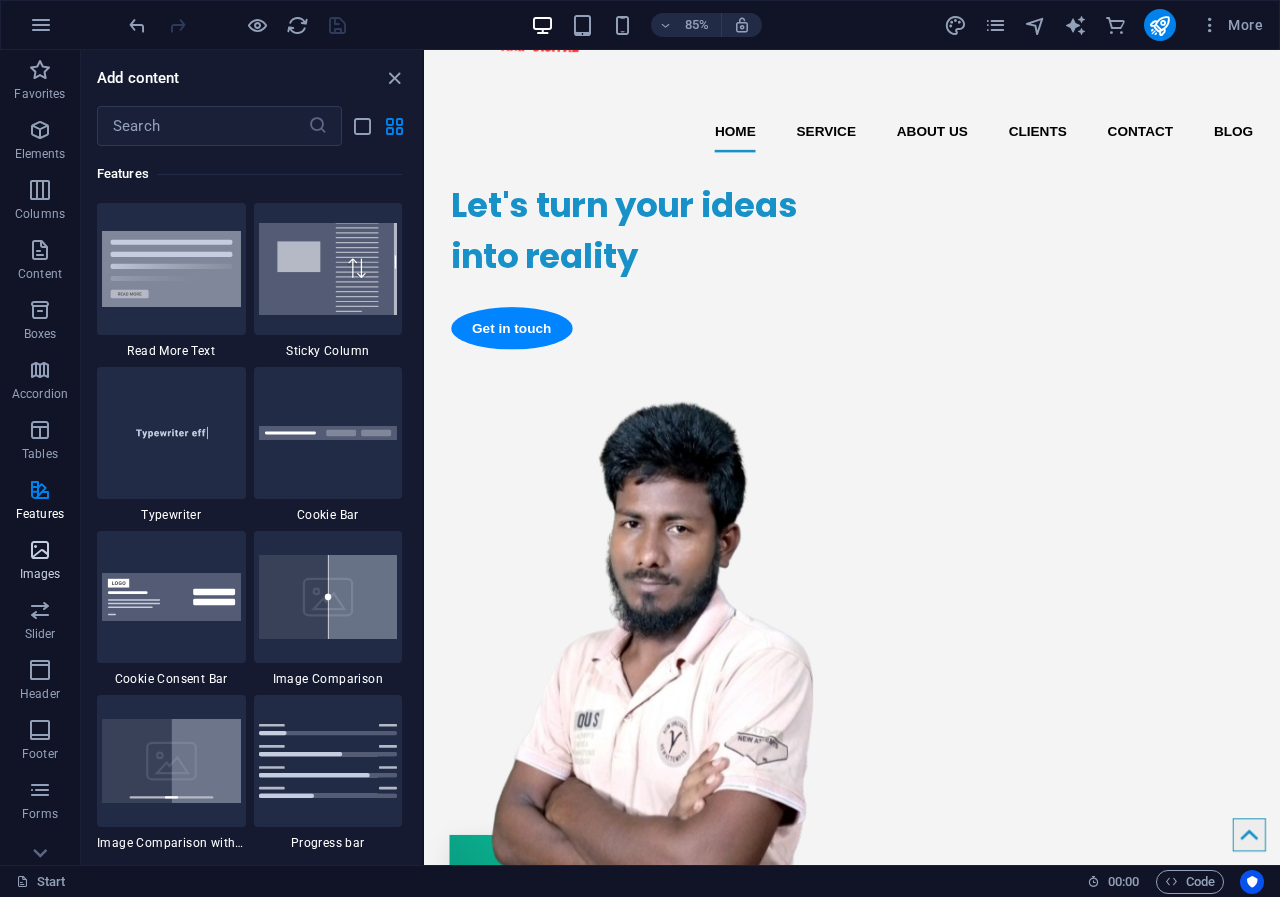 click at bounding box center [40, 550] 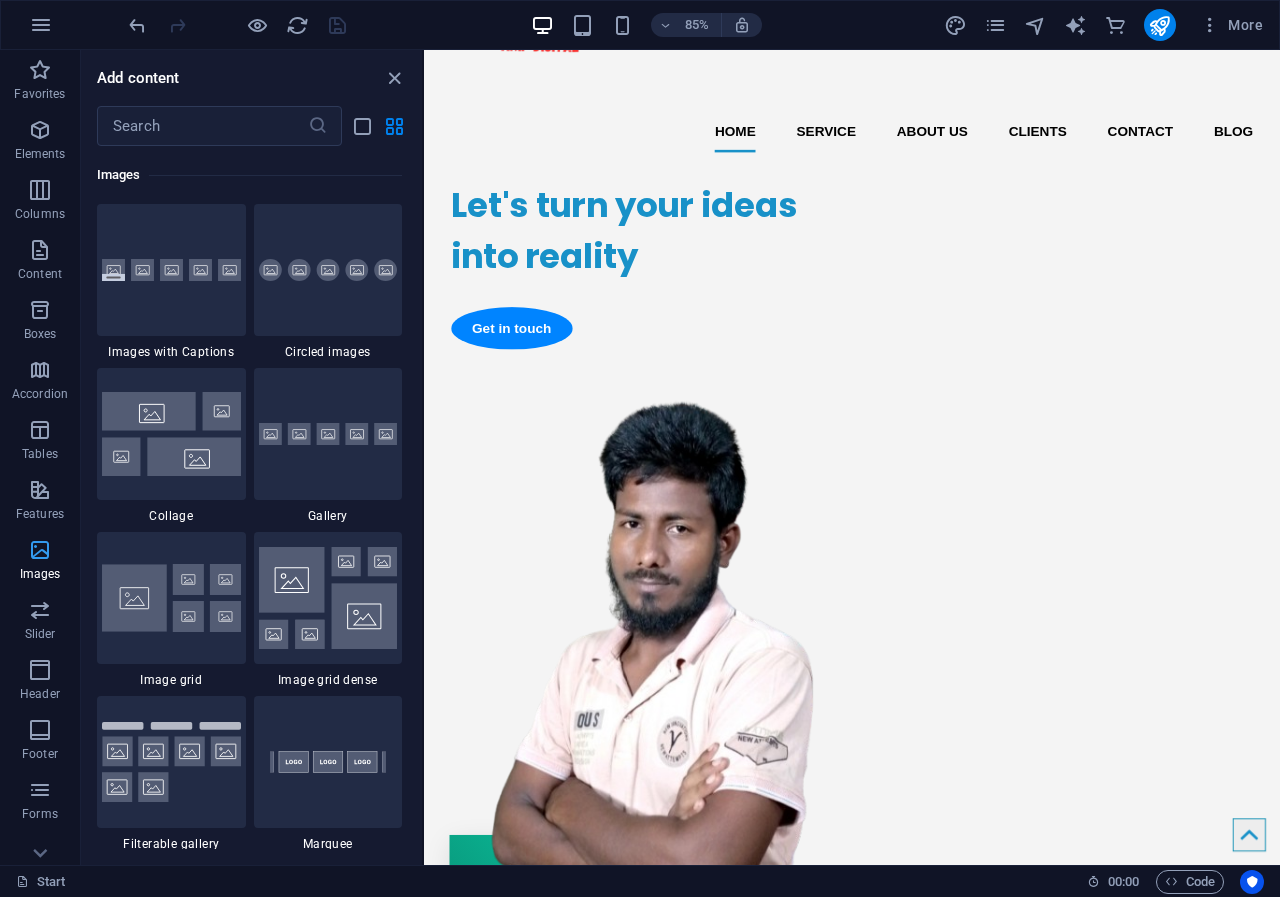 scroll, scrollTop: 10140, scrollLeft: 0, axis: vertical 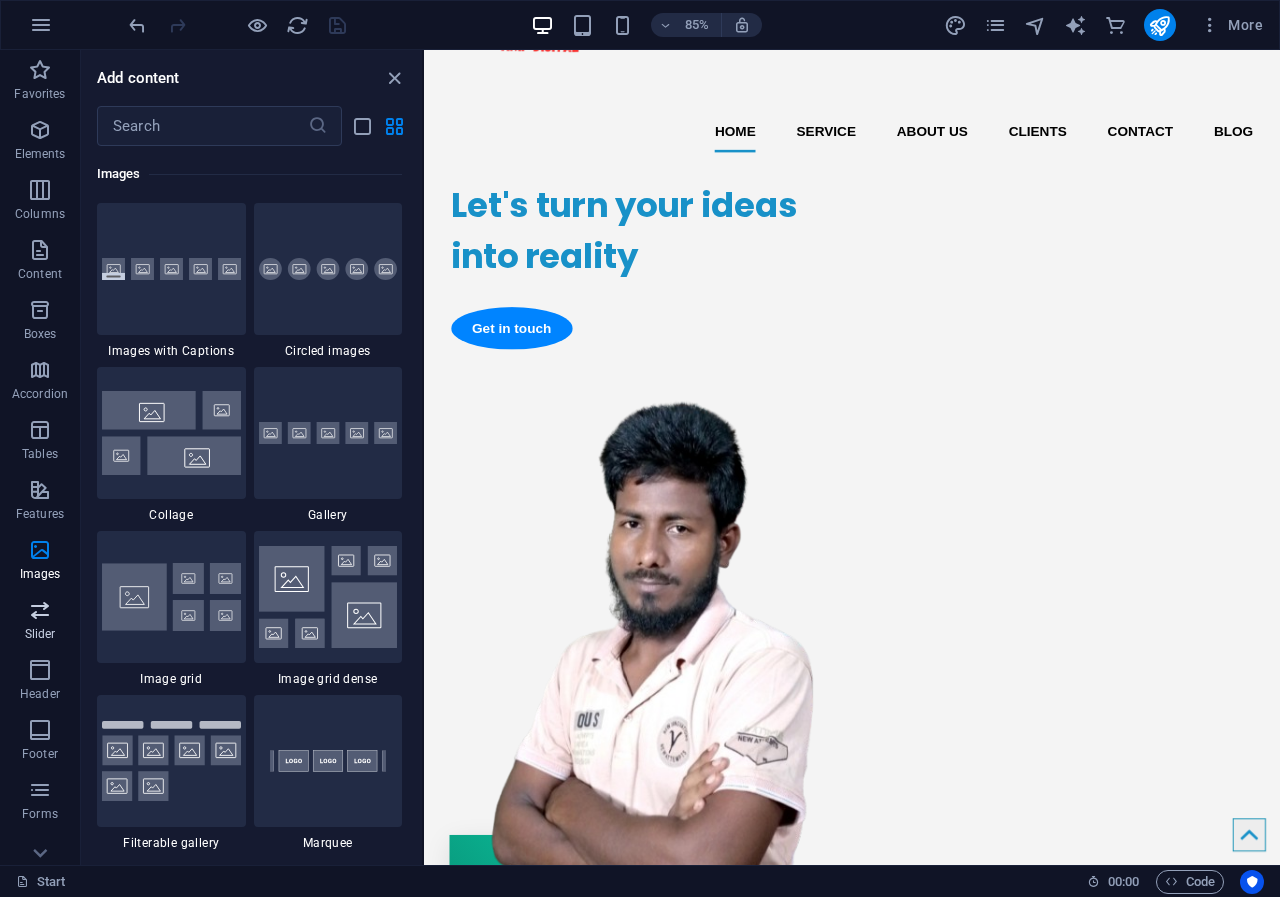click at bounding box center (40, 610) 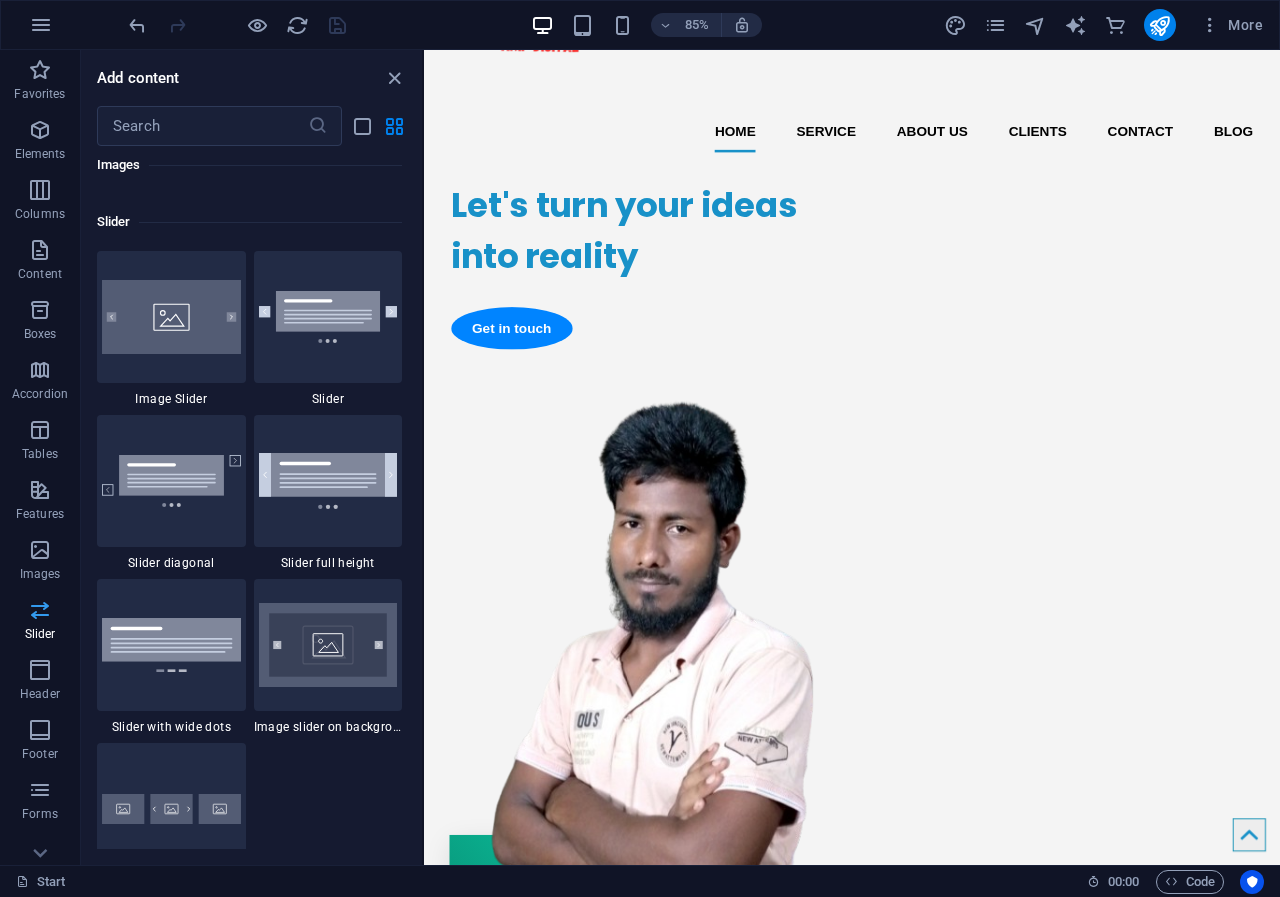 scroll, scrollTop: 11337, scrollLeft: 0, axis: vertical 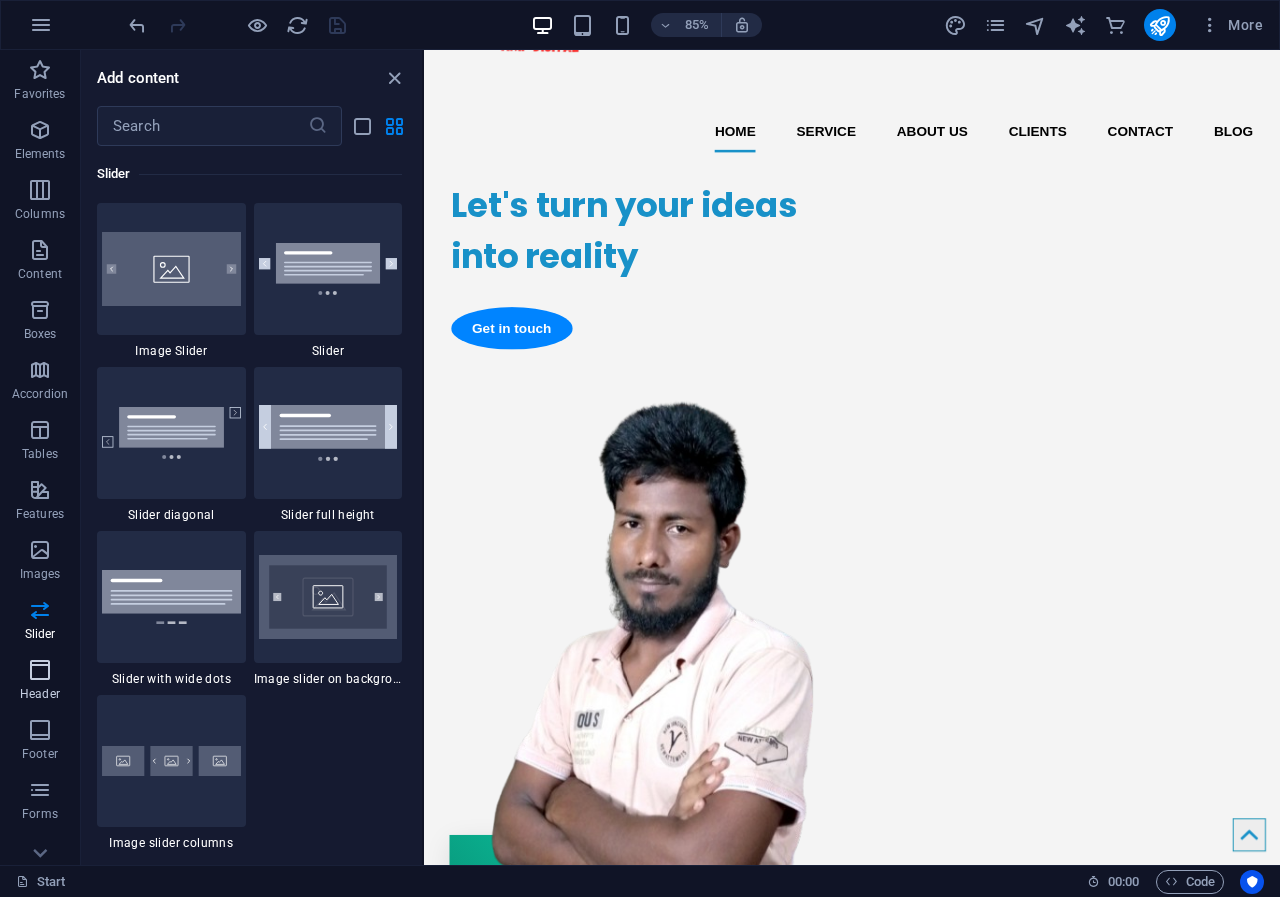 click at bounding box center (40, 670) 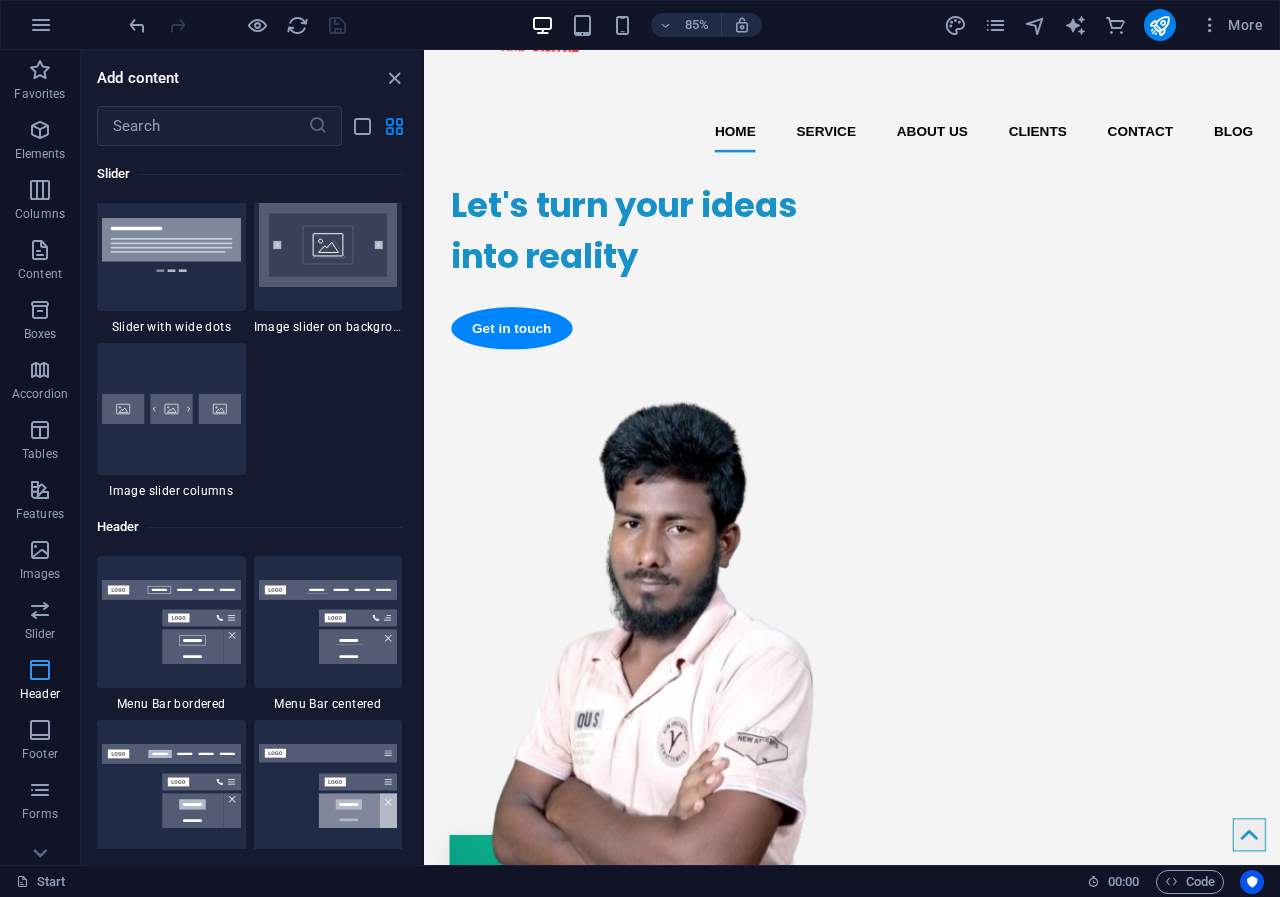 scroll, scrollTop: 12042, scrollLeft: 0, axis: vertical 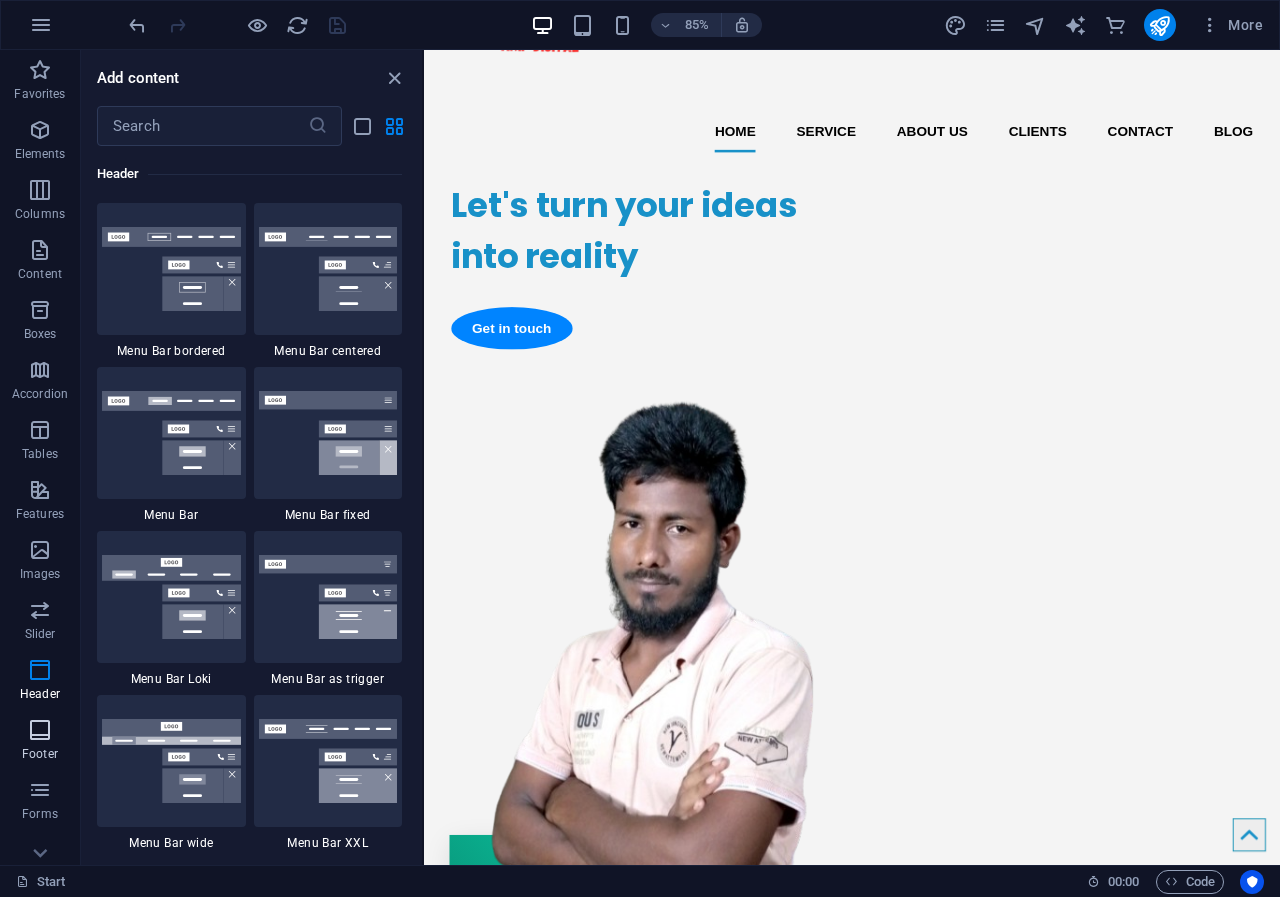 click at bounding box center (40, 730) 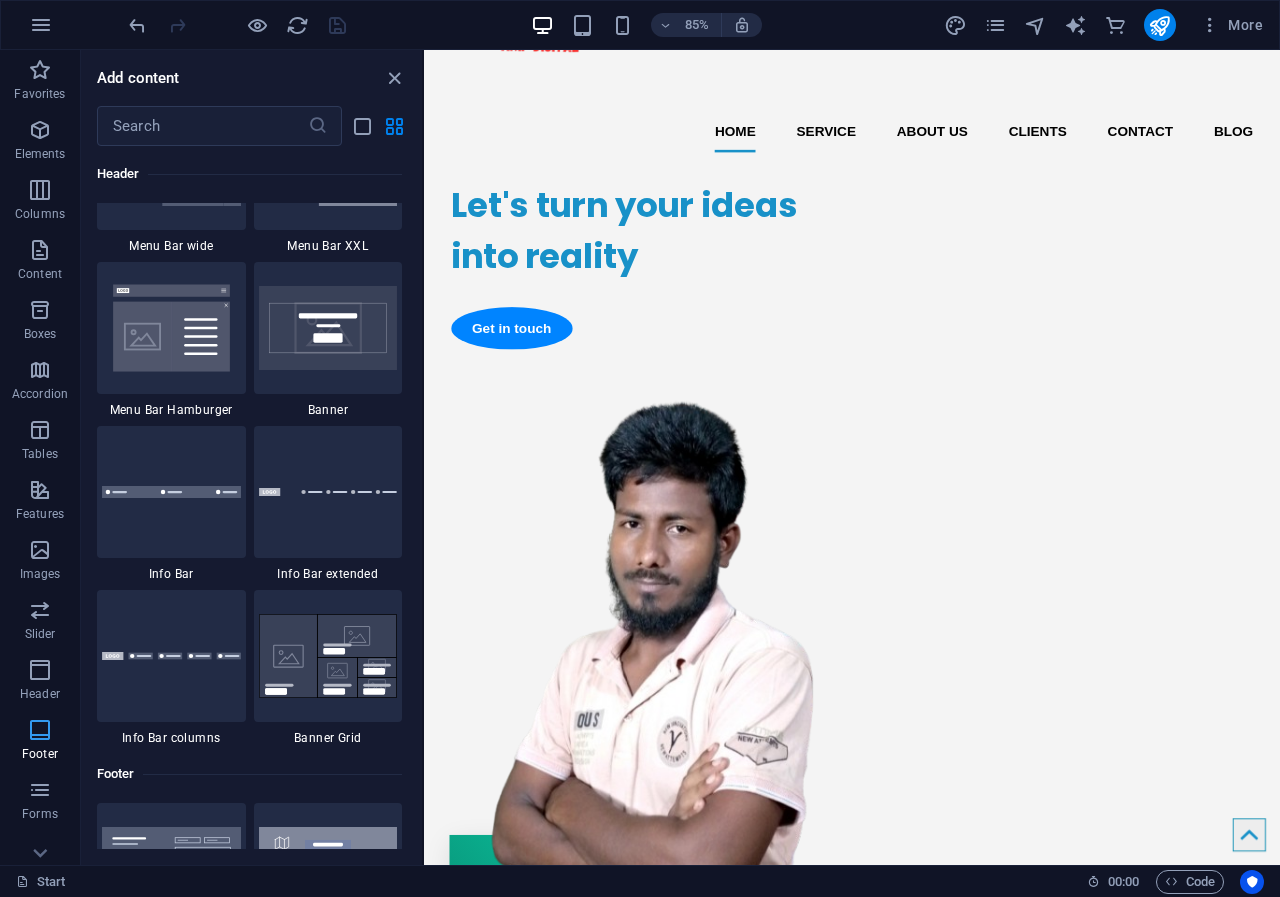scroll, scrollTop: 13239, scrollLeft: 0, axis: vertical 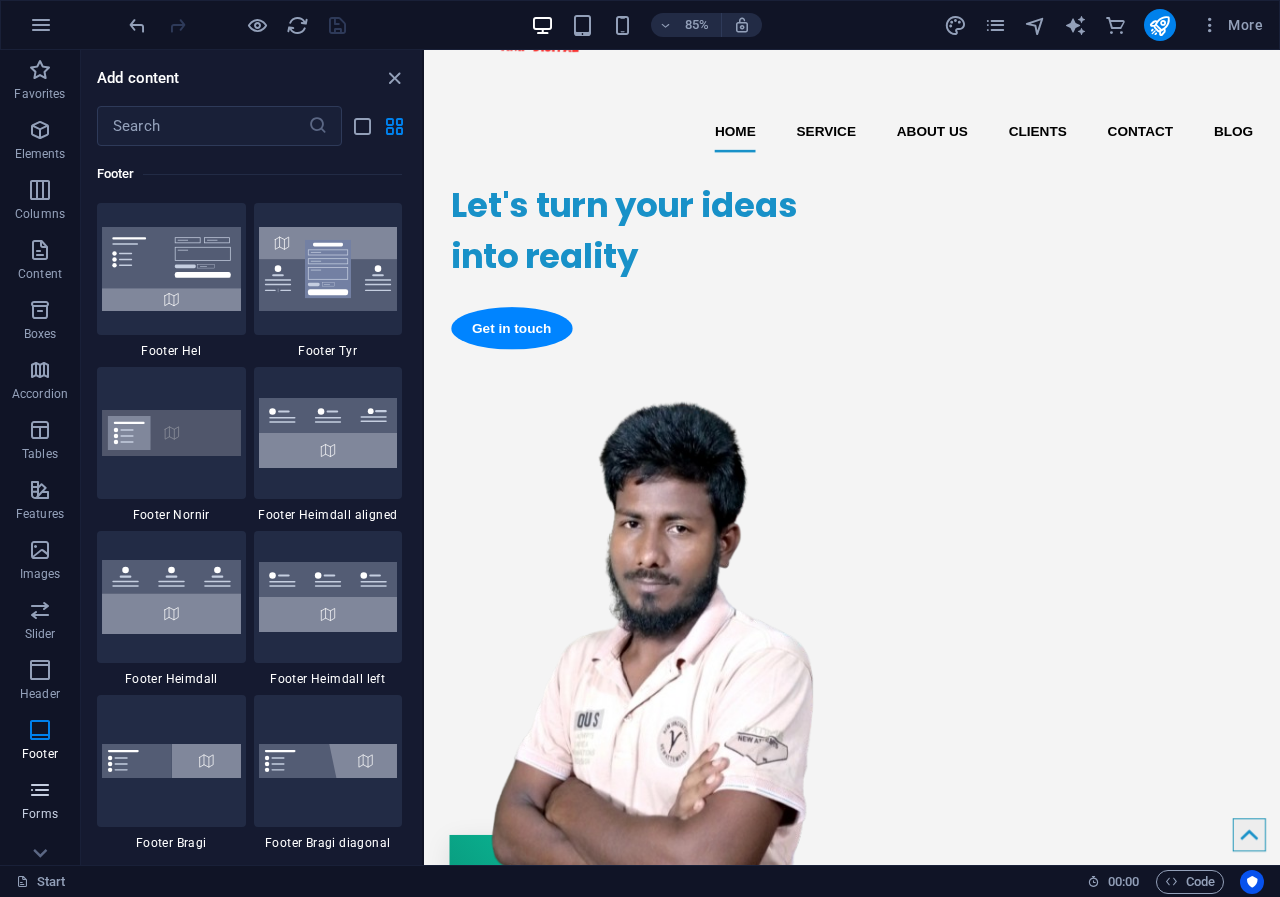 click at bounding box center [40, 790] 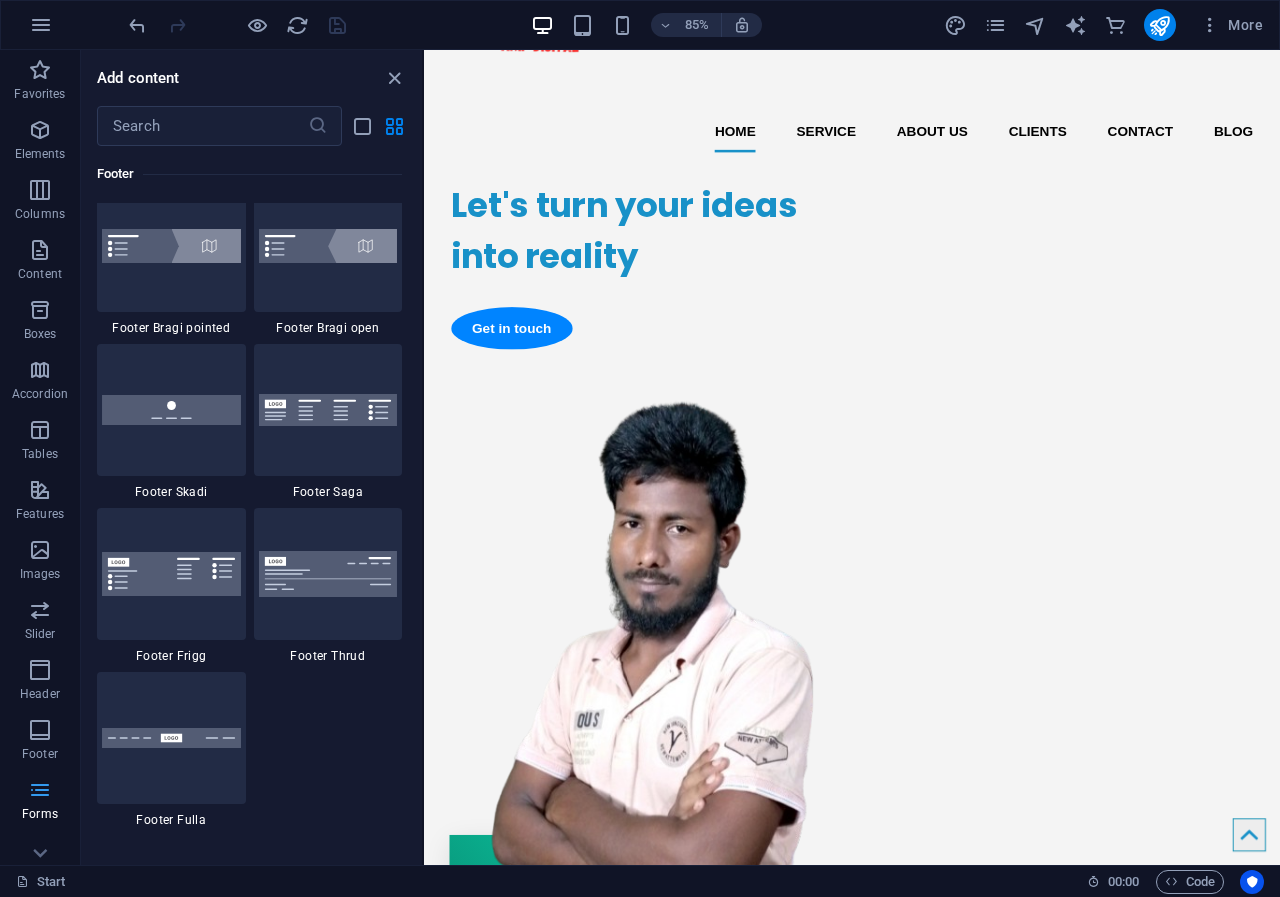 scroll, scrollTop: 14600, scrollLeft: 0, axis: vertical 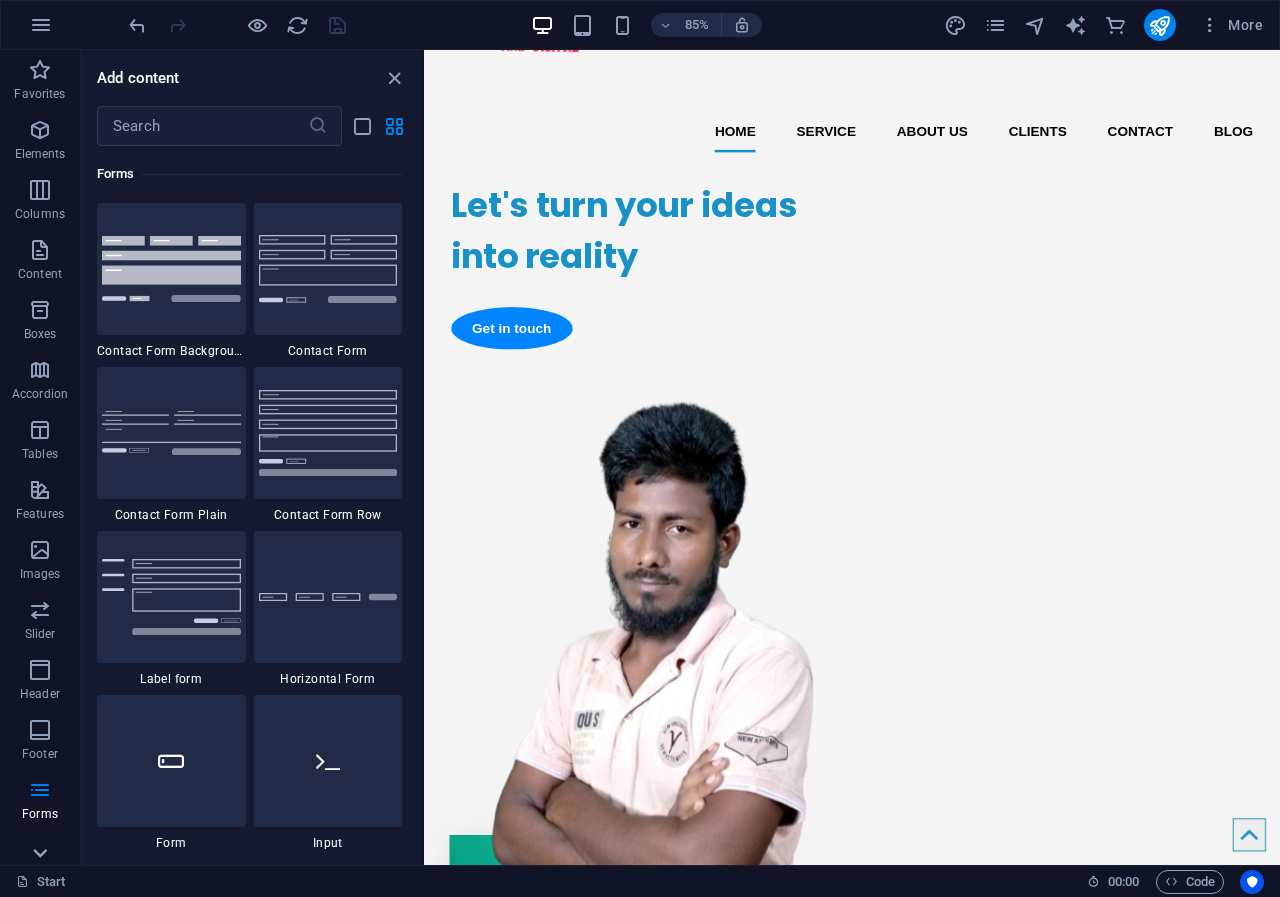 click 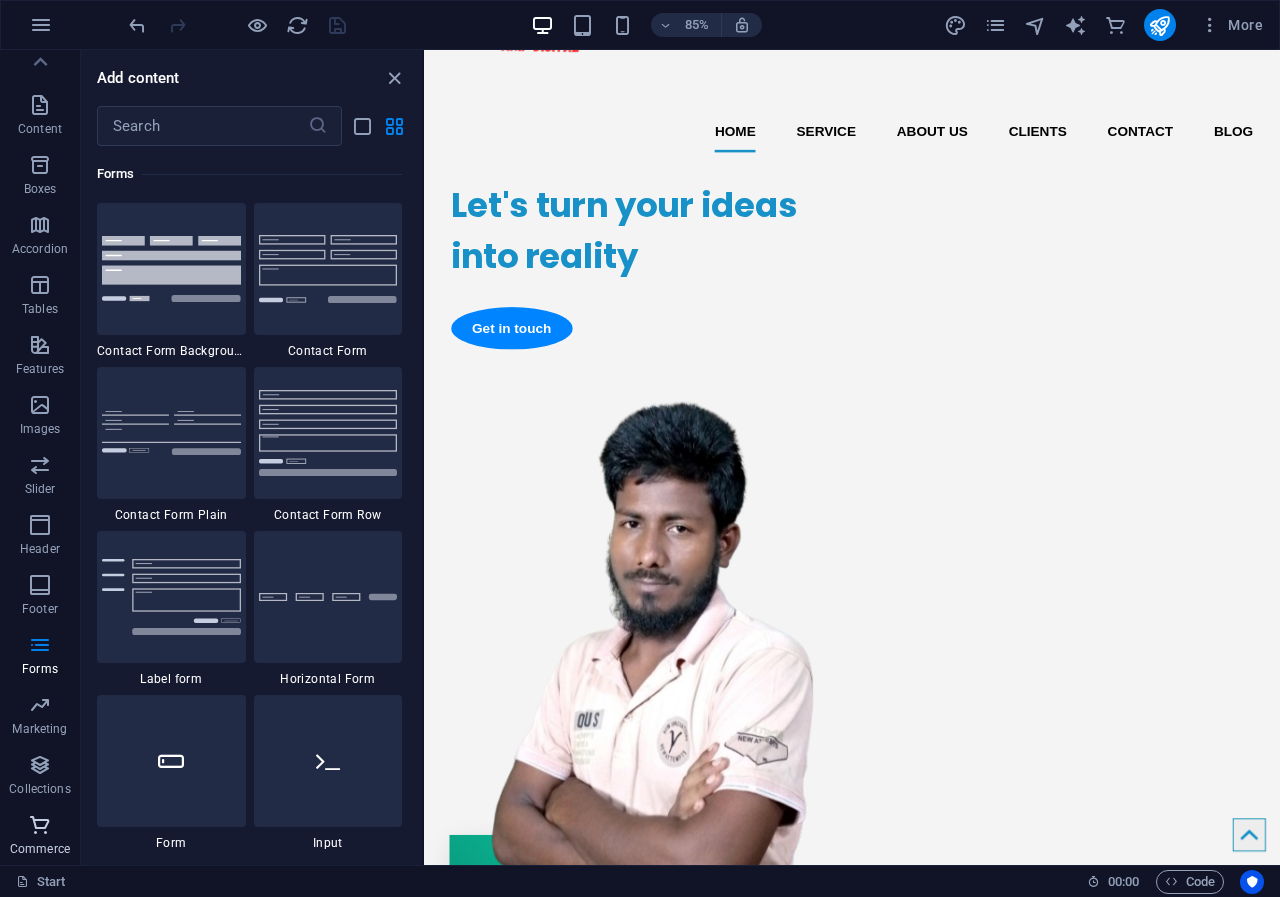 click at bounding box center [40, 825] 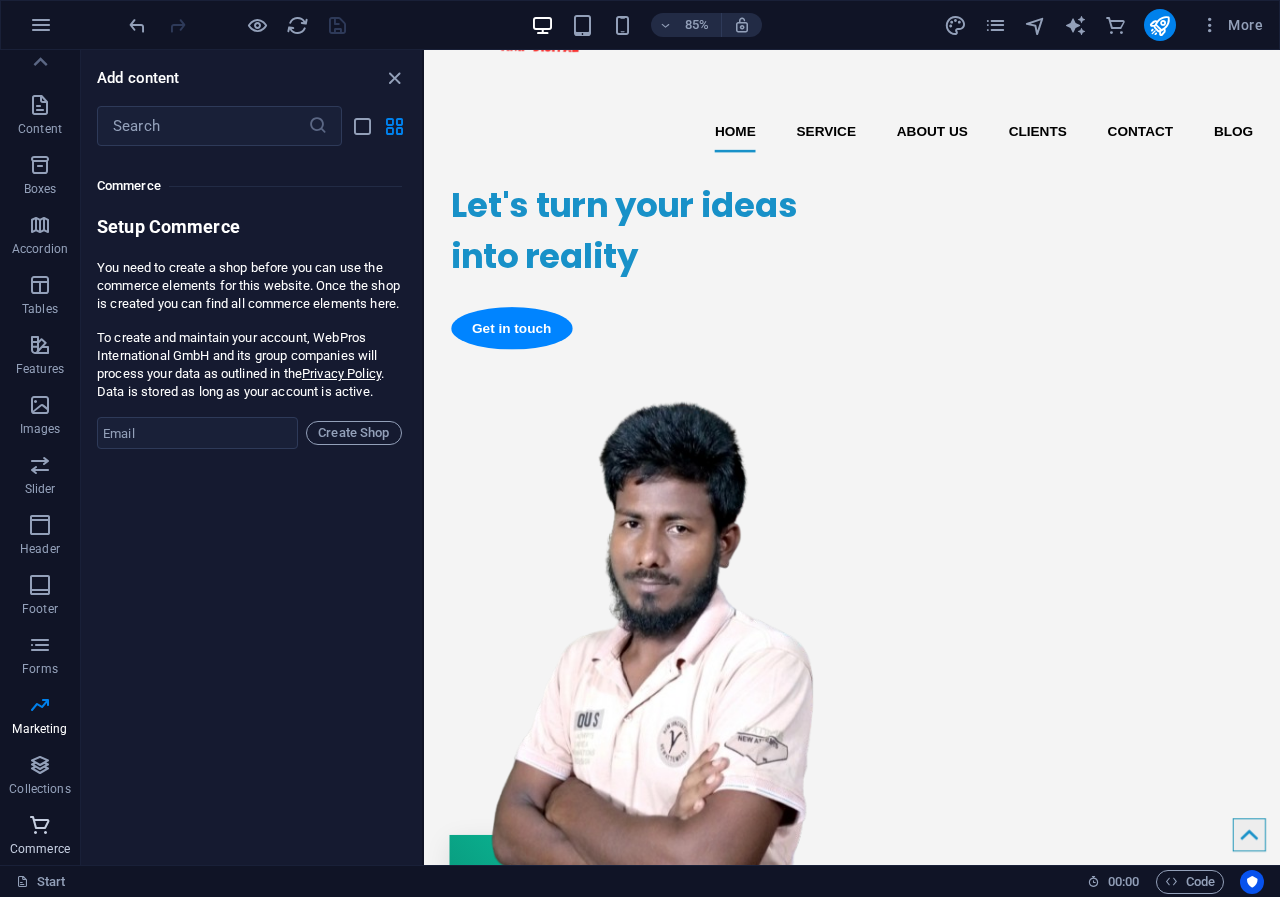 scroll, scrollTop: 19271, scrollLeft: 0, axis: vertical 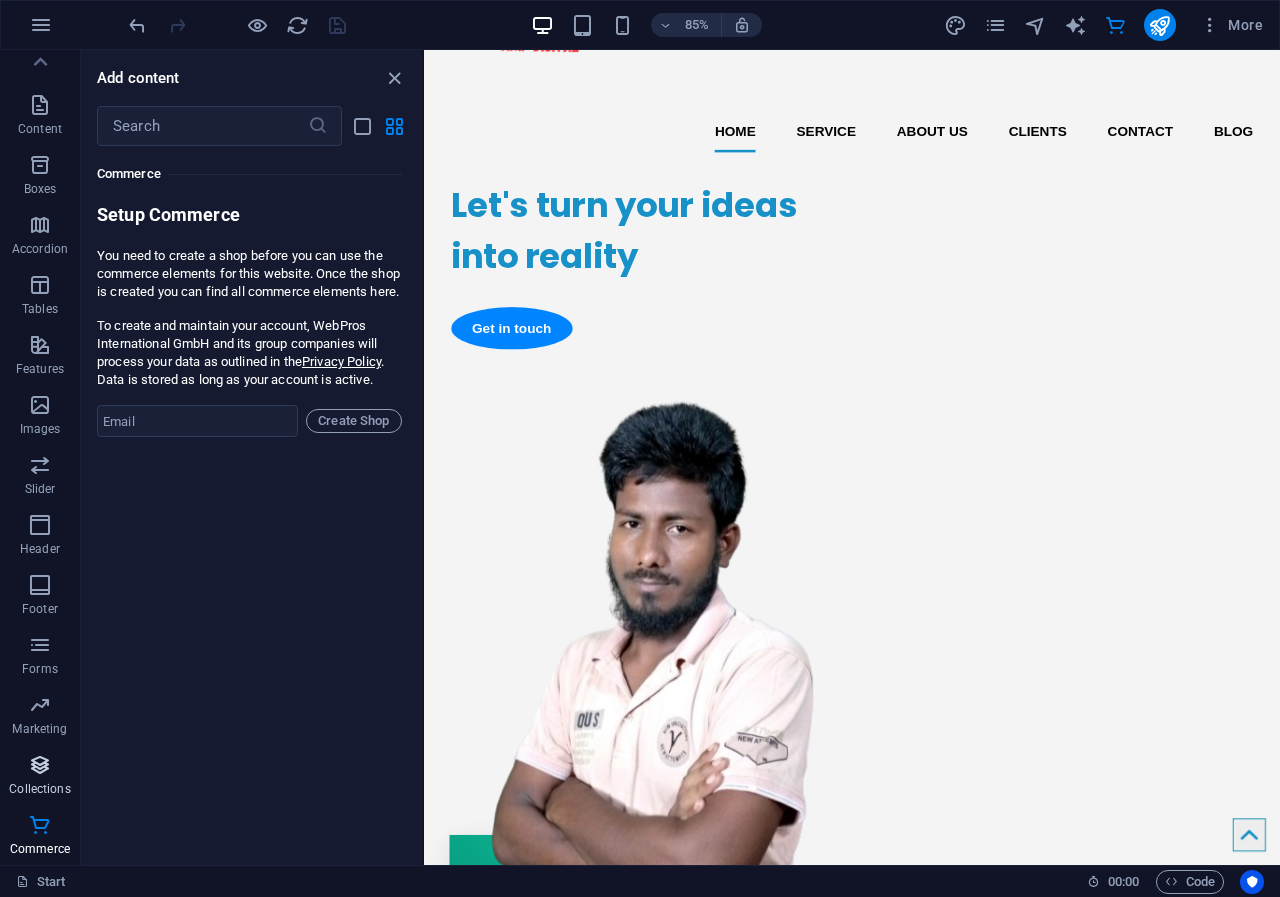 click at bounding box center (40, 765) 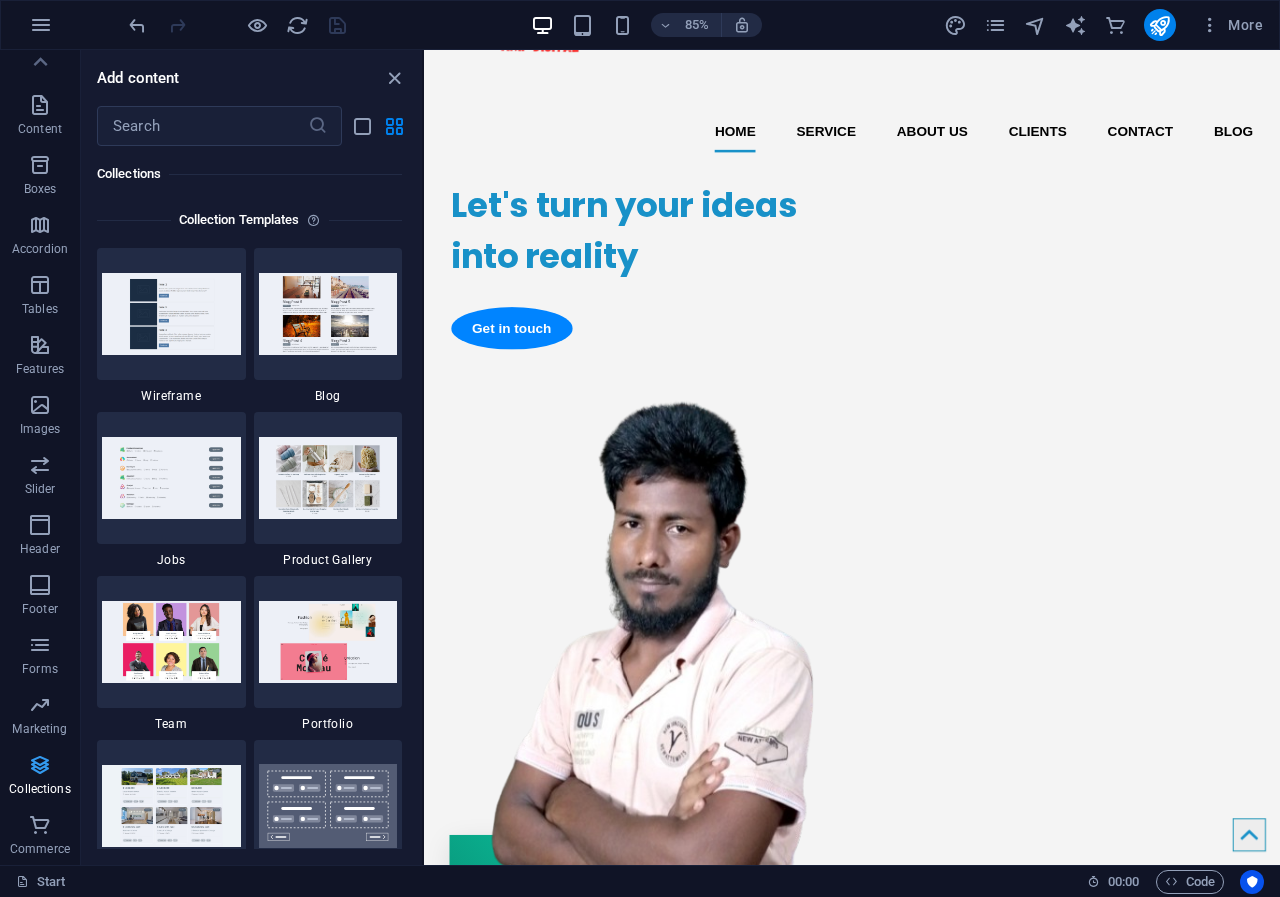 scroll, scrollTop: 18306, scrollLeft: 0, axis: vertical 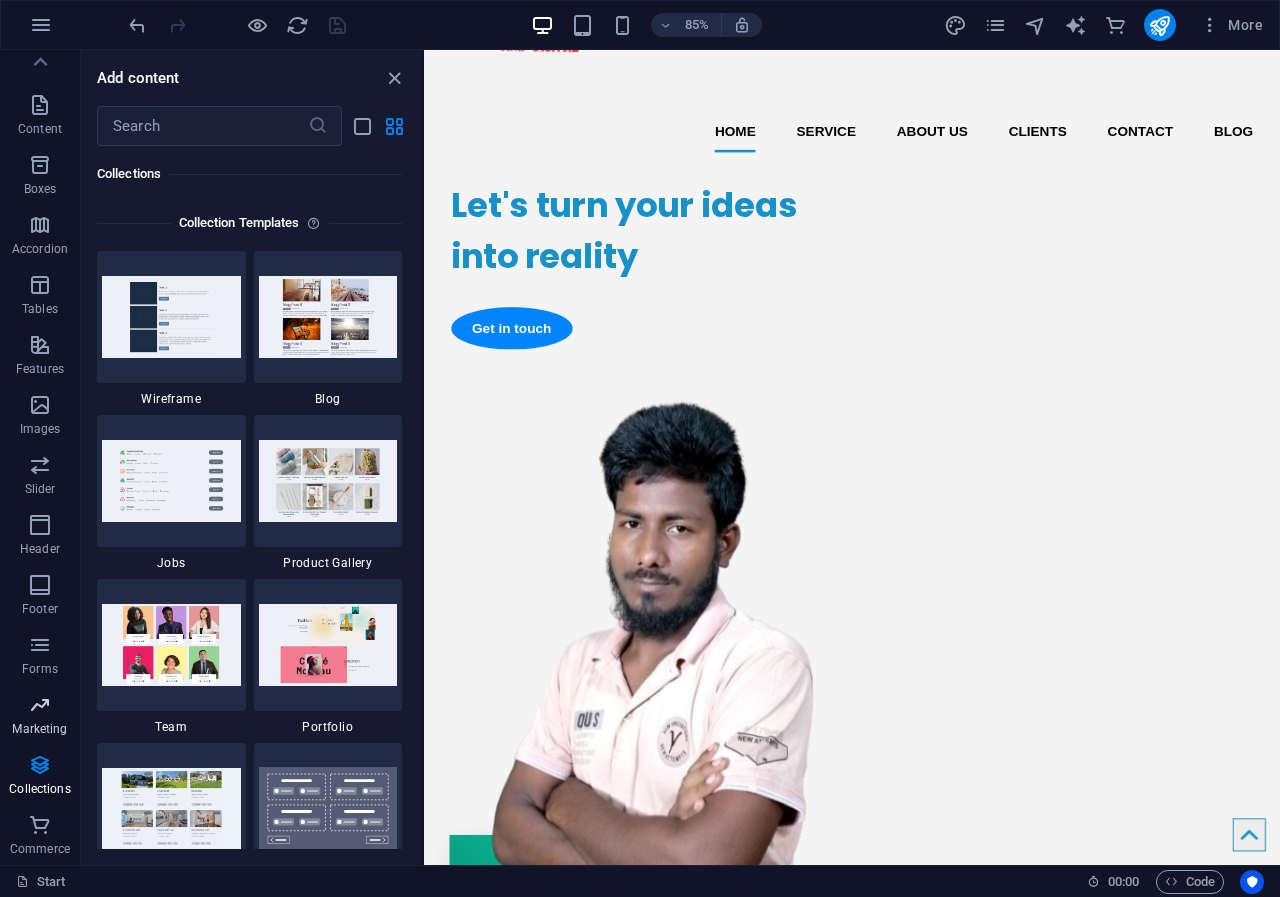 click on "Marketing" at bounding box center [40, 717] 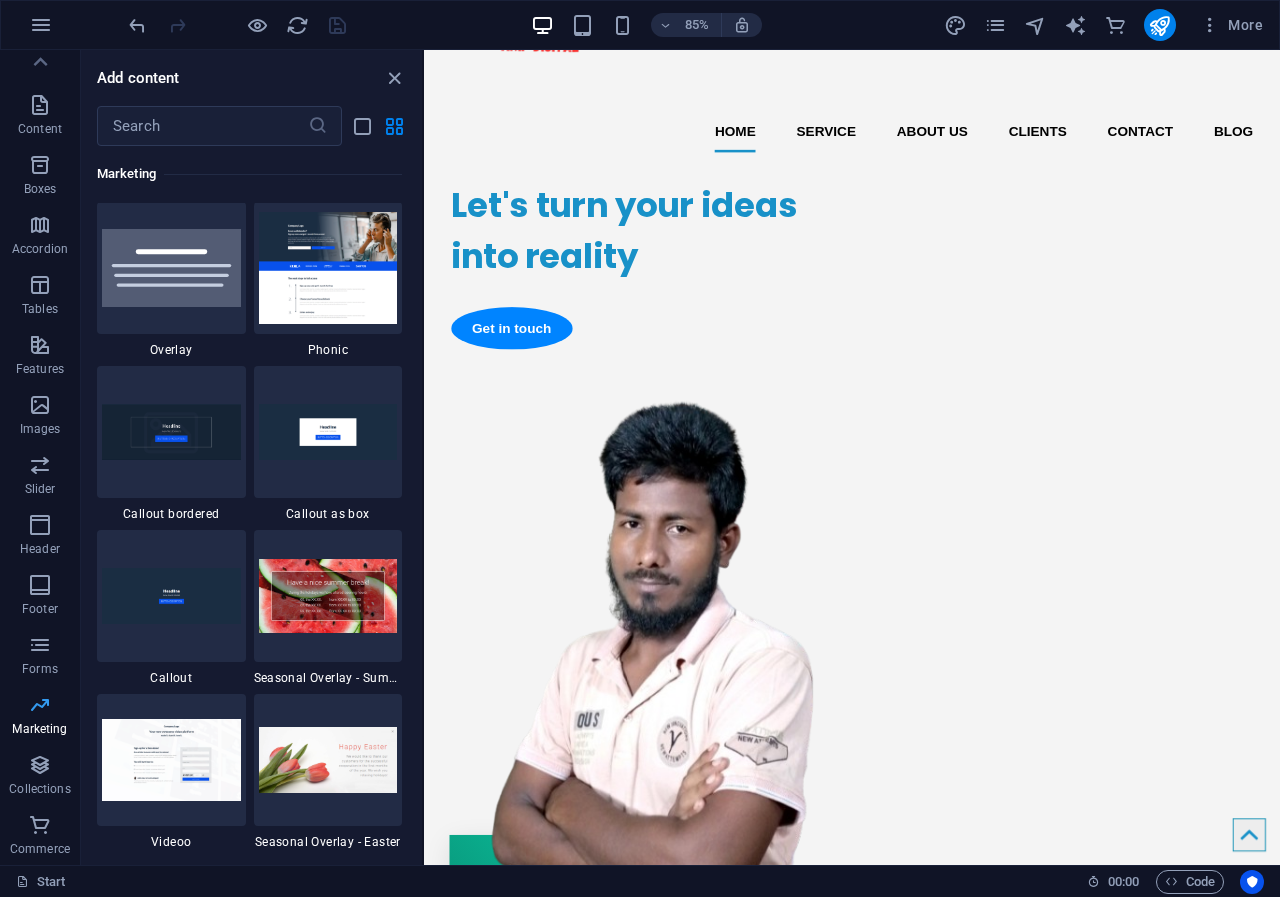 scroll, scrollTop: 16289, scrollLeft: 0, axis: vertical 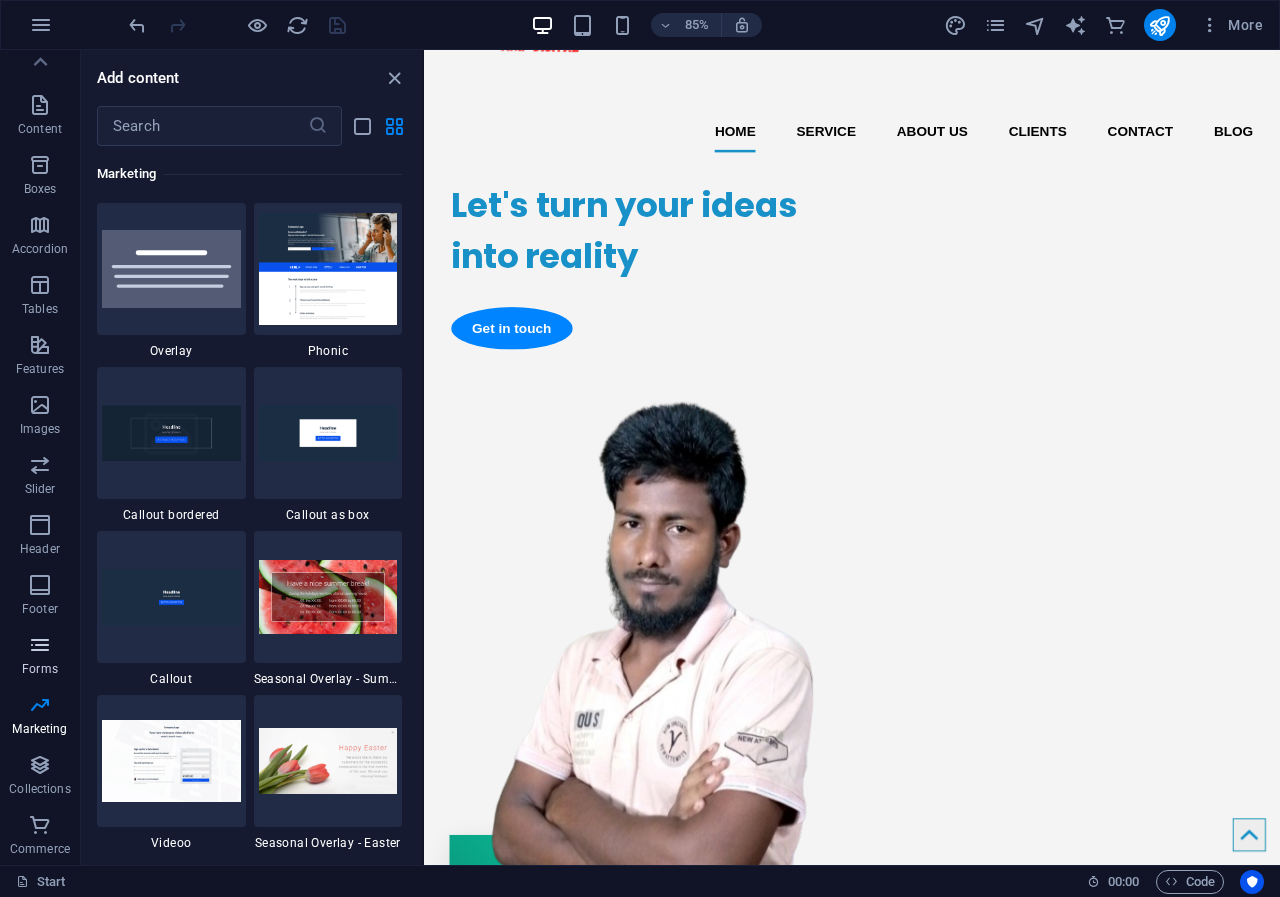 click at bounding box center [40, 645] 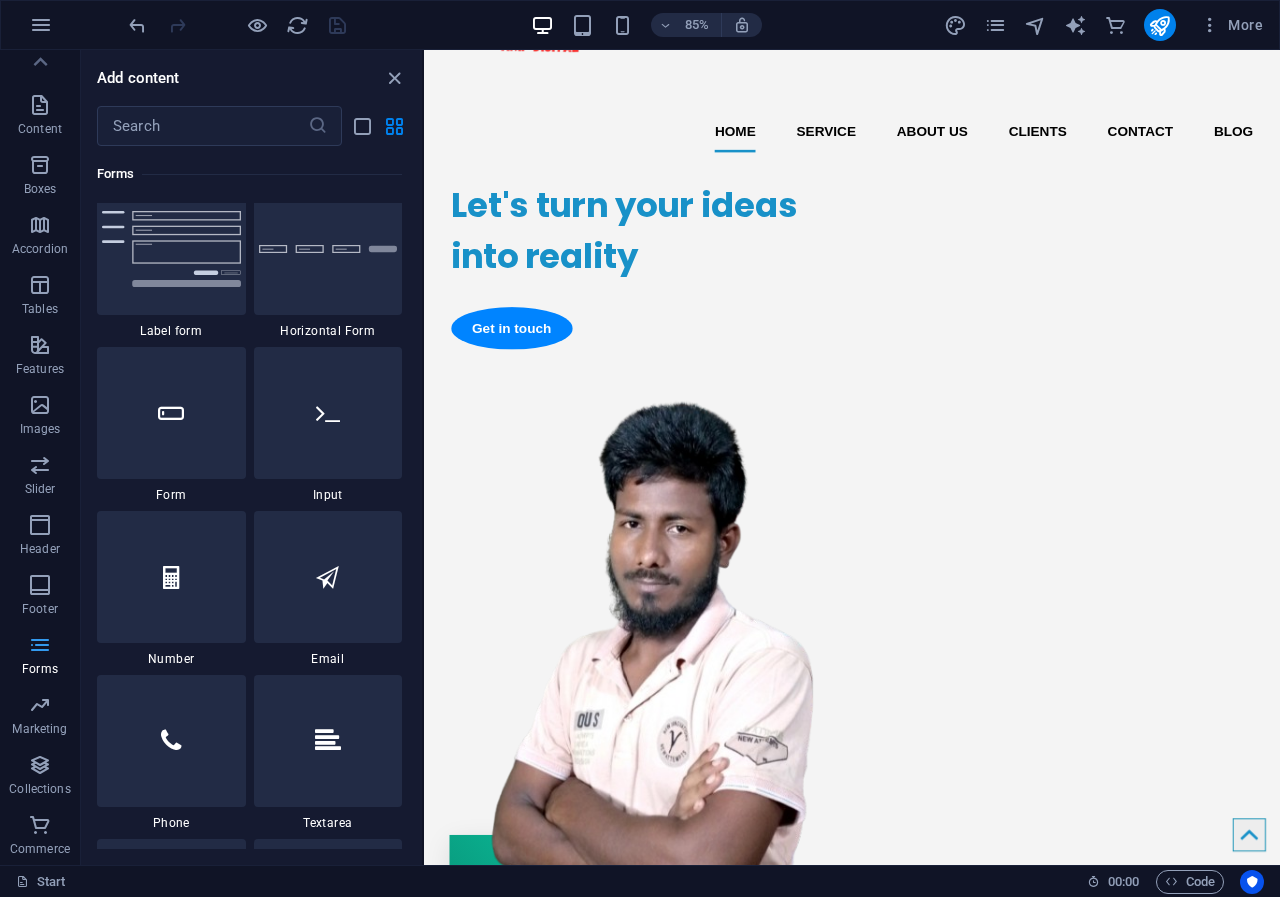 scroll, scrollTop: 14600, scrollLeft: 0, axis: vertical 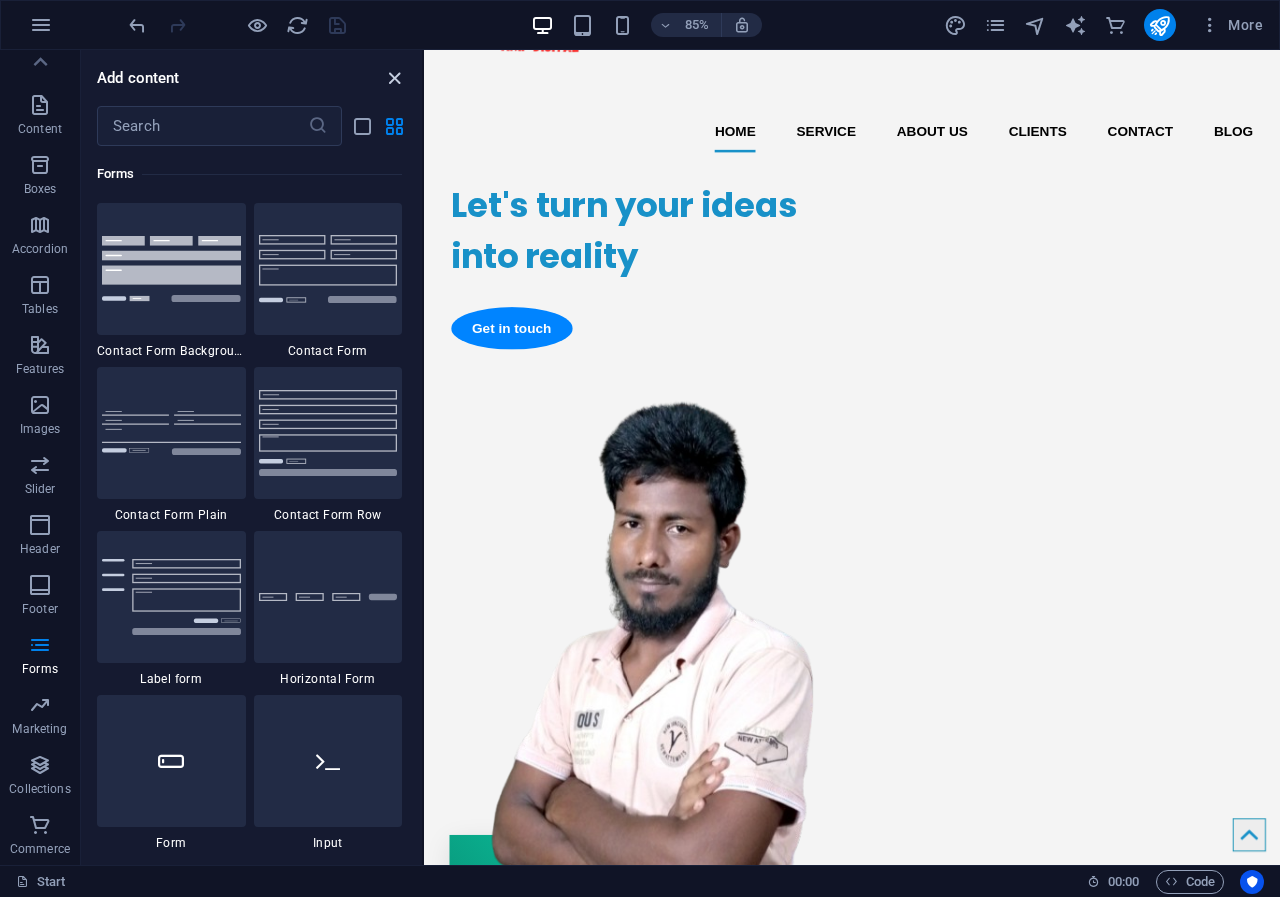 click at bounding box center [394, 78] 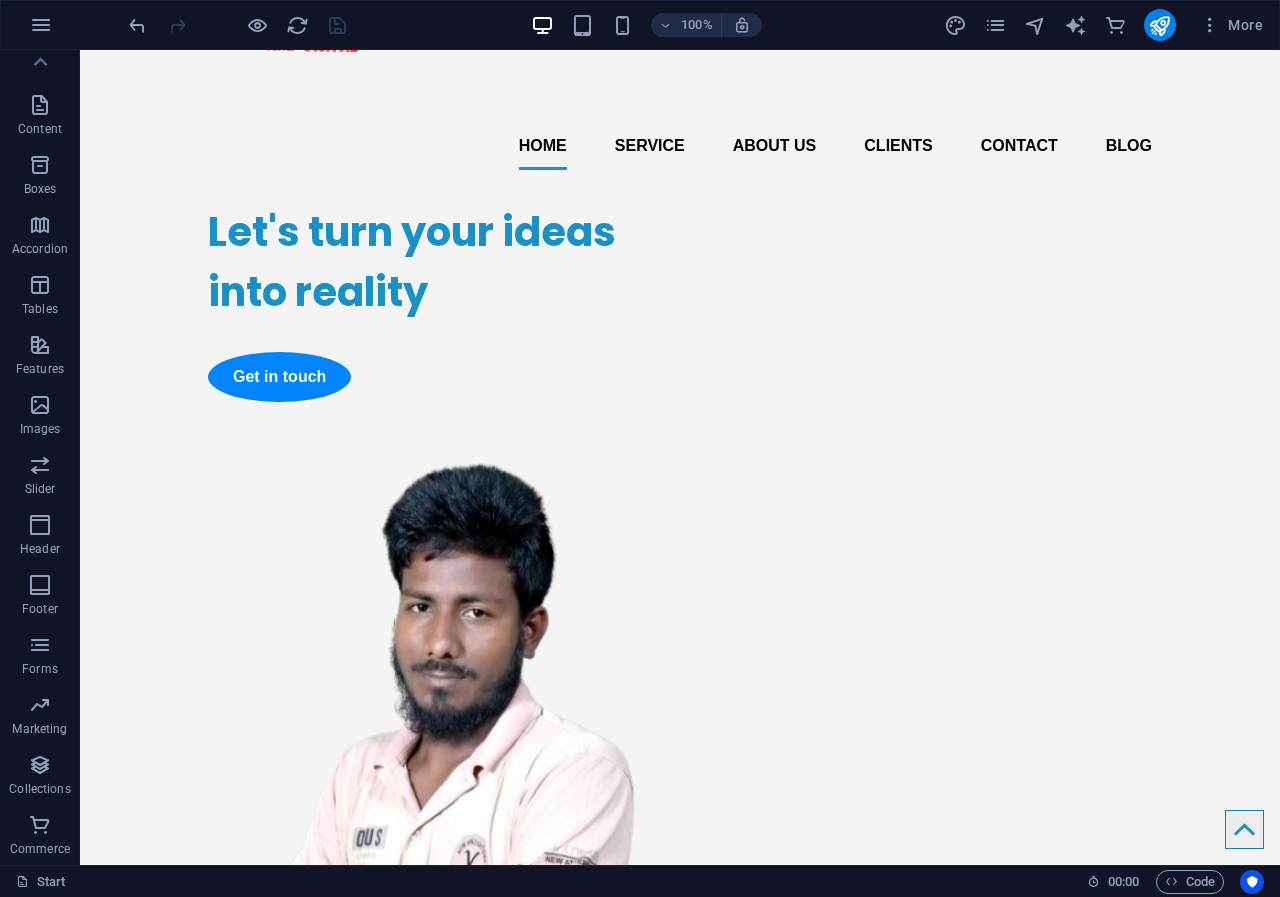 scroll, scrollTop: 0, scrollLeft: 0, axis: both 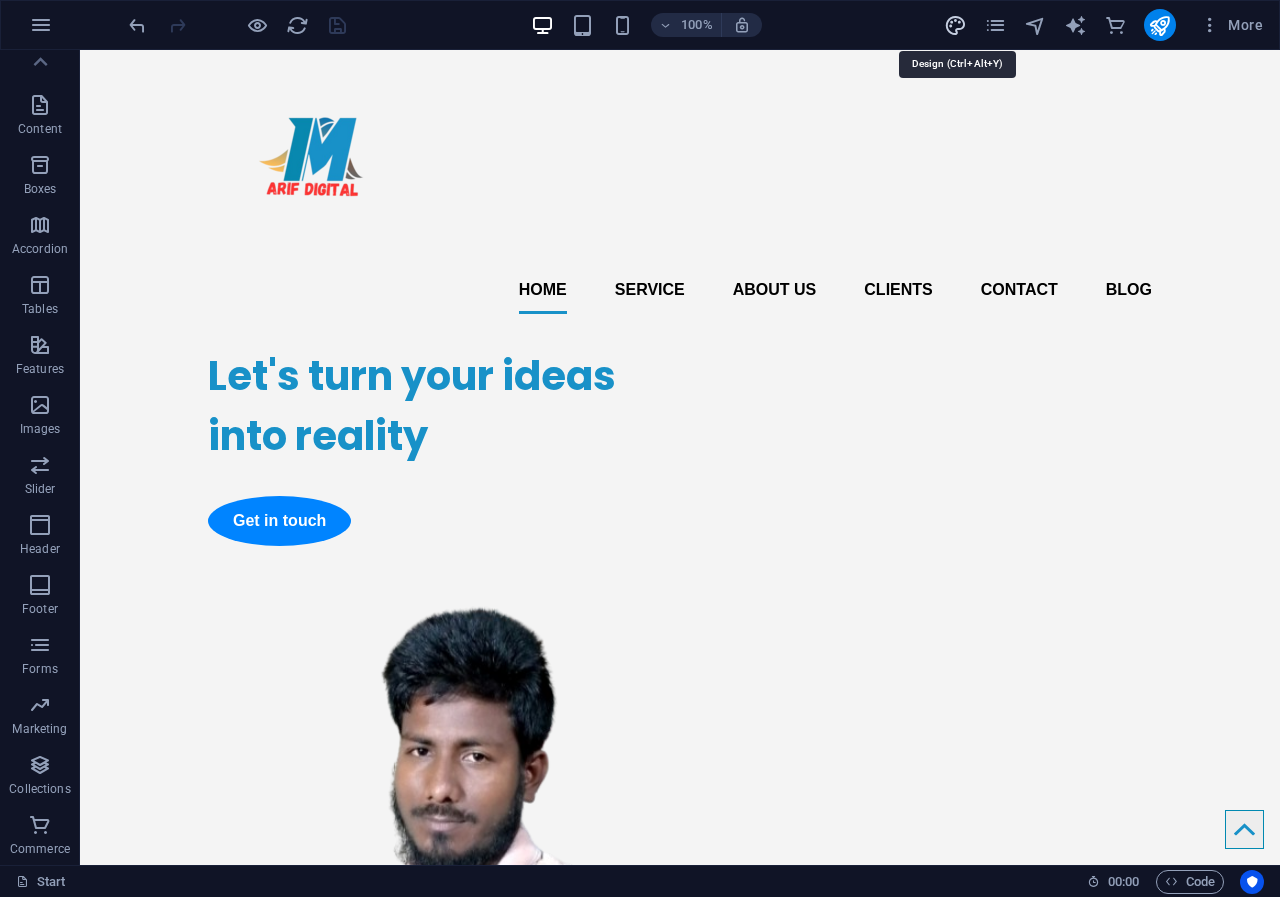 click at bounding box center [955, 25] 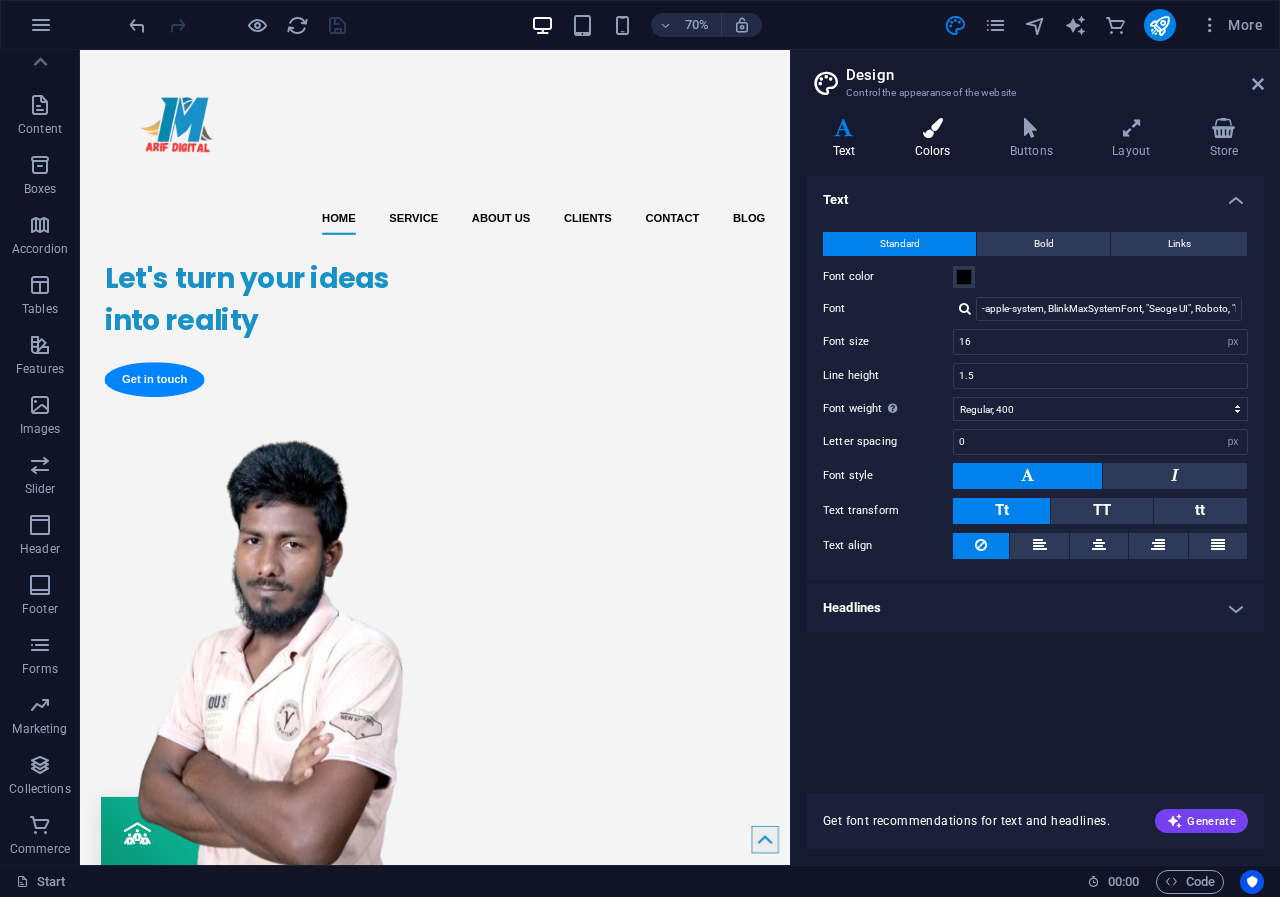 click at bounding box center [932, 128] 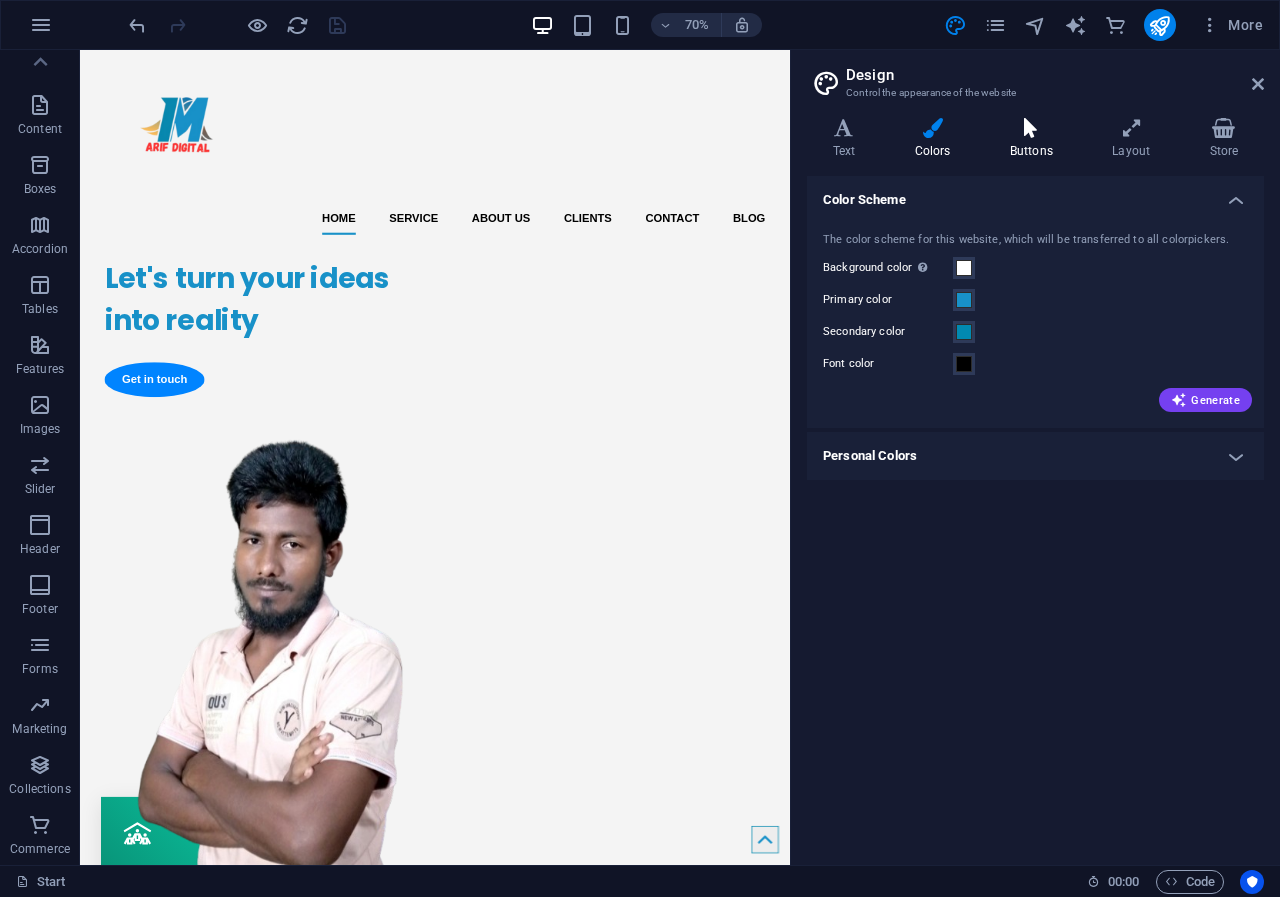 click at bounding box center (1031, 128) 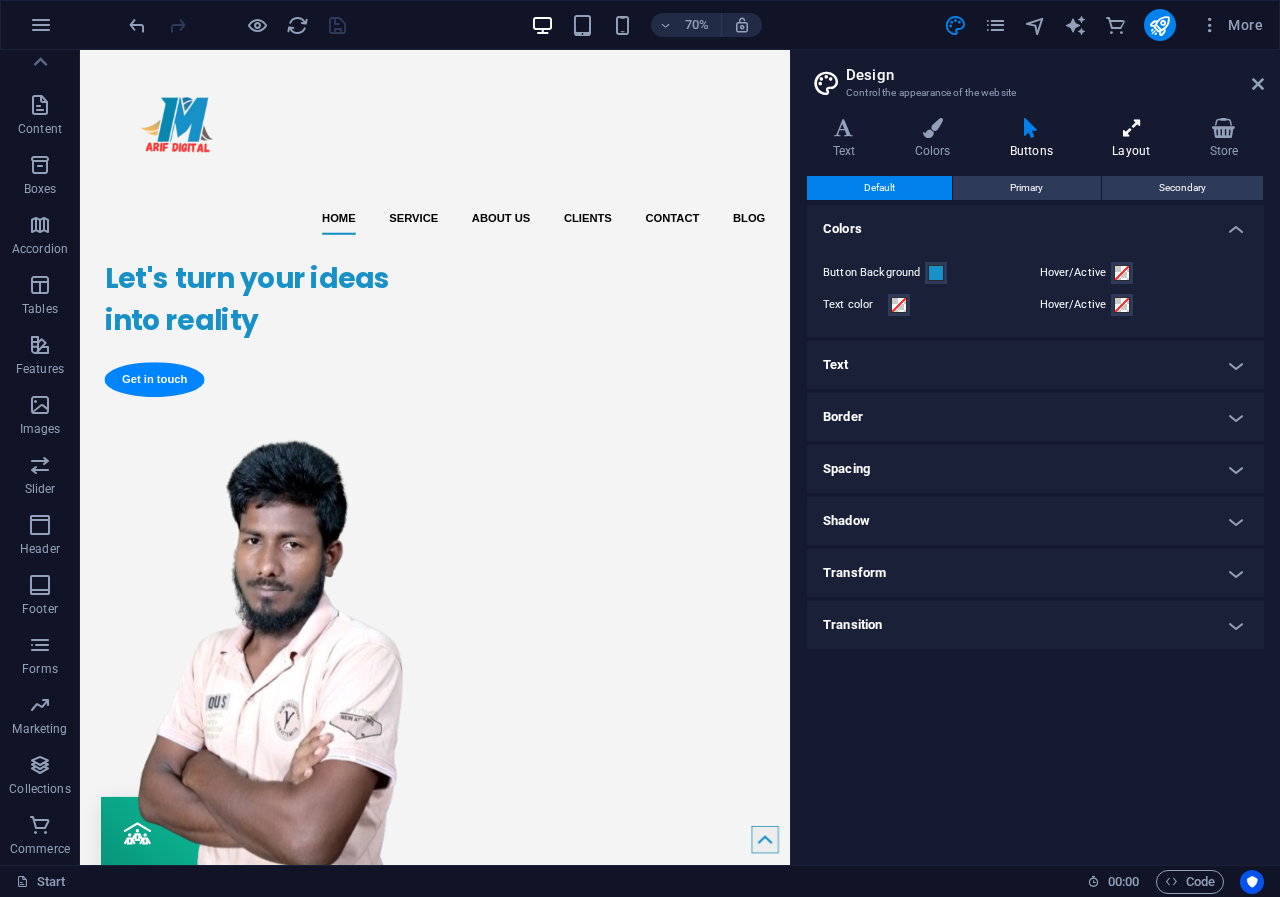 click at bounding box center (1131, 128) 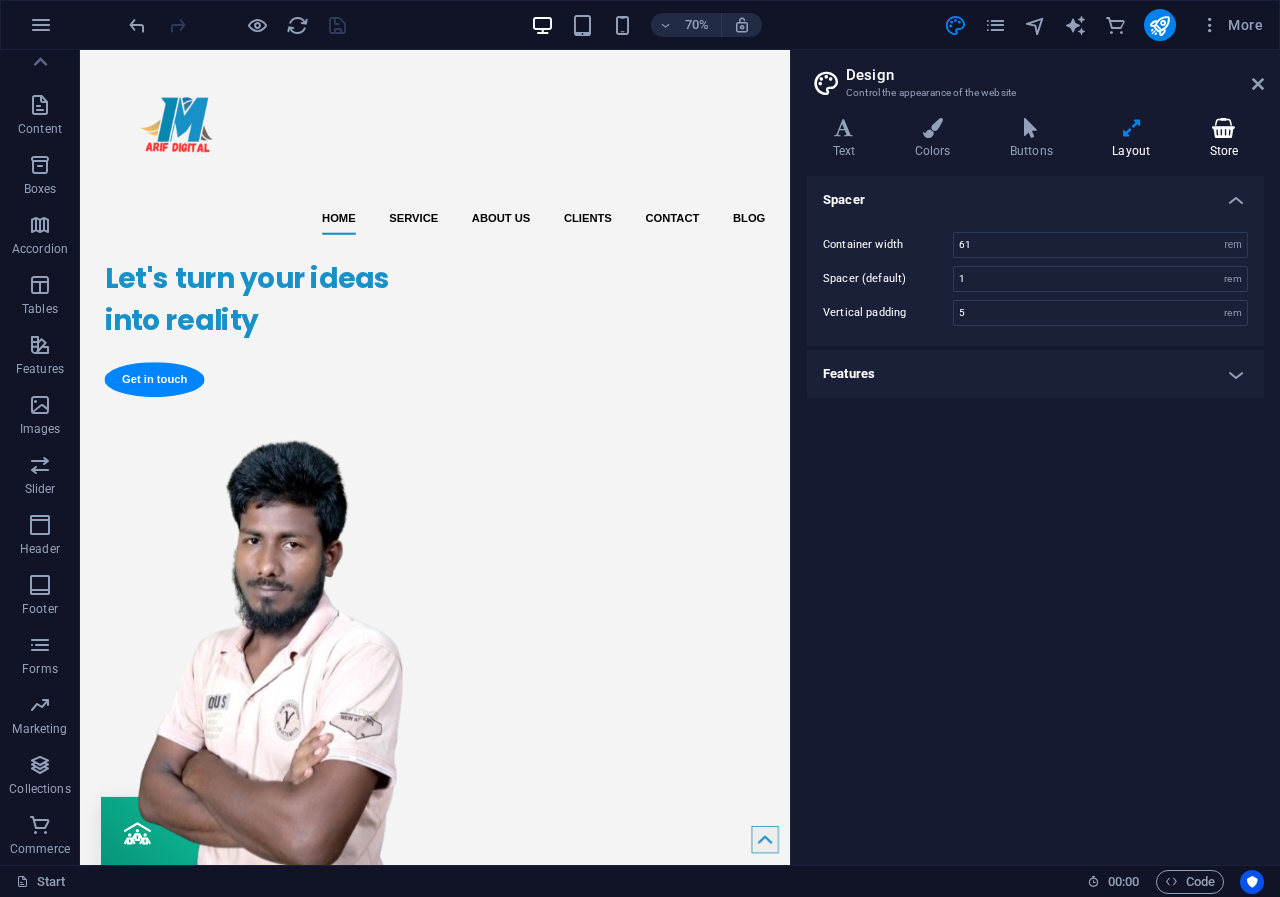 click at bounding box center [1224, 128] 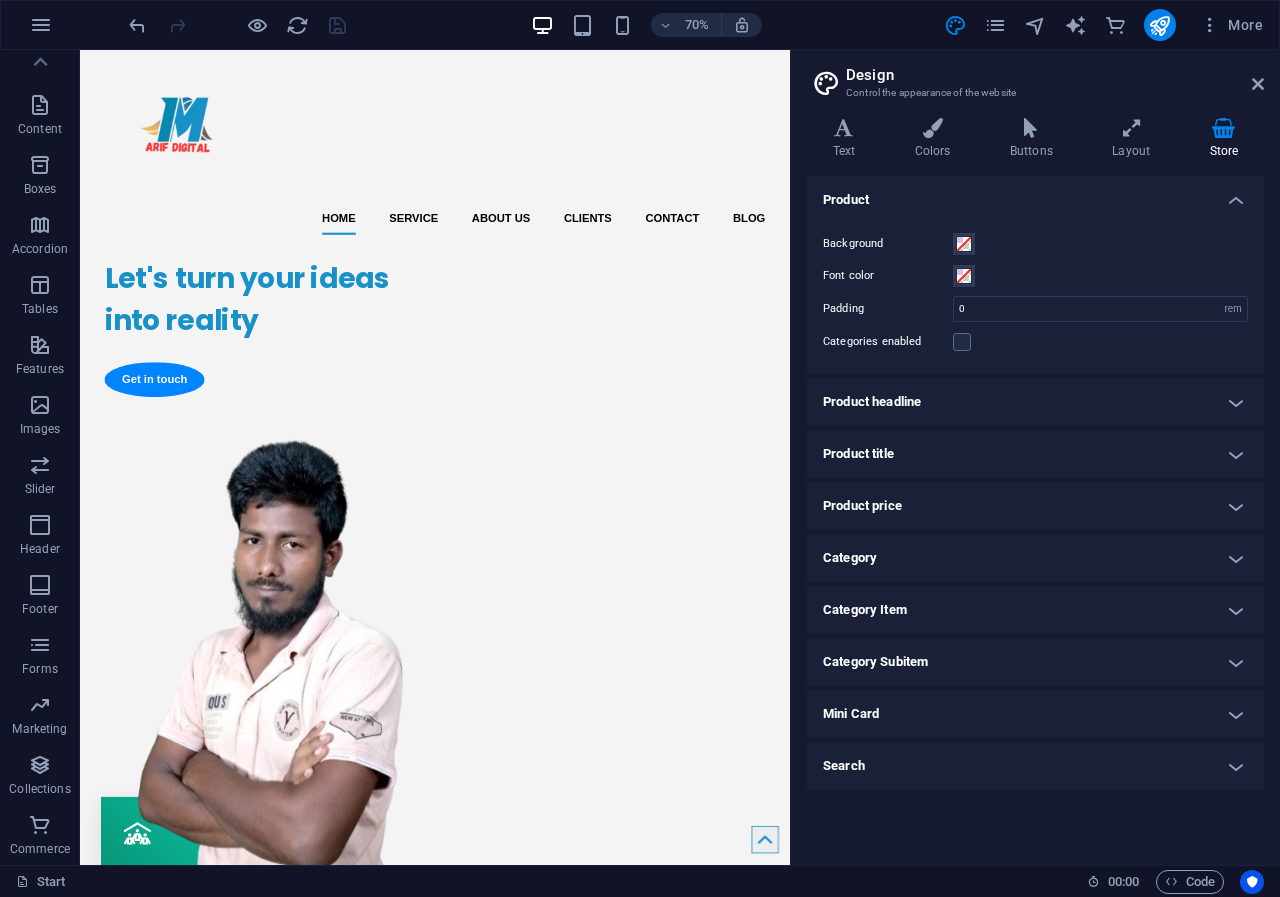 click on "Product headline" at bounding box center (1035, 402) 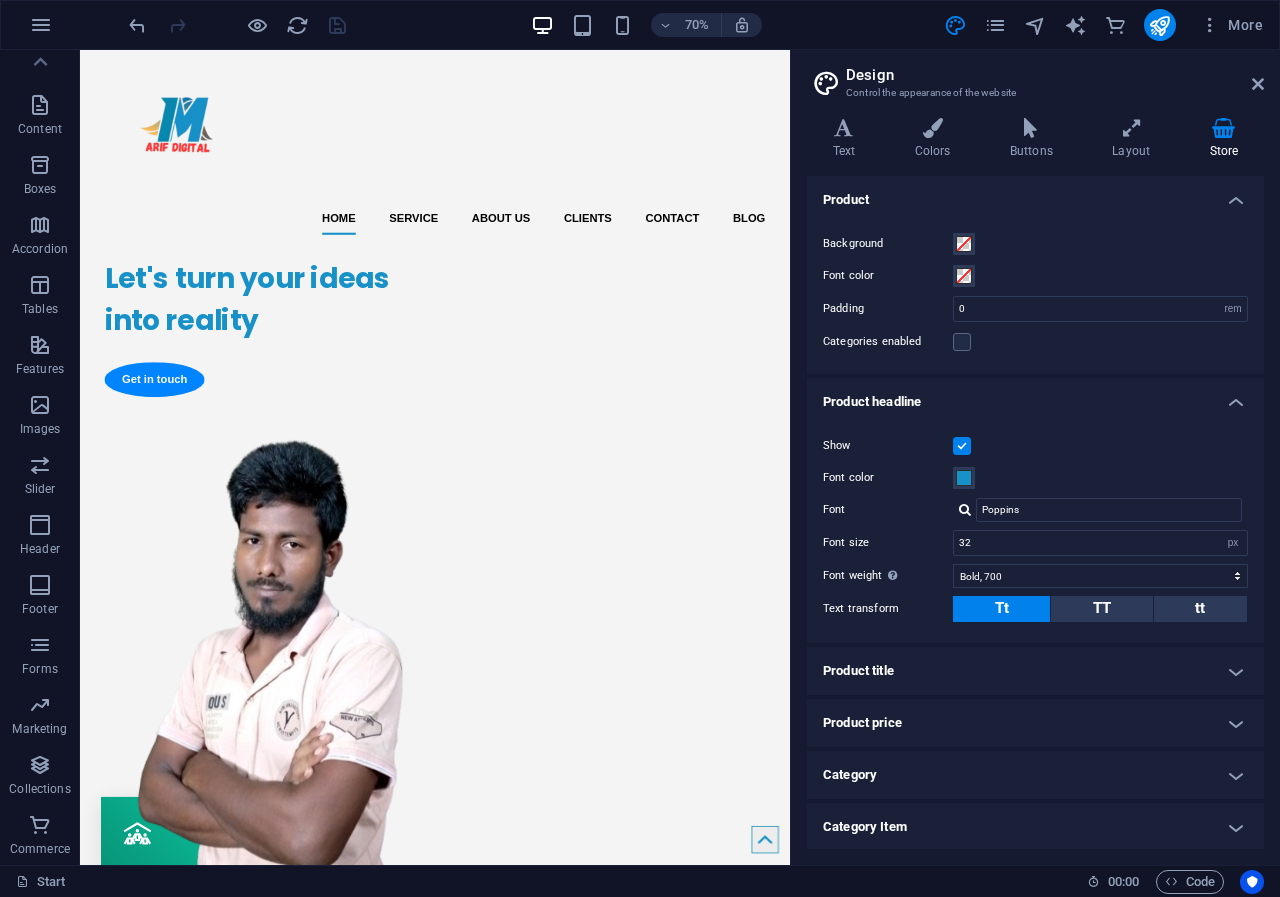 click on "Product headline" at bounding box center [1035, 396] 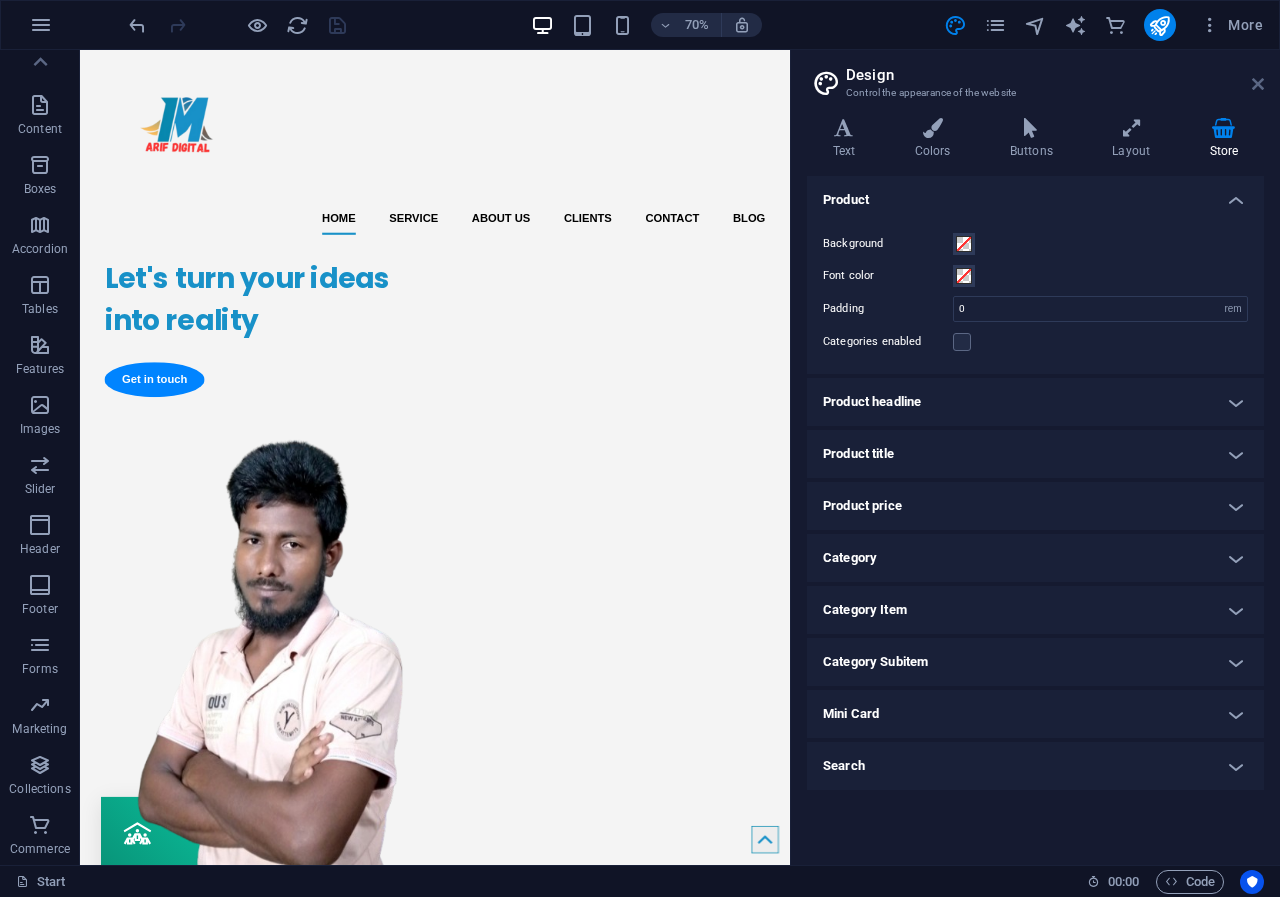 click at bounding box center (1258, 84) 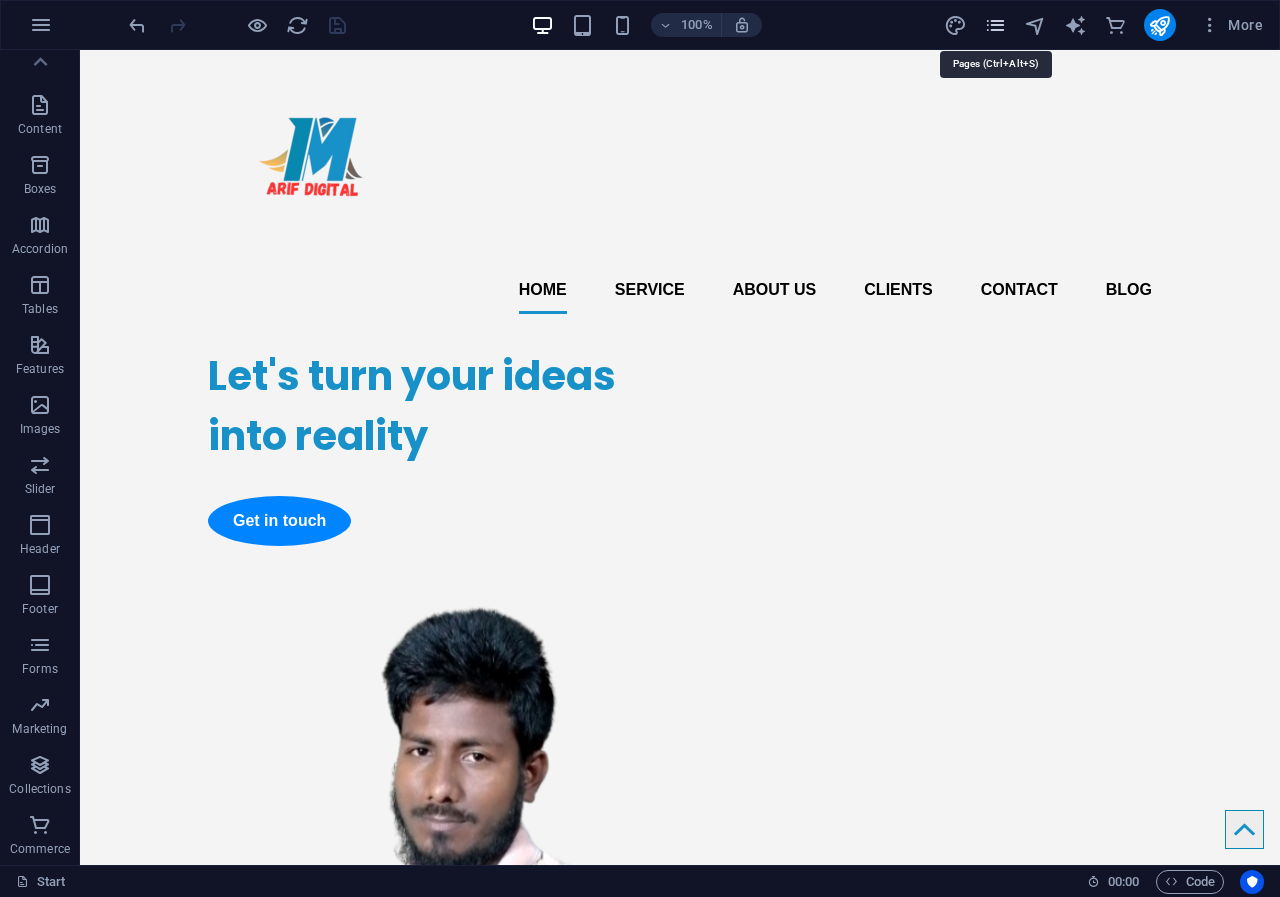 click at bounding box center (995, 25) 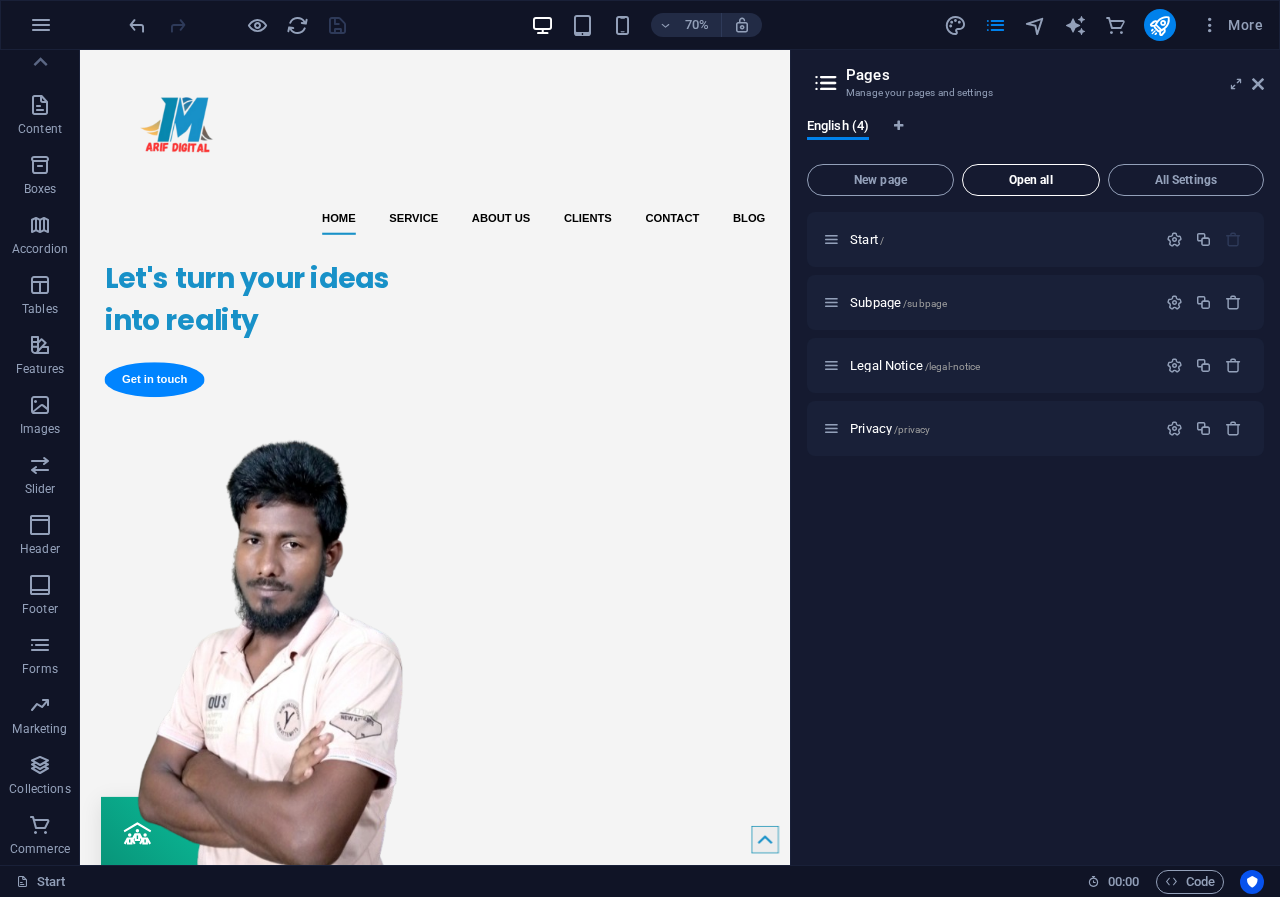 click on "Open all" at bounding box center [1031, 180] 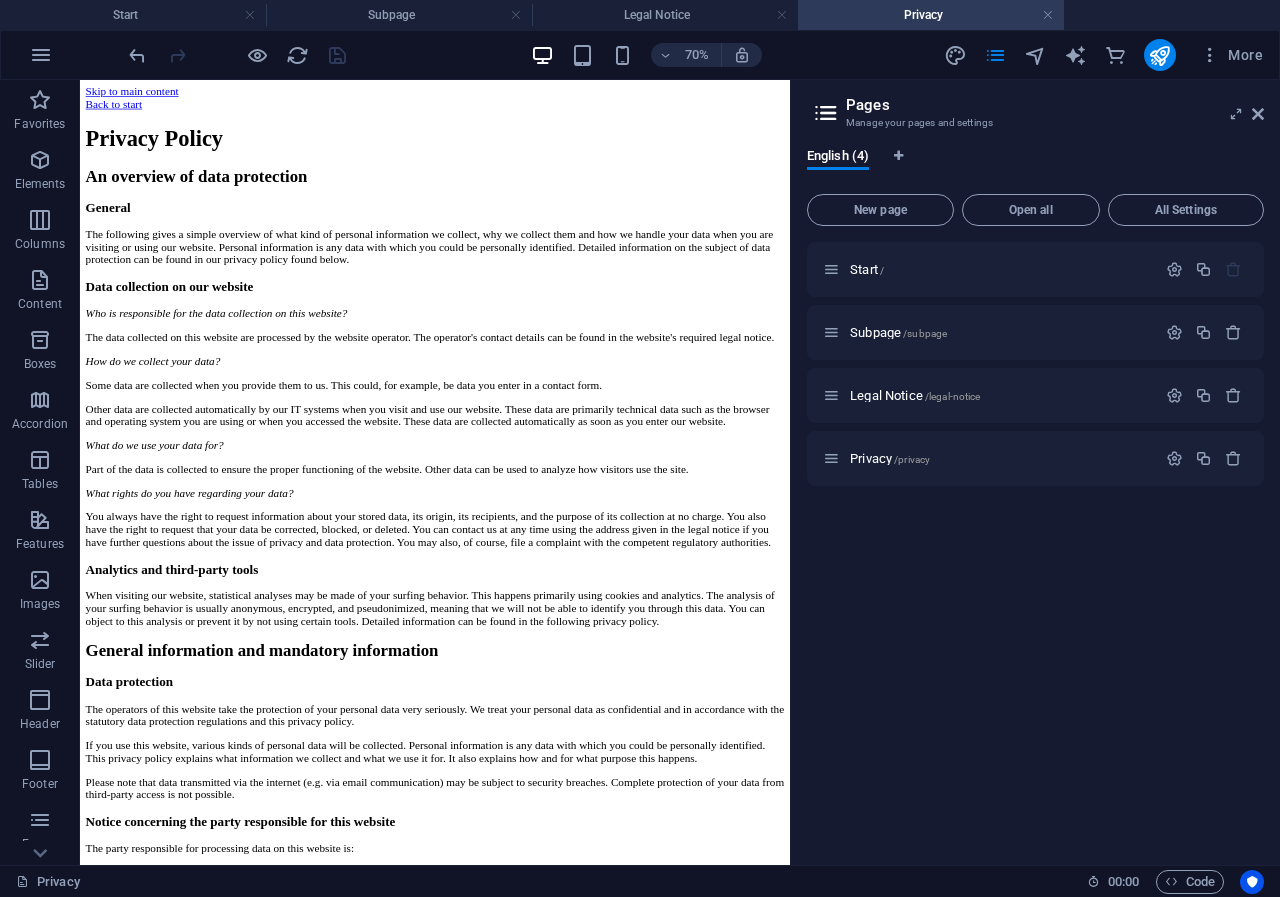 scroll, scrollTop: 0, scrollLeft: 0, axis: both 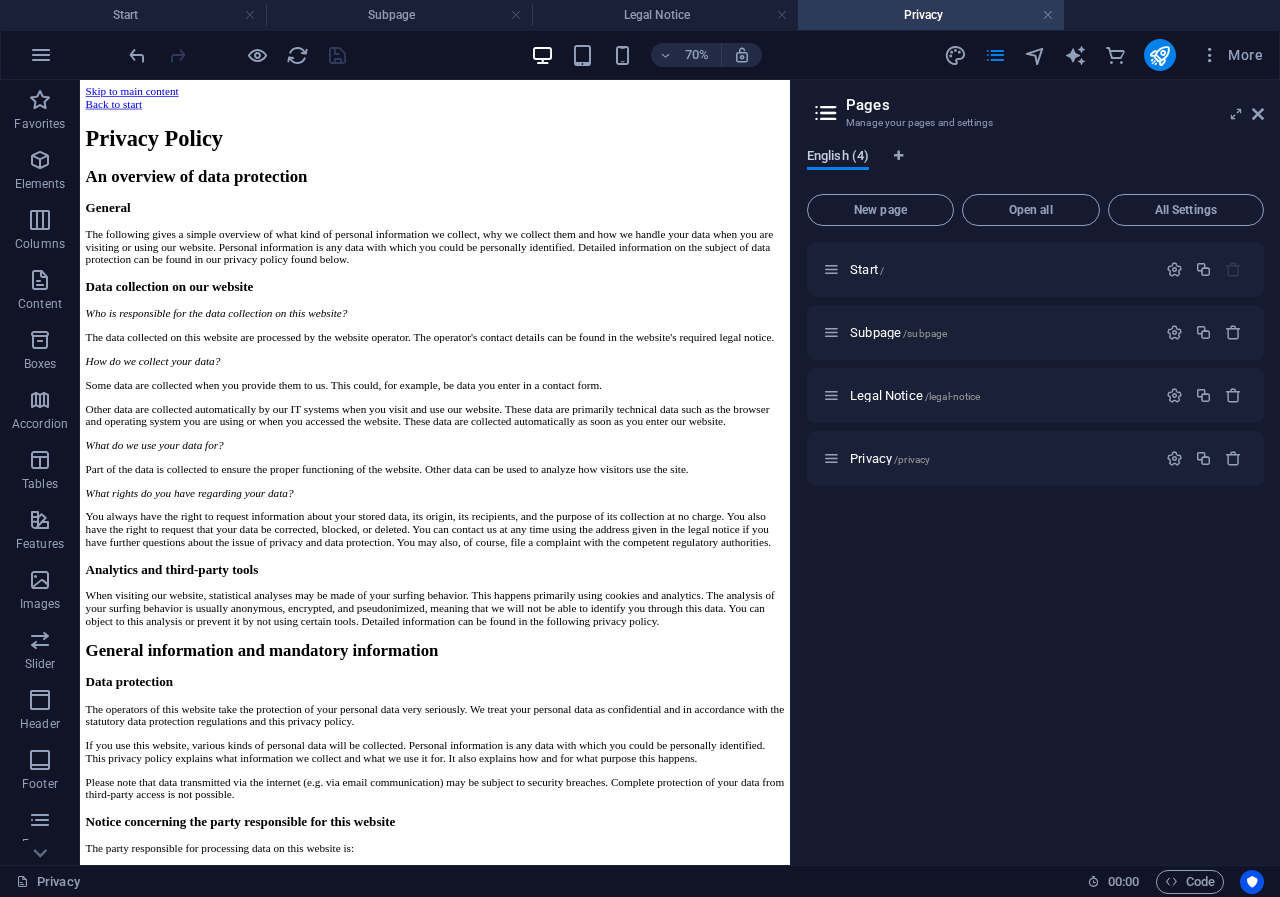 click on "English (4)" at bounding box center [838, 158] 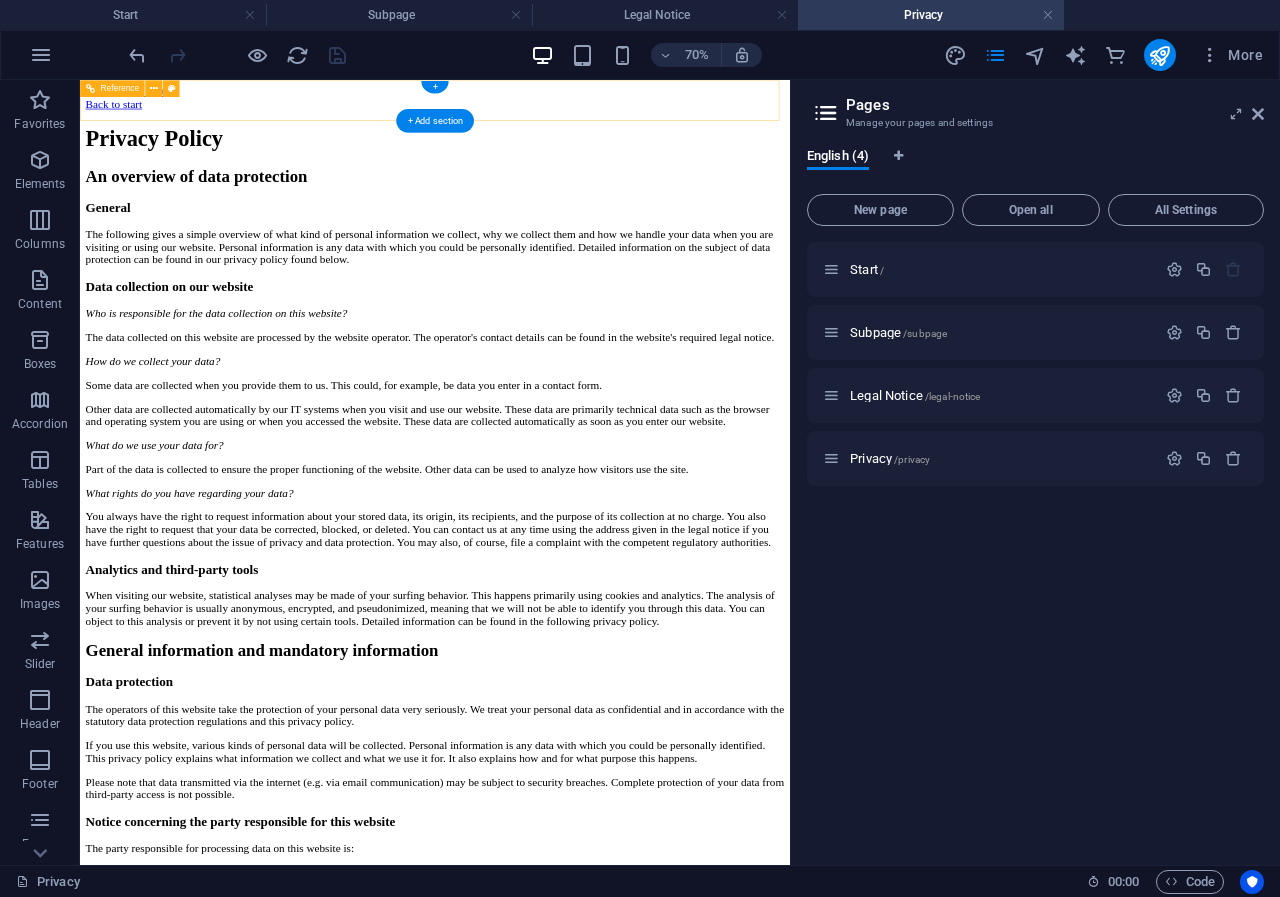 click on "Back to start" at bounding box center [587, 115] 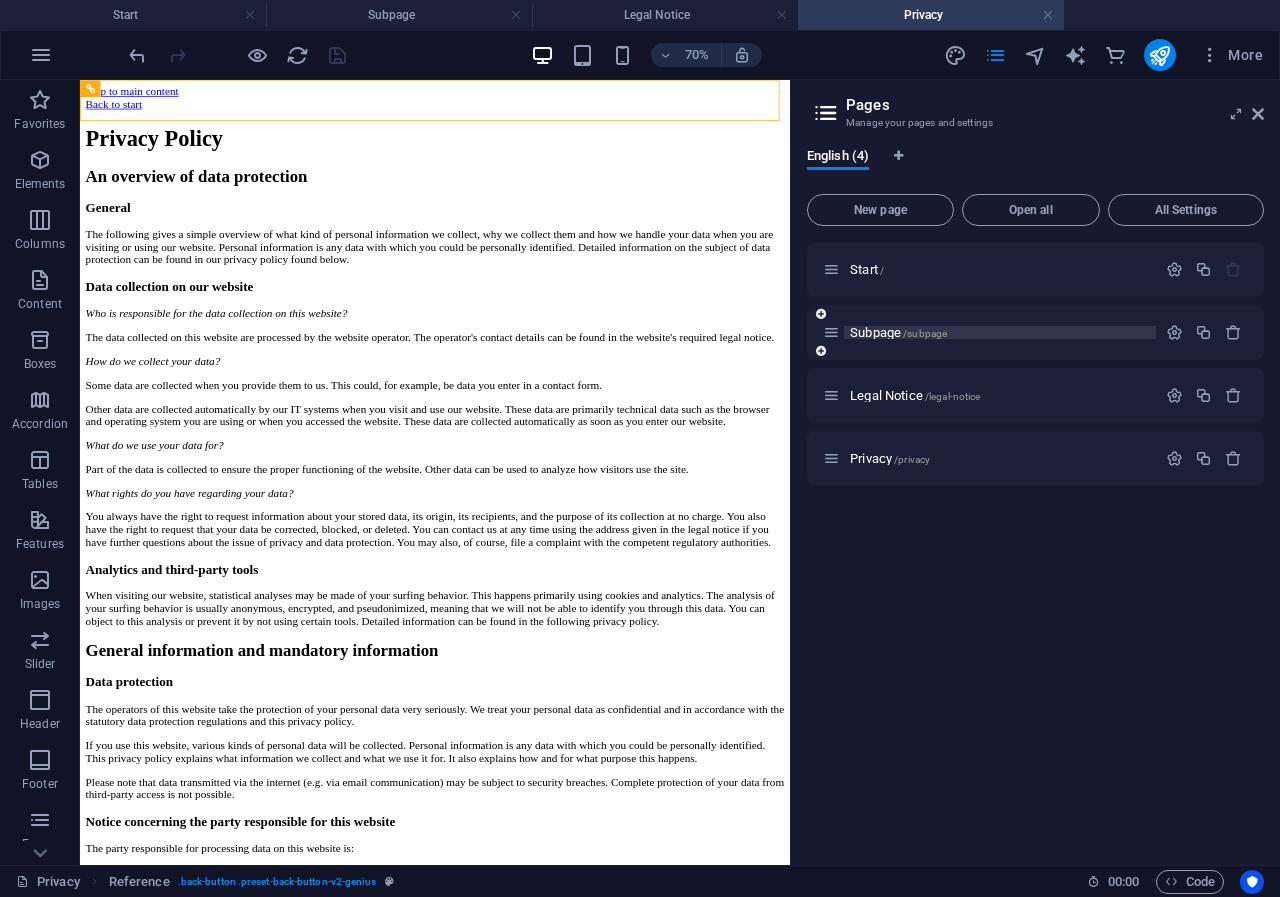 click on "Subpage /subpage" at bounding box center (898, 332) 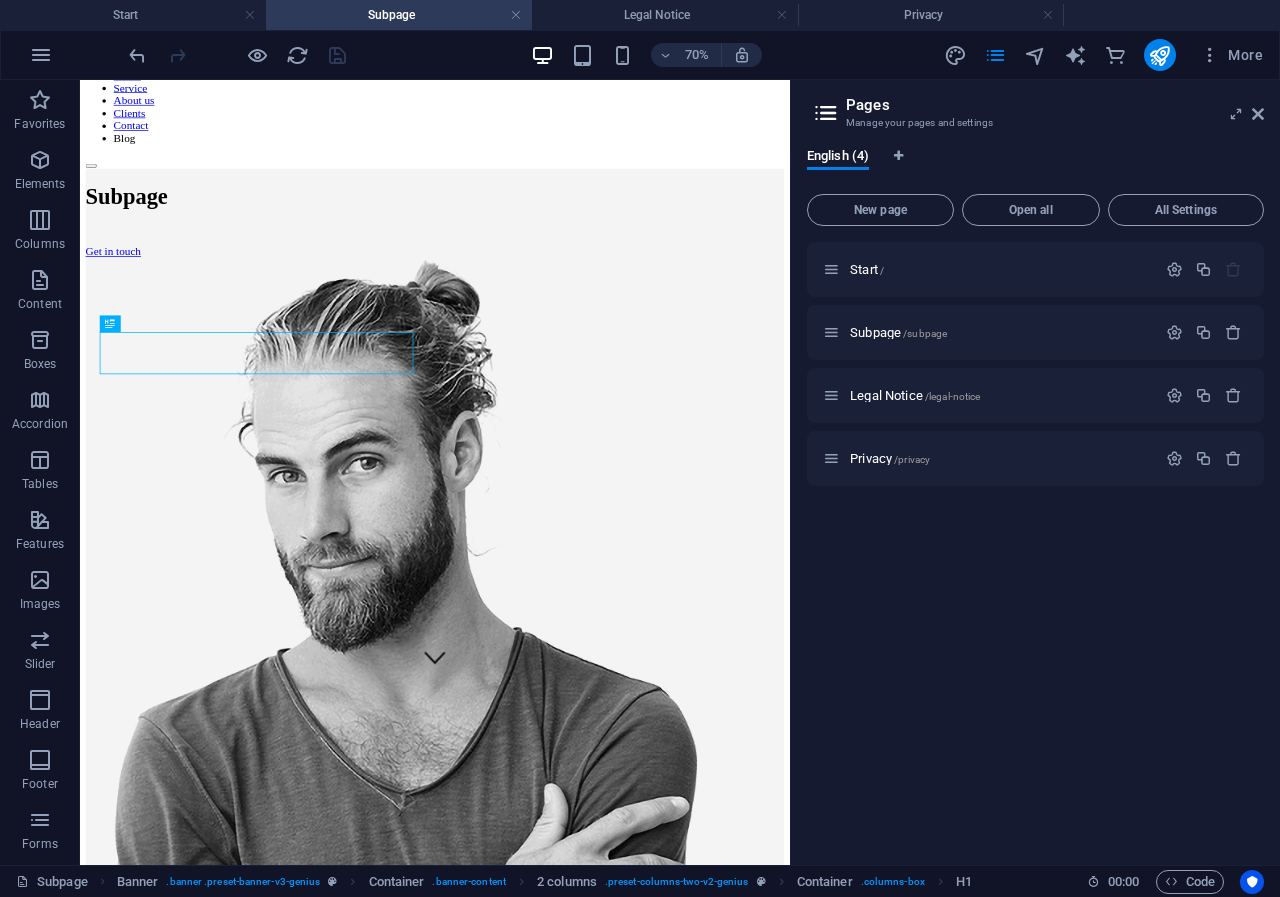 scroll, scrollTop: 336, scrollLeft: 0, axis: vertical 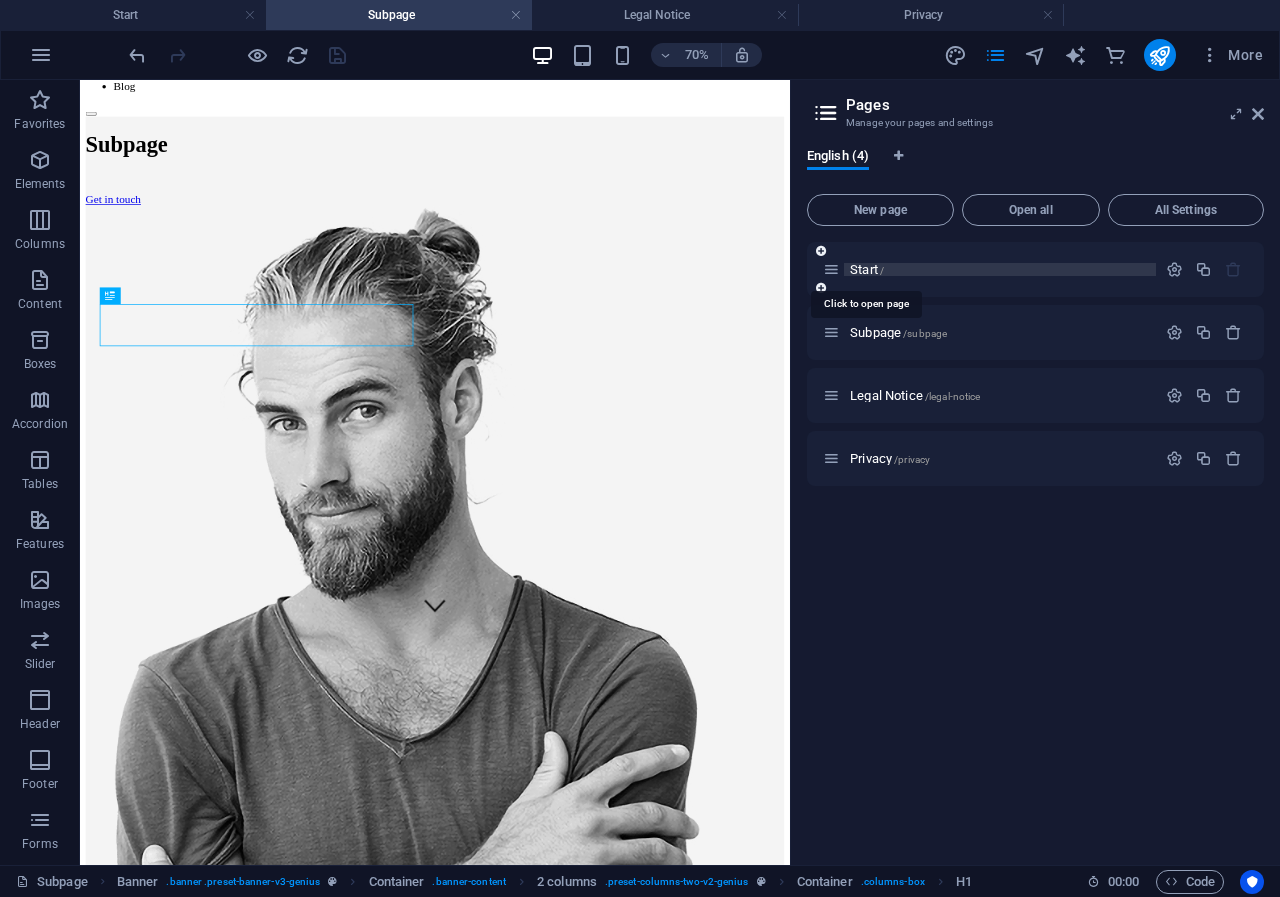 click on "Start /" at bounding box center [867, 269] 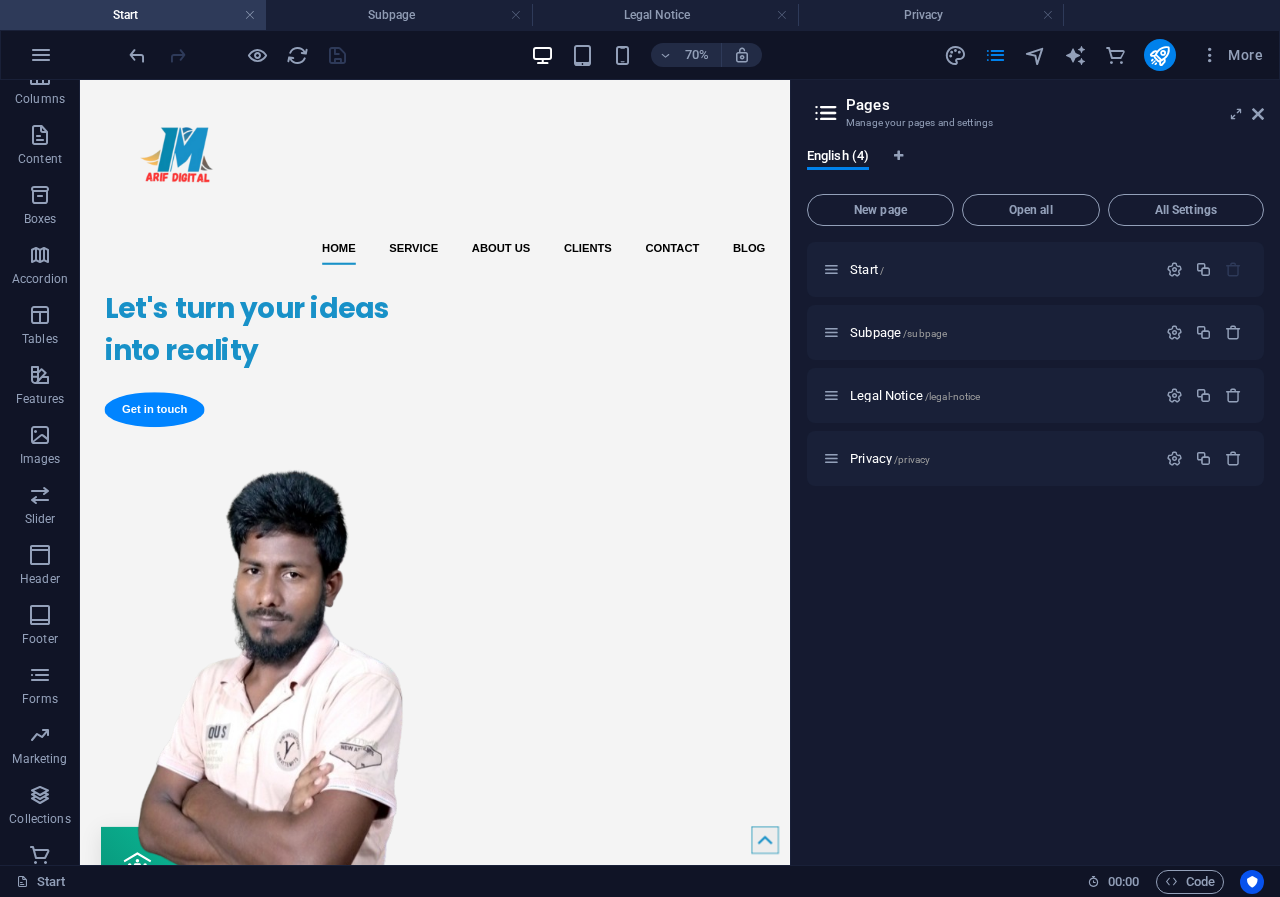 click on "English (4)" at bounding box center [1035, 167] 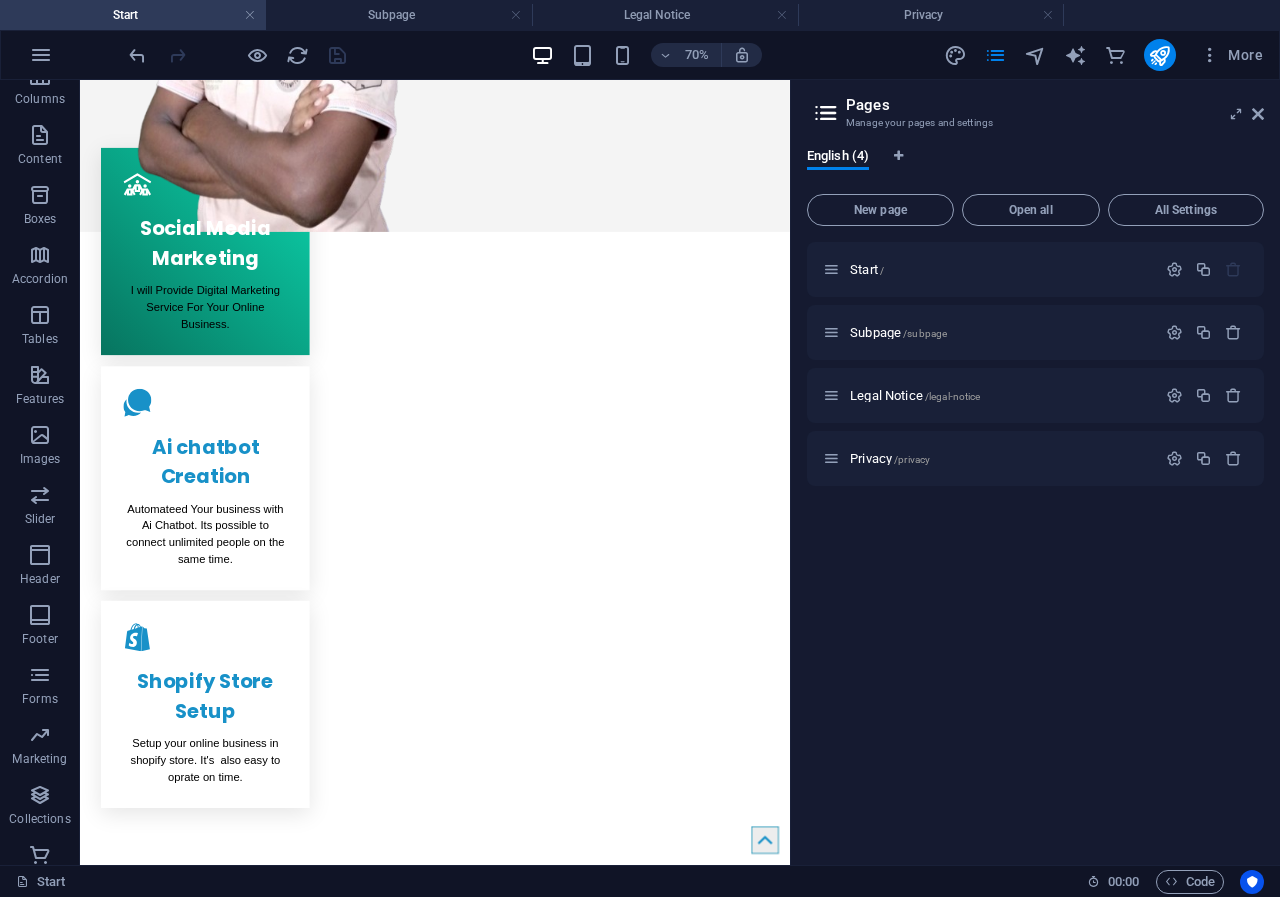 scroll, scrollTop: 1077, scrollLeft: 0, axis: vertical 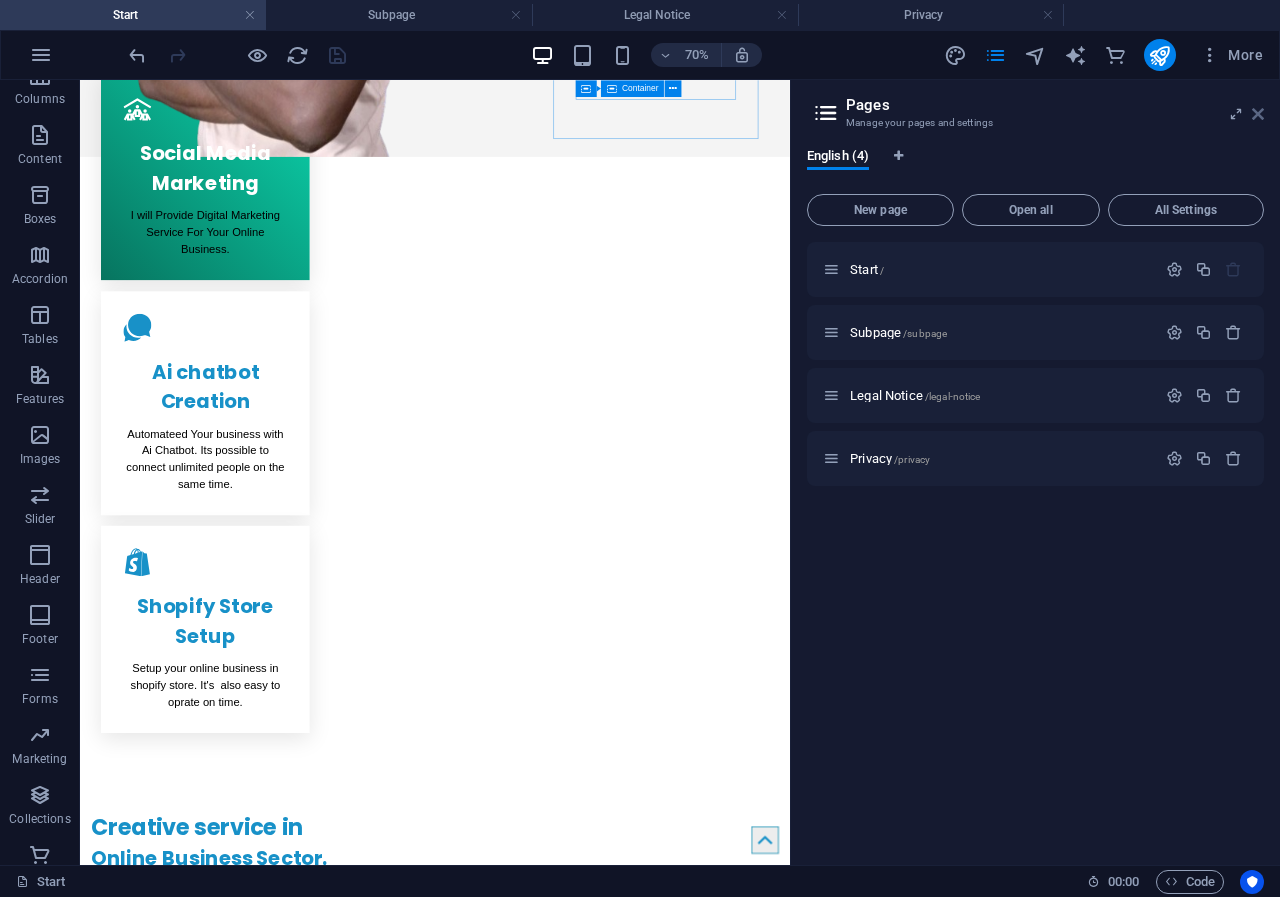 drag, startPoint x: 1257, startPoint y: 116, endPoint x: 1168, endPoint y: 36, distance: 119.67038 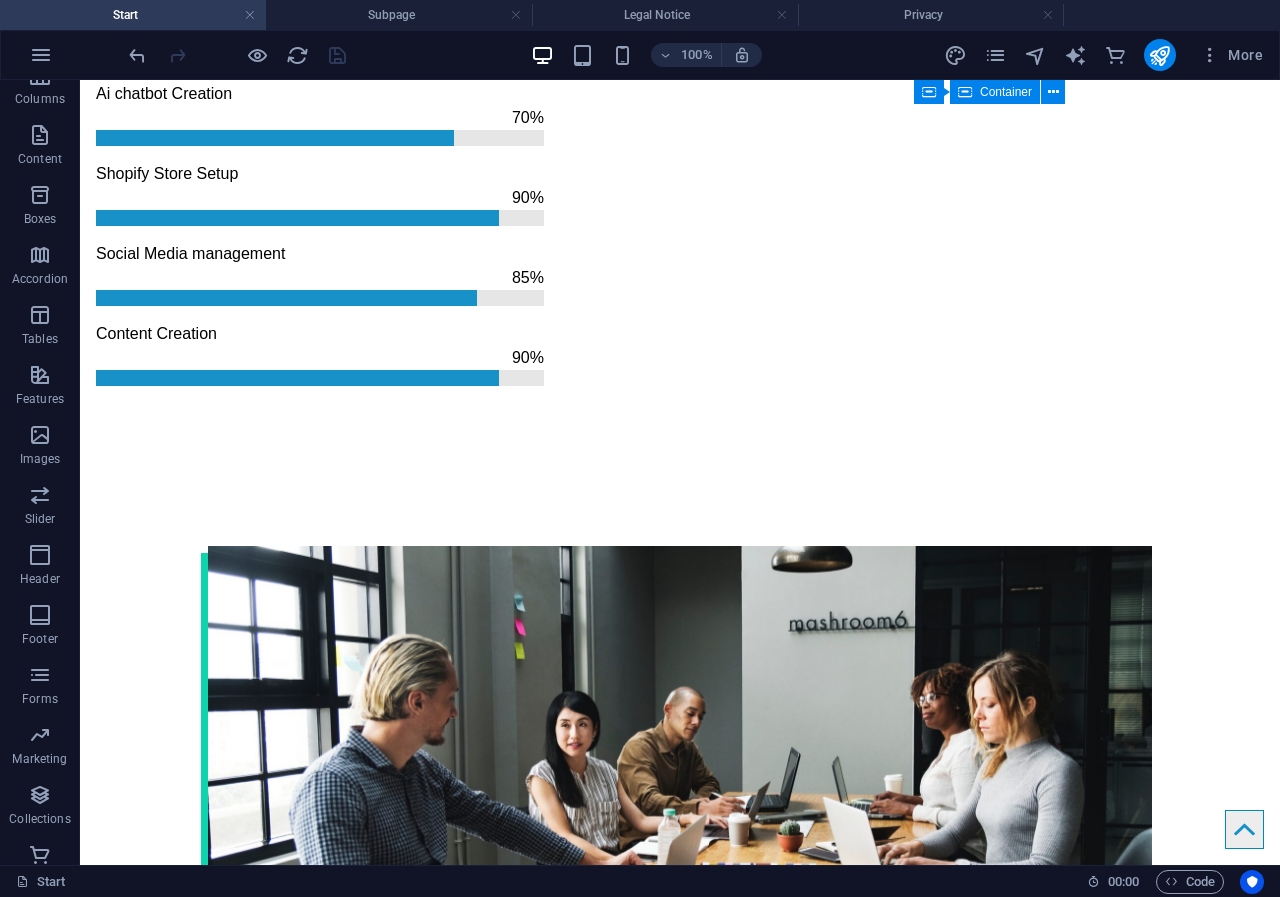 scroll, scrollTop: 2957, scrollLeft: 0, axis: vertical 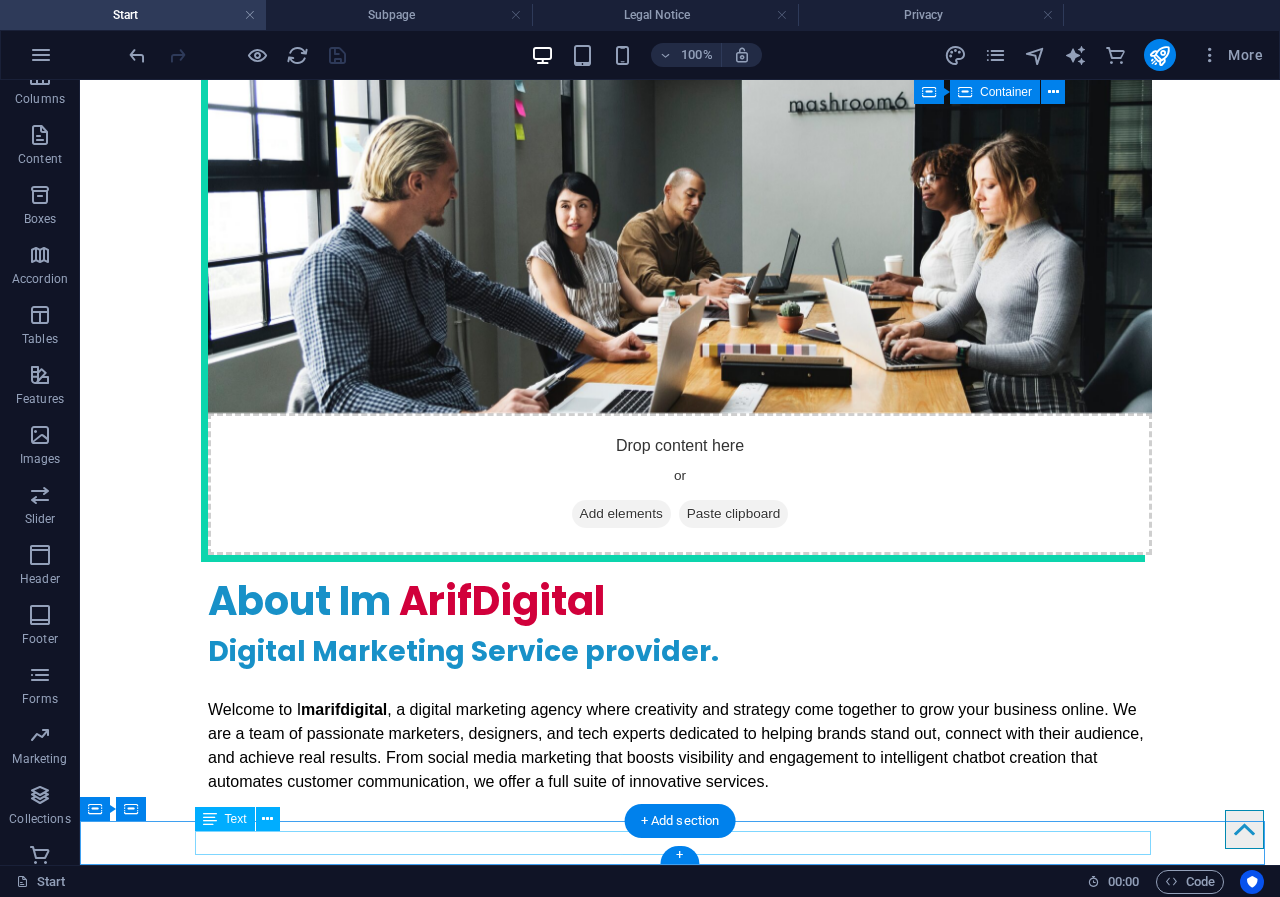 click on "Allright Resrved imarifdigital@2025 support@[EMAIL]  |  Legal Notice  |  Privacy Policy" at bounding box center [680, 4275] 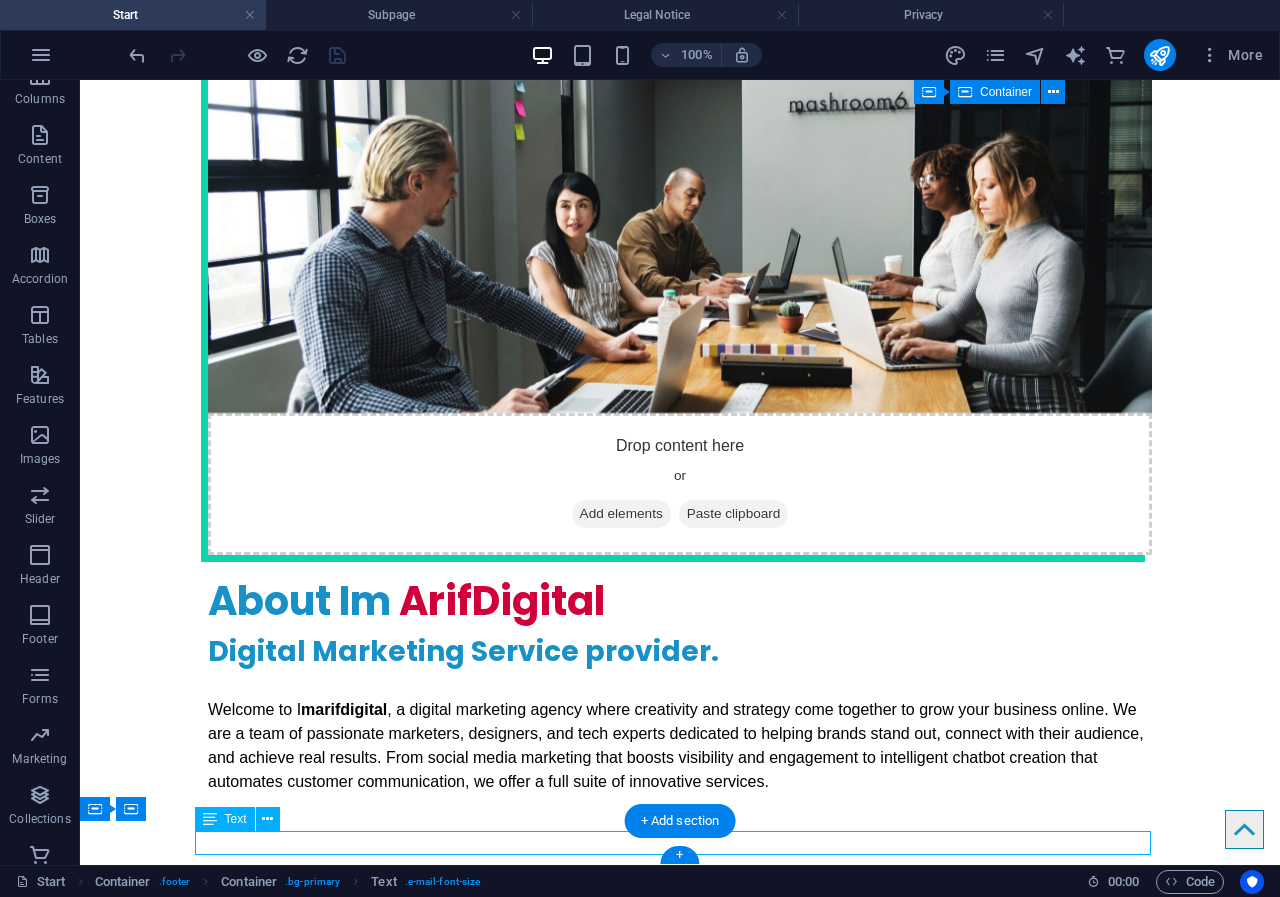 click on "Allright Resrved imarifdigital@2025 support@[EMAIL]  |  Legal Notice  |  Privacy Policy" at bounding box center (680, 4275) 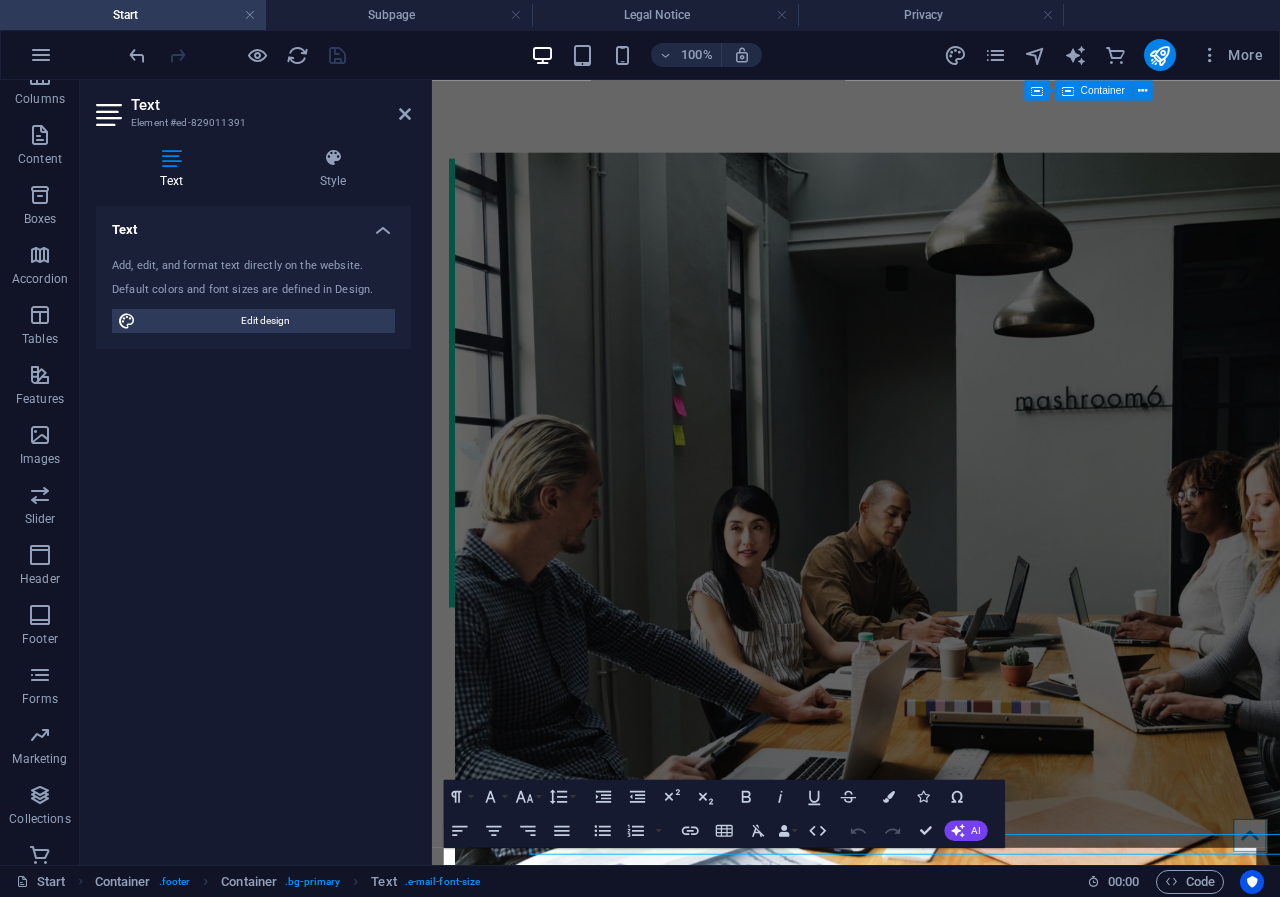 scroll, scrollTop: 2821, scrollLeft: 0, axis: vertical 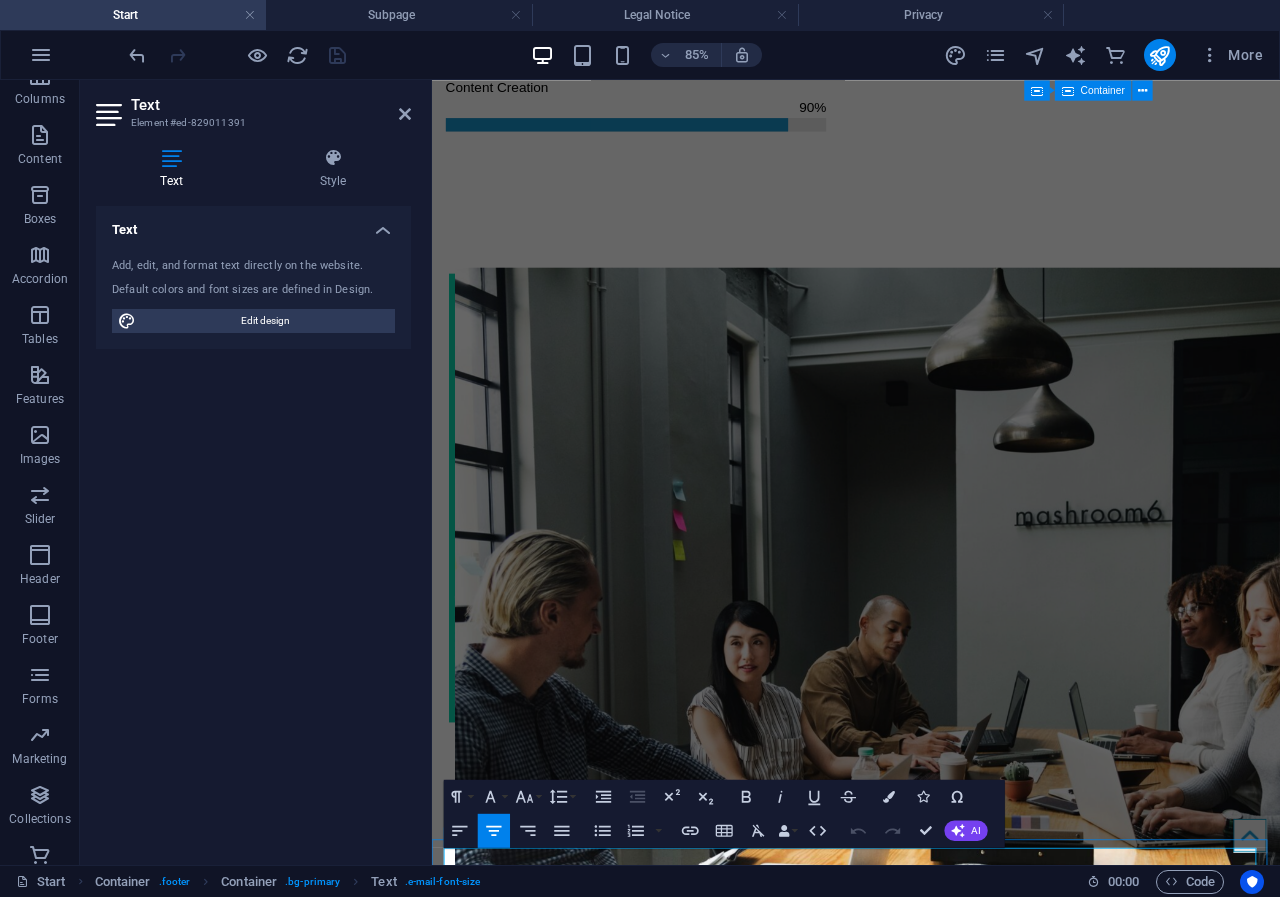 click on "Legal Notice" at bounding box center (1072, 4510) 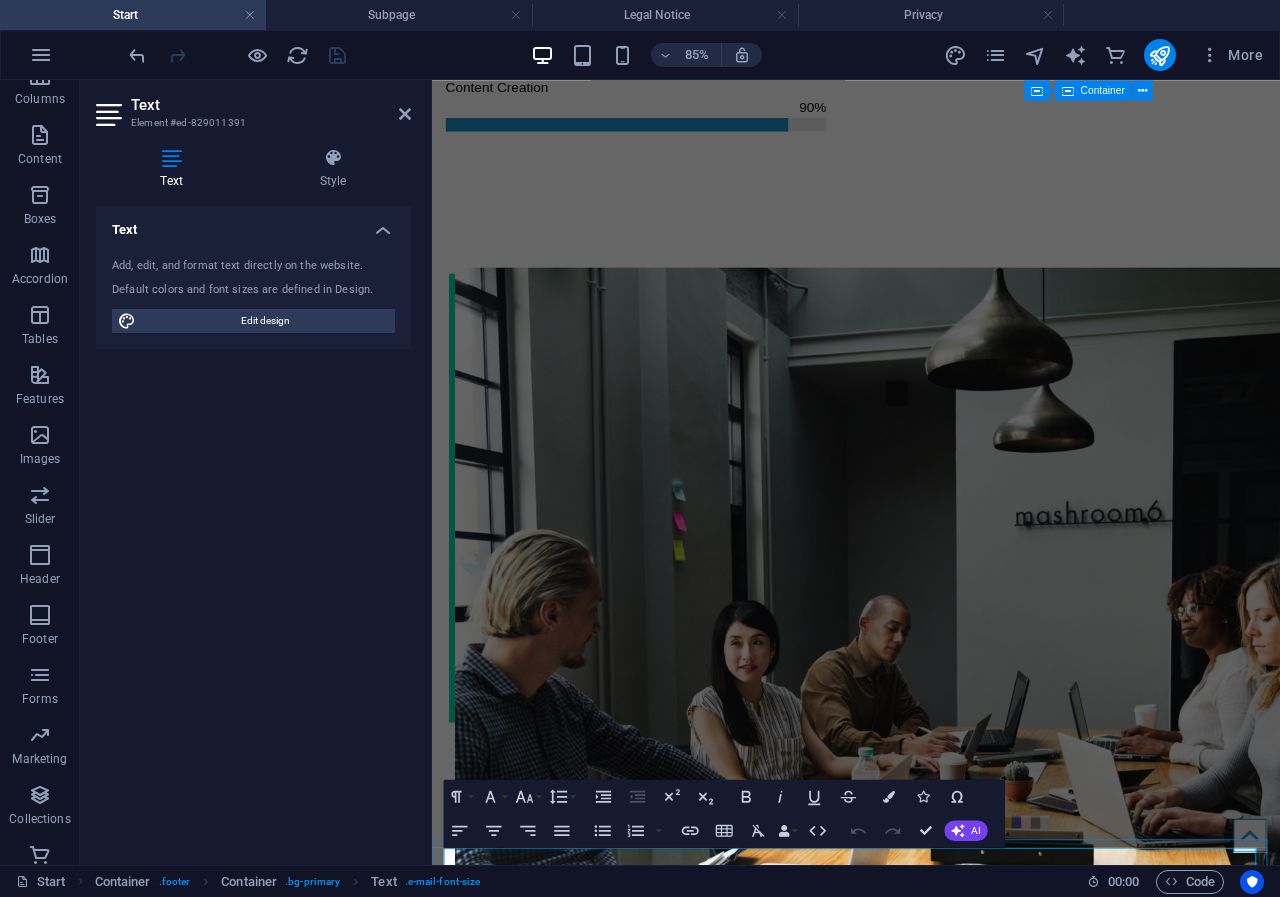 click on "Legal Notice" at bounding box center (1072, 4510) 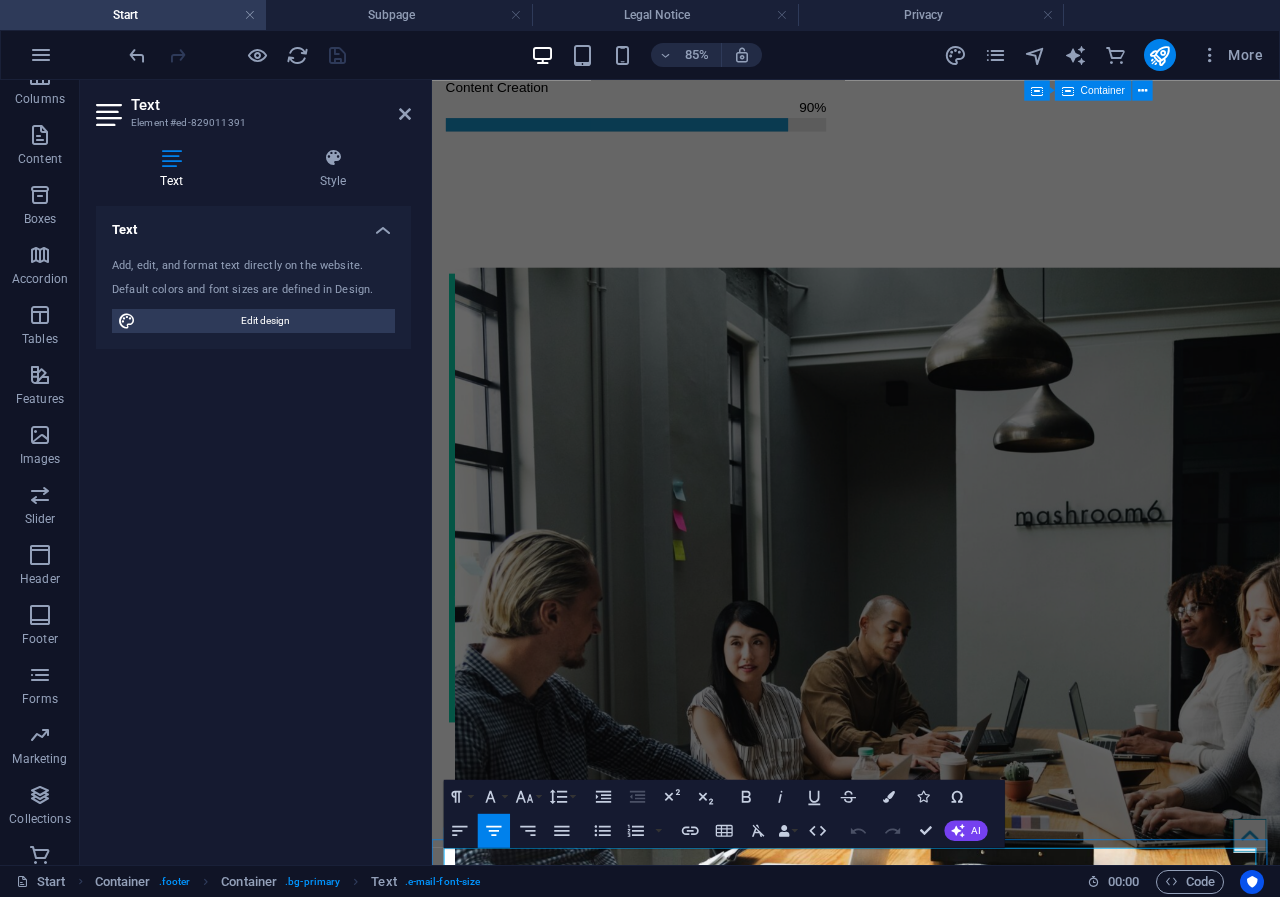 click on "Legal Notice" at bounding box center (1072, 4510) 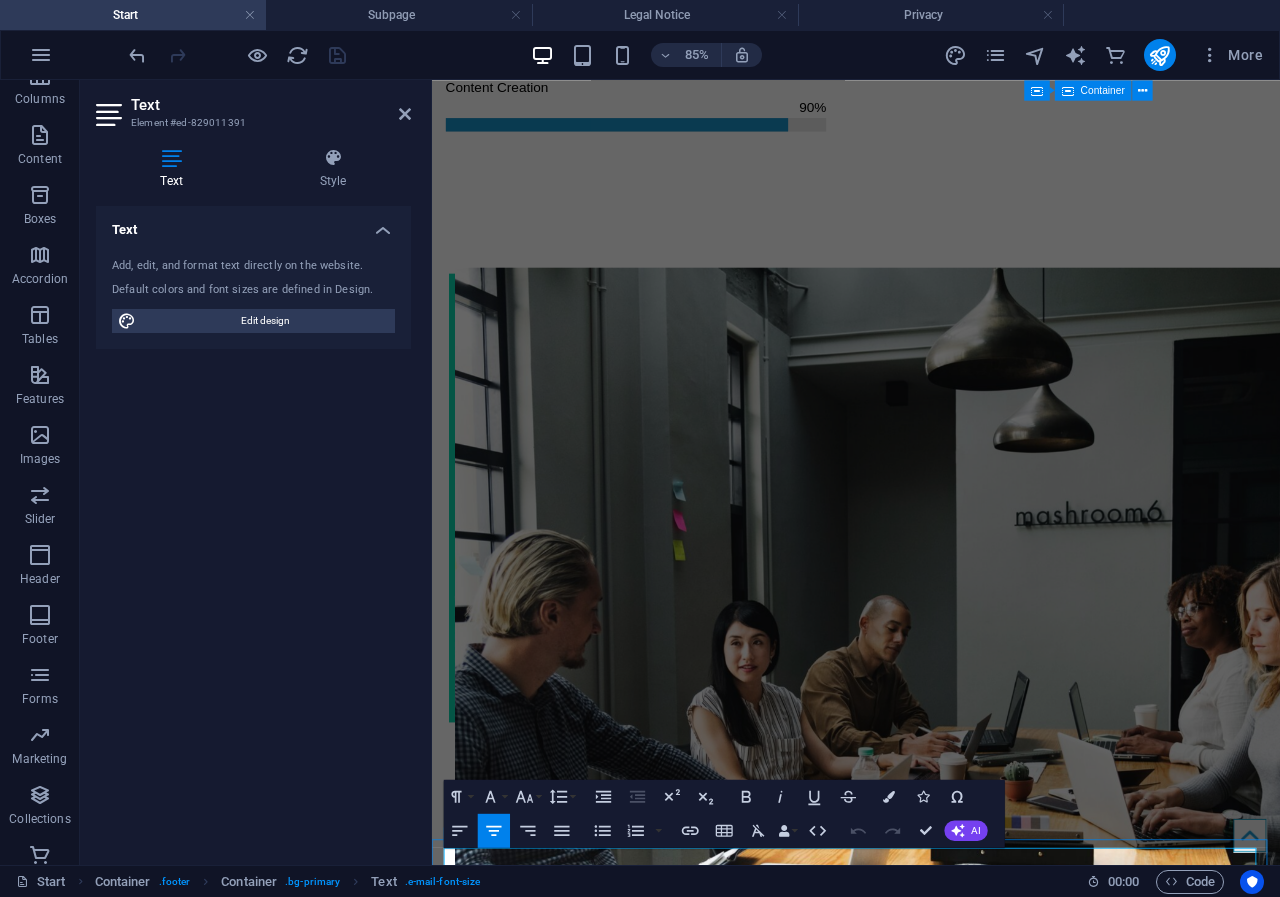 click on "Legal Notice" at bounding box center (1072, 4510) 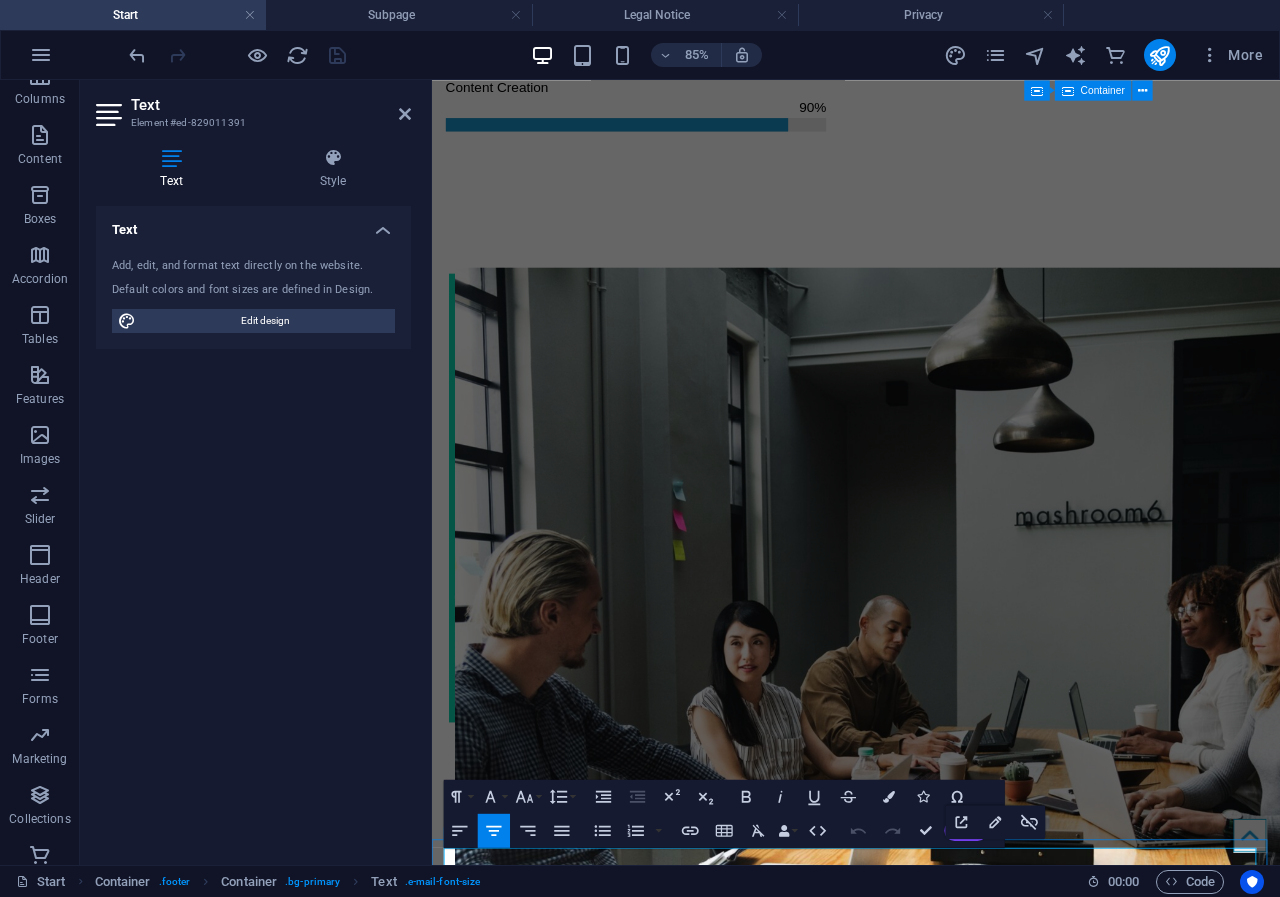 click on "Legal Notice" at bounding box center [1072, 4510] 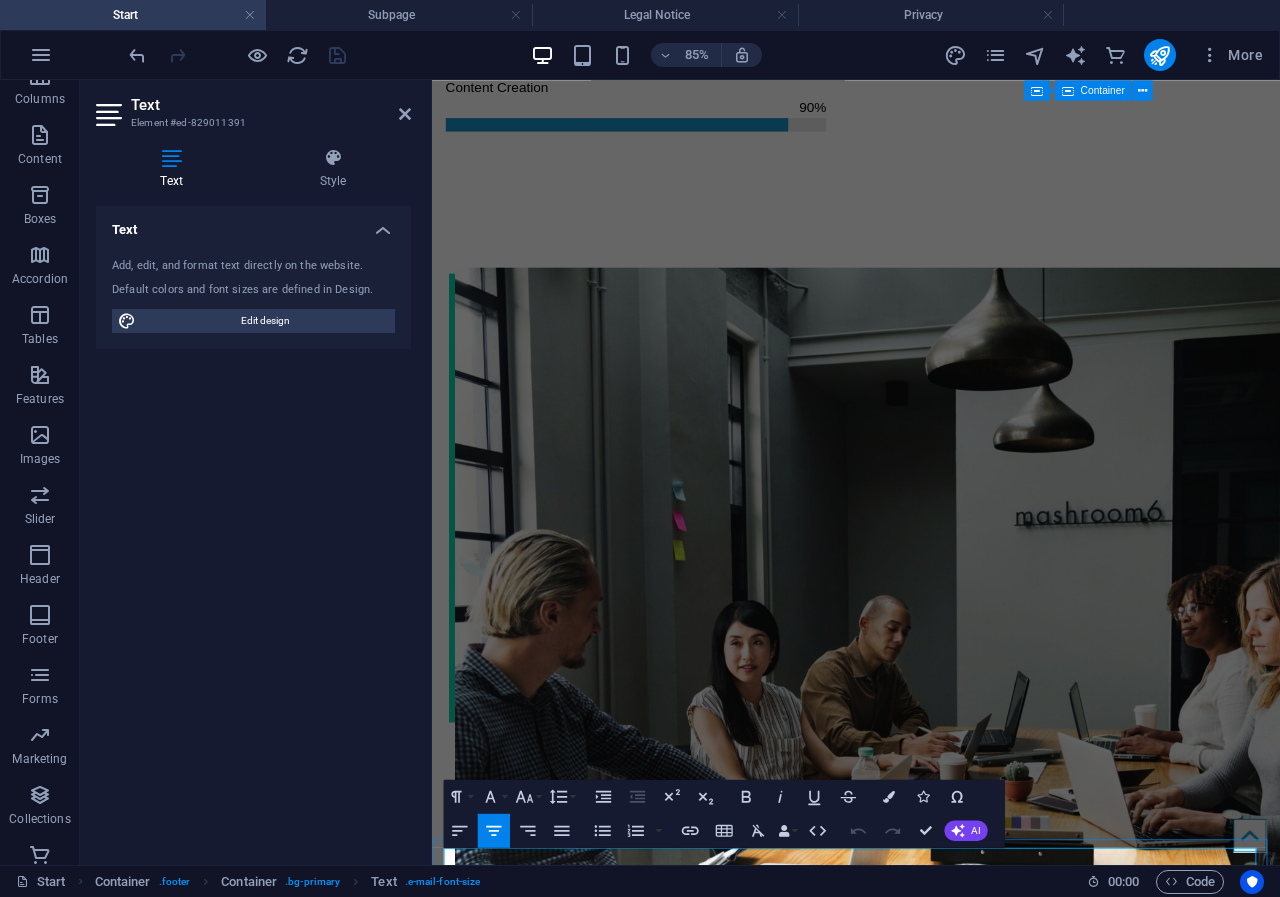 click on "Legal Notice" at bounding box center (1072, 4510) 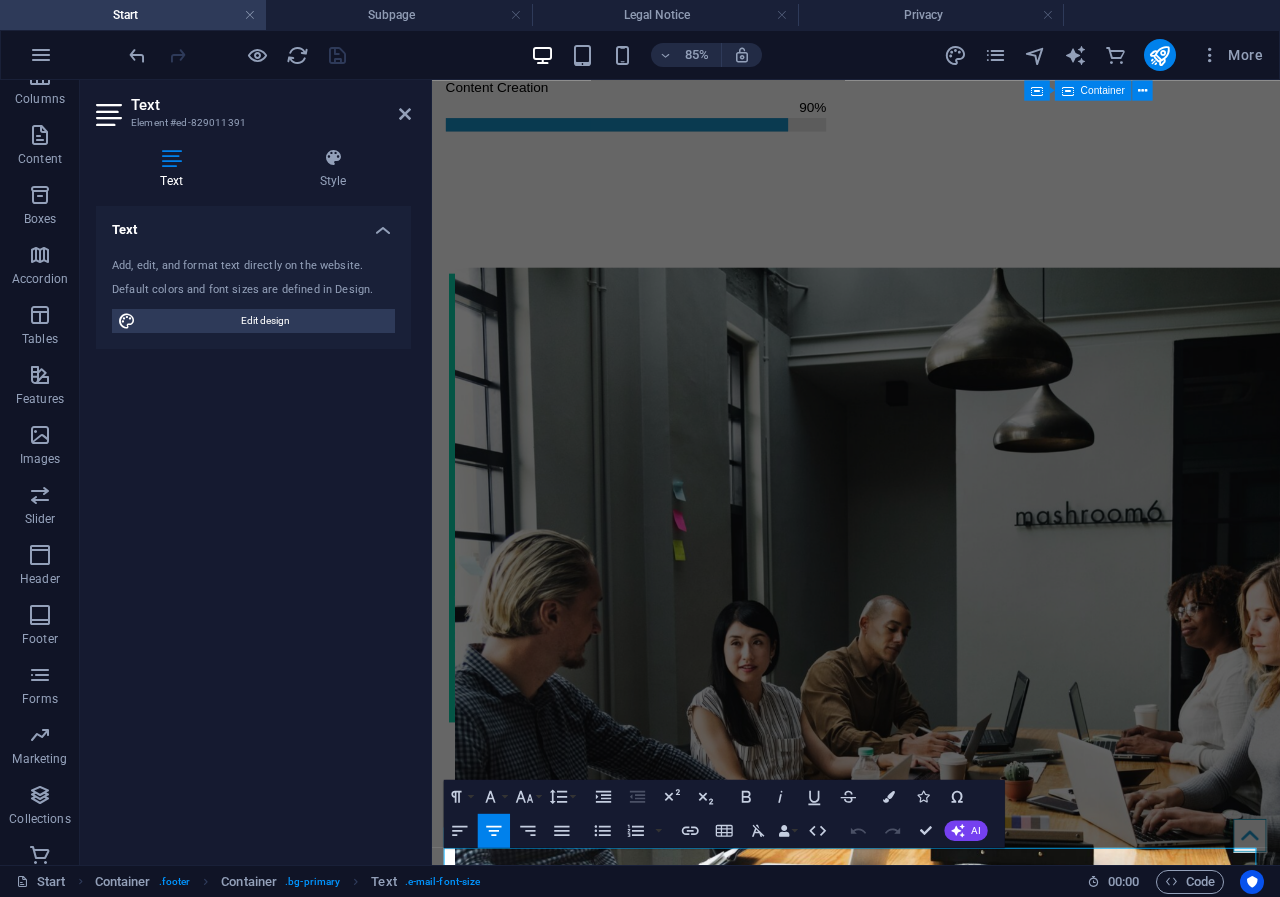click at bounding box center [171, 158] 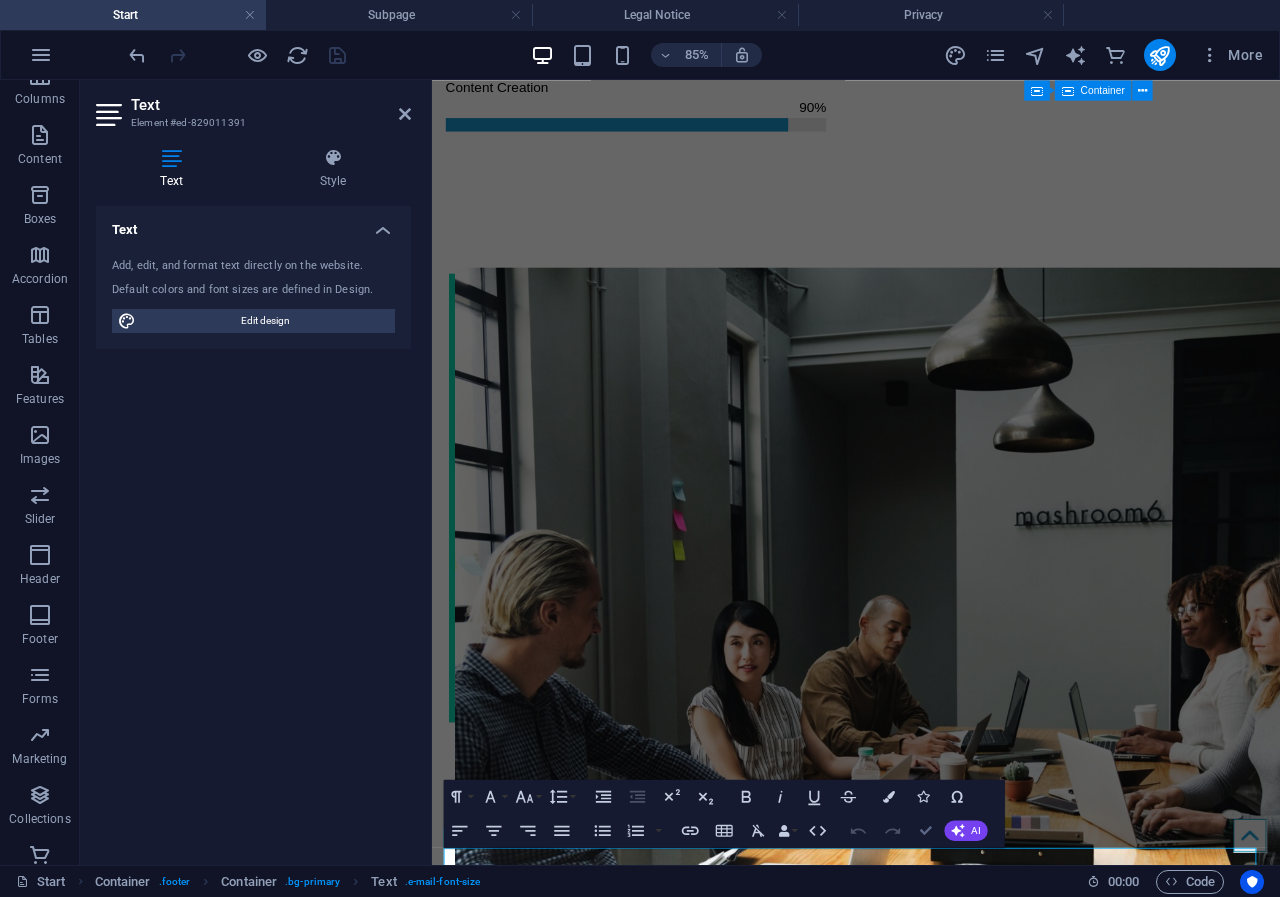 scroll, scrollTop: 2957, scrollLeft: 0, axis: vertical 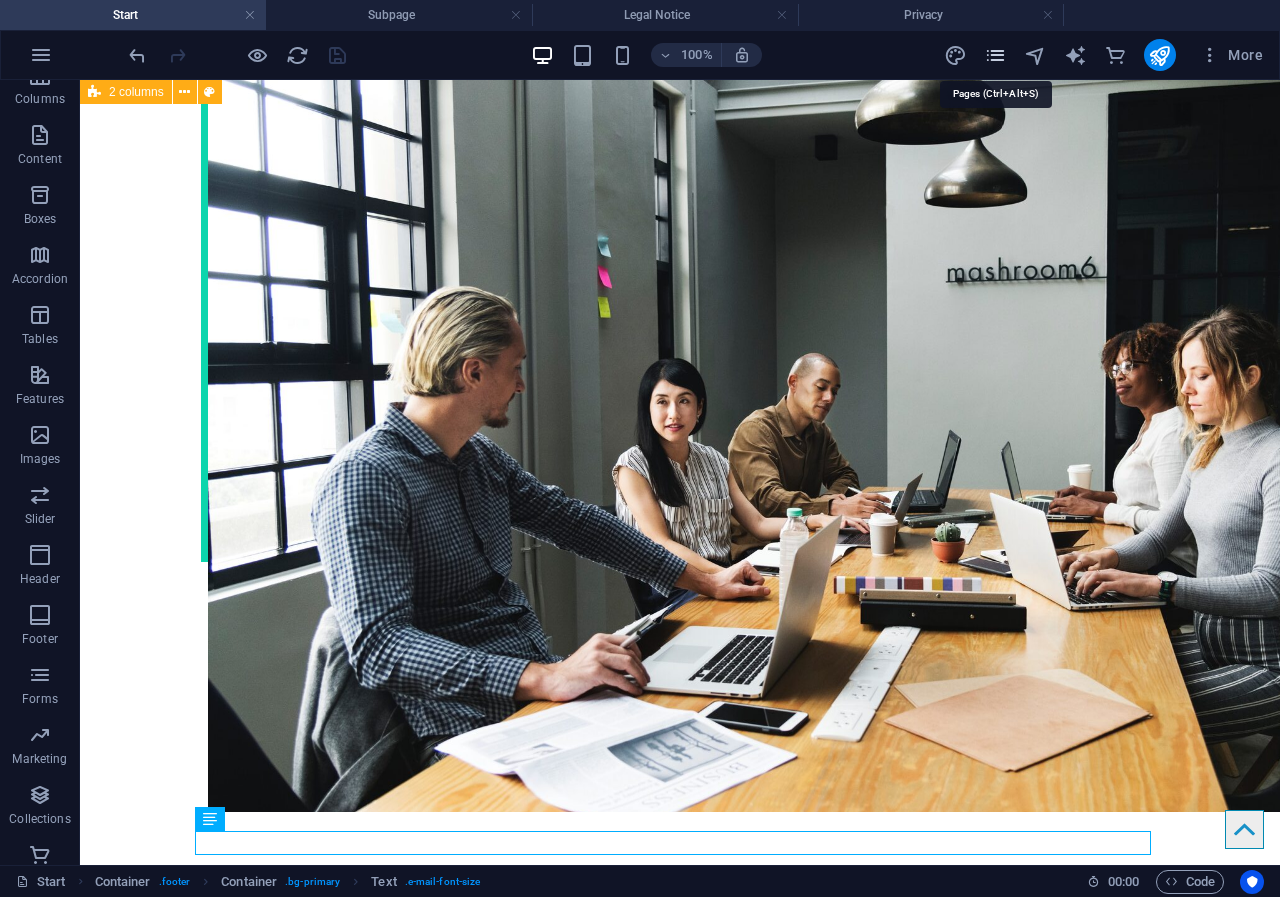 click at bounding box center [995, 55] 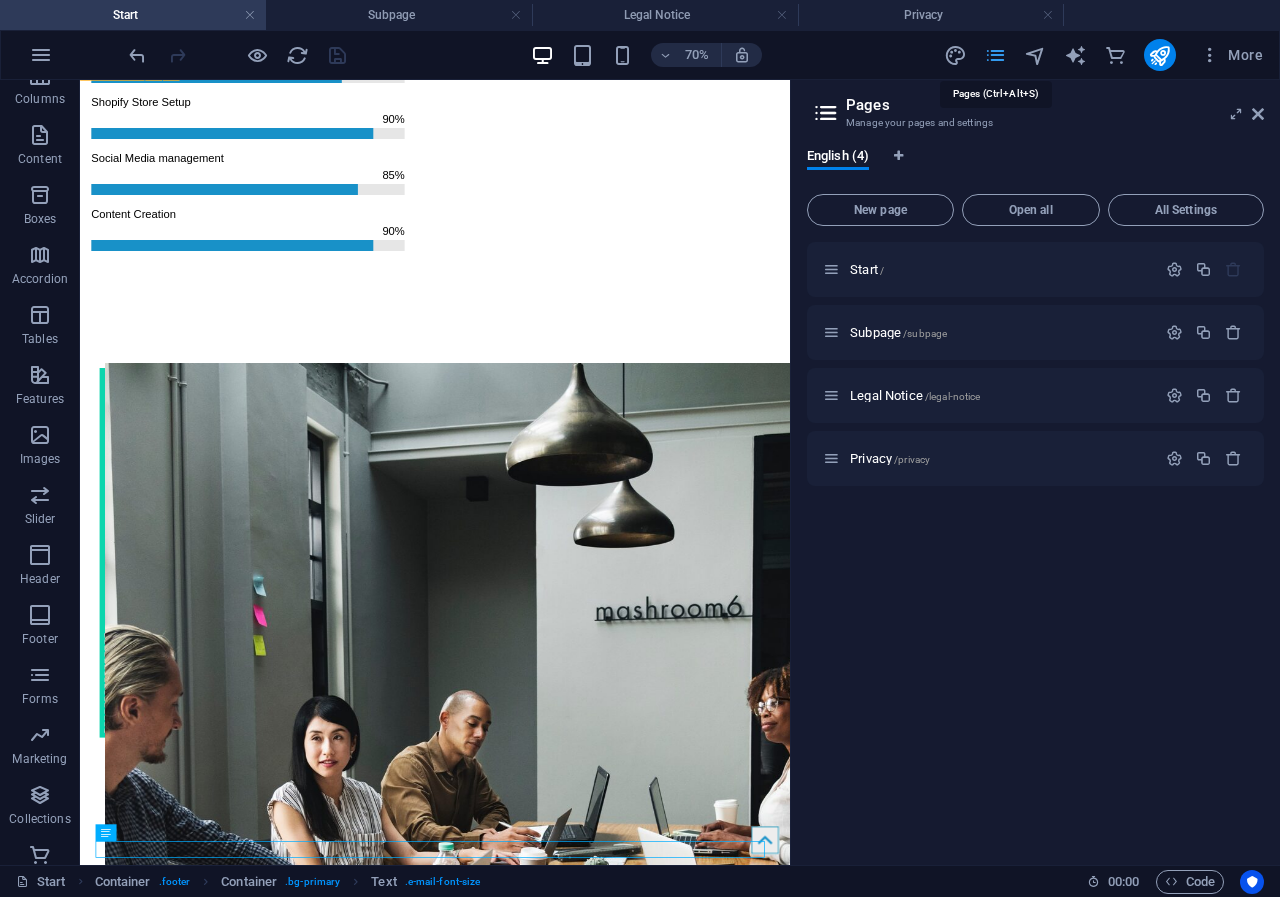 scroll, scrollTop: 2738, scrollLeft: 0, axis: vertical 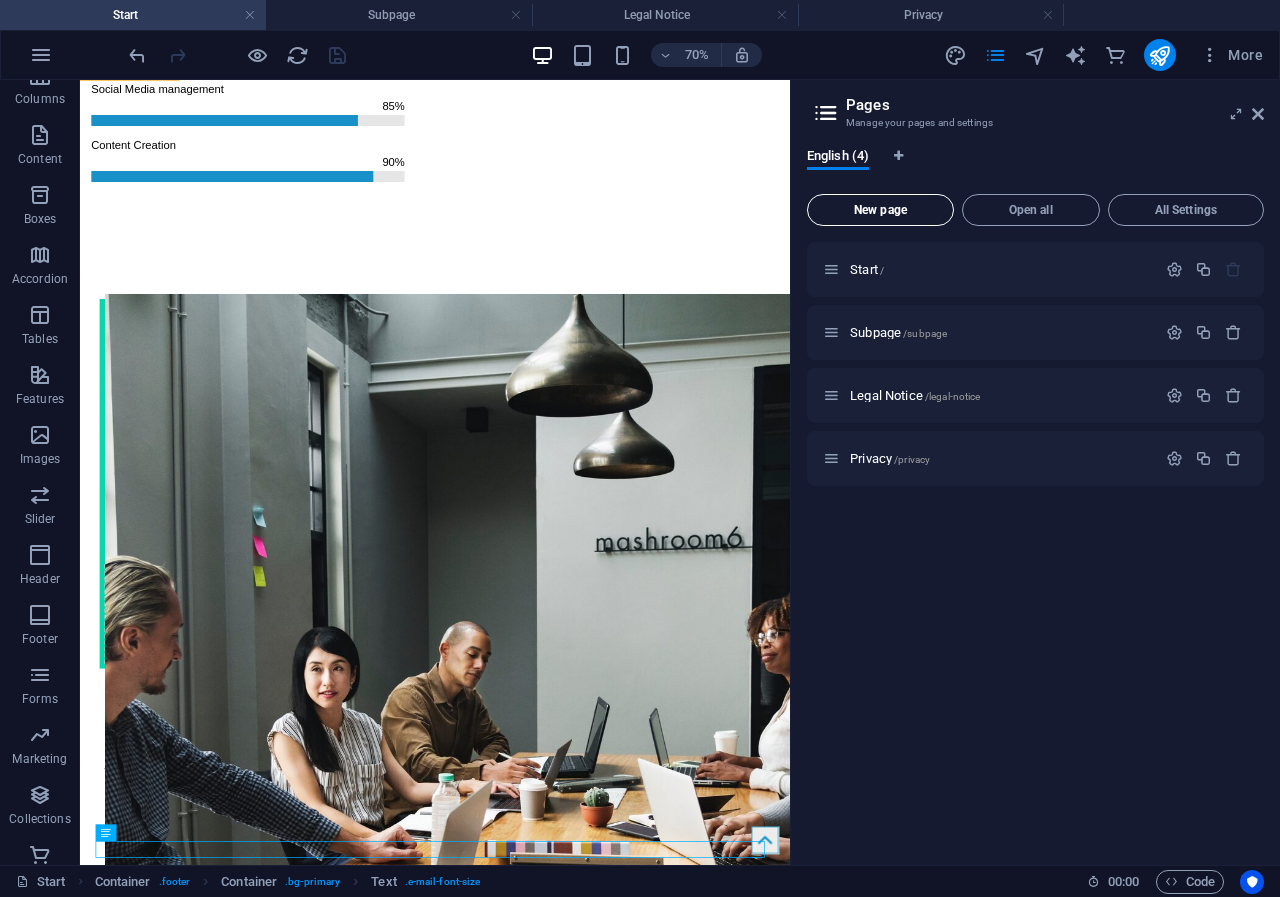 click on "New page" at bounding box center (880, 210) 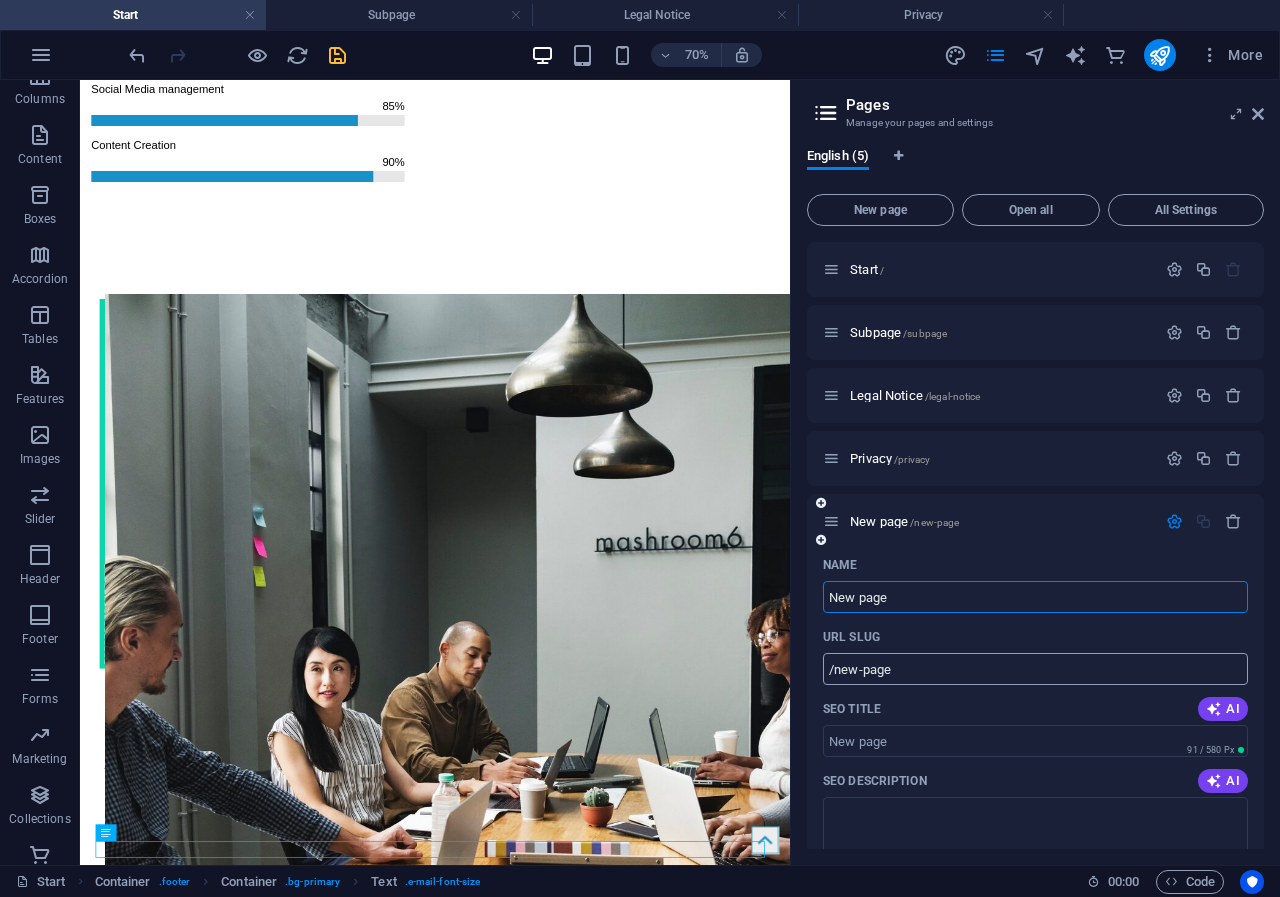 click on "/new-page" at bounding box center [1035, 669] 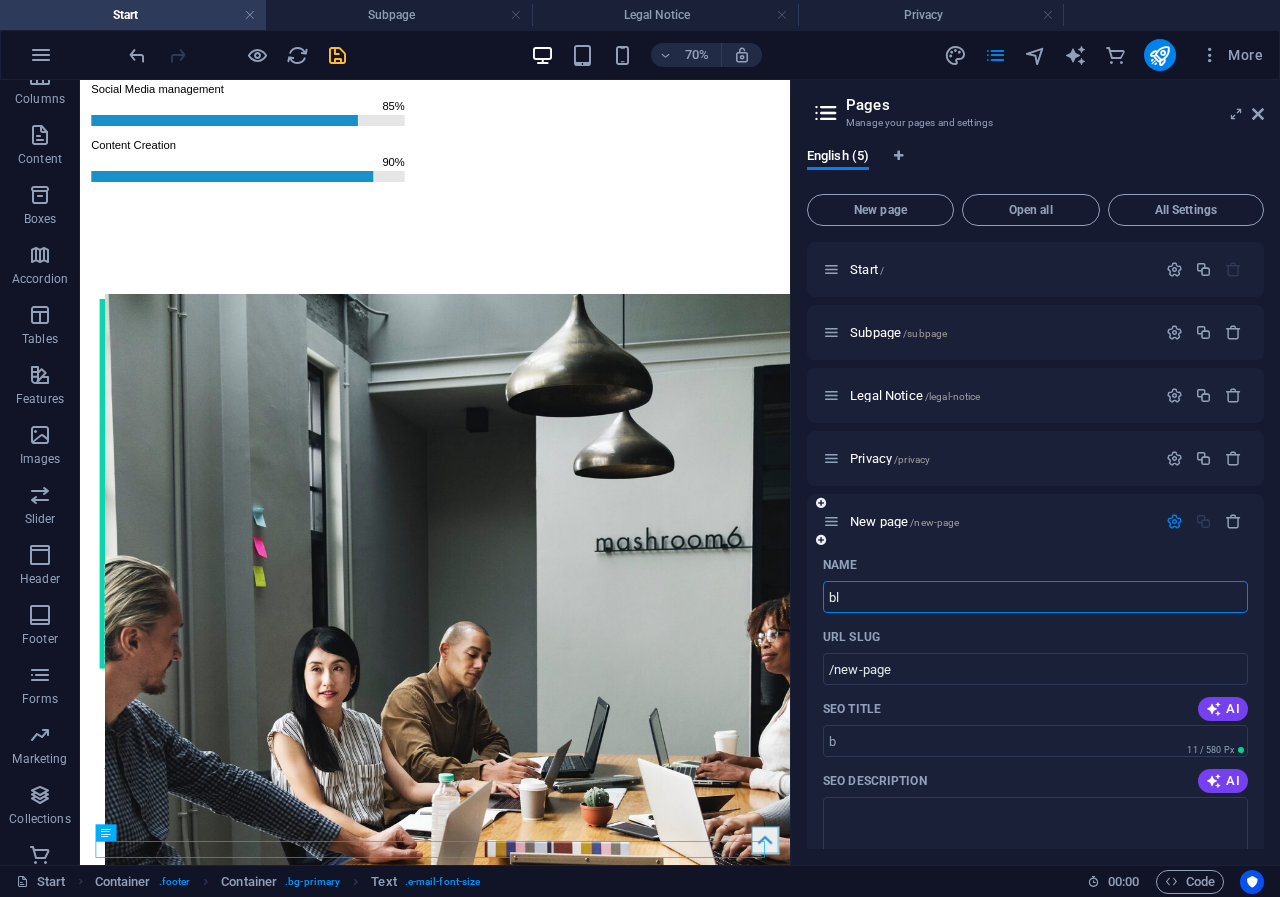 type on "blo" 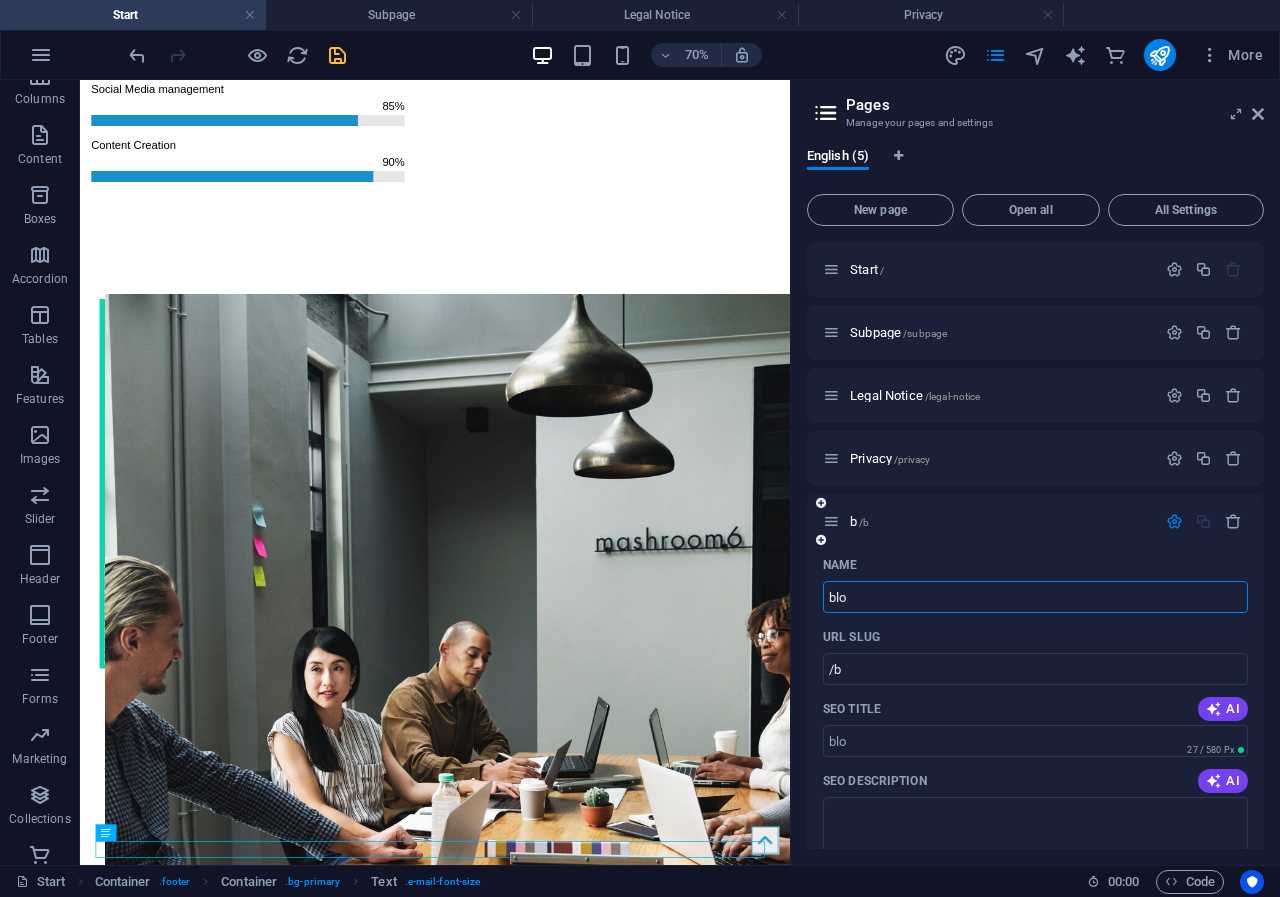 type on "/b" 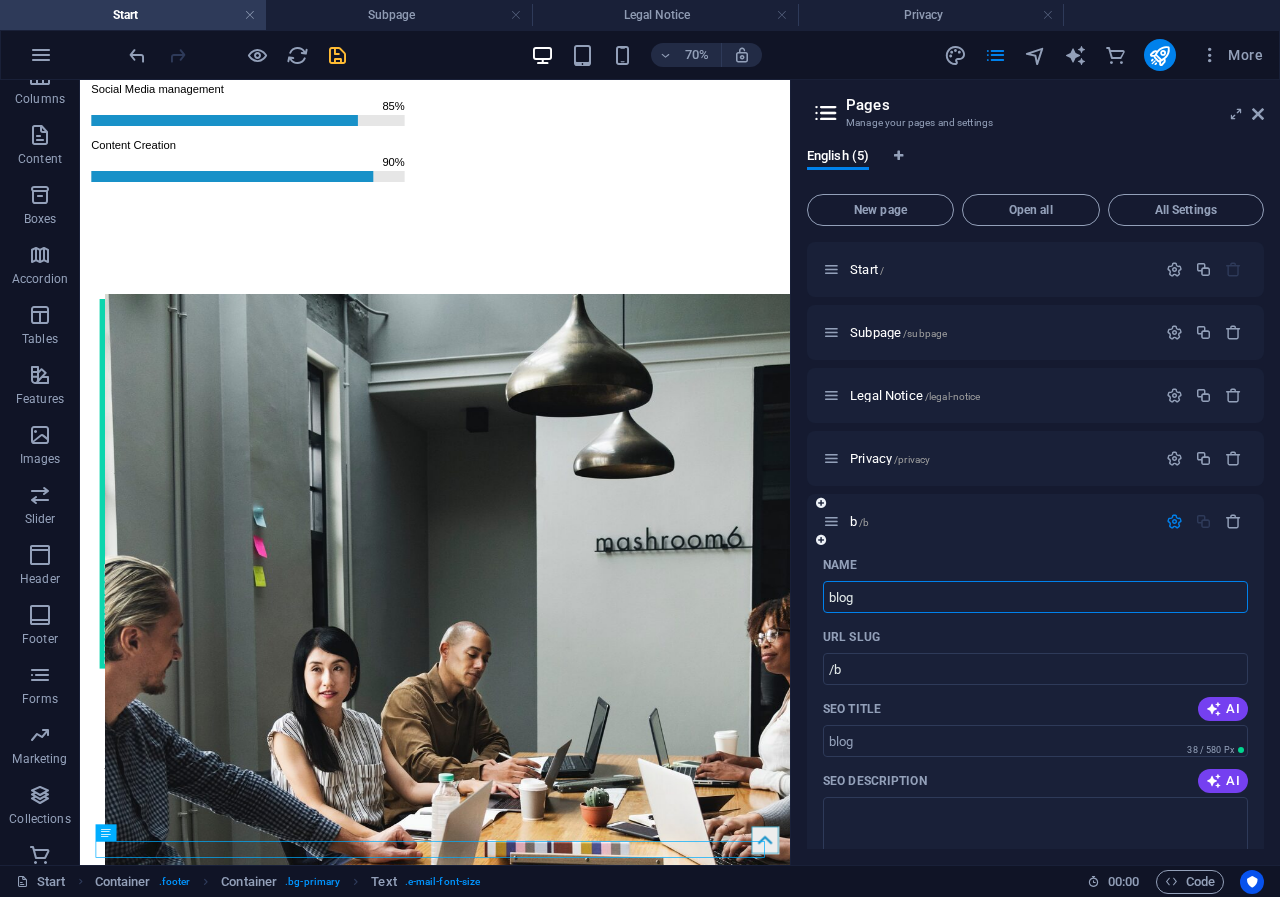 type on "blog" 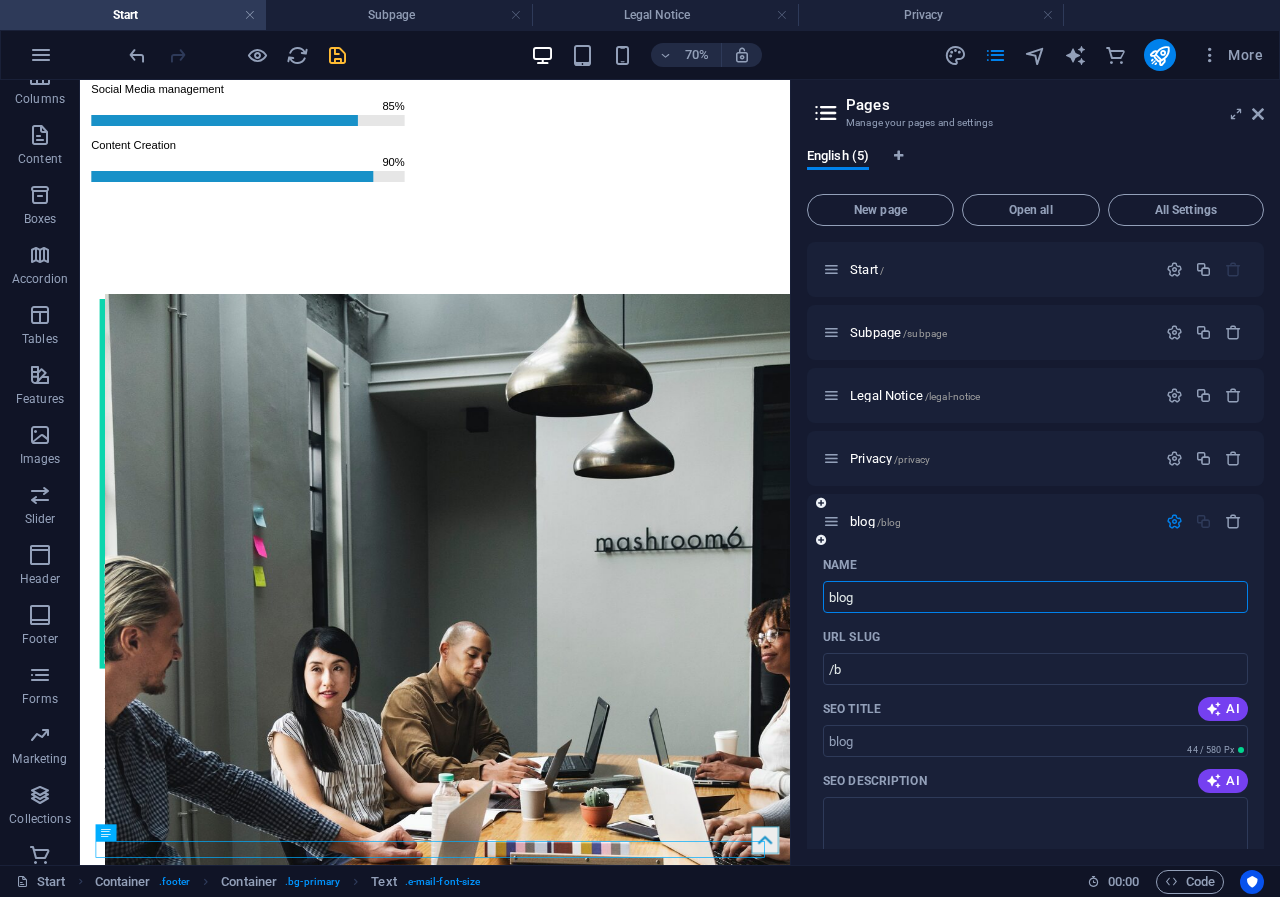 type on "/blog" 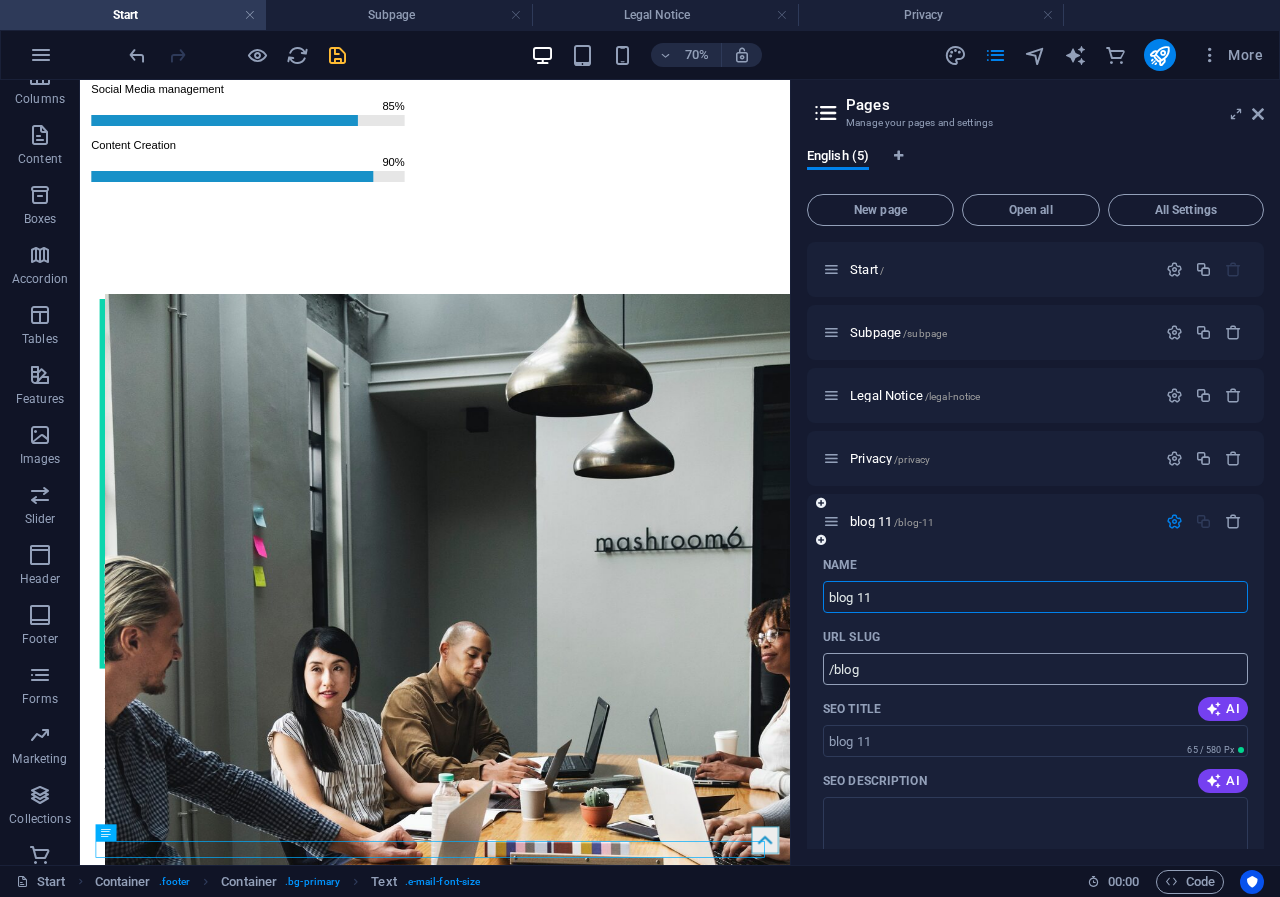 type on "blog 11" 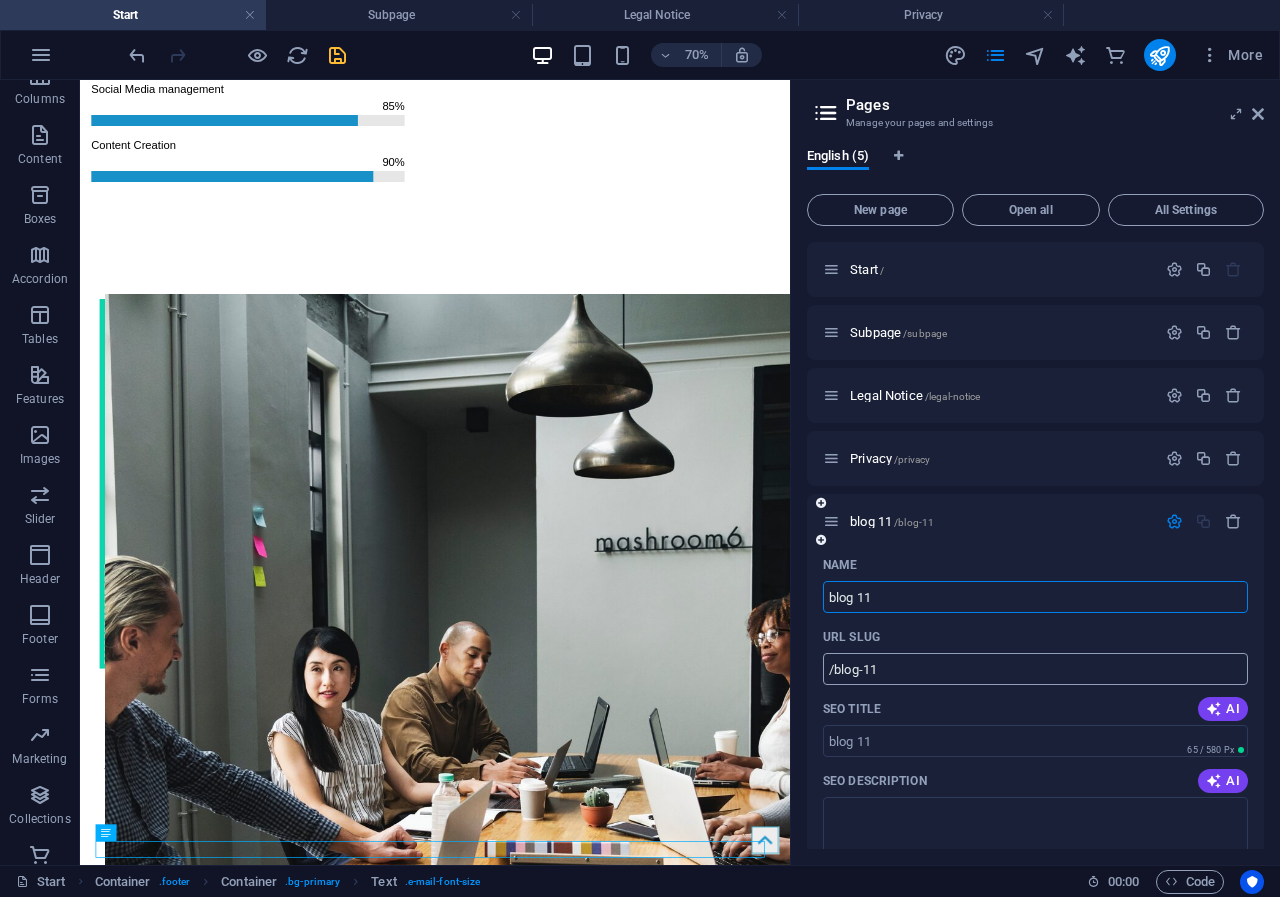 type on "blog 11" 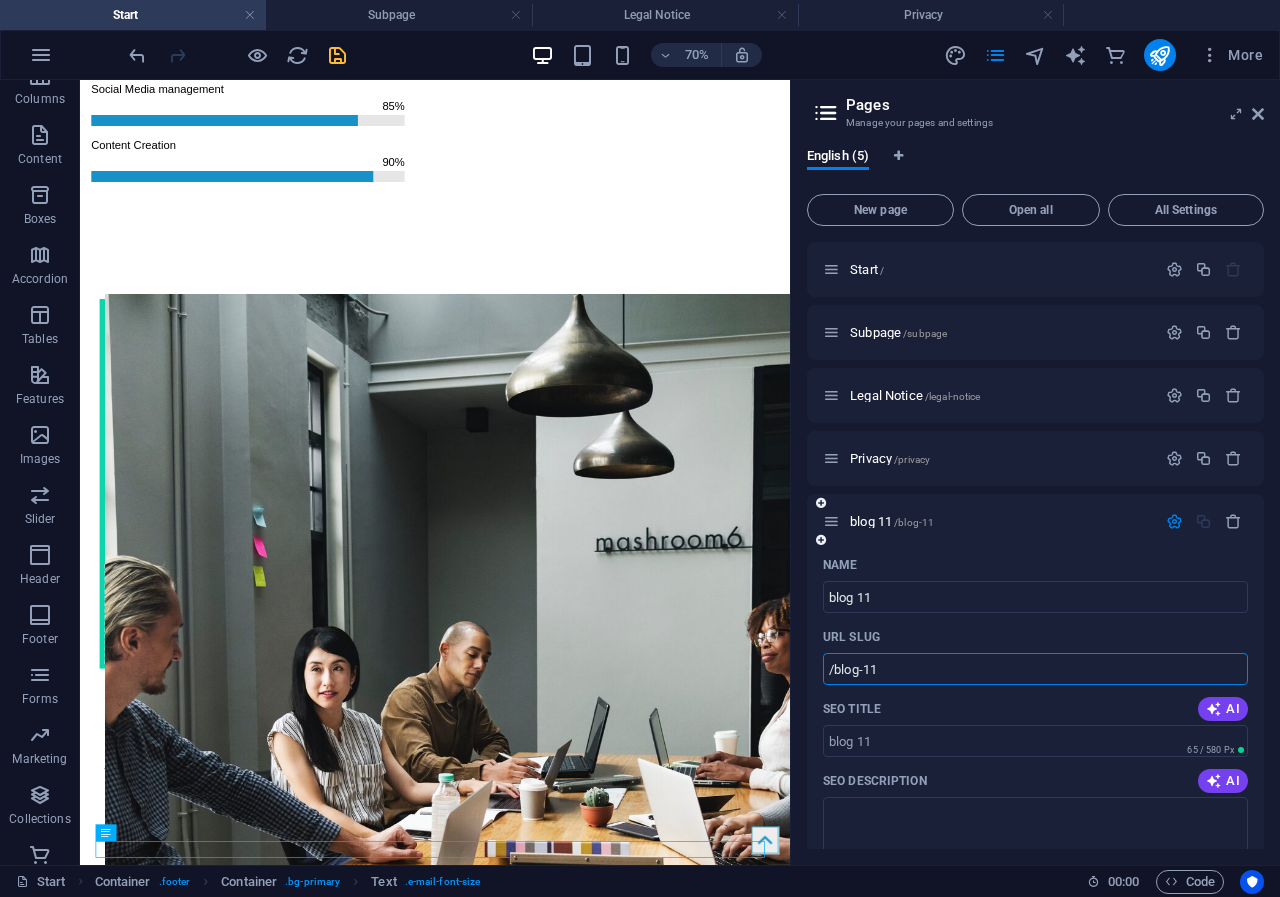 drag, startPoint x: 943, startPoint y: 671, endPoint x: 820, endPoint y: 665, distance: 123.146255 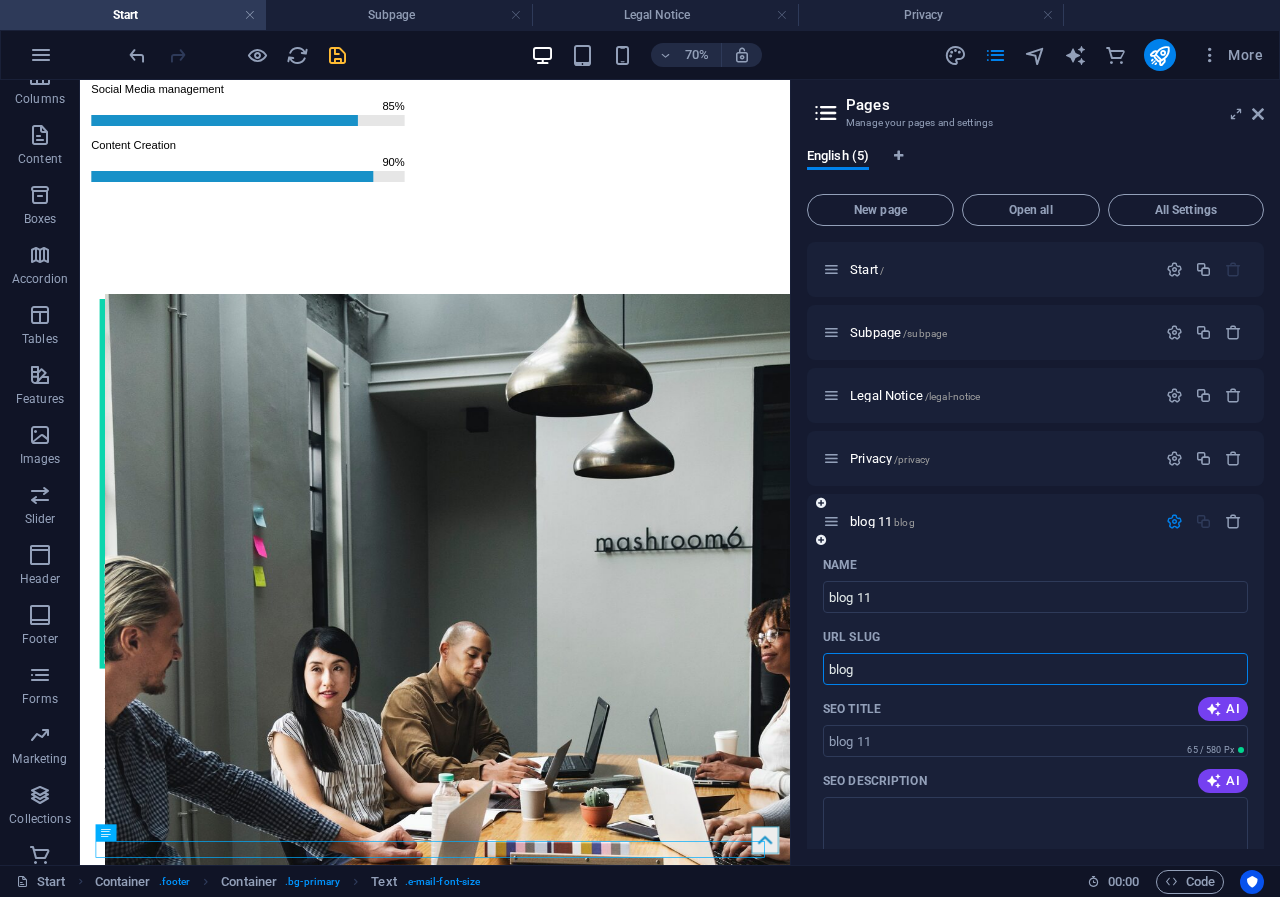 type on "blog" 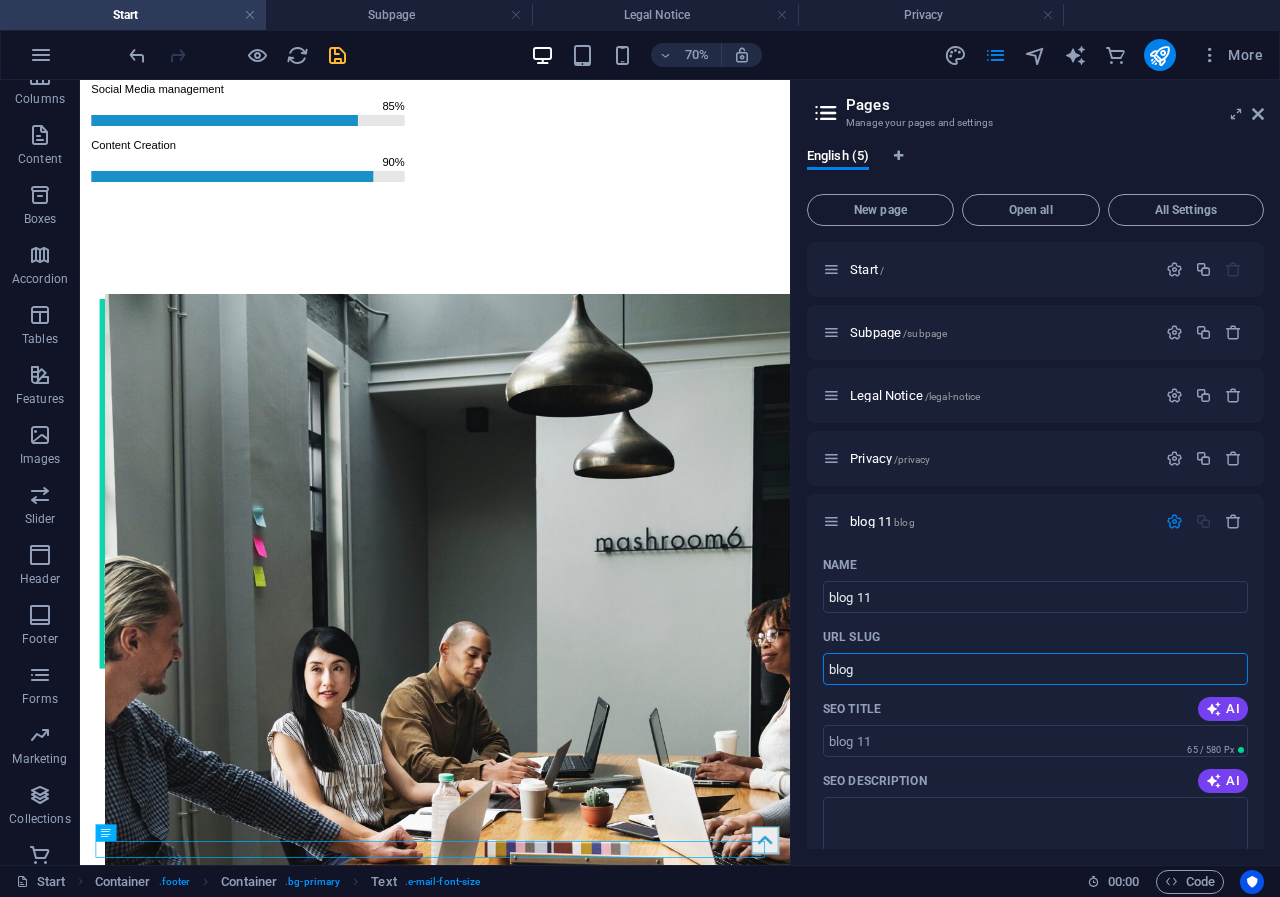 drag, startPoint x: 873, startPoint y: 666, endPoint x: 796, endPoint y: 667, distance: 77.00649 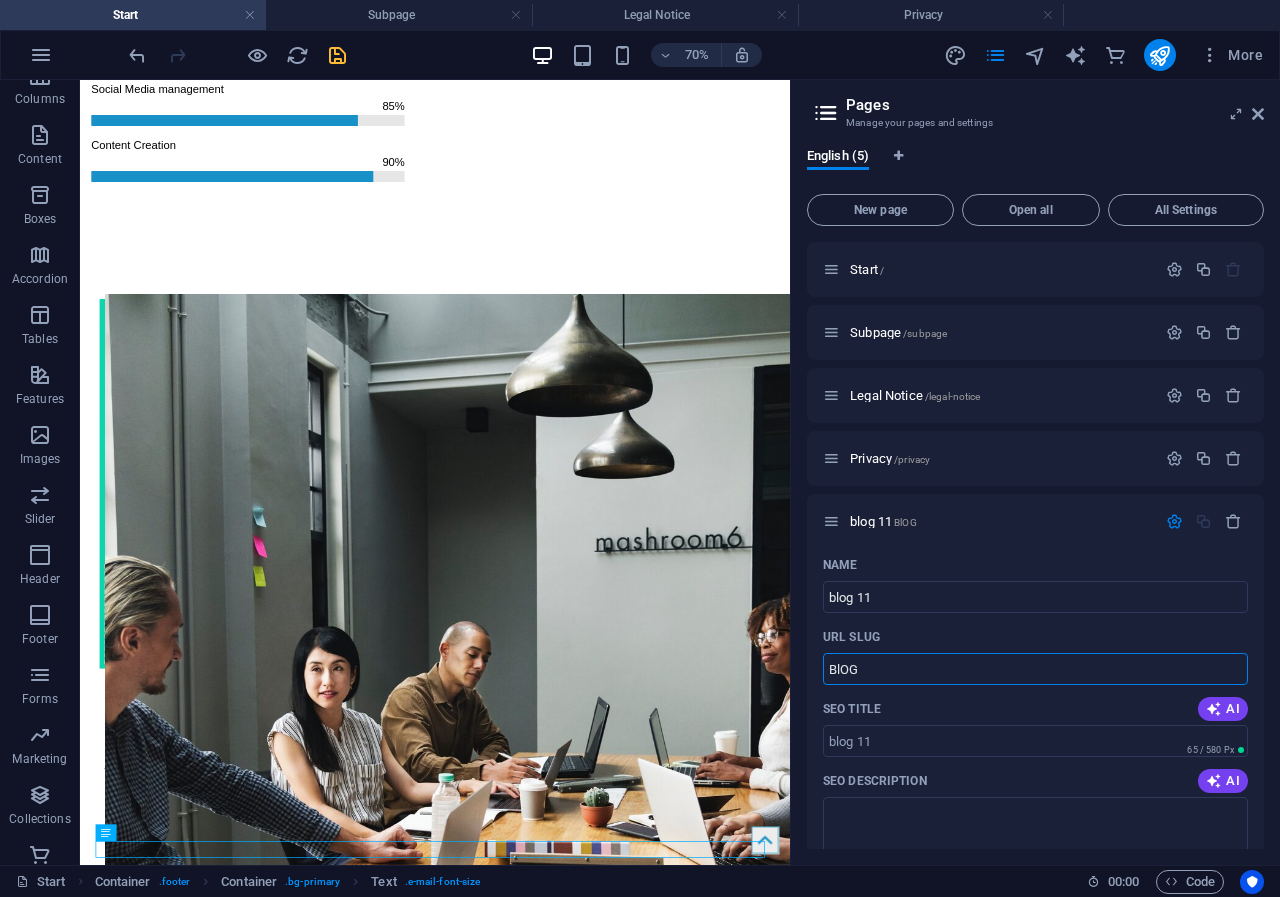 type on "BlOG" 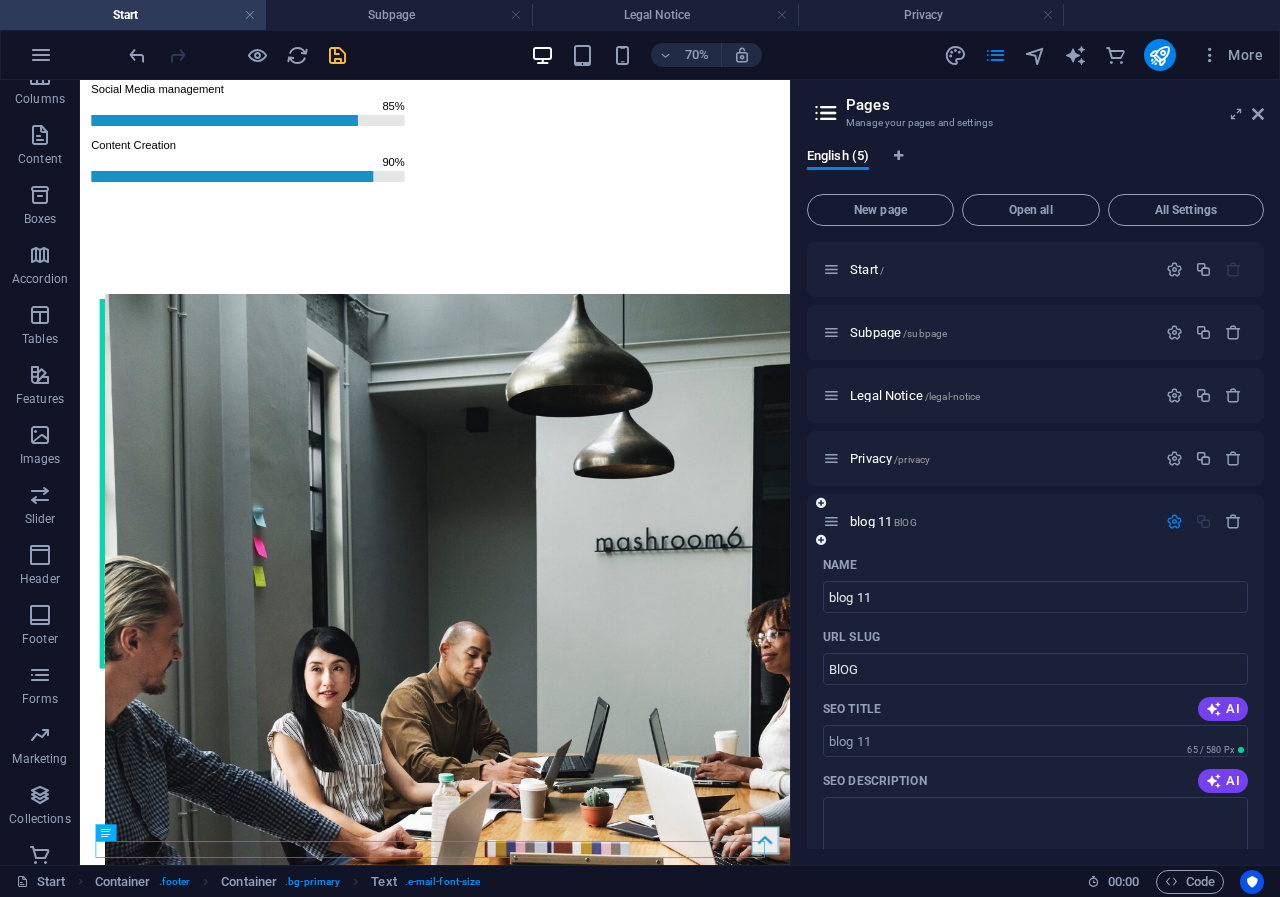 drag, startPoint x: 1268, startPoint y: 485, endPoint x: 1251, endPoint y: 589, distance: 105.380264 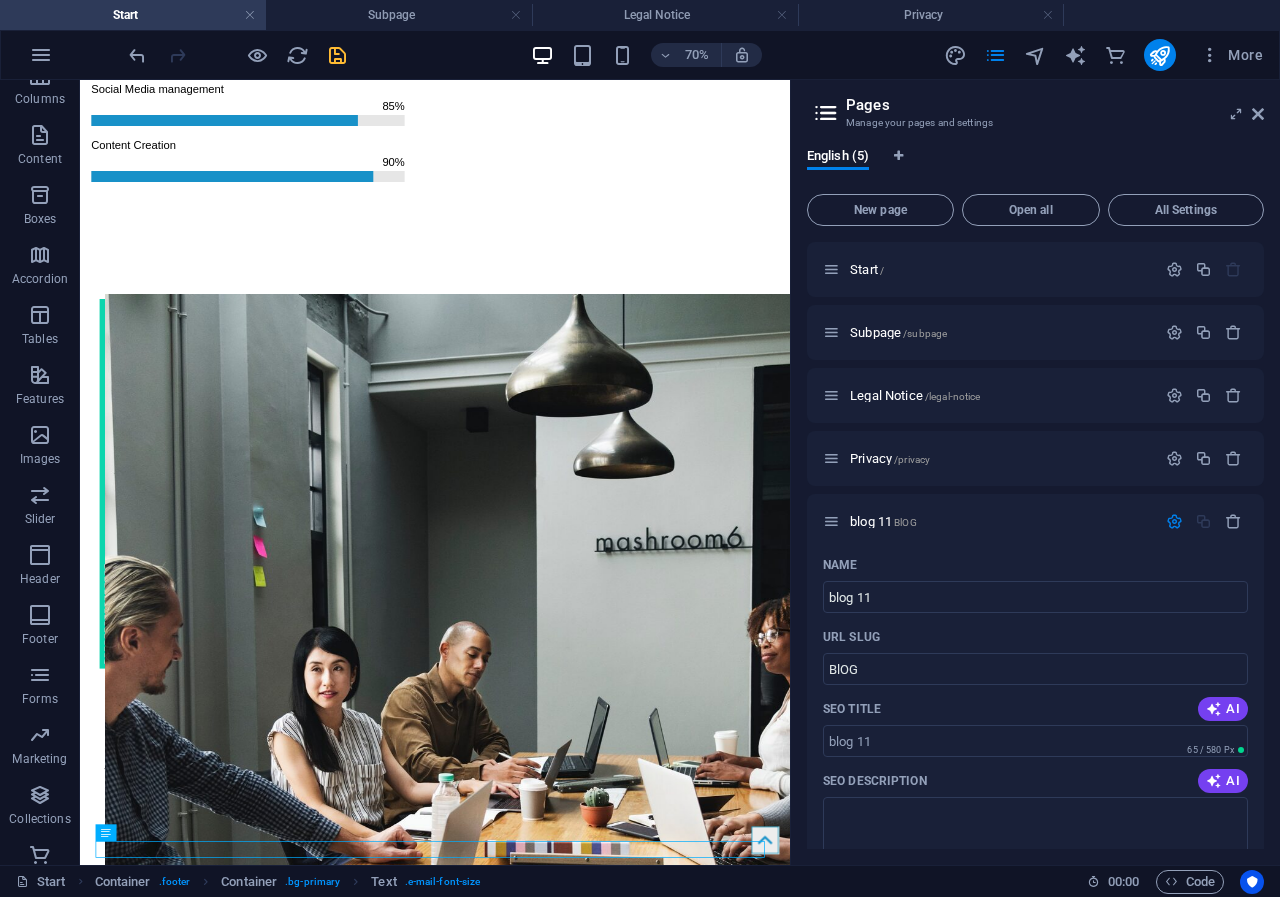 drag, startPoint x: 1259, startPoint y: 557, endPoint x: 1269, endPoint y: 678, distance: 121.41252 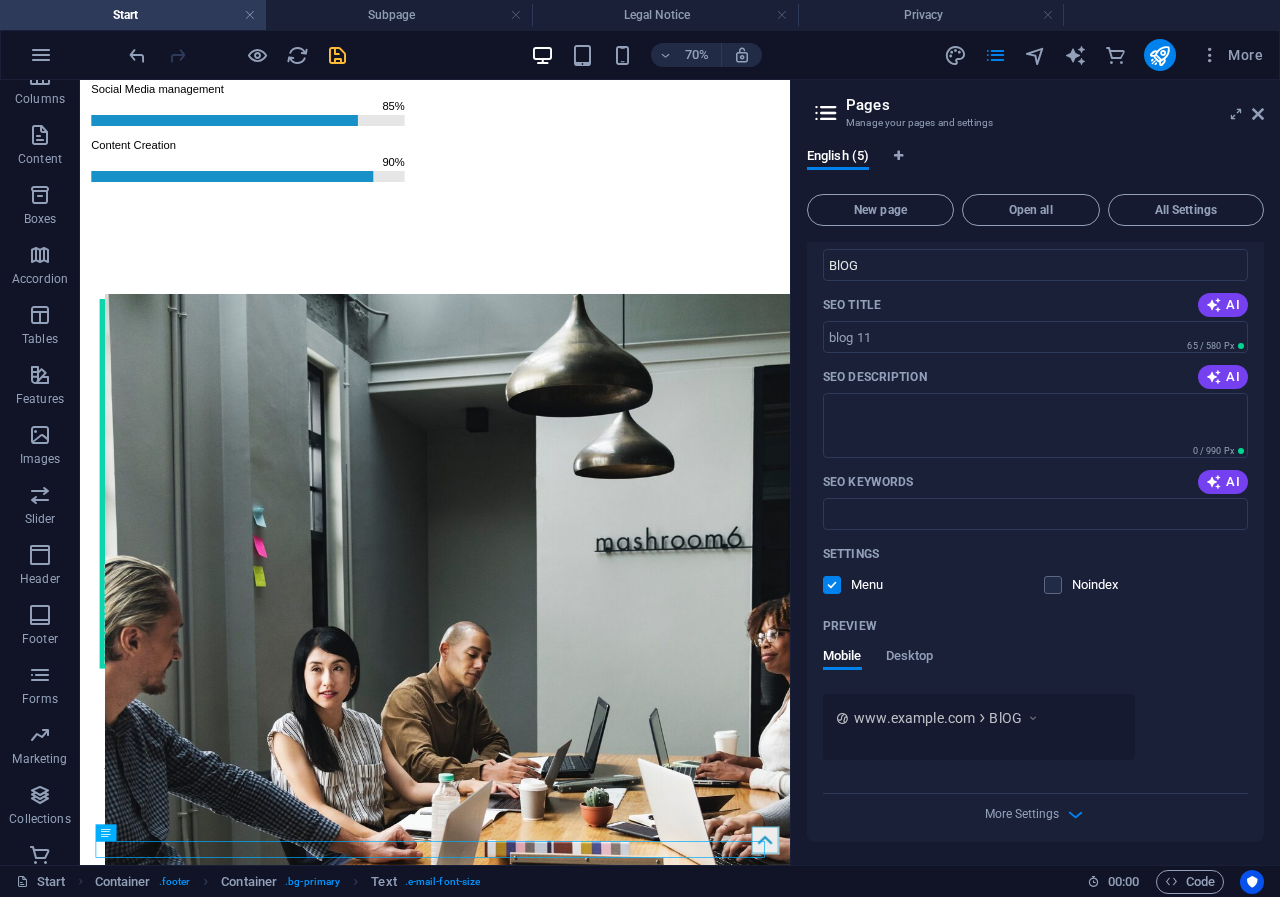 scroll, scrollTop: 405, scrollLeft: 0, axis: vertical 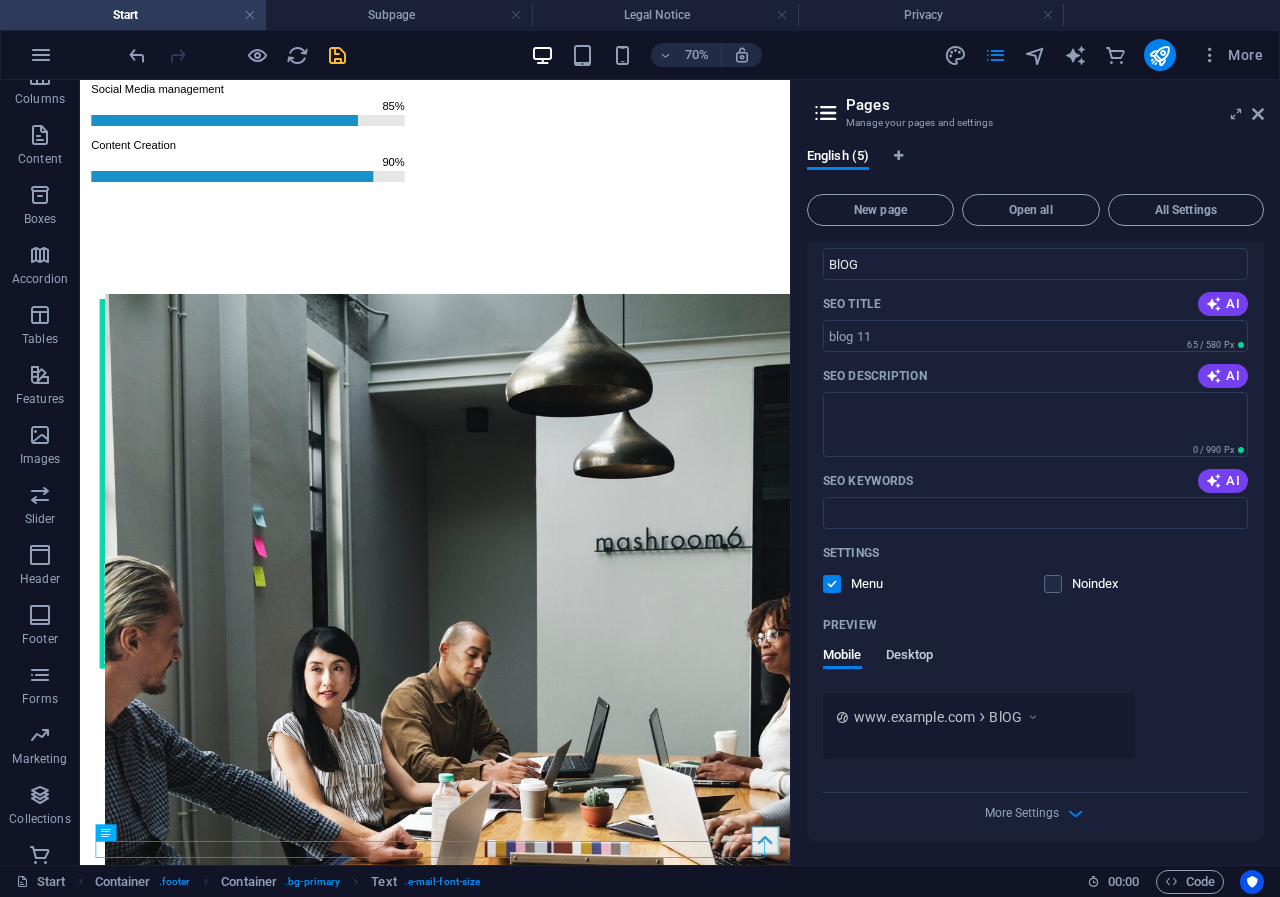 click on "Desktop" at bounding box center (910, 657) 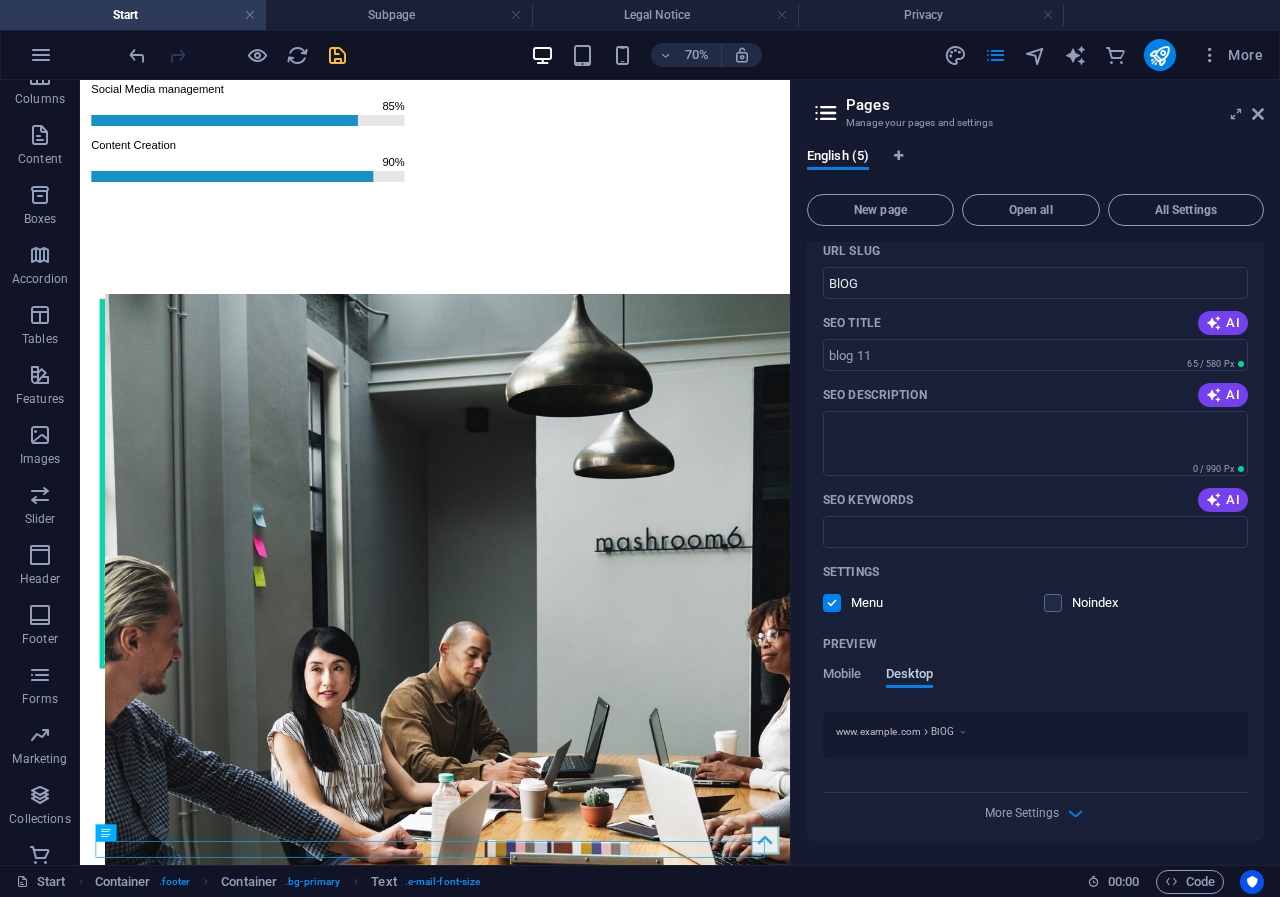 scroll, scrollTop: 385, scrollLeft: 0, axis: vertical 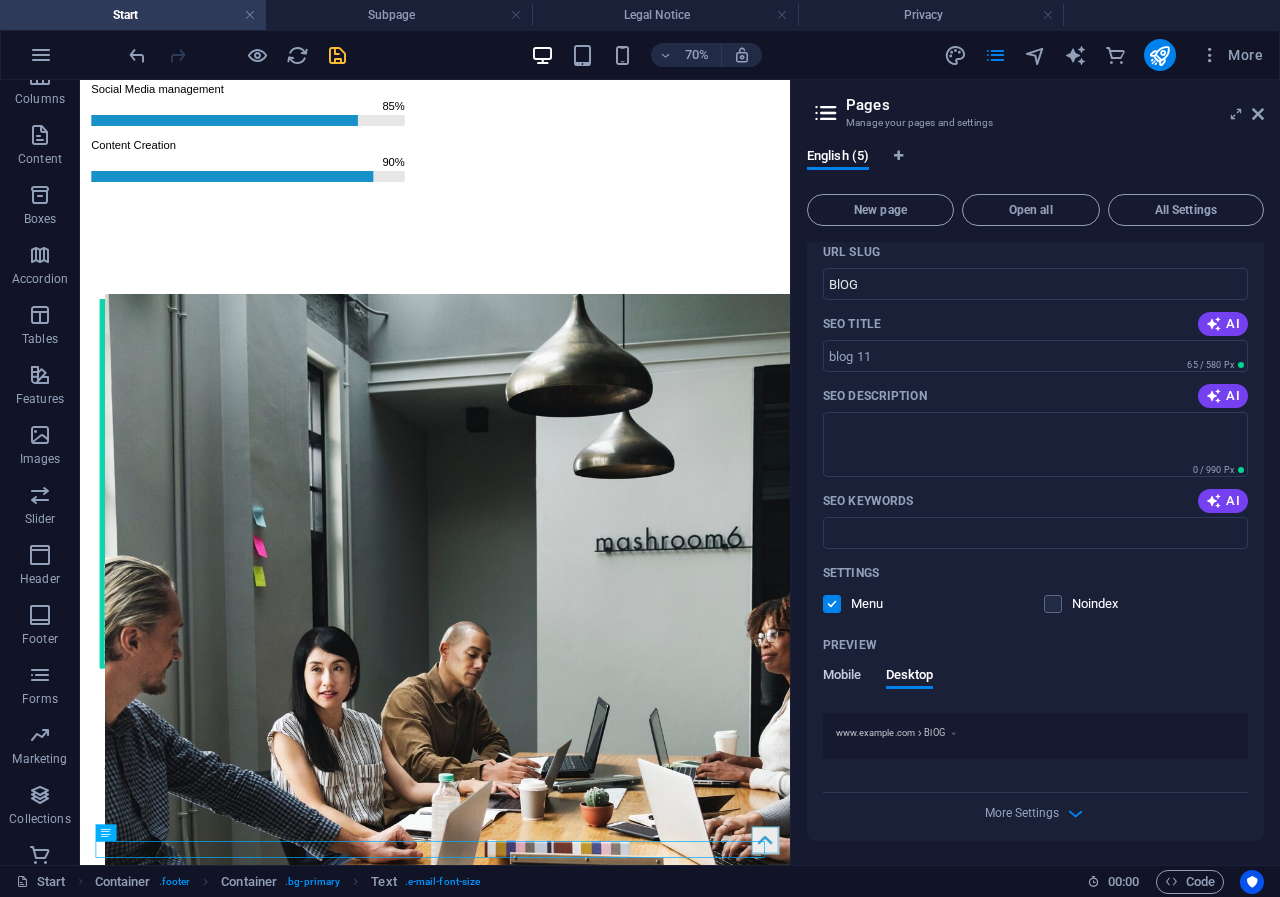 click on "Mobile" at bounding box center [842, 677] 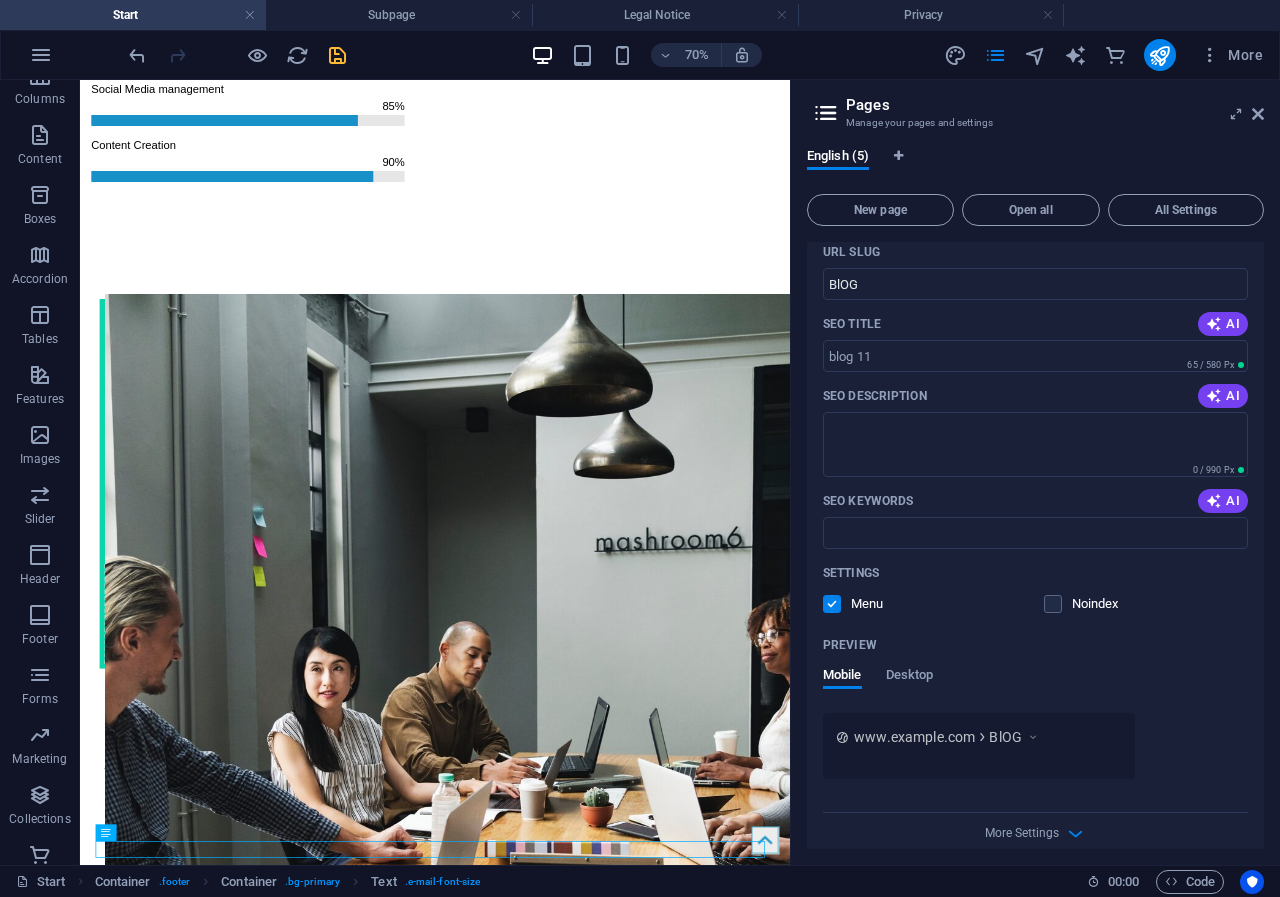 scroll, scrollTop: 405, scrollLeft: 0, axis: vertical 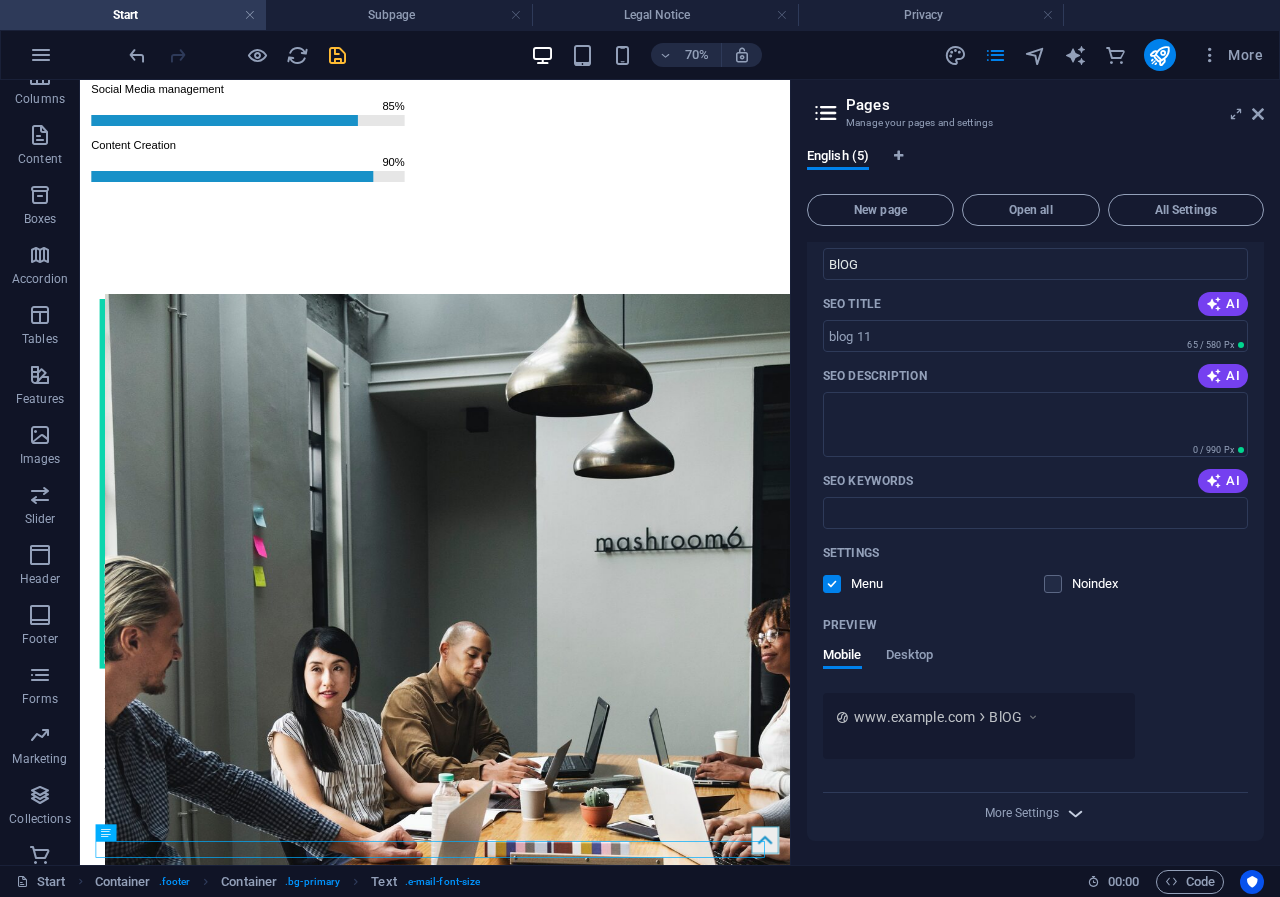 click at bounding box center (1075, 813) 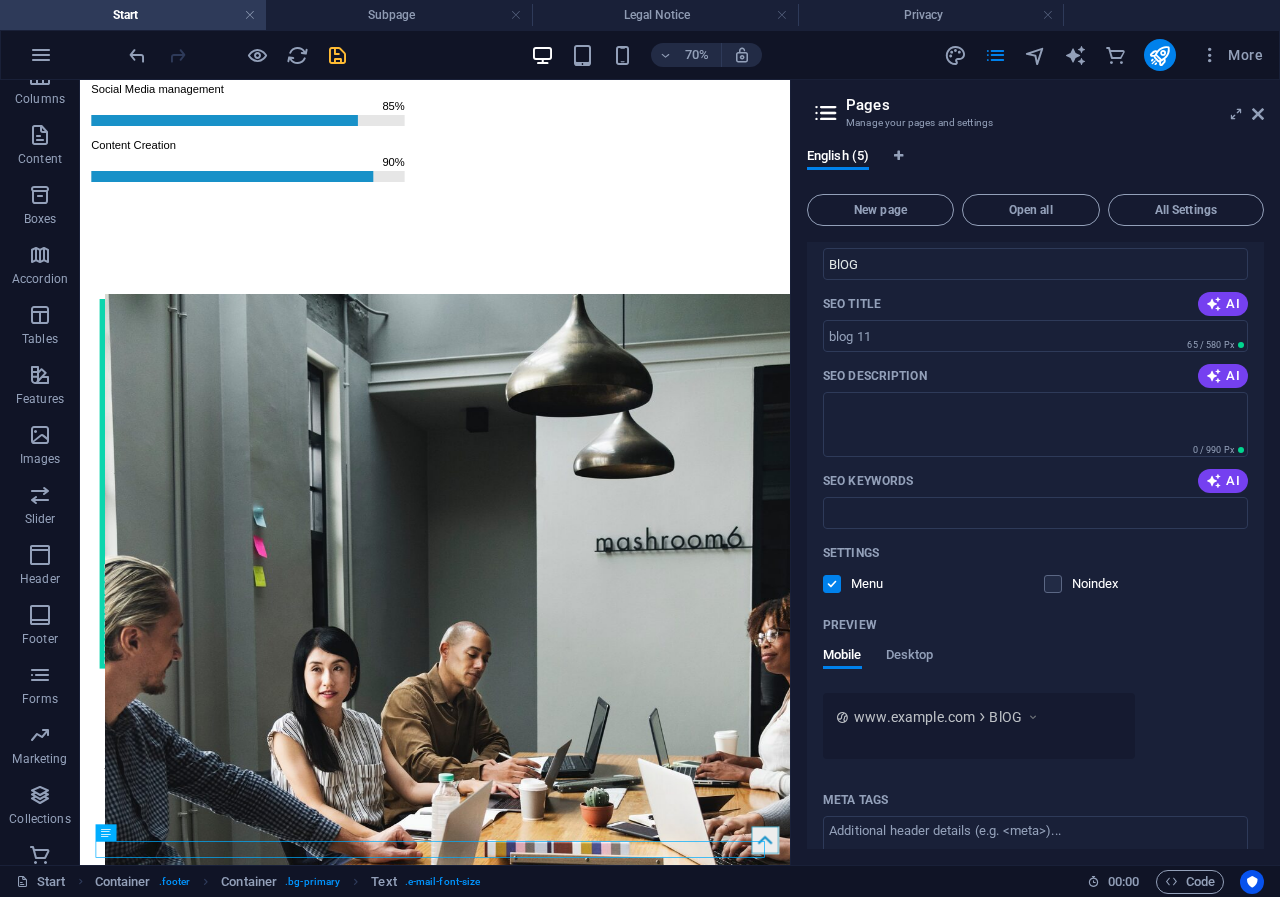 drag, startPoint x: 1257, startPoint y: 593, endPoint x: 1265, endPoint y: 715, distance: 122.26202 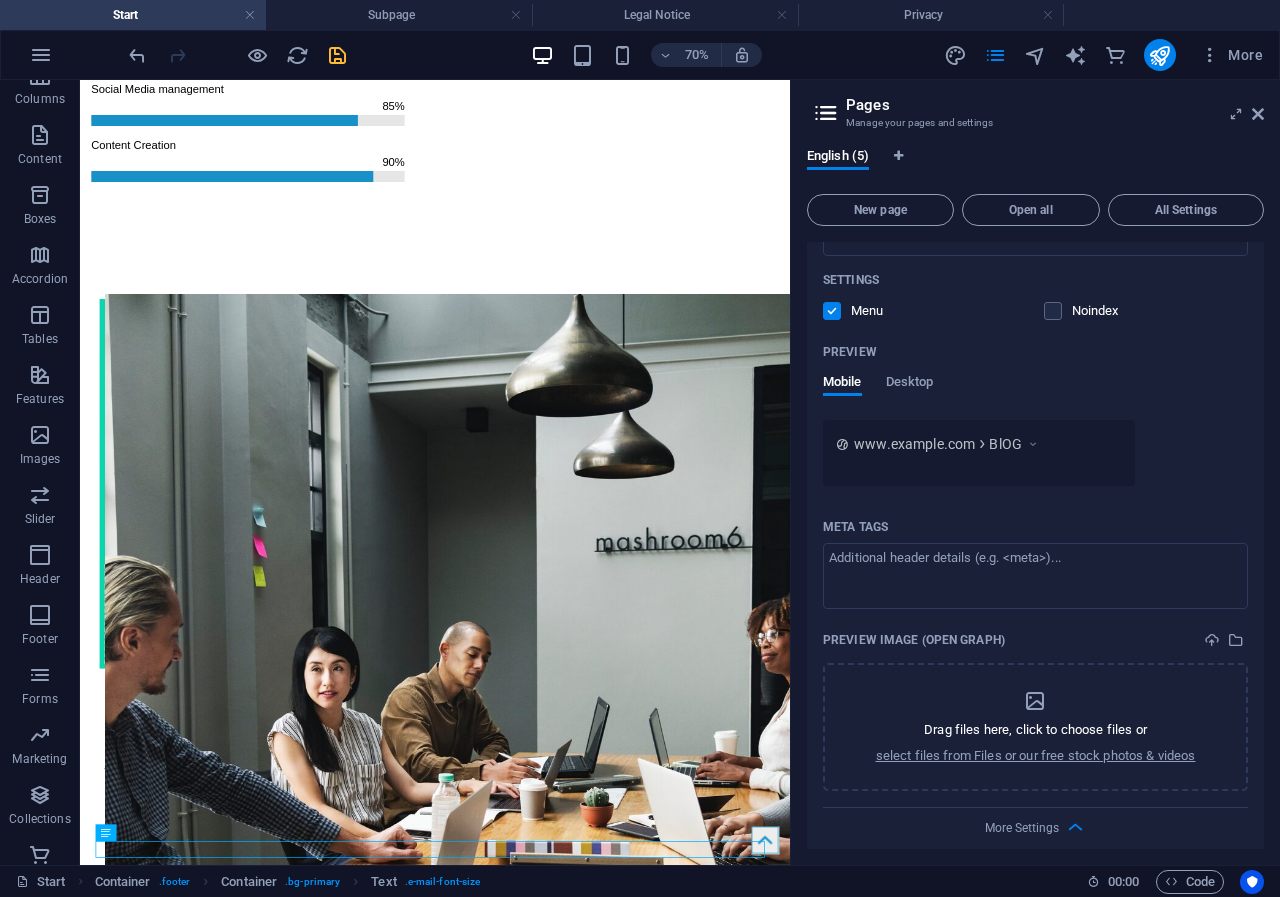 scroll, scrollTop: 693, scrollLeft: 0, axis: vertical 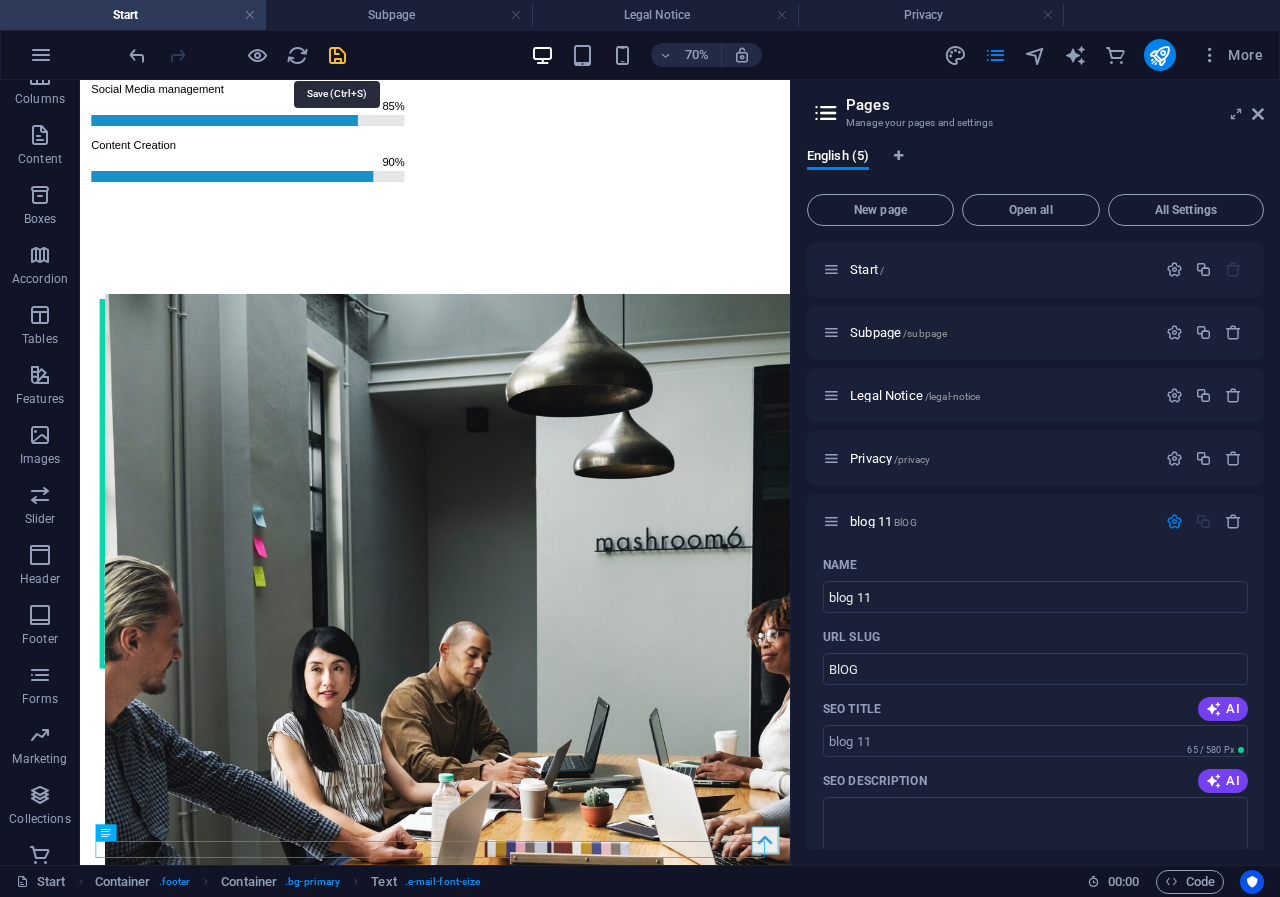 click at bounding box center (337, 55) 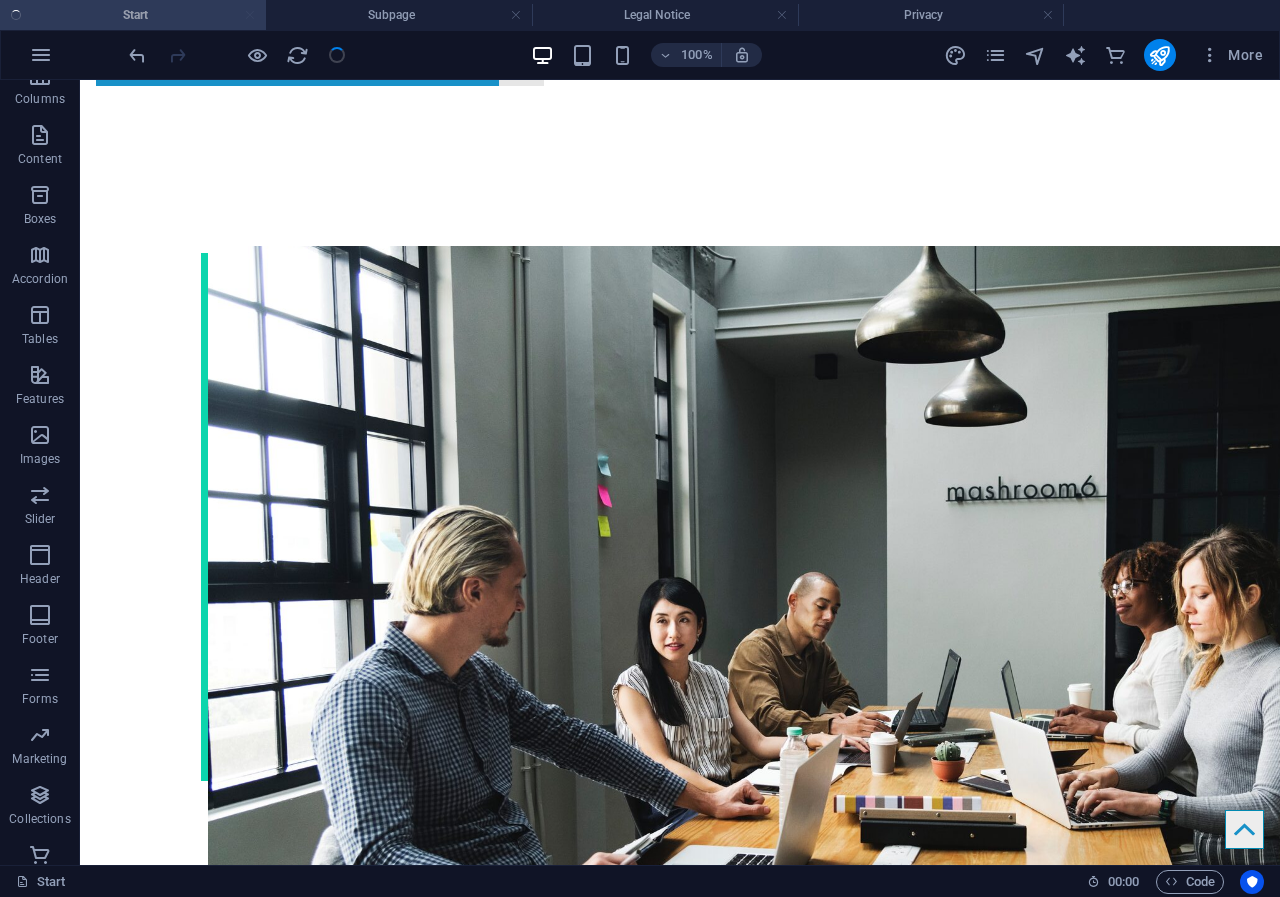 scroll, scrollTop: 2603, scrollLeft: 0, axis: vertical 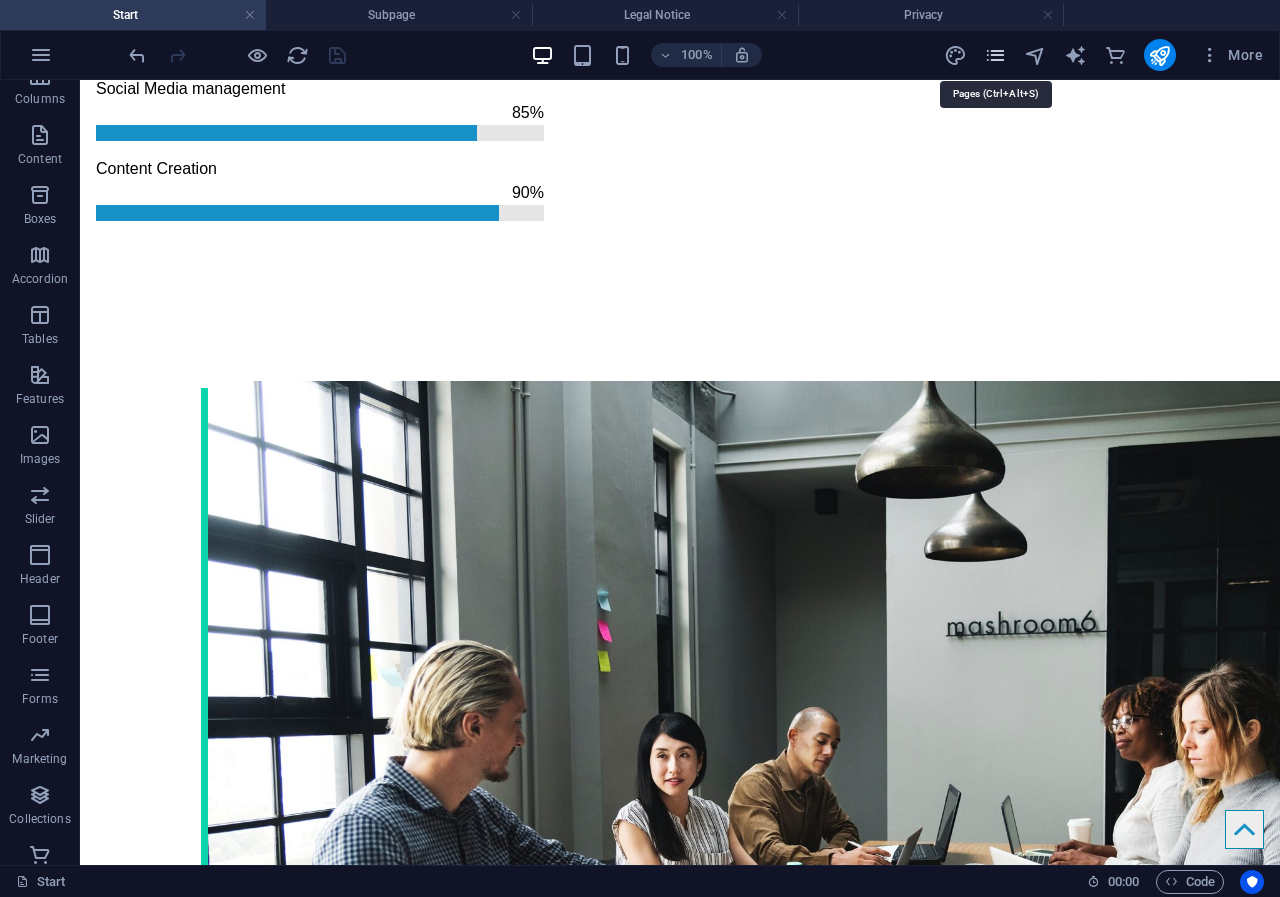 click at bounding box center (995, 55) 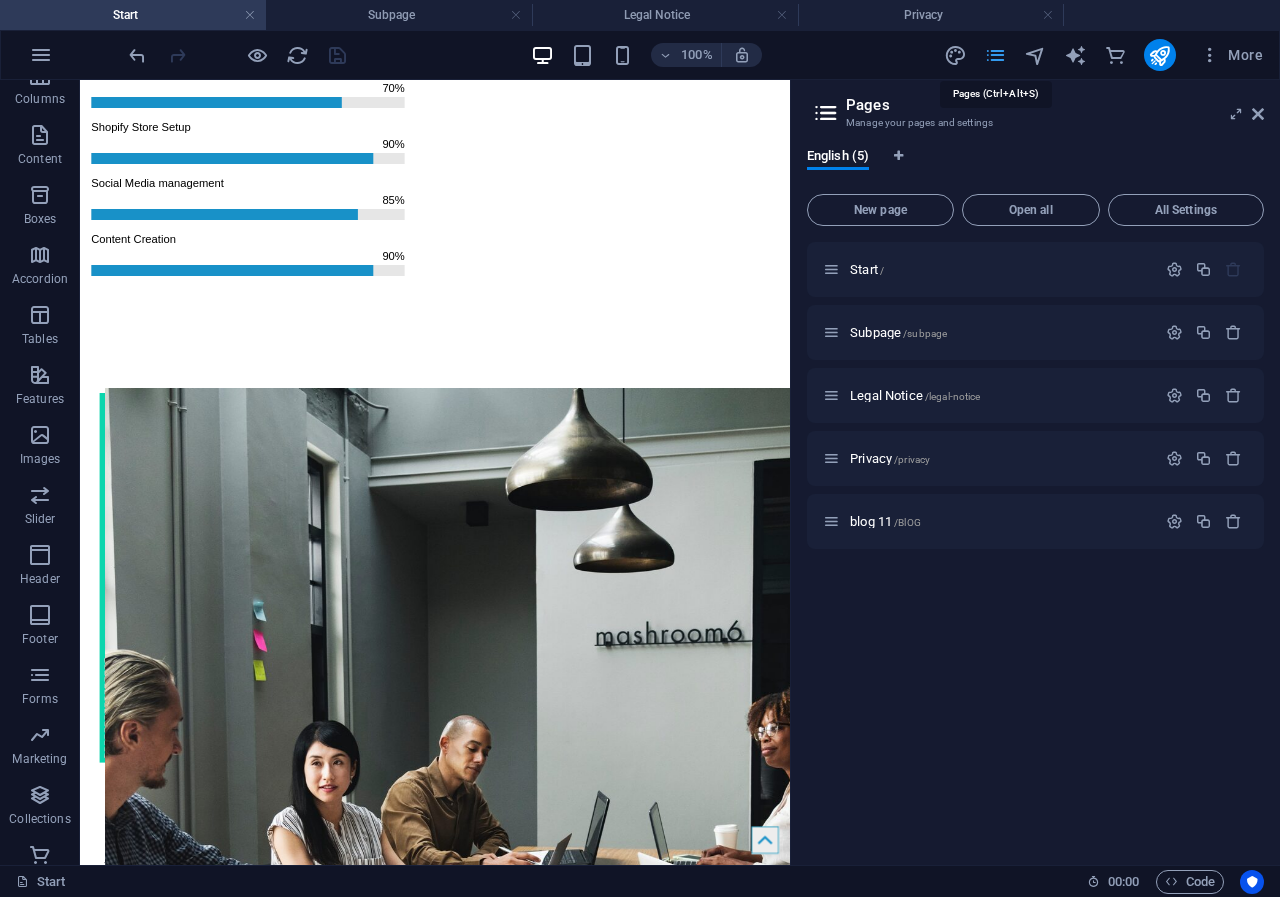 scroll, scrollTop: 2738, scrollLeft: 0, axis: vertical 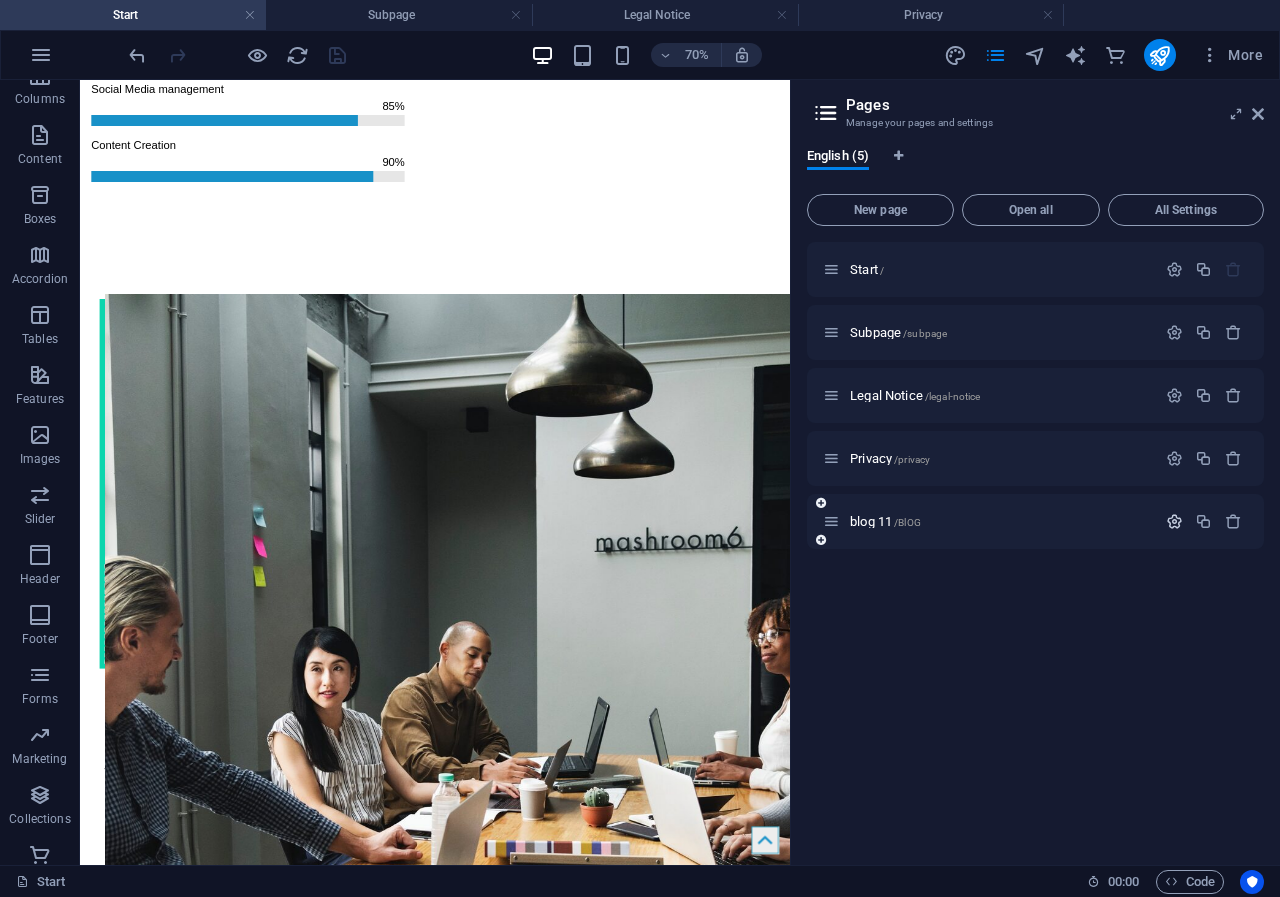 click at bounding box center (1174, 521) 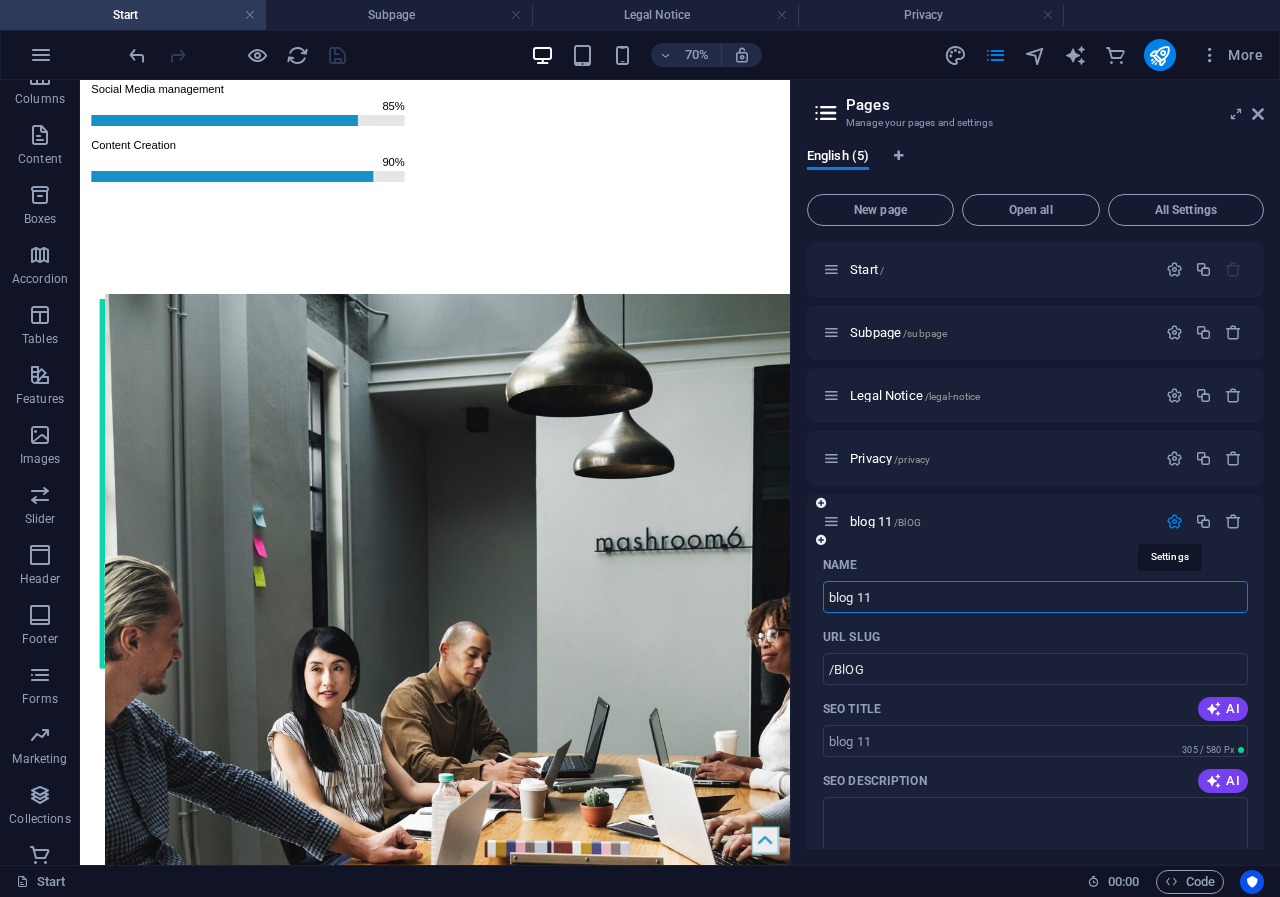 click at bounding box center (1174, 521) 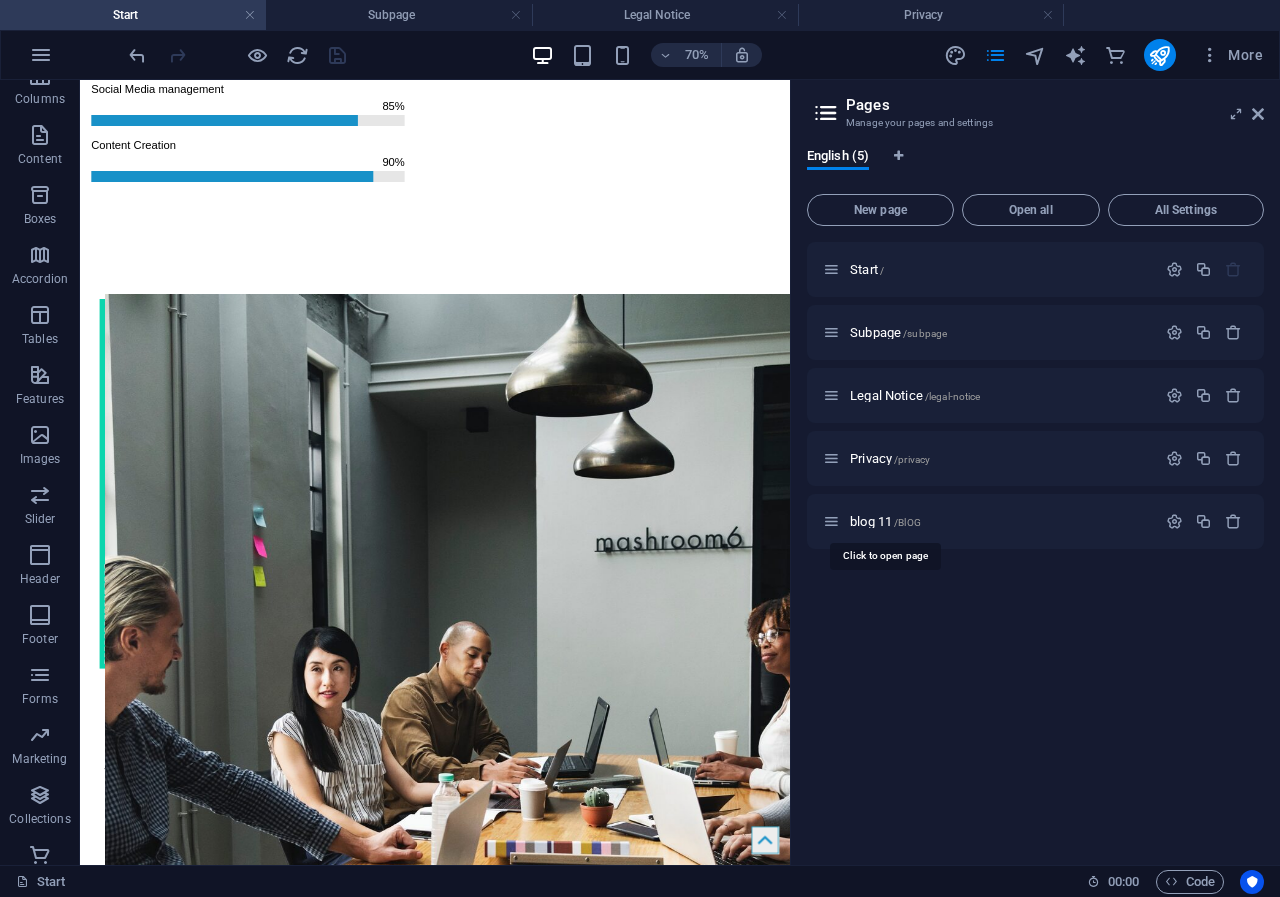 click on "blog 11 /BlOG" at bounding box center [885, 521] 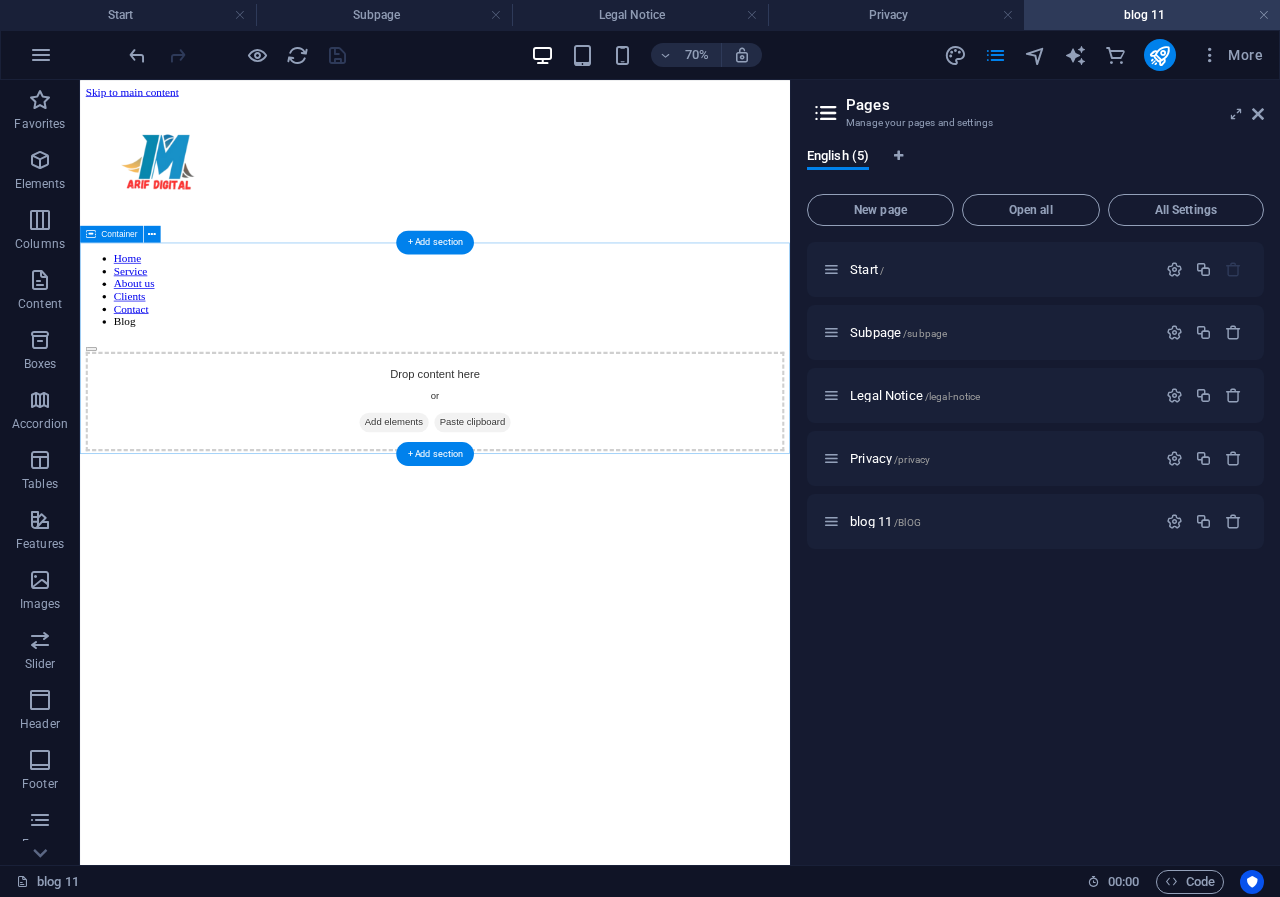 scroll, scrollTop: 0, scrollLeft: 0, axis: both 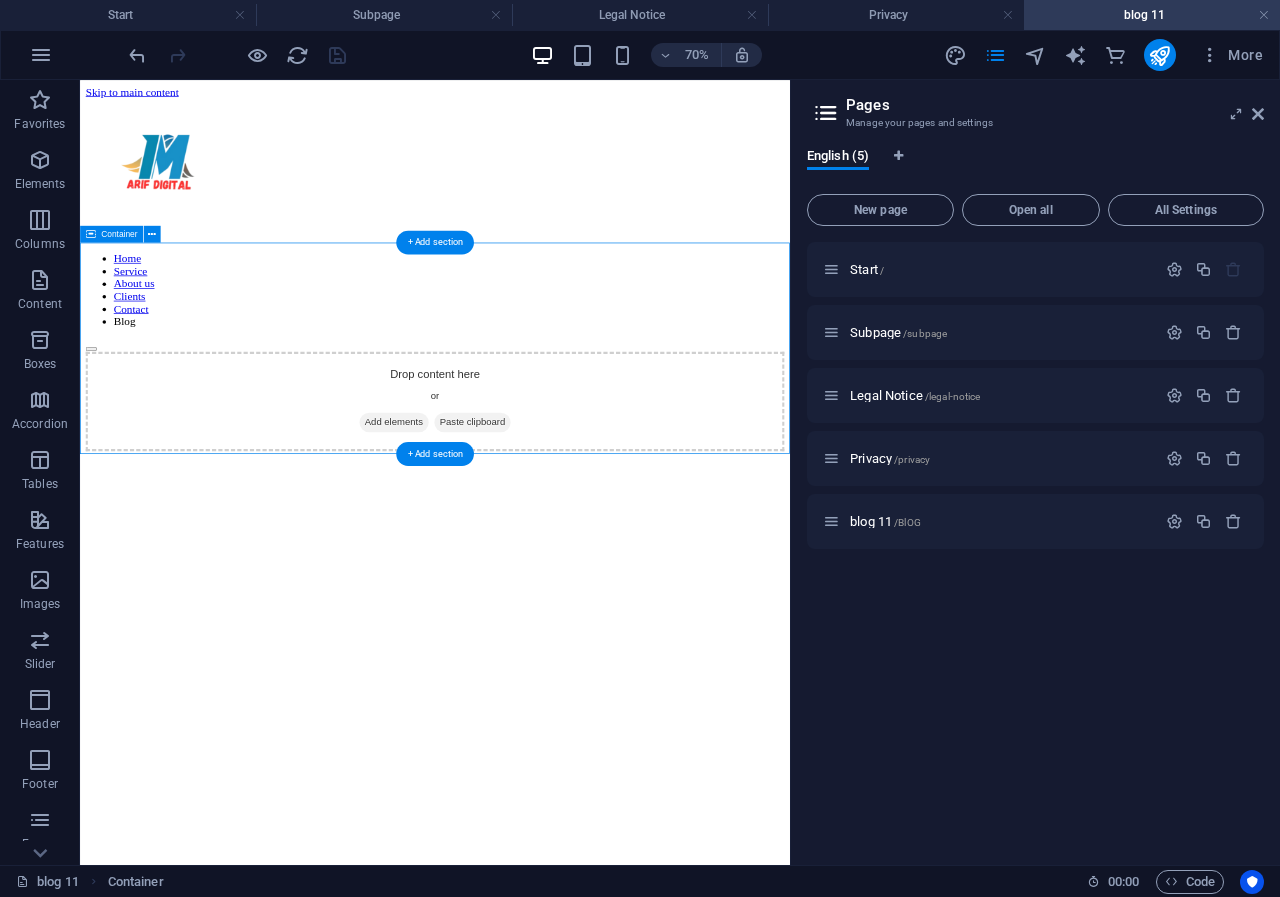 click on "Drop content here or  Add elements  Paste clipboard" at bounding box center (587, 539) 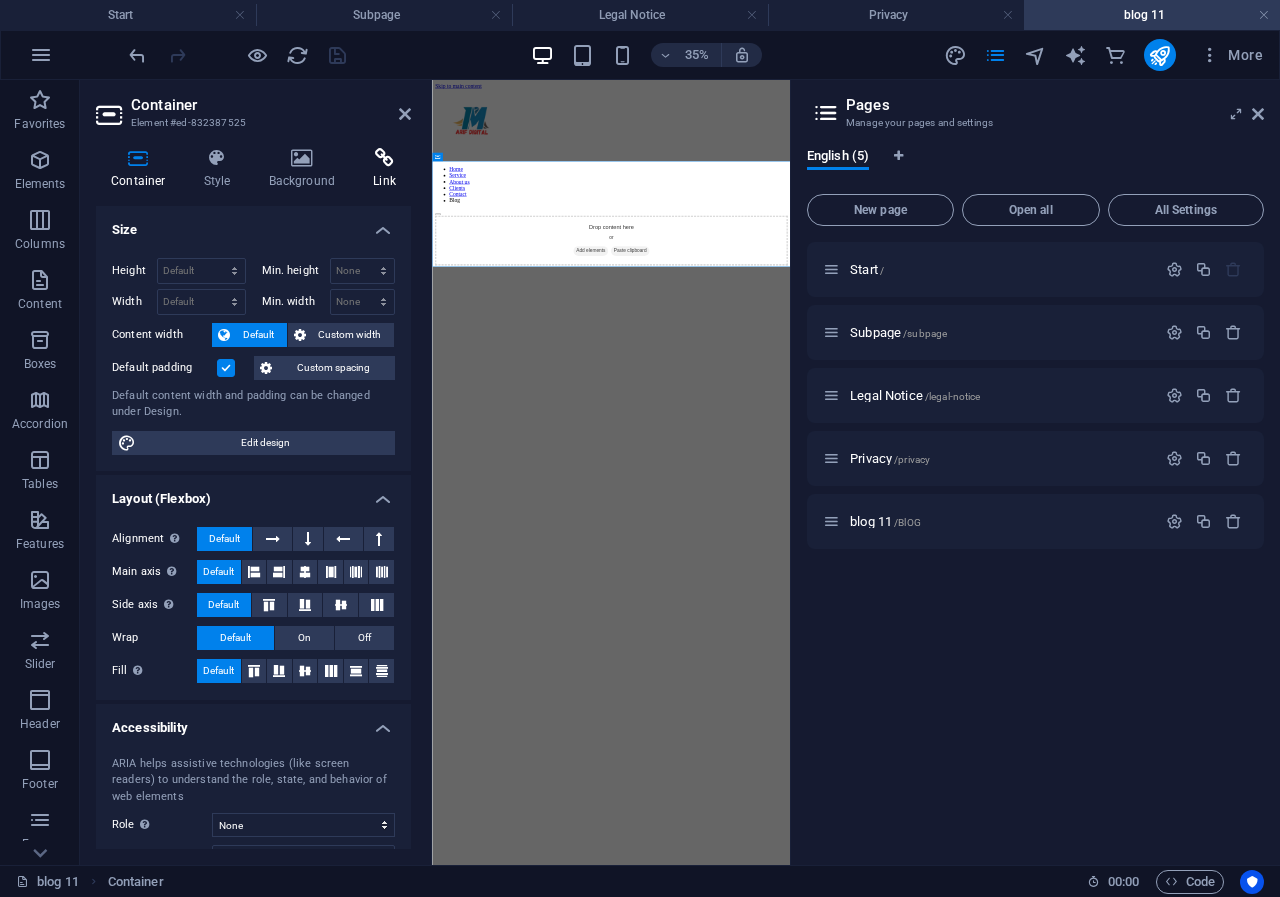 click at bounding box center (384, 158) 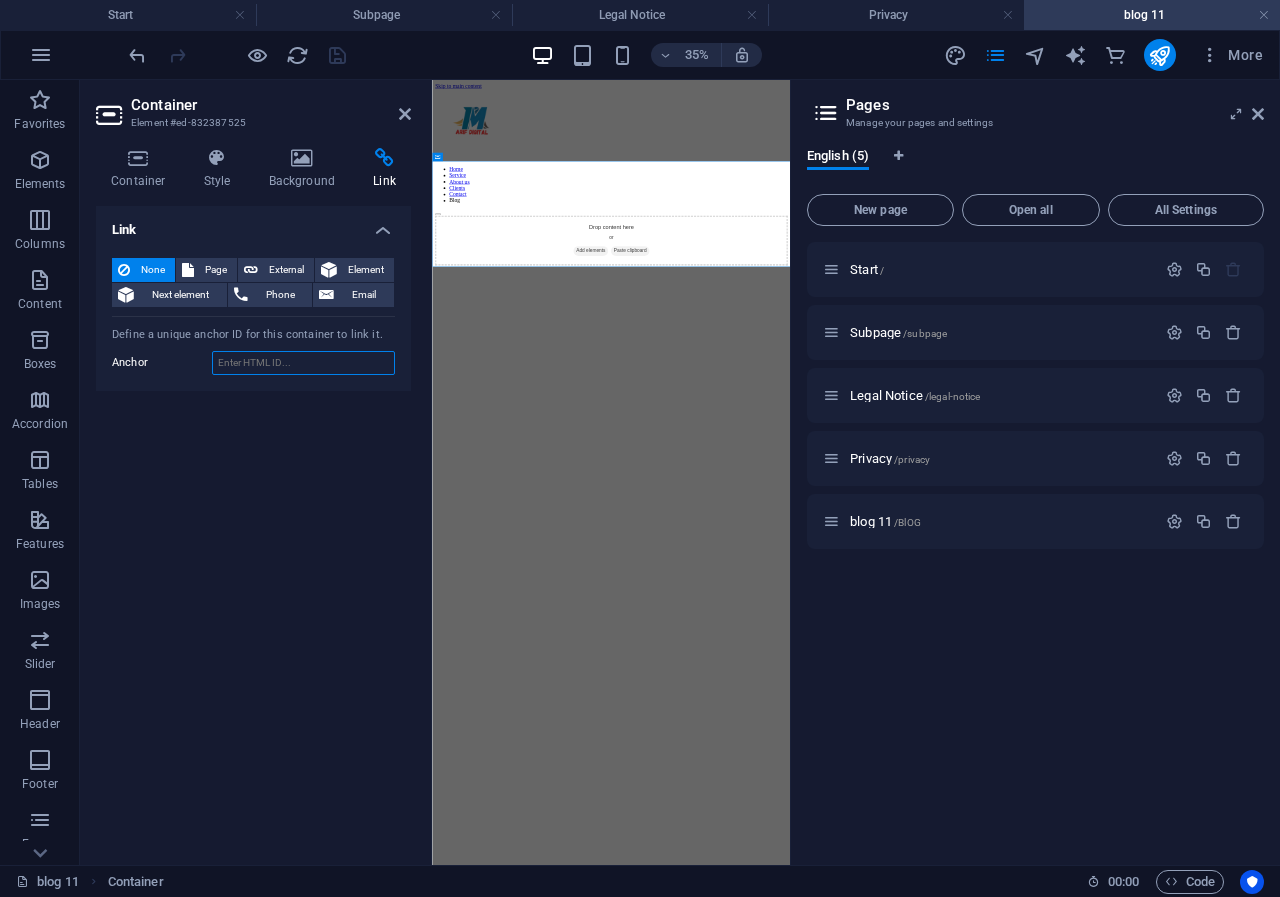 click on "Anchor" at bounding box center (303, 363) 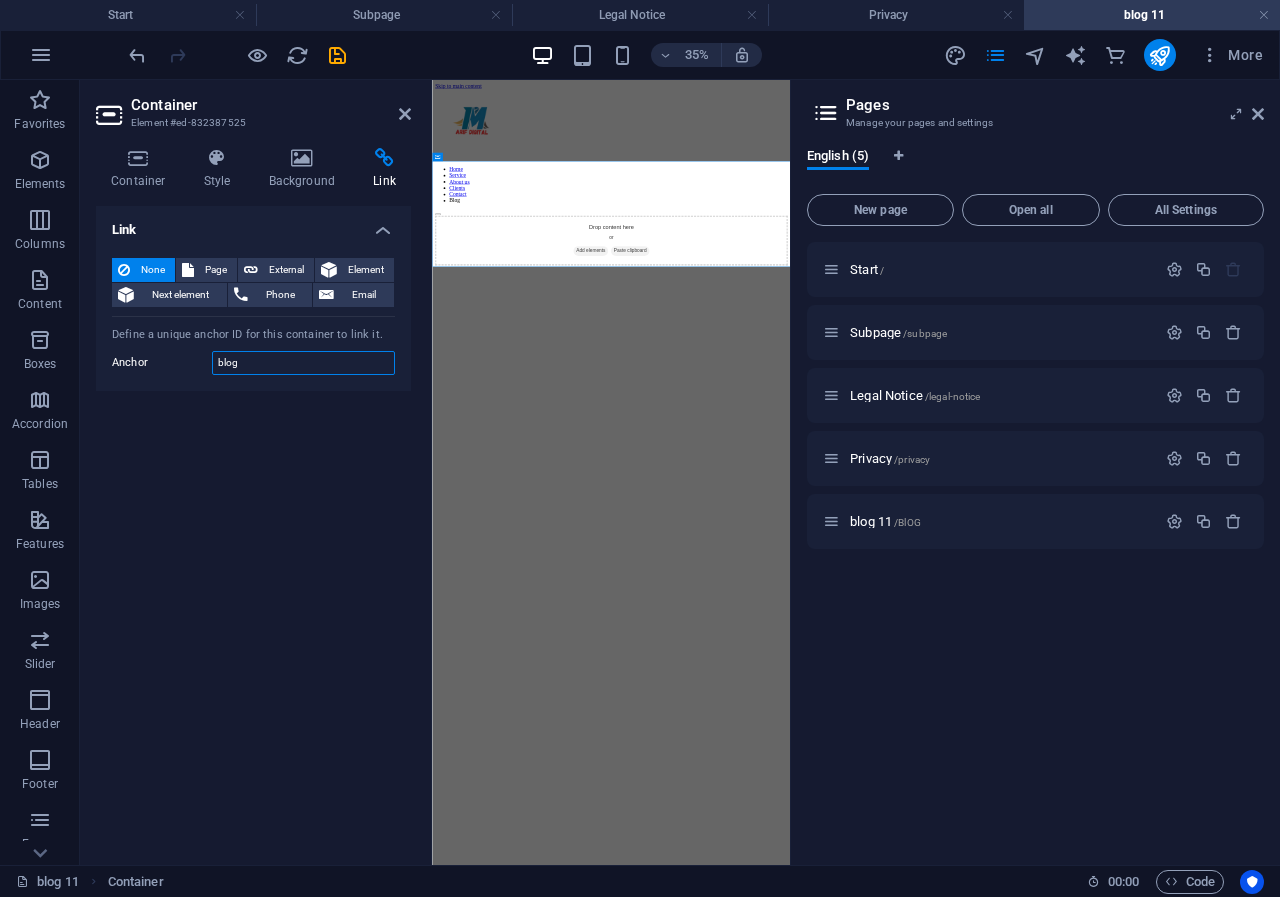 type on "blog" 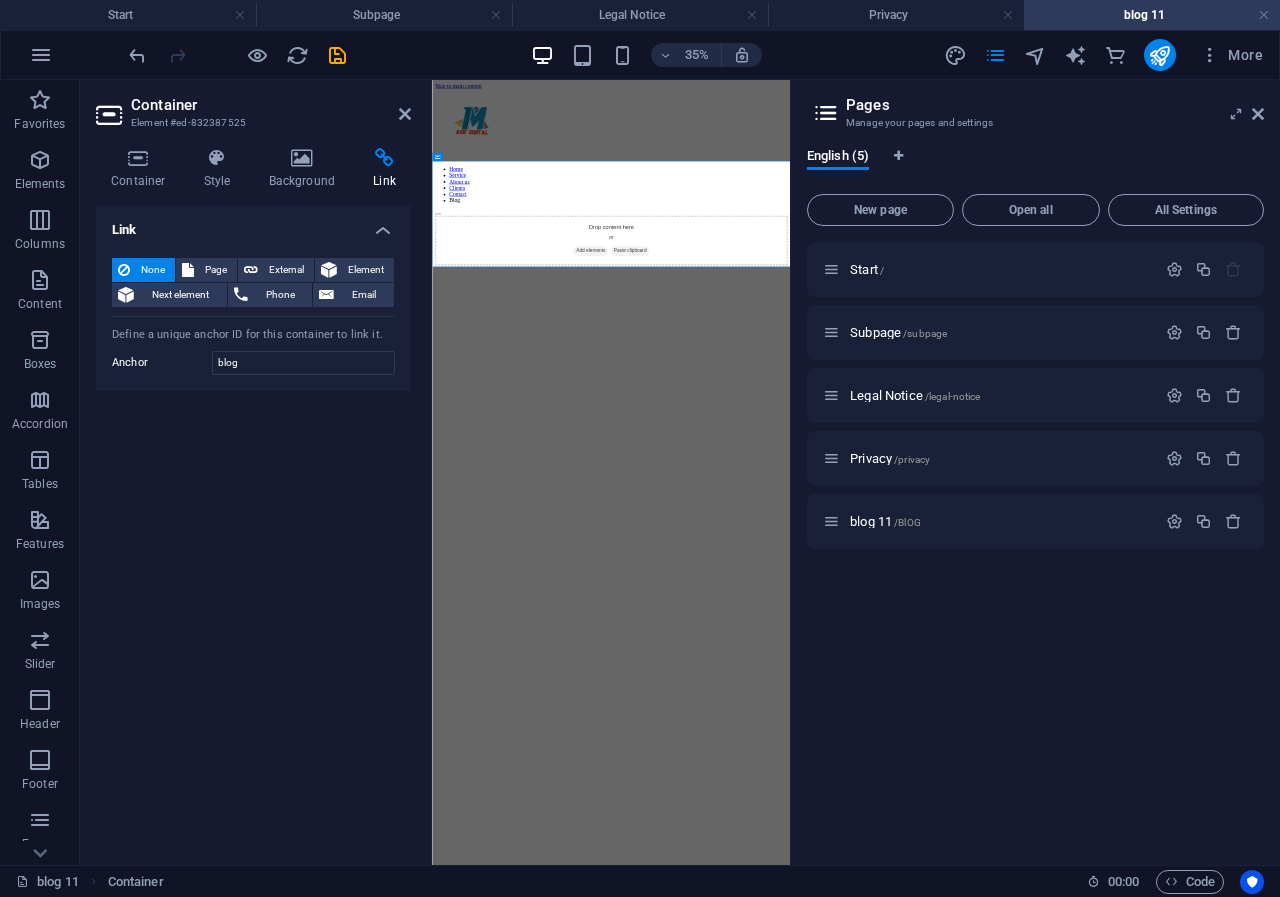 click on "Anchor" at bounding box center (162, 363) 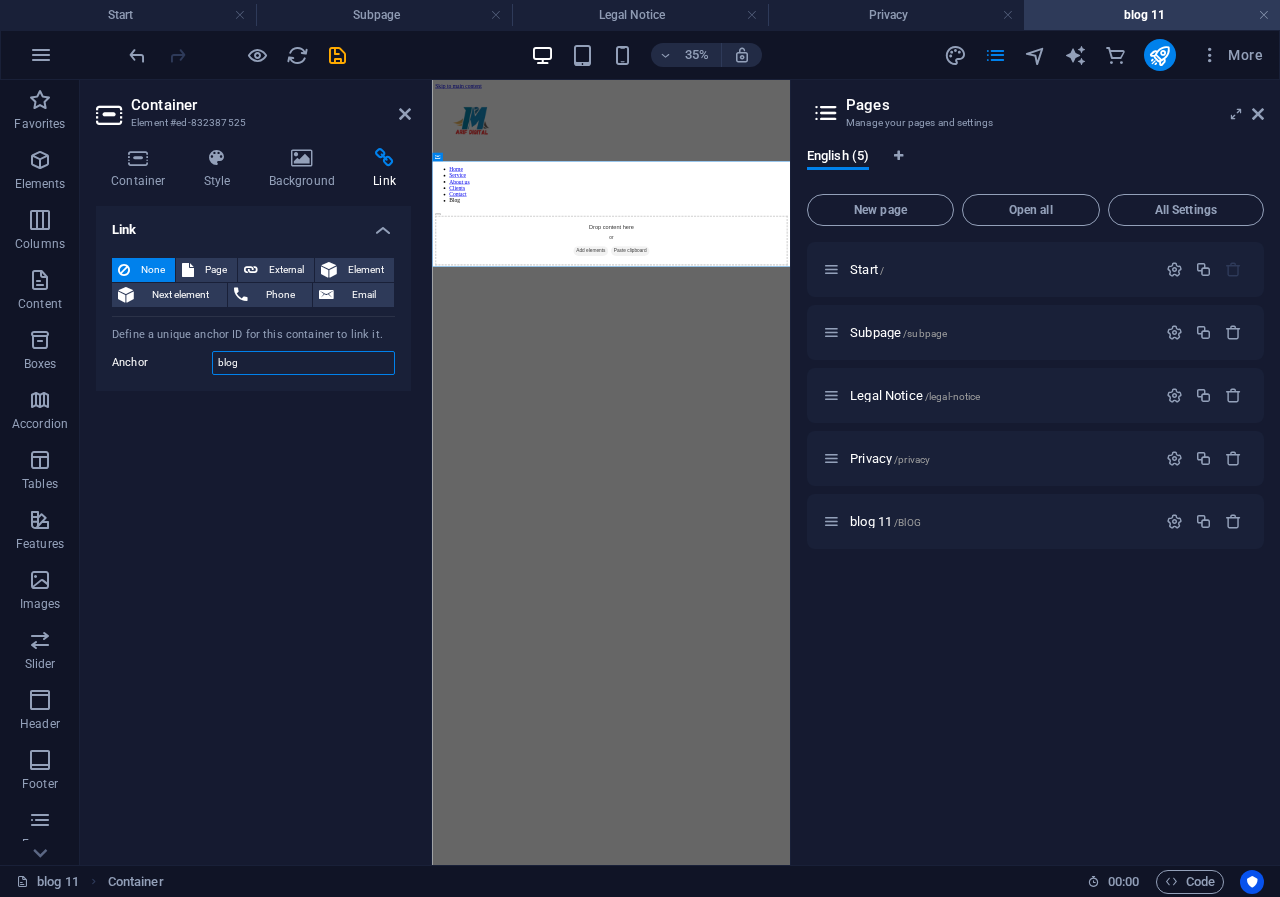 click on "blog" at bounding box center [303, 363] 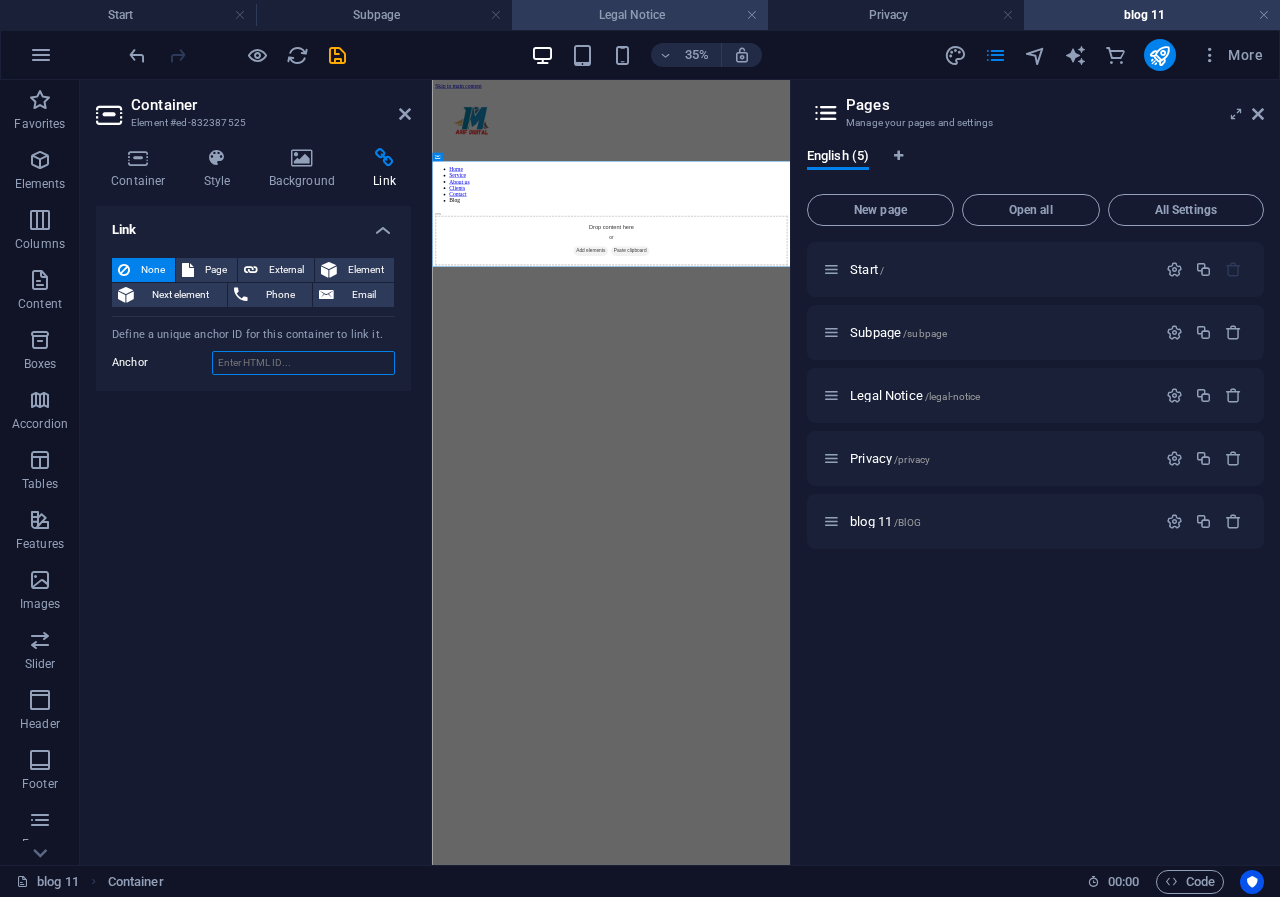 type 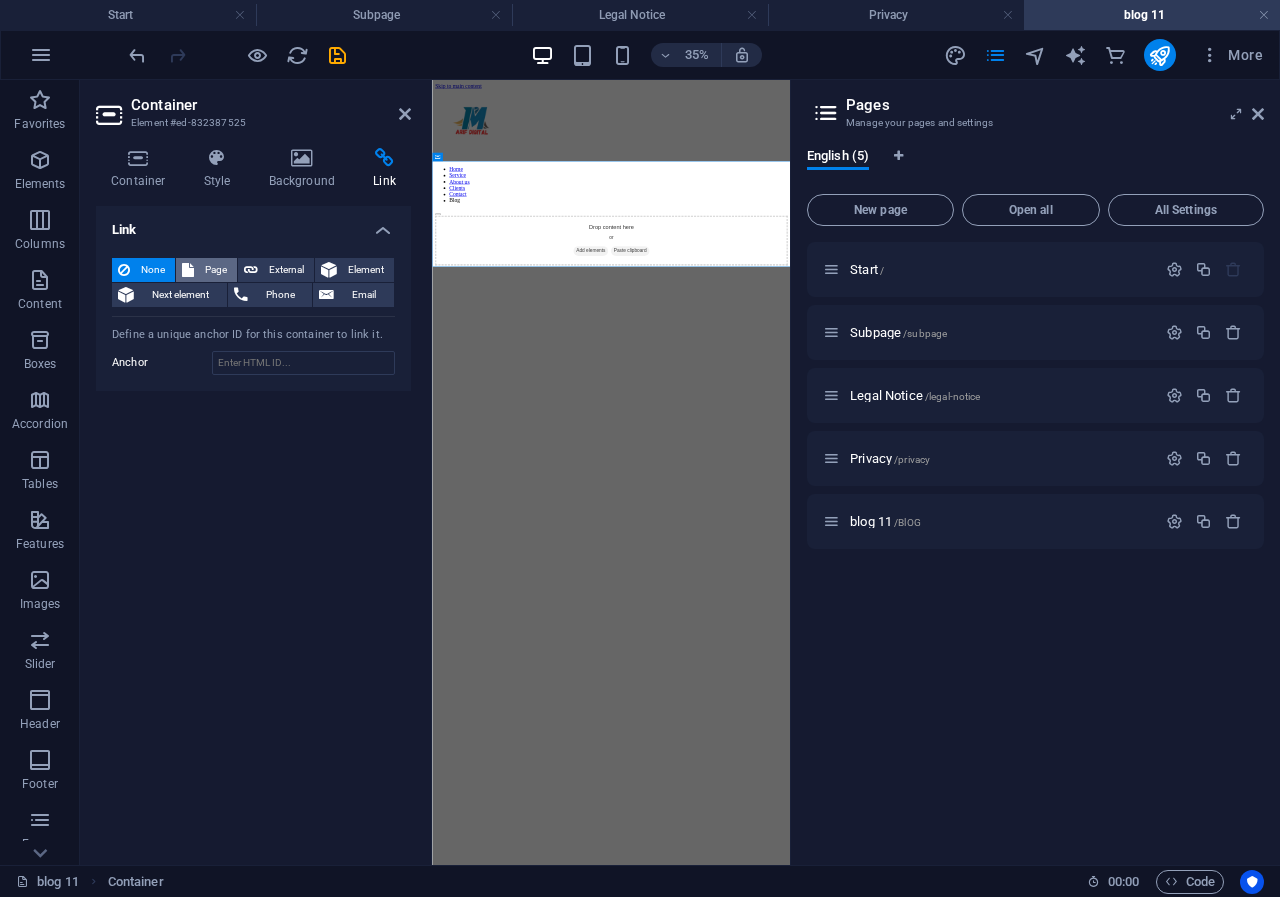 click on "Page" at bounding box center (215, 270) 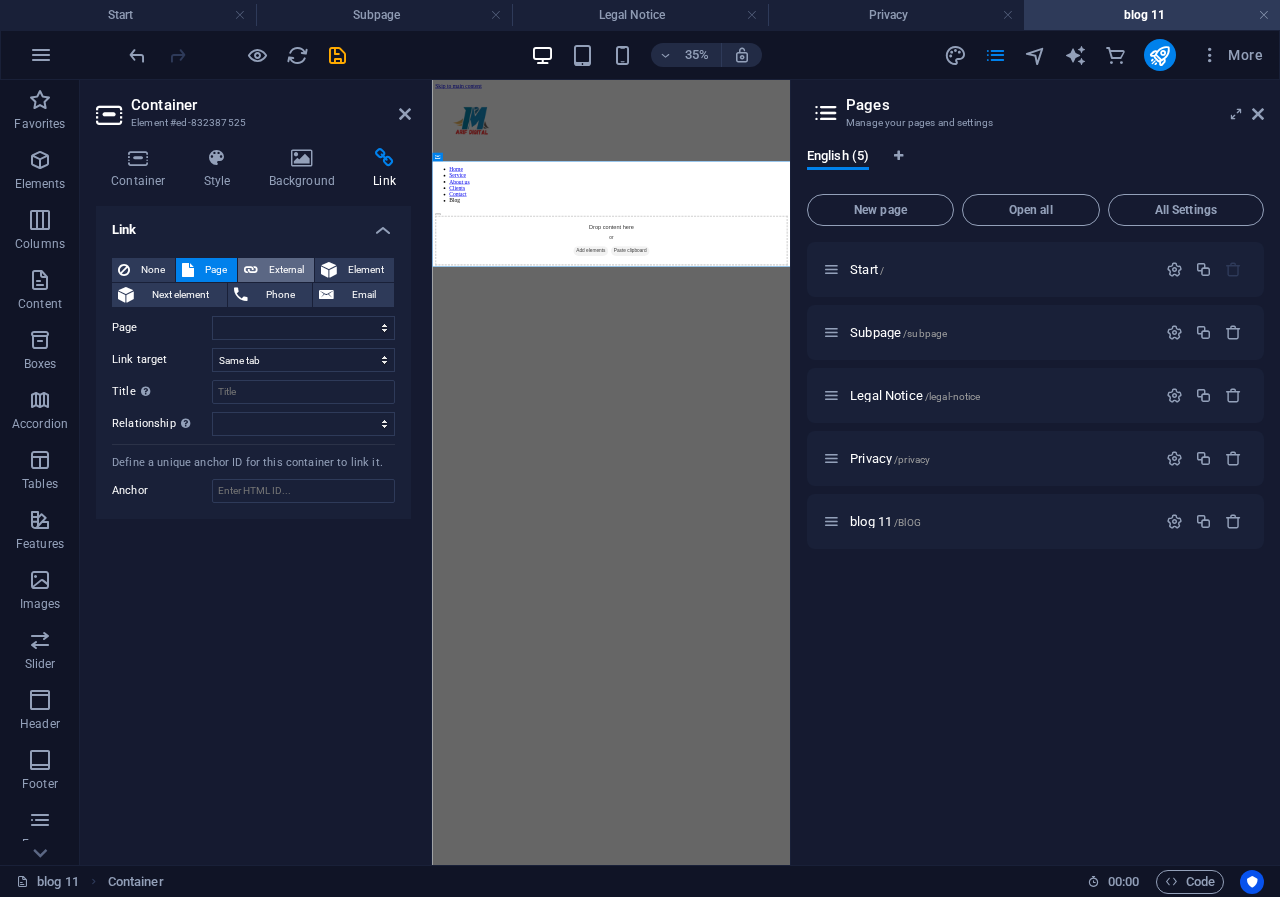 click on "External" at bounding box center (286, 270) 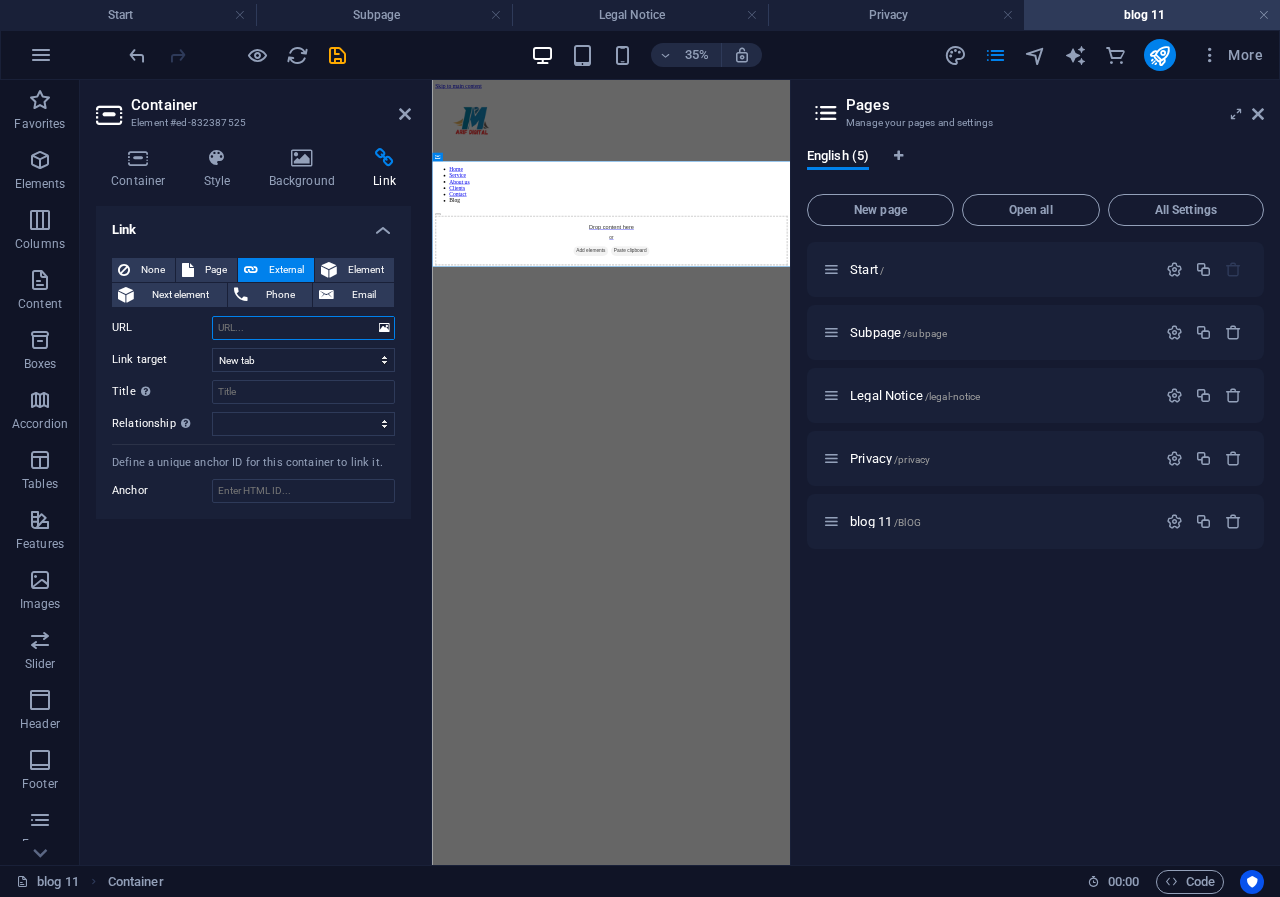 click on "URL" at bounding box center [303, 328] 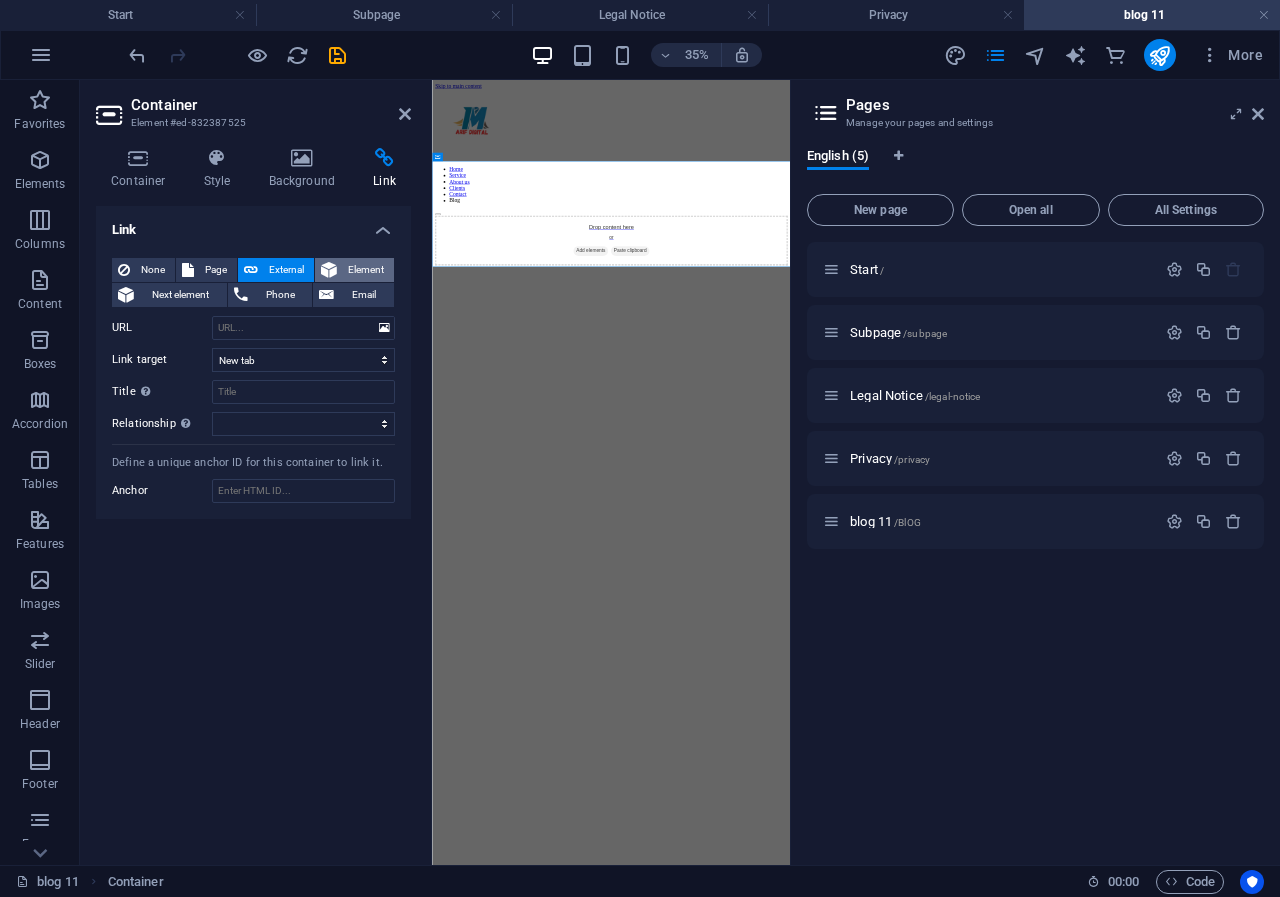 click on "Element" at bounding box center [365, 270] 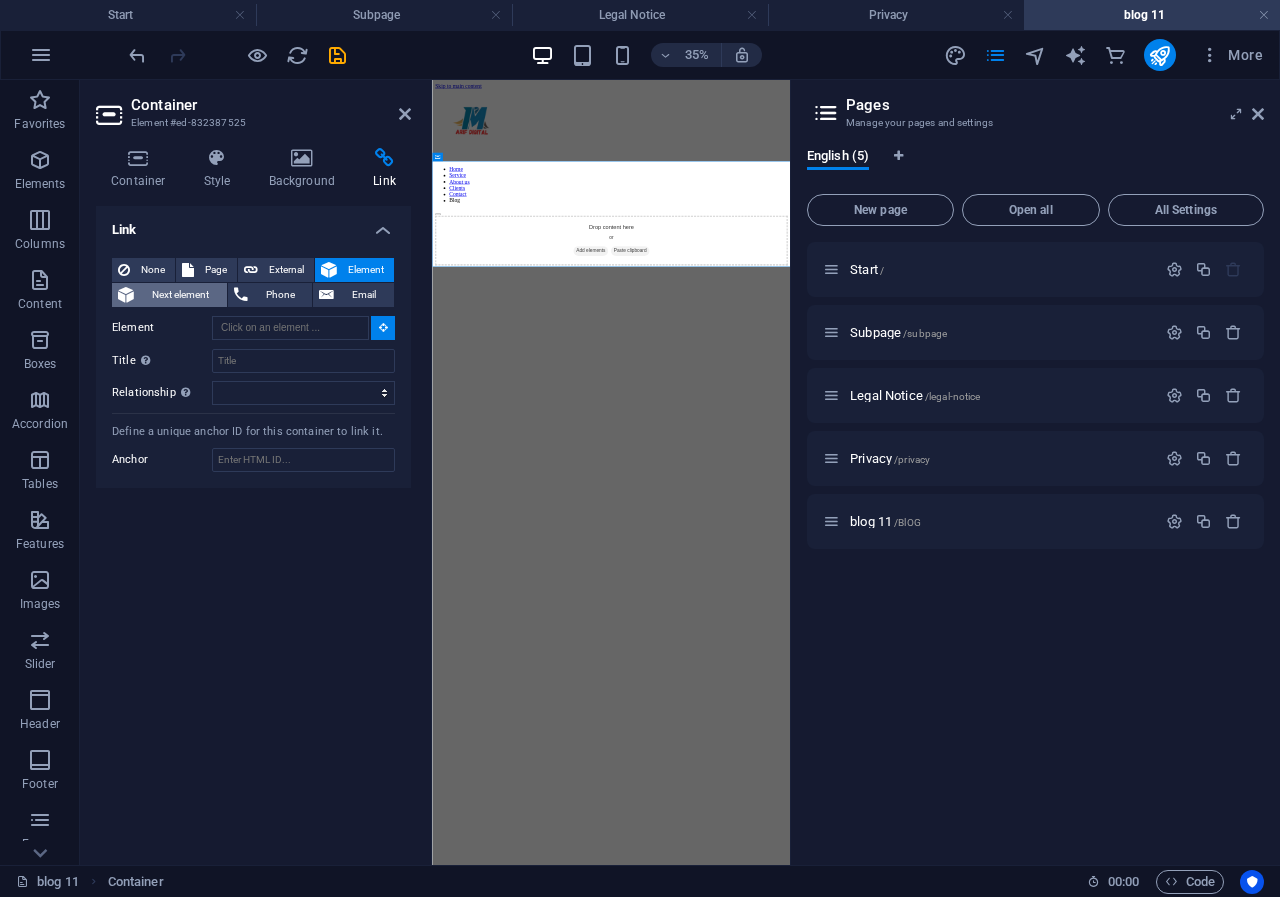 click on "Next element" at bounding box center [180, 295] 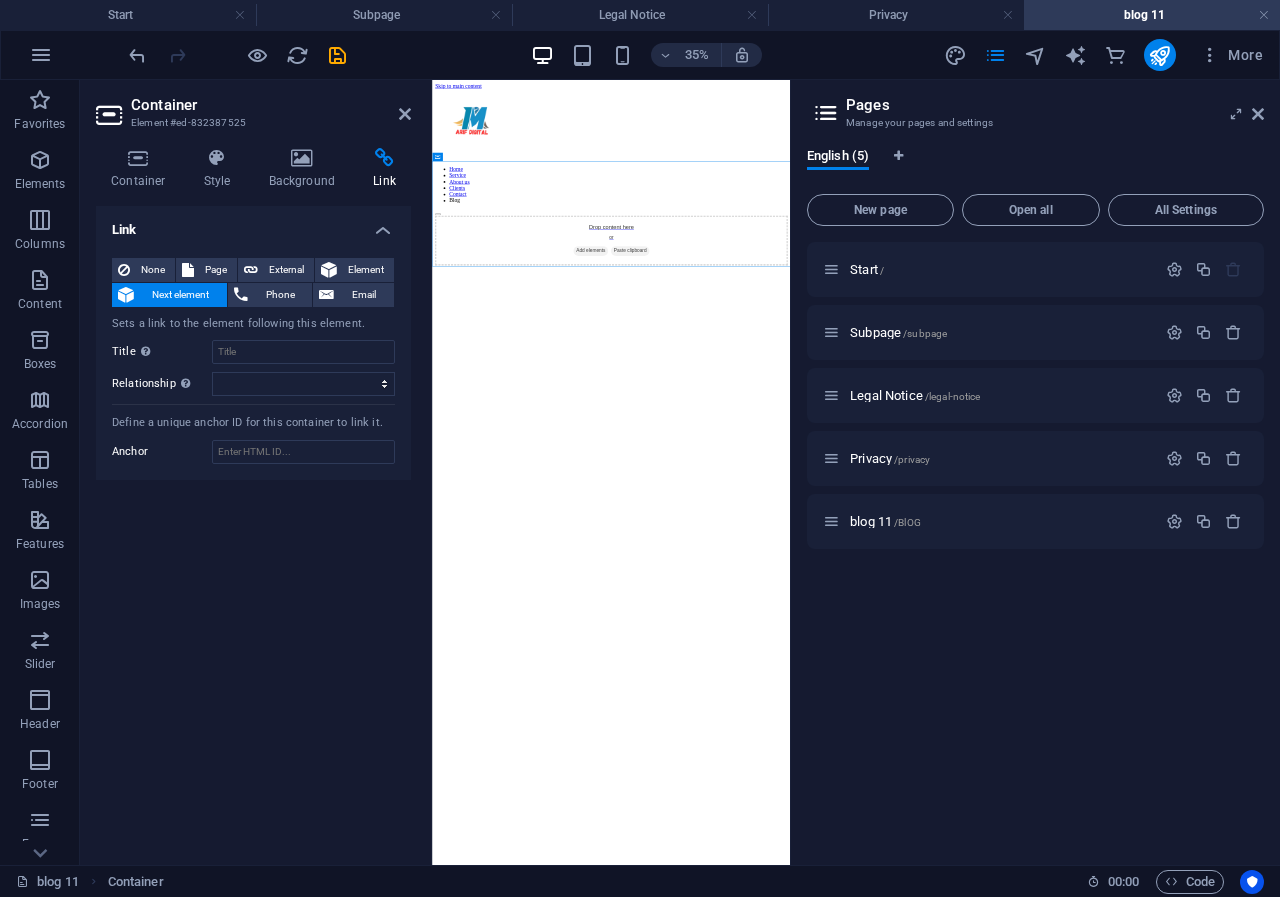 click on "Container Style Background Link Size Height Default px rem % vh vw Min. height None px rem % vh vw Width Default px rem % em vh vw Min. width None px rem % vh vw Content width Default Custom width Width Default px rem % em vh vw Min. width None px rem % vh vw Default padding Custom spacing Default content width and padding can be changed under Design. Edit design Layout (Flexbox) Alignment Determines the flex direction. Default Main axis Determine how elements should behave along the main axis inside this container (justify content). Default Side axis Control the vertical direction of the element inside of the container (align items). Default Wrap Default On Off Fill Controls the distances and direction of elements on the y-axis across several lines (align content). Default Accessibility ARIA helps assistive technologies (like screen readers) to understand the role, state, and behavior of web elements Role The ARIA role defines the purpose of an element.  None Alert Article Banner Comment Fan" at bounding box center (253, 498) 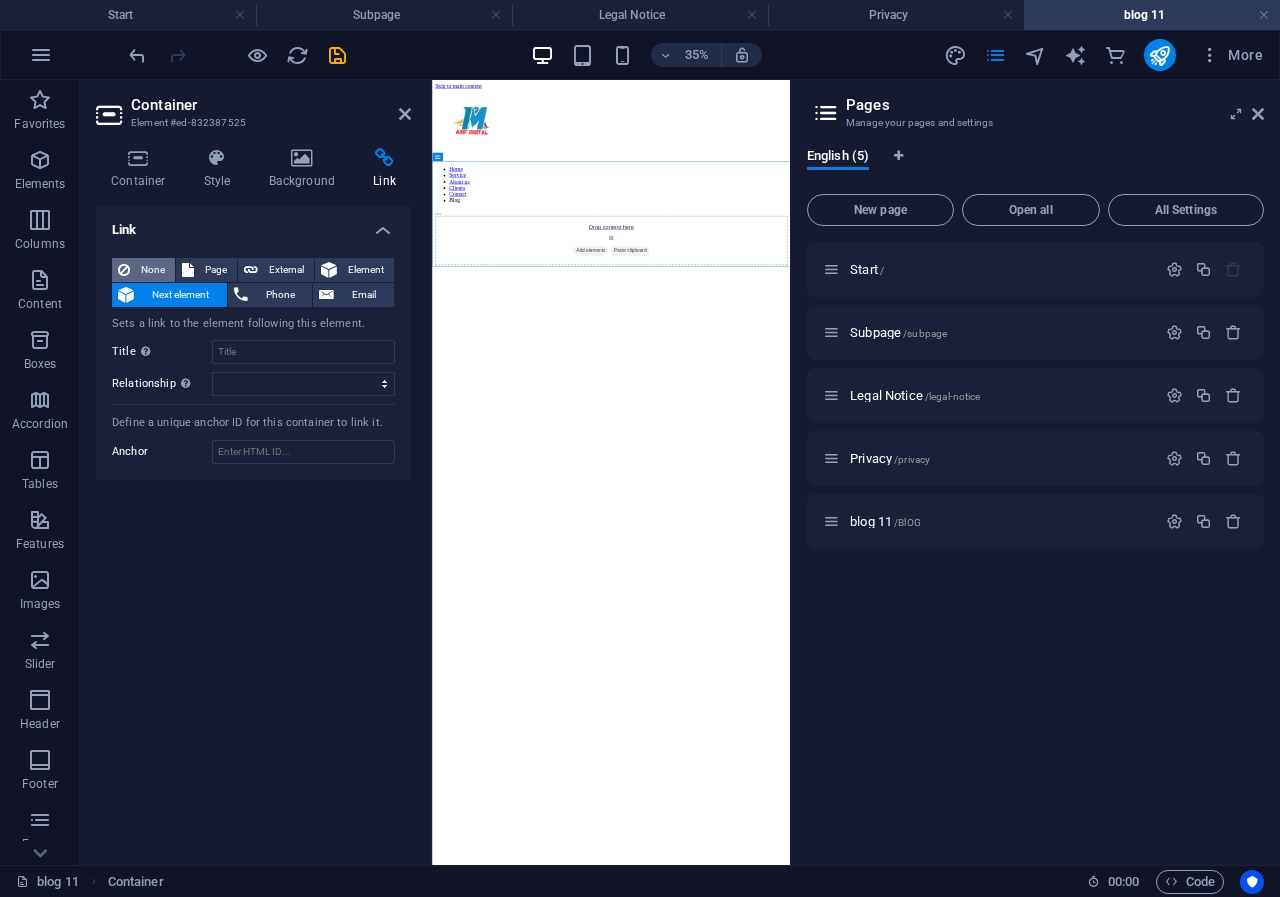 click on "None" at bounding box center [152, 270] 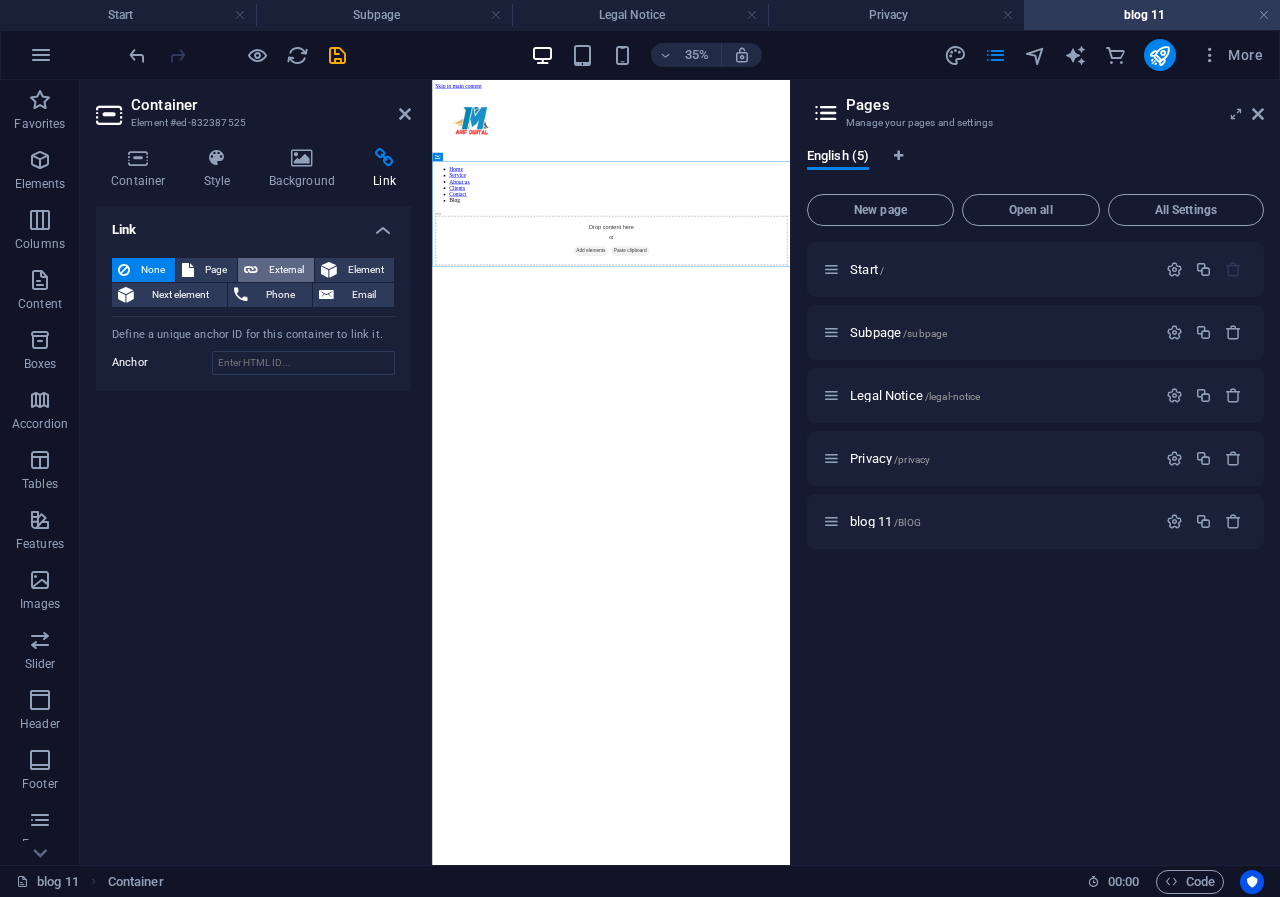click on "External" at bounding box center (286, 270) 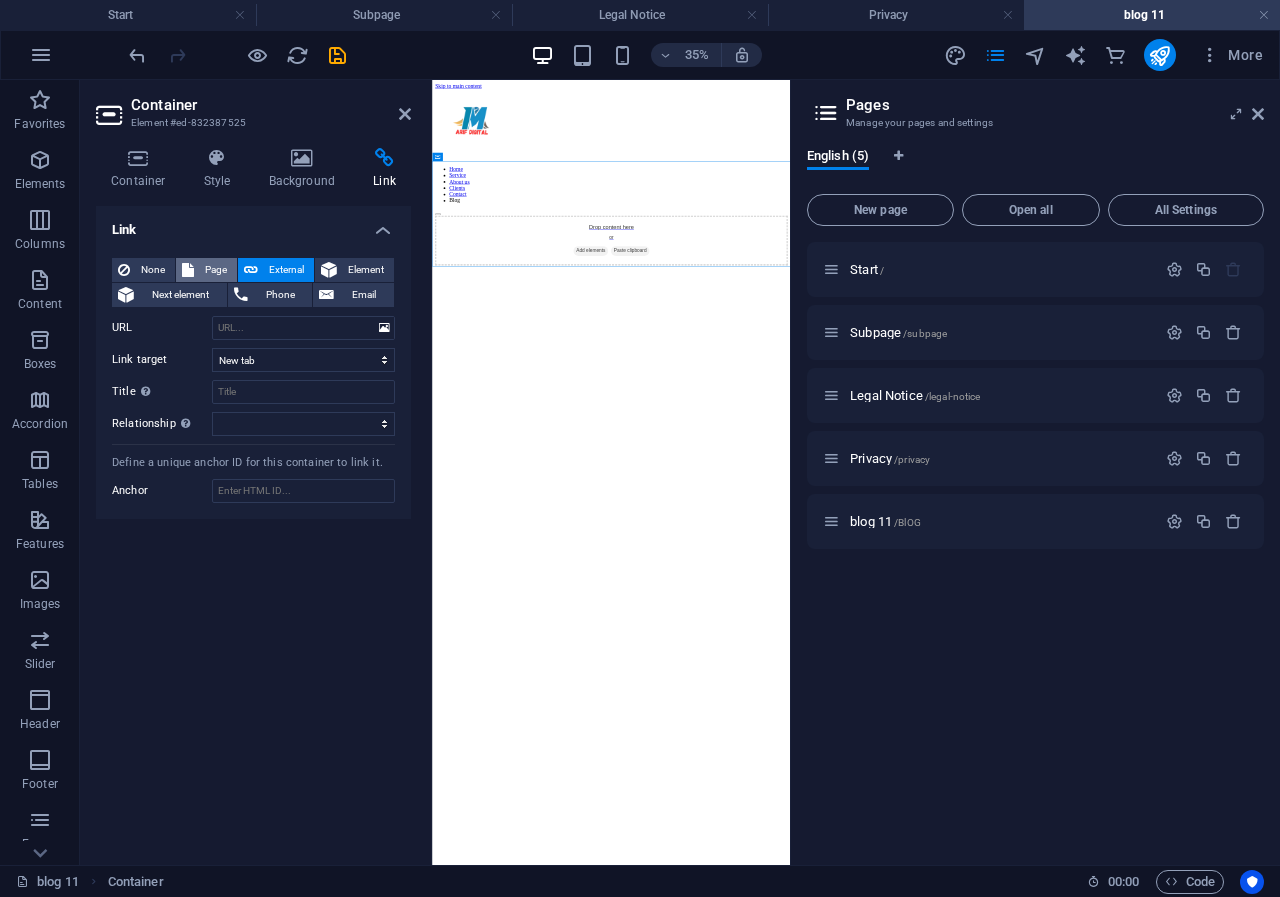 click on "Page" at bounding box center (215, 270) 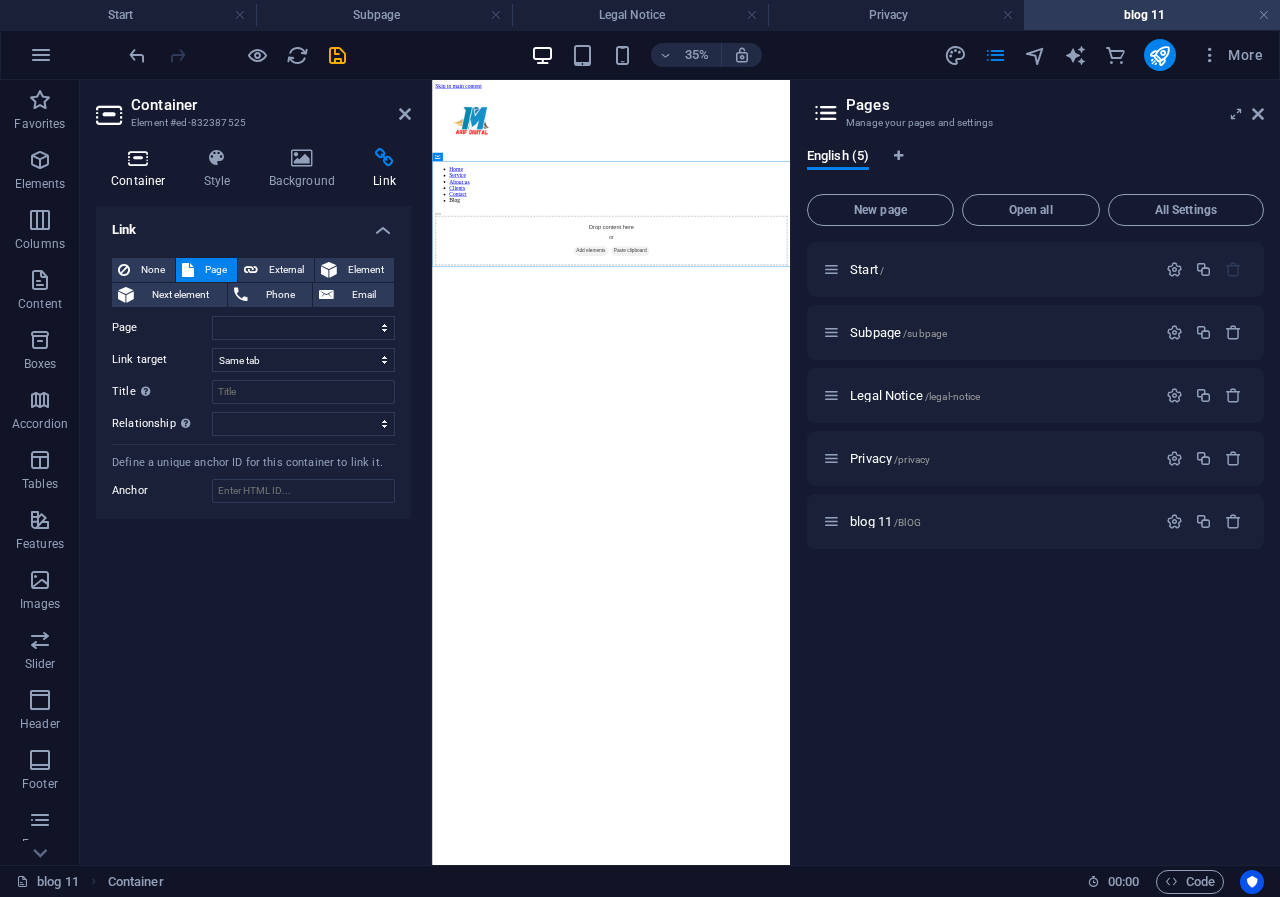 click at bounding box center [138, 158] 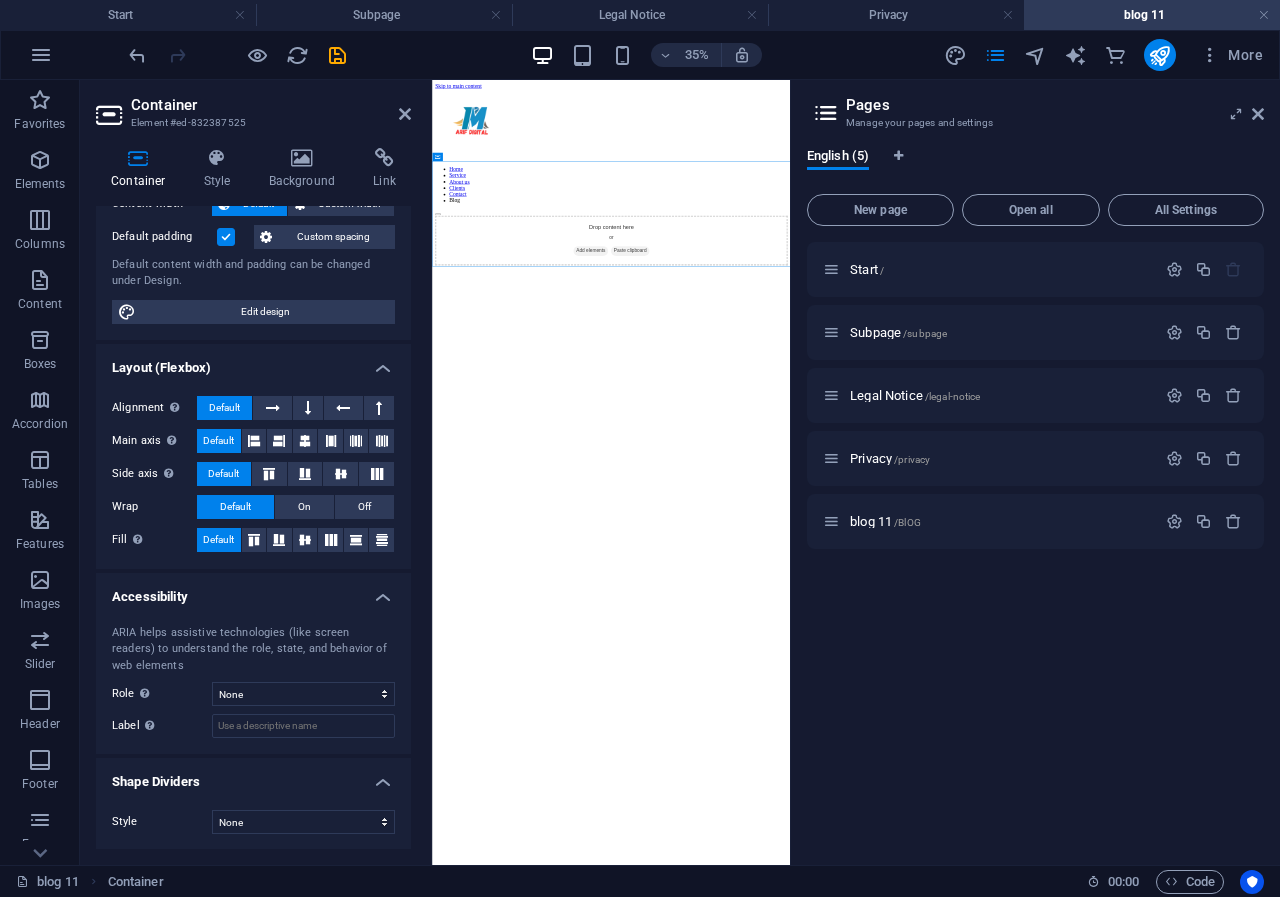 scroll, scrollTop: 132, scrollLeft: 0, axis: vertical 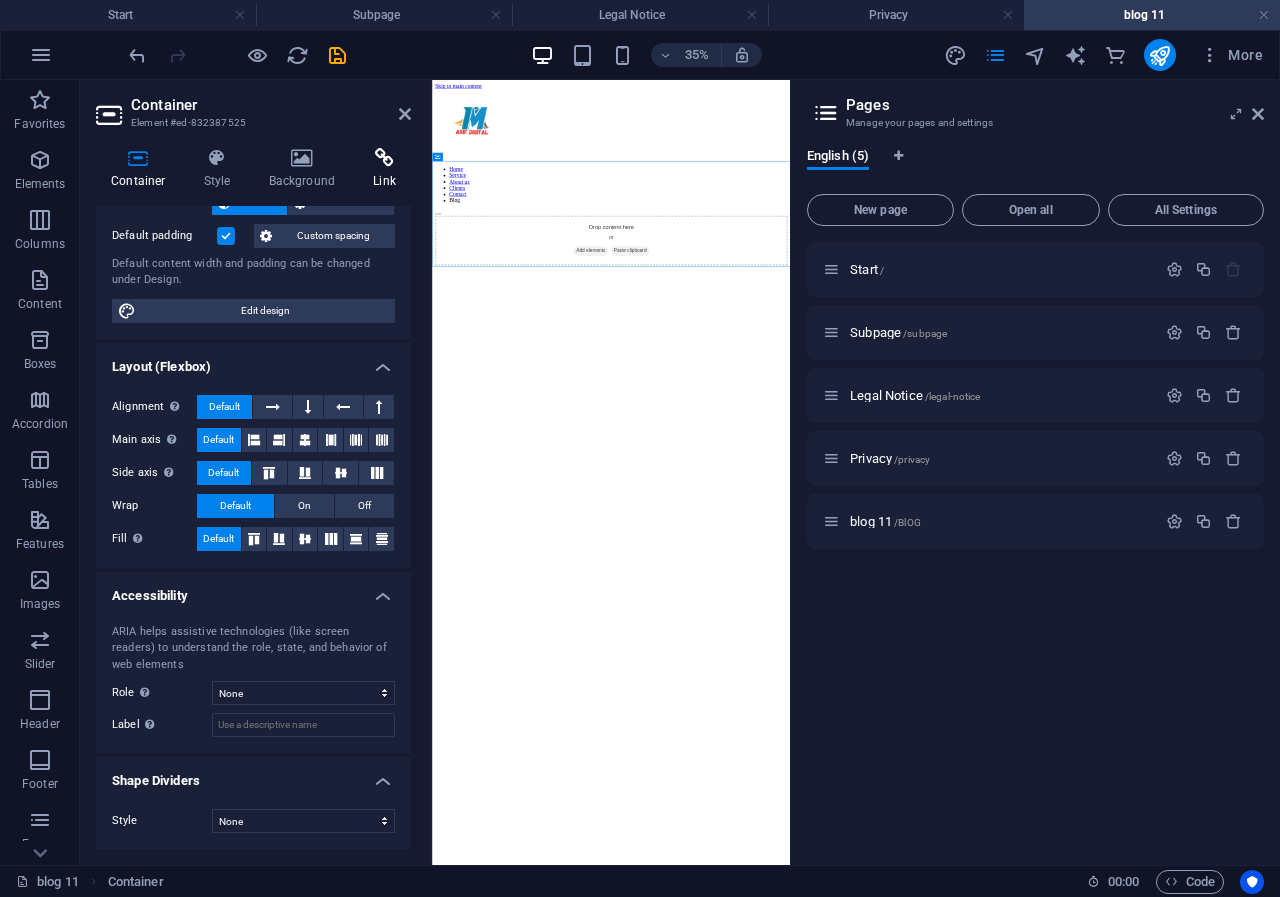 click on "Link" at bounding box center (384, 169) 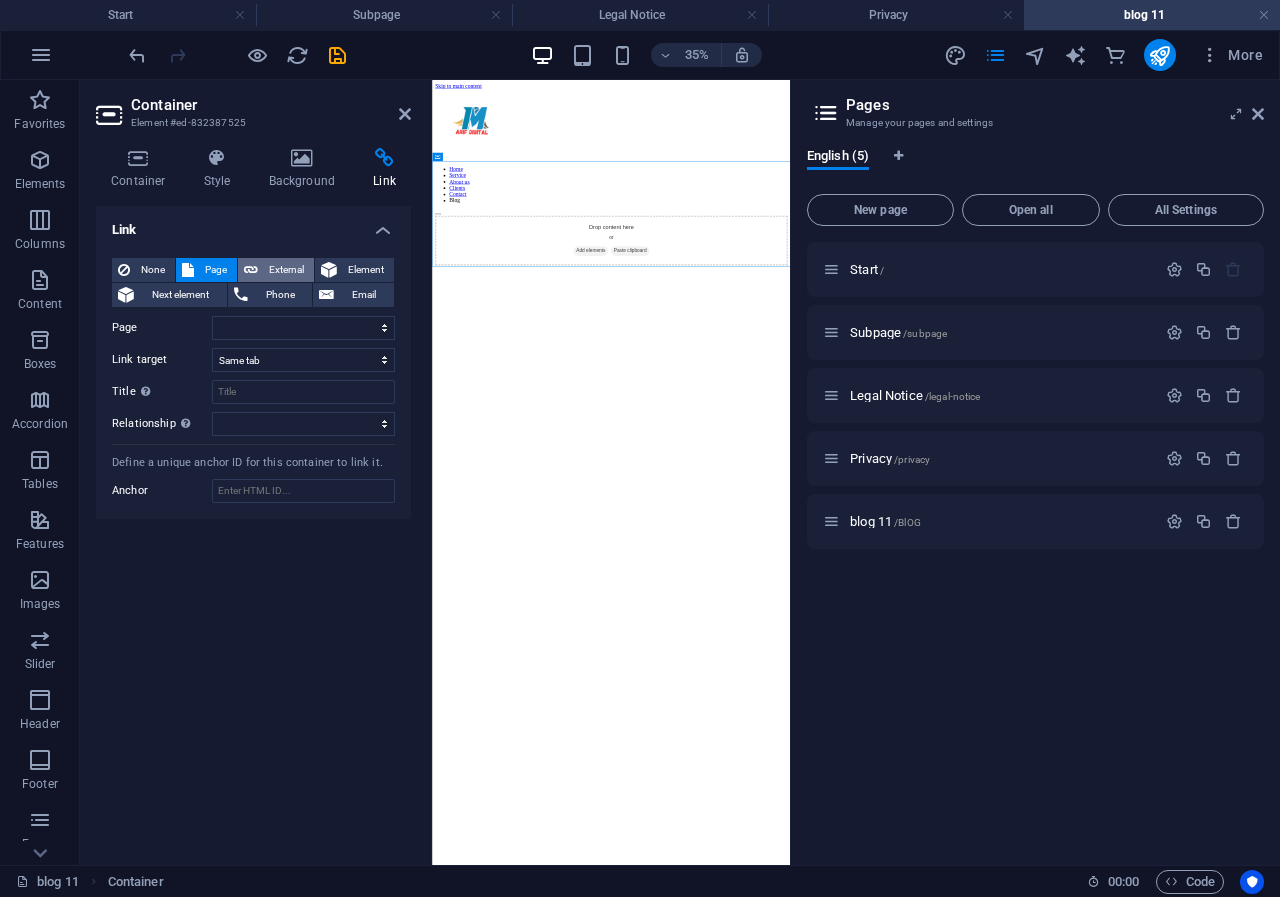click on "External" at bounding box center [286, 270] 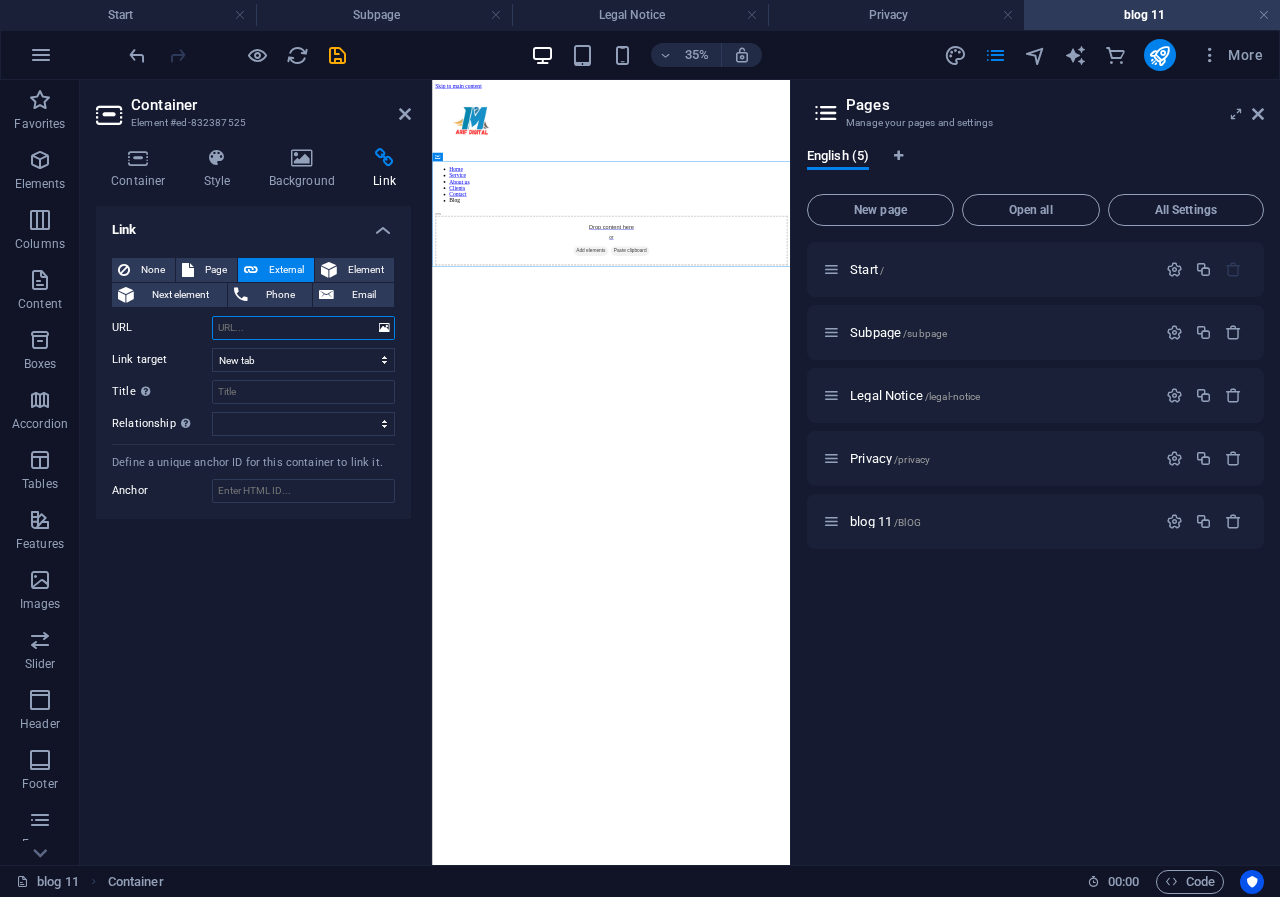 click on "URL" at bounding box center [303, 328] 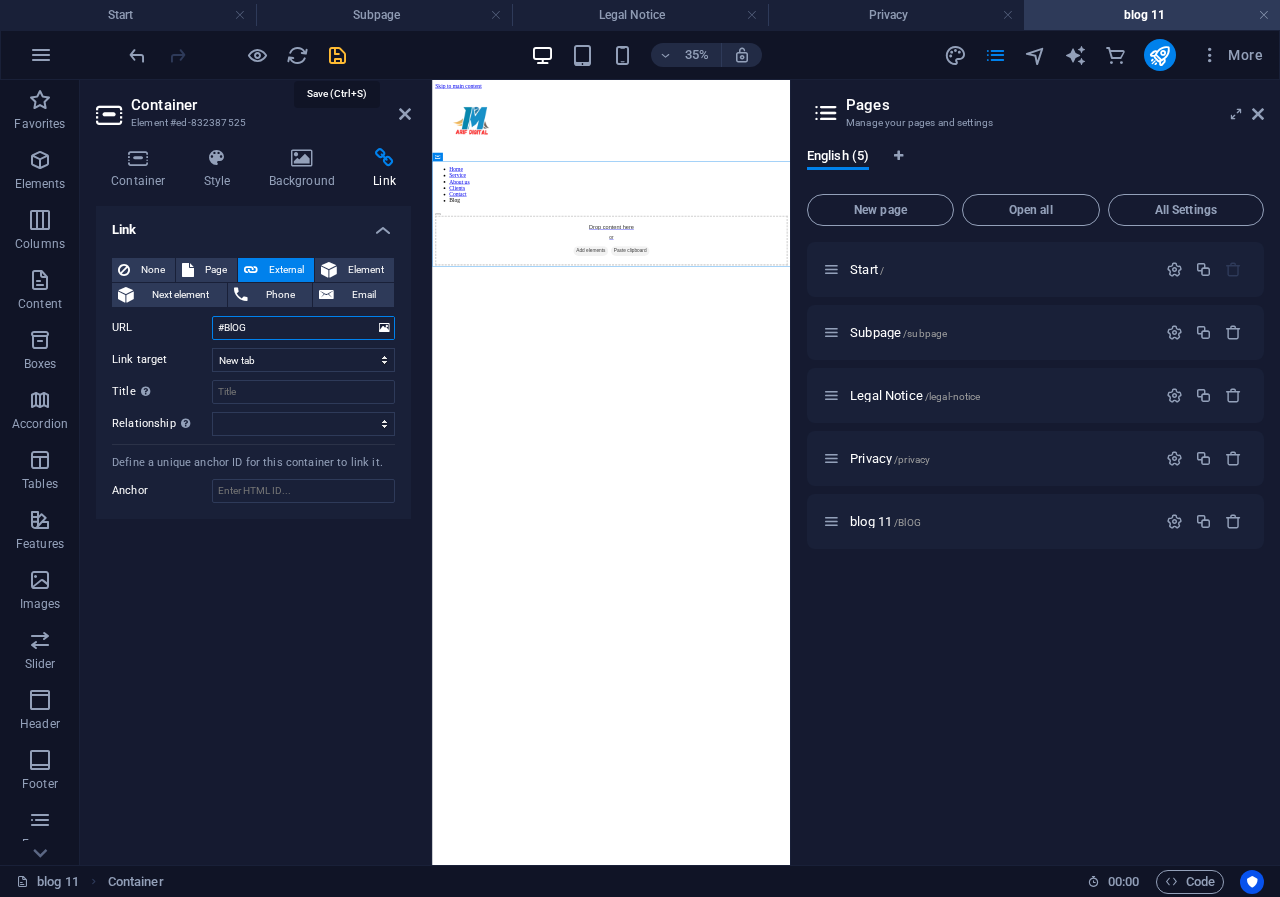 type on "#BlOG" 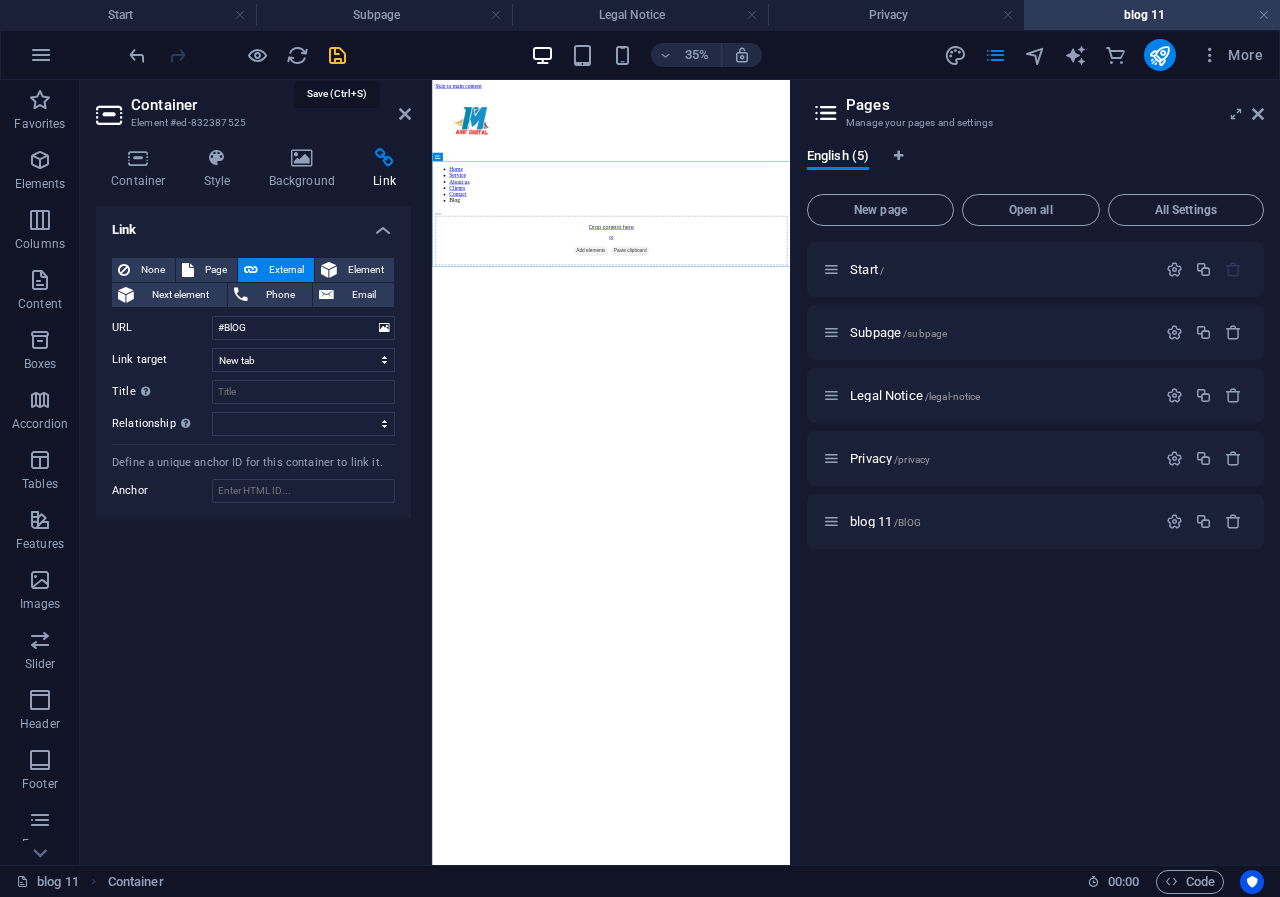 click at bounding box center (337, 55) 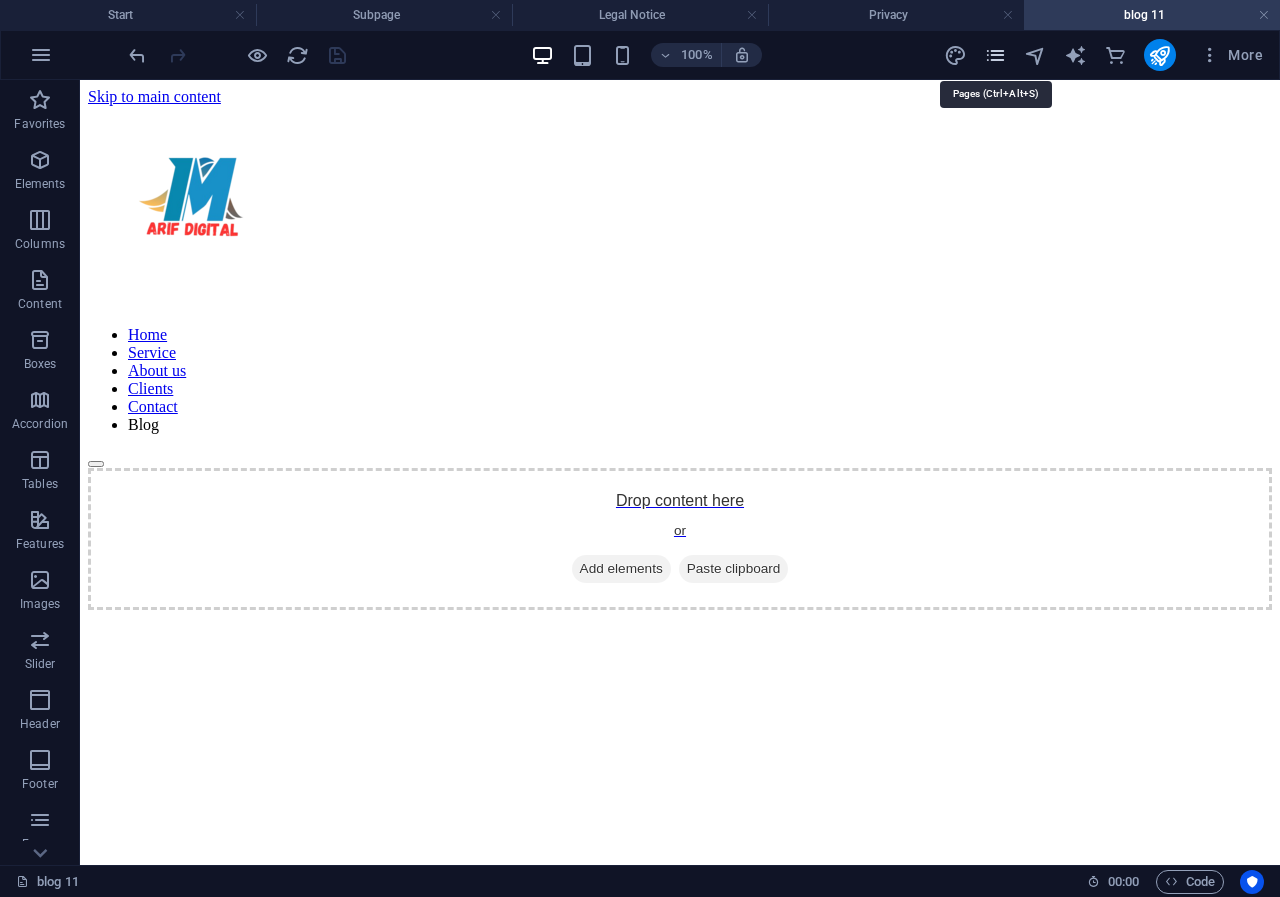 click at bounding box center (995, 55) 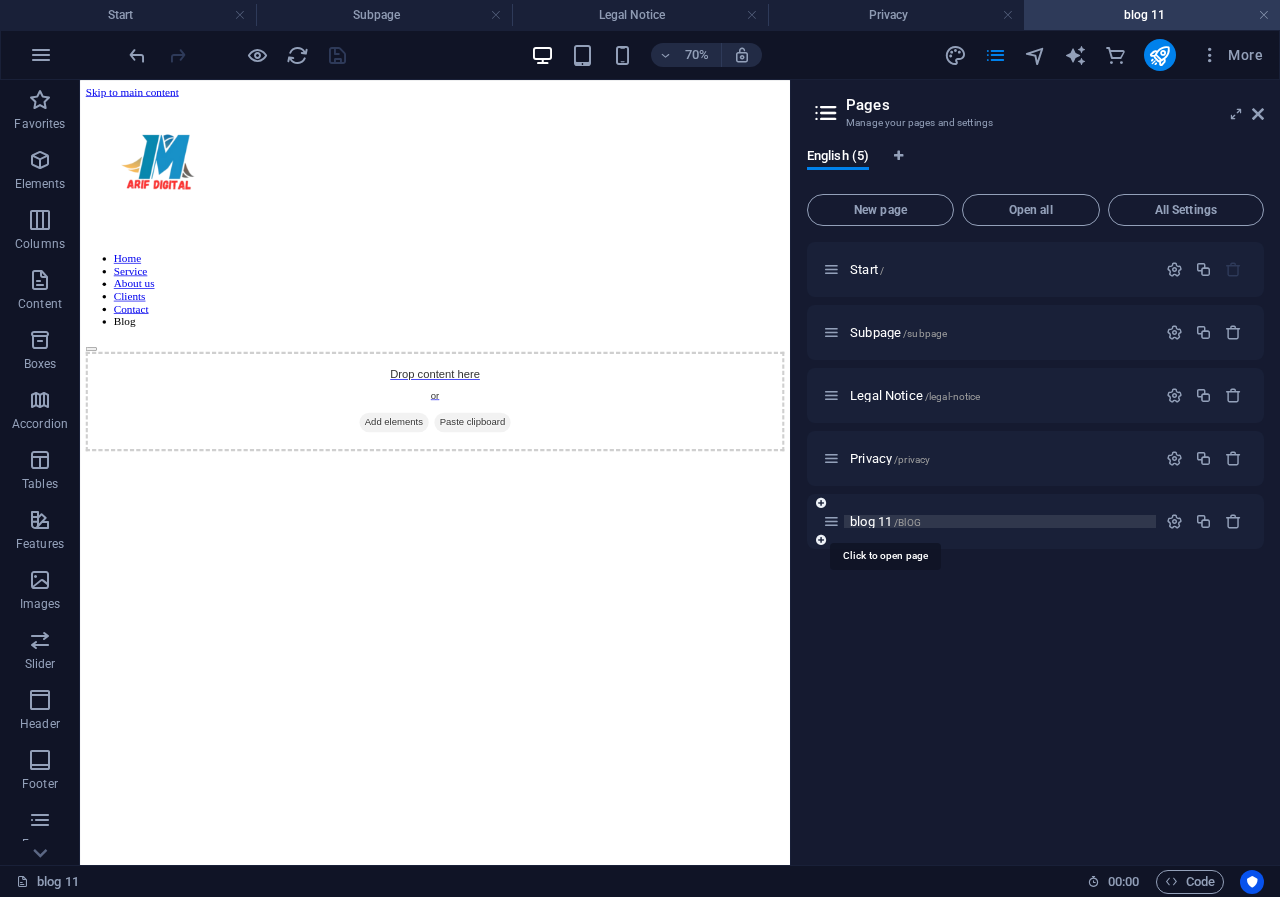 click on "blog 11 /BlOG" at bounding box center (885, 521) 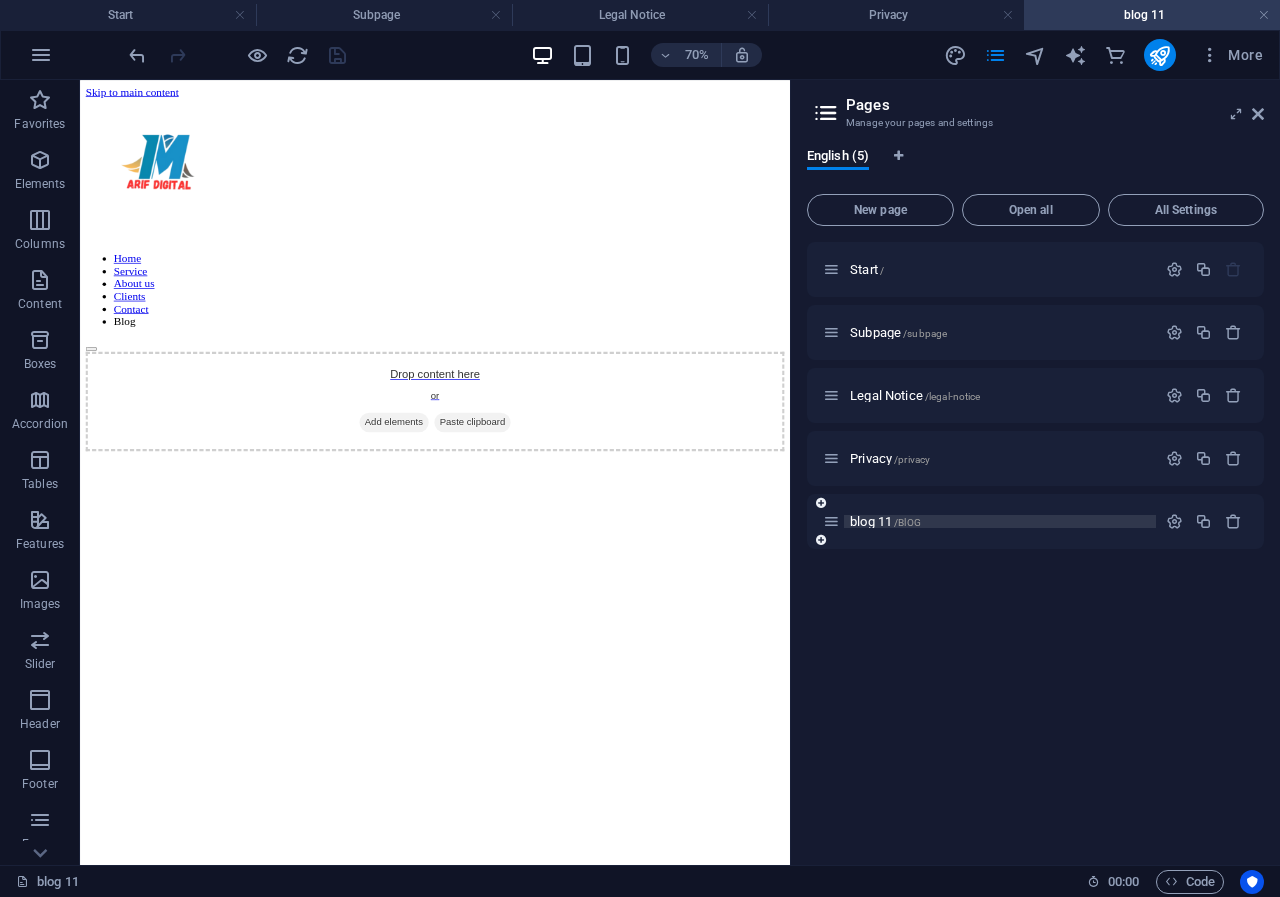 click on "blog 11 /BlOG" at bounding box center [1000, 521] 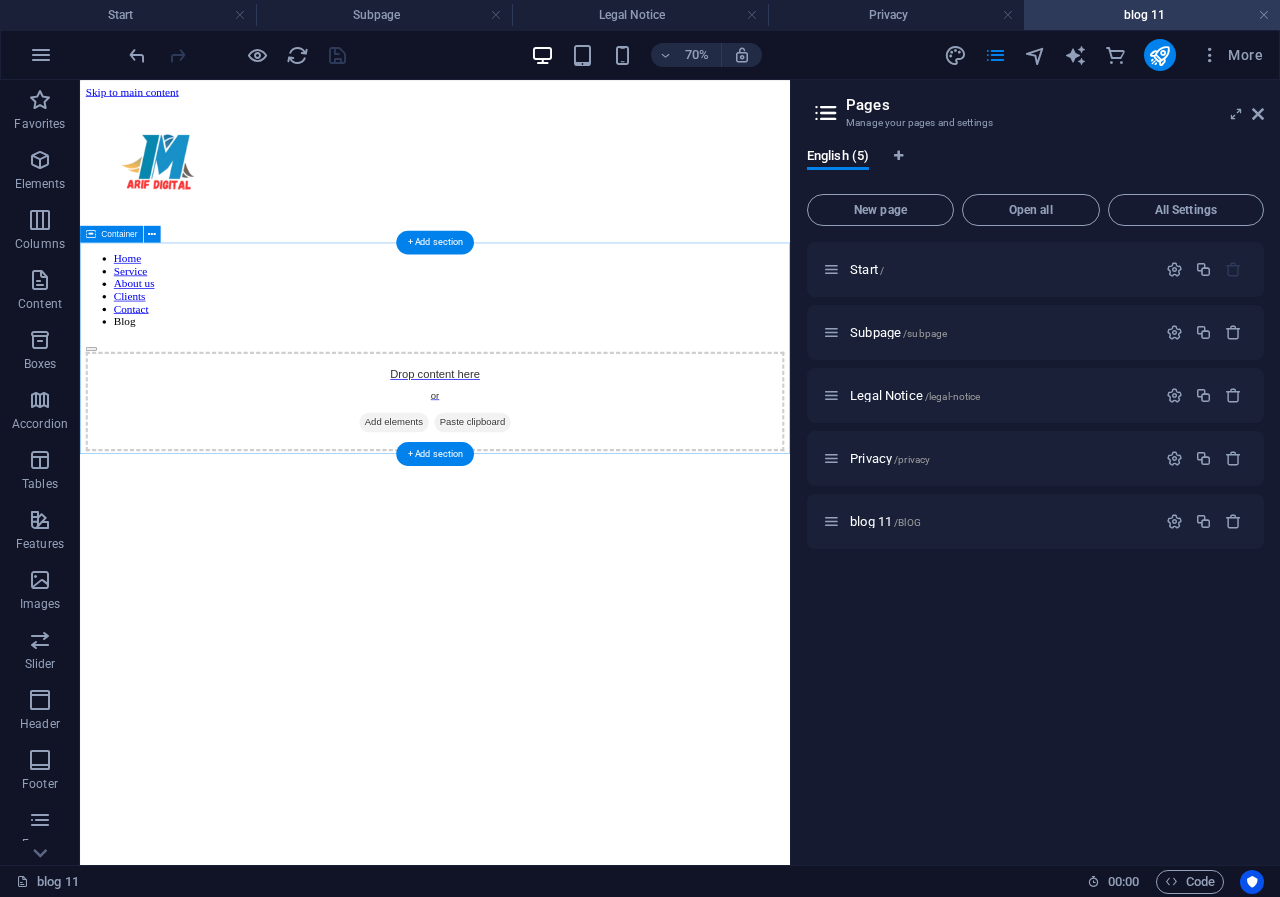 click on "Drop content here or  Add elements  Paste clipboard" at bounding box center [587, 539] 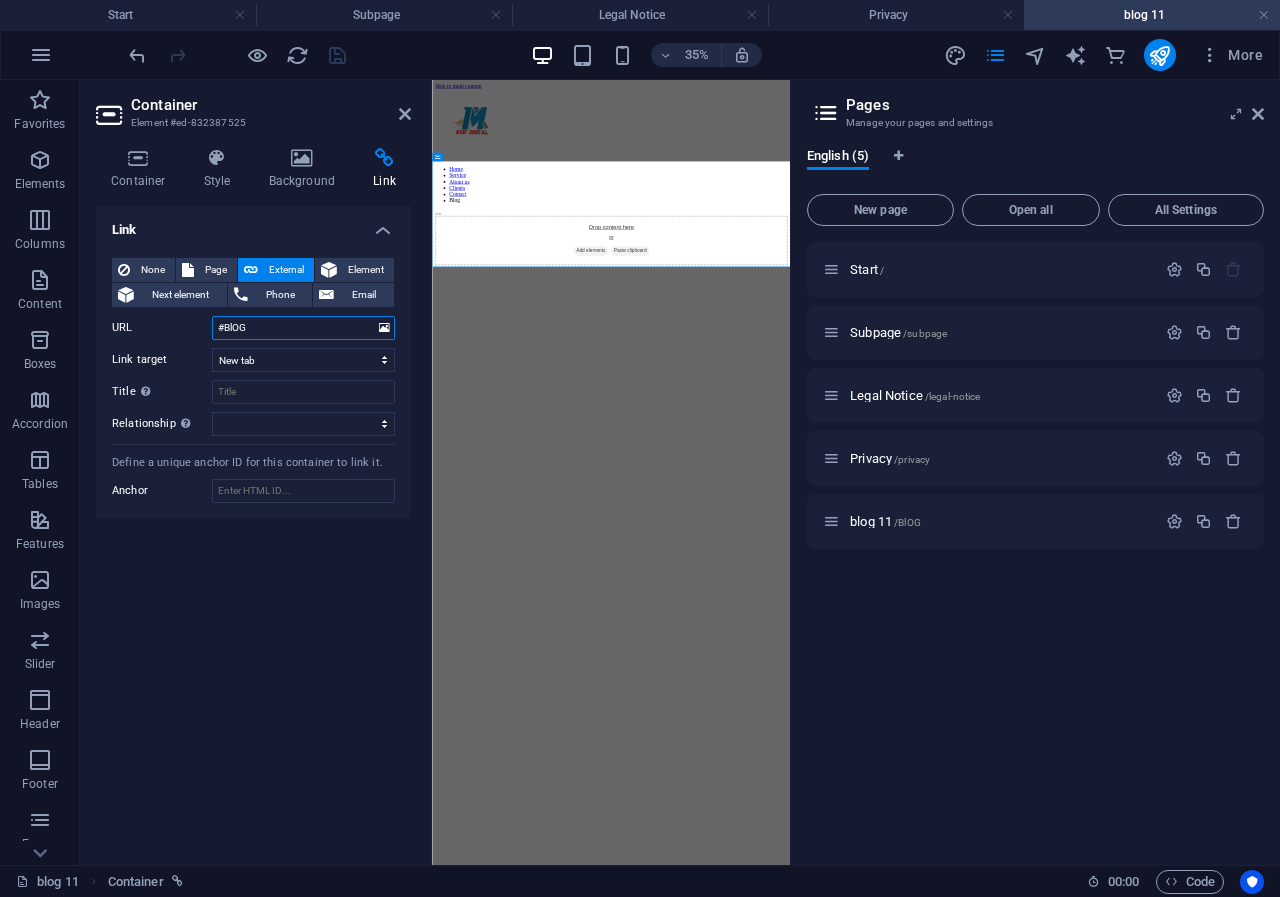 drag, startPoint x: 320, startPoint y: 323, endPoint x: 213, endPoint y: 325, distance: 107.01869 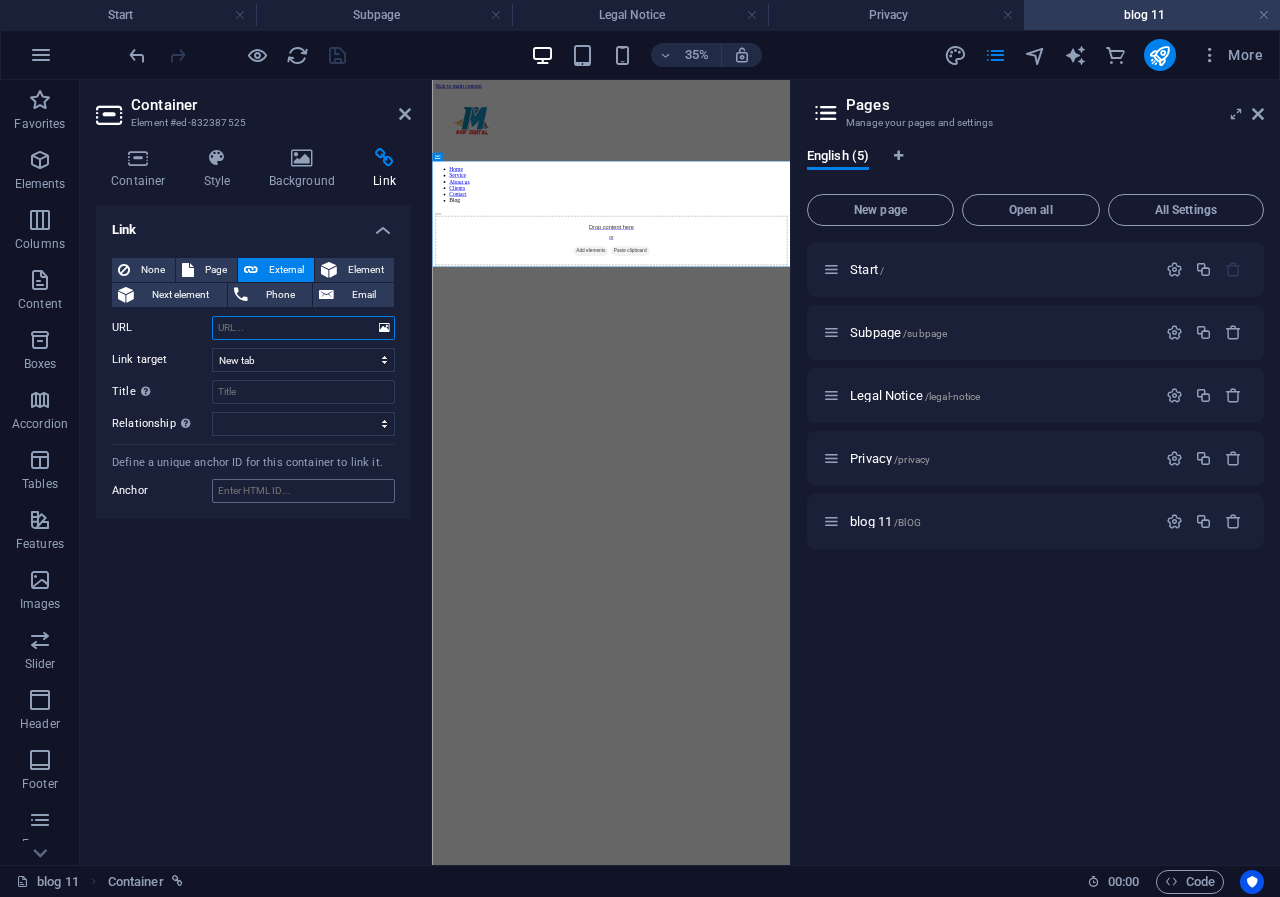 type 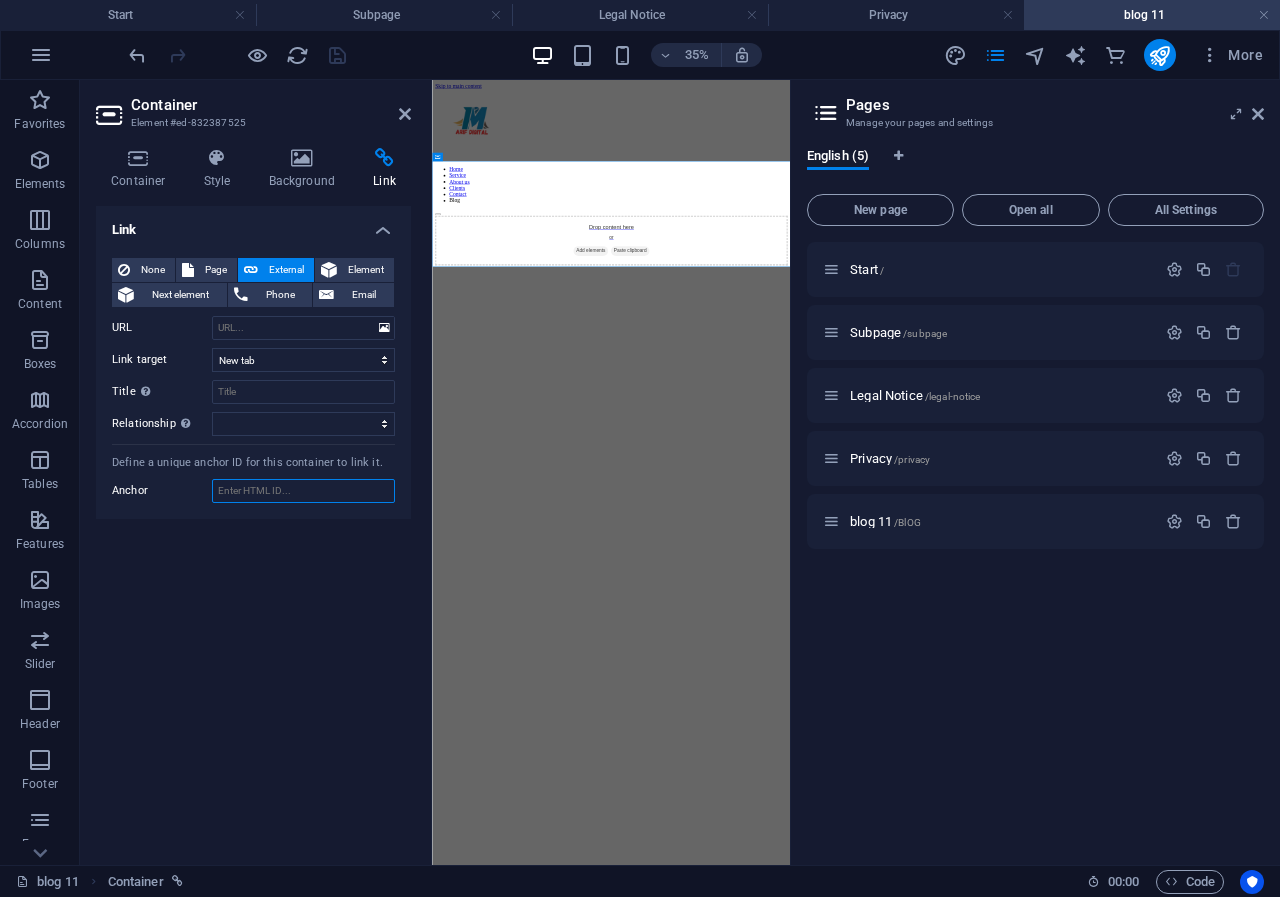 click on "Anchor" at bounding box center (303, 491) 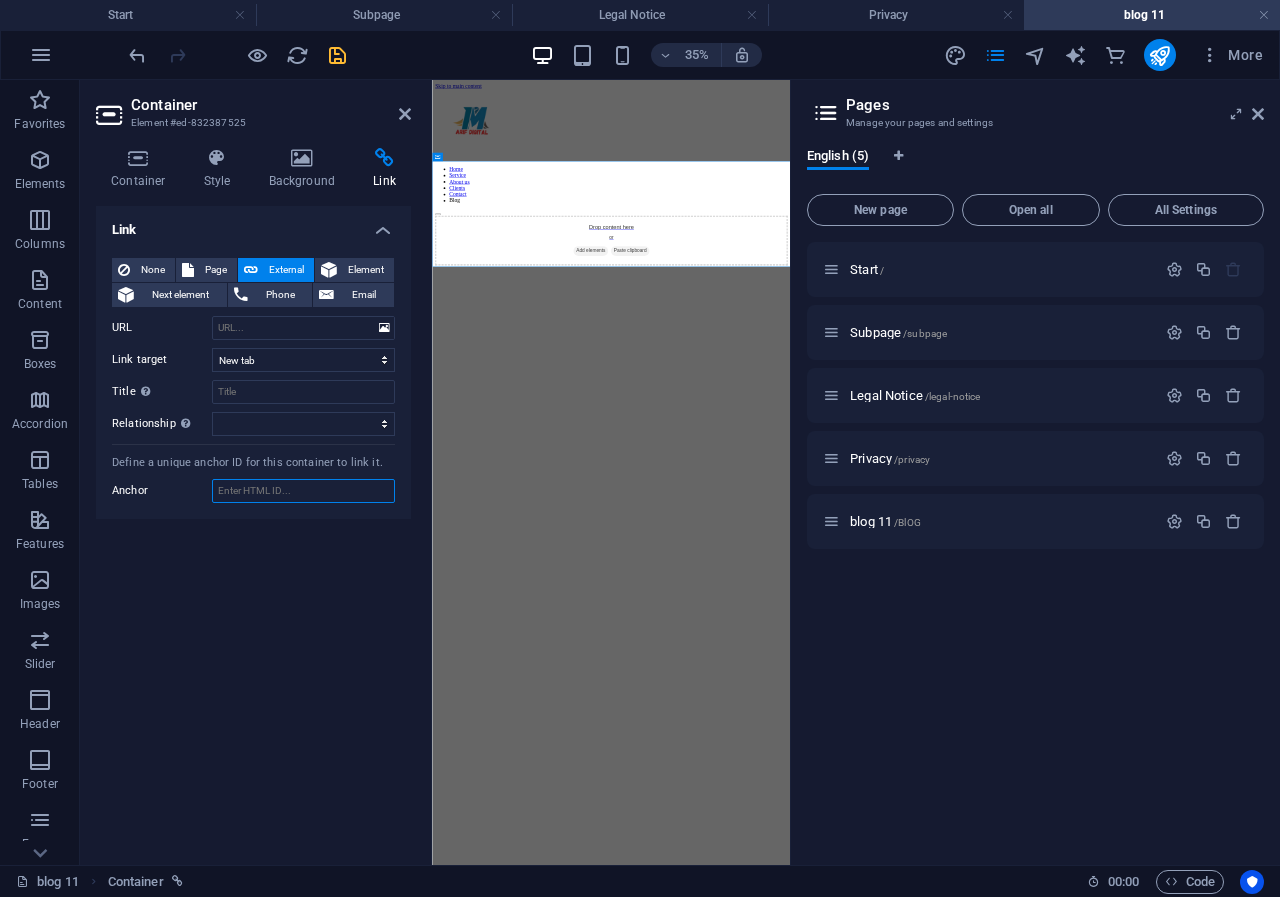 paste on "#BlOG" 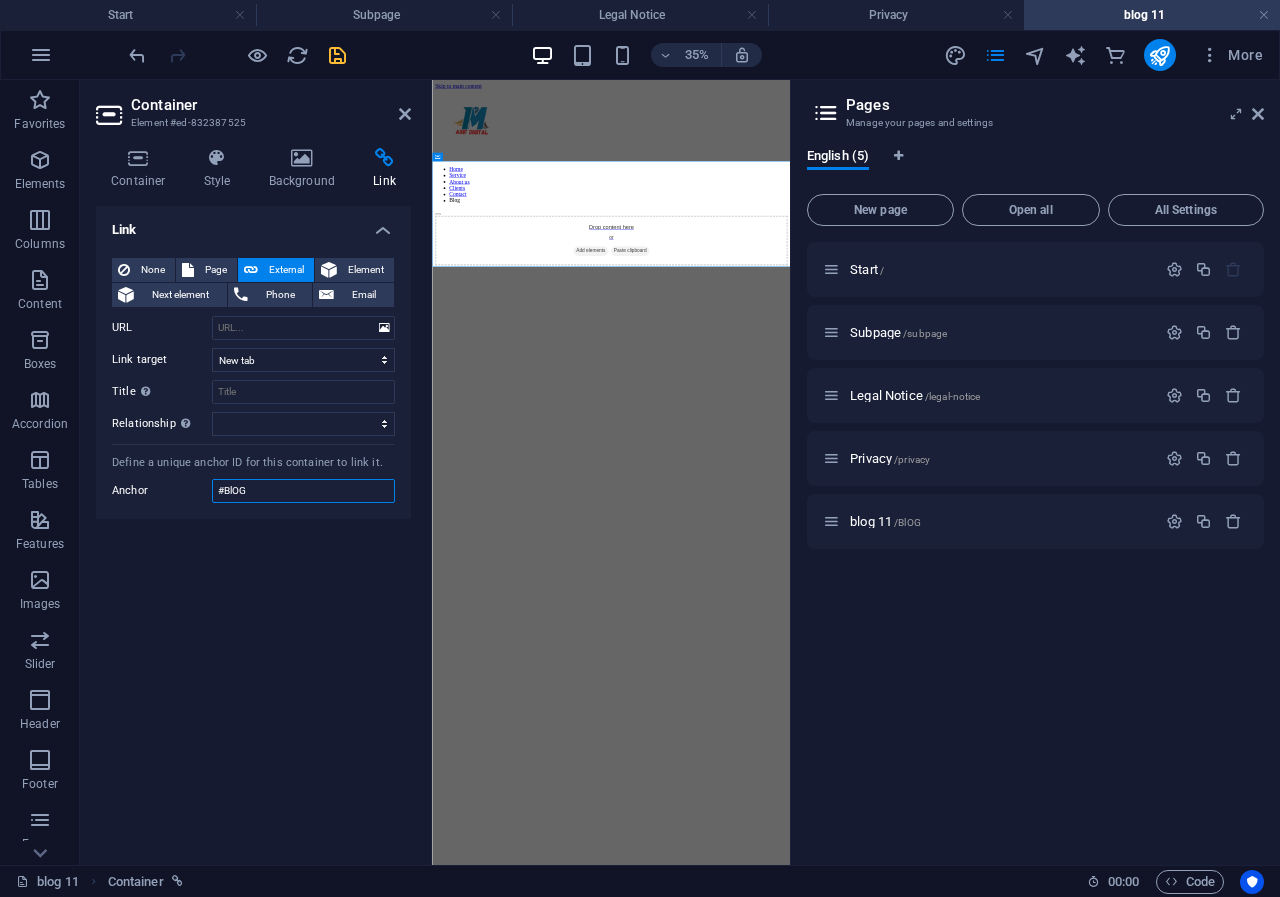 type on "#BlOG" 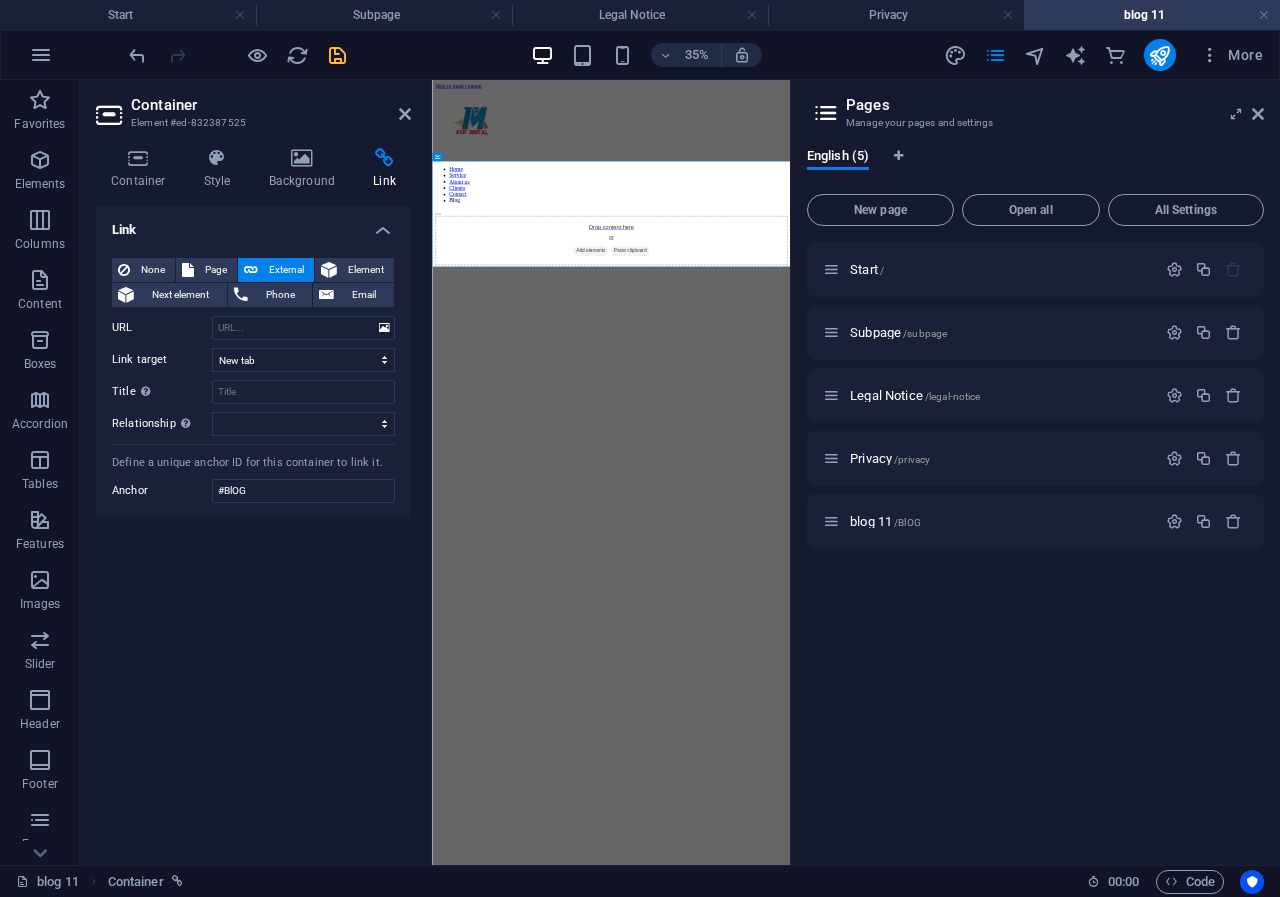click on "Link None Page External Element Next element Phone Email Page Start Subpage Legal Notice Privacy blog 11 Element
URL Phone Email Link target New tab Same tab Overlay Title Additional link description, should not be the same as the link text. The title is most often shown as a tooltip text when the mouse moves over the element. Leave empty if uncertain. Relationship Sets the  relationship of this link to the link target . For example, the value "nofollow" instructs search engines not to follow the link. Can be left empty. alternate author bookmark external help license next nofollow noreferrer noopener prev search tag Define a unique anchor ID for this container to link it. Anchor #BlOG" at bounding box center [253, 527] 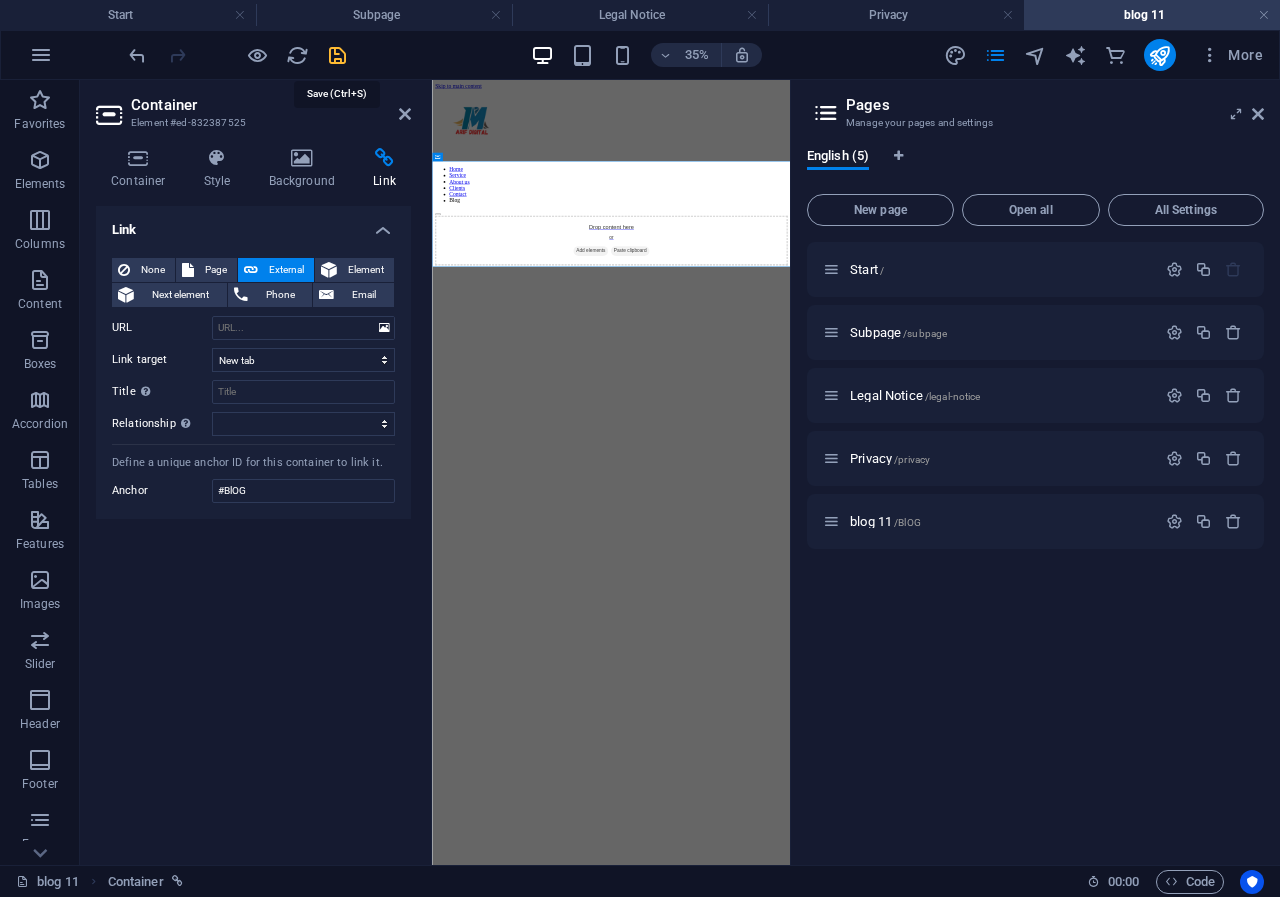 click at bounding box center (337, 55) 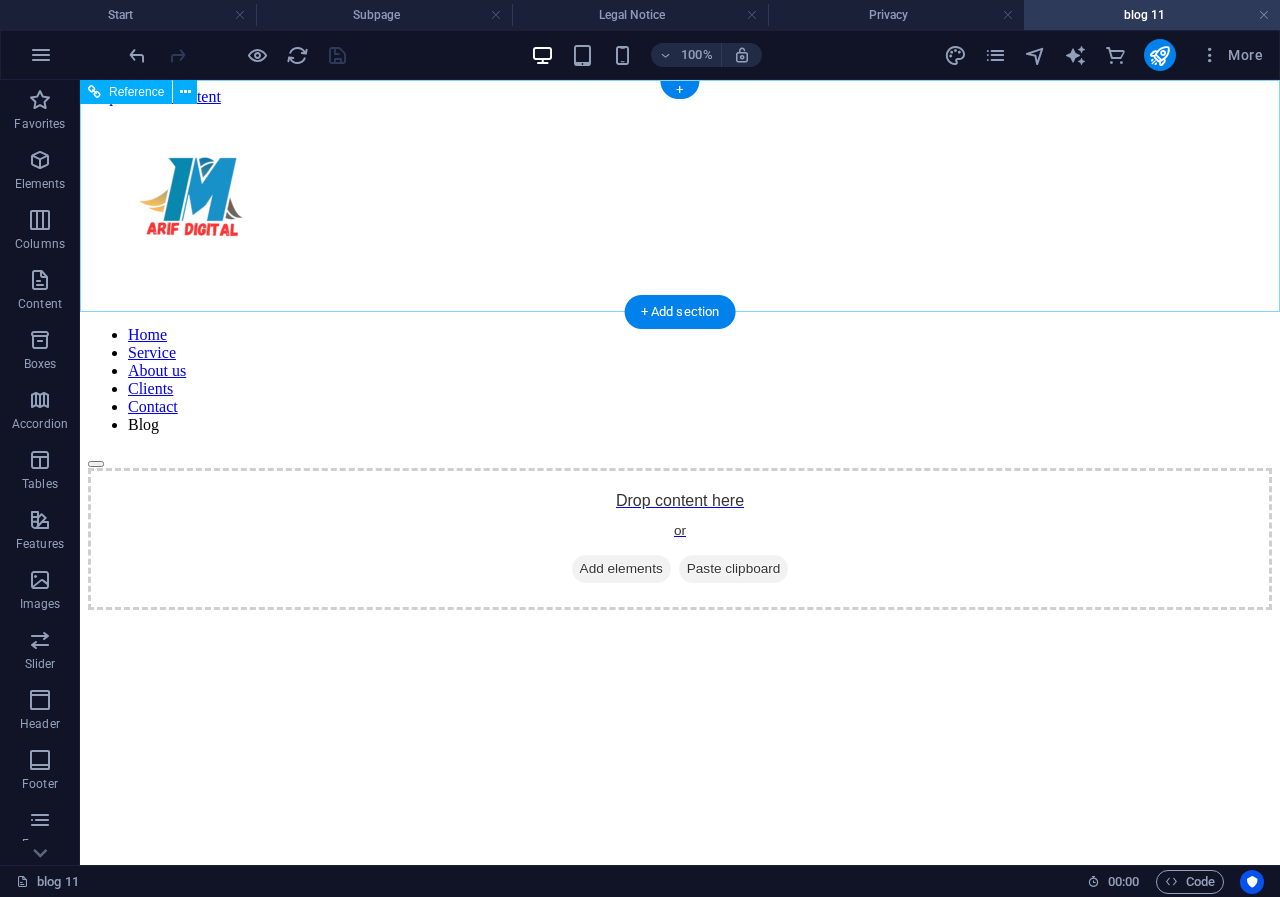 click on "Home Service About us Clients Contact Blog" at bounding box center (680, 380) 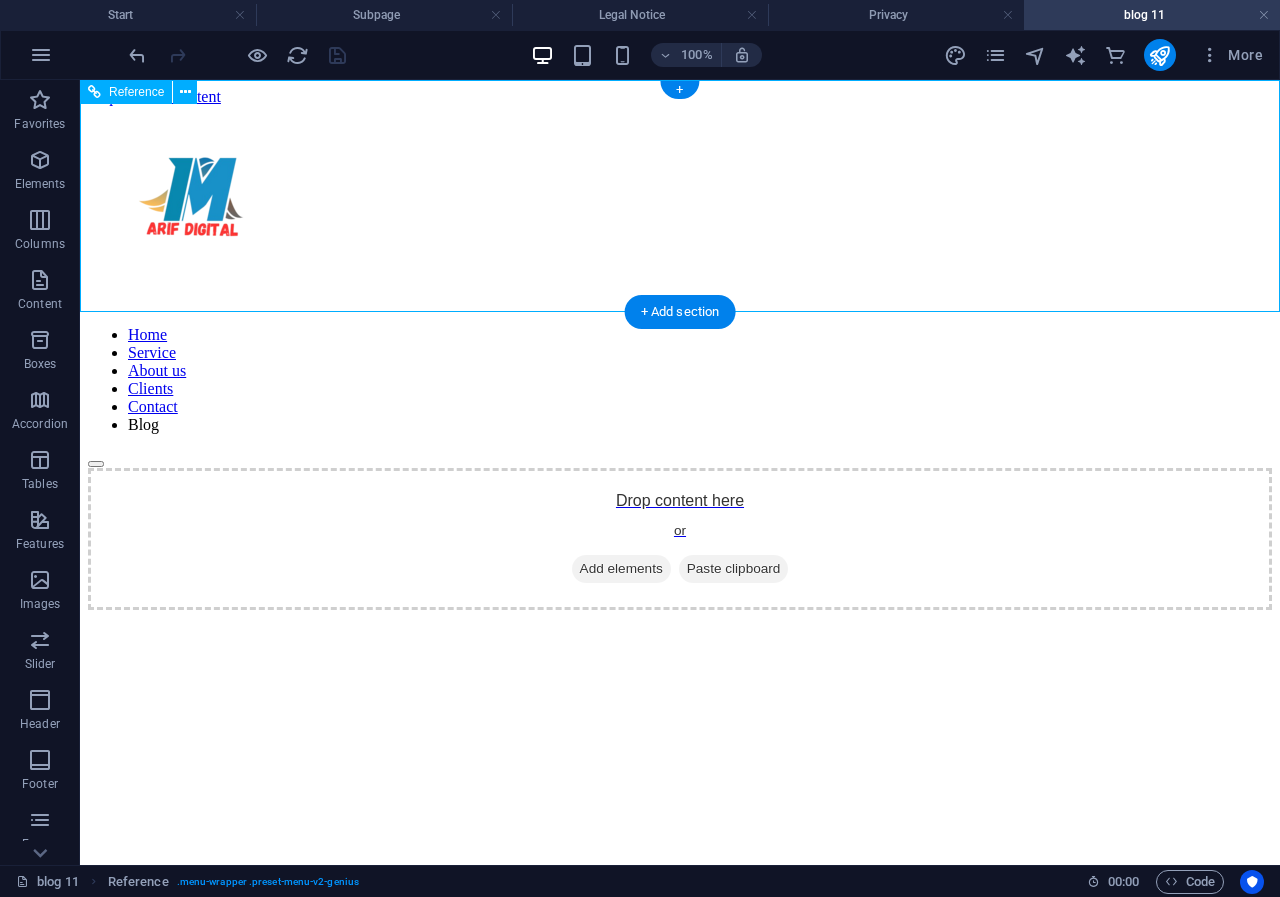 click on "Home Service About us Clients Contact Blog" at bounding box center (680, 380) 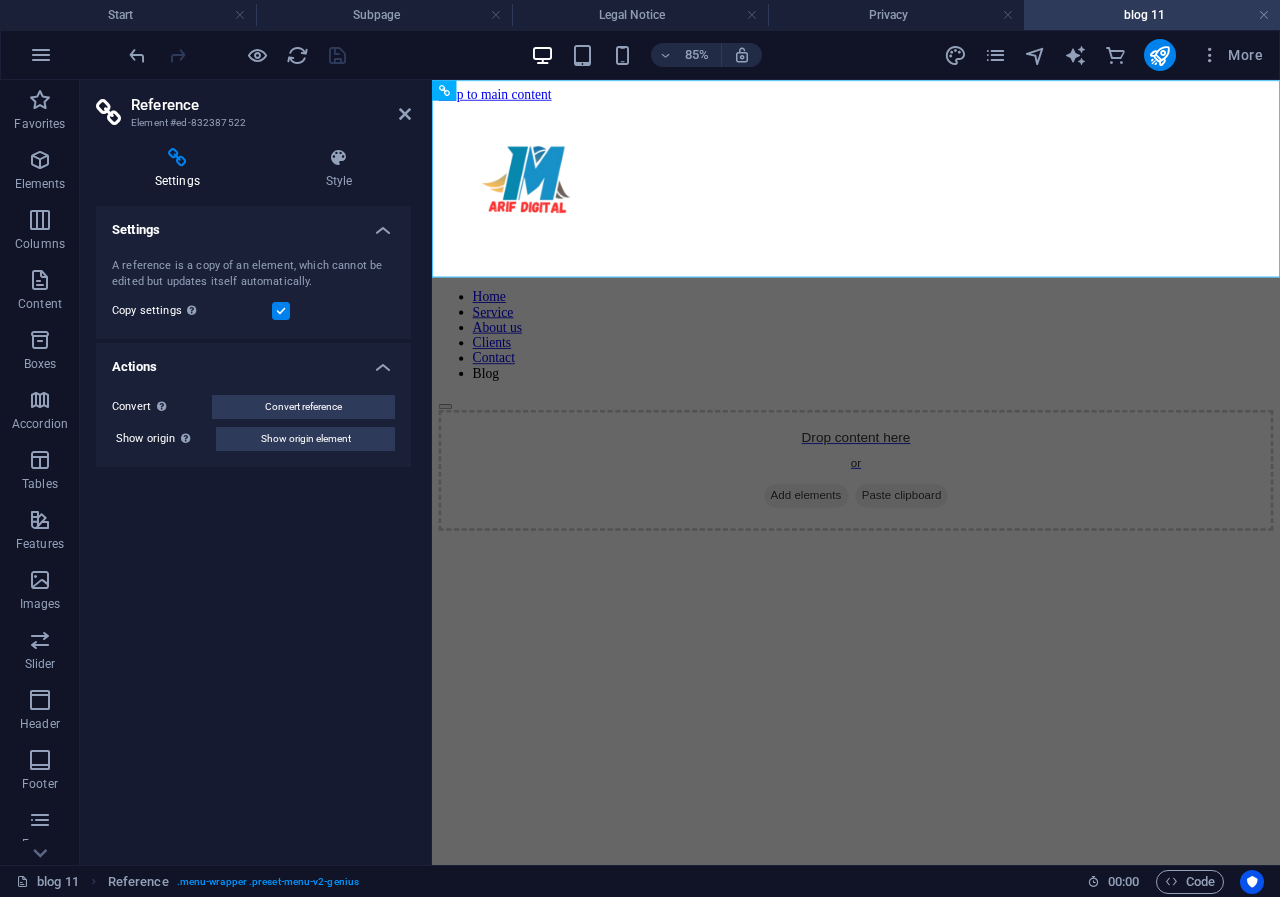 click on "Skip to main content
Home Service About us Clients Contact Blog Drop content here or  Add elements  Paste clipboard" at bounding box center [931, 349] 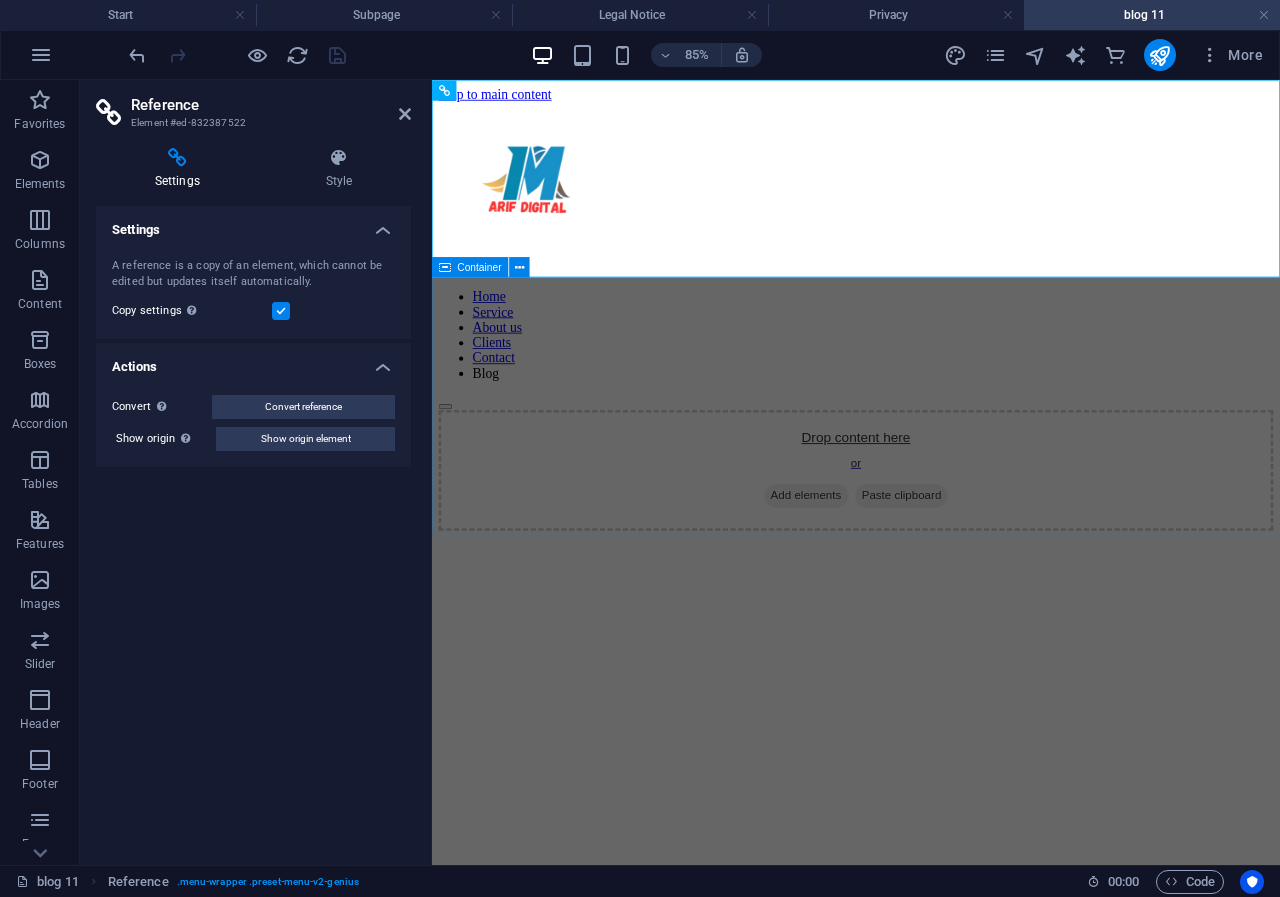 click on "Drop content here or  Add elements  Paste clipboard" at bounding box center [931, 539] 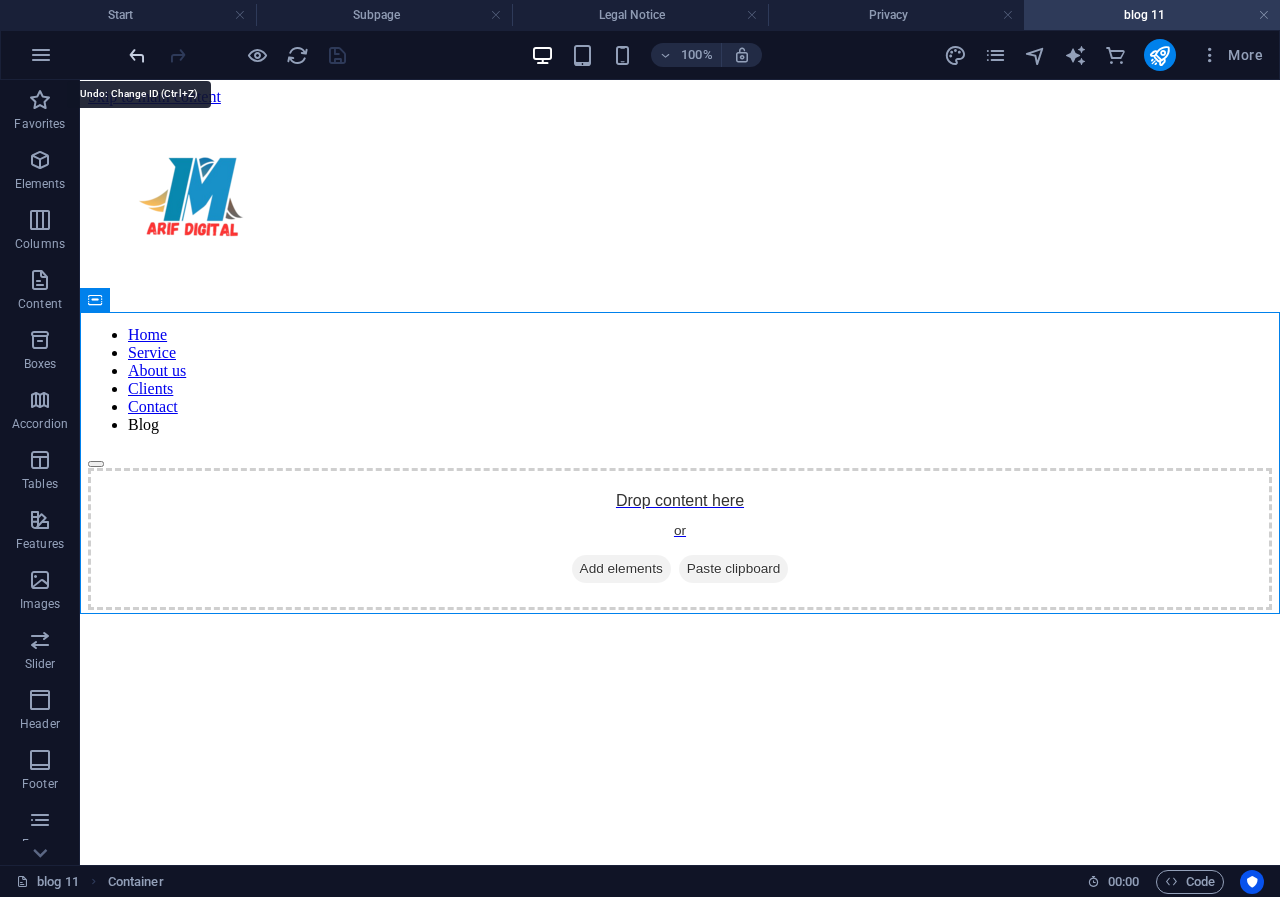 click at bounding box center (137, 55) 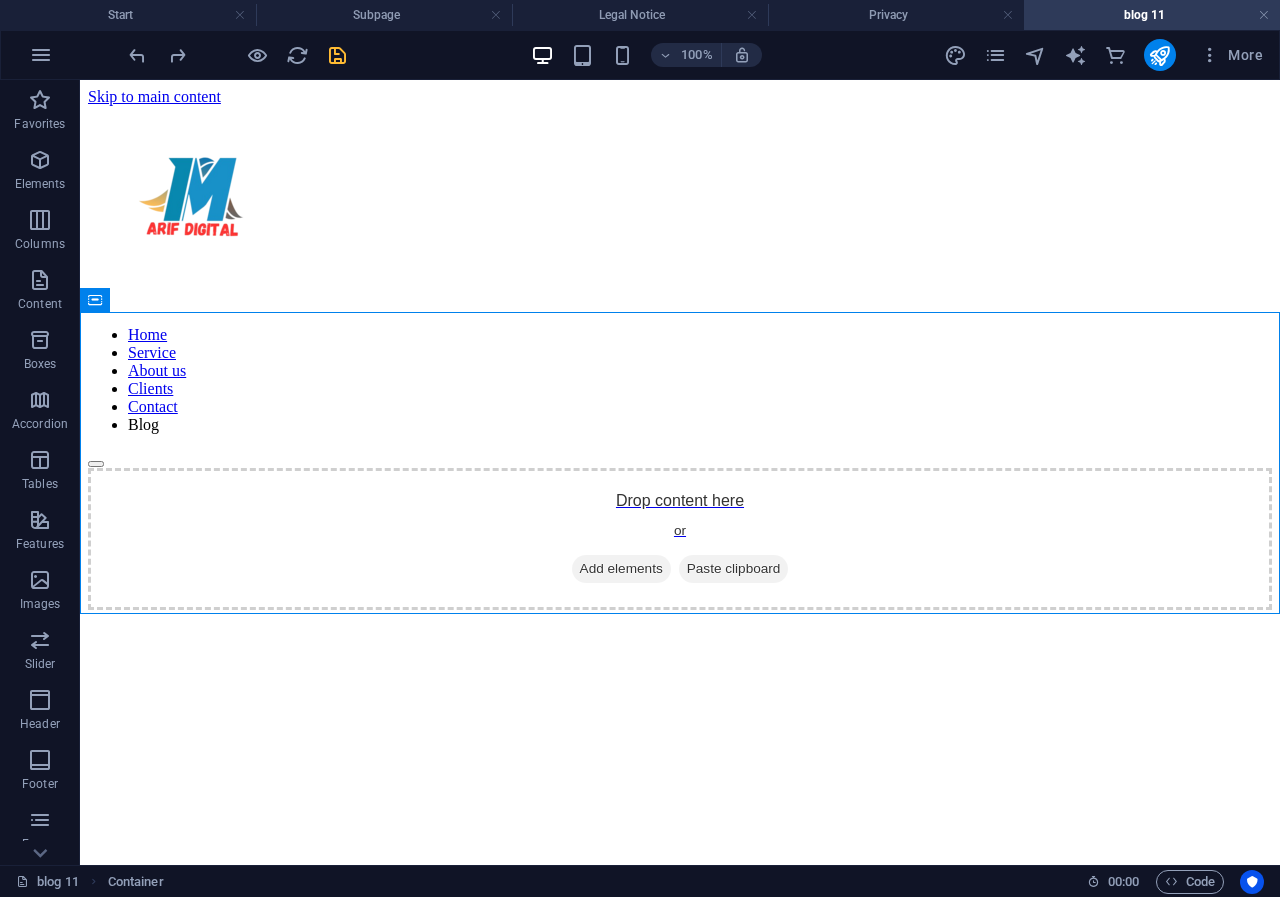 click on "blog 11" at bounding box center (1152, 15) 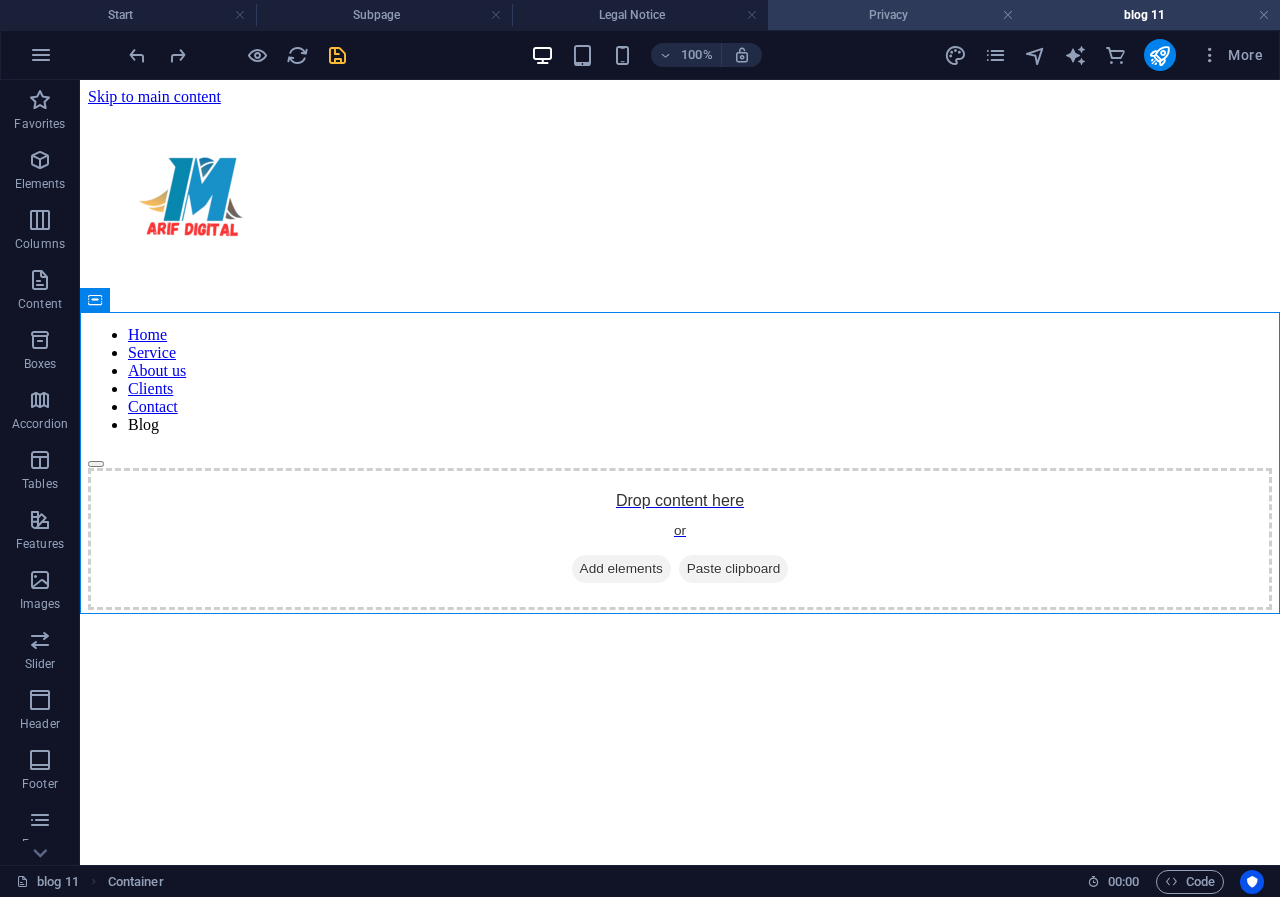 click on "Privacy" at bounding box center (896, 15) 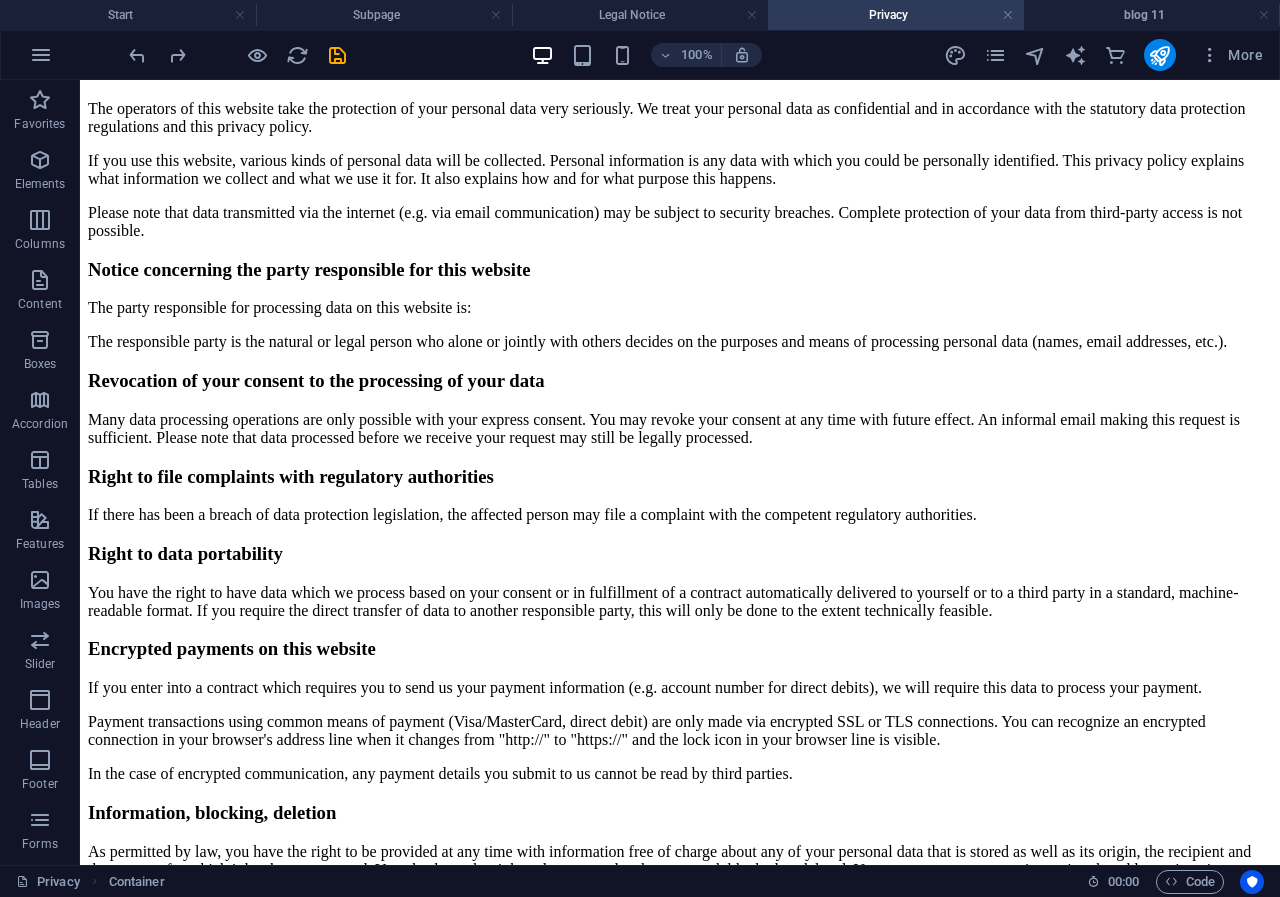 scroll, scrollTop: 978, scrollLeft: 0, axis: vertical 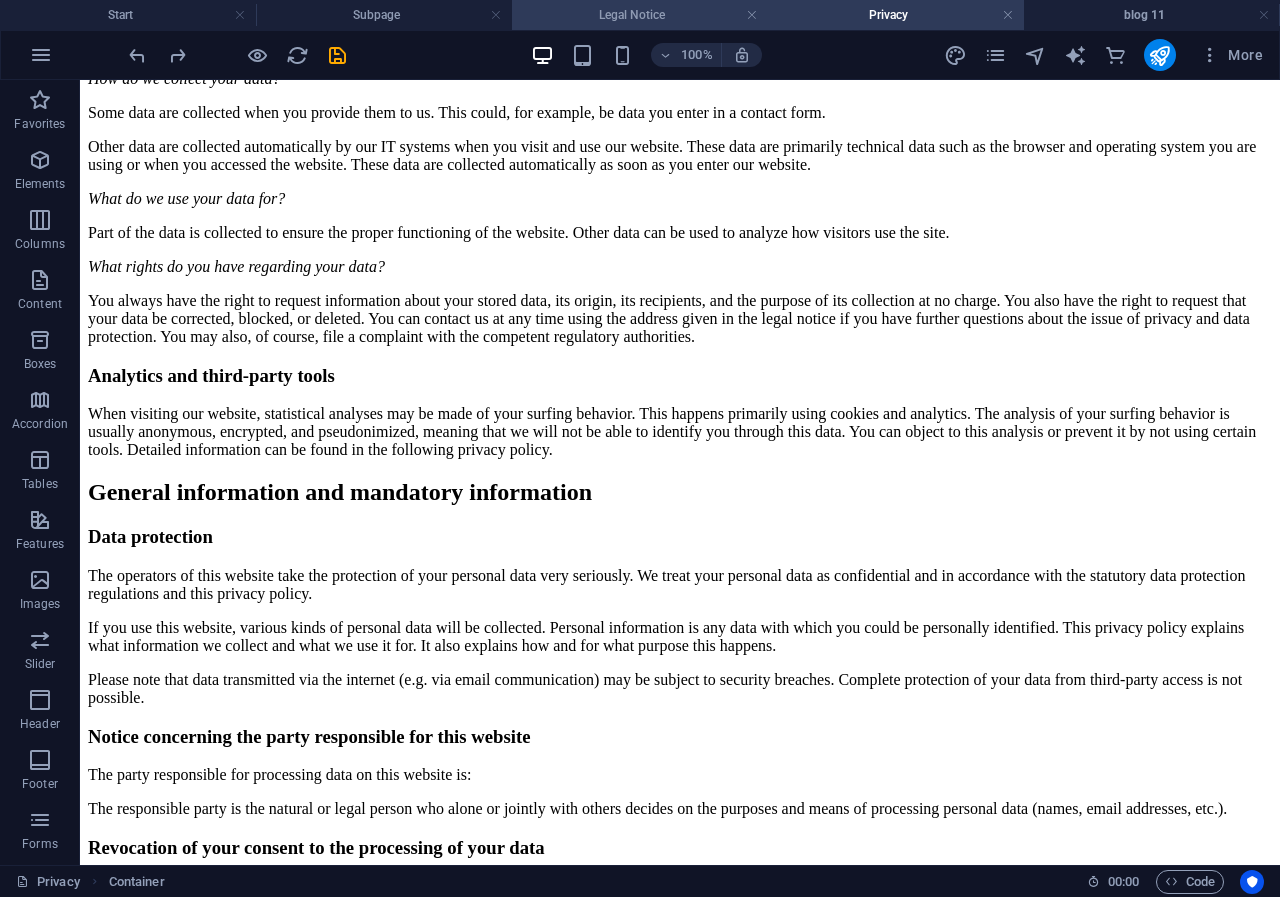 click on "Legal Notice" at bounding box center (640, 15) 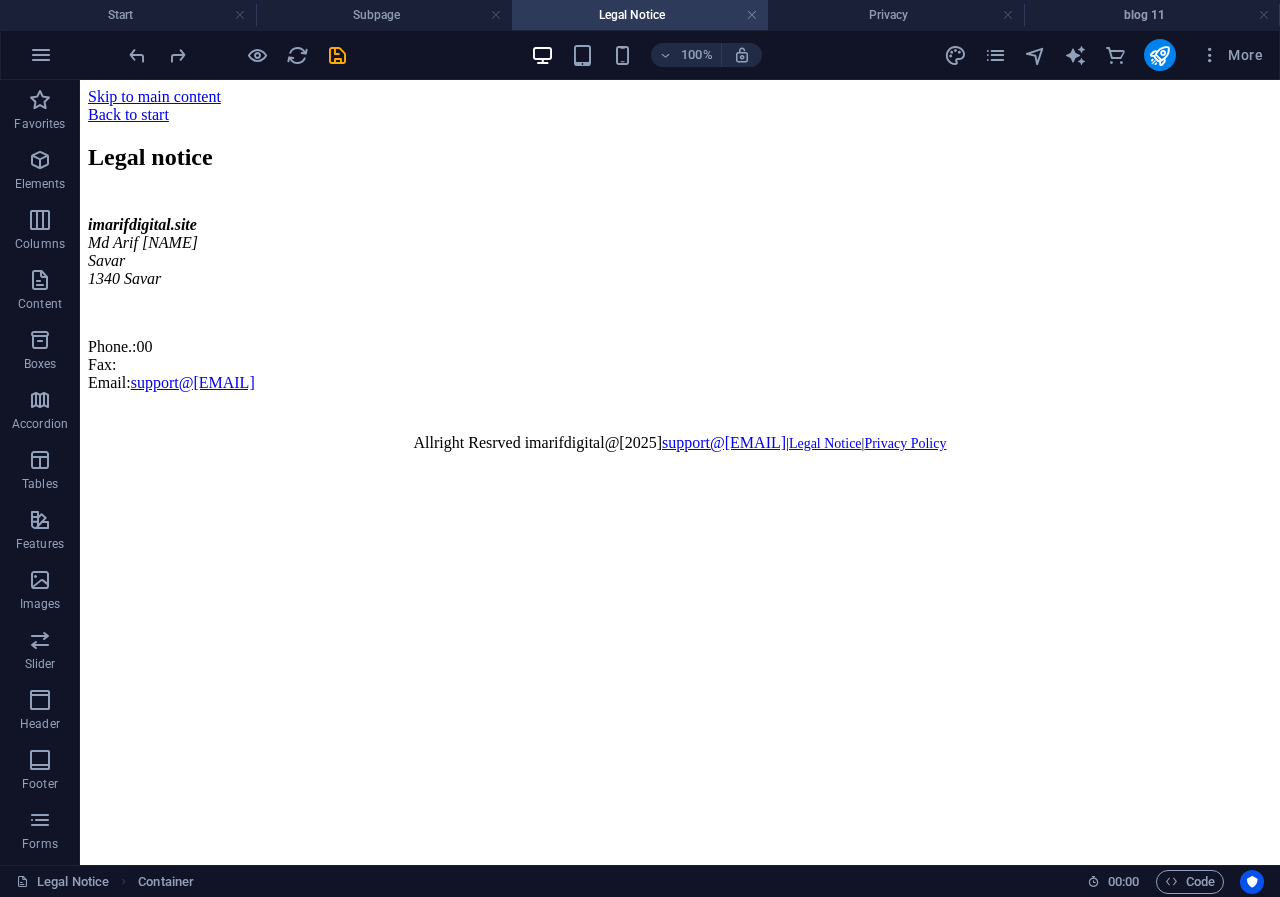 scroll, scrollTop: 0, scrollLeft: 0, axis: both 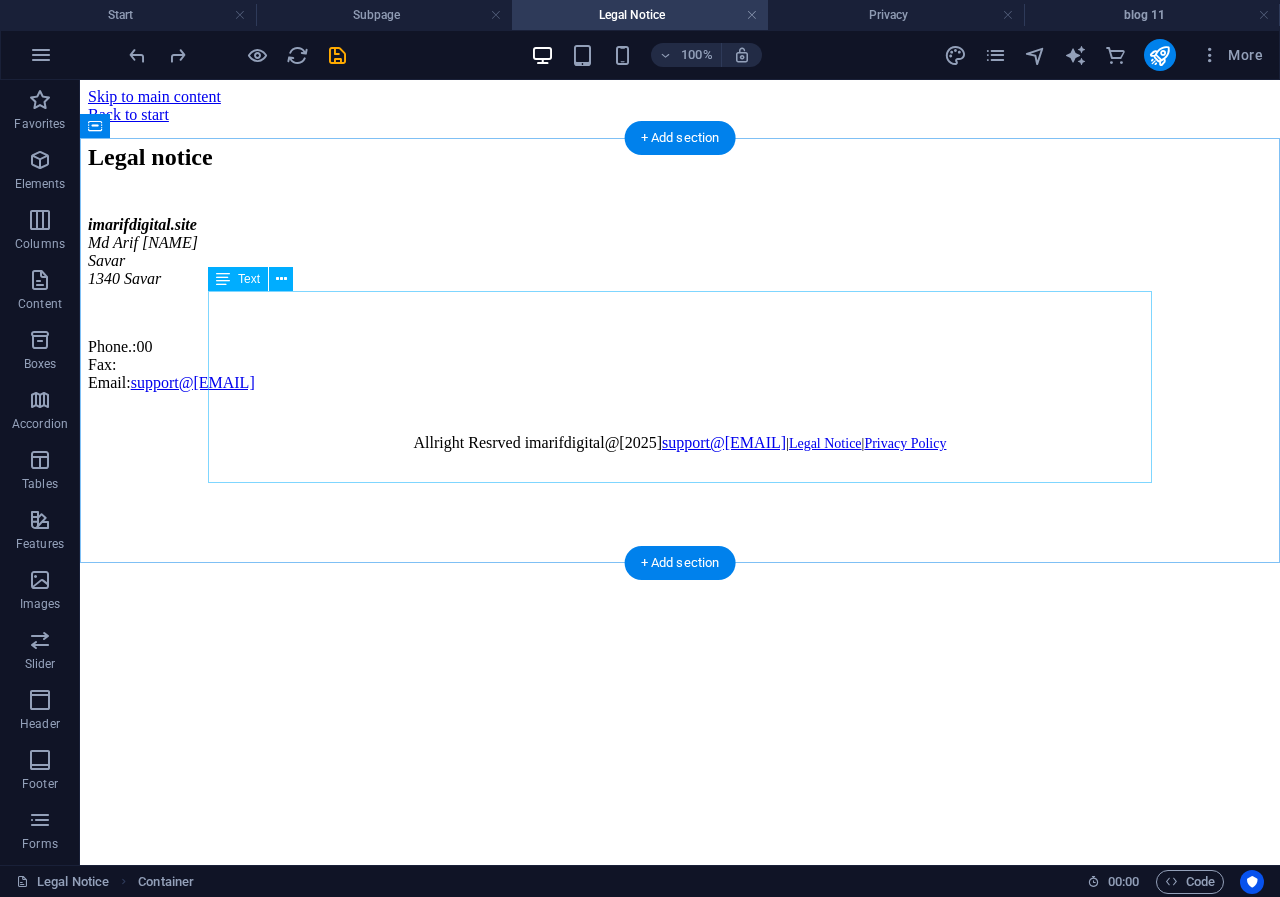 click on "imarifdigital.site Md [NAME]   Hossain Savar 1340   Savar Phone.:  00 Fax:  Email:  support@[EMAIL]" at bounding box center [680, 304] 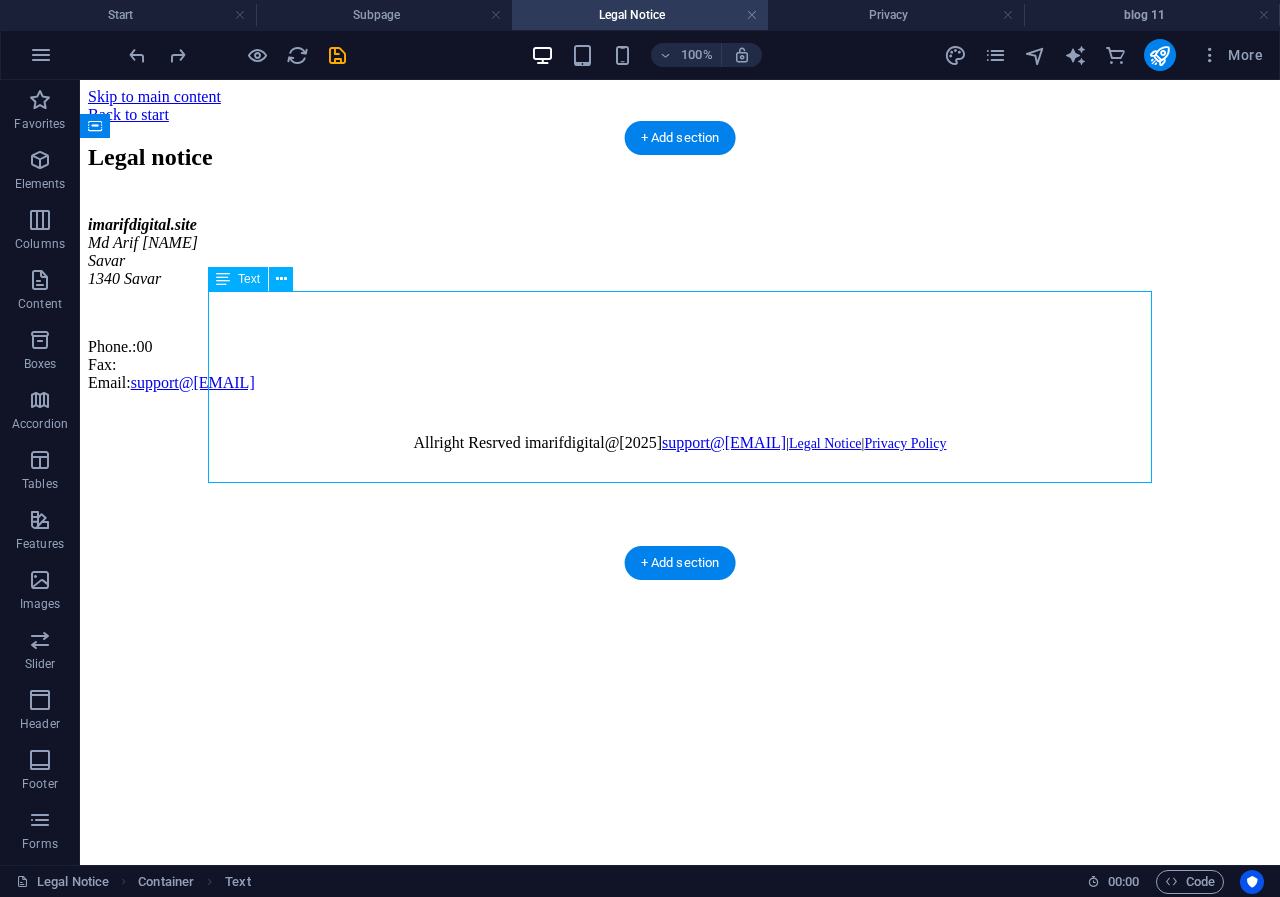 click on "imarifdigital.site Md [NAME]   Hossain Savar 1340   Savar Phone.:  00 Fax:  Email:  support@[EMAIL]" at bounding box center (680, 304) 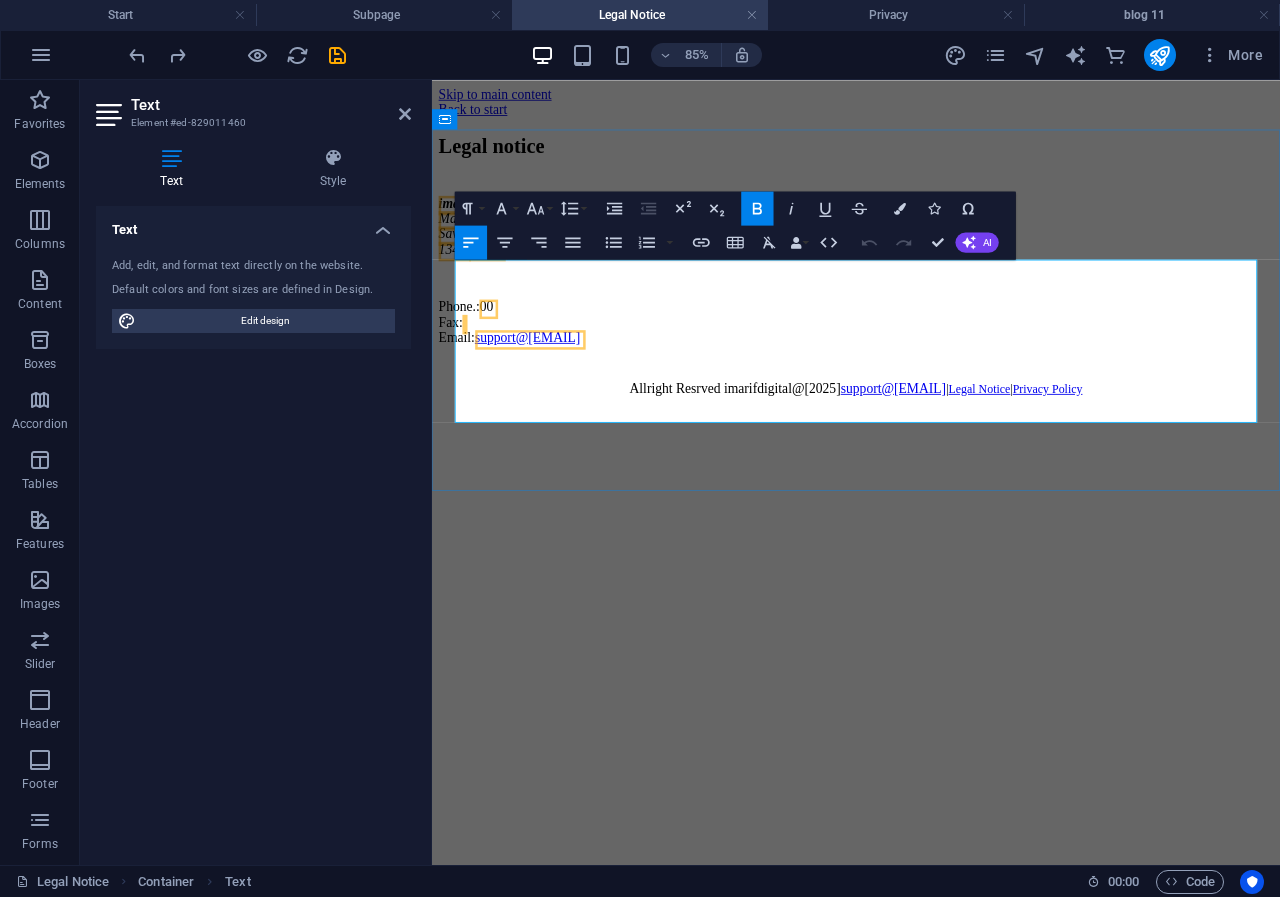 click on "Phone.: [PHONE] Fax: Email: support@imarifdigital.site" at bounding box center (931, 365) 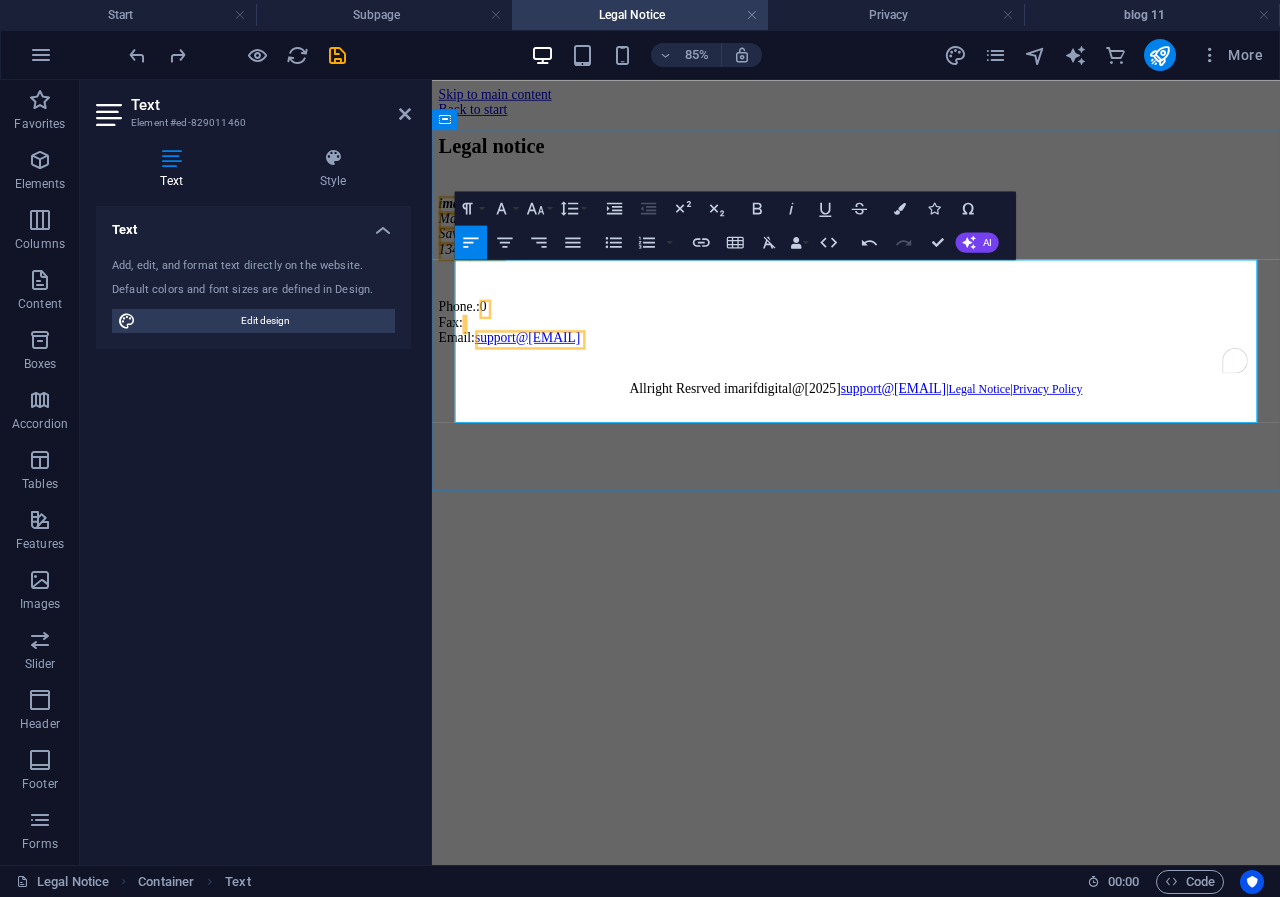 type 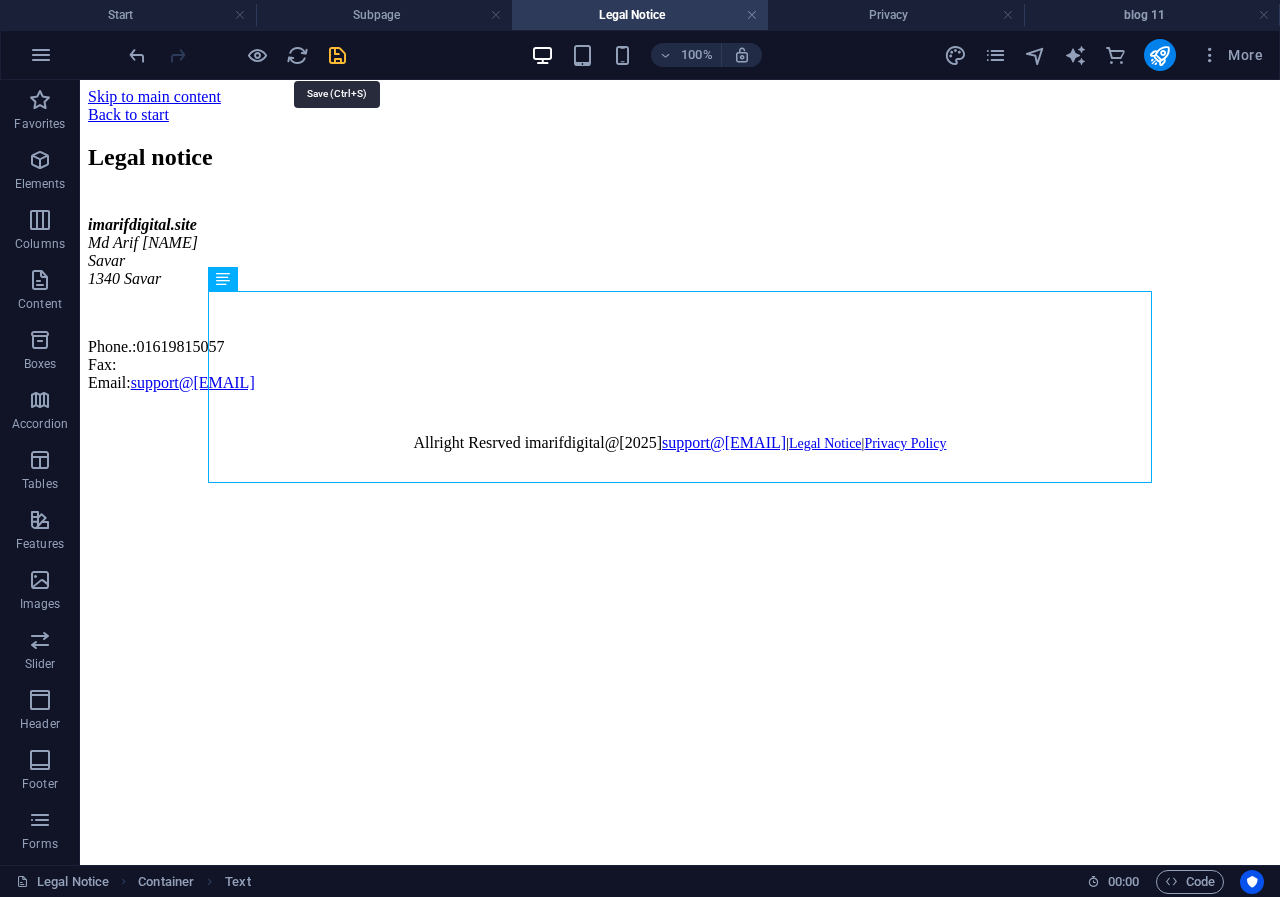 click at bounding box center (337, 55) 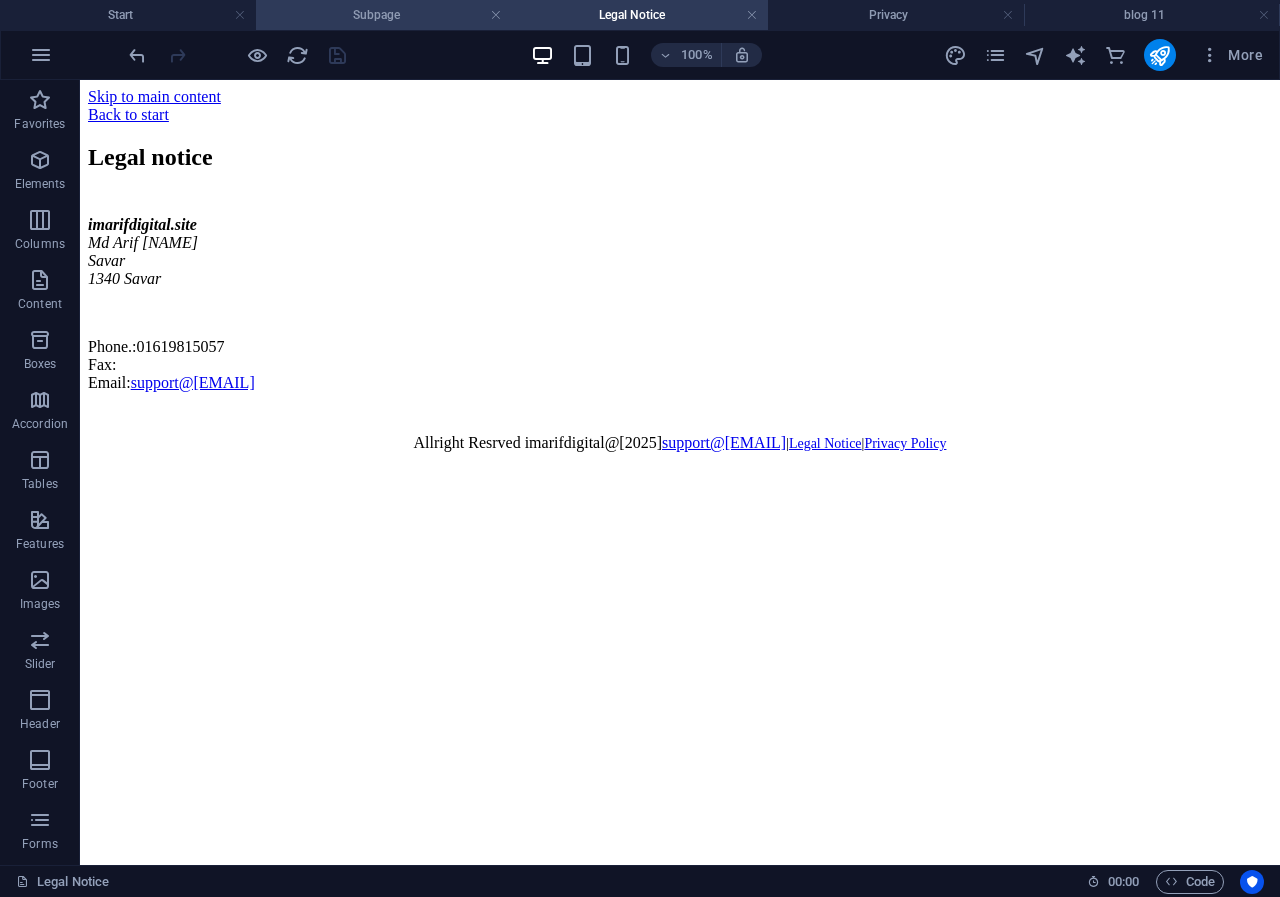 click on "Subpage" at bounding box center [384, 15] 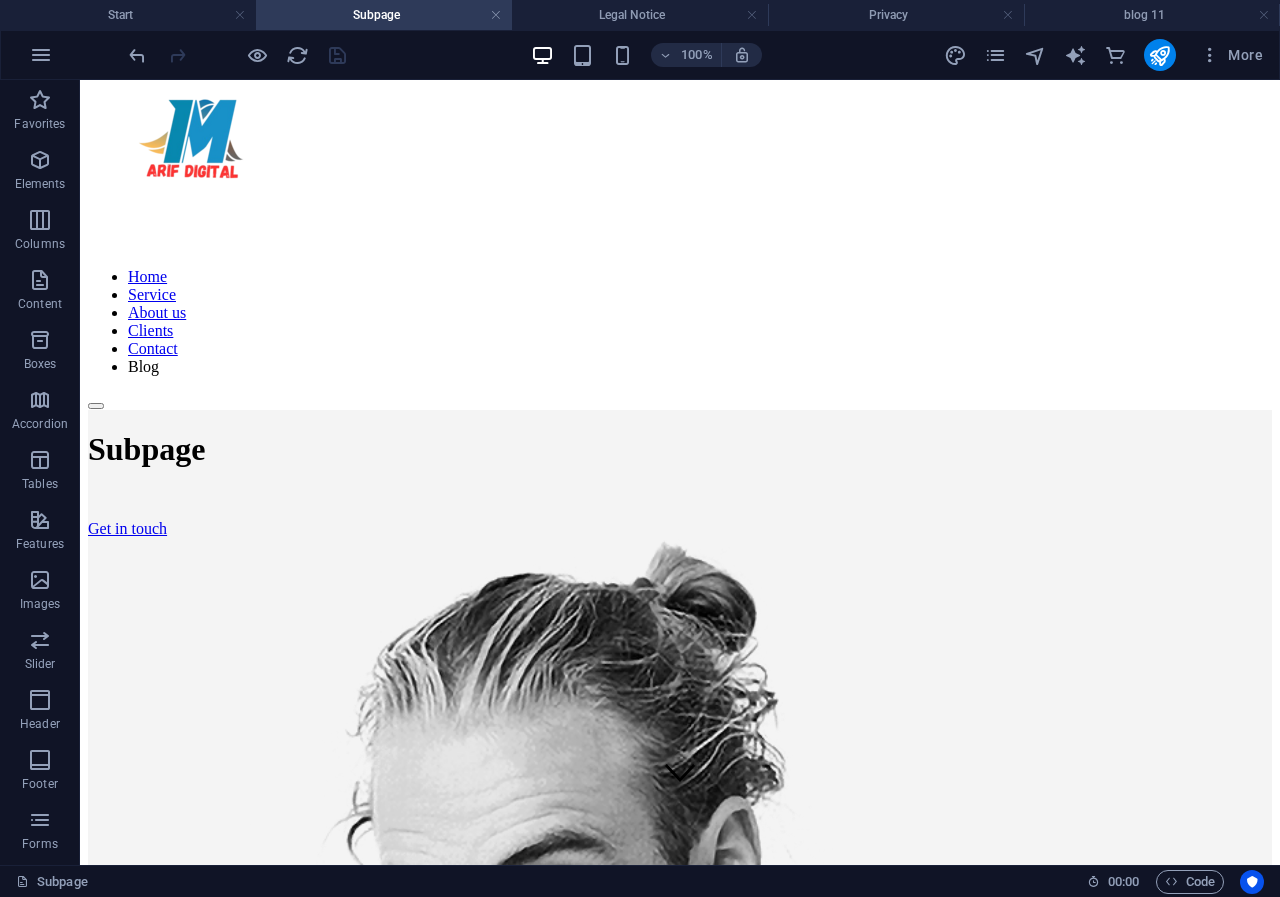 scroll, scrollTop: 0, scrollLeft: 0, axis: both 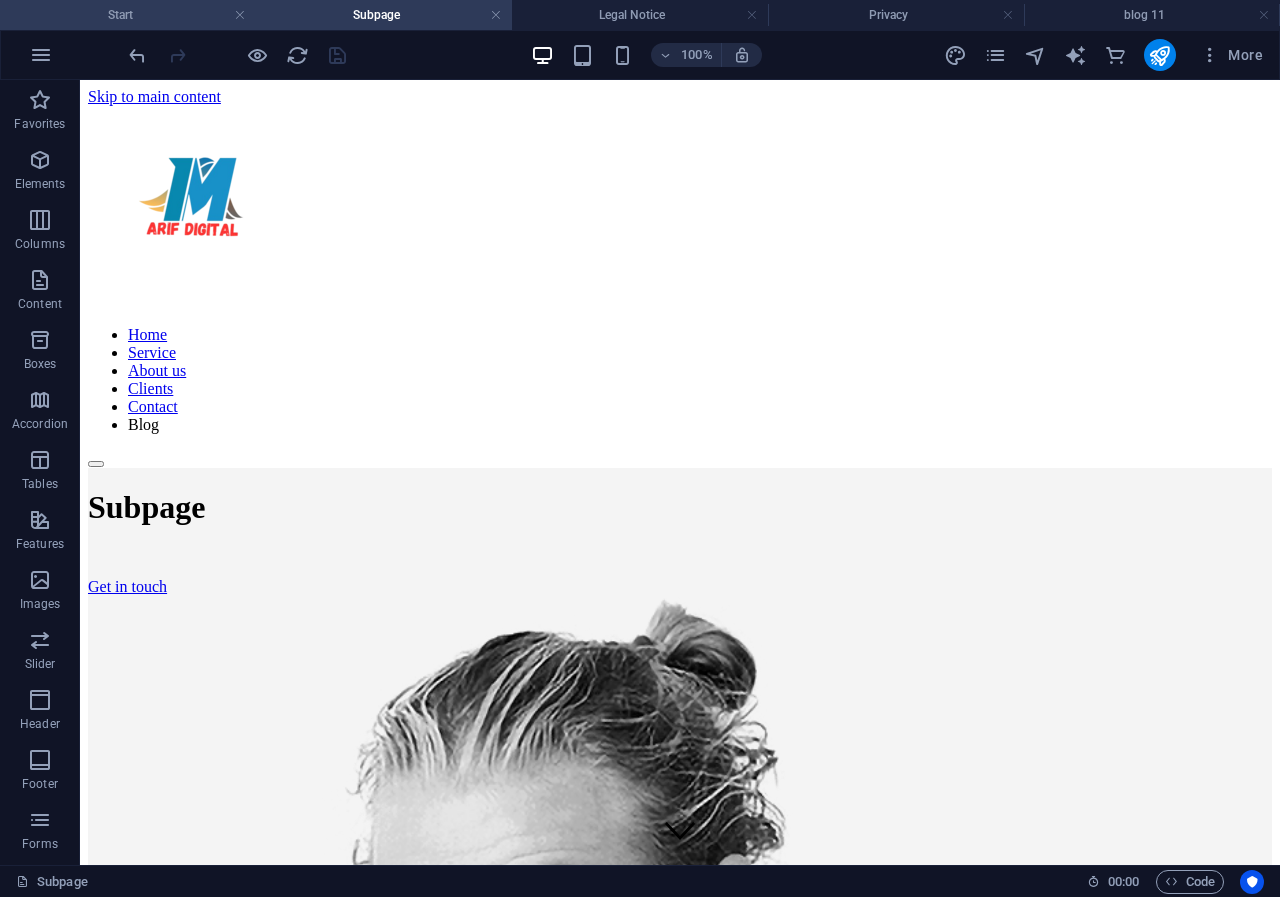 click on "Start" at bounding box center (128, 15) 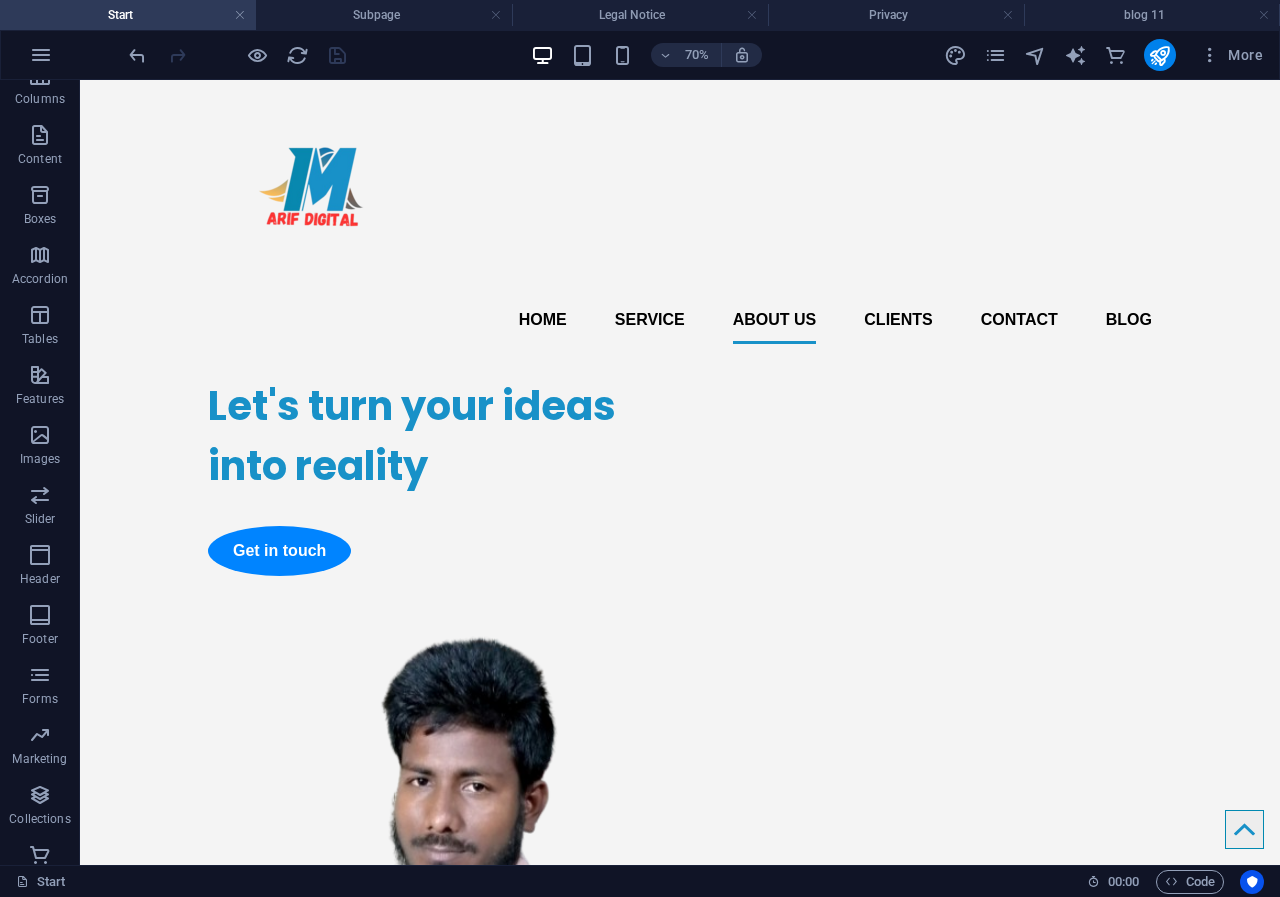 scroll, scrollTop: 2697, scrollLeft: 0, axis: vertical 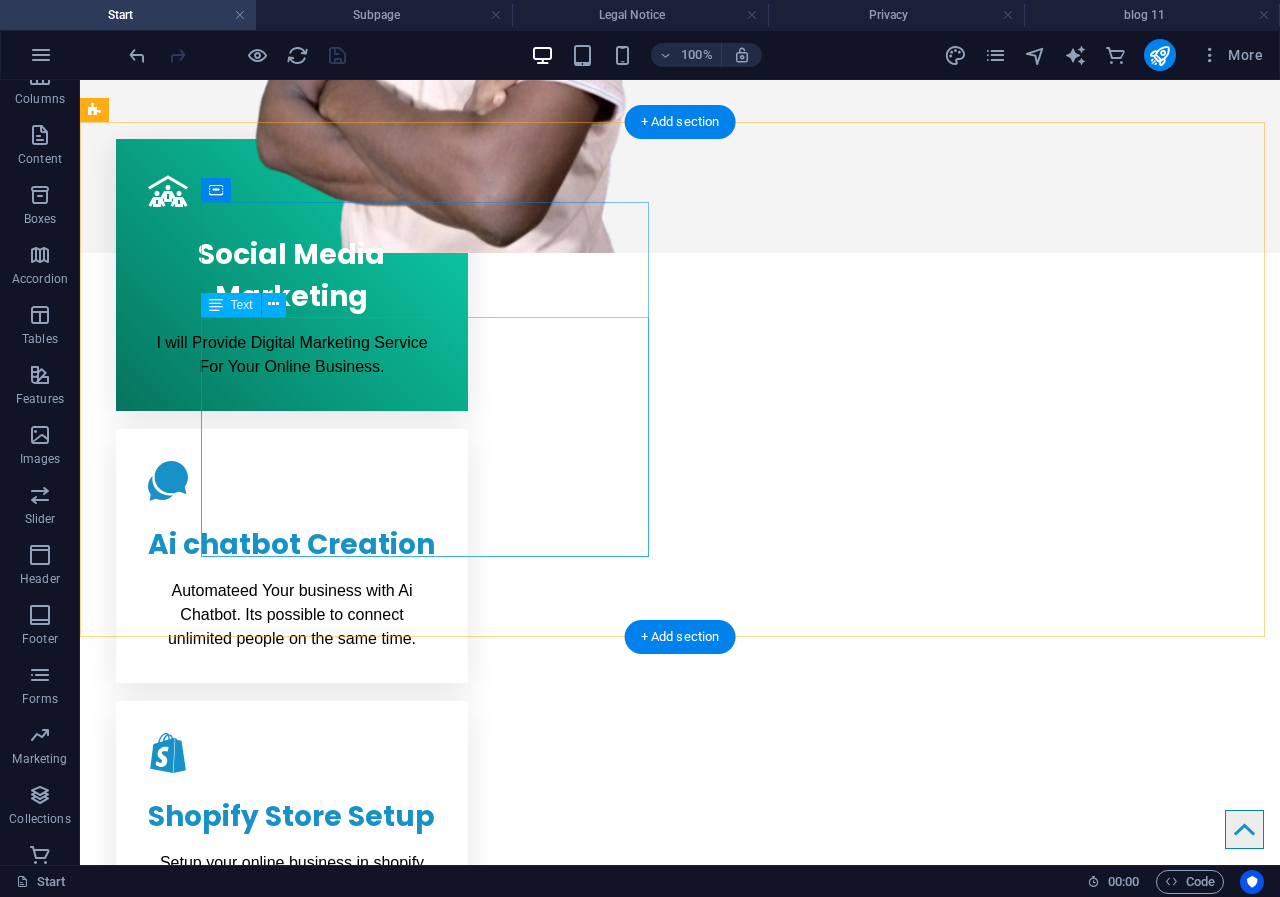 click on "Our digital marketing agency helps businesses grow their online presence with strategic, results-driven solutions. We specialize in social media marketing to increase brand awareness and customer engagement across platforms. Our team creates smart chatbots that automate customer interactions and generate leads 24/7. For e-commerce brands, we offer professional Shopify store setup with full customization and optimization. High-quality content creation is at the heart of our services, including engaging graphics, videos, and copywriting." at bounding box center (320, 1282) 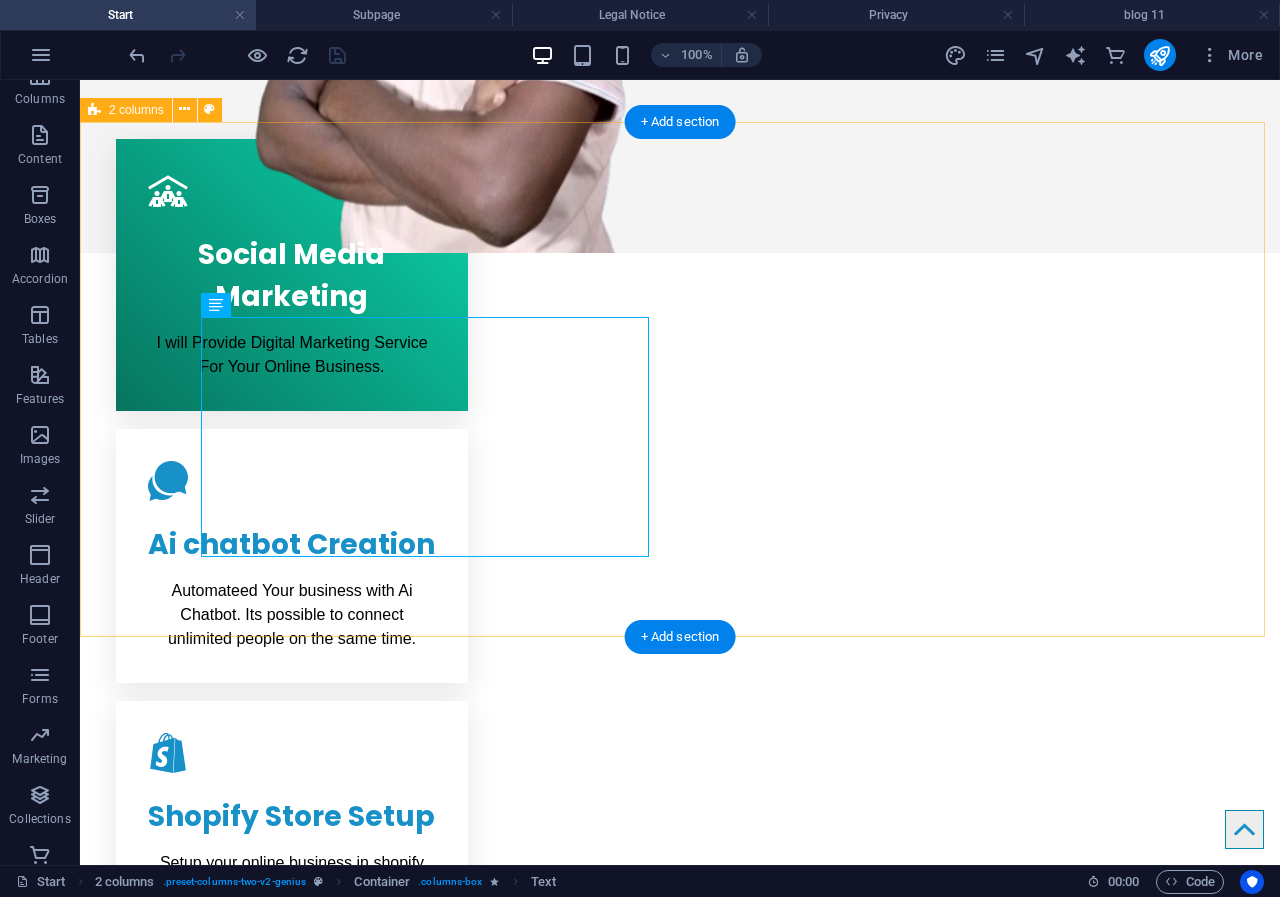 click on "Creative service in Online Business Sector. Our digital marketing agency helps businesses grow their online presence with strategic, results-driven solutions. We specialize in social media marketing to increase brand awareness and customer engagement across platforms. Our team creates smart chatbots that automate customer interactions and generate leads 24/7. For e-commerce brands, we offer professional Shopify store setup with full customization and optimization. High-quality content creation is at the heart of our services, including engaging graphics, videos, and copywriting. Social Media Marketing 90%
Ai chatbot Creation 70%
Shopify Store Setup 90%
Social Media management 85%
Content Creation 90%" at bounding box center [680, 1428] 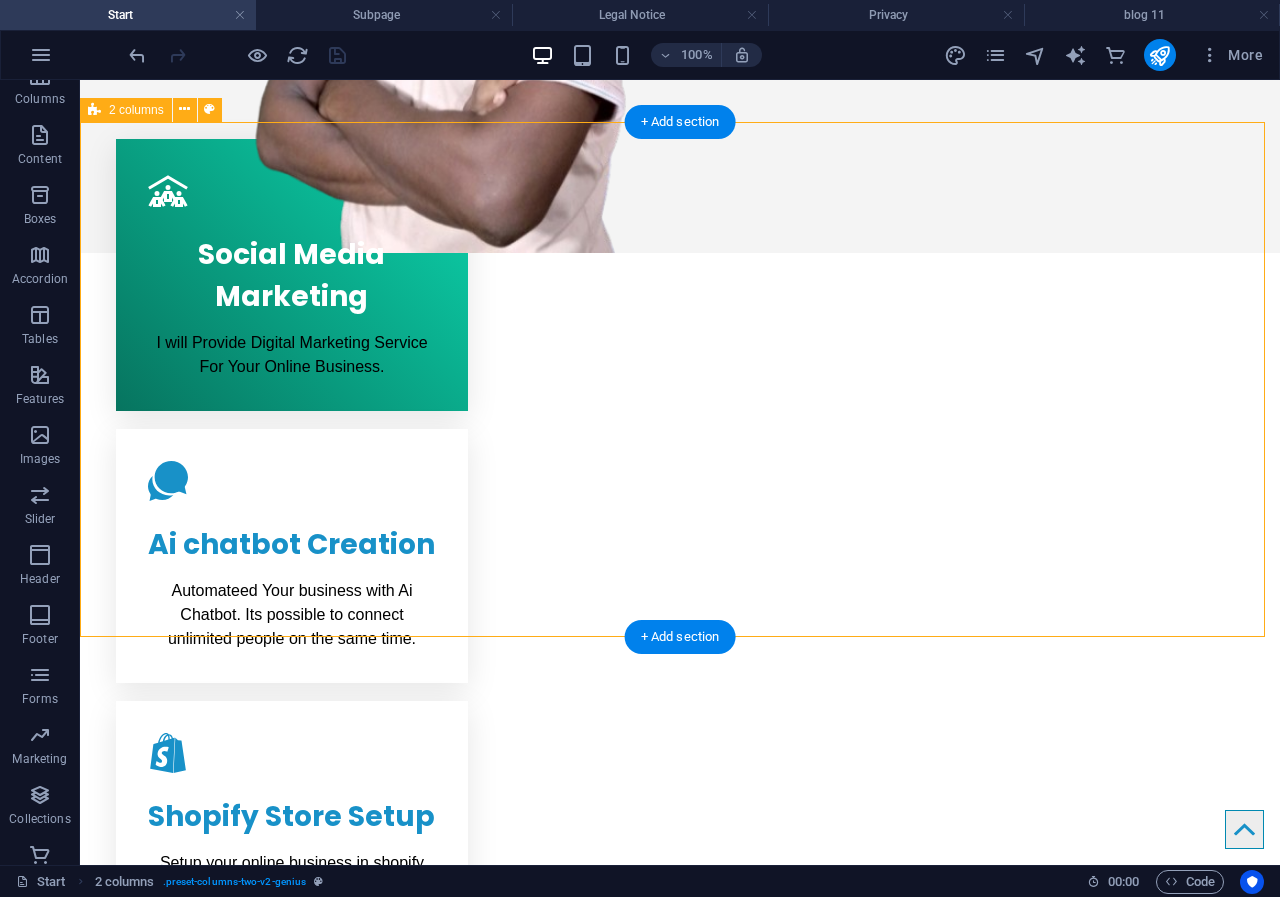 click on "Creative service in Online Business Sector. Our digital marketing agency helps businesses grow their online presence with strategic, results-driven solutions. We specialize in social media marketing to increase brand awareness and customer engagement across platforms. Our team creates smart chatbots that automate customer interactions and generate leads 24/7. For e-commerce brands, we offer professional Shopify store setup with full customization and optimization. High-quality content creation is at the heart of our services, including engaging graphics, videos, and copywriting. Social Media Marketing 90%
Ai chatbot Creation 70%
Shopify Store Setup 90%
Social Media management 85%
Content Creation 90%" at bounding box center (680, 1428) 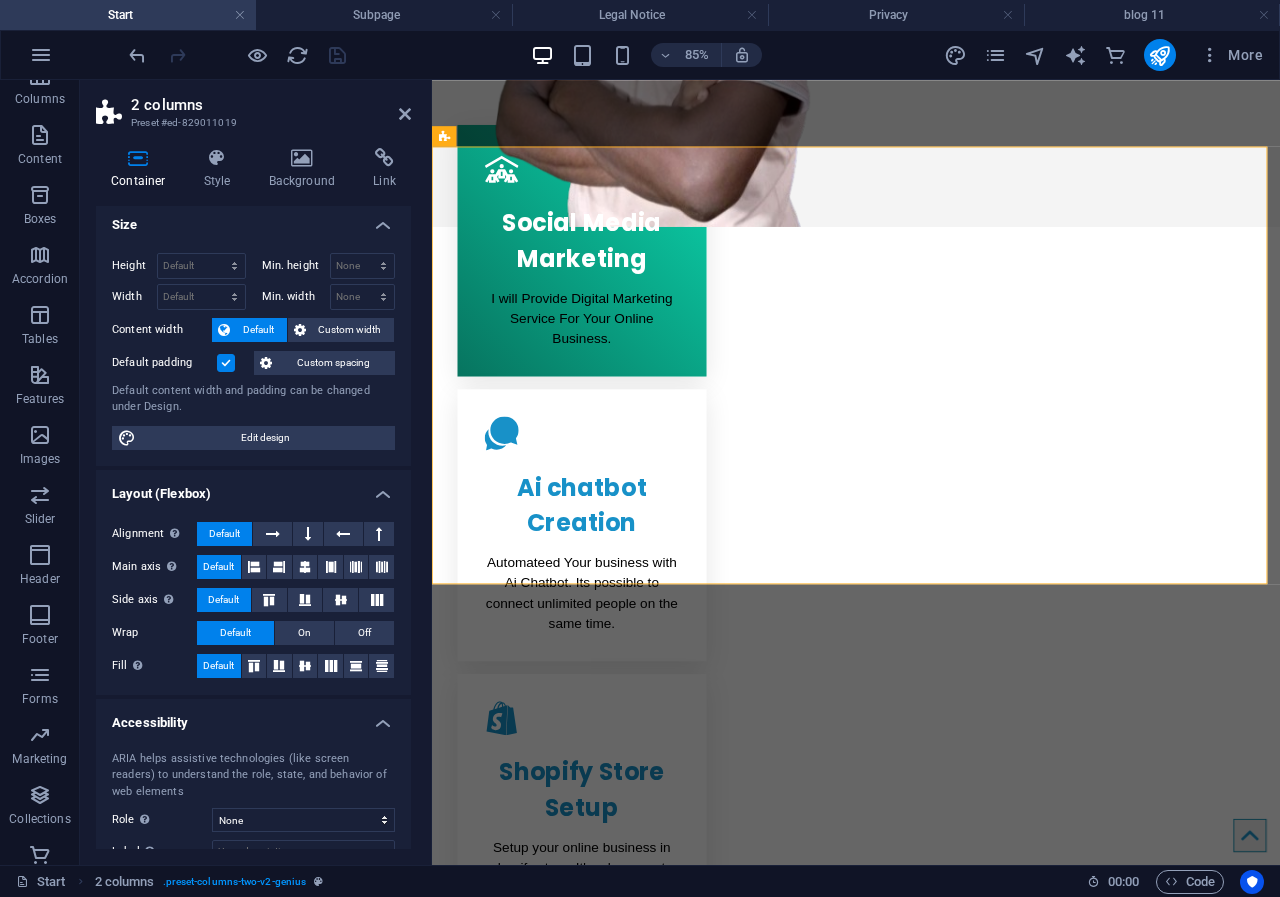 scroll, scrollTop: 0, scrollLeft: 0, axis: both 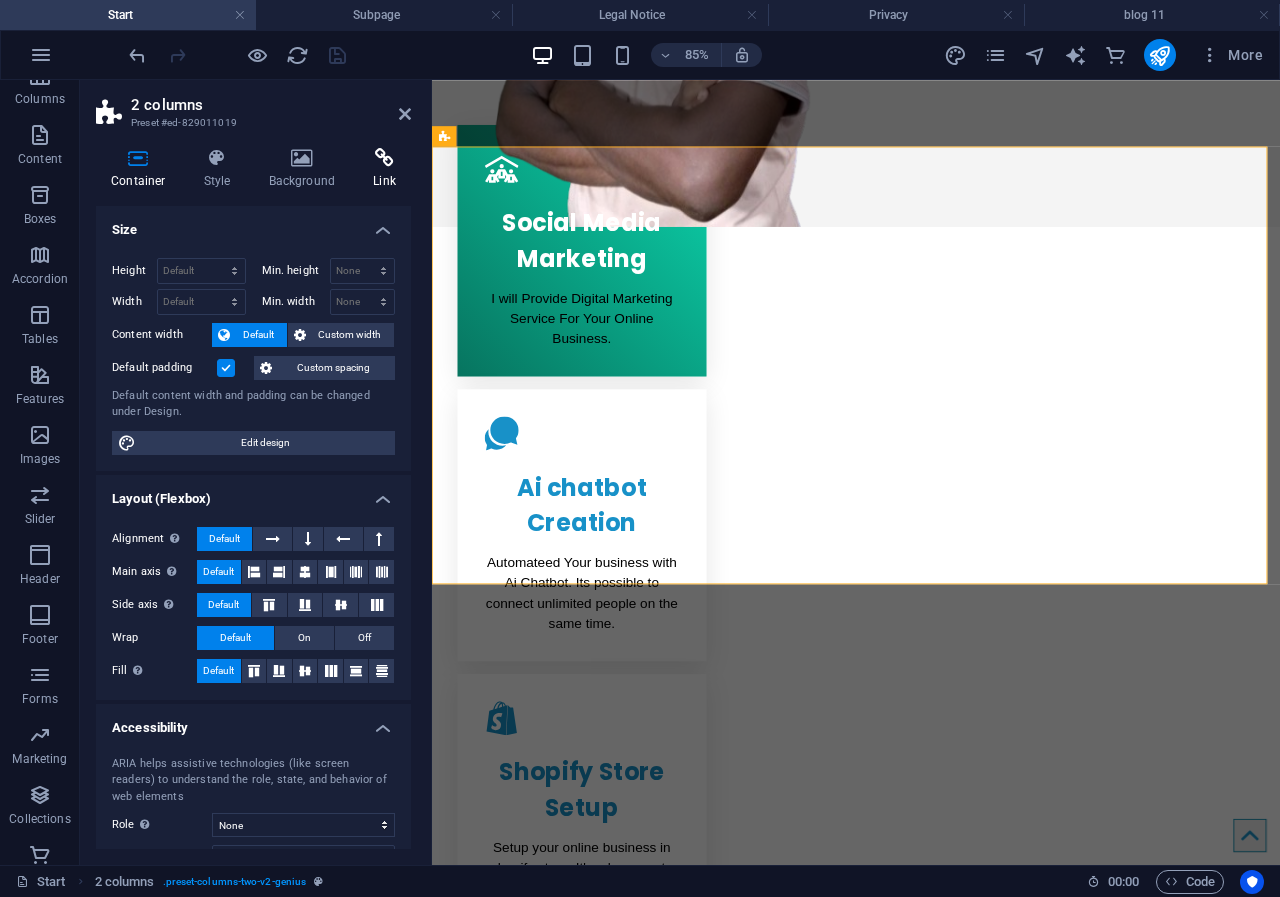 click on "Link" at bounding box center [384, 169] 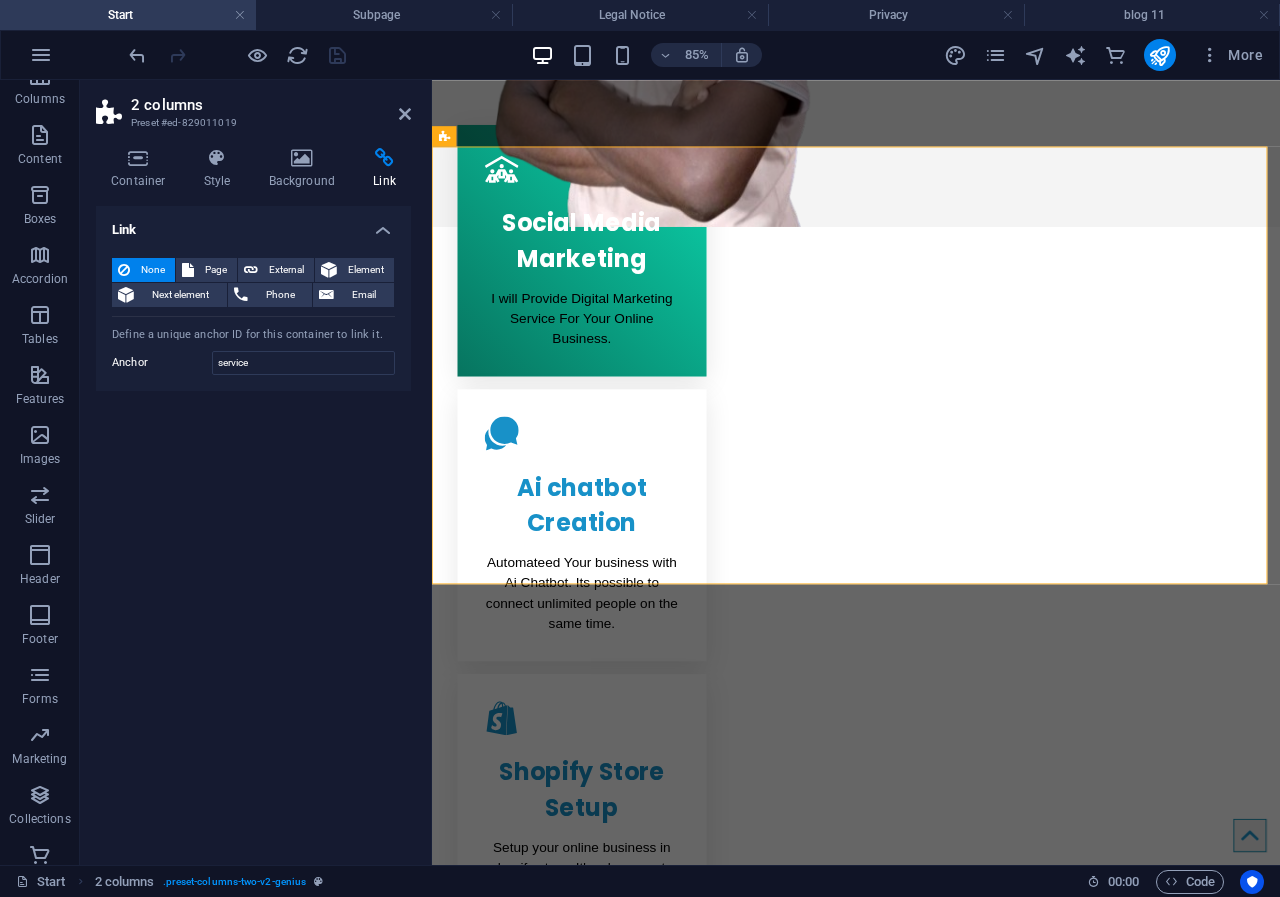 click on "Container Style Background Link Size Height Default px rem % vh vw Min. height None px rem % vh vw Width Default px rem % em vh vw Min. width None px rem % vh vw Content width Default Custom width Width Default px rem % em vh vw Min. width None px rem % vh vw Default padding Custom spacing Default content width and padding can be changed under Design. Edit design Layout (Flexbox) Alignment Determines the flex direction. Default Main axis Determine how elements should behave along the main axis inside this container (justify content). Default Side axis Control the vertical direction of the element inside of the container (align items). Default Wrap Default On Off Fill Controls the distances and direction of elements on the y-axis across several lines (align content). Default Accessibility ARIA helps assistive technologies (like screen readers) to understand the role, state, and behavior of web elements Role The ARIA role defines the purpose of an element.  None Alert Article Banner Comment Fan" at bounding box center (253, 498) 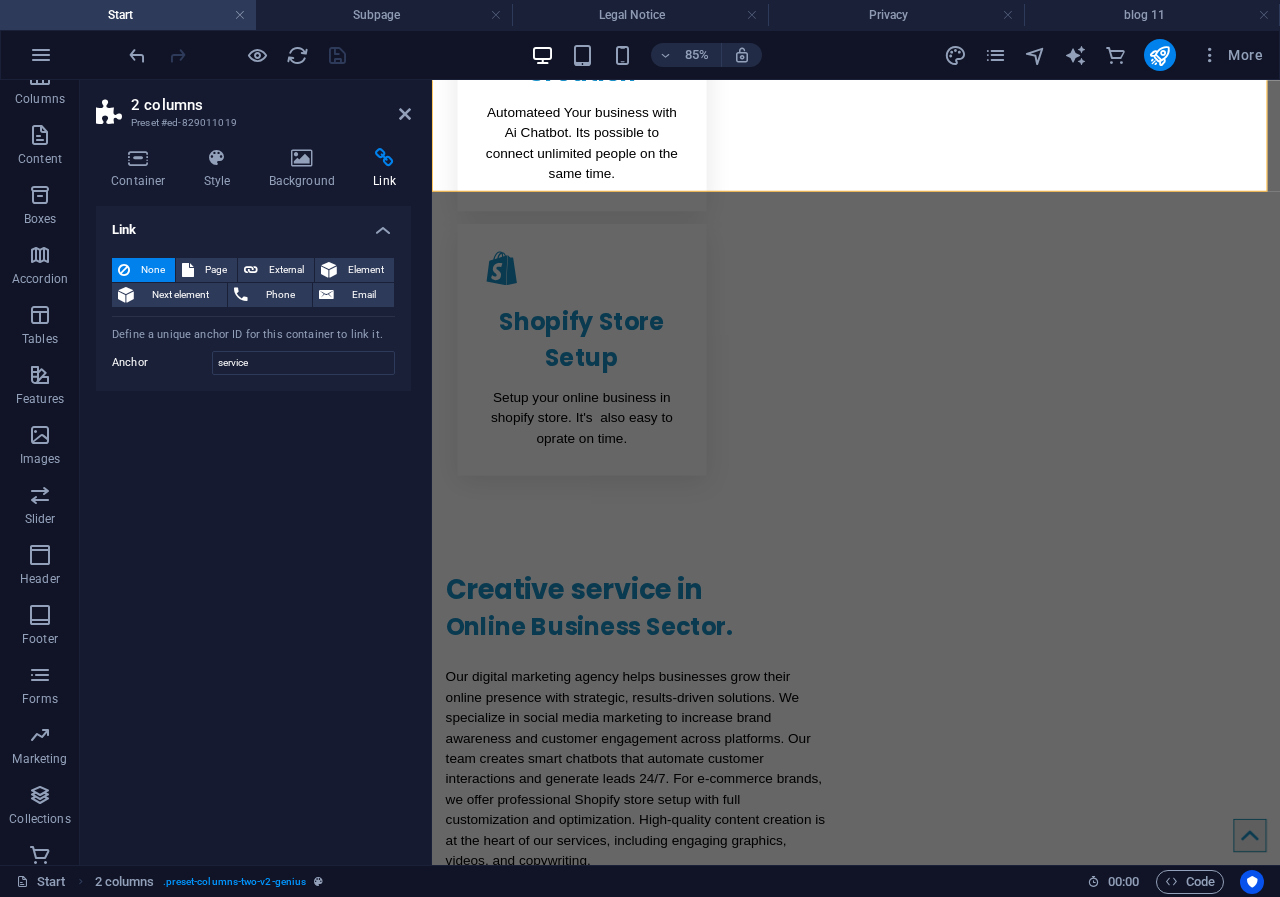scroll, scrollTop: 1599, scrollLeft: 0, axis: vertical 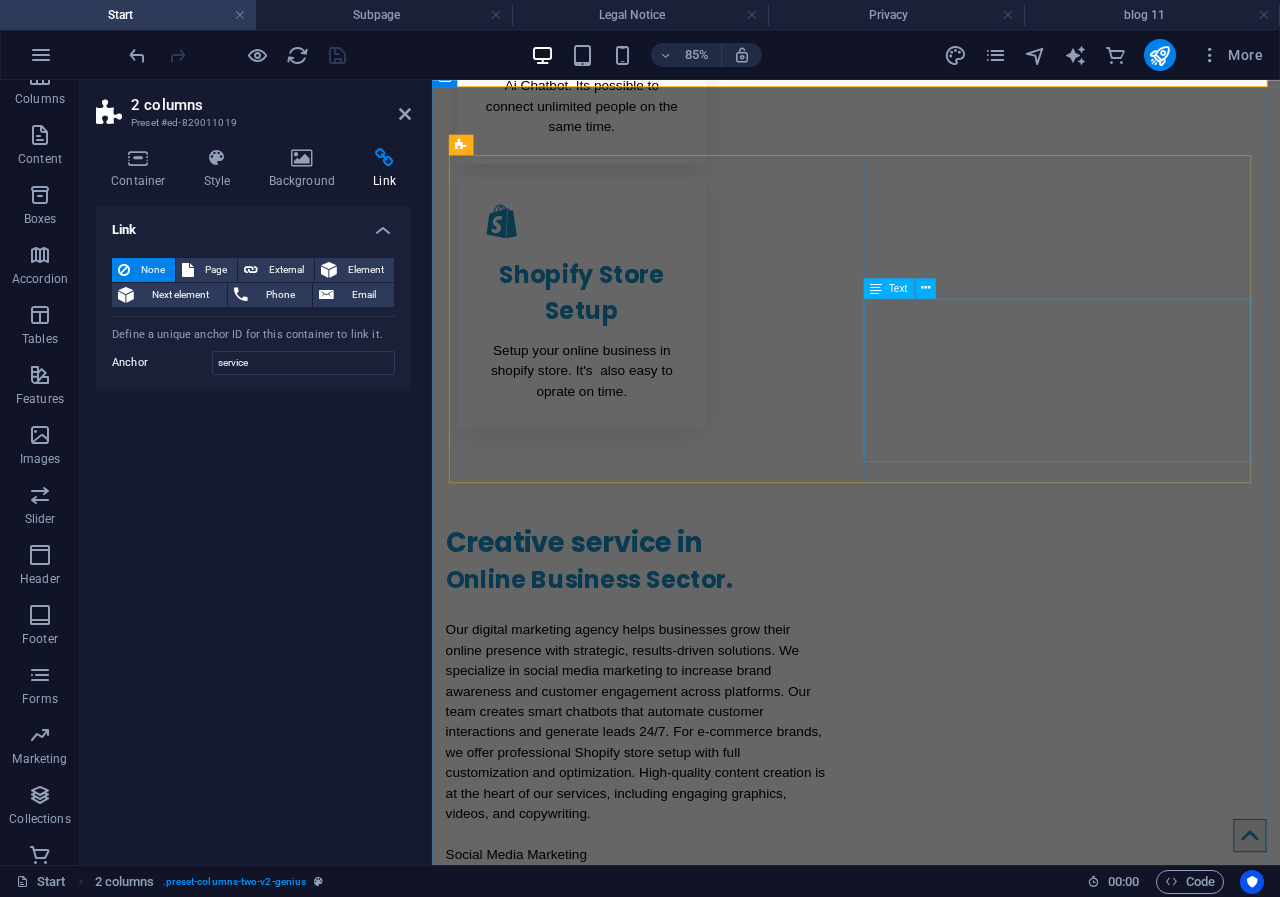 click on "Welcome to I marifdigital , a digital marketing agency where creativity and strategy come together to grow your business online. We are a team of passionate marketers, designers, and tech experts dedicated to helping brands stand out, connect with their audience, and achieve real results. From social media marketing that boosts visibility and engagement to intelligent chatbot creation that automates customer communication, we offer a full suite of innovative services." at bounding box center [931, 2242] 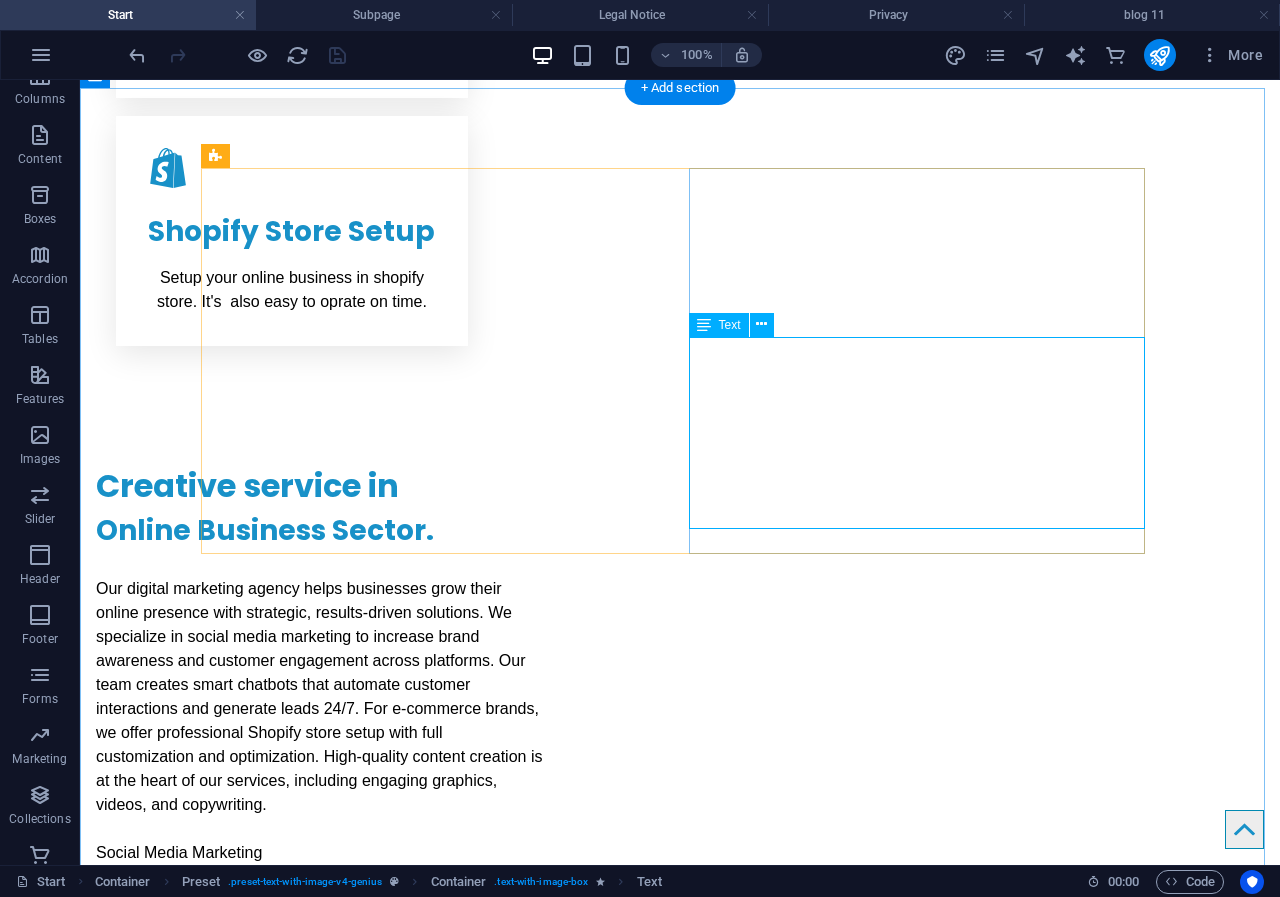 scroll, scrollTop: 1563, scrollLeft: 0, axis: vertical 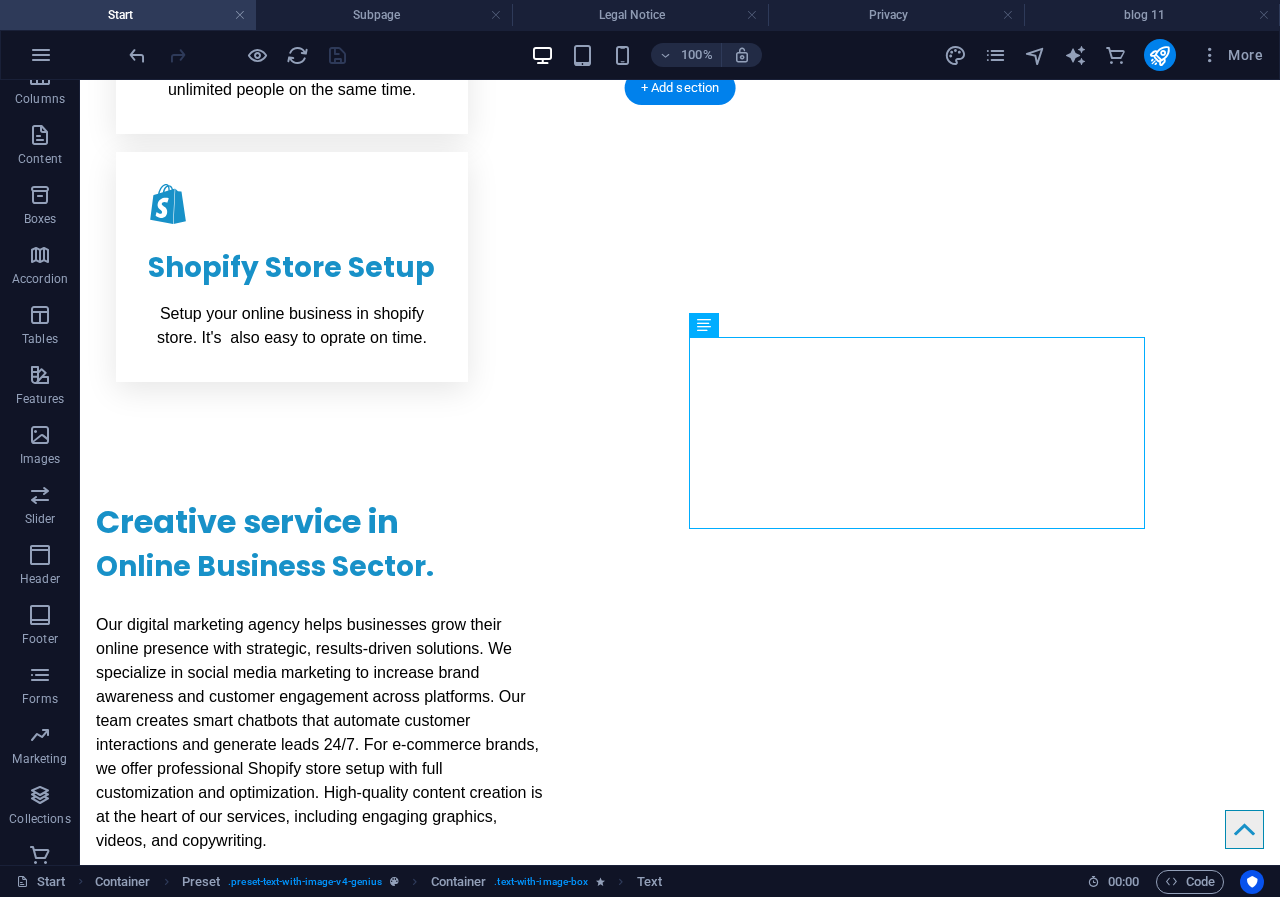 click at bounding box center (680, 1614) 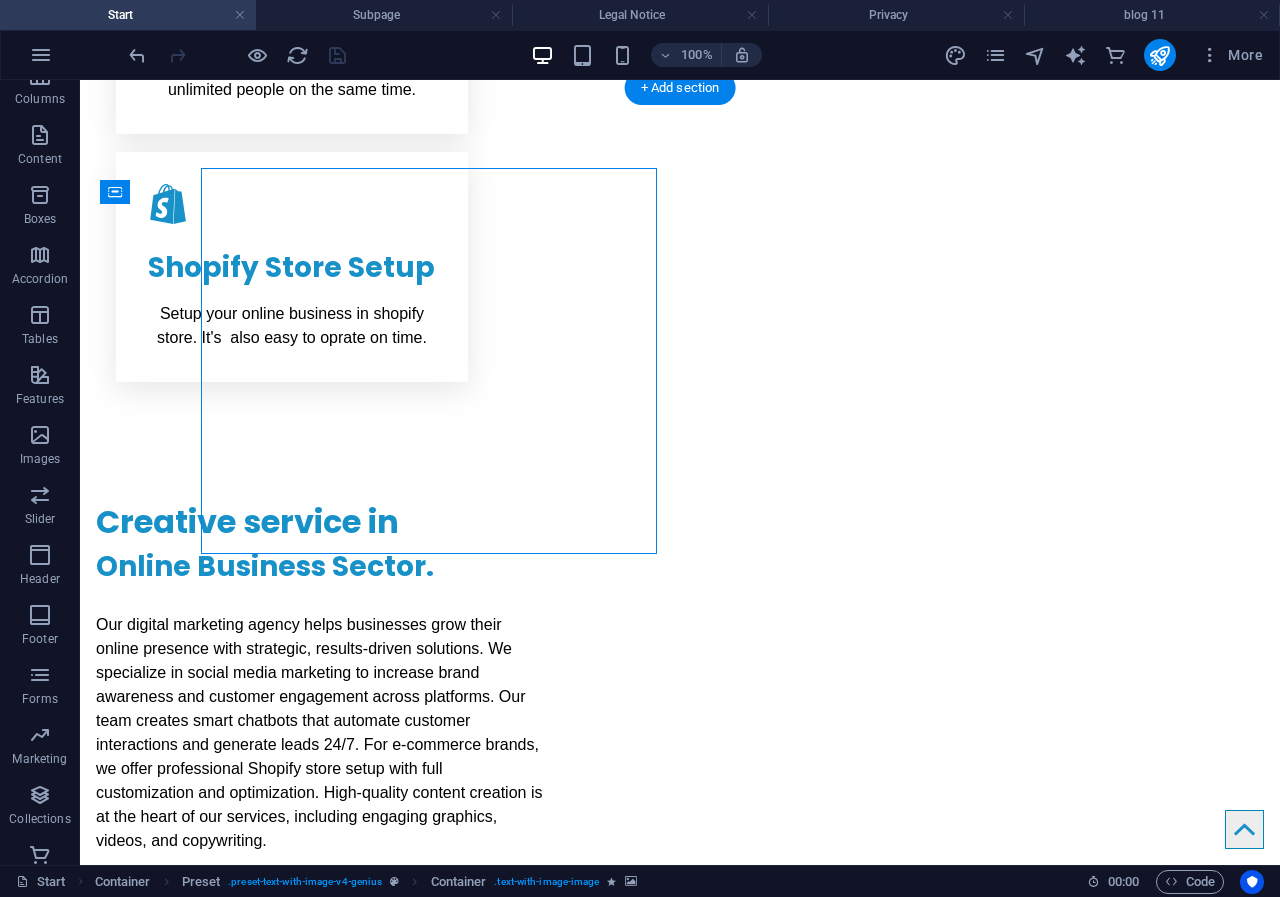 click at bounding box center [680, 1614] 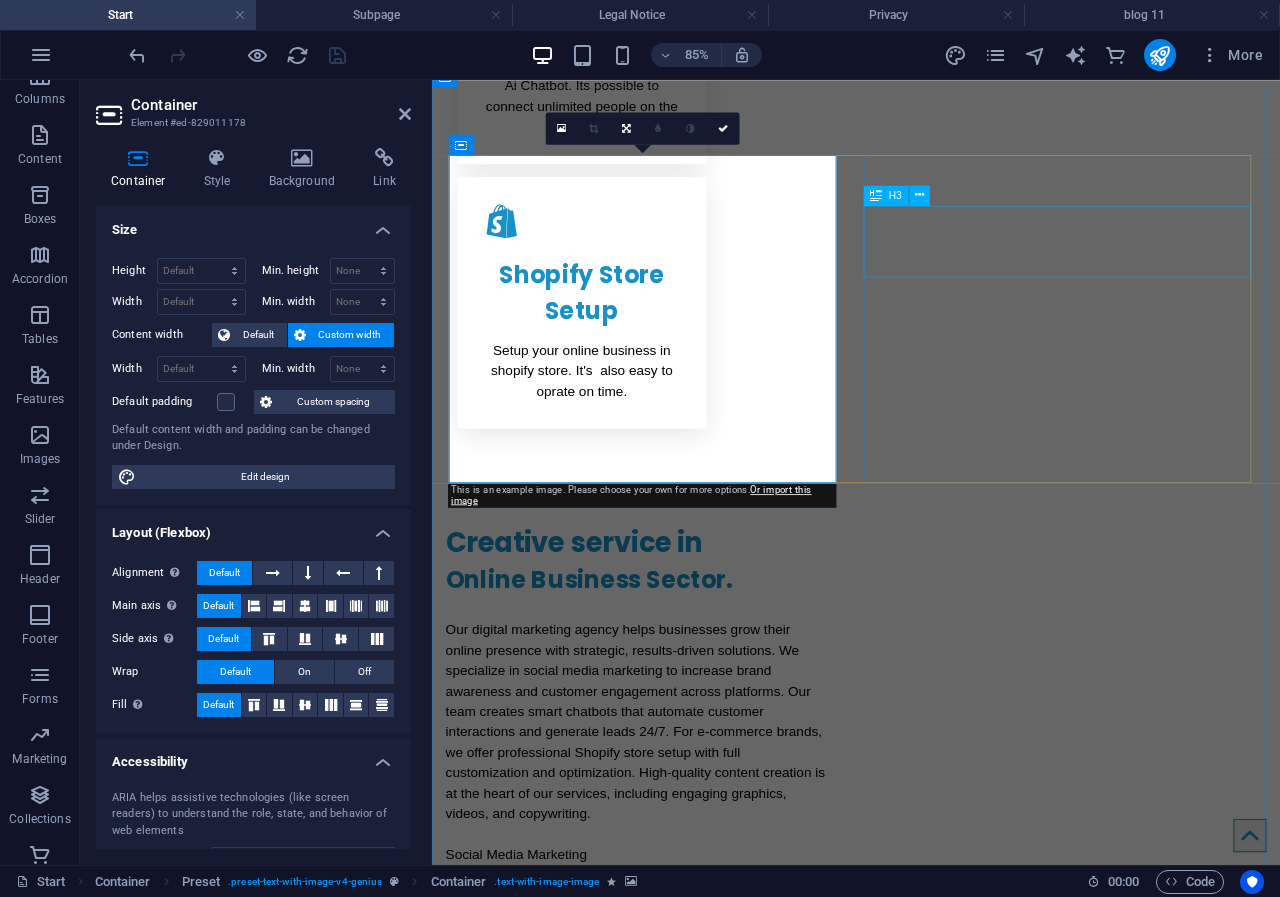 click on "Digital Marketing Service provider." at bounding box center (931, 2148) 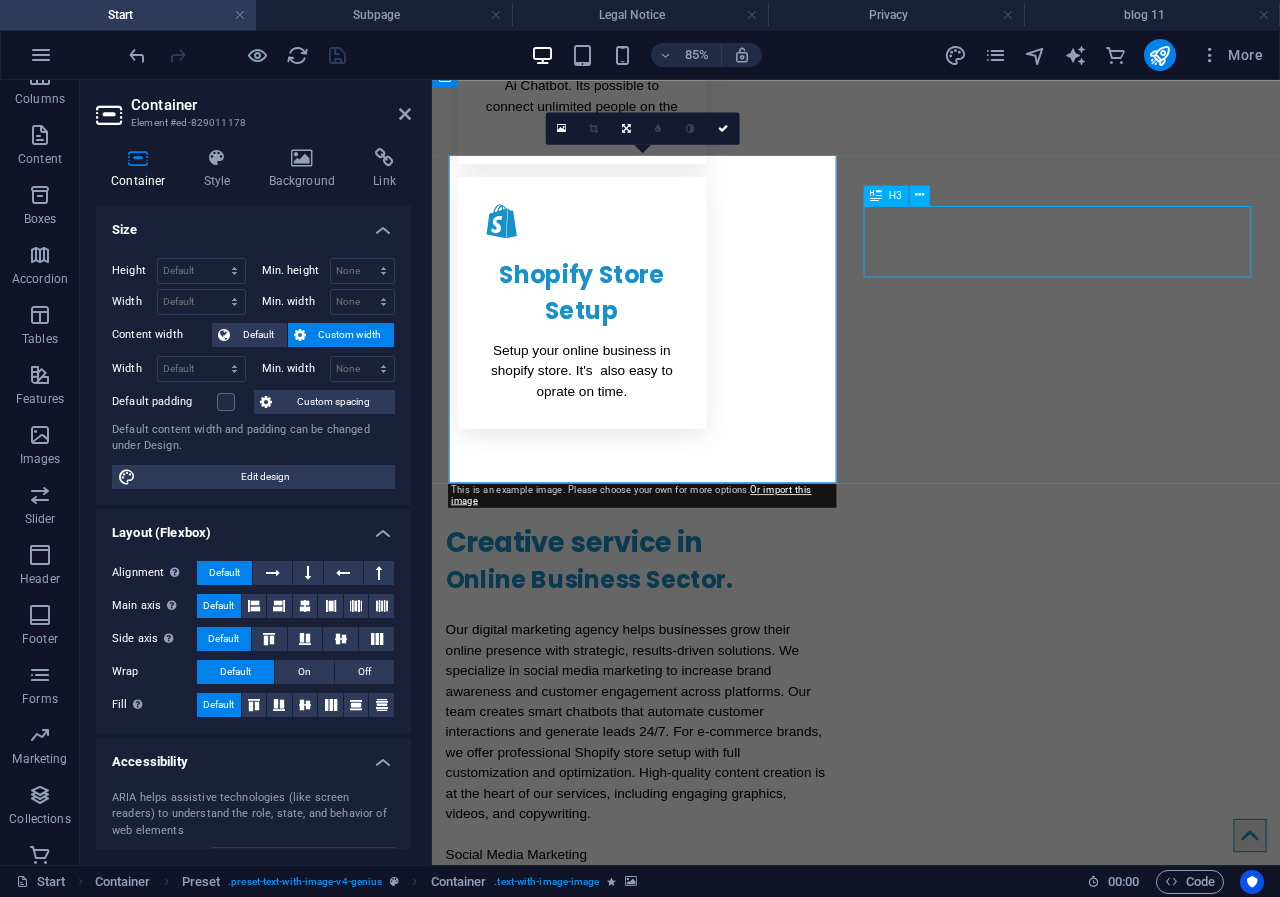 click on "Digital Marketing Service provider." at bounding box center (931, 2148) 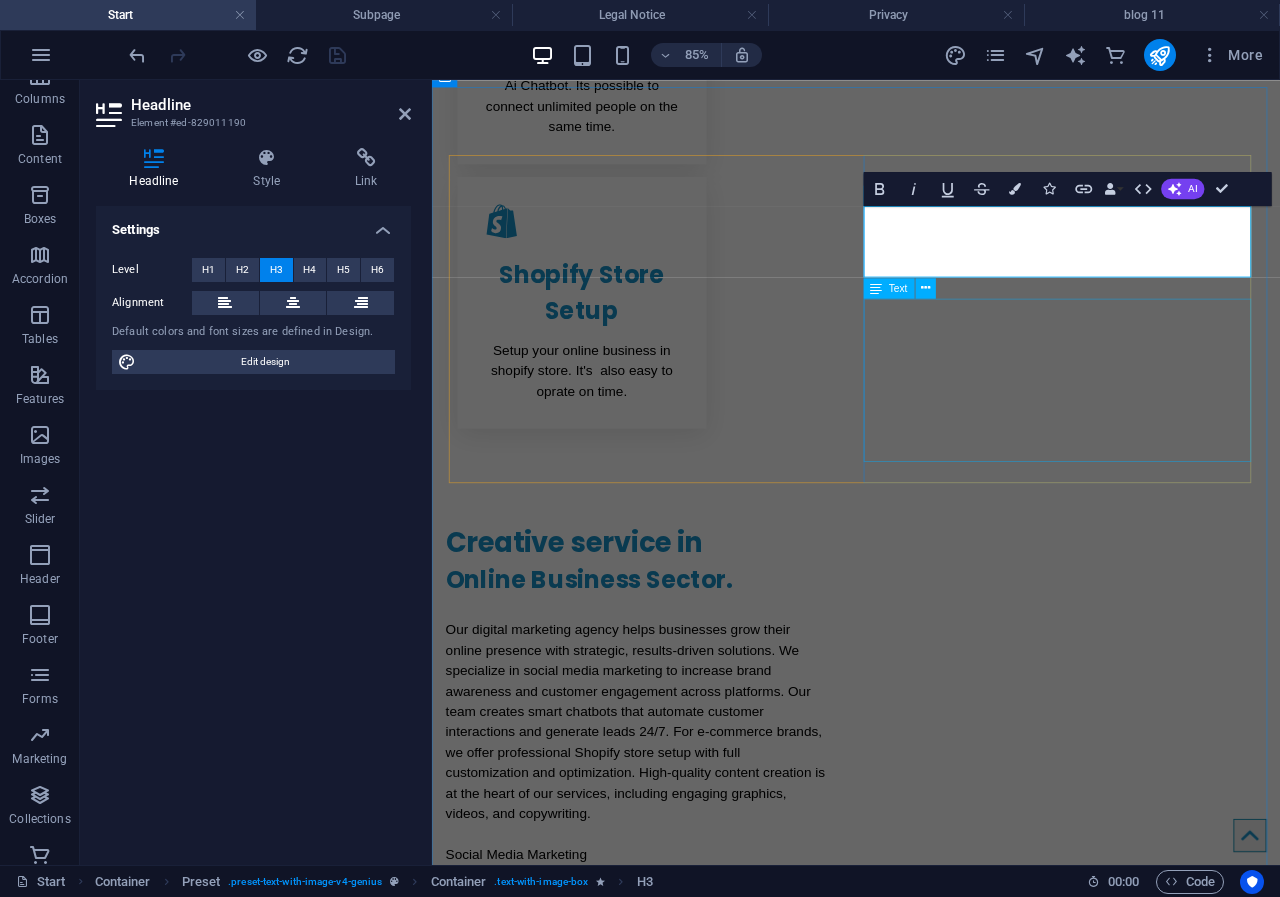 drag, startPoint x: 1139, startPoint y: 375, endPoint x: 1384, endPoint y: 331, distance: 248.91966 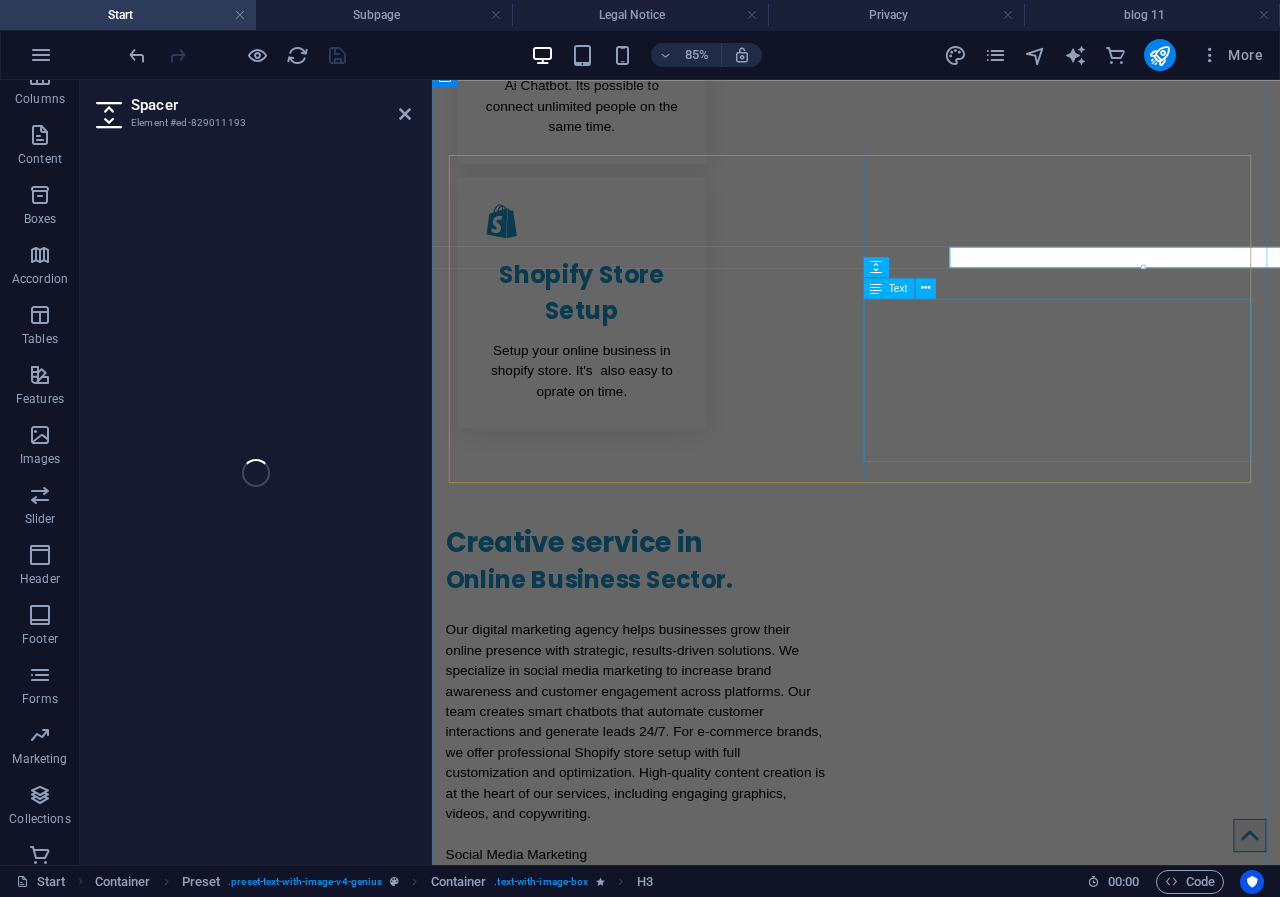 select on "px" 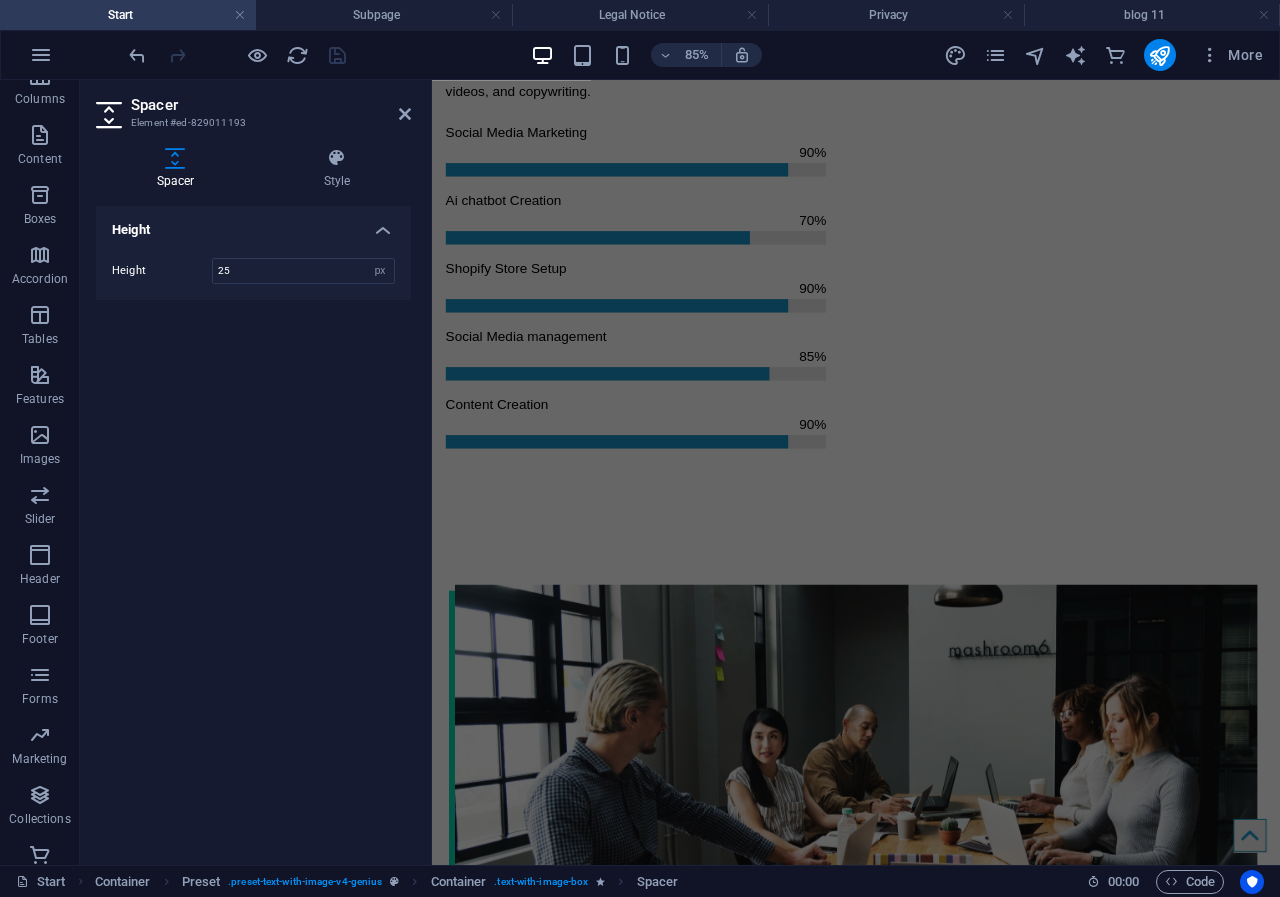 scroll, scrollTop: 2457, scrollLeft: 0, axis: vertical 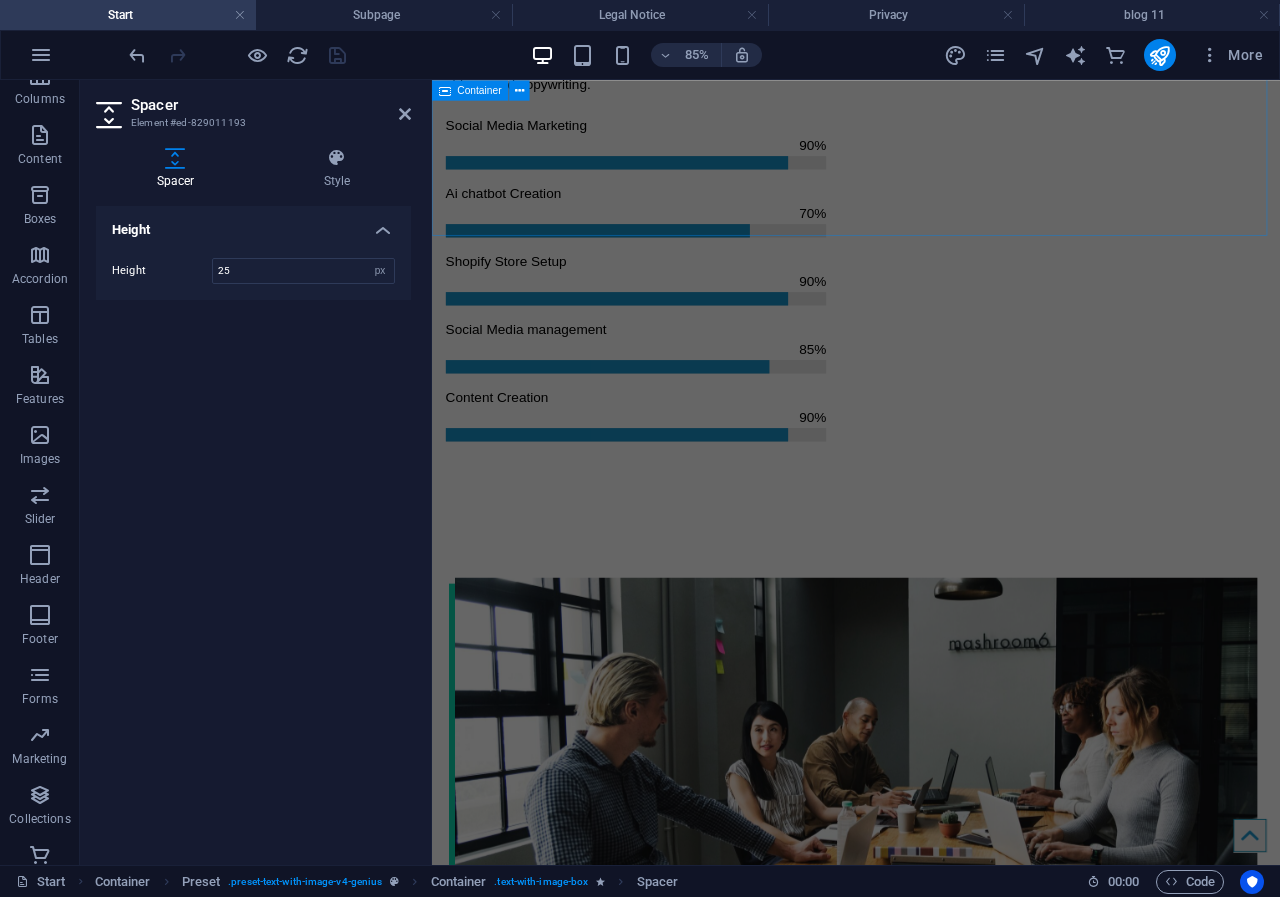 click on "Drop content here or  Add elements  Paste clipboard About Im   ArifDigital Digital Marketing Service provider. Welcome to I marifdigital , a digital marketing agency where creativity and strategy come together to grow your business online. We are a team of passionate marketers, designers, and tech experts dedicated to helping brands stand out, connect with their audience, and achieve real results. From social media marketing that boosts visibility and engagement to intelligent chatbot creation that automates customer communication, we offer a full suite of innovative services. Submit   I have read and understand the privacy policy. Unreadable? Load new" at bounding box center [931, 1359] 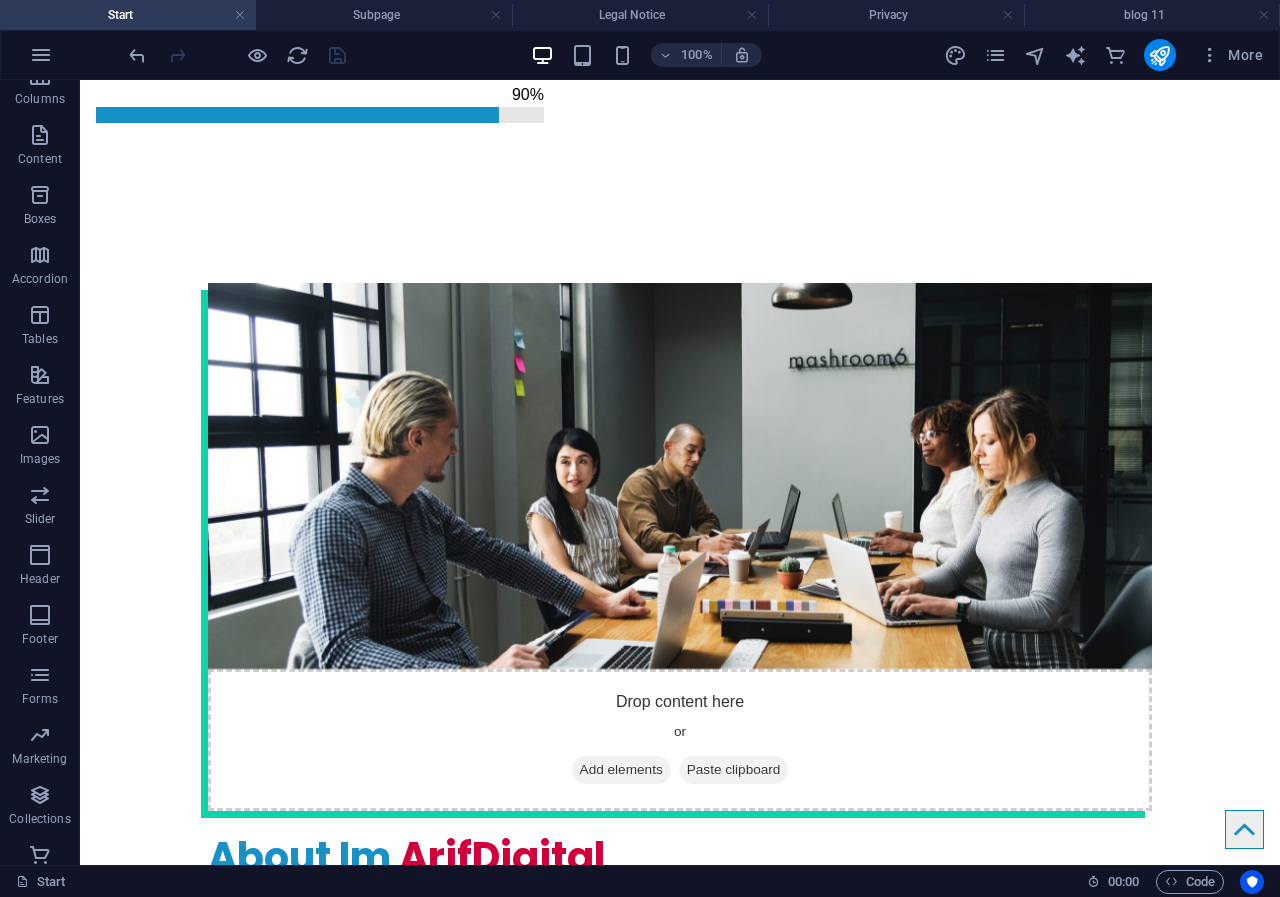 scroll, scrollTop: 2957, scrollLeft: 0, axis: vertical 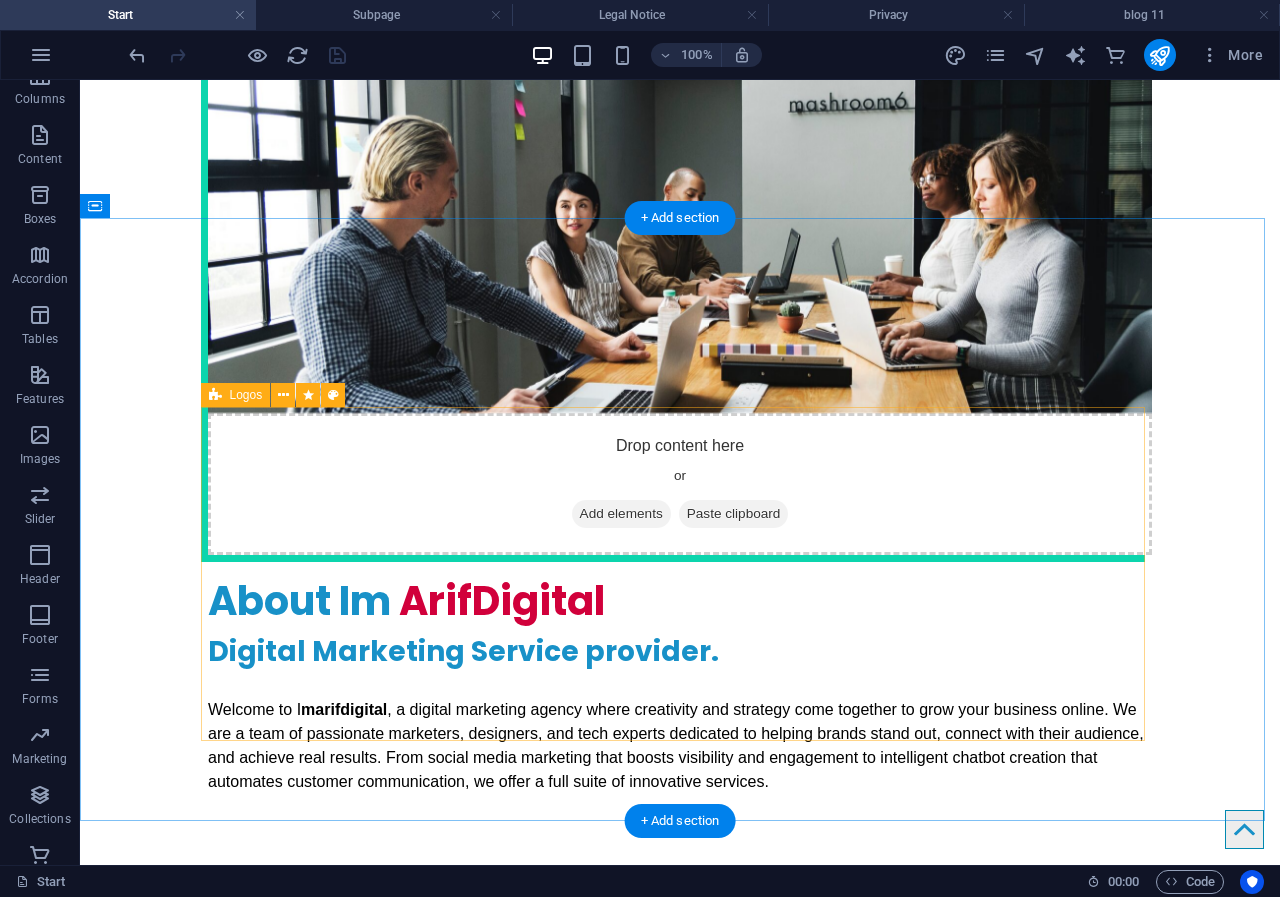 click at bounding box center (680, 3847) 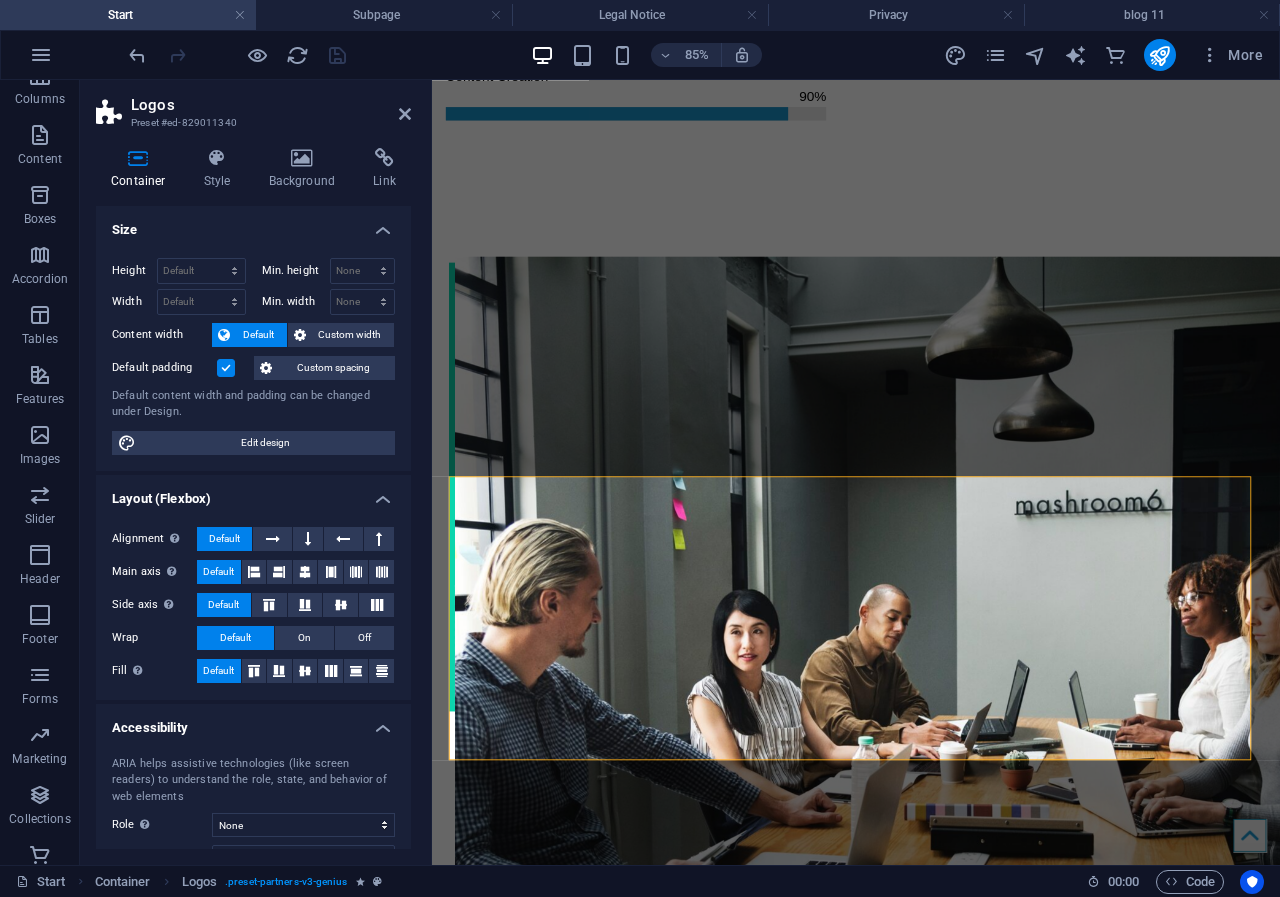drag, startPoint x: 405, startPoint y: 319, endPoint x: 424, endPoint y: 221, distance: 99.824844 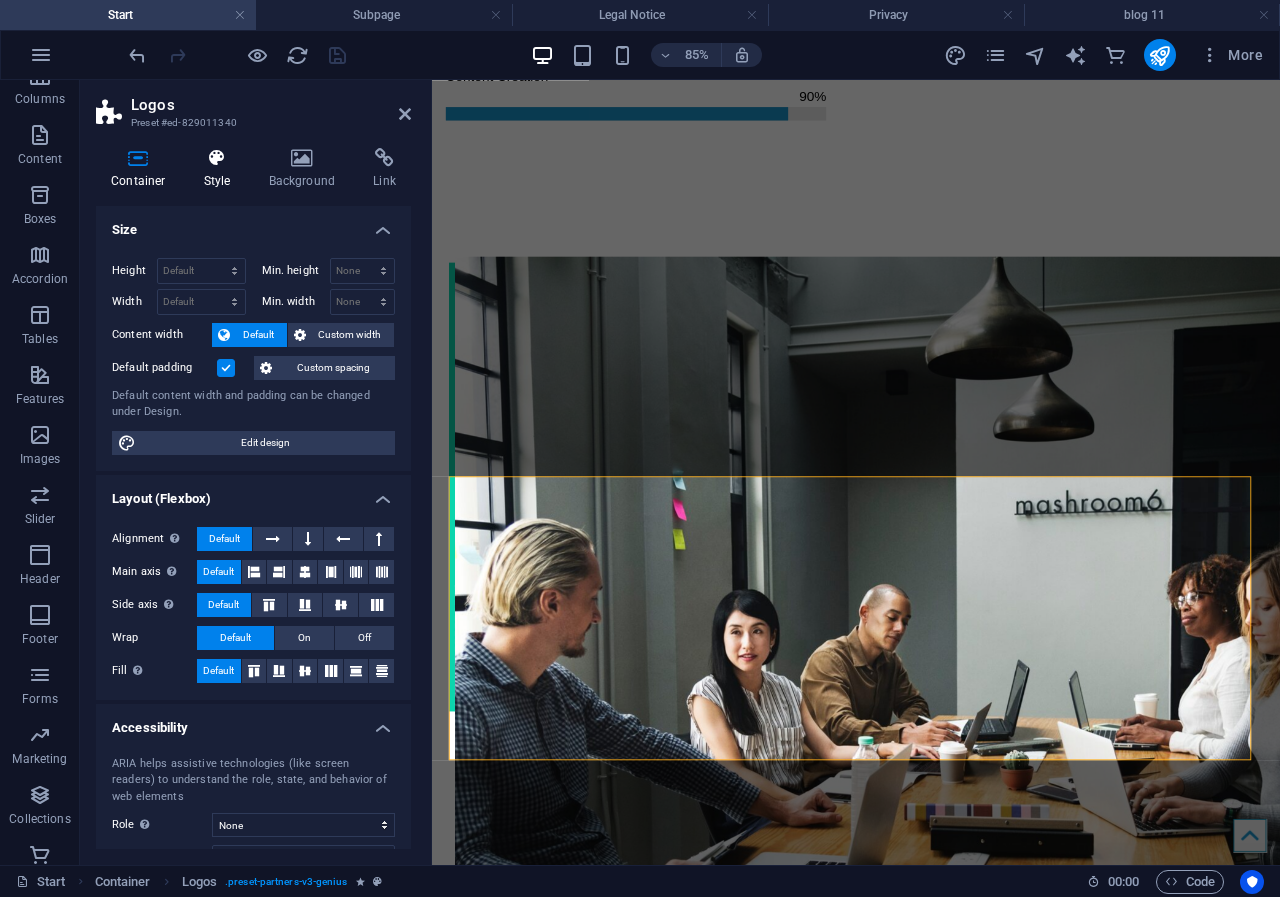 click on "Style" at bounding box center (221, 169) 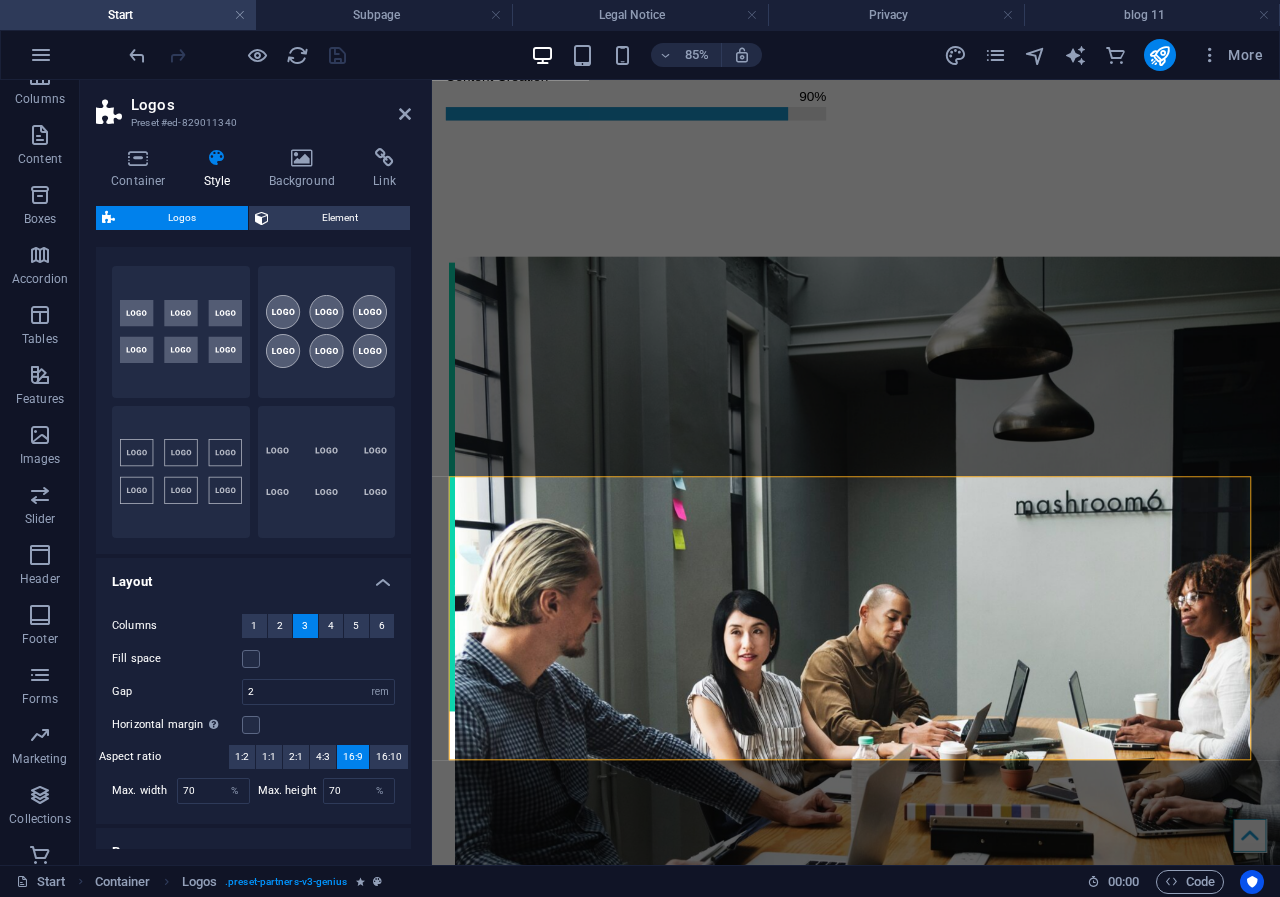 scroll, scrollTop: 0, scrollLeft: 0, axis: both 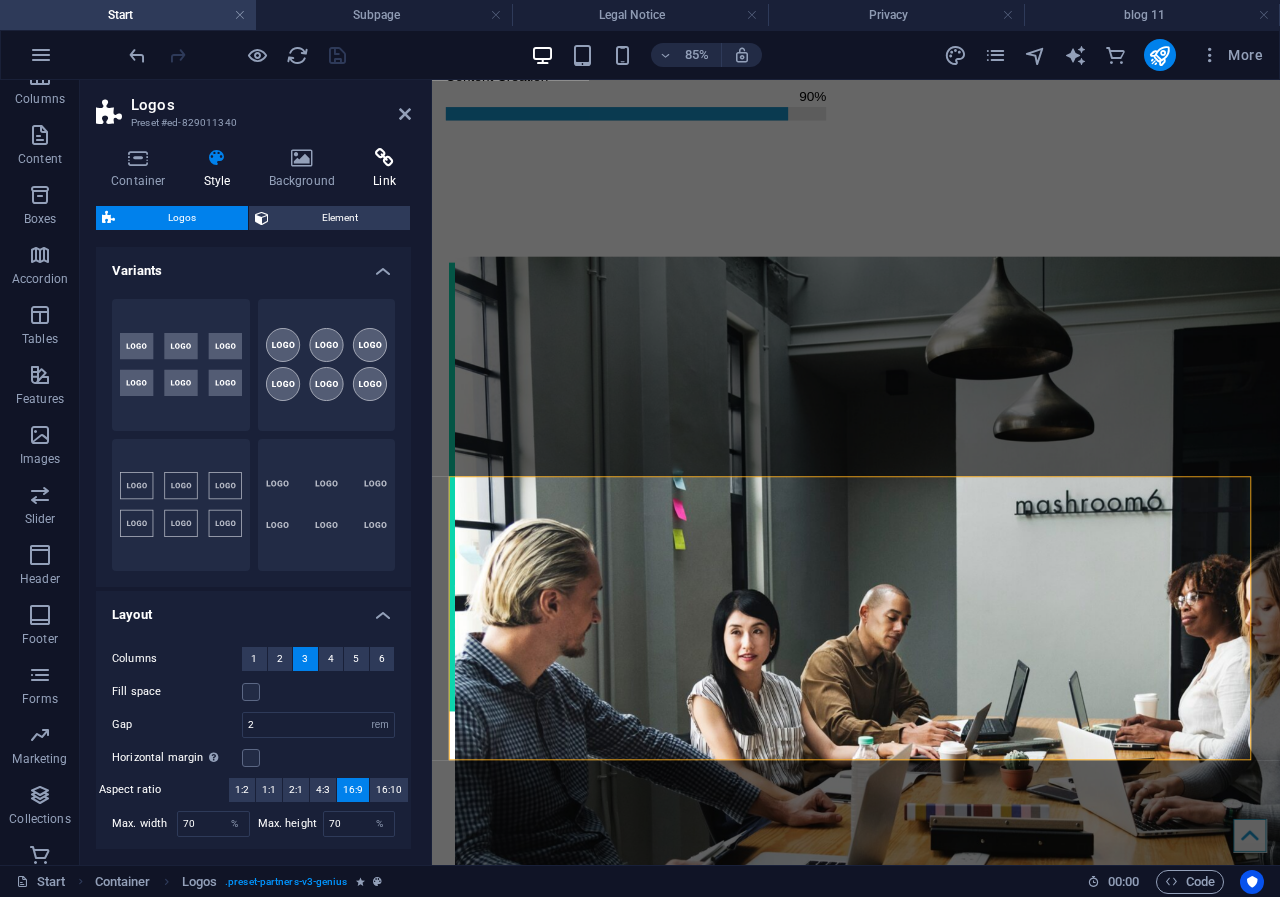 click on "Link" at bounding box center (384, 169) 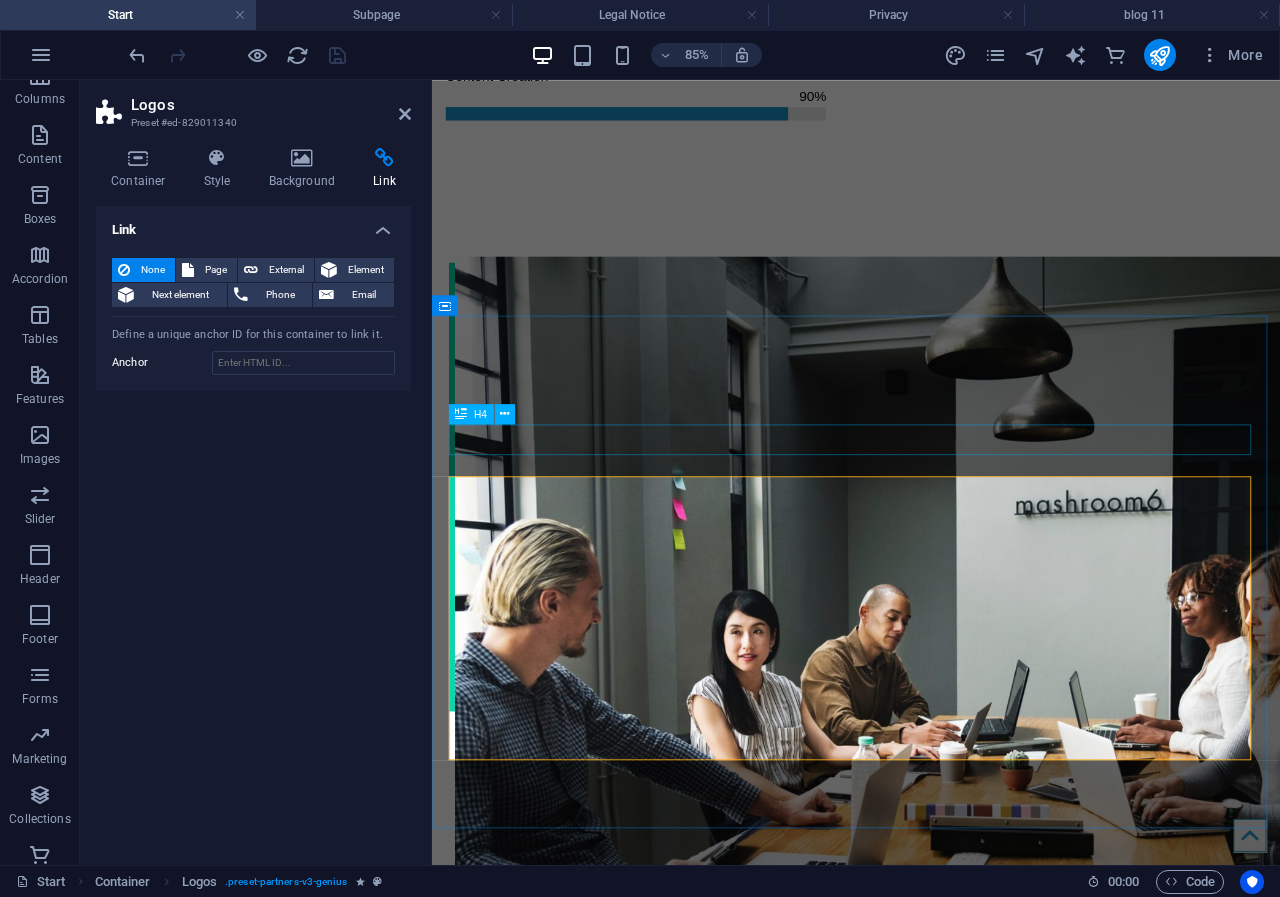 click on "I work with this Company" at bounding box center [931, 3700] 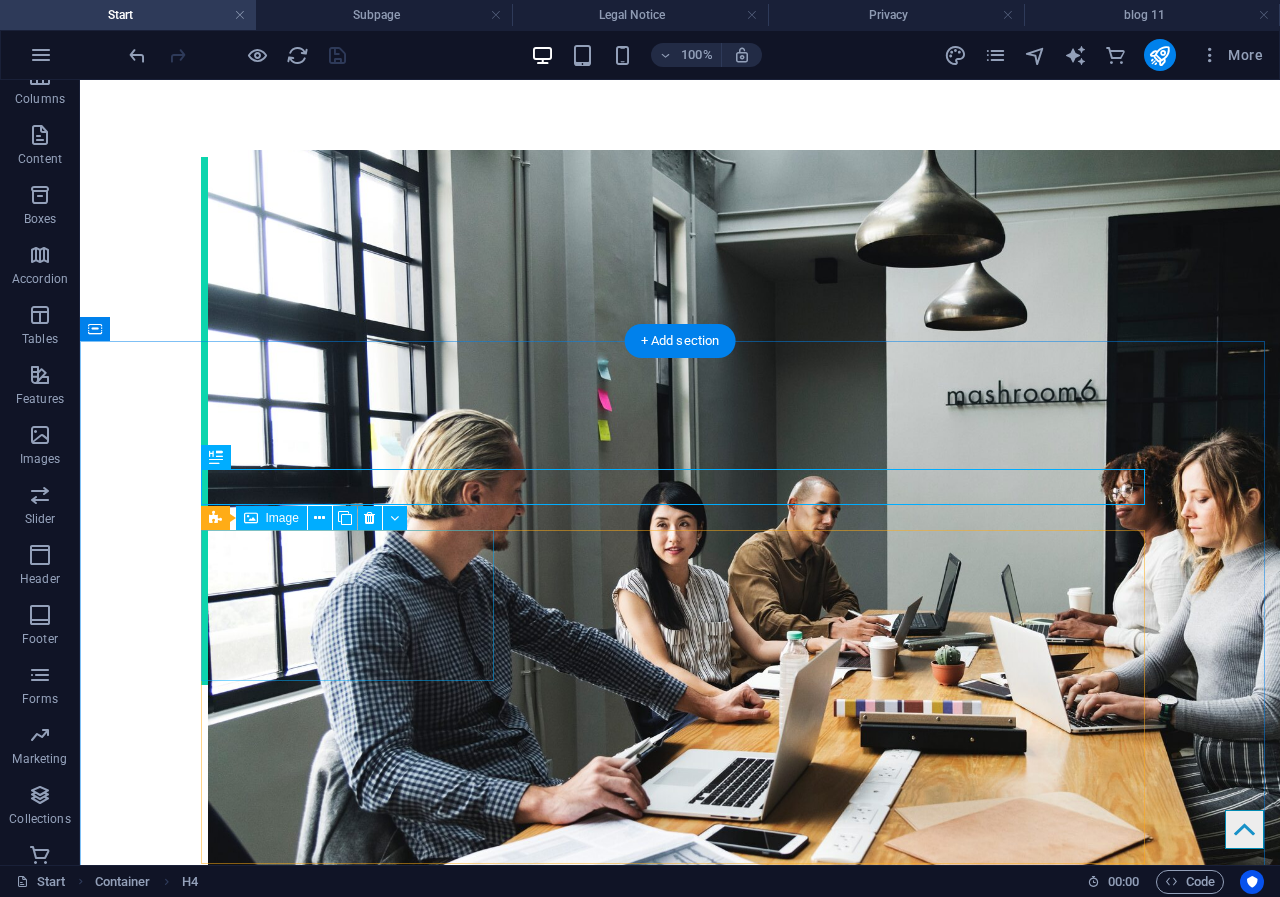 click at bounding box center (354, 3719) 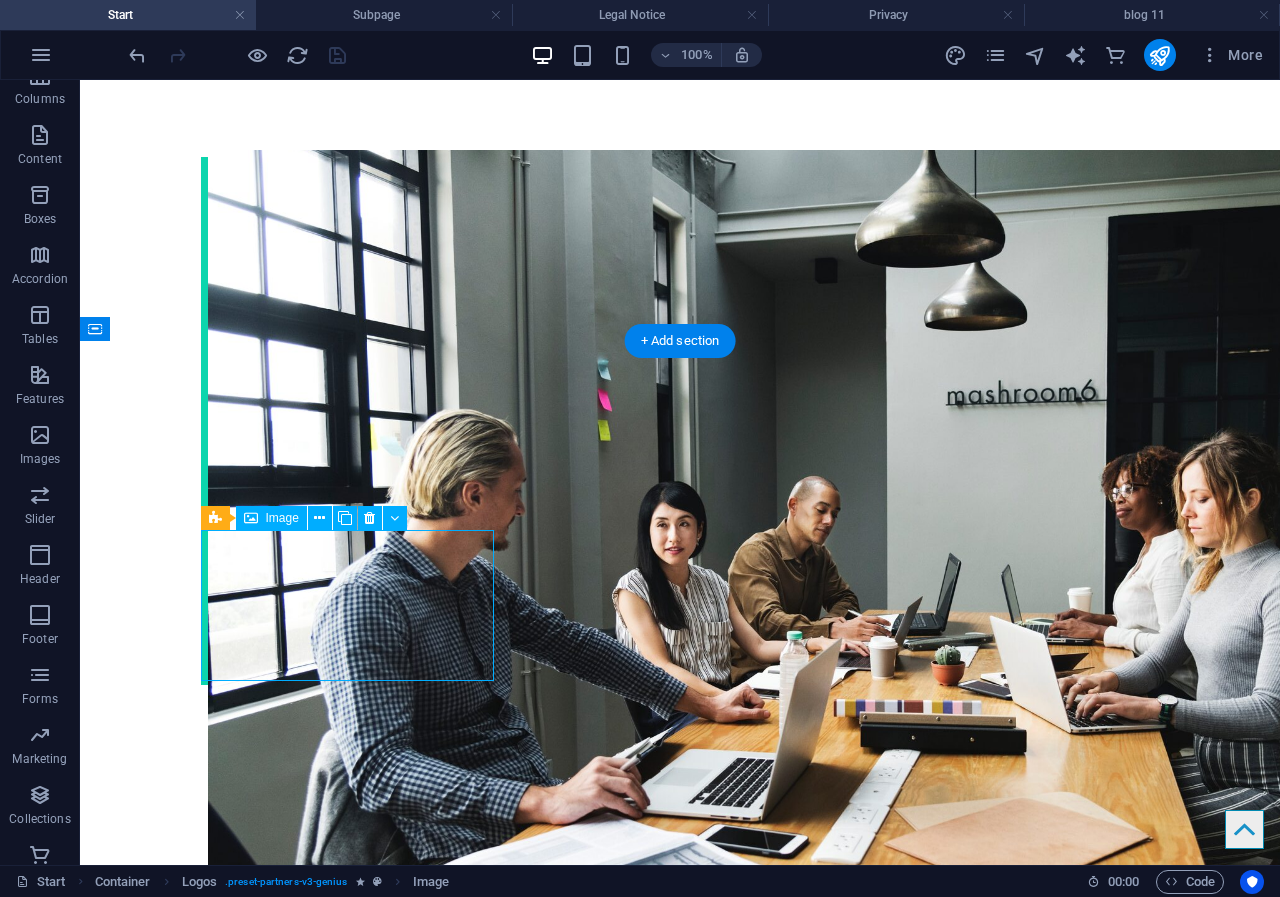 click at bounding box center [354, 3719] 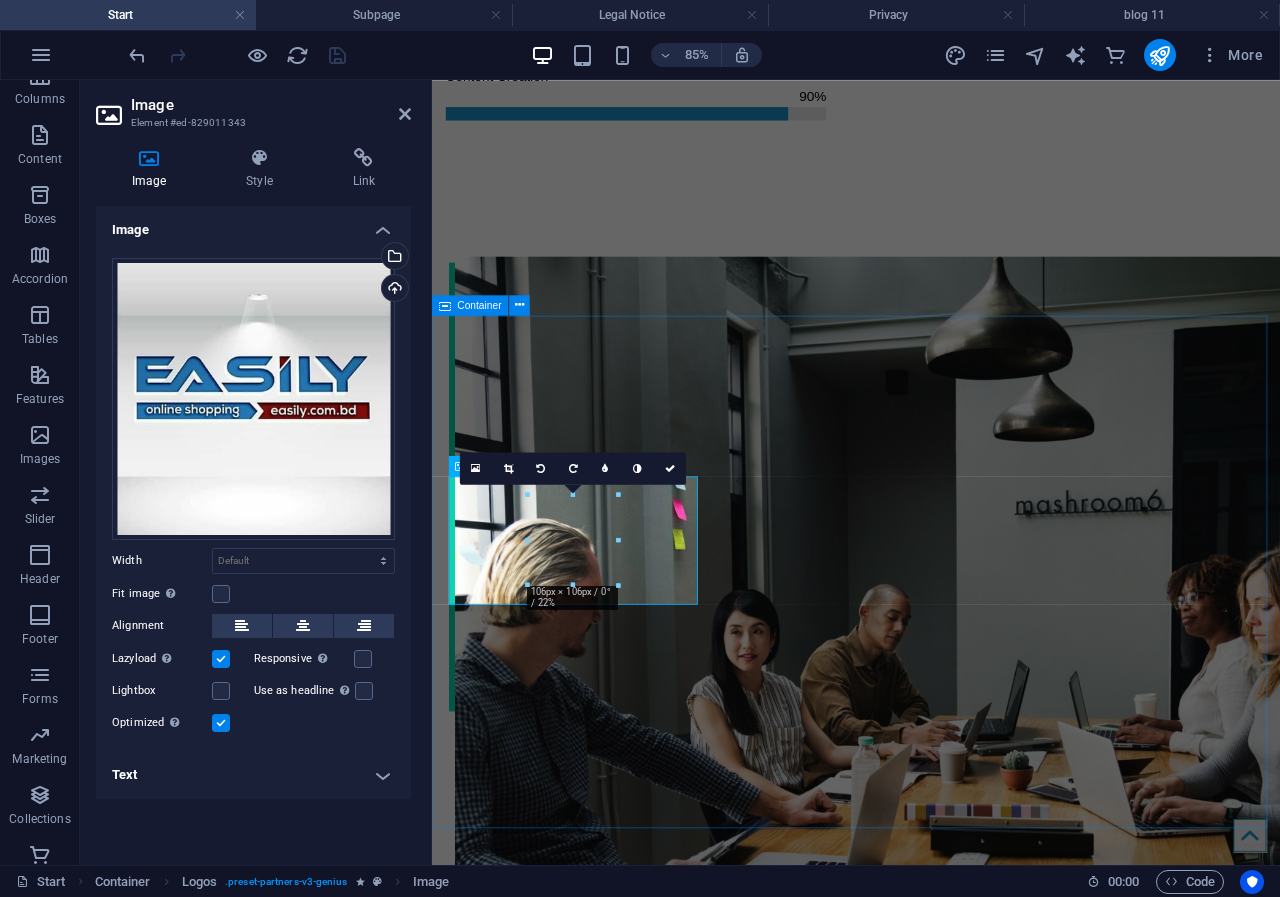 click on "Our clients I work with this Company" at bounding box center (931, 4014) 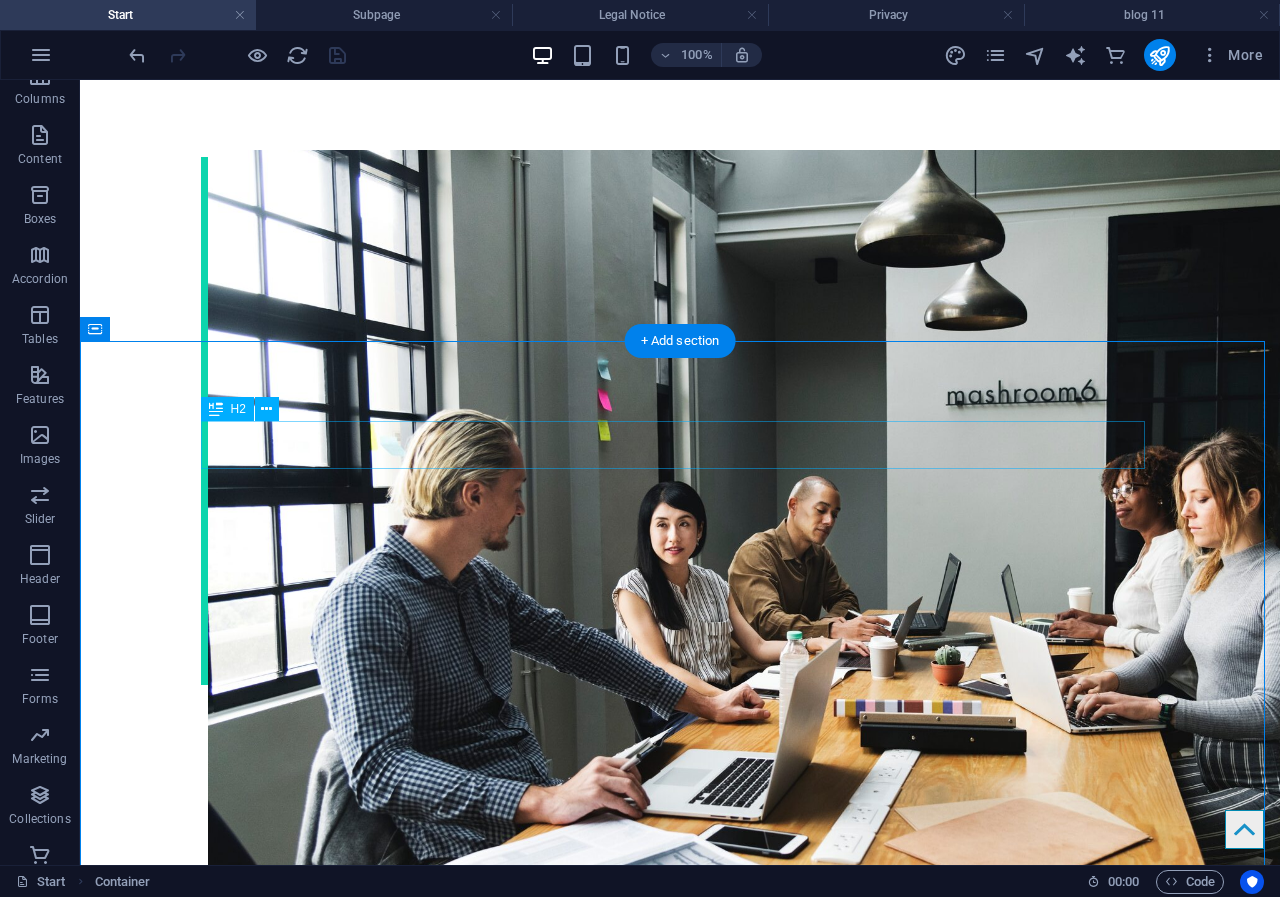 click on "Our clients" at bounding box center (680, 3559) 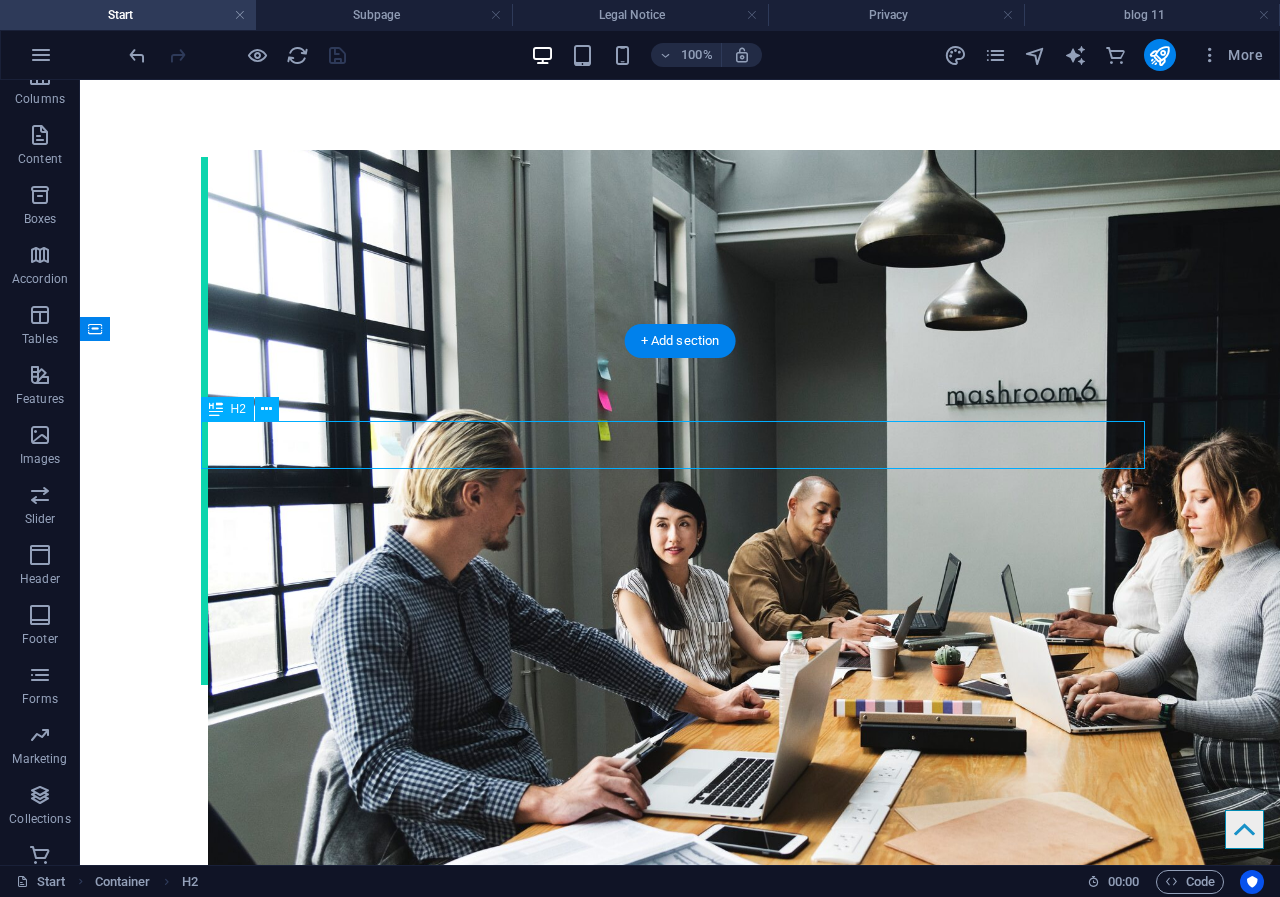 click on "Our clients" at bounding box center [680, 3559] 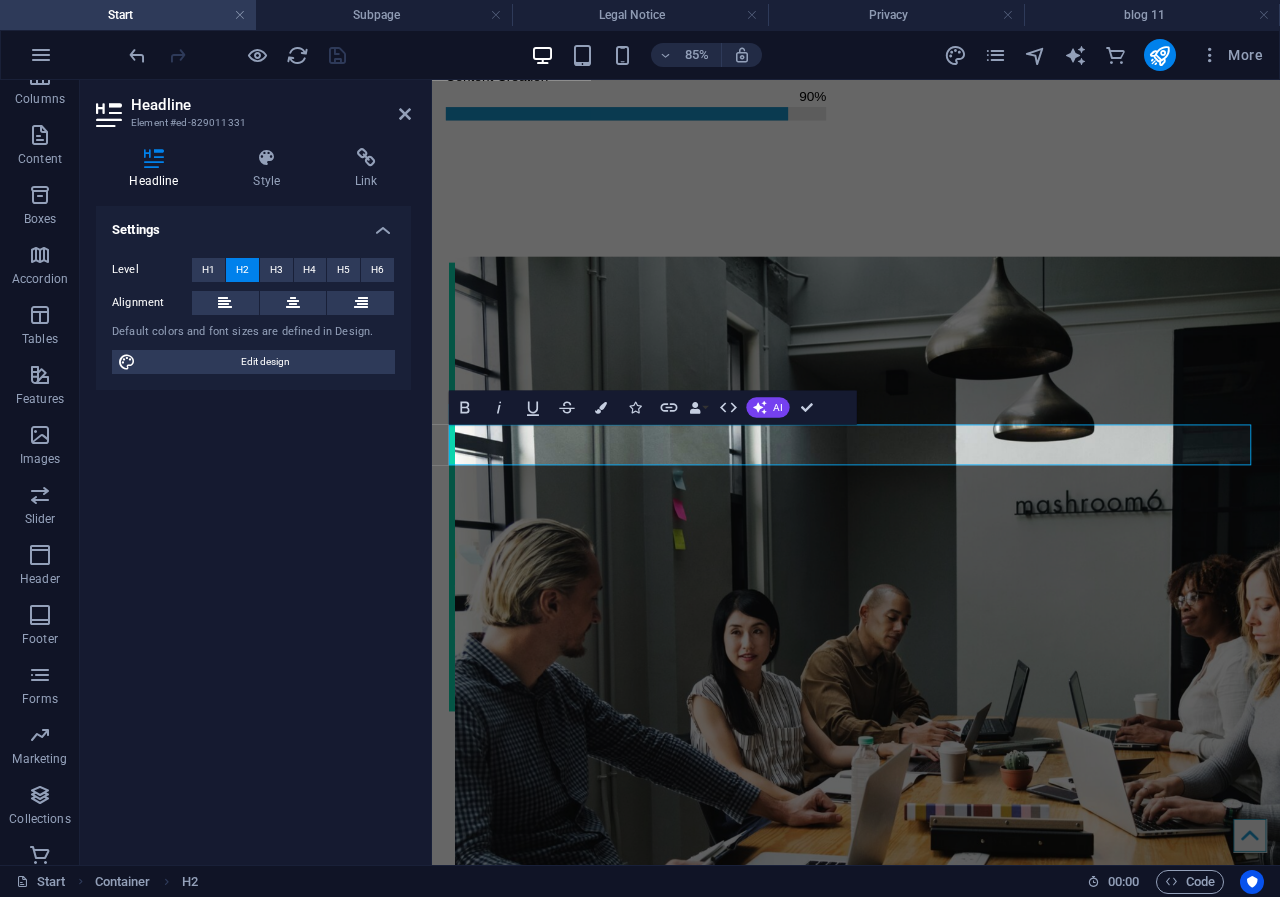 scroll, scrollTop: 2786, scrollLeft: 0, axis: vertical 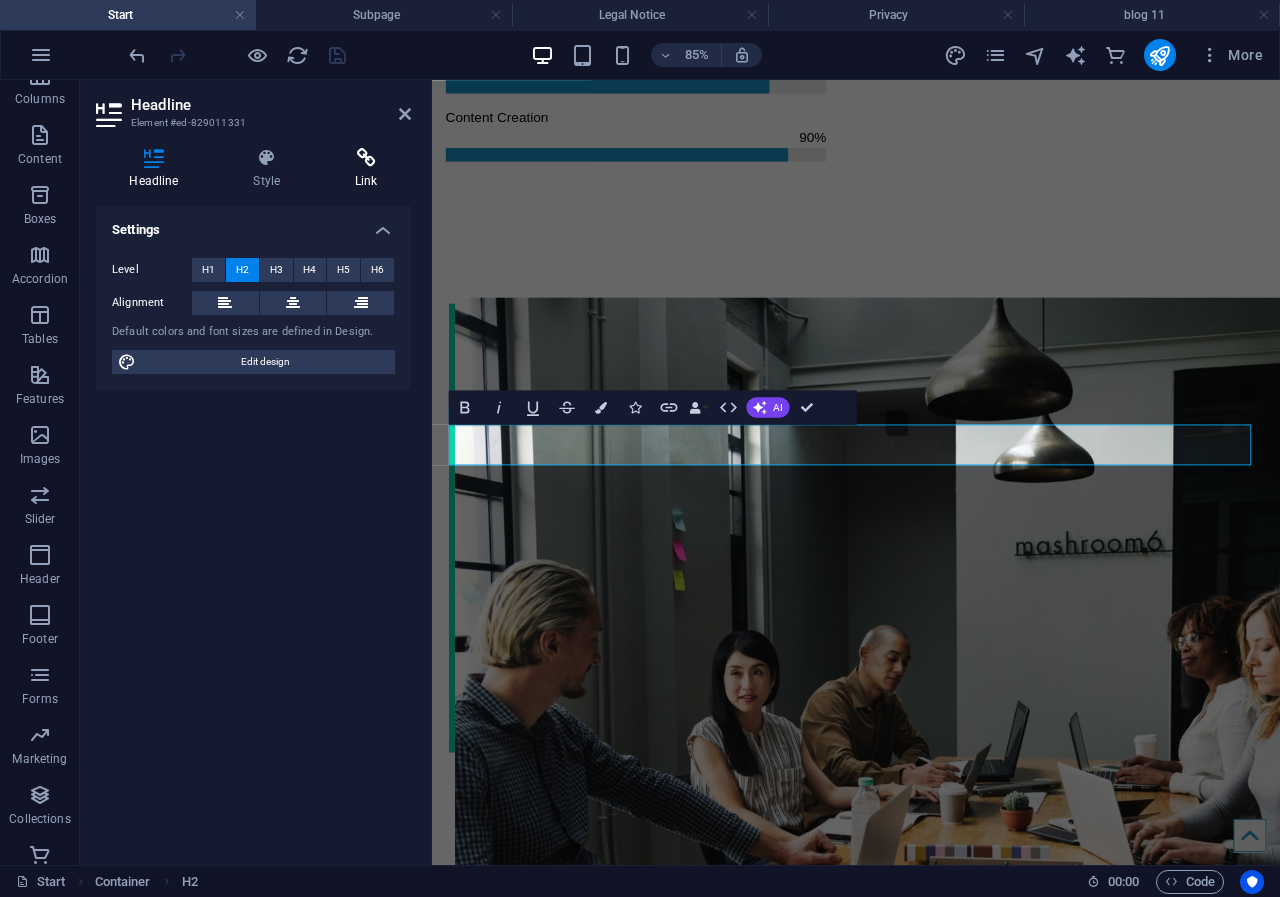 click on "Link" at bounding box center [366, 169] 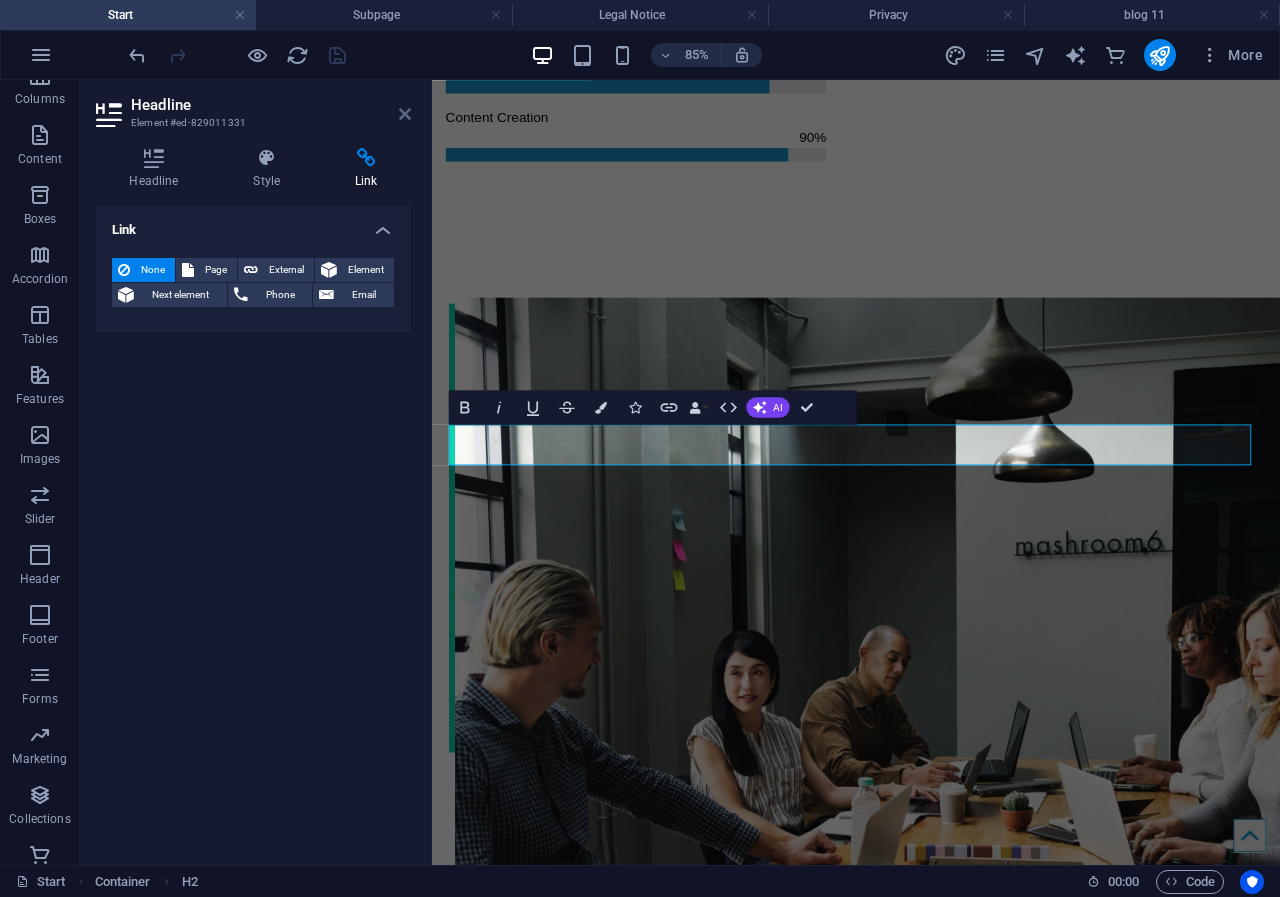 click at bounding box center (405, 114) 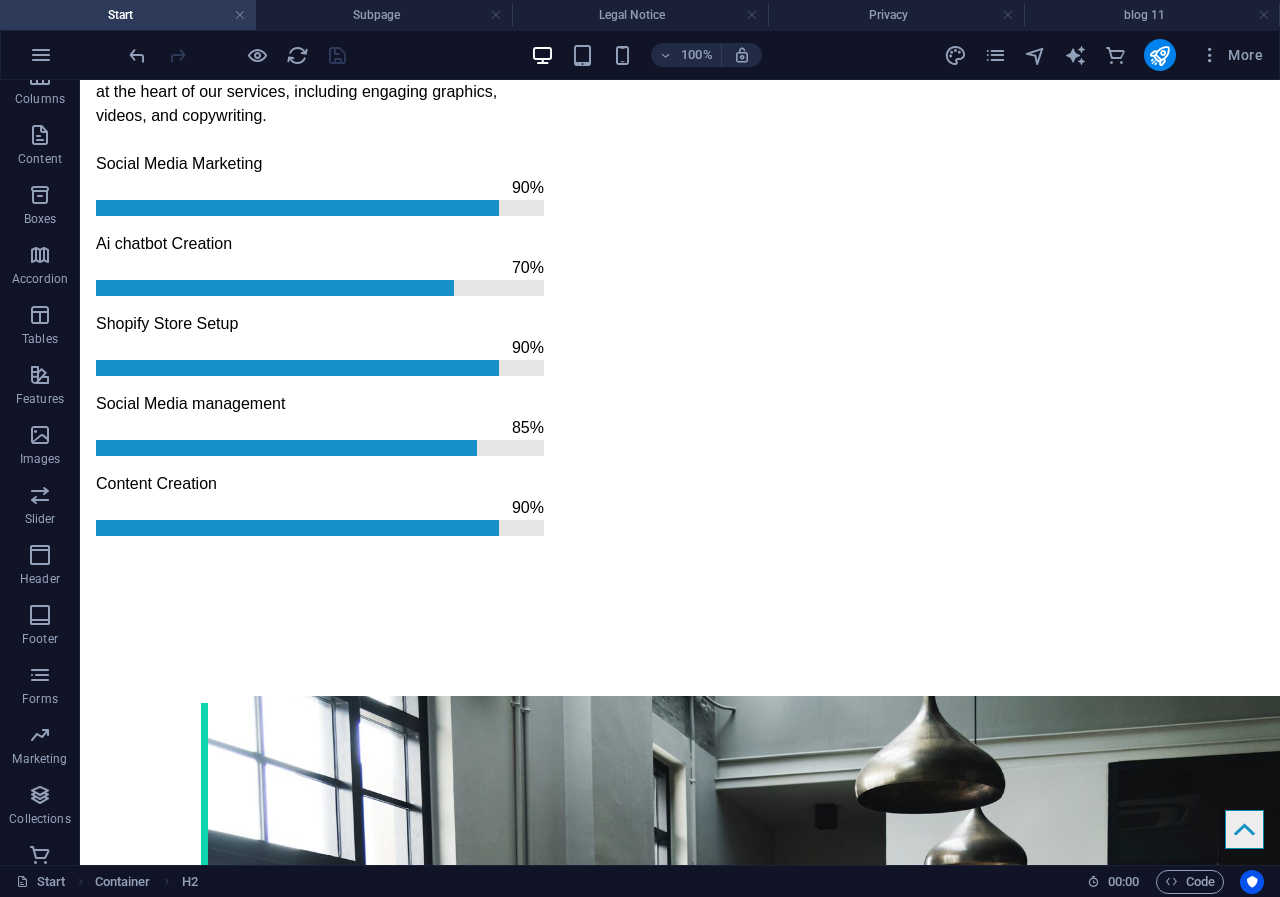scroll, scrollTop: 2292, scrollLeft: 0, axis: vertical 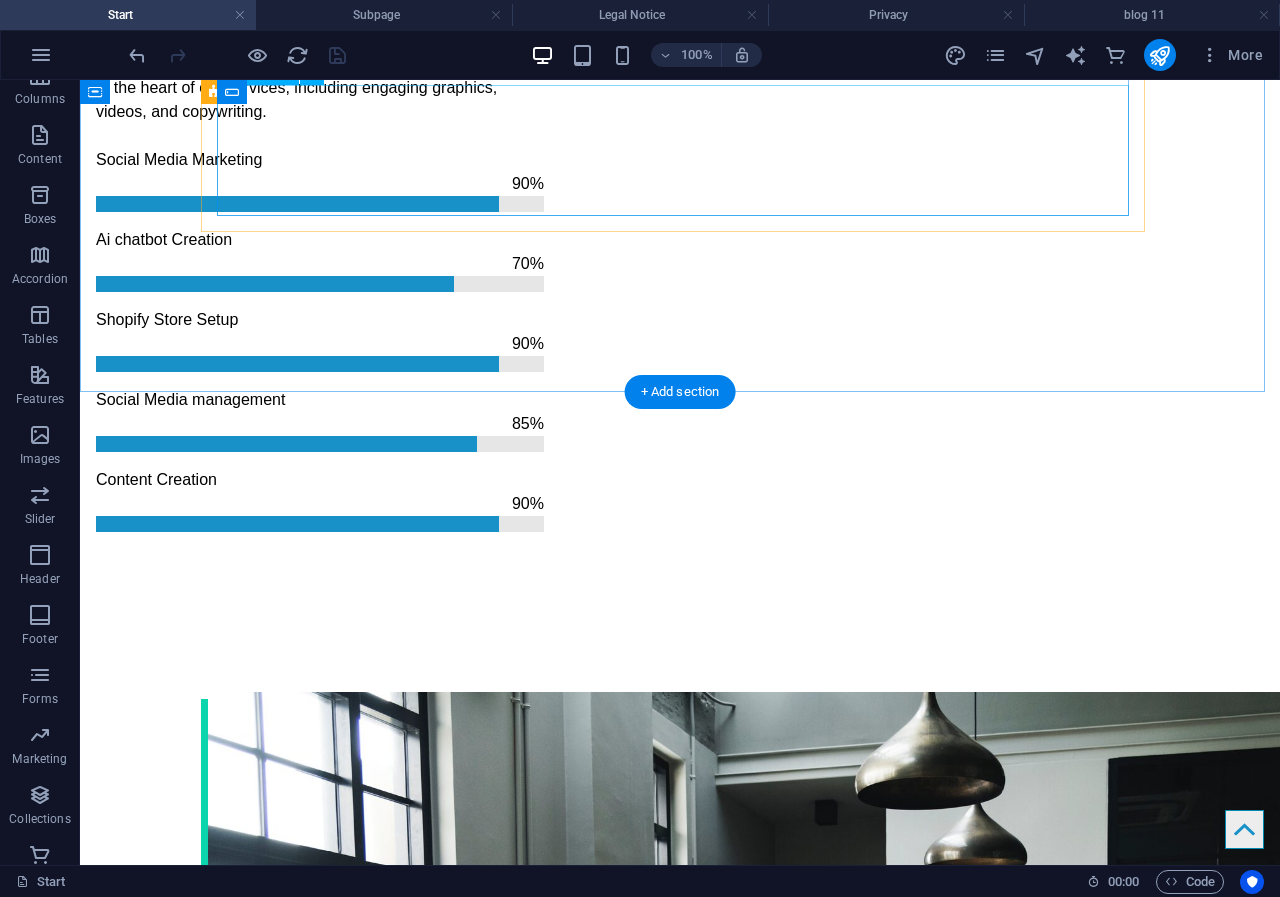 click on "Unreadable? Load new" at bounding box center (680, 1895) 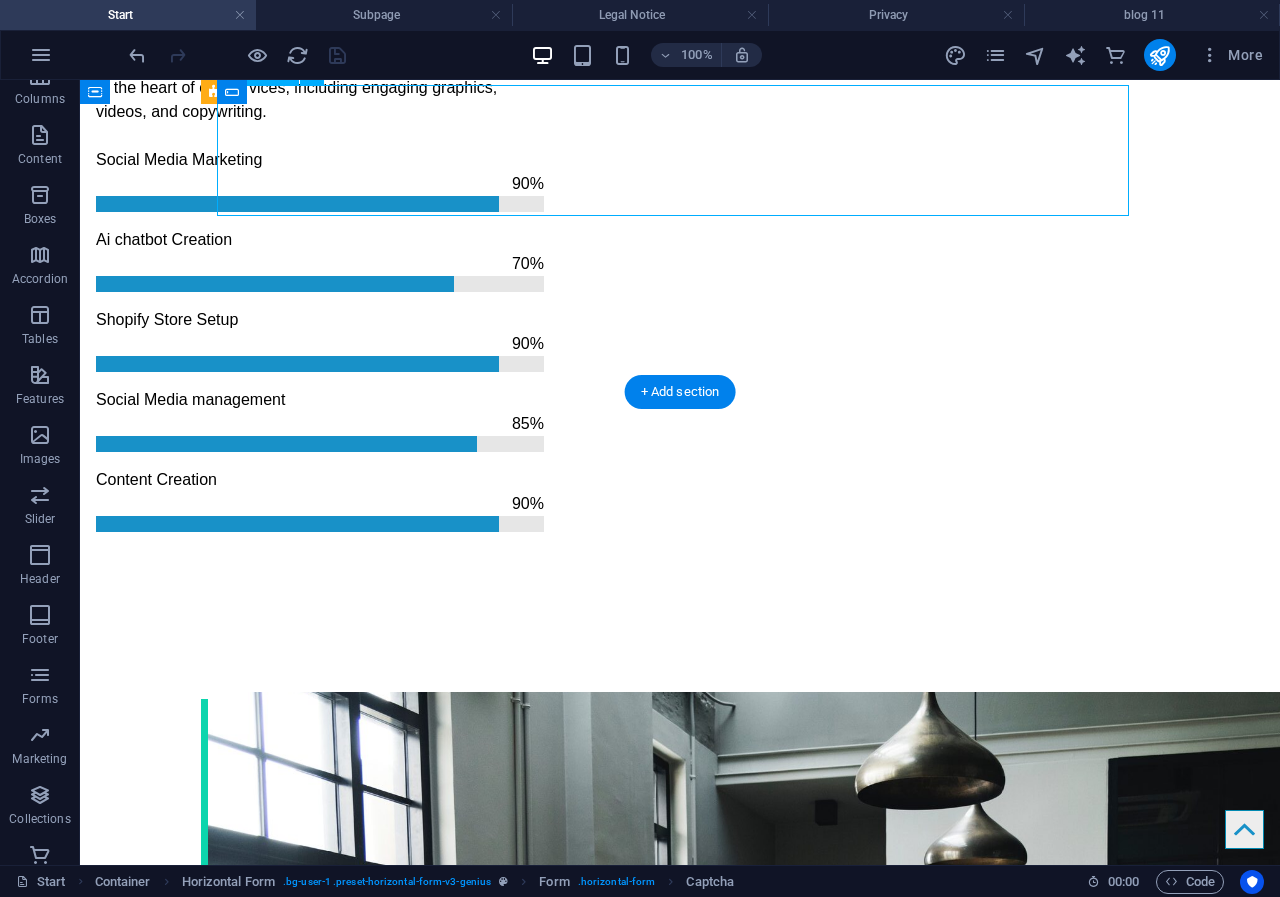 click on "Unreadable? Load new" at bounding box center (680, 1895) 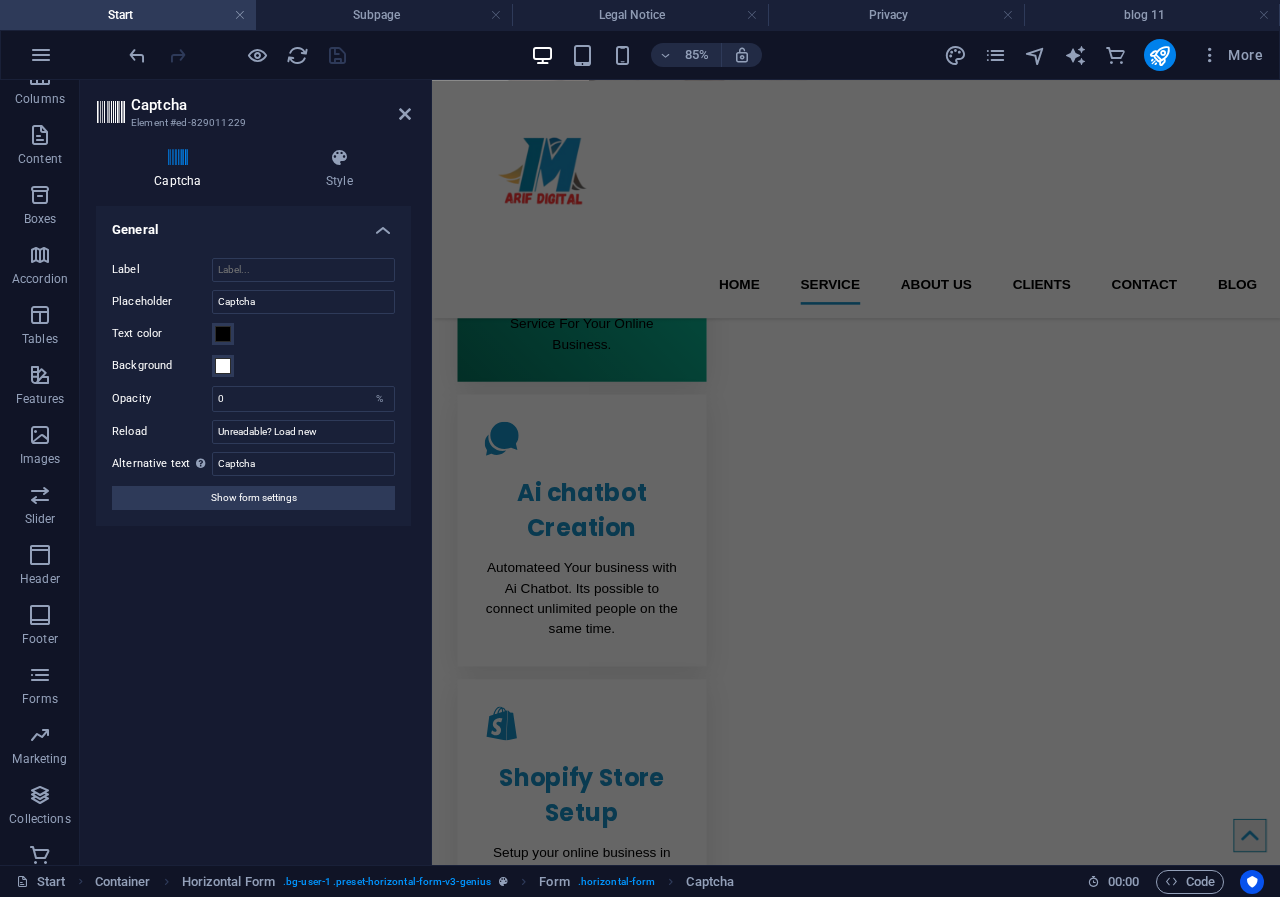 scroll, scrollTop: 931, scrollLeft: 0, axis: vertical 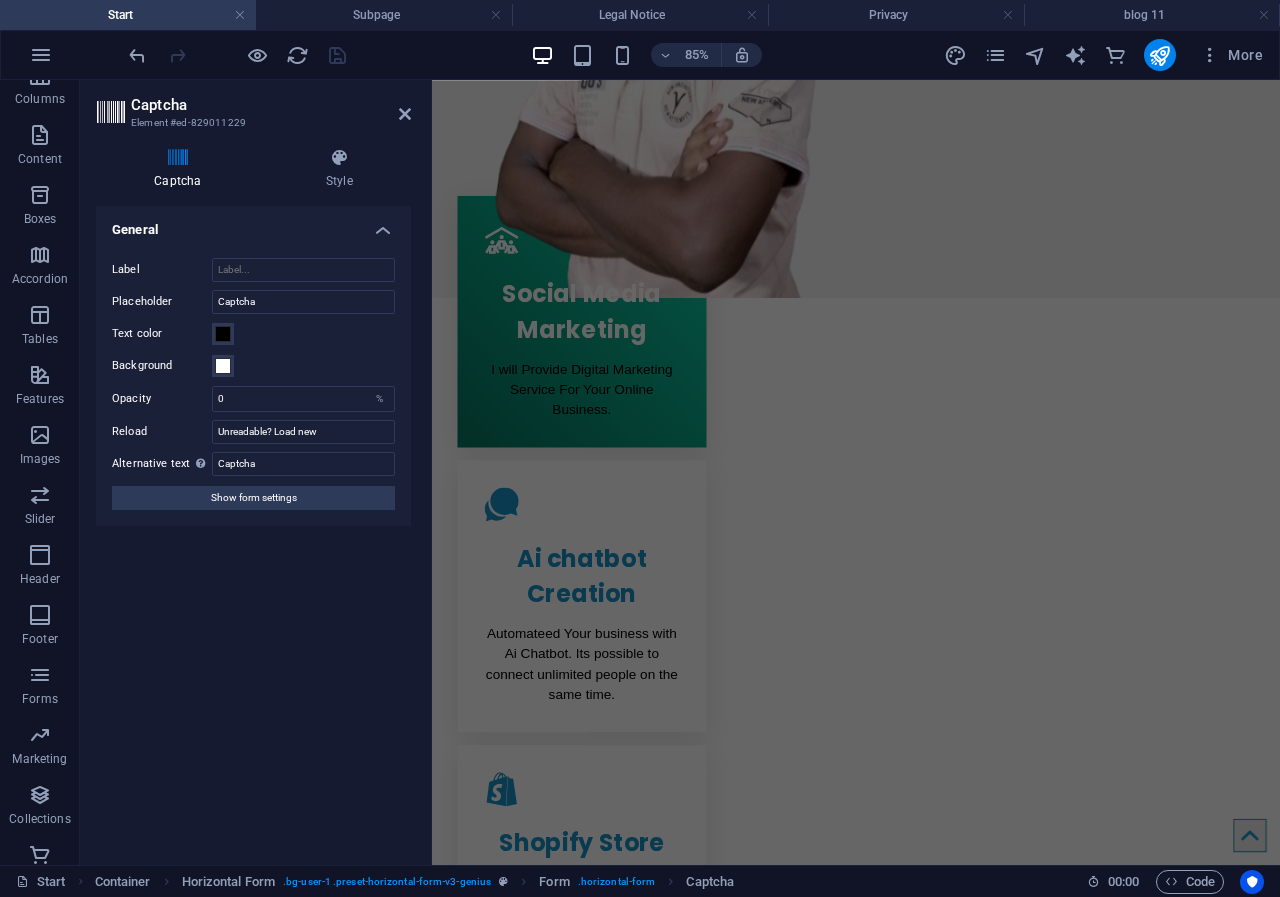 click on "Captcha Element #ed-829011229 Captcha Style Turnstile Turnstile by Cloudfare is a third-party integration that offers accessible captchas. The integration requires you to set up an account with Cloudflare to create a captcha. Since it is a third-party you will need to ensure that any consent management solution you add to your website recognizes Turnstile as a necessary cookie otherwise the captcha might not work. Turnstile Setup
You need to add the following hostnames to your Turnstile account to make the captcha work on your website. Click on the hostname to copy it to your clipboard.
preview.sitehub.io
The website’s domain
Manage Captcha Add the Site Key and Secret Key that you can find in your Turnstile account to set up the captcha in the form. The captcha will only work if both keys are correct. Site Key Secret Key Test your setup by submitting a form on the website. General Label Theme Auto Dark Light Size Normal : 300 x 65 Flexible : 100% x 65" at bounding box center [256, 472] 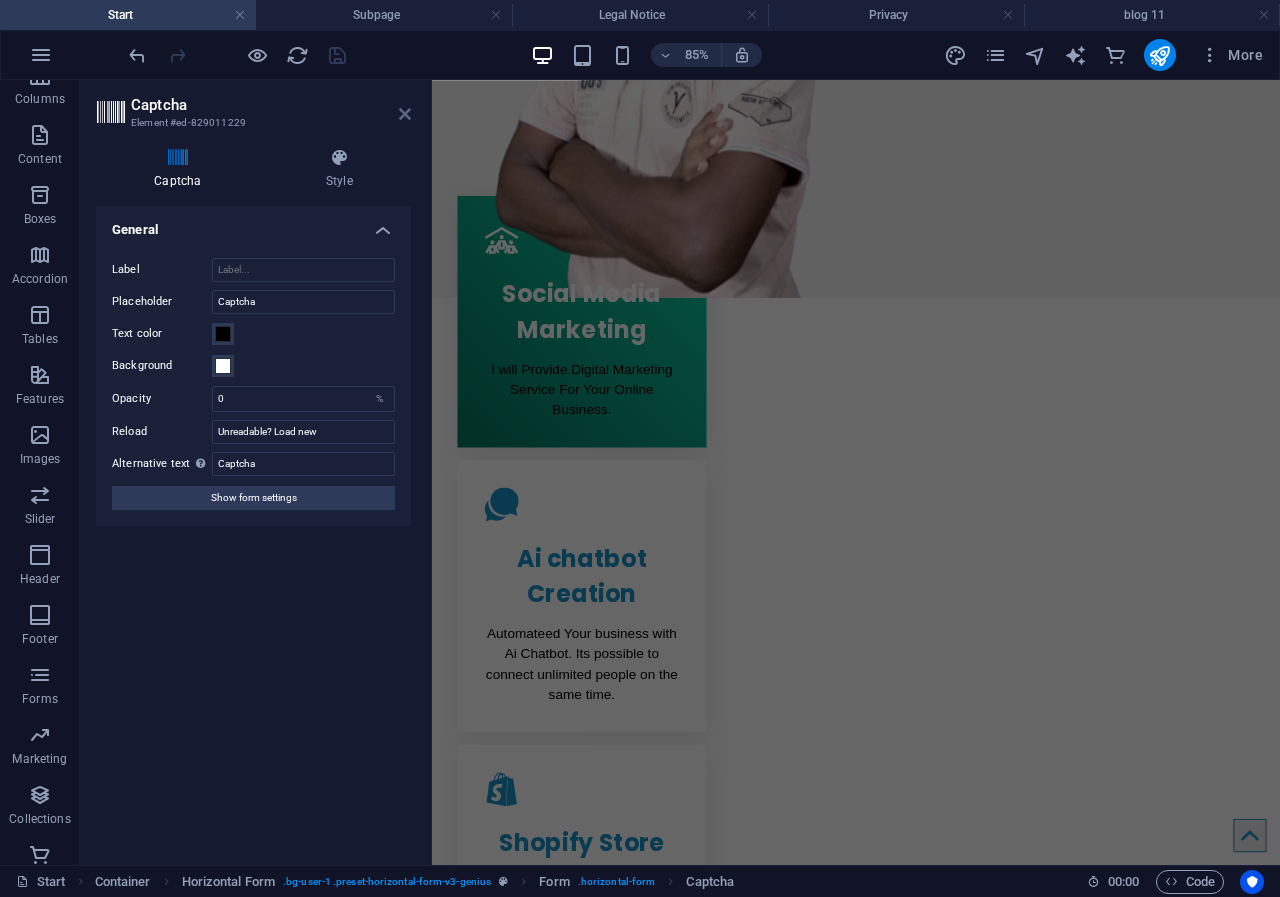 click at bounding box center [405, 114] 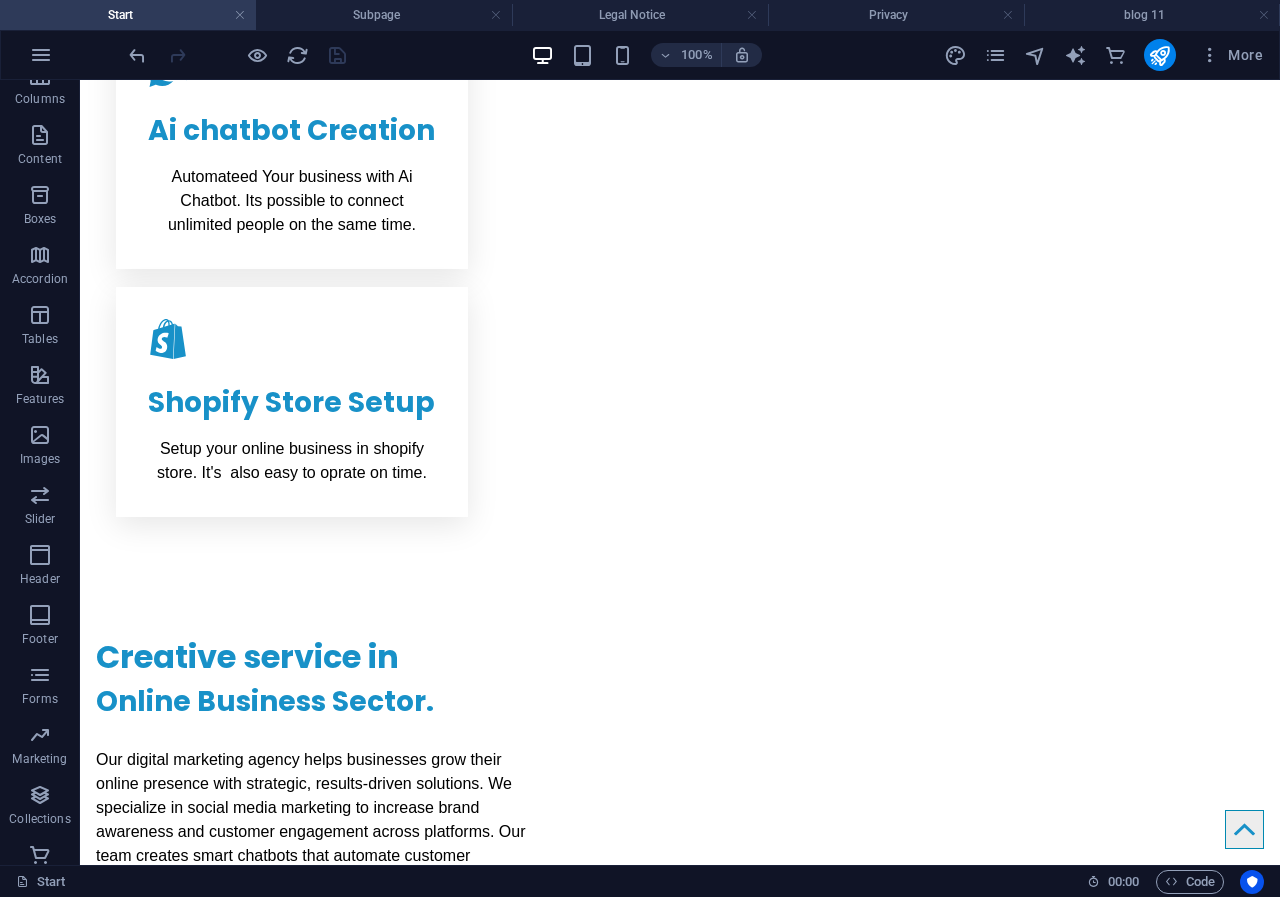 scroll, scrollTop: 1434, scrollLeft: 0, axis: vertical 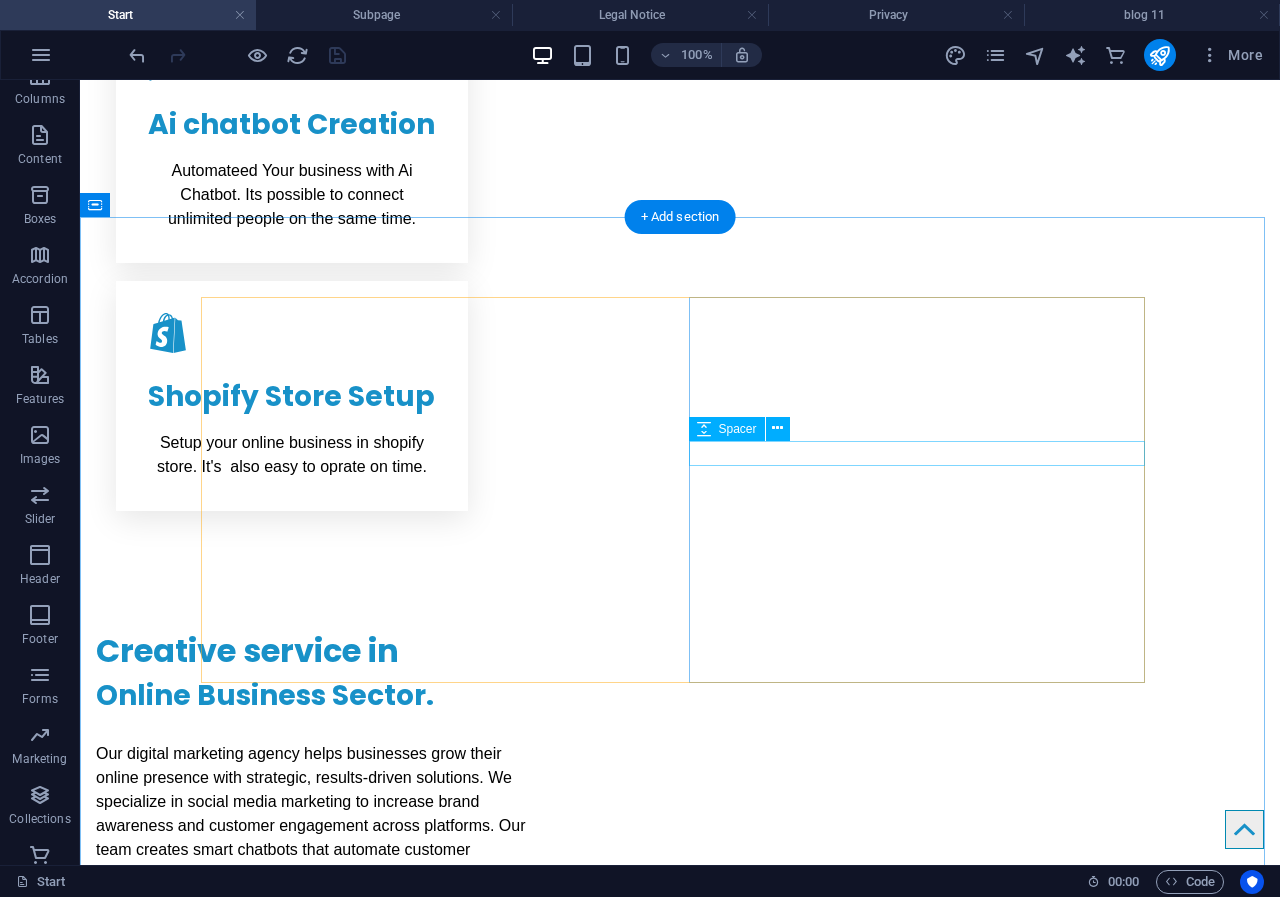 click at bounding box center [680, 2208] 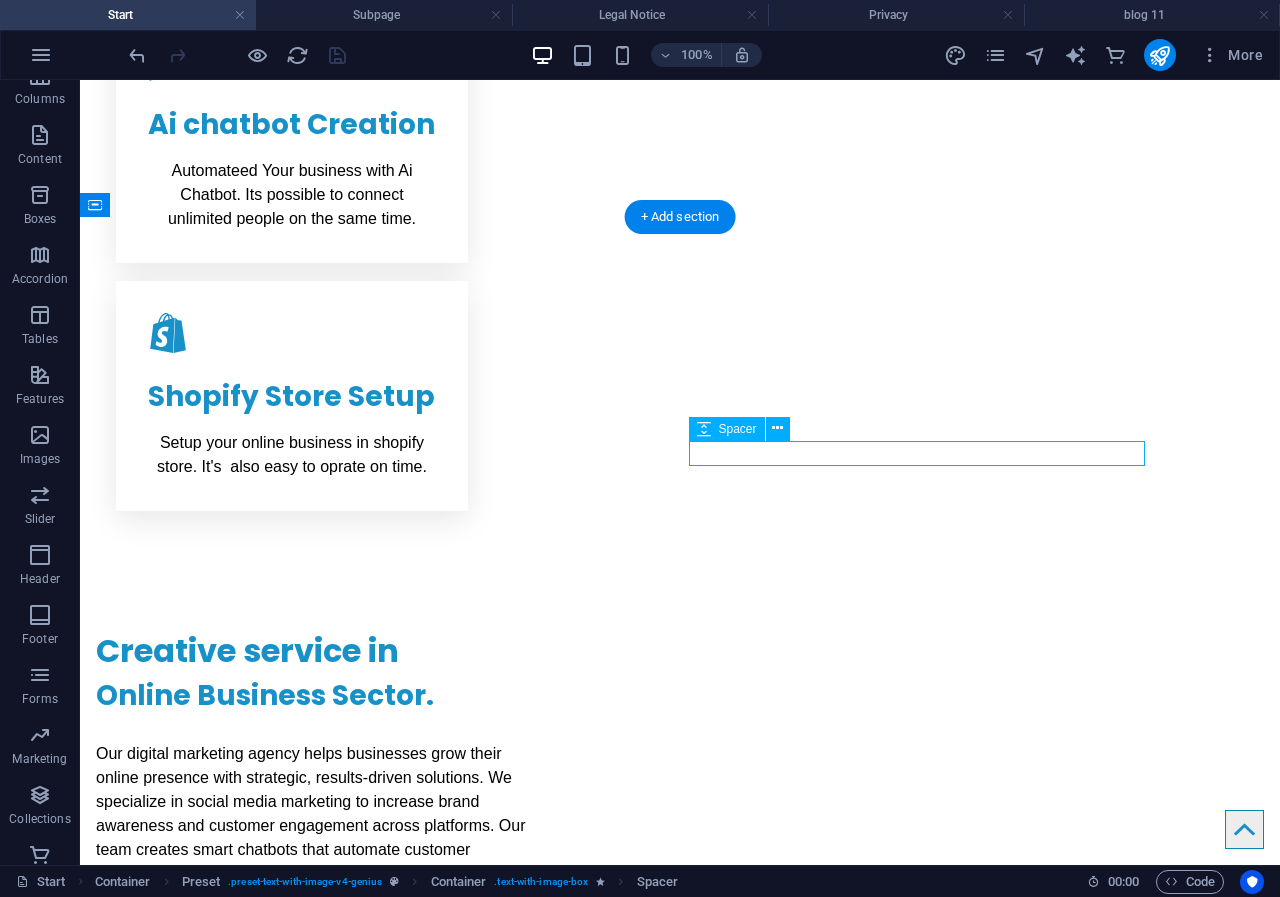 click at bounding box center (680, 2208) 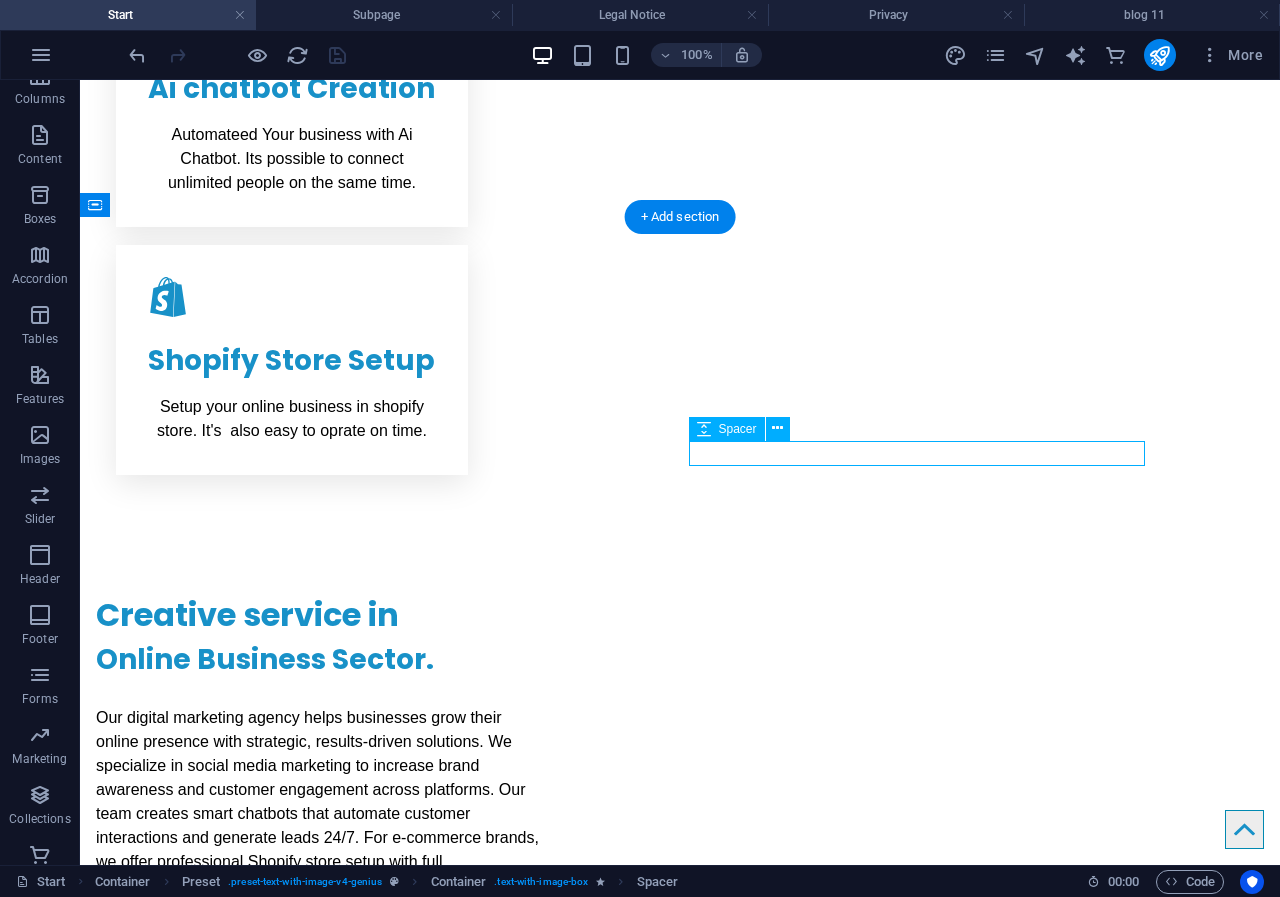 select on "px" 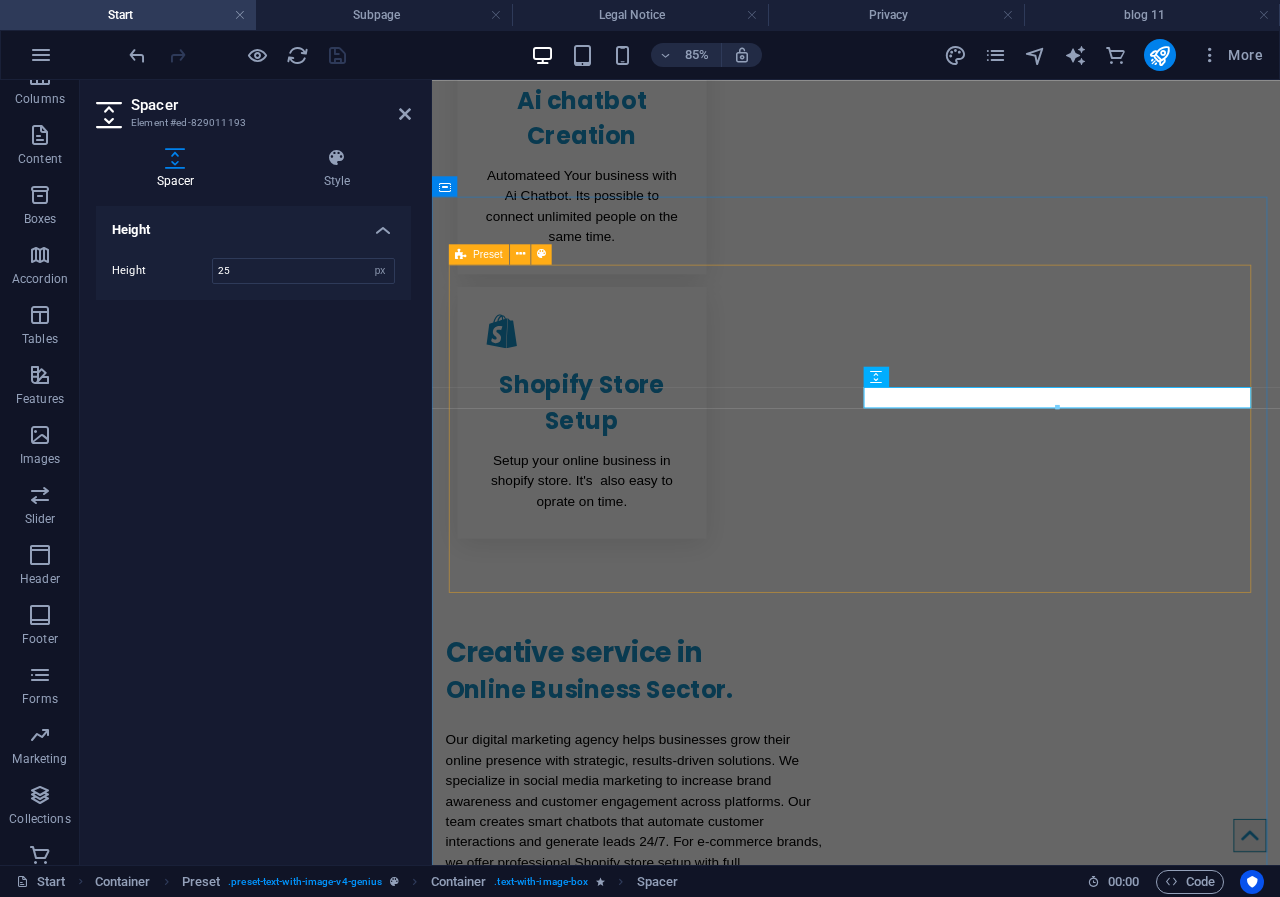 click on "About Im ArifDigital Digital Marketing Service provider. Welcome to I marifdigital , a digital marketing agency where creativity and strategy come together to grow your business online. We are a team of passionate marketers, designers, and tech experts dedicated to helping brands stand out, connect with their audience, and achieve real results. From social media marketing that boosts visibility and engagement to intelligent chatbot creation that automates customer communication, we offer a full suite of innovative services." at bounding box center [931, 2048] 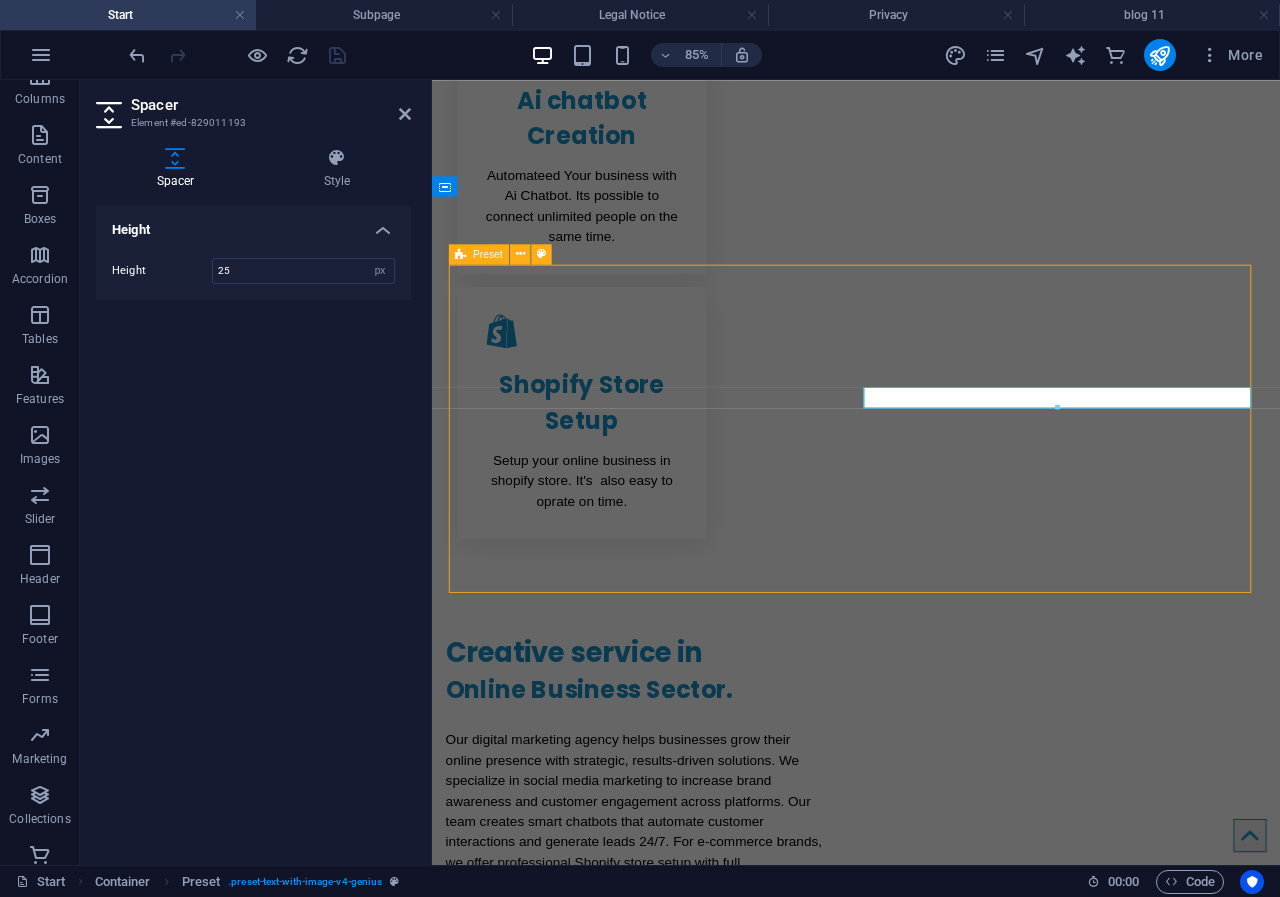 click on "About Im ArifDigital Digital Marketing Service provider. Welcome to I marifdigital , a digital marketing agency where creativity and strategy come together to grow your business online. We are a team of passionate marketers, designers, and tech experts dedicated to helping brands stand out, connect with their audience, and achieve real results. From social media marketing that boosts visibility and engagement to intelligent chatbot creation that automates customer communication, we offer a full suite of innovative services." at bounding box center [931, 2048] 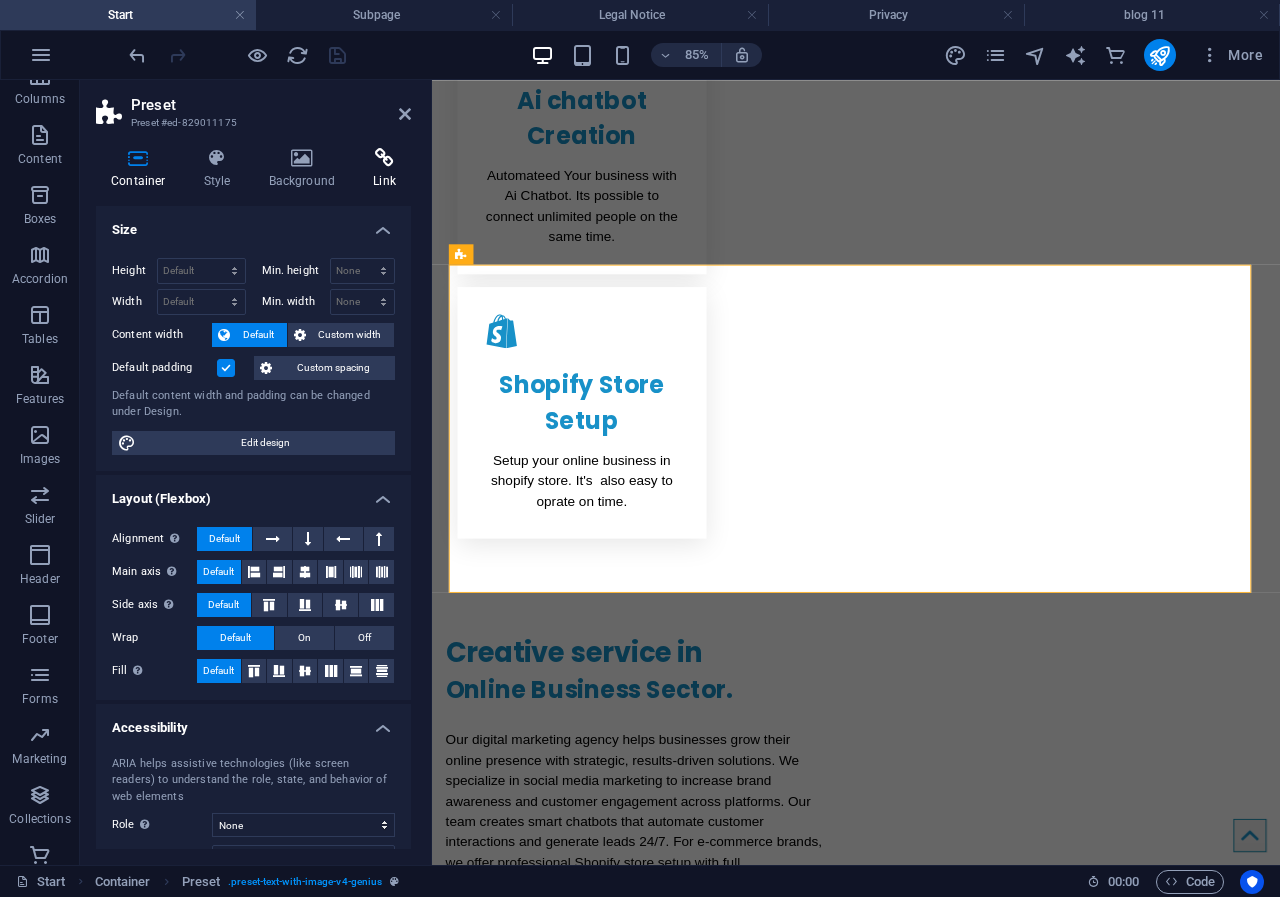 click at bounding box center [384, 158] 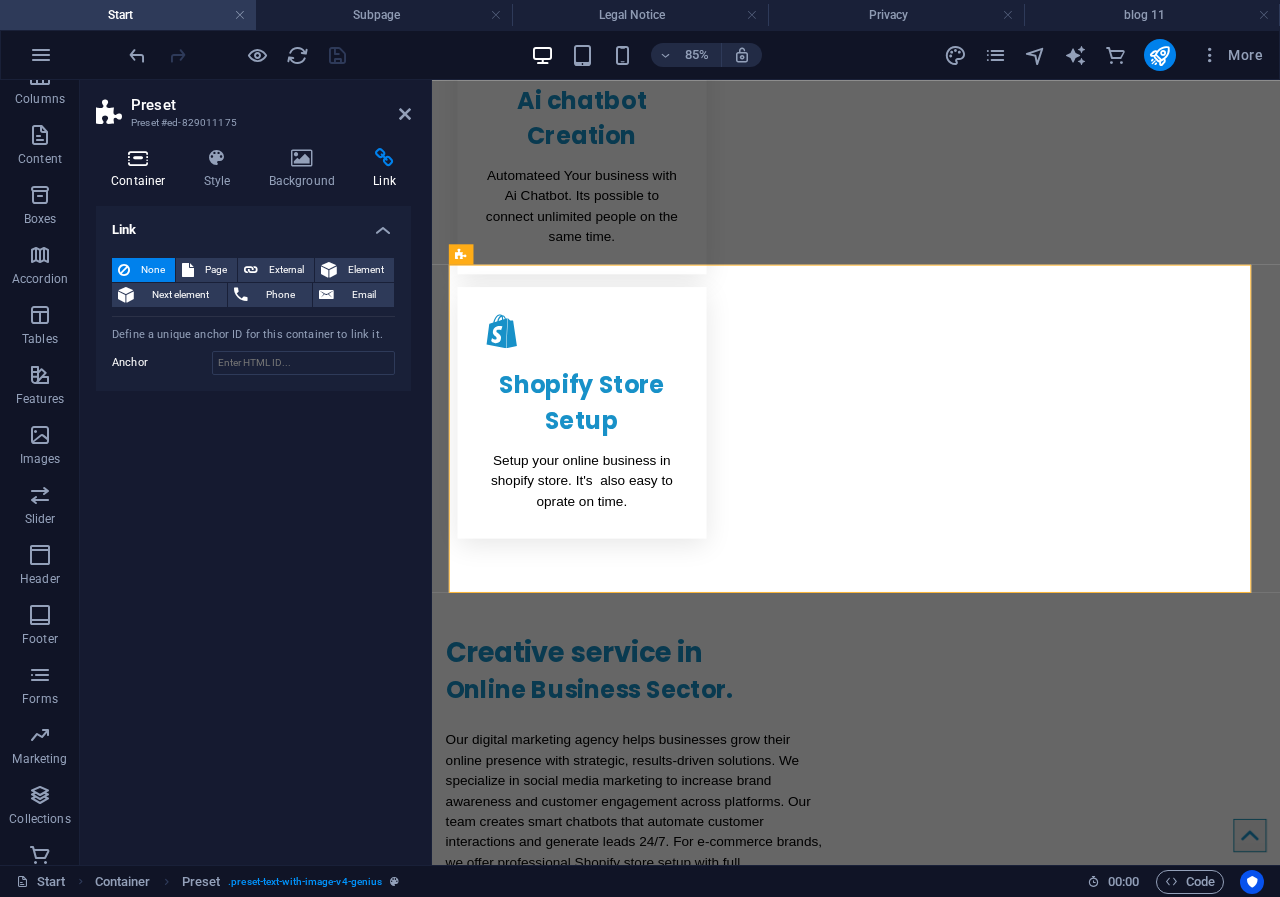click on "Container" at bounding box center [142, 169] 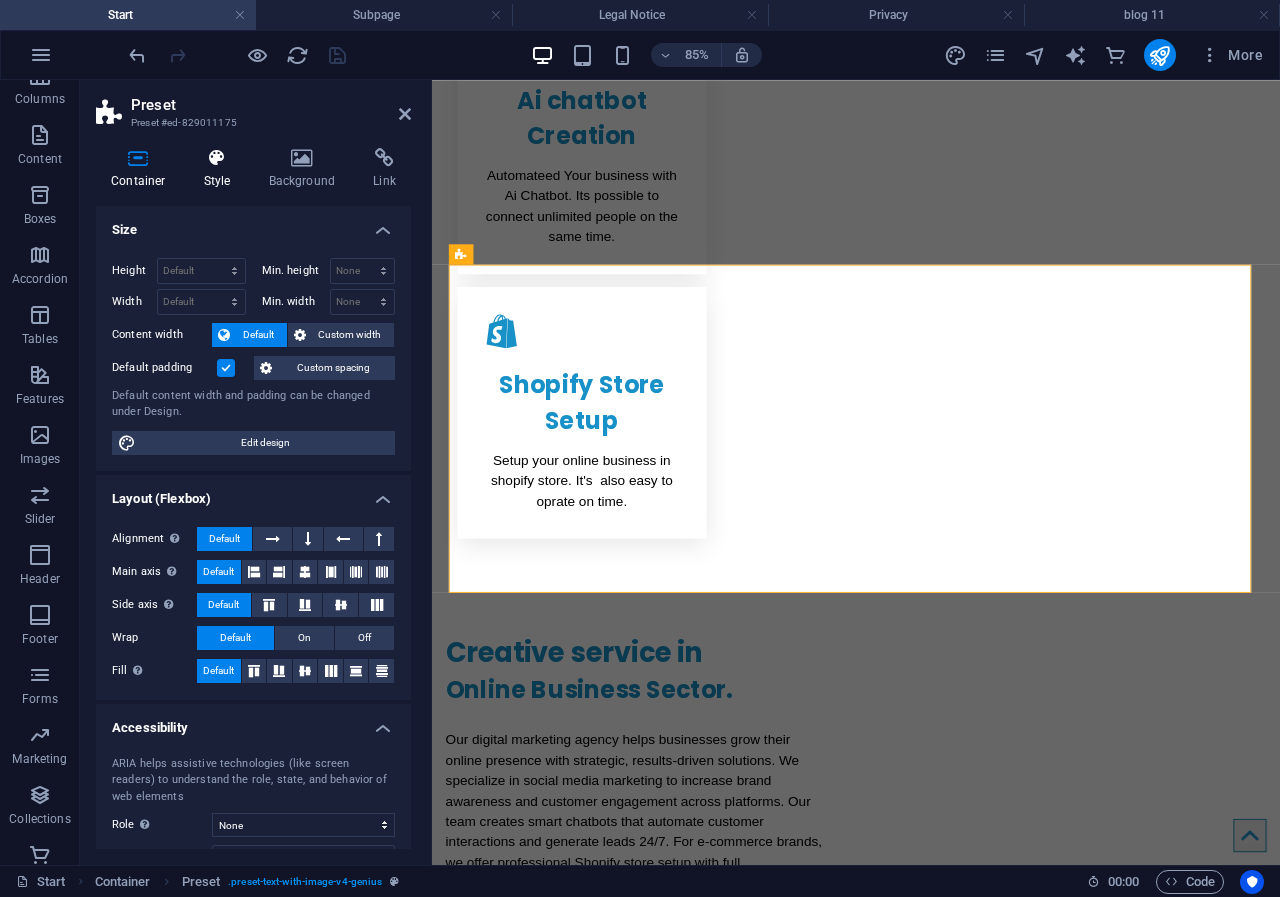 click at bounding box center (217, 158) 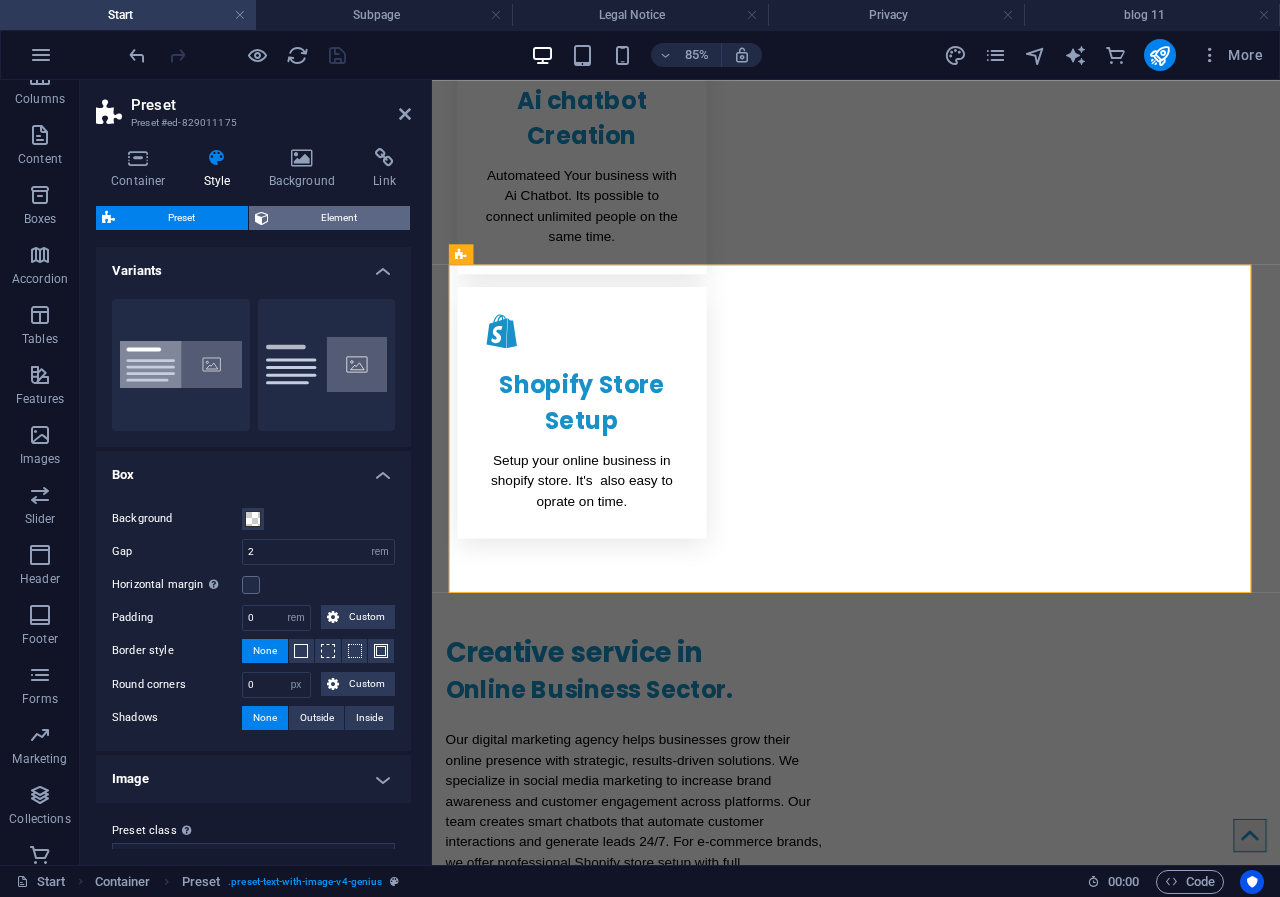click on "Element" at bounding box center [340, 218] 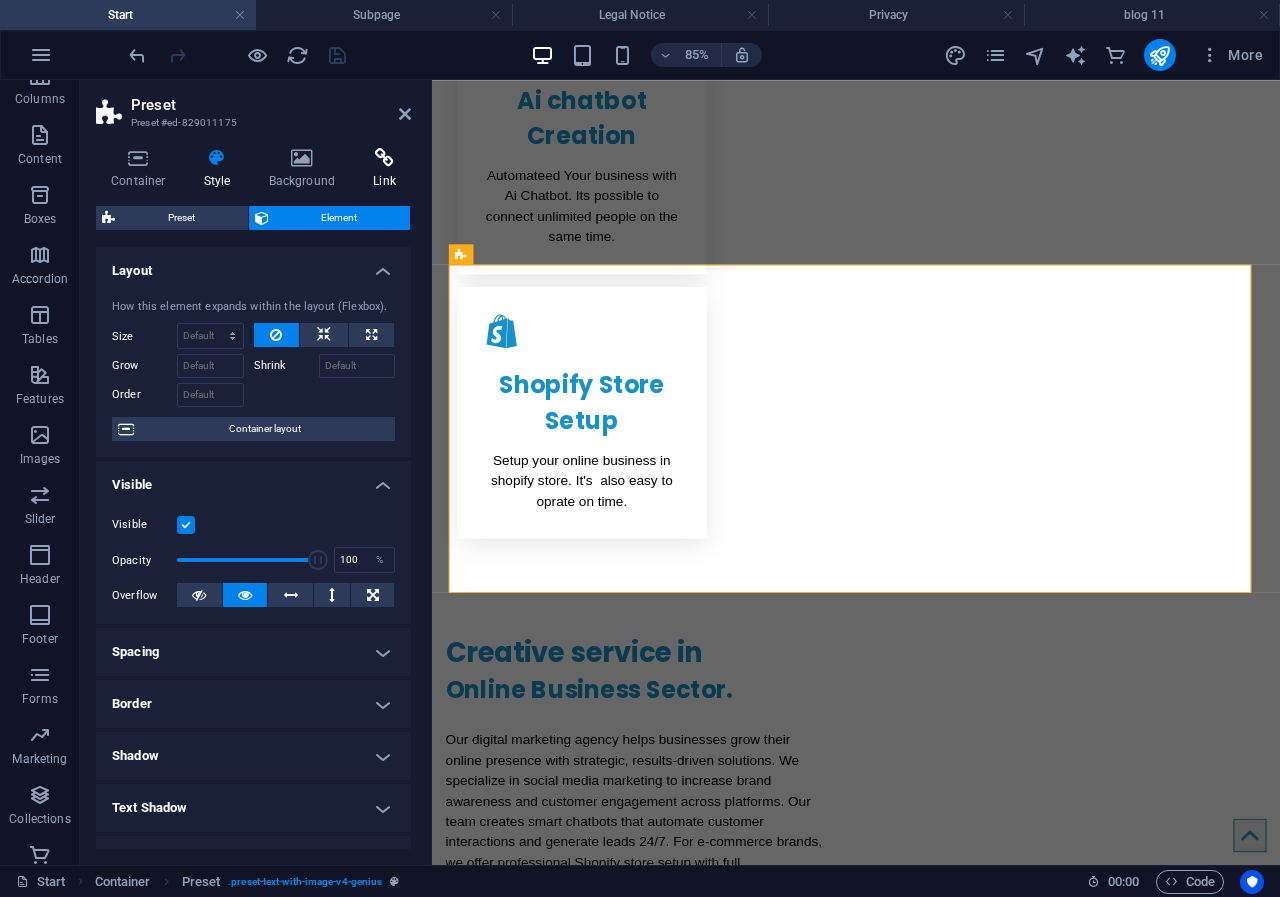 click at bounding box center (384, 158) 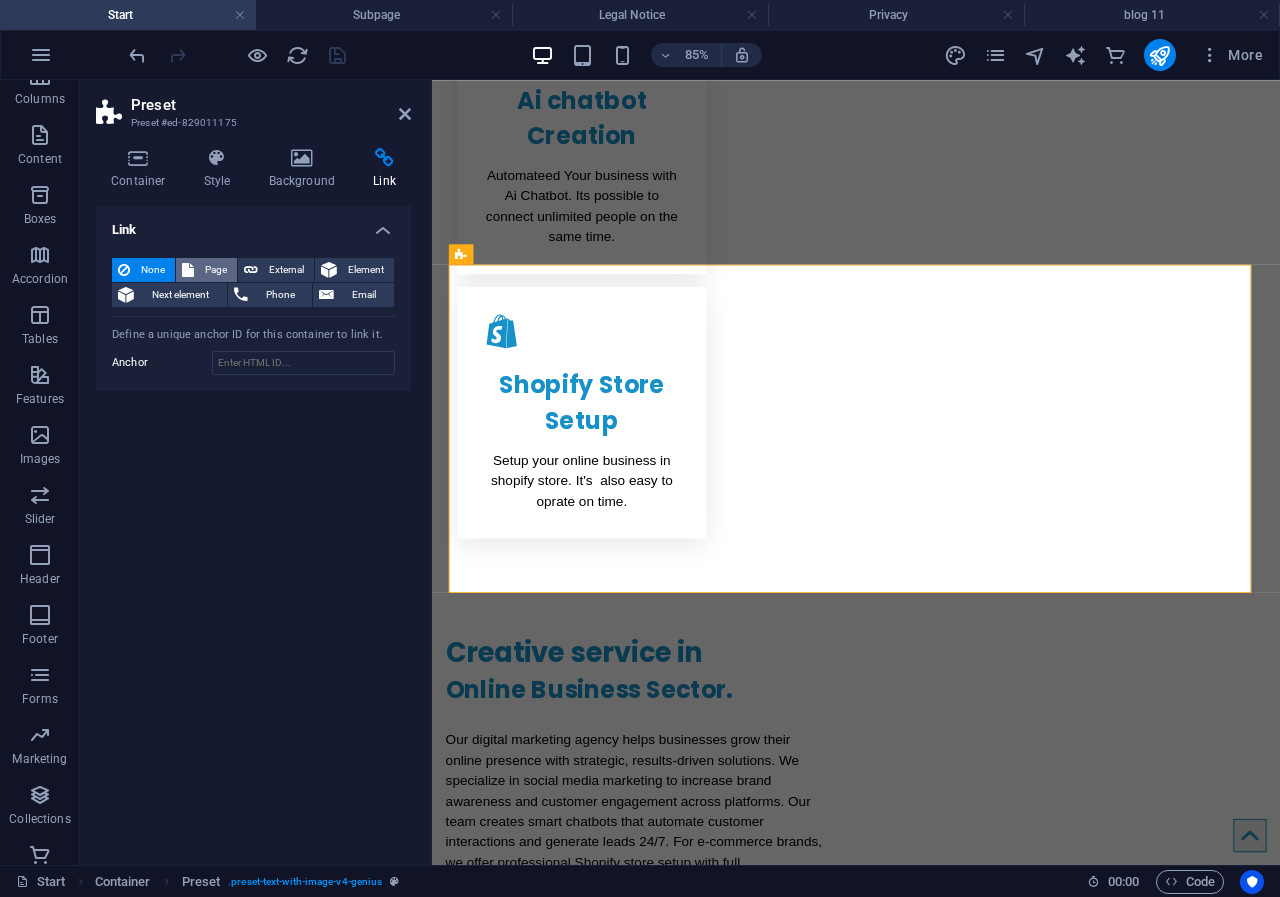 click on "Page" at bounding box center (215, 270) 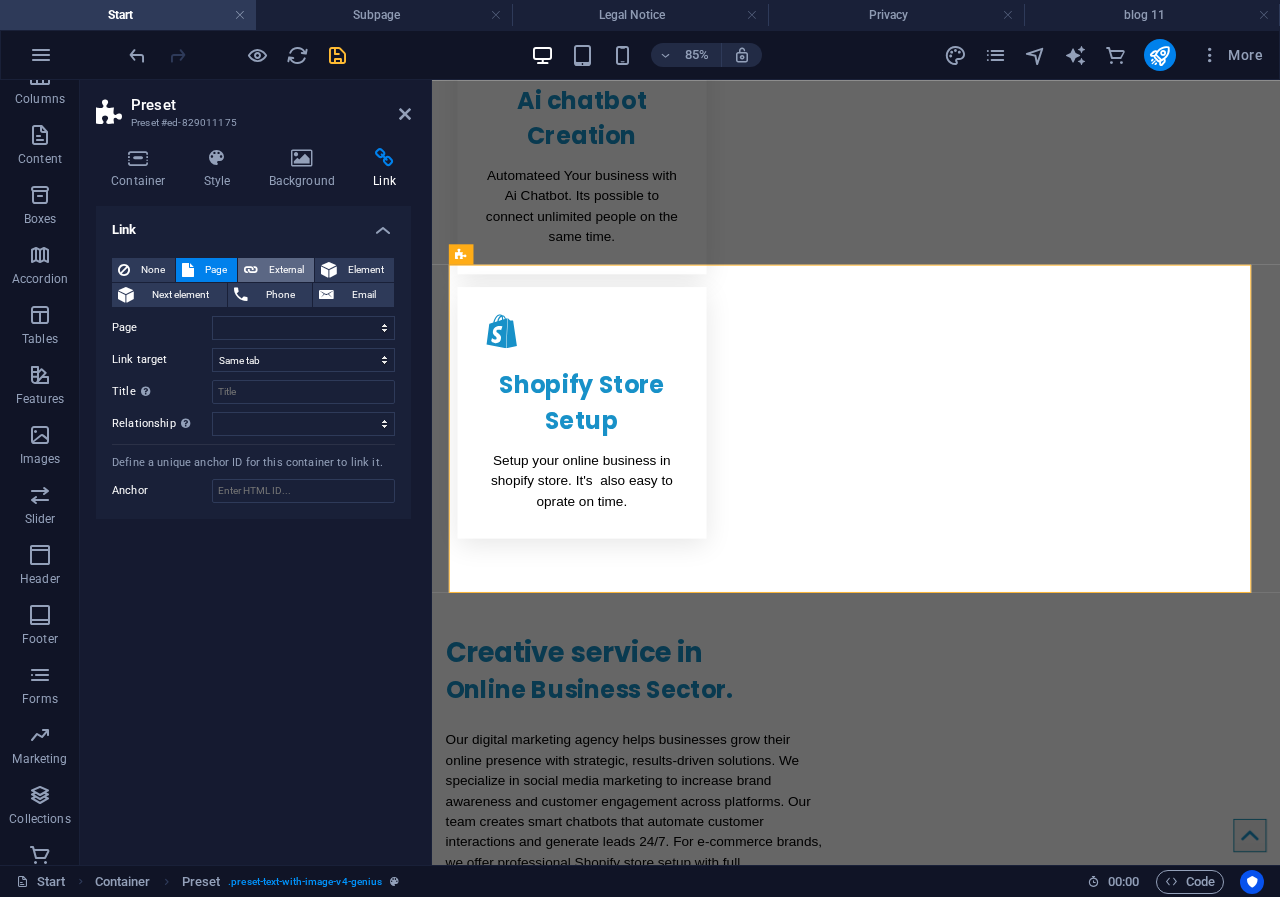 click on "External" at bounding box center [286, 270] 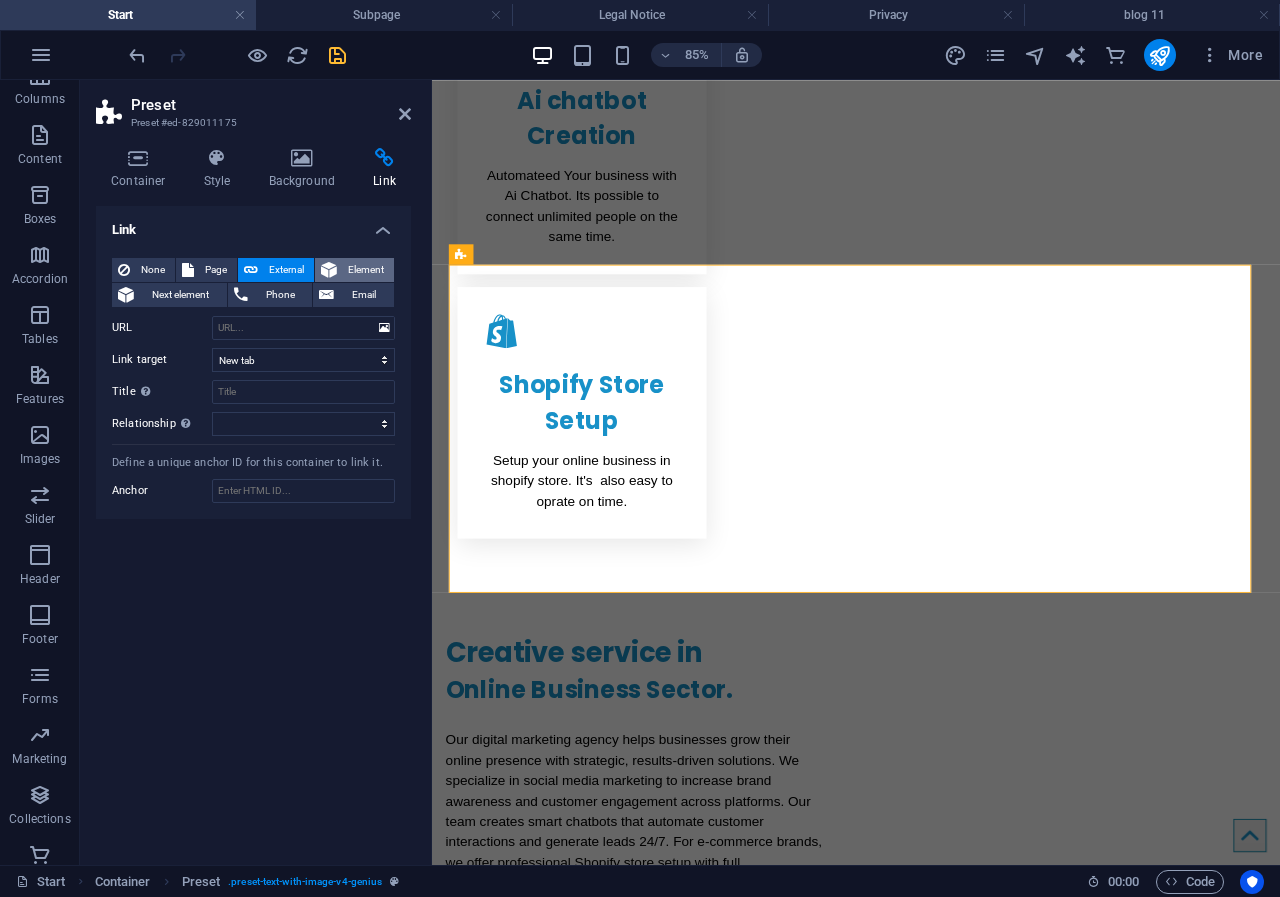 click on "Element" at bounding box center [365, 270] 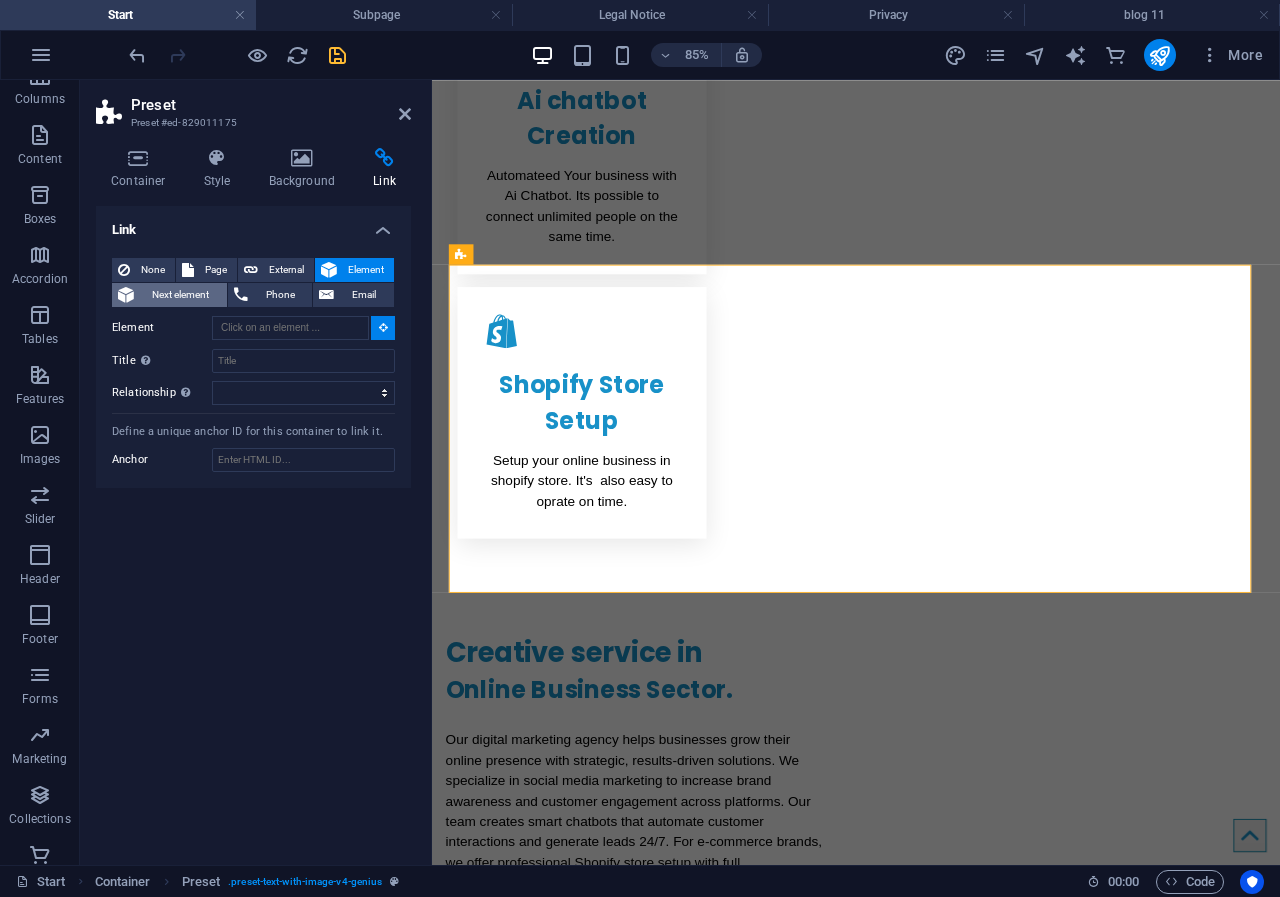 click on "Next element" at bounding box center (180, 295) 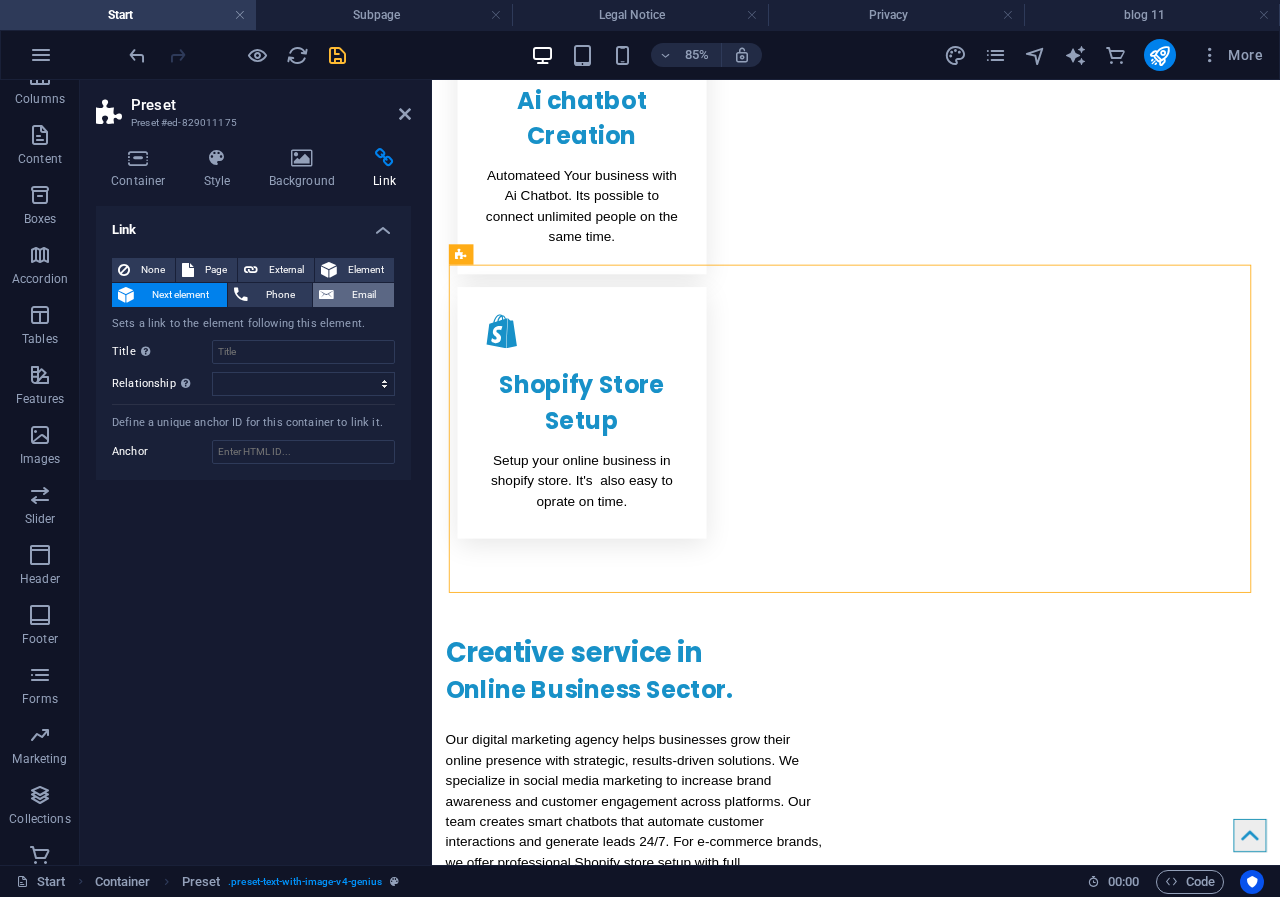 click at bounding box center [326, 295] 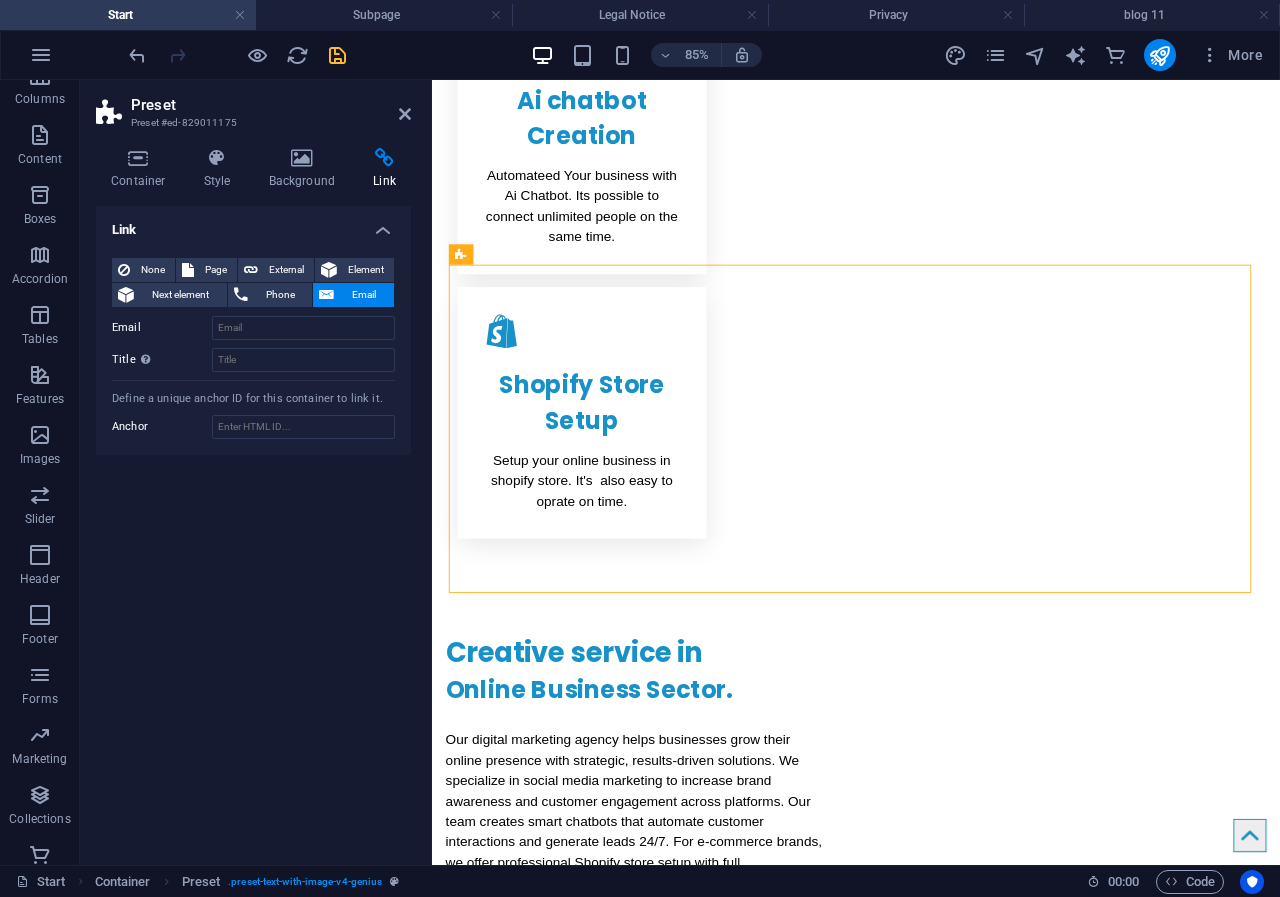 click on "Link None Page External Element Next element Phone Email Page Start Subpage Legal Notice Privacy blog 11 Element
URL Phone Email Link target New tab Same tab Overlay Title Additional link description, should not be the same as the link text. The title is most often shown as a tooltip text when the mouse moves over the element. Leave empty if uncertain. Relationship Sets the  relationship of this link to the link target . For example, the value "nofollow" instructs search engines not to follow the link. Can be left empty. alternate author bookmark external help license next nofollow noreferrer noopener prev search tag Define a unique anchor ID for this container to link it. Anchor" at bounding box center (253, 527) 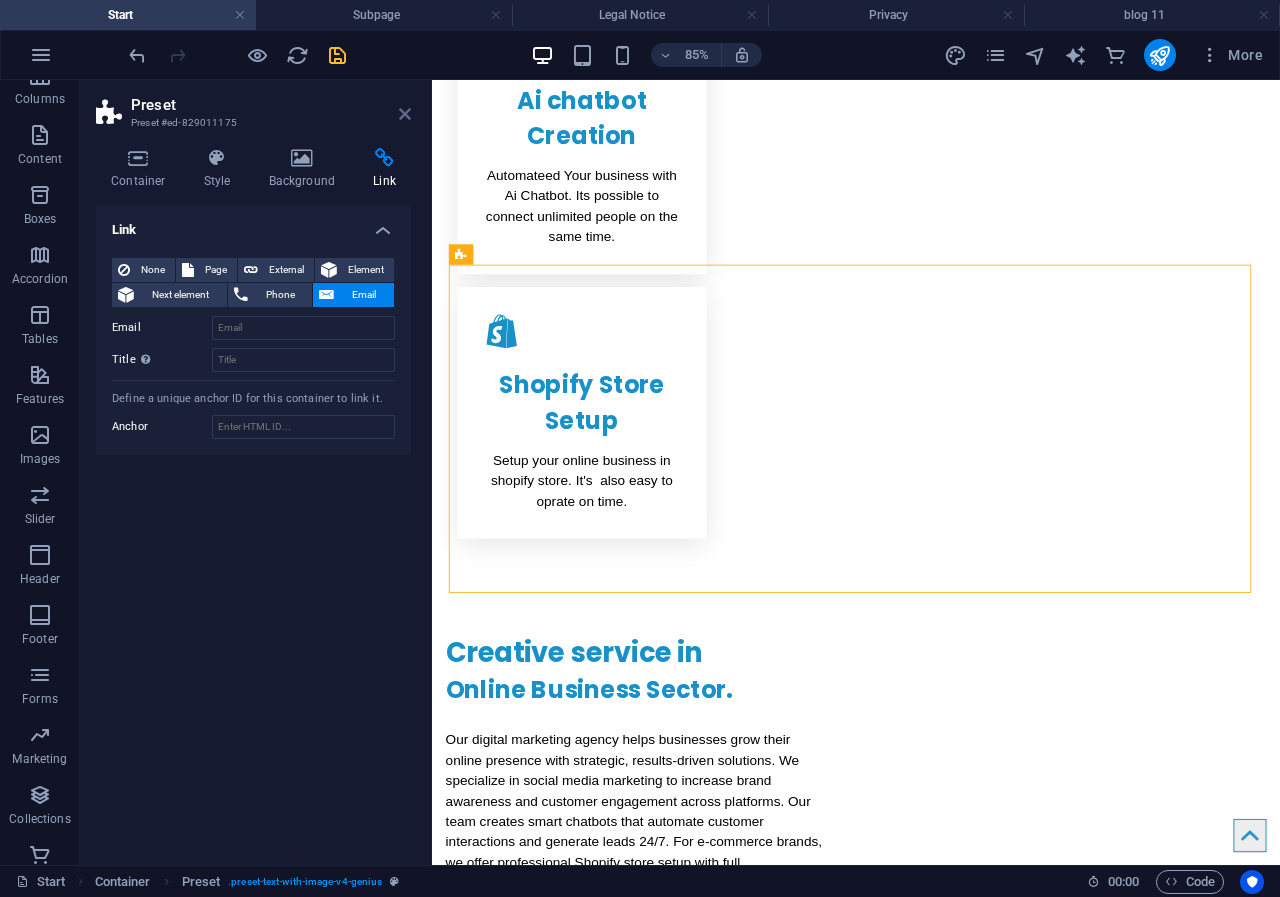 click at bounding box center (405, 114) 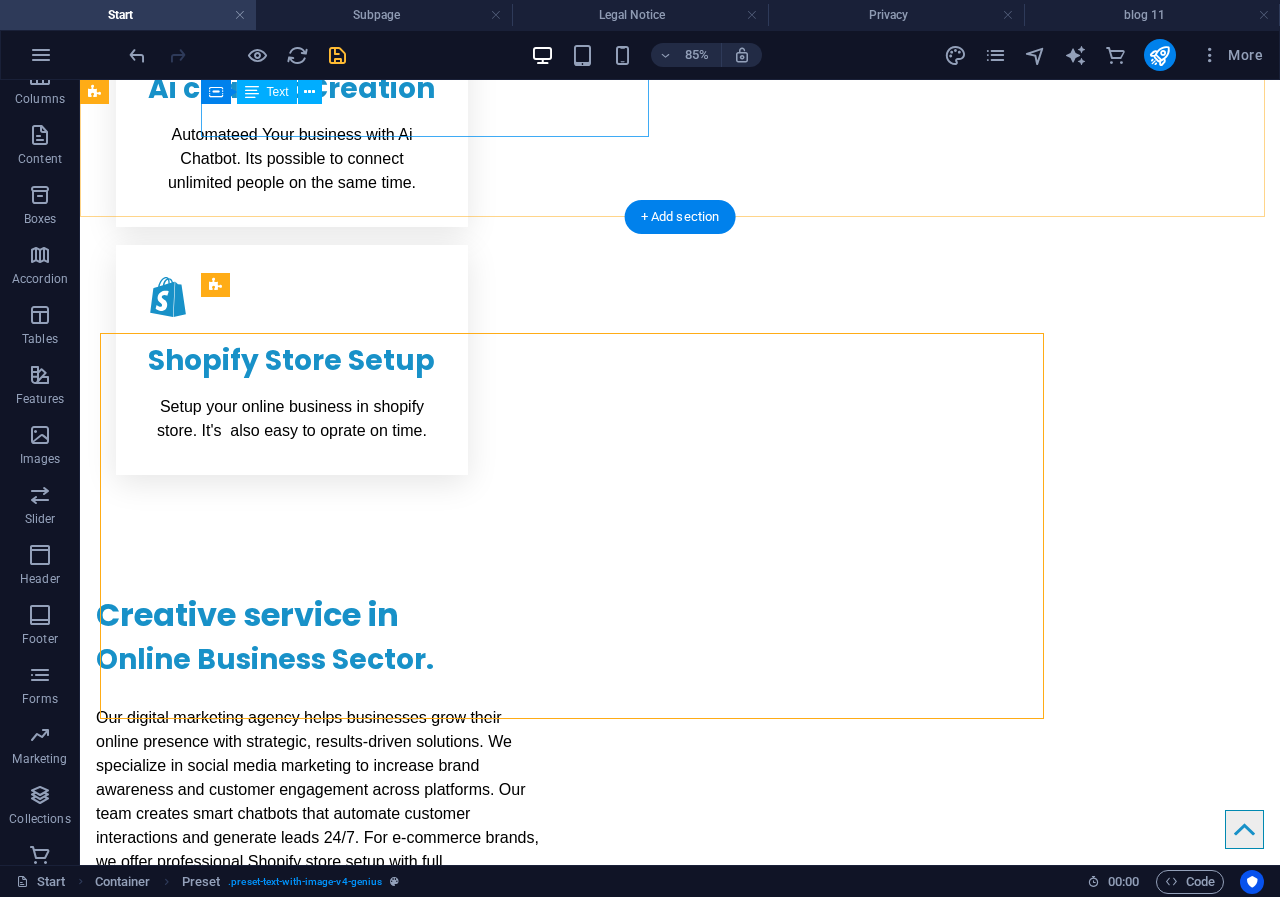 scroll, scrollTop: 1434, scrollLeft: 0, axis: vertical 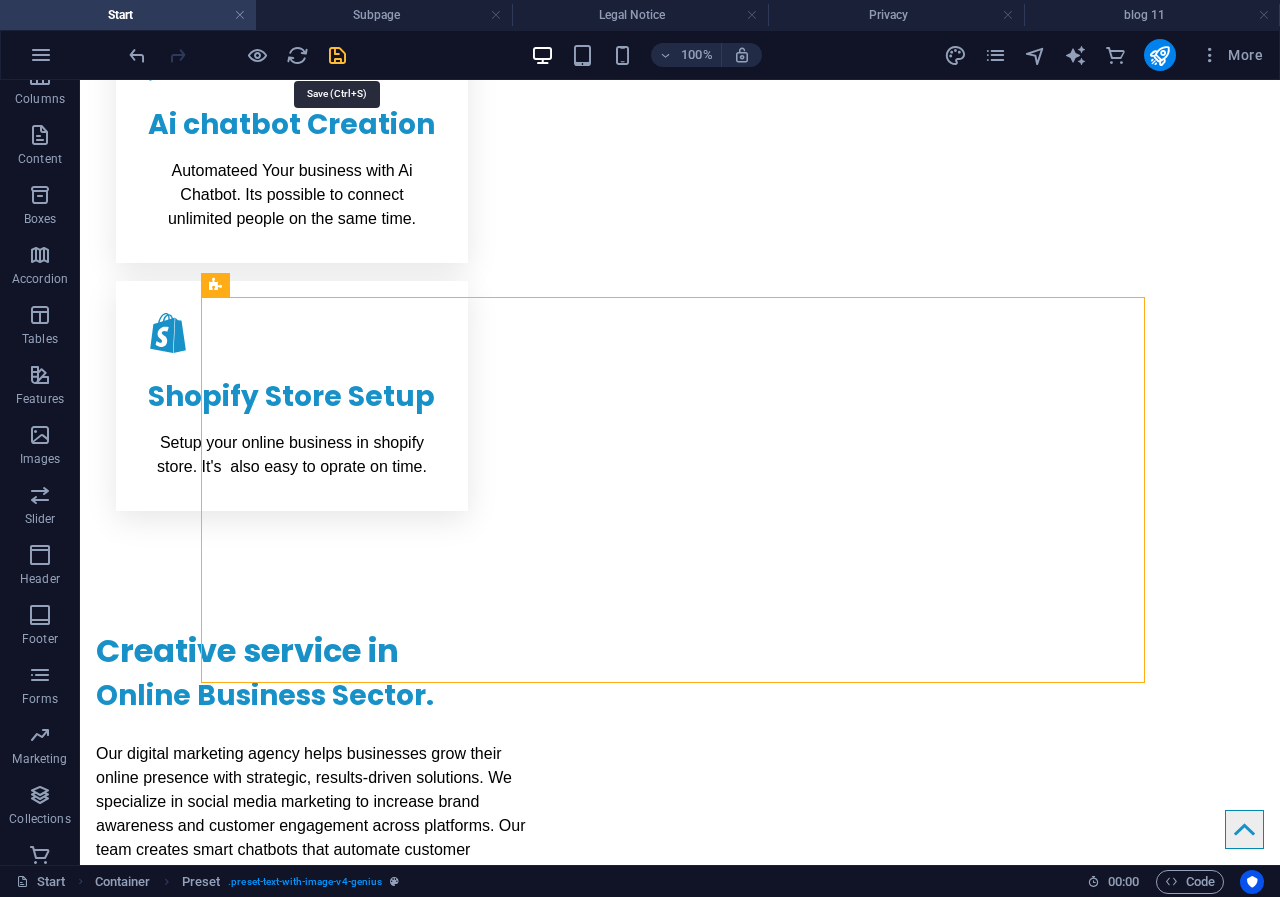 click at bounding box center (337, 55) 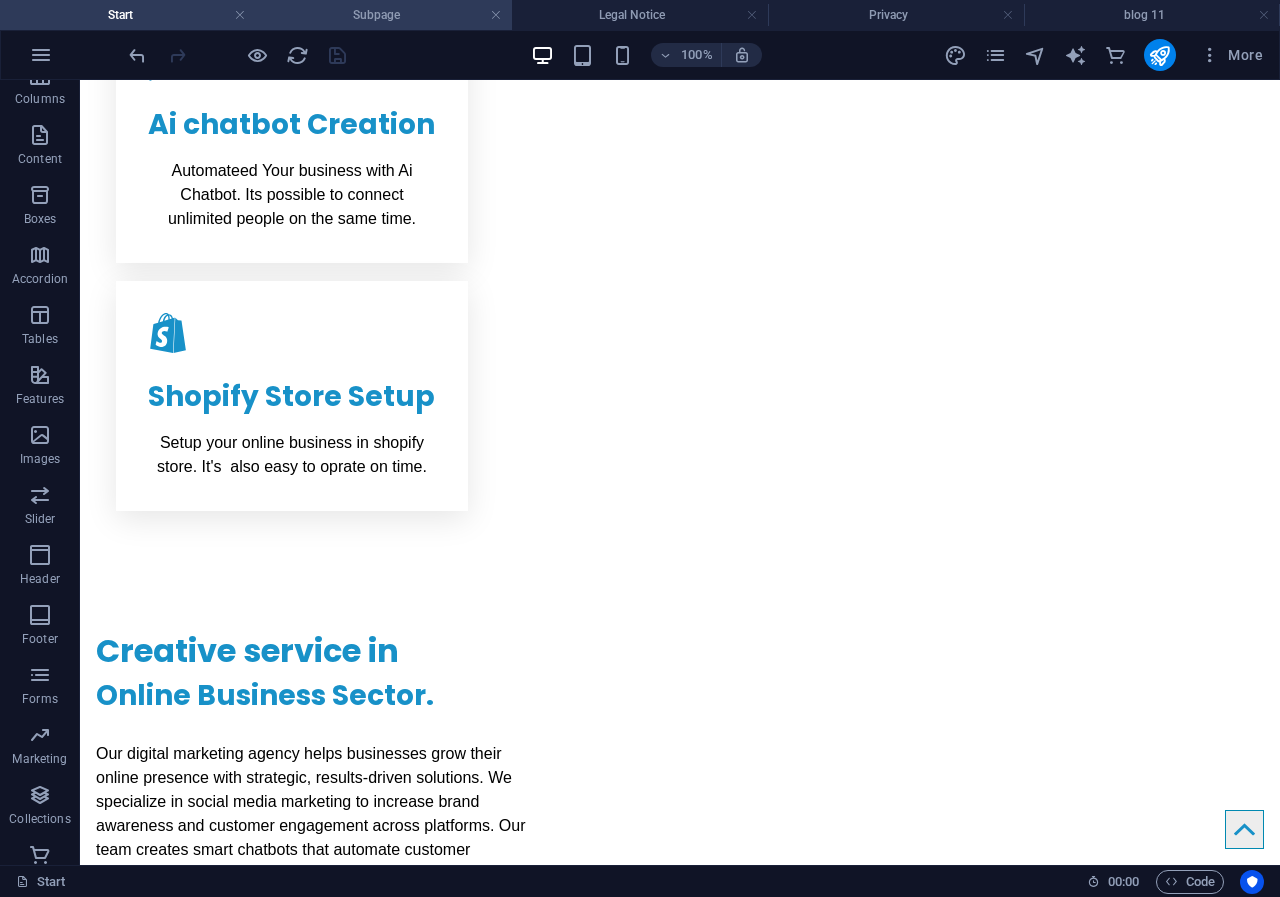 click on "Subpage" at bounding box center (384, 15) 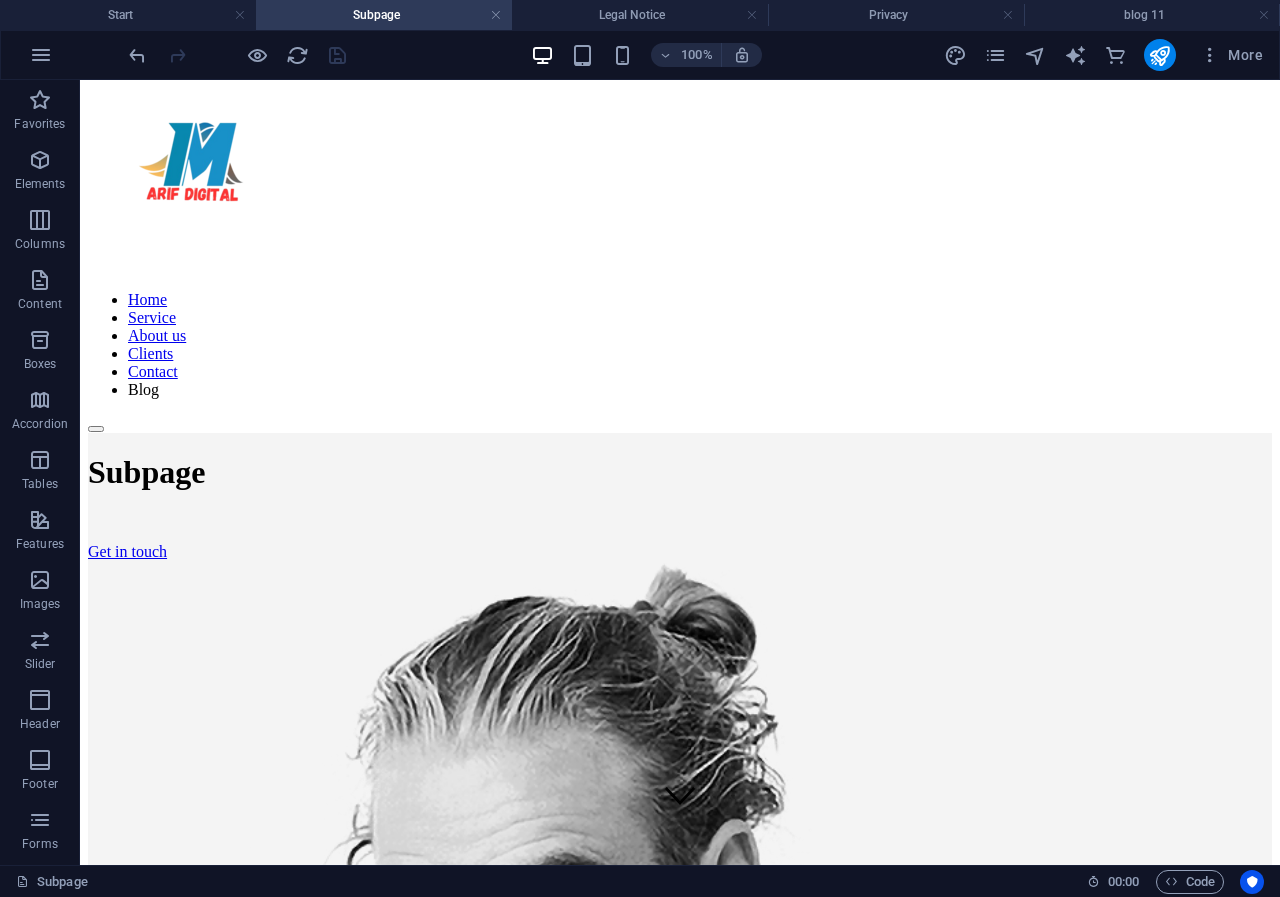 scroll, scrollTop: 0, scrollLeft: 0, axis: both 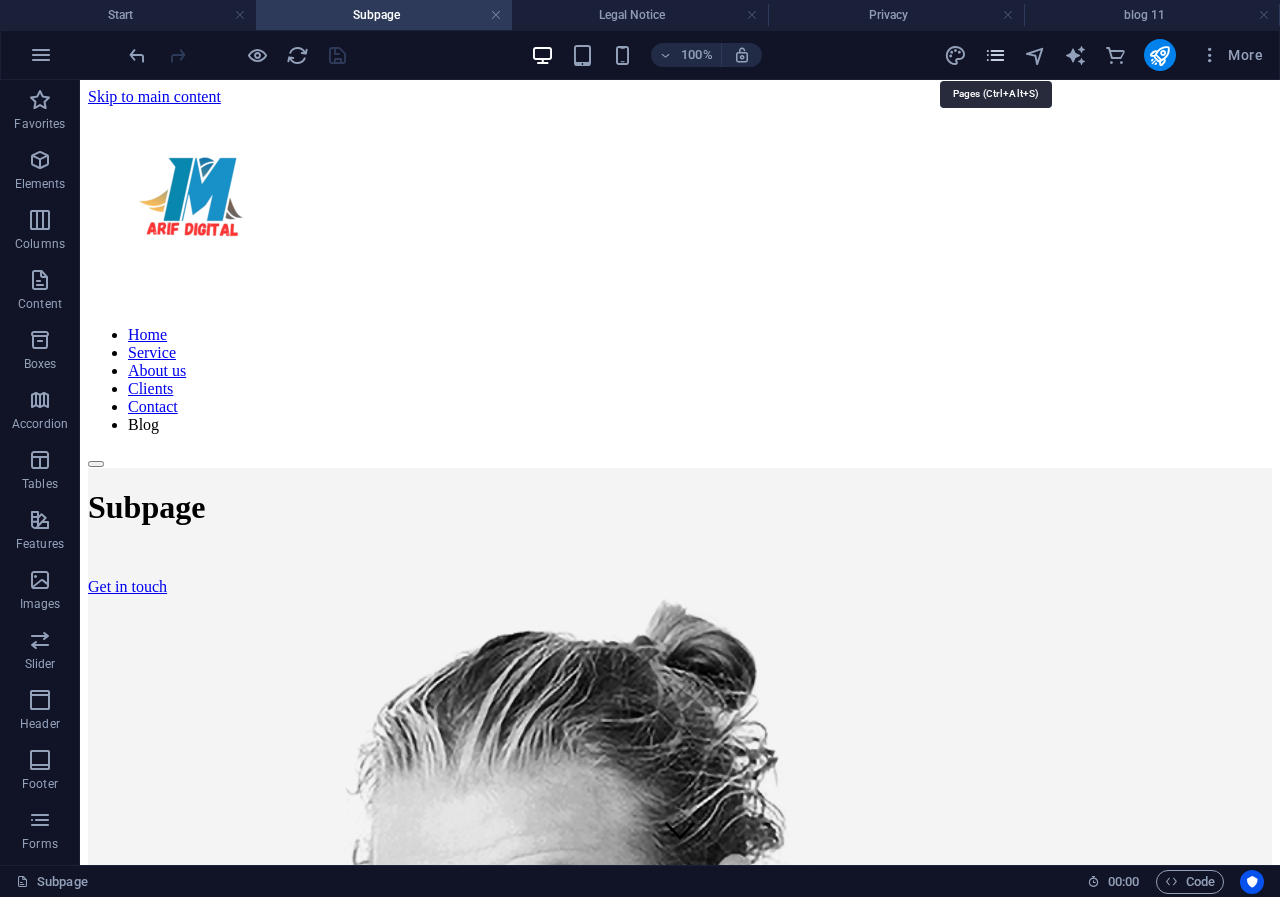 click at bounding box center (995, 55) 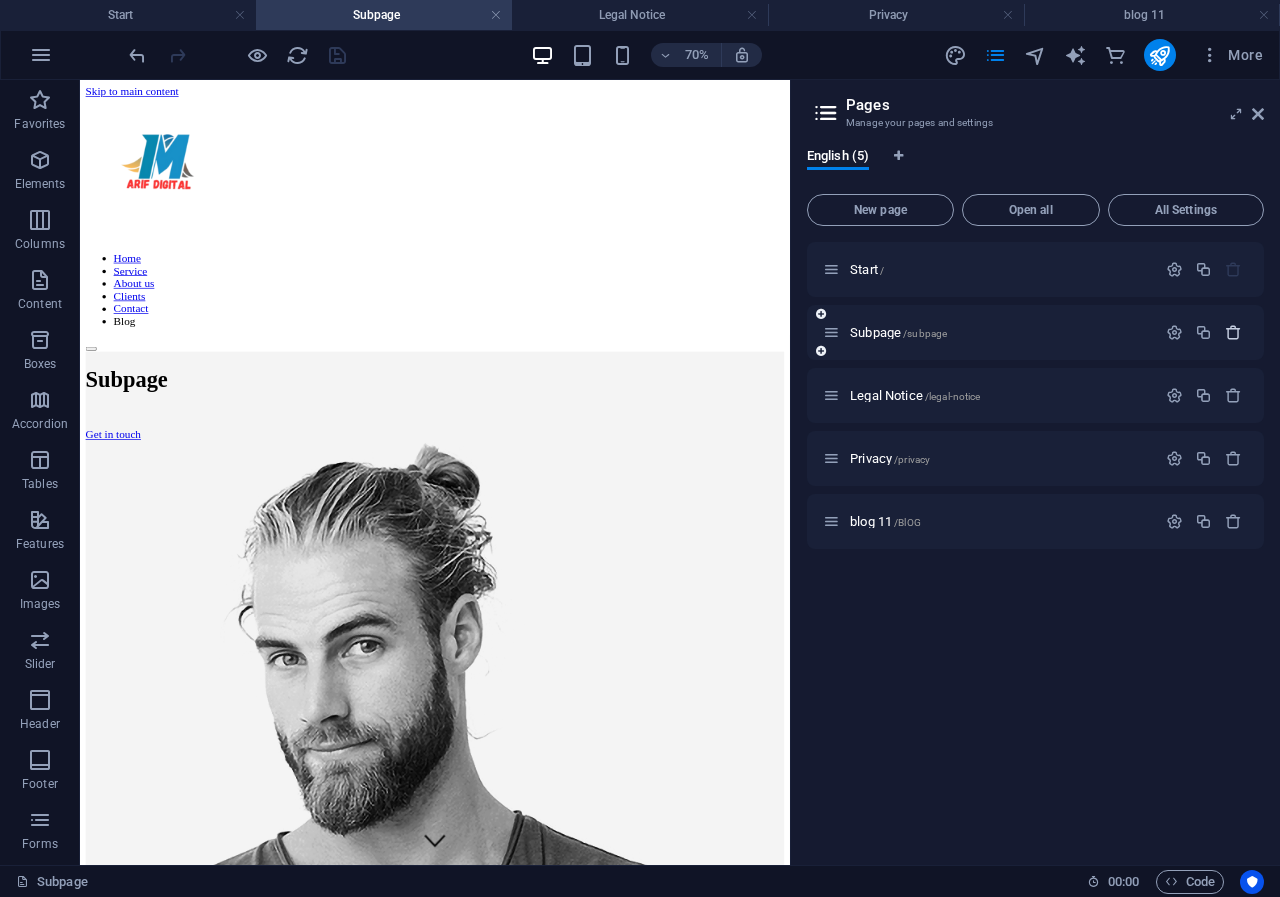 click at bounding box center (1233, 332) 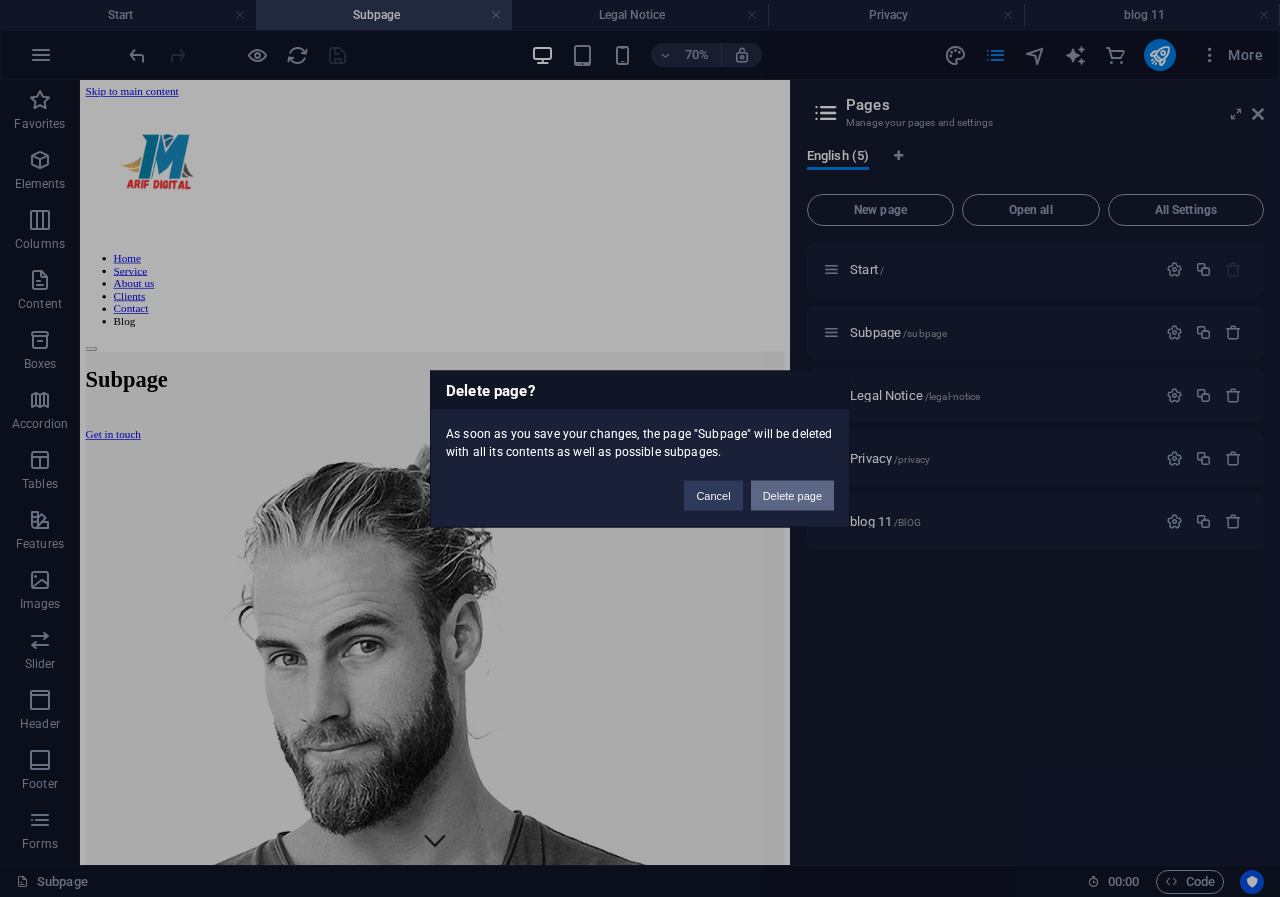 click on "Delete page" at bounding box center [792, 495] 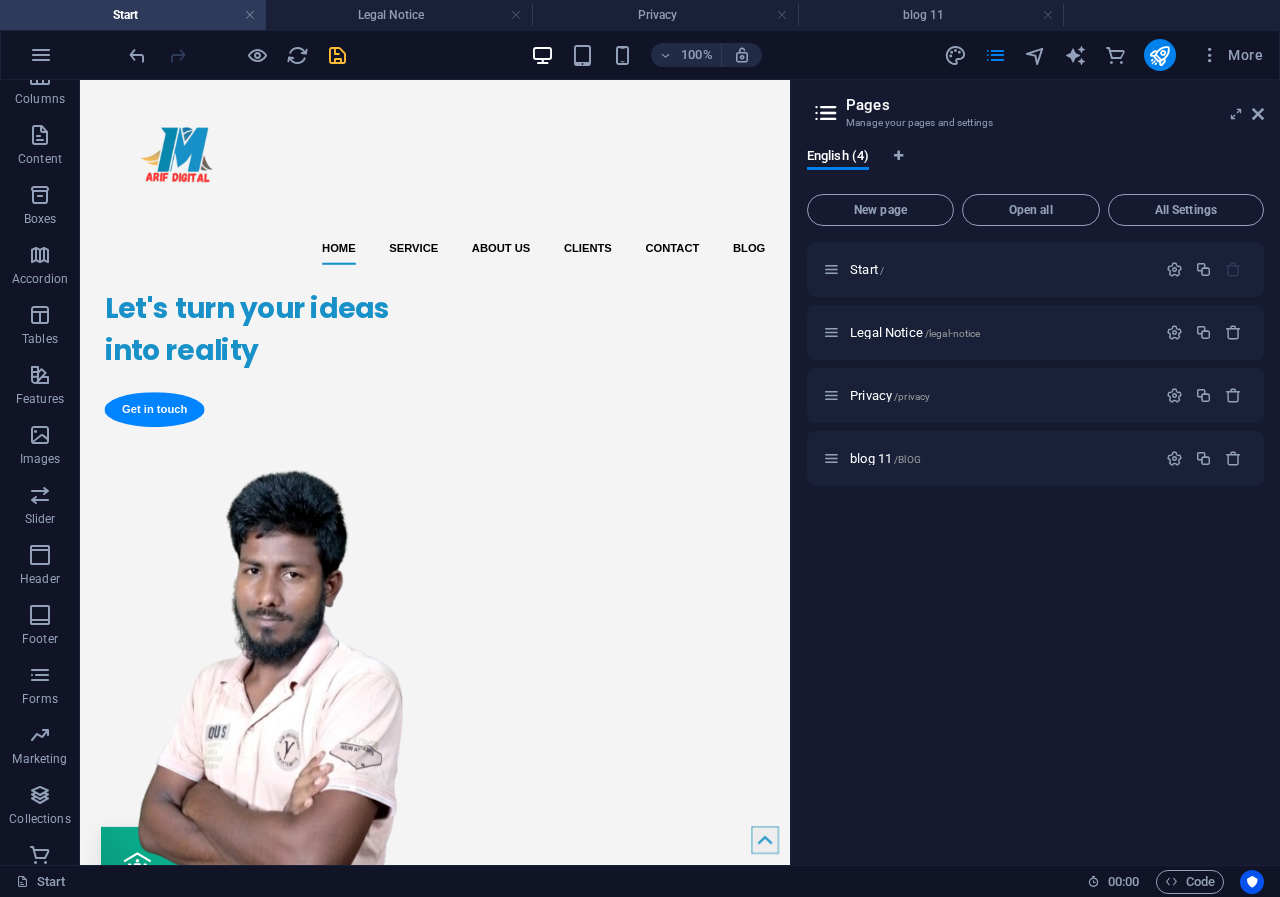 scroll, scrollTop: 1434, scrollLeft: 0, axis: vertical 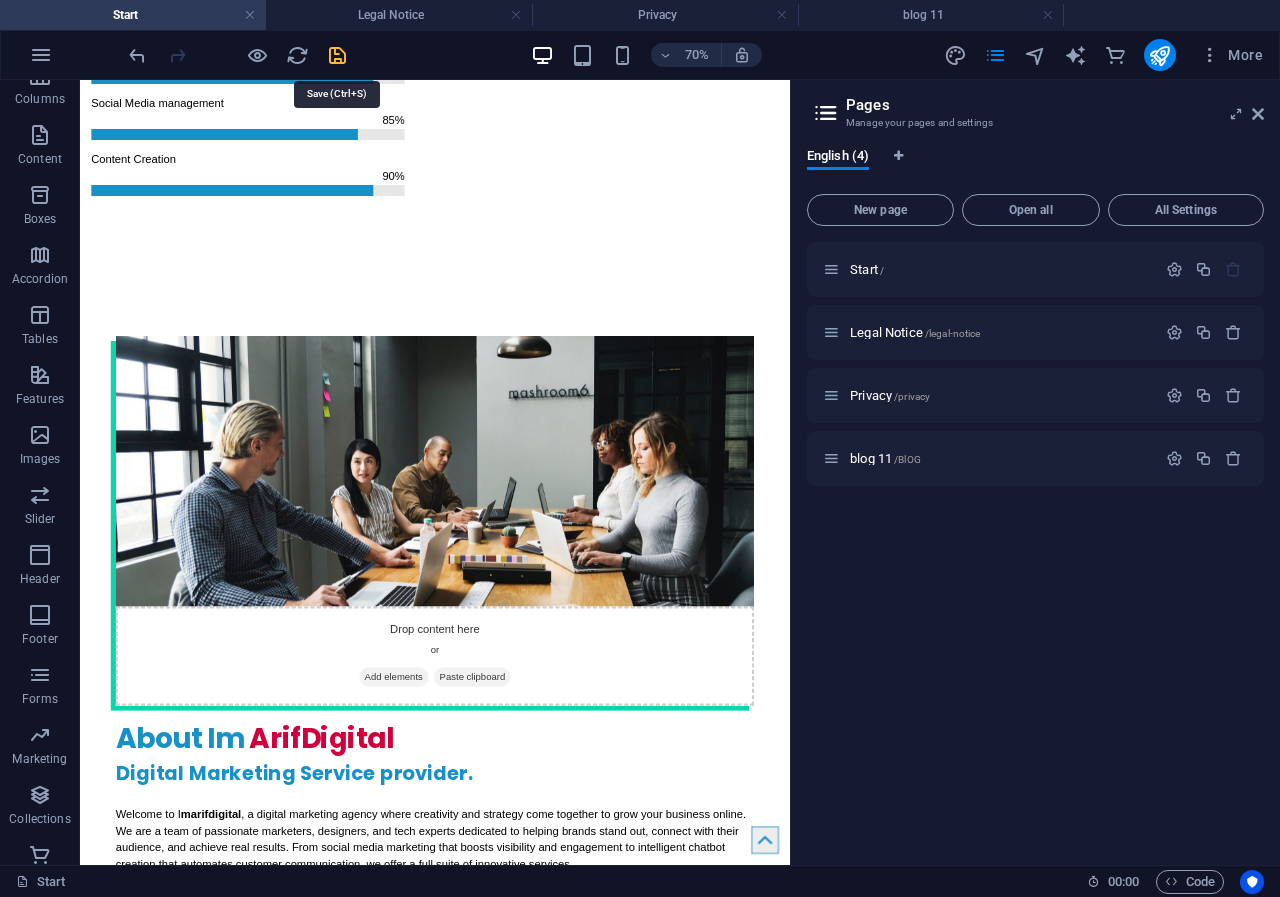 click at bounding box center [337, 55] 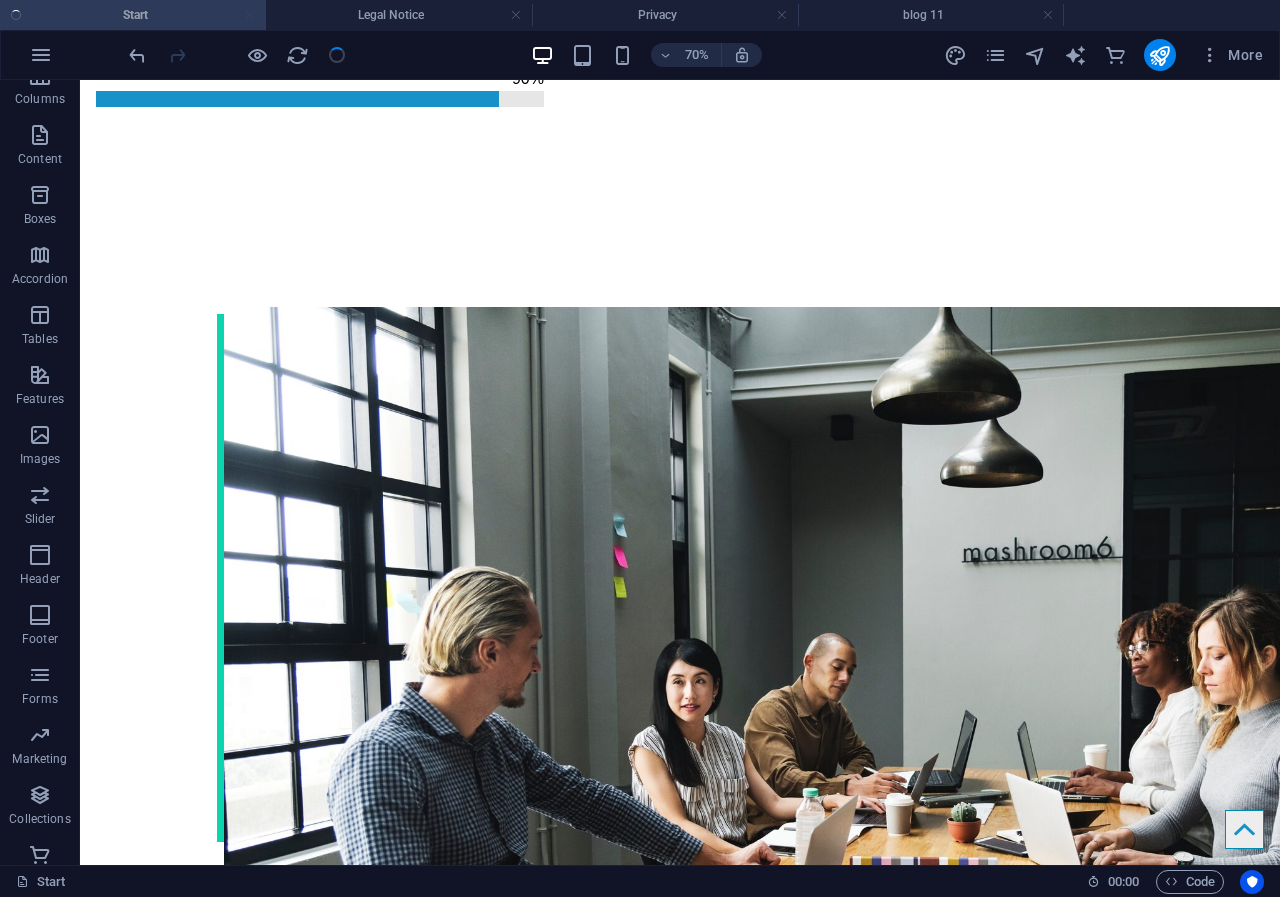scroll, scrollTop: 2582, scrollLeft: 0, axis: vertical 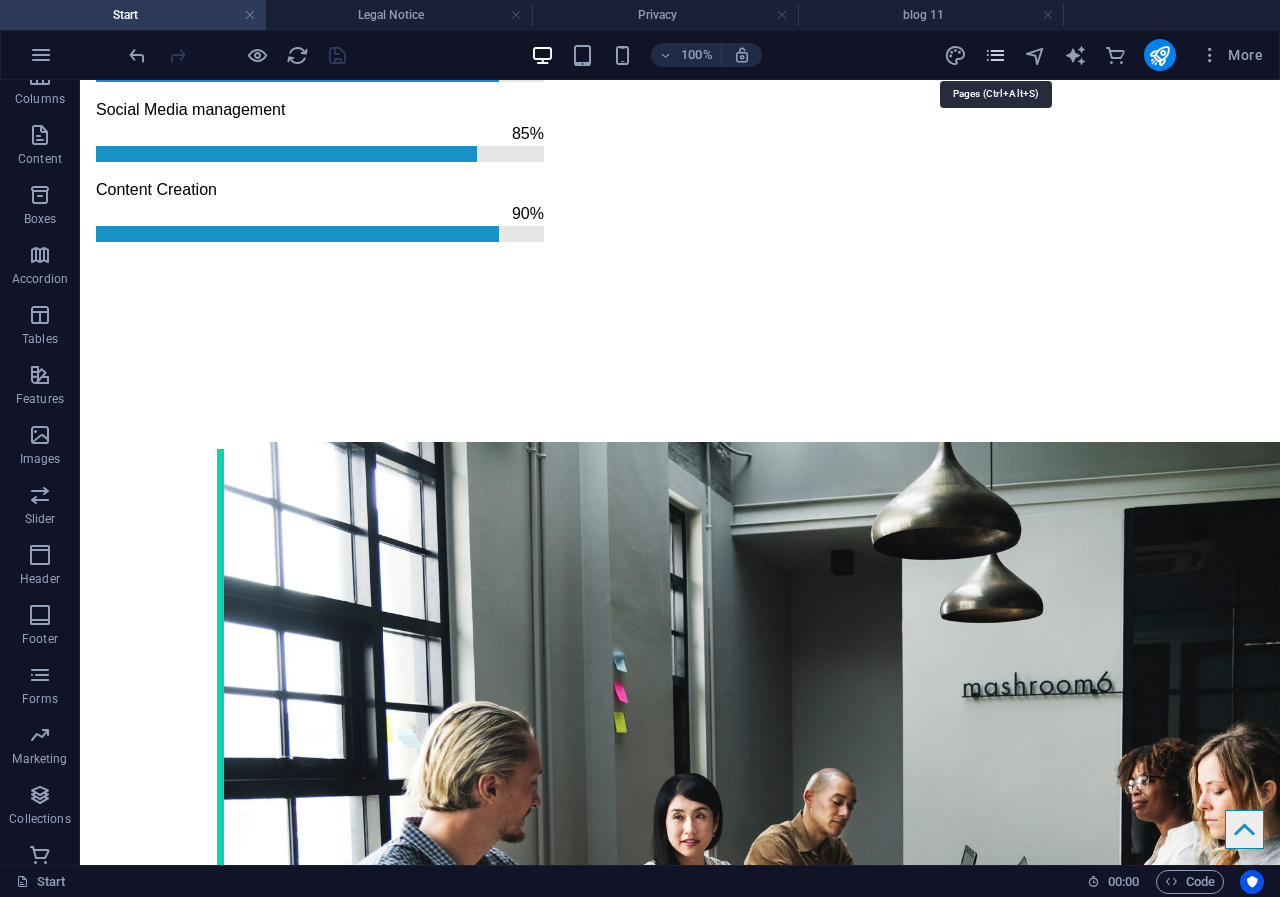 click at bounding box center [995, 55] 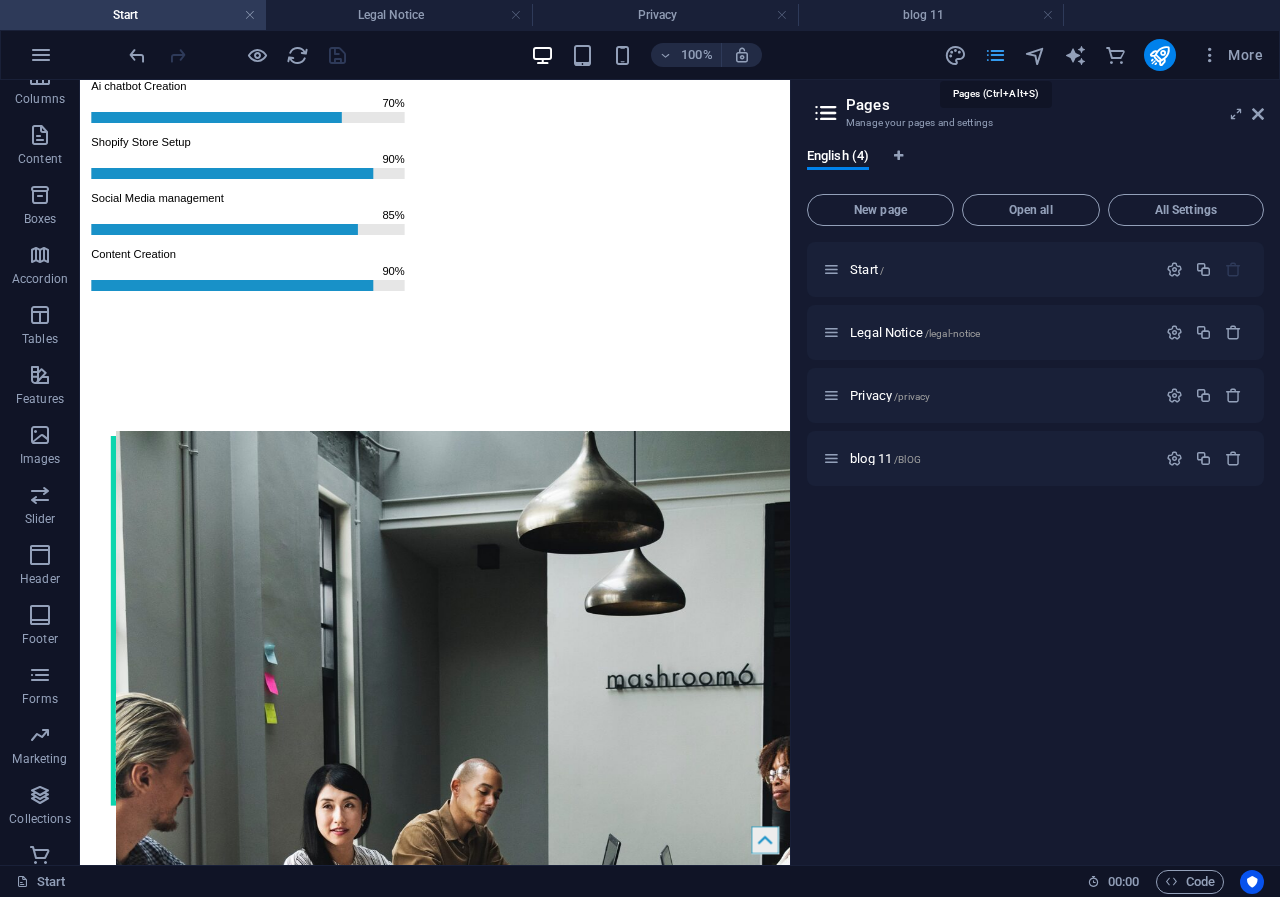 scroll, scrollTop: 2717, scrollLeft: 0, axis: vertical 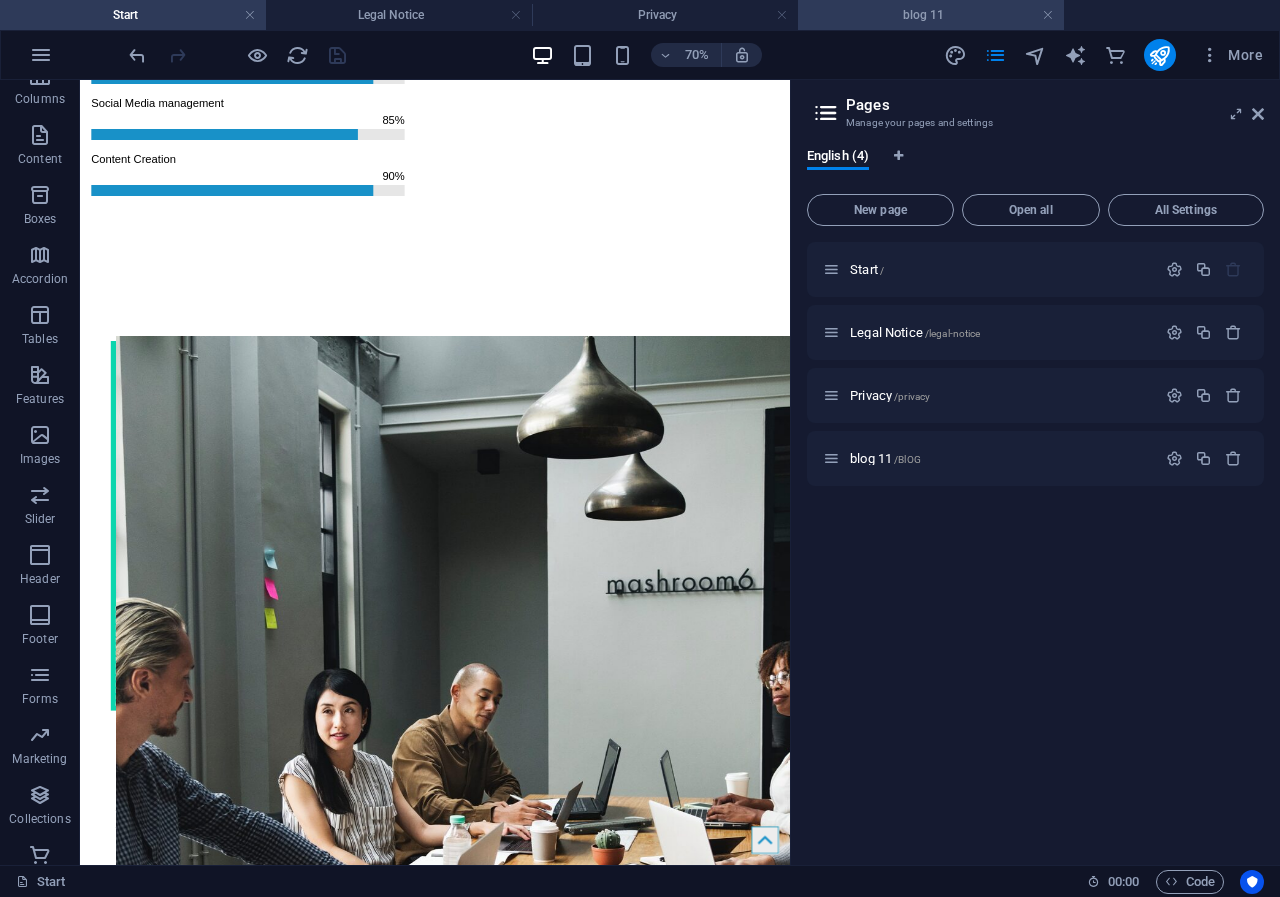 click on "blog 11" at bounding box center [931, 15] 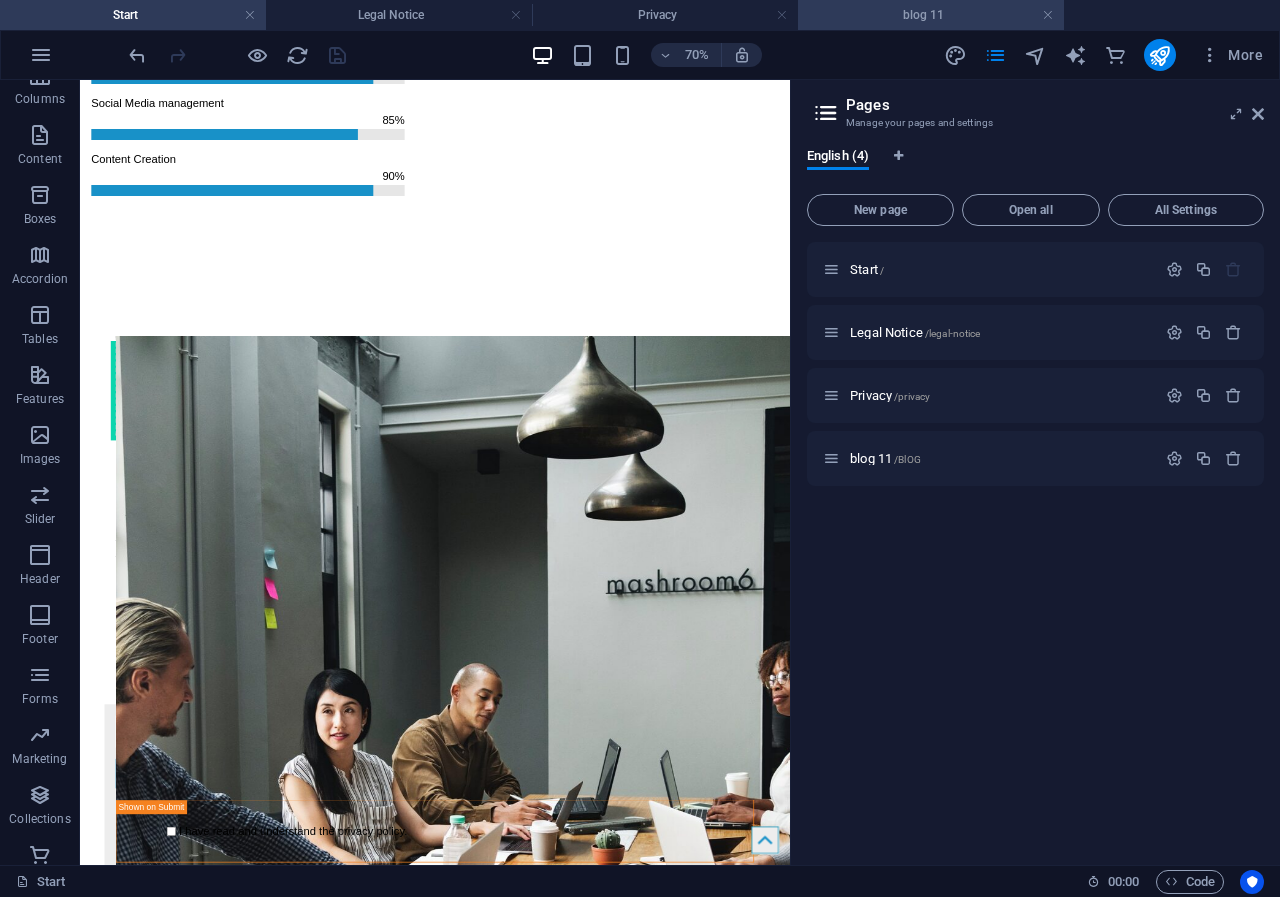scroll, scrollTop: 0, scrollLeft: 0, axis: both 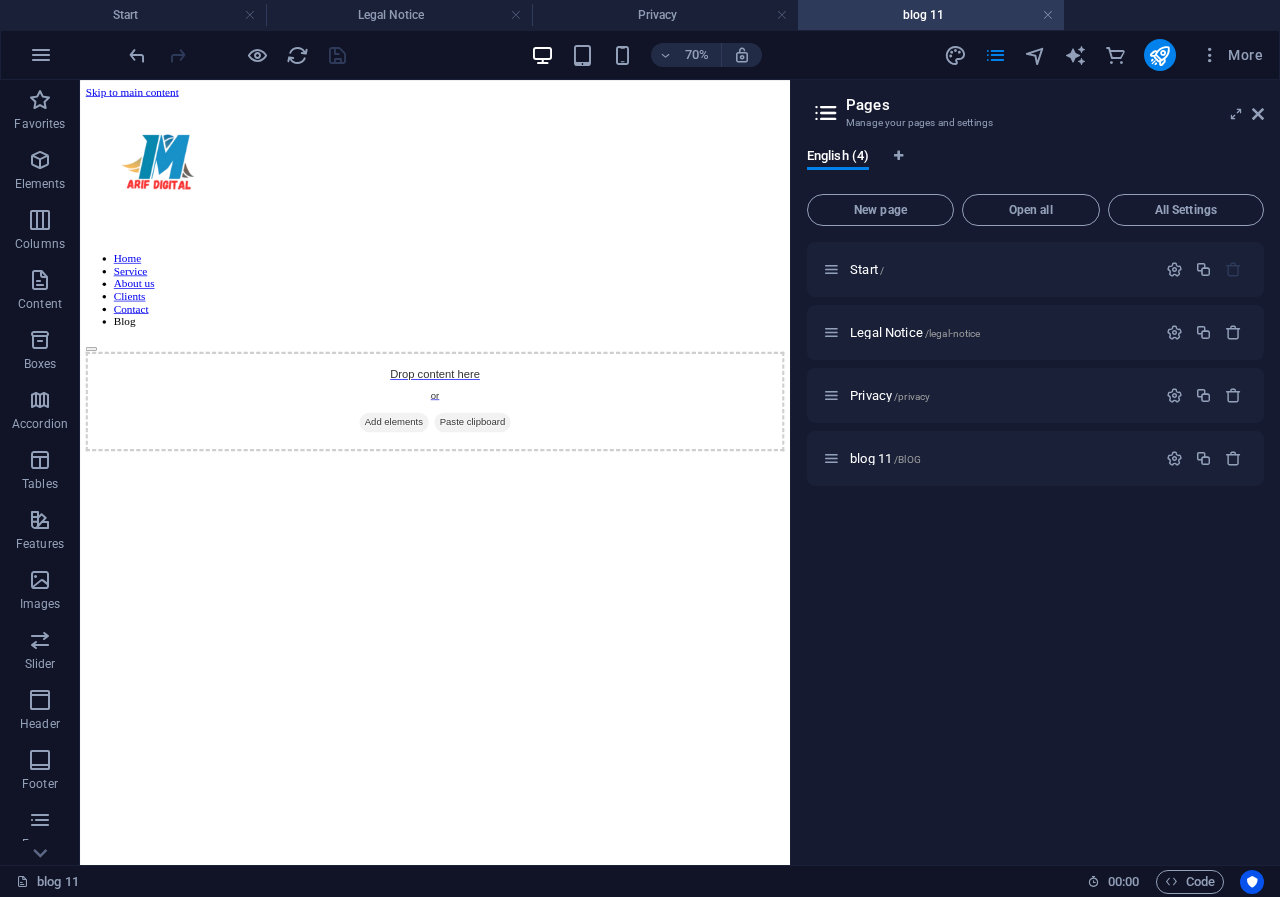 click on "blog 11" at bounding box center [931, 15] 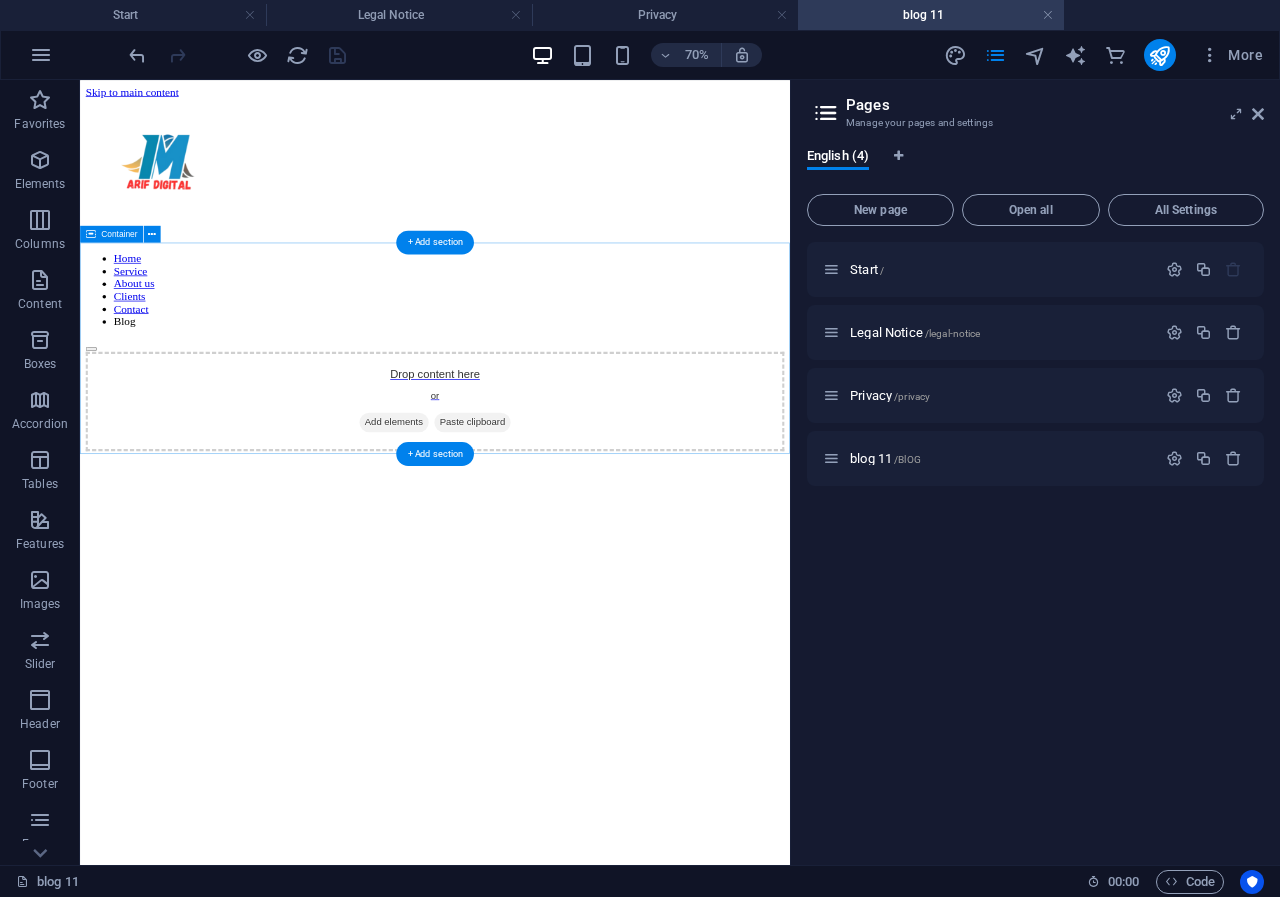click on "Drop content here or  Add elements  Paste clipboard" at bounding box center (587, 539) 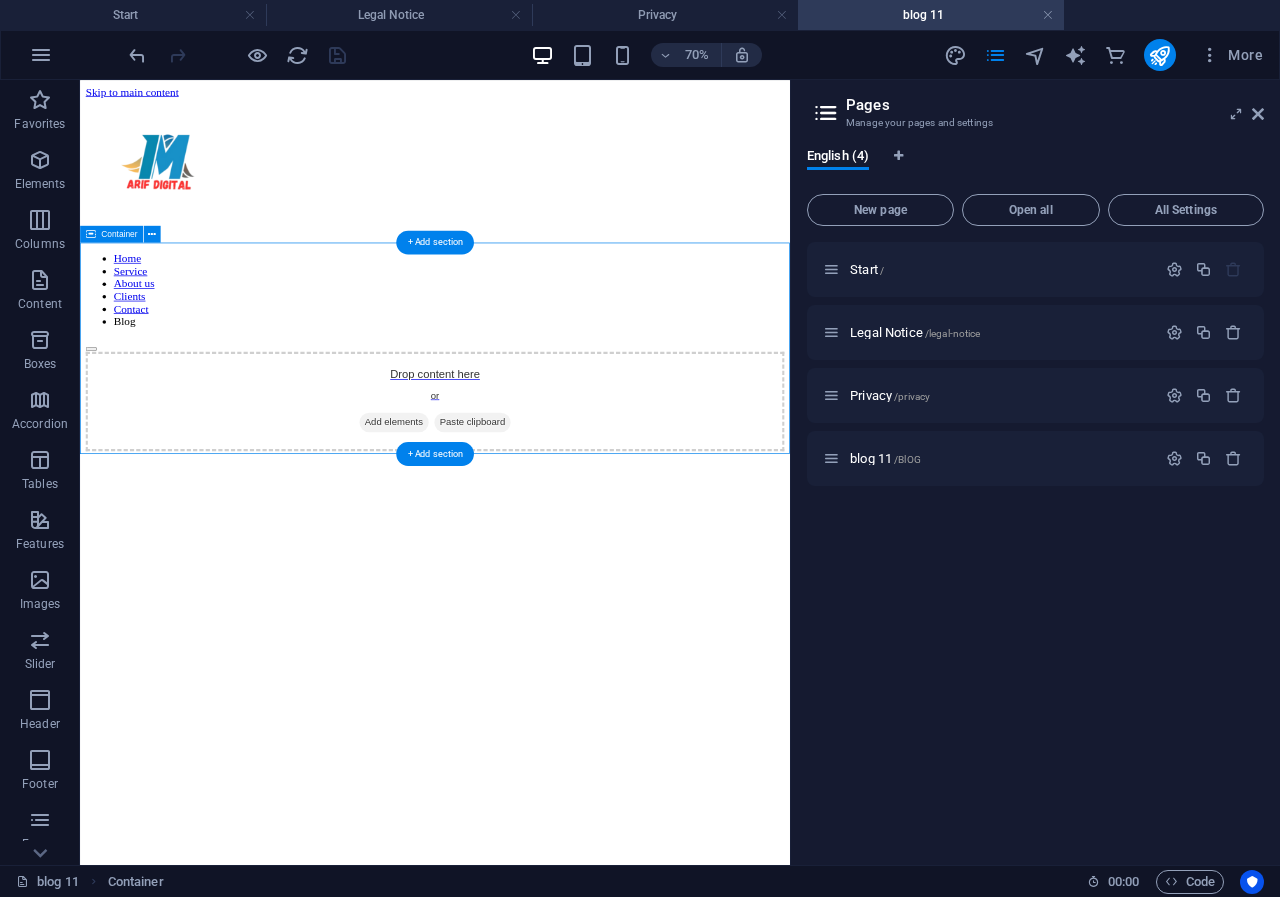 click on "Drop content here or  Add elements  Paste clipboard" at bounding box center [587, 539] 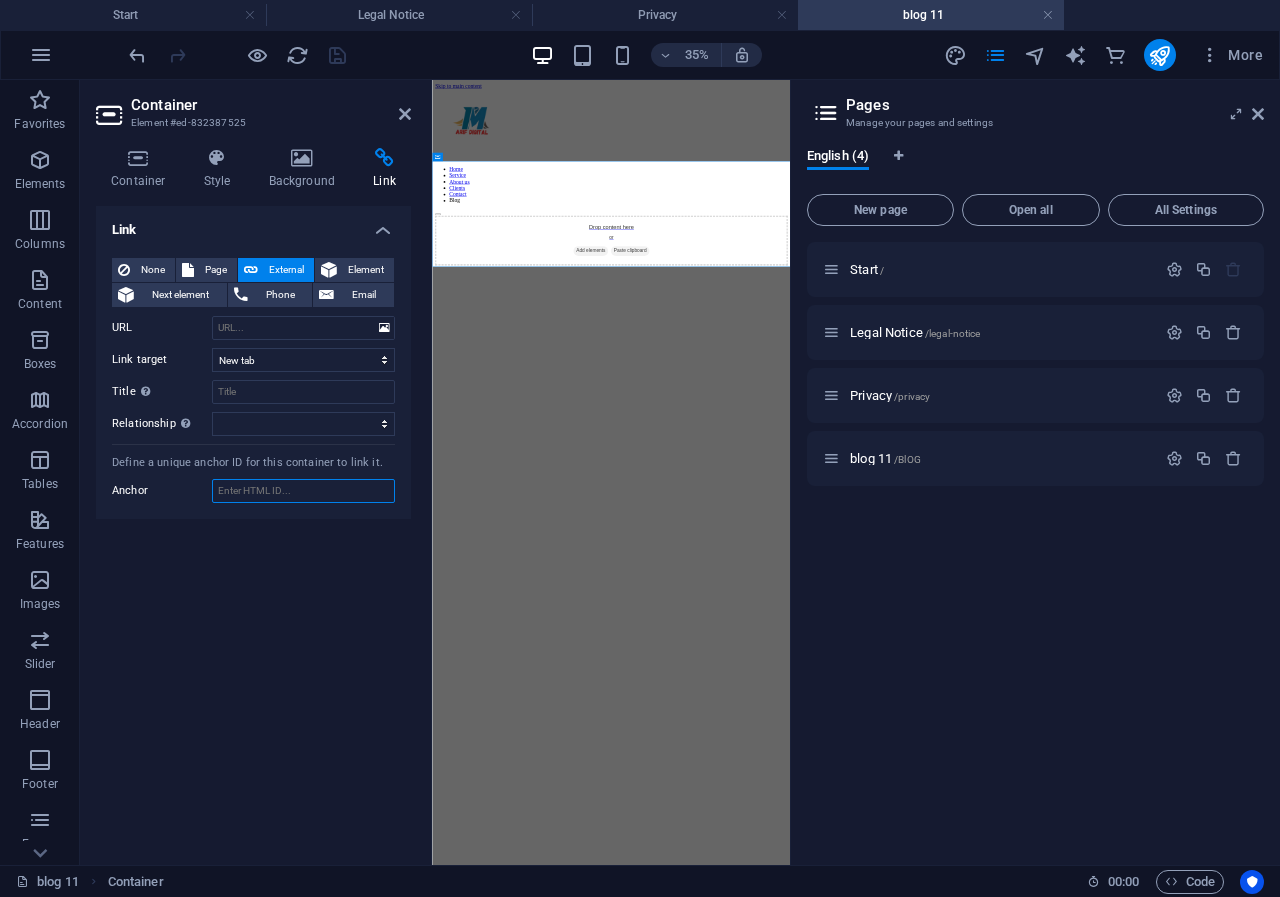 click on "Anchor" at bounding box center (303, 491) 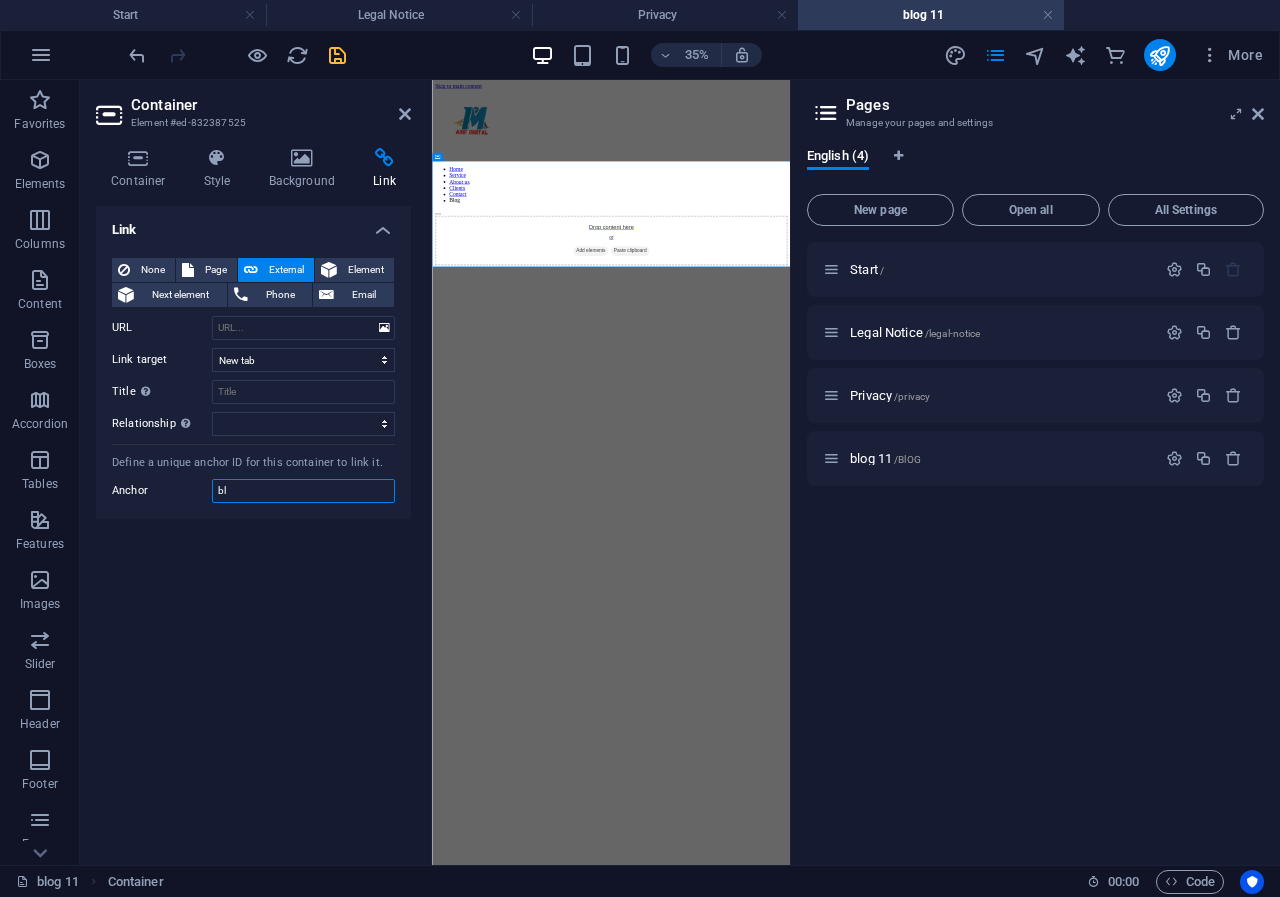 type on "b" 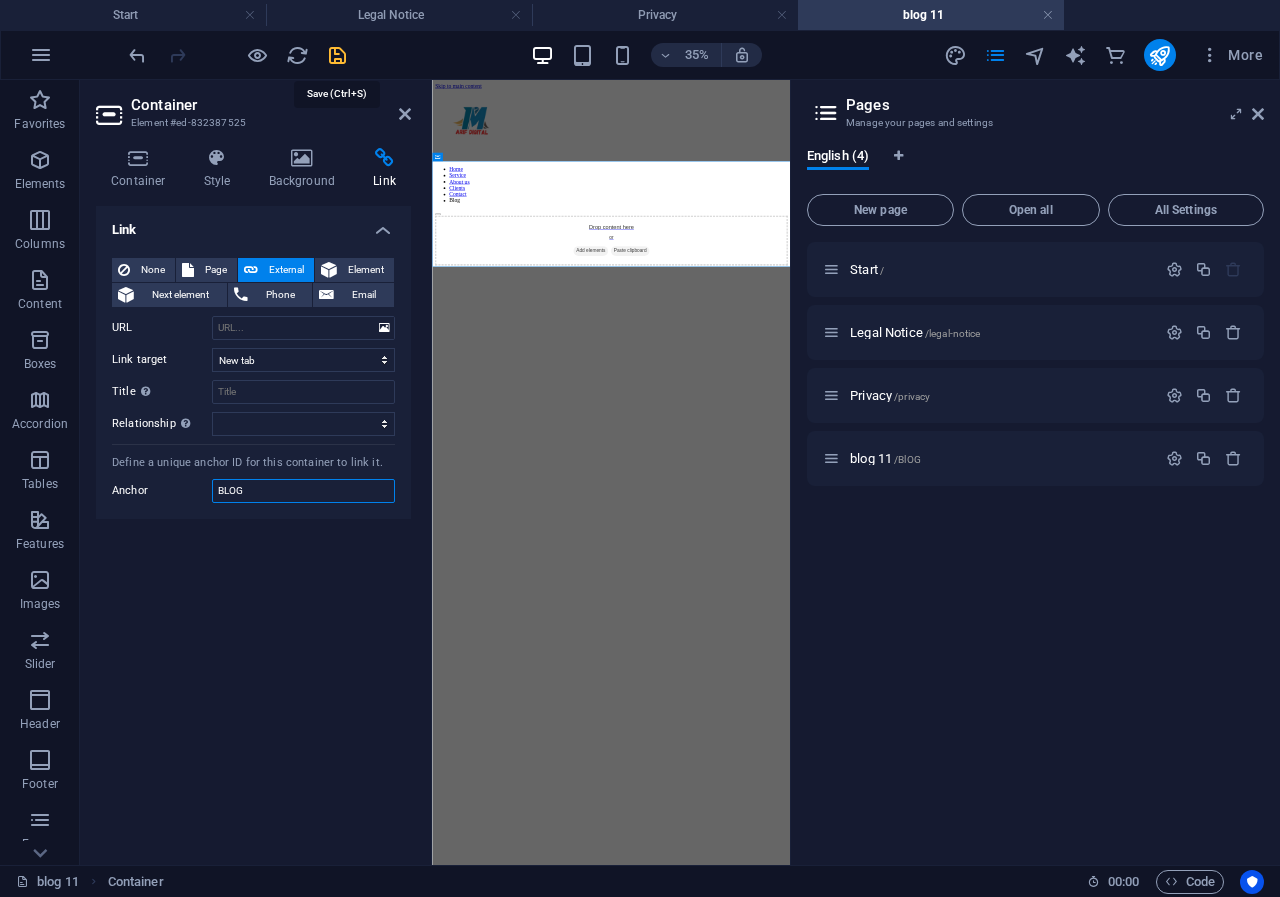 type on "BLOG" 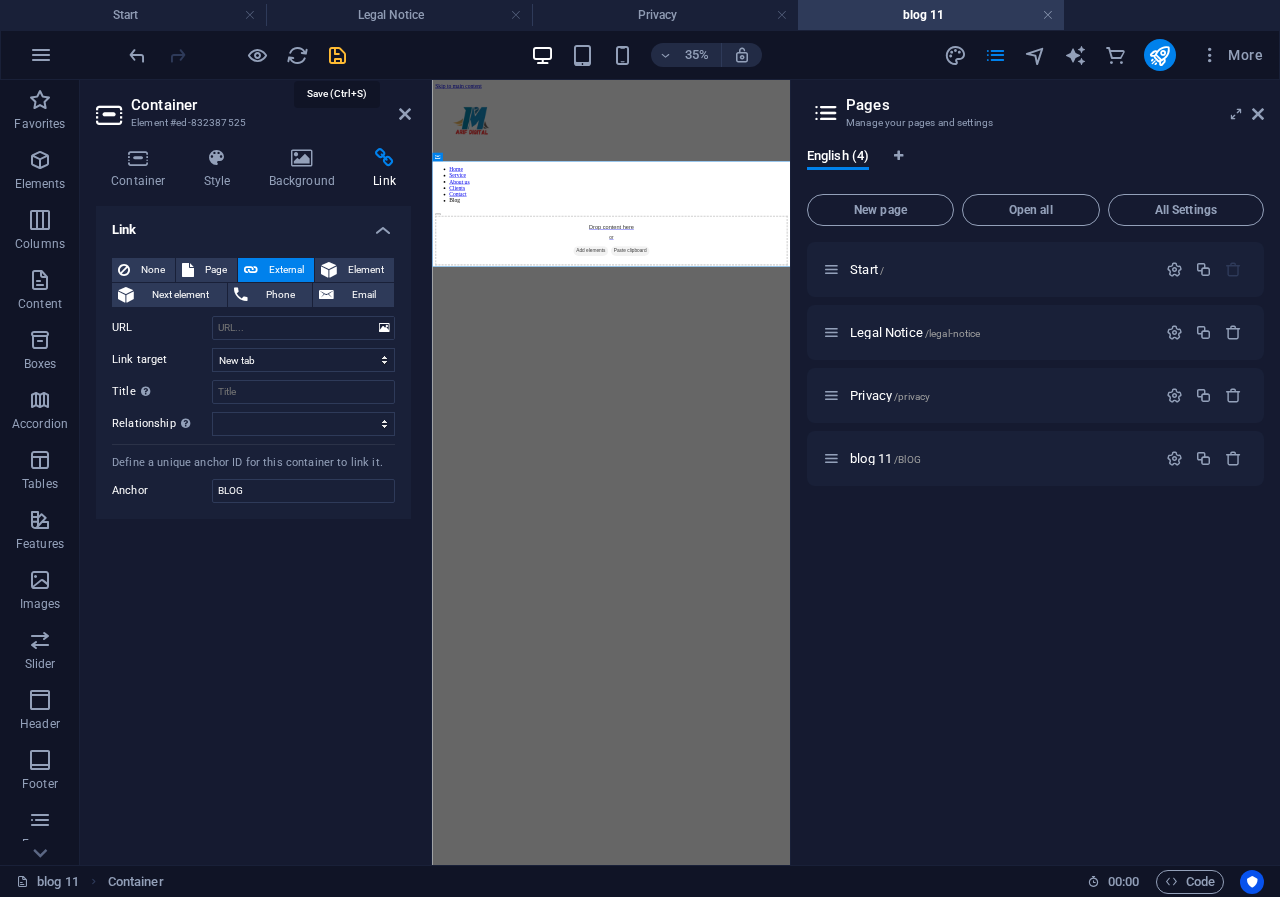click at bounding box center [337, 55] 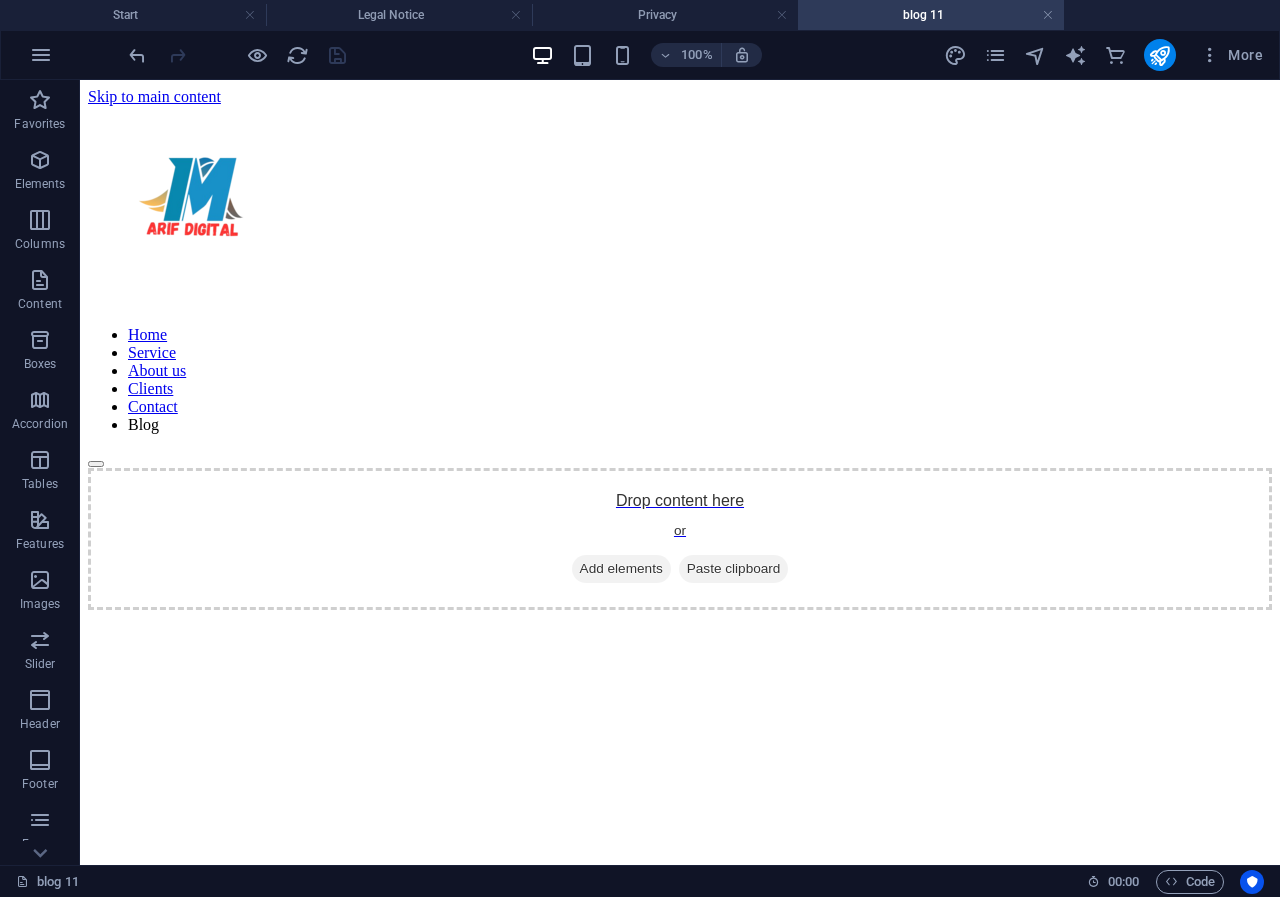 click on "blog 11" at bounding box center [931, 15] 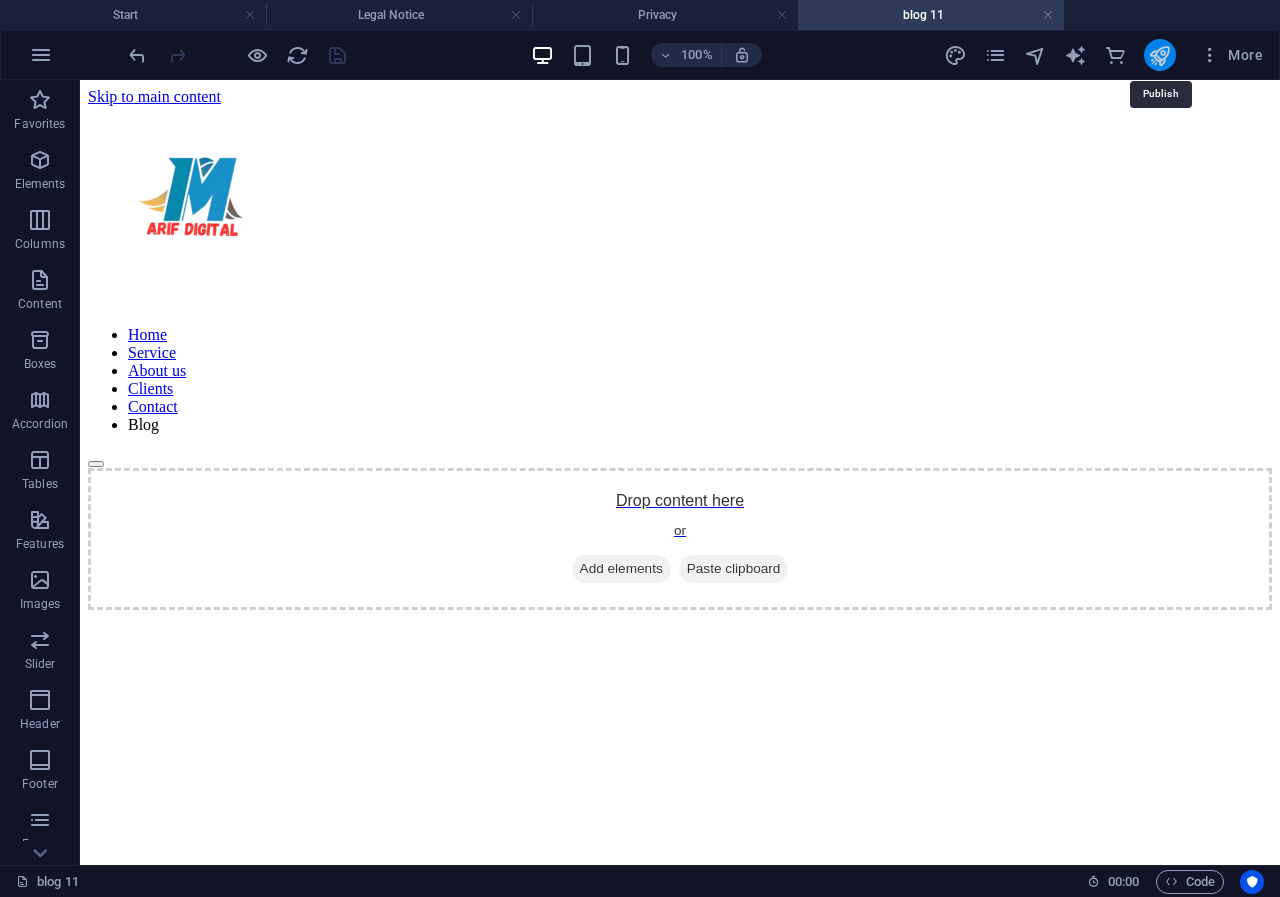 click at bounding box center (1159, 55) 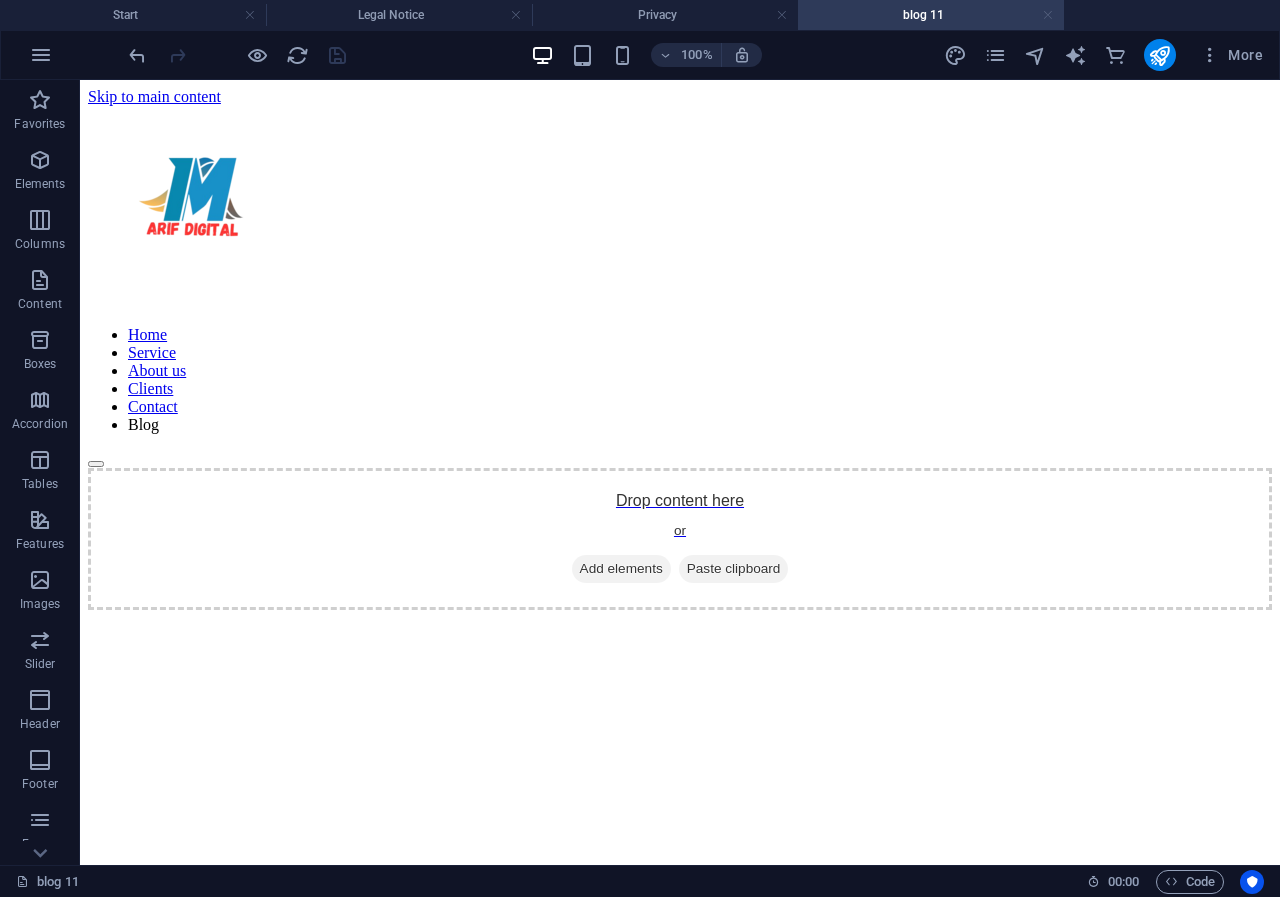 click at bounding box center [1048, 15] 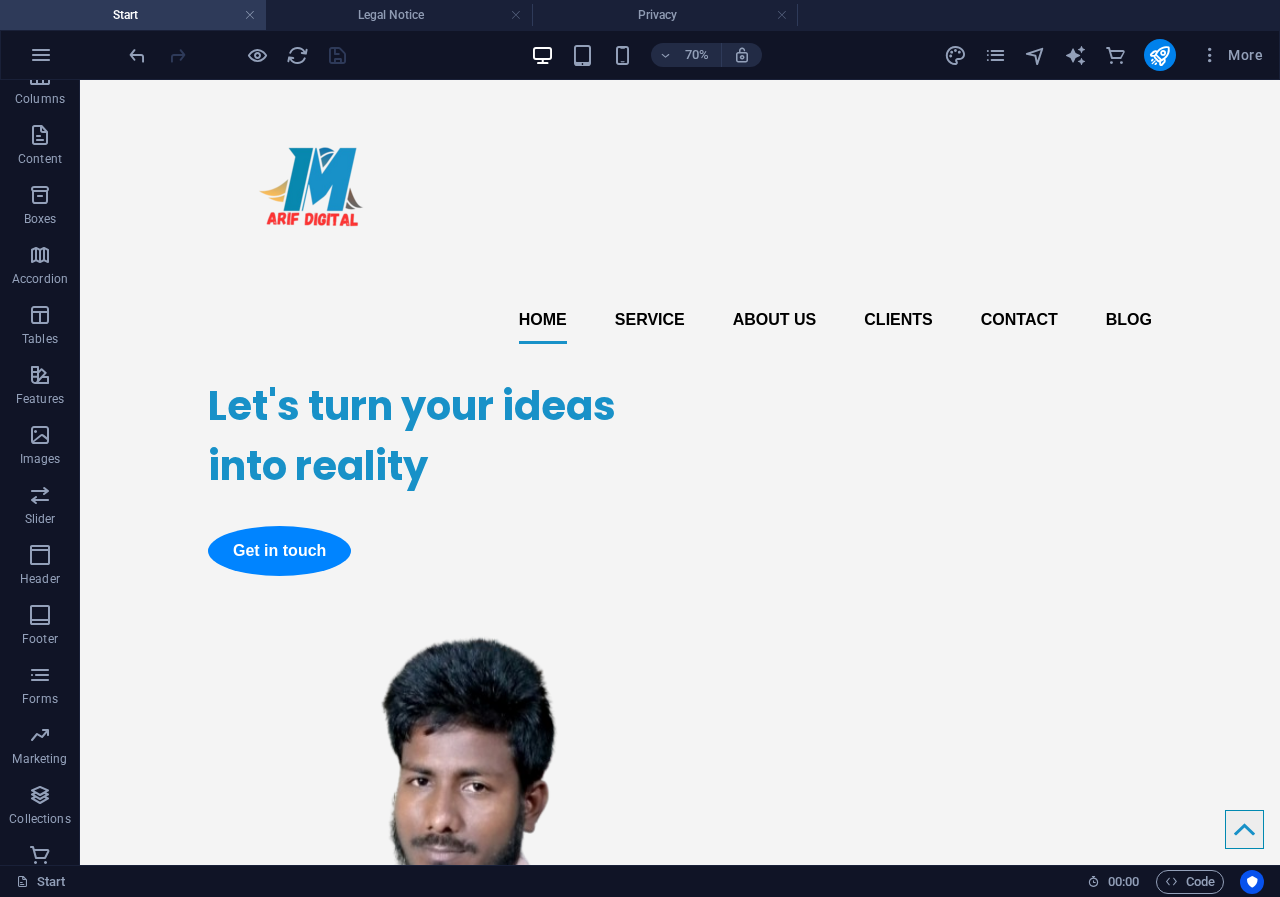 scroll, scrollTop: 2717, scrollLeft: 0, axis: vertical 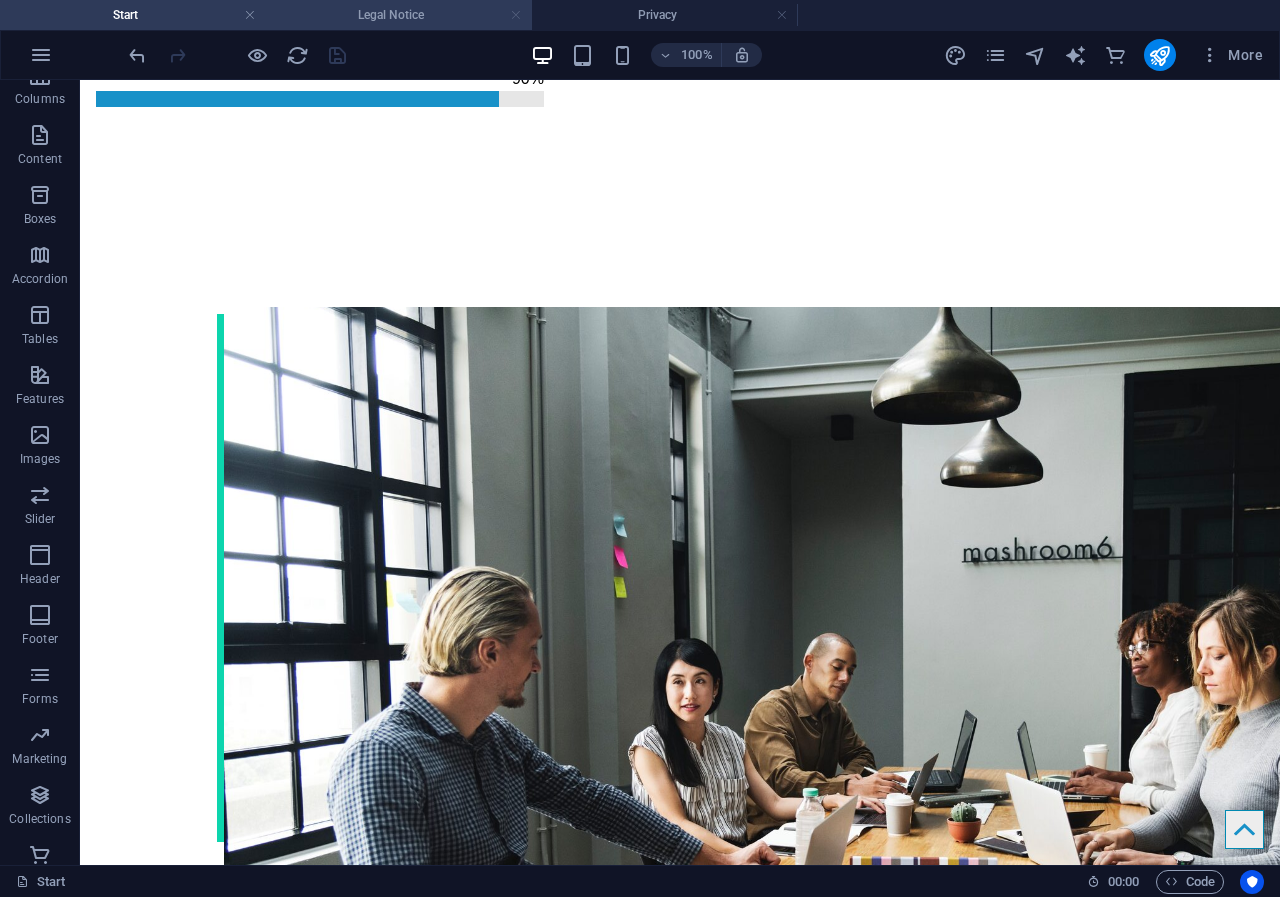 click at bounding box center (516, 15) 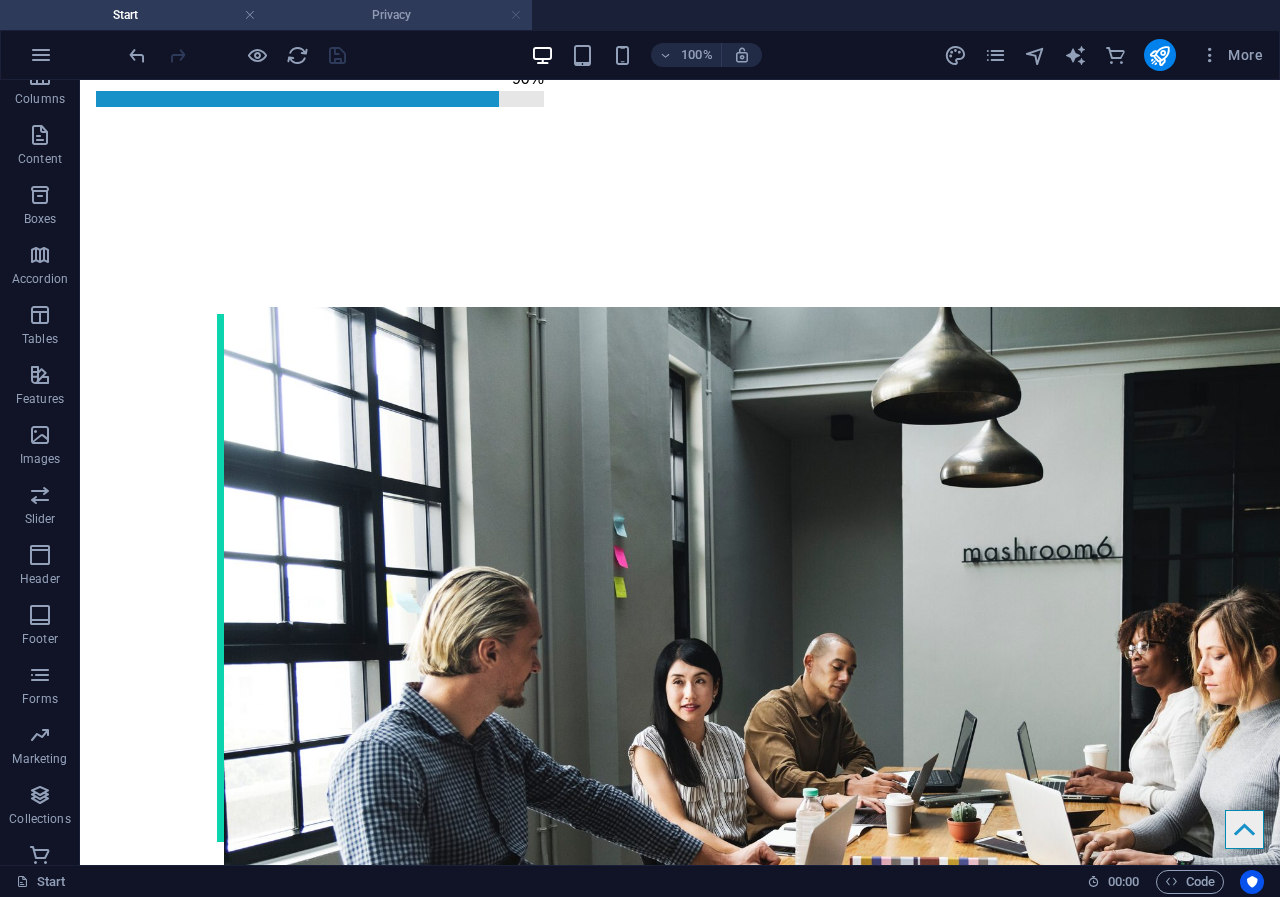 click at bounding box center (516, 15) 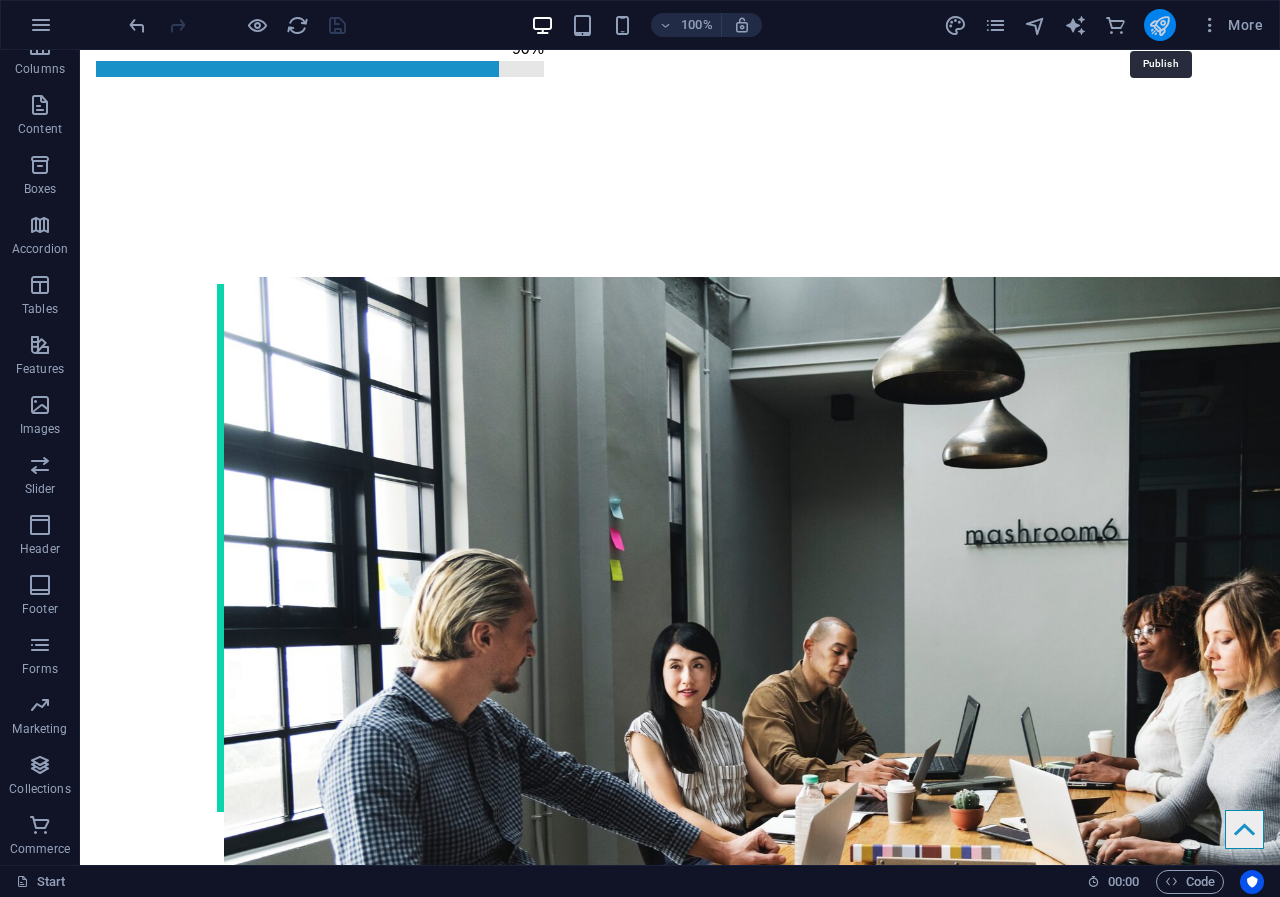 click at bounding box center [1159, 25] 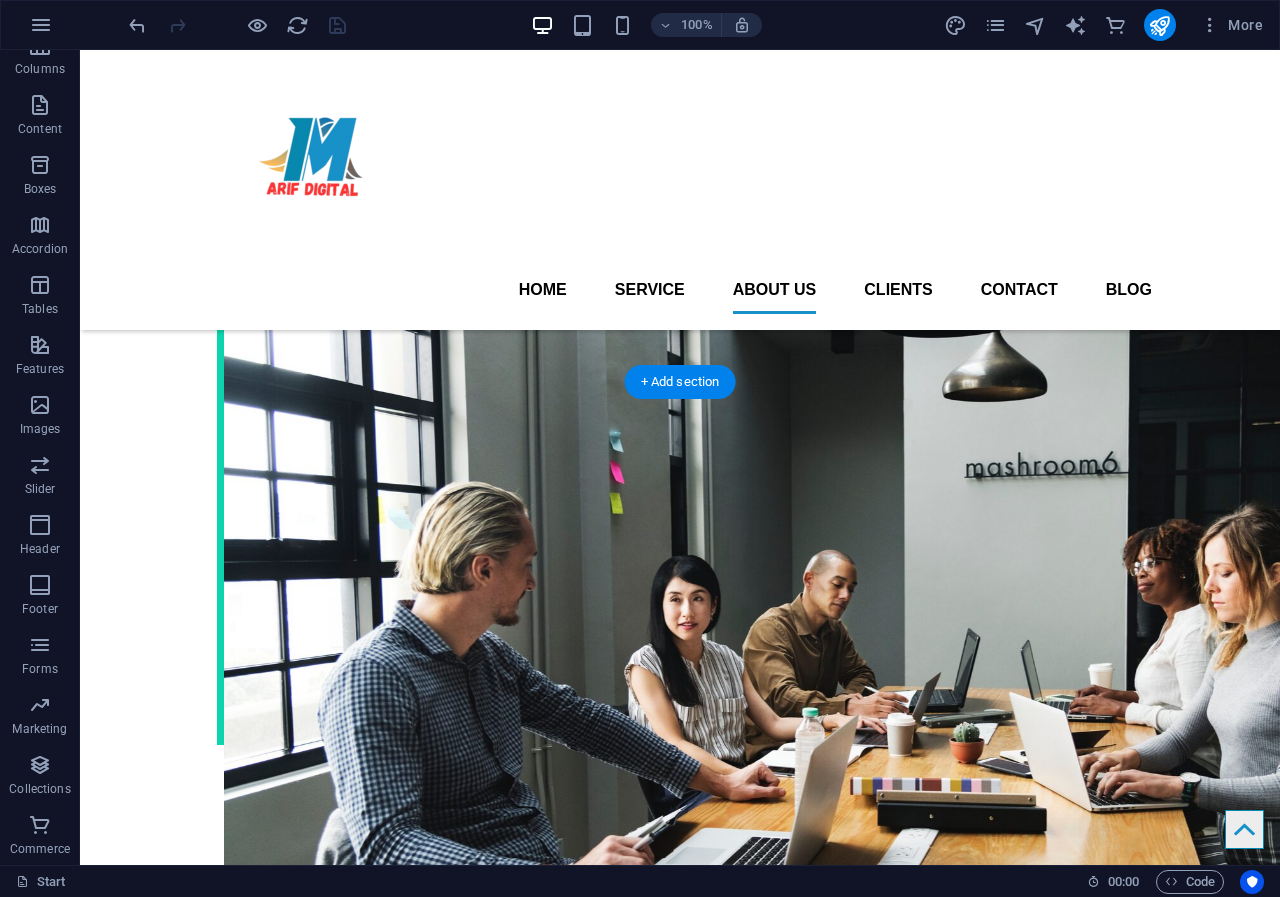 scroll, scrollTop: 2717, scrollLeft: 0, axis: vertical 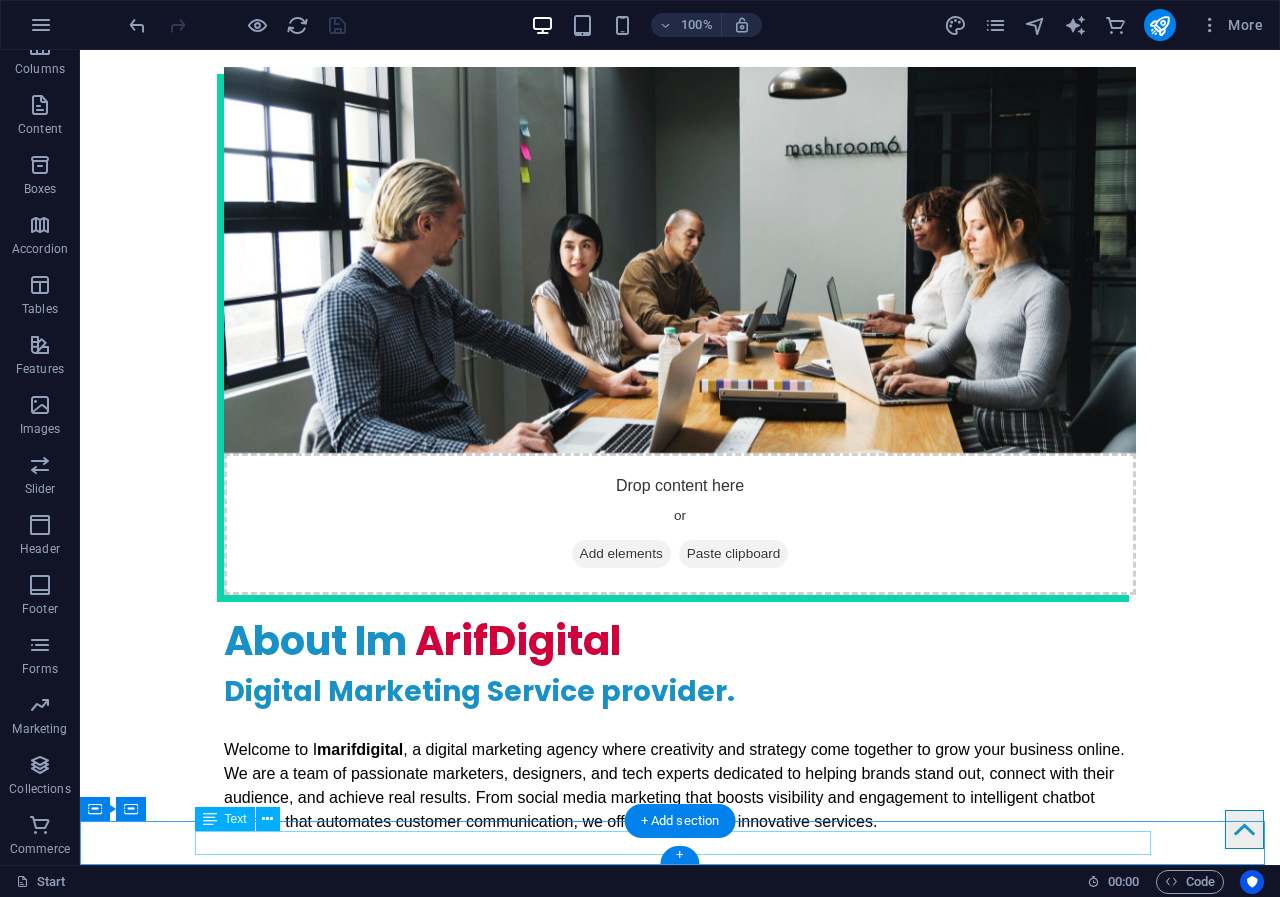click on "Allright Resrved imarifdigital@2025 support@[EMAIL]  |  Legal Notice  |  Privacy Policy" at bounding box center (680, 4355) 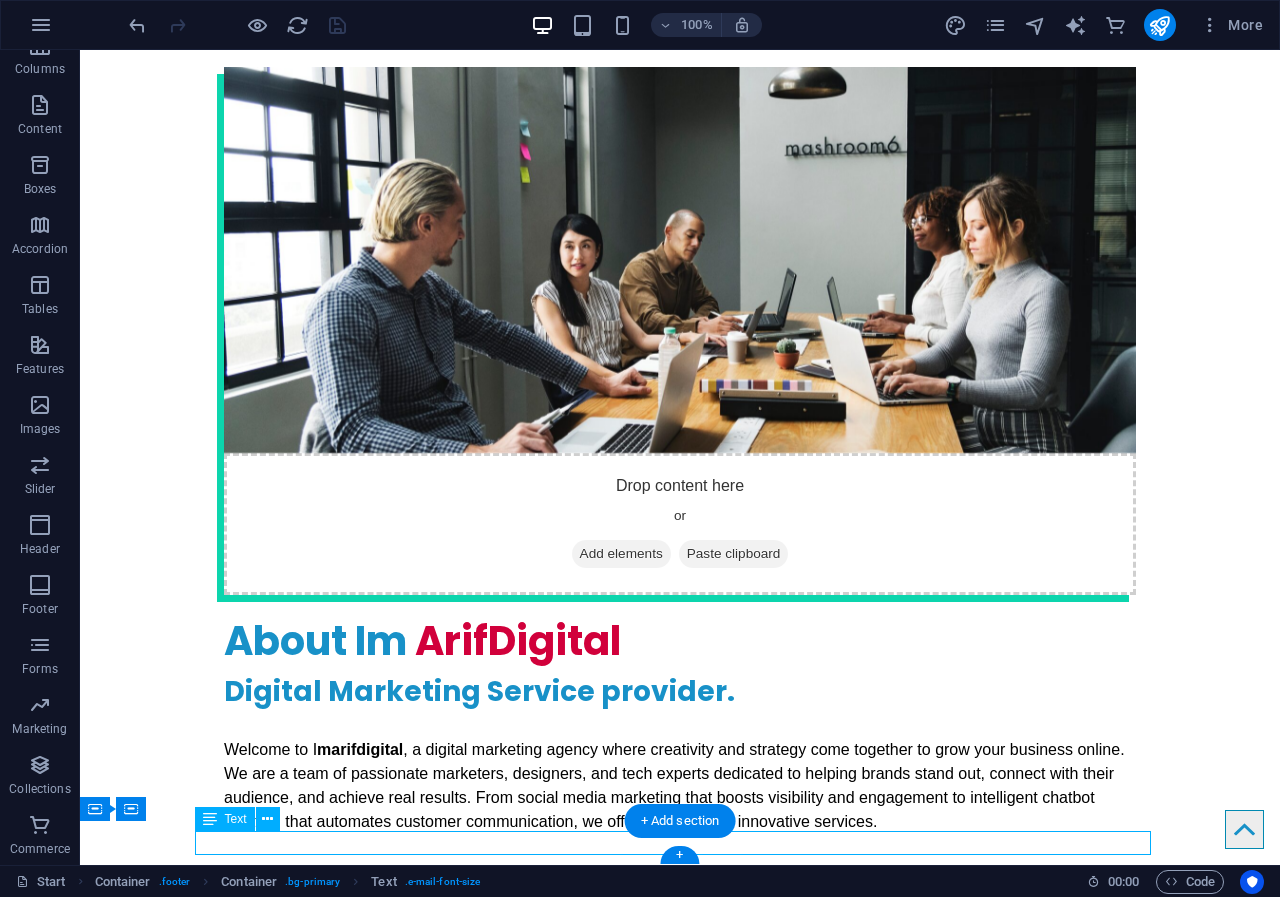 click on "Allright Resrved imarifdigital@2025 support@[EMAIL]  |  Legal Notice  |  Privacy Policy" at bounding box center [680, 4355] 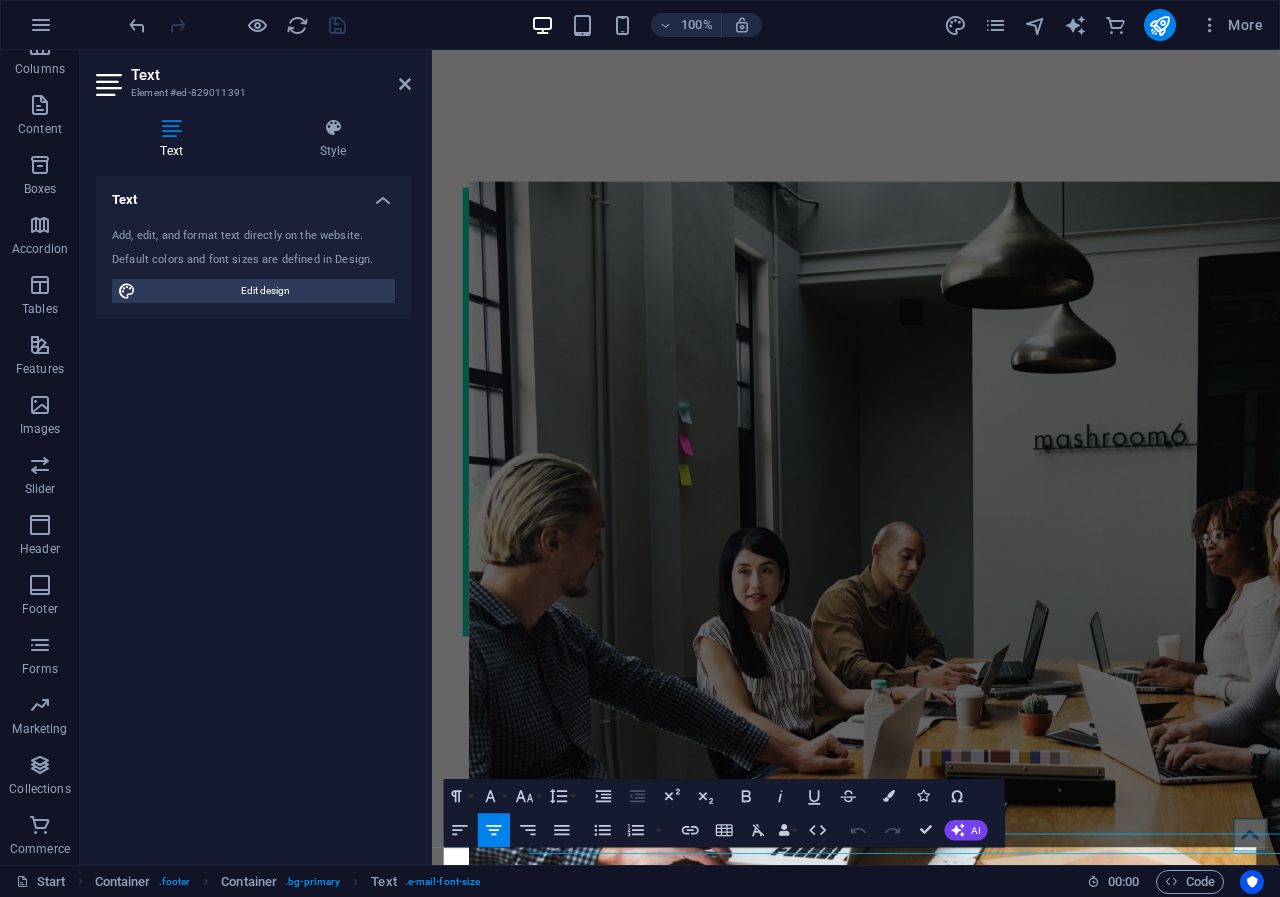 scroll, scrollTop: 2786, scrollLeft: 0, axis: vertical 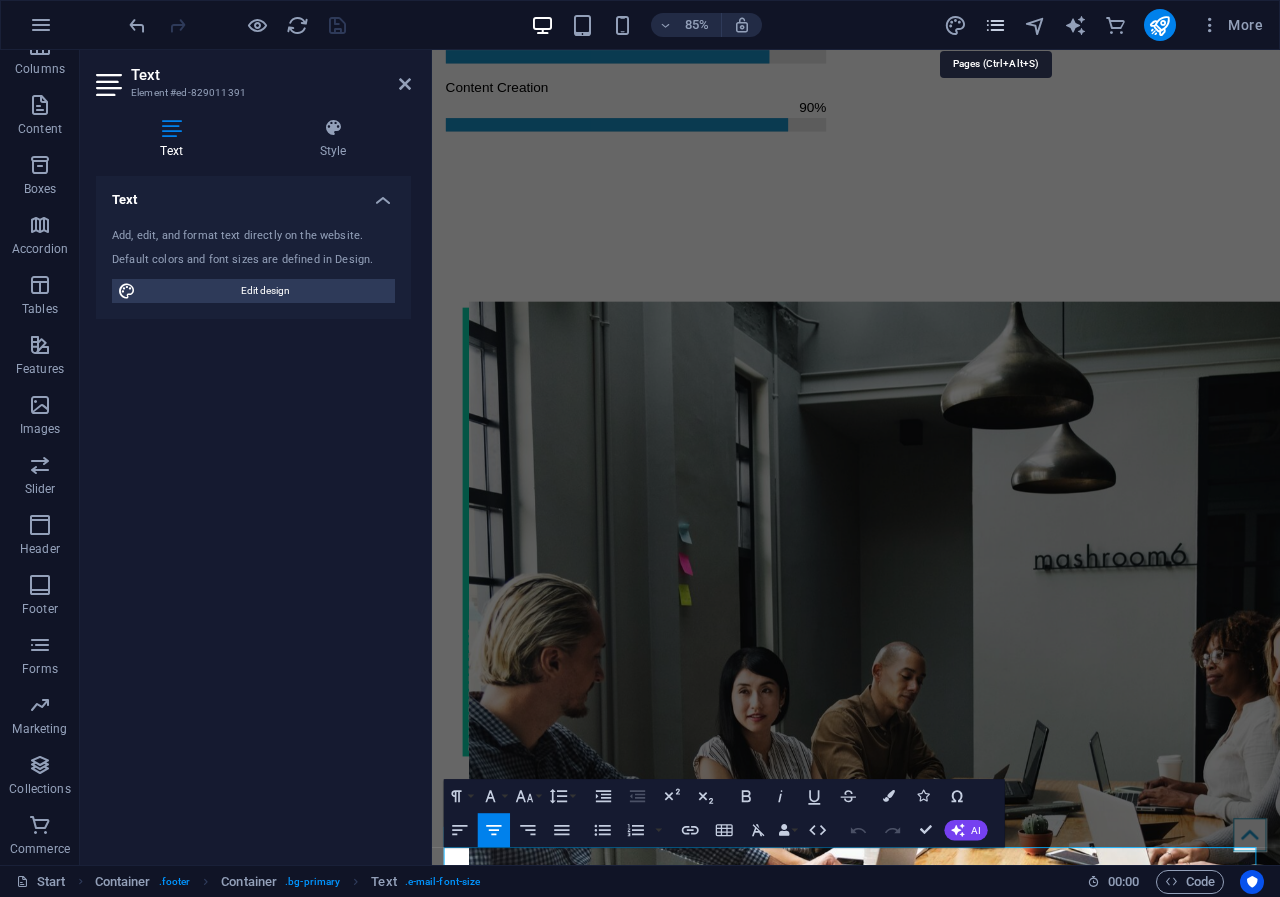 click at bounding box center [995, 25] 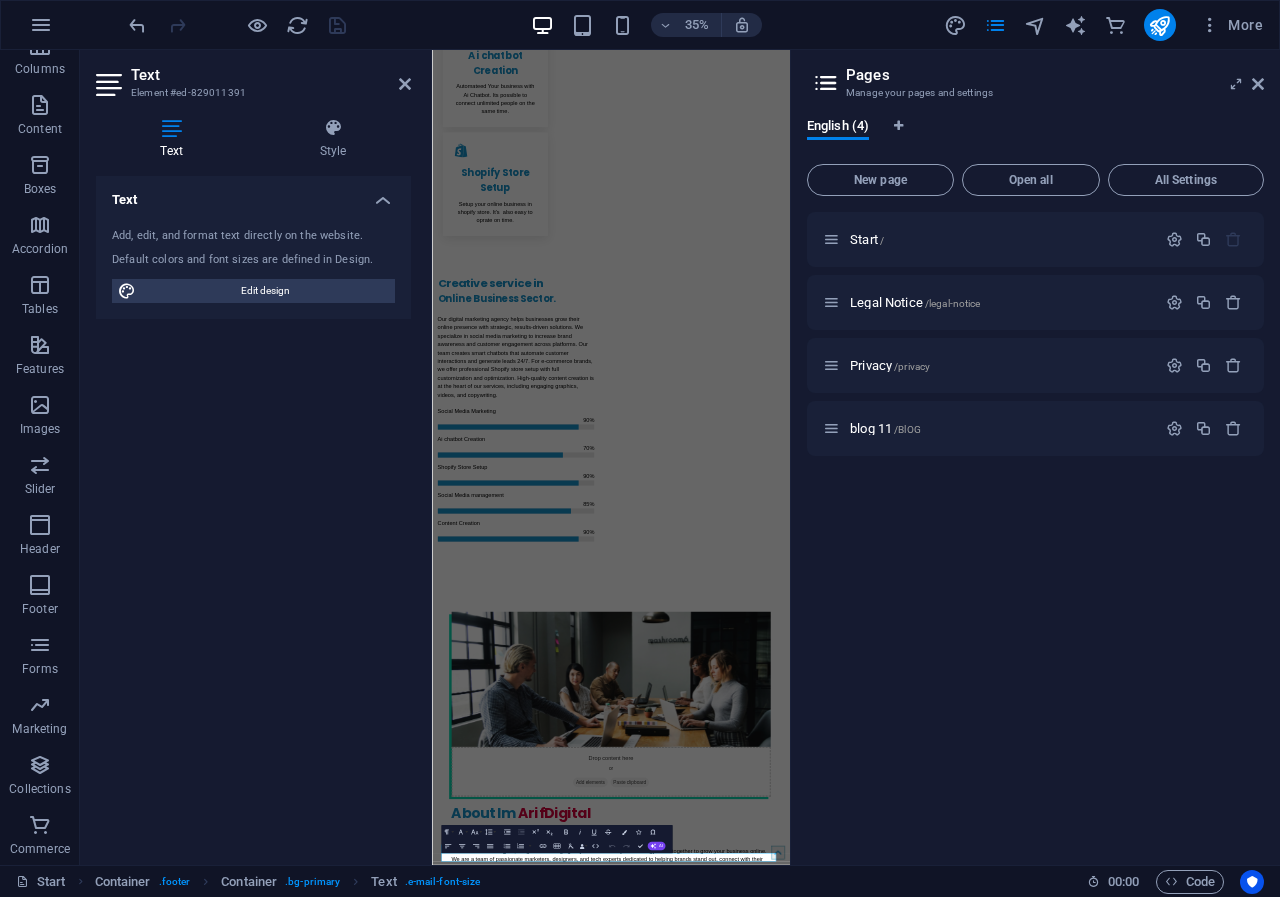 scroll, scrollTop: 2317, scrollLeft: 0, axis: vertical 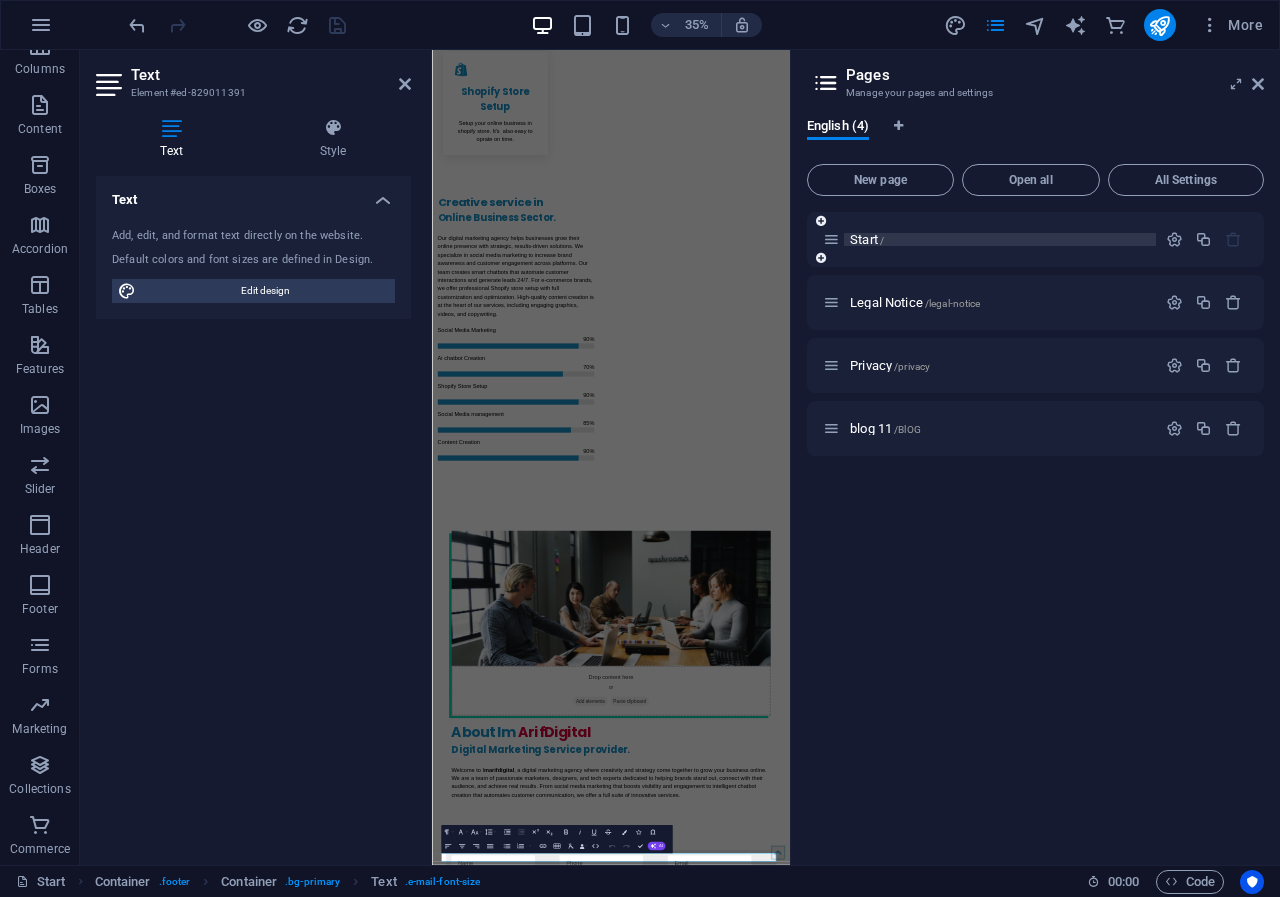 click on "Start /" at bounding box center [1000, 239] 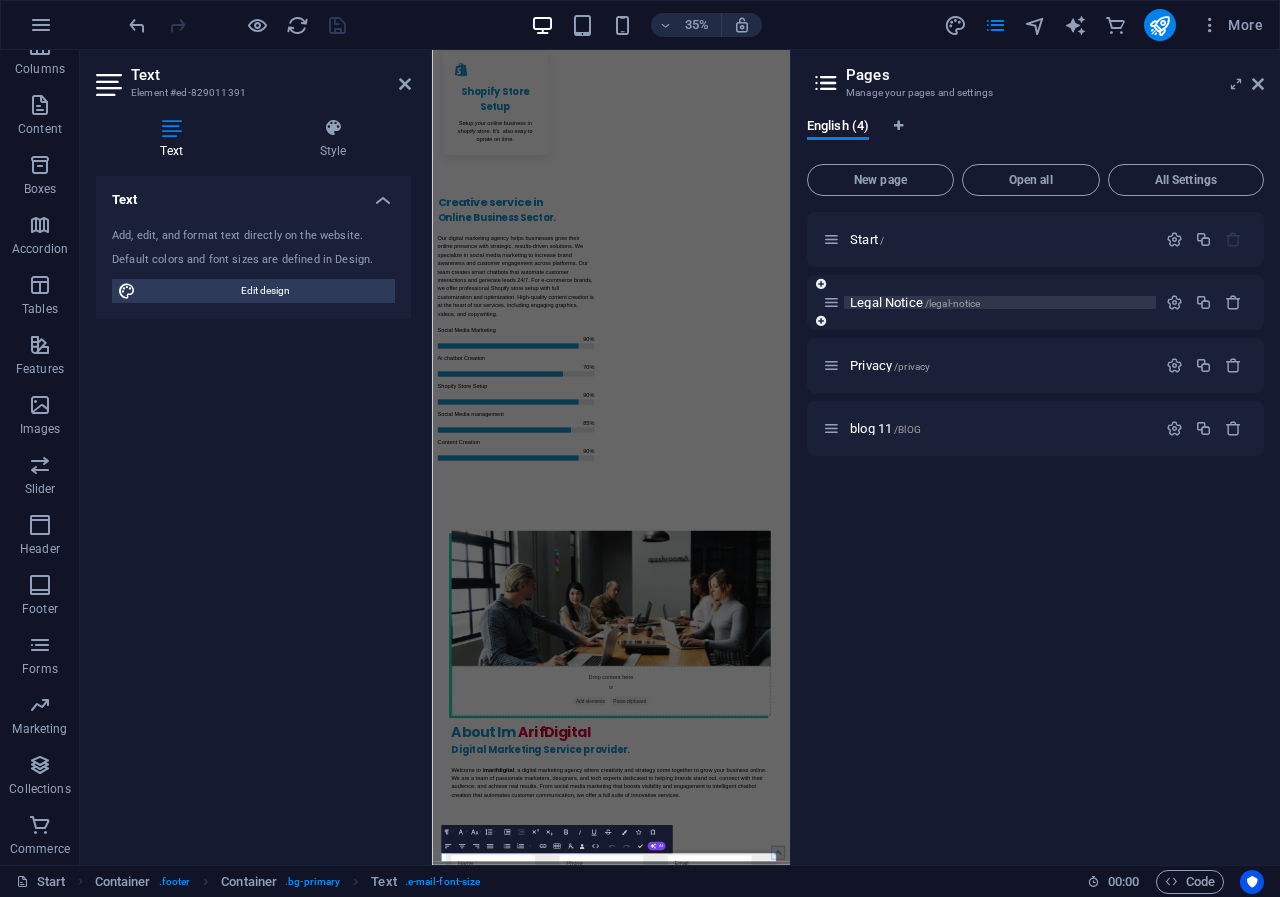 click on "/legal-notice" at bounding box center (953, 303) 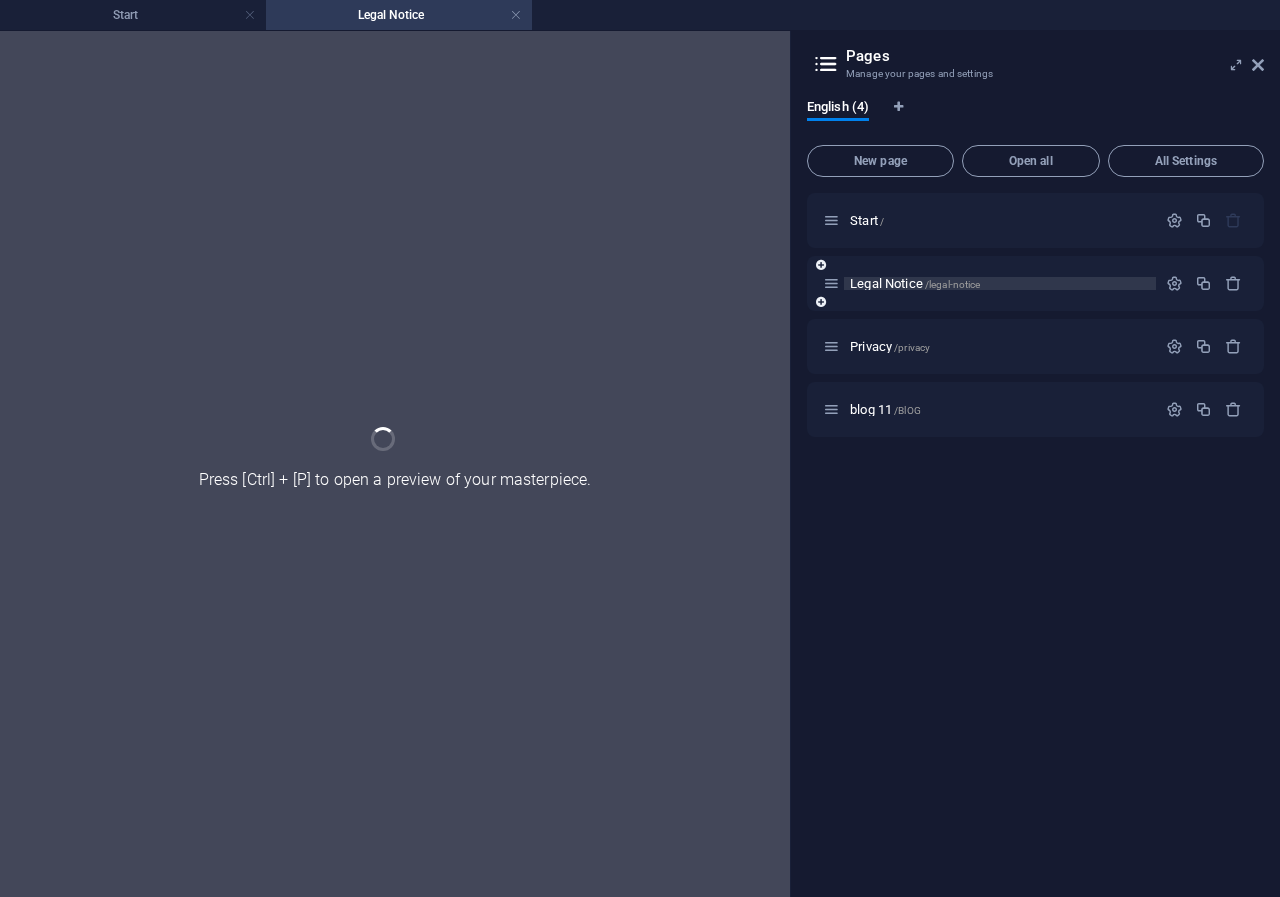 scroll, scrollTop: 0, scrollLeft: 0, axis: both 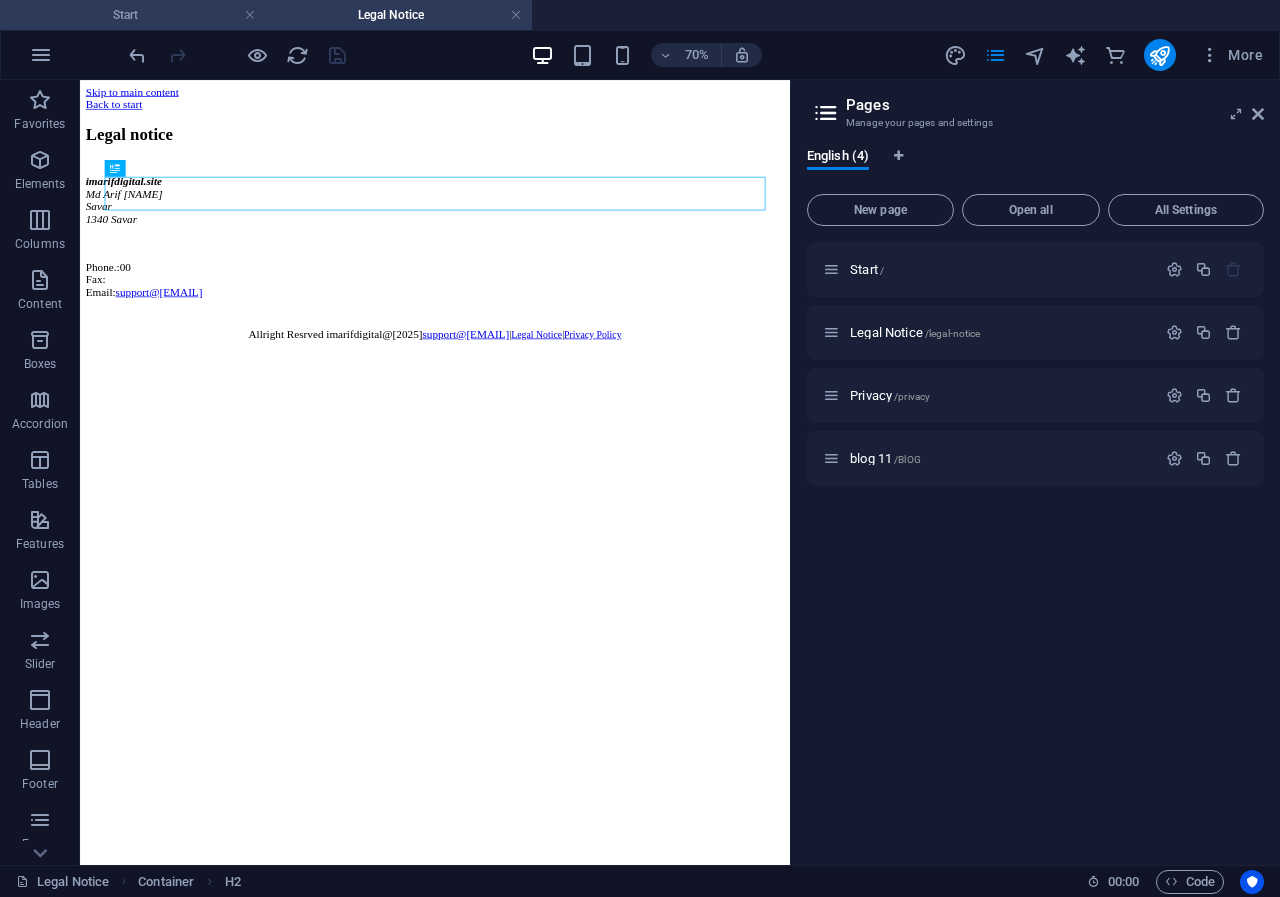 click on "Start" at bounding box center (133, 15) 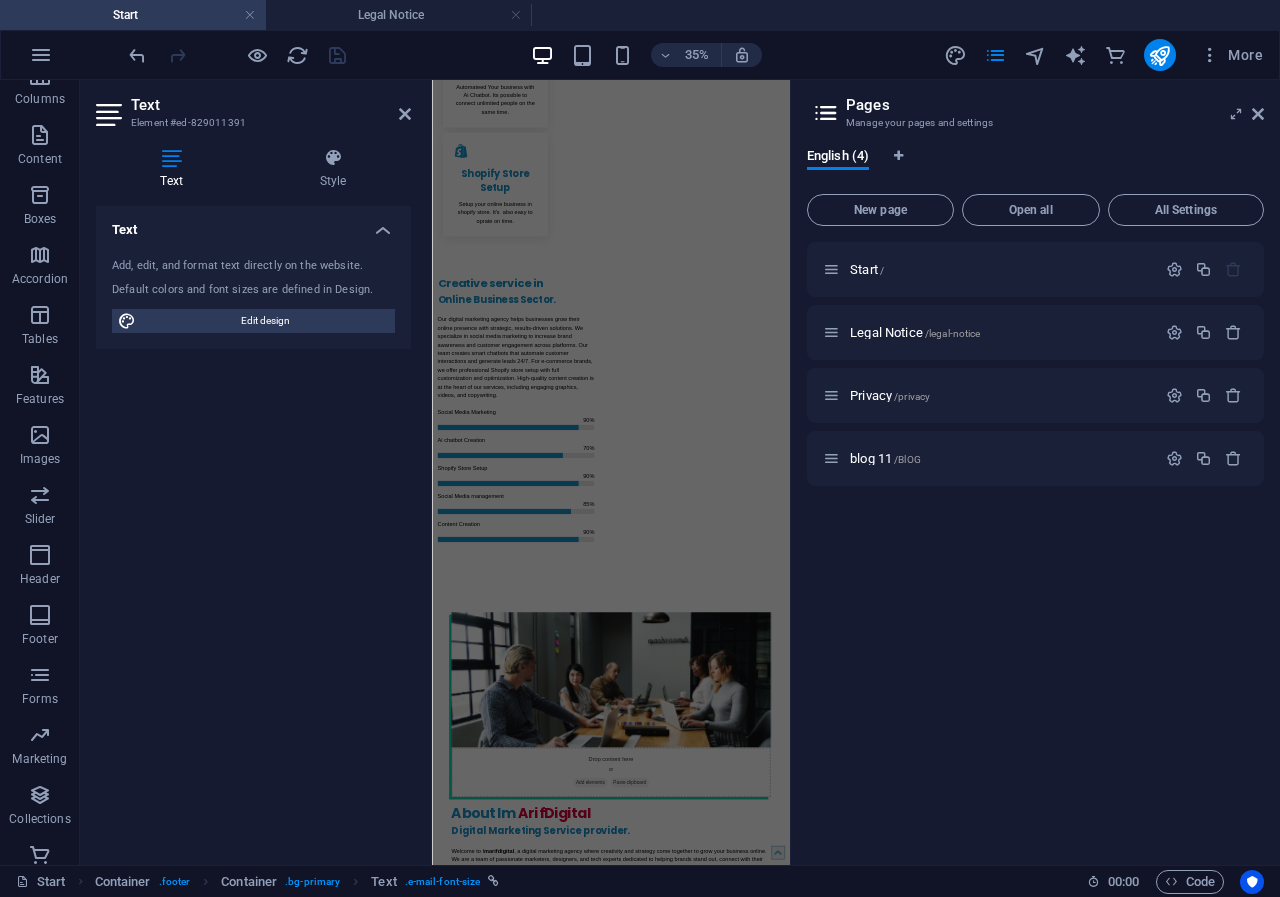 scroll, scrollTop: 2347, scrollLeft: 0, axis: vertical 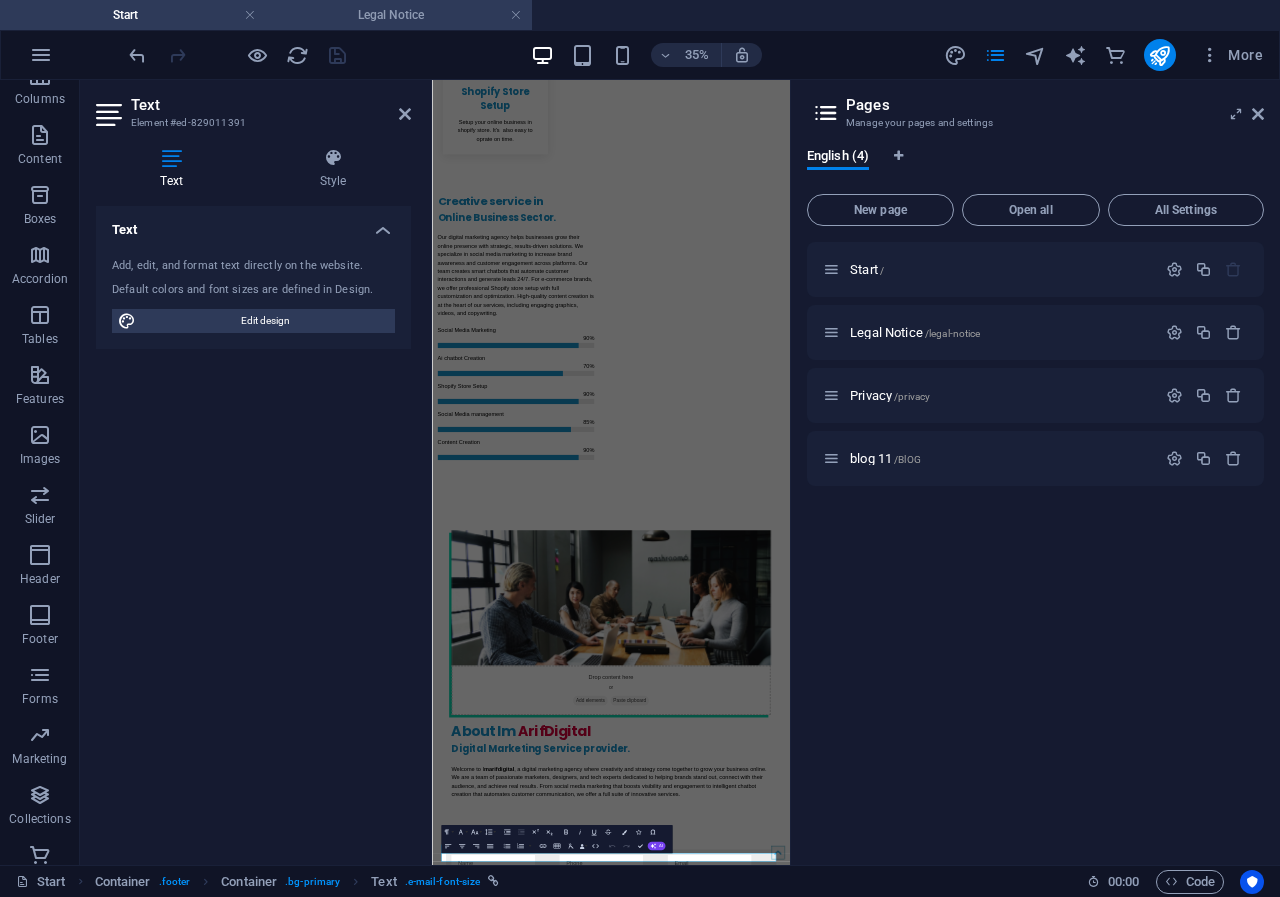 click on "Legal Notice" at bounding box center [399, 15] 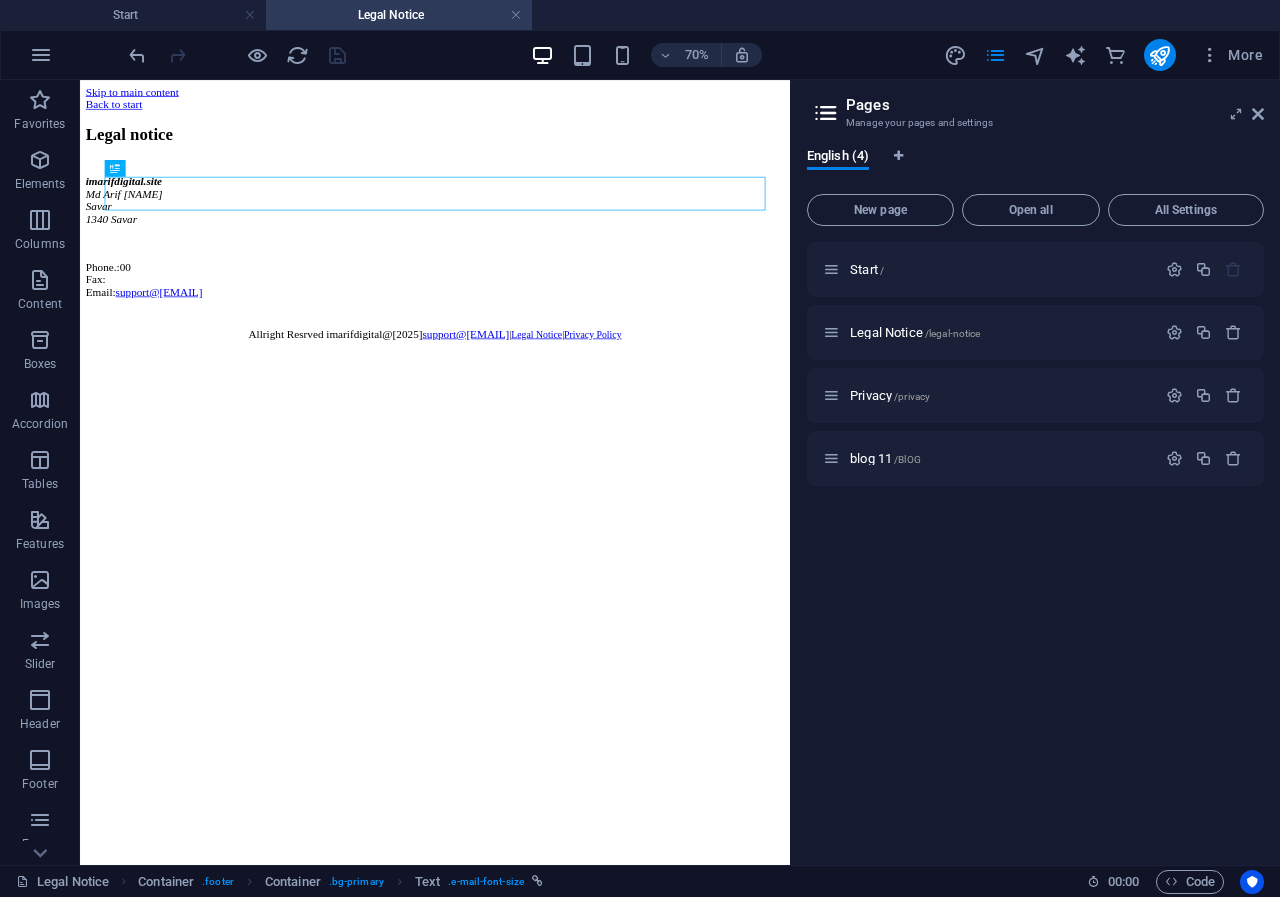 scroll, scrollTop: 0, scrollLeft: 0, axis: both 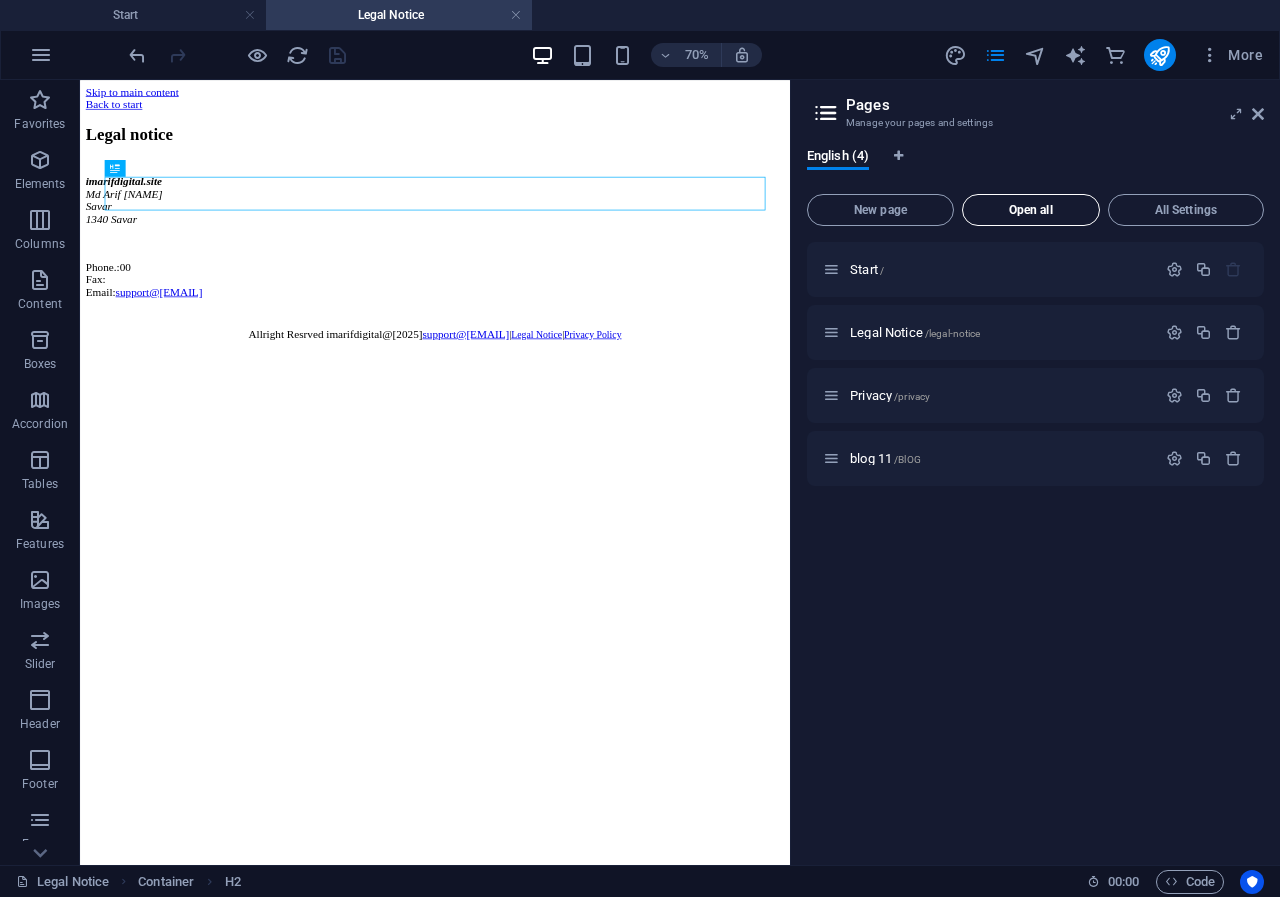 click on "Open all" at bounding box center [1031, 210] 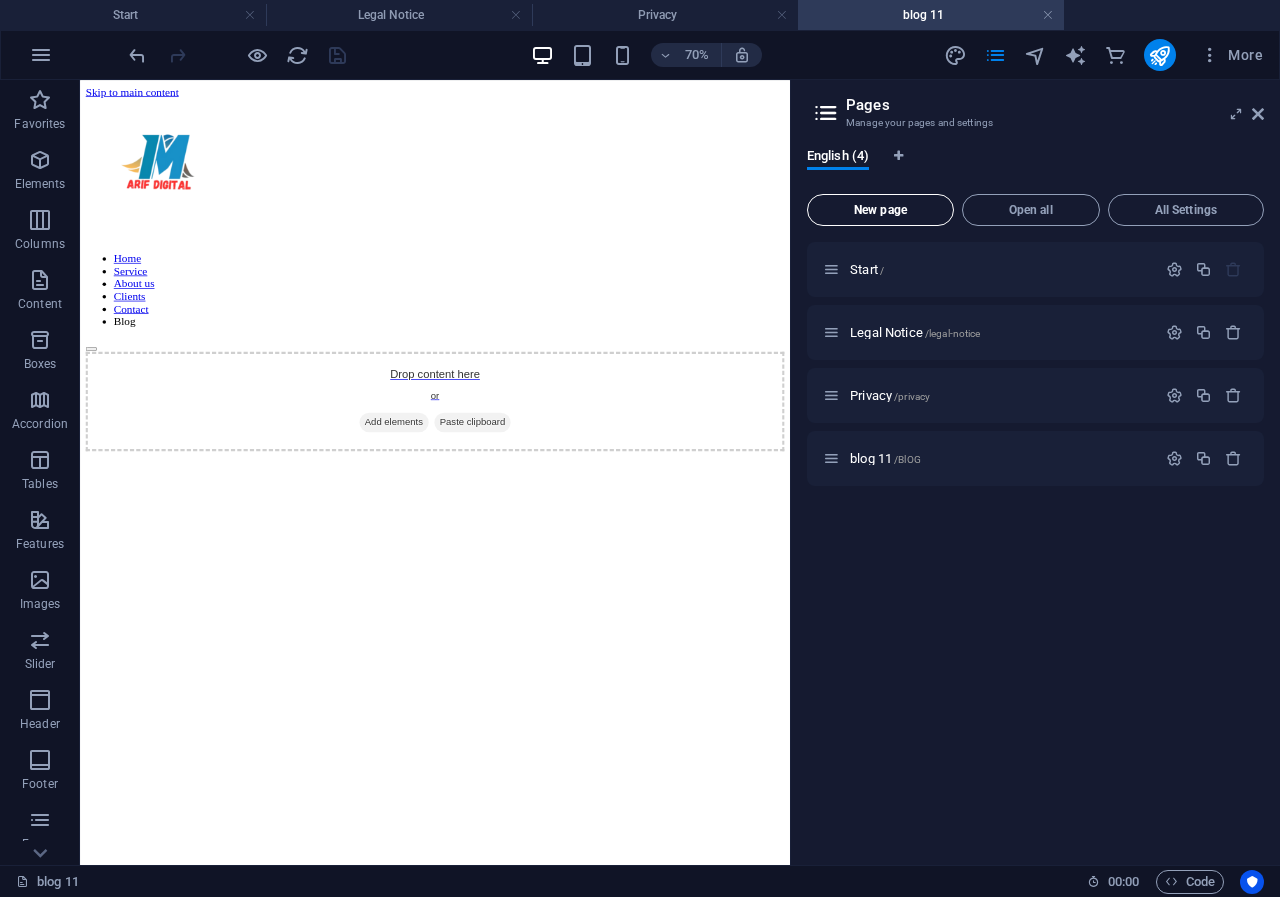 scroll, scrollTop: 0, scrollLeft: 0, axis: both 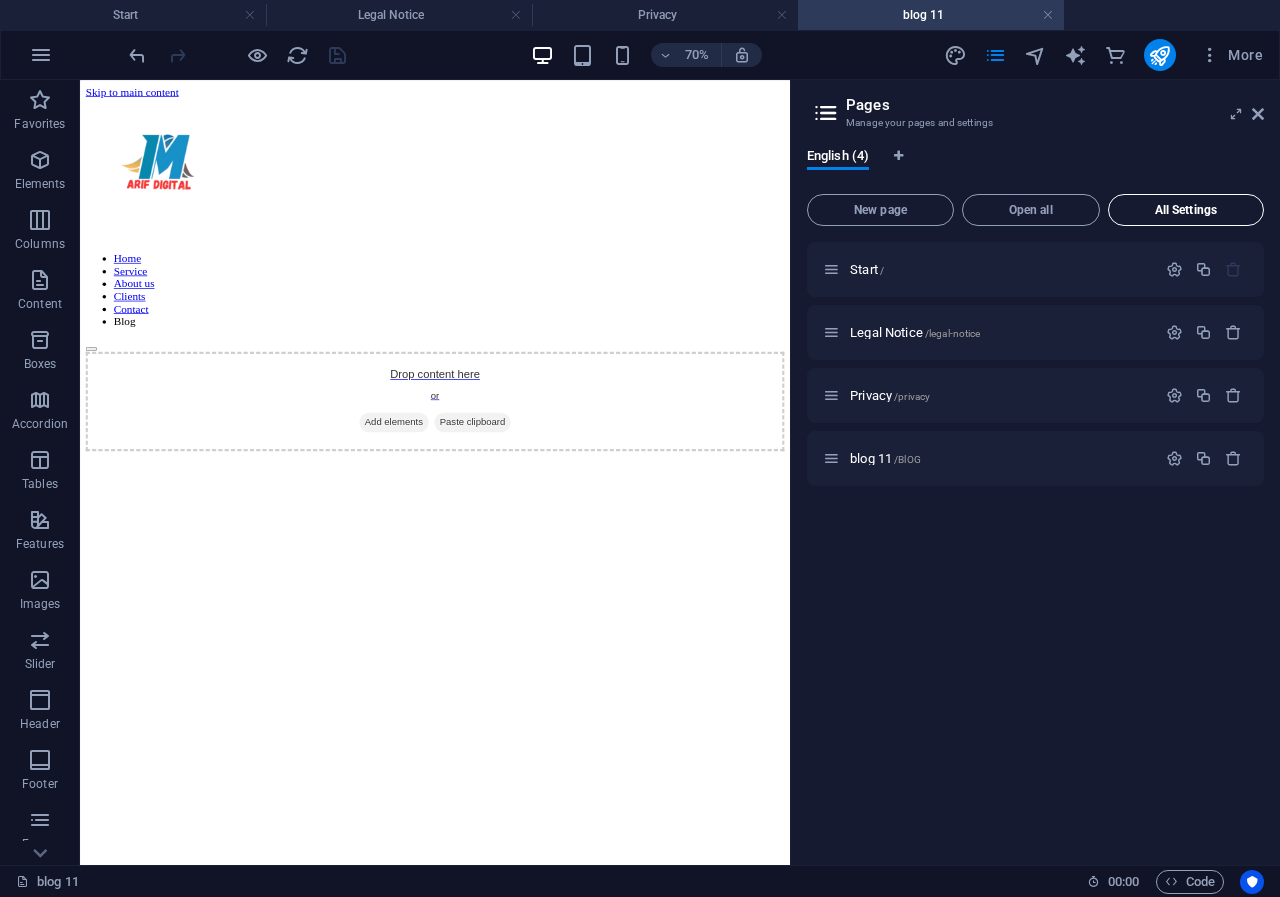 click on "All Settings" at bounding box center (1186, 210) 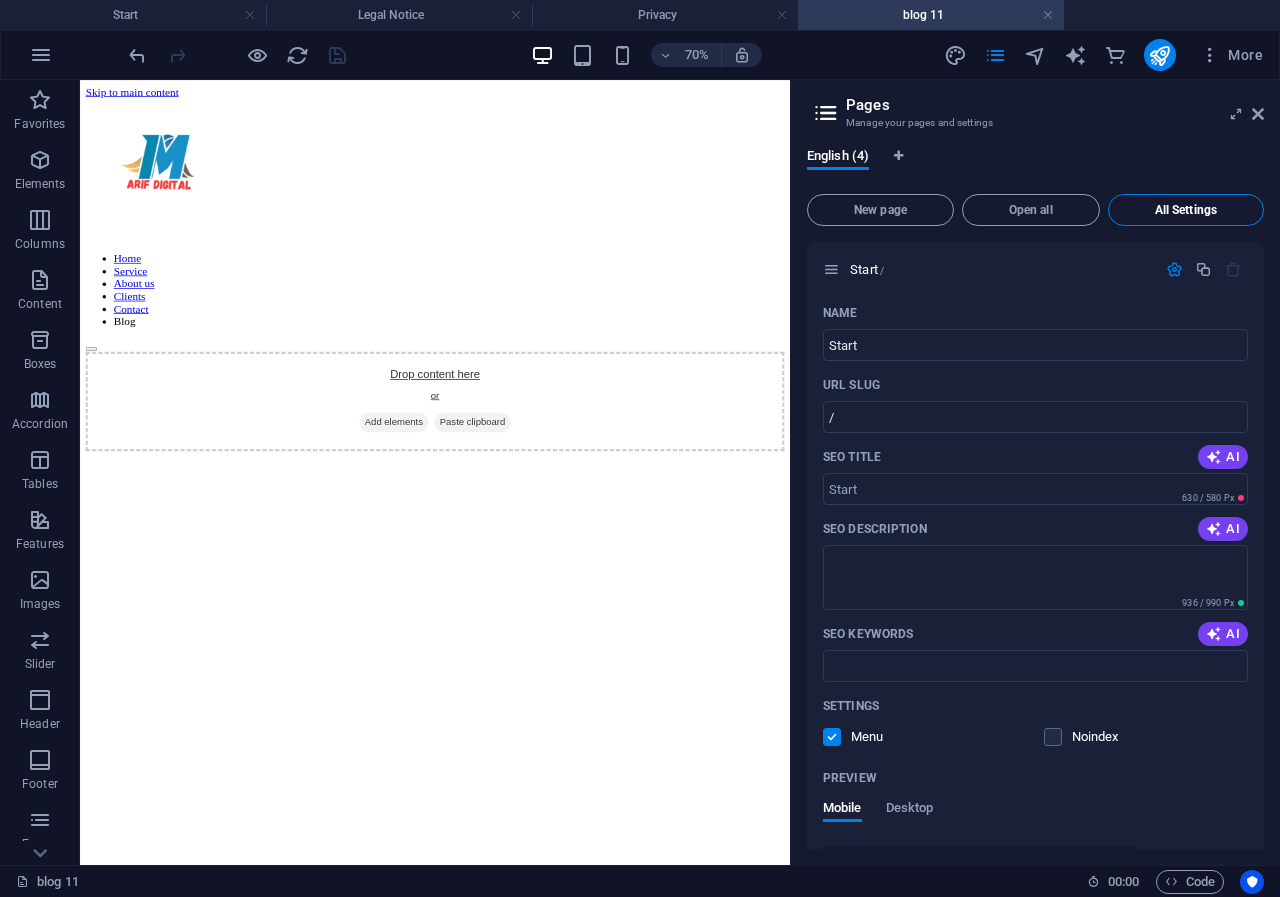 scroll, scrollTop: 2517, scrollLeft: 0, axis: vertical 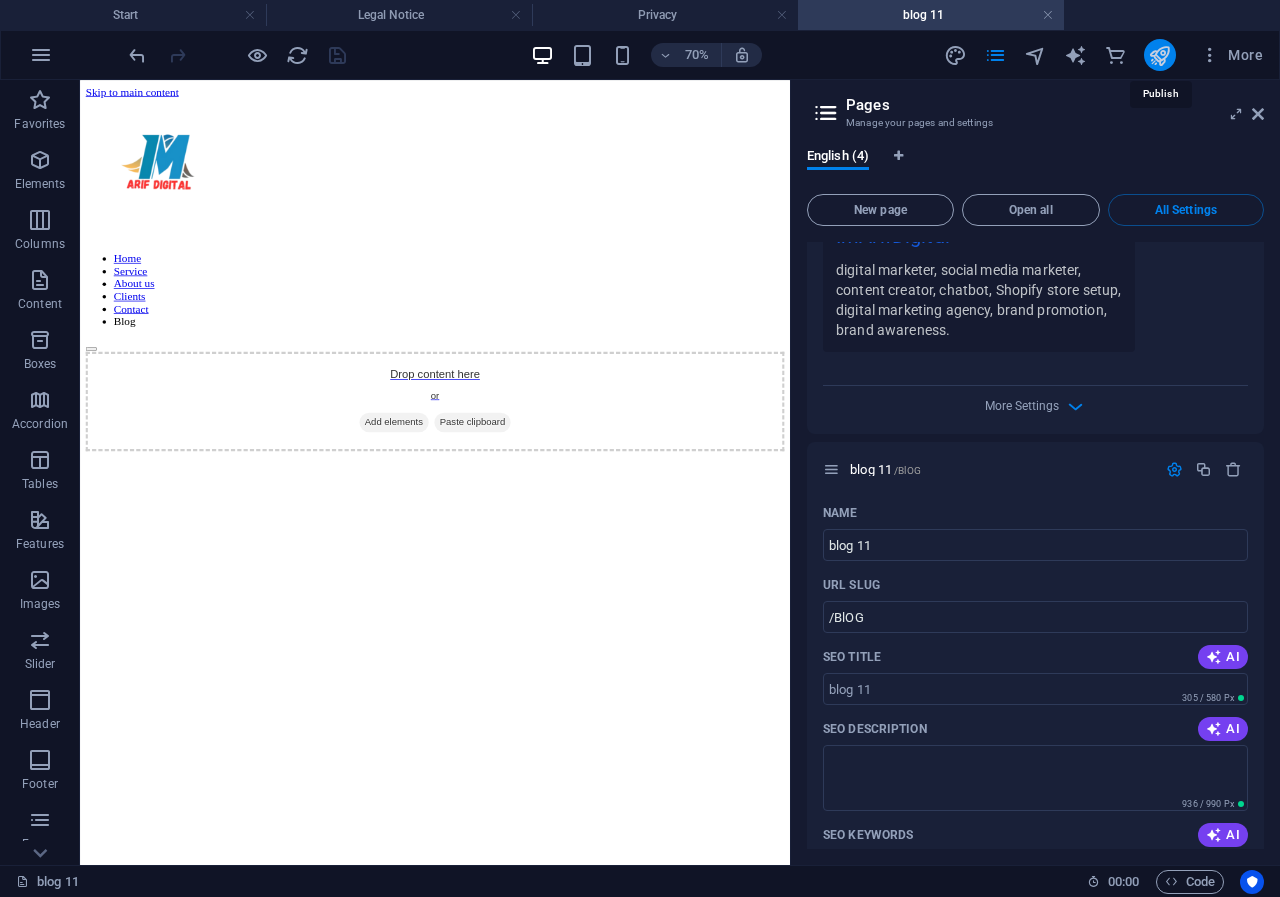 click at bounding box center (1159, 55) 